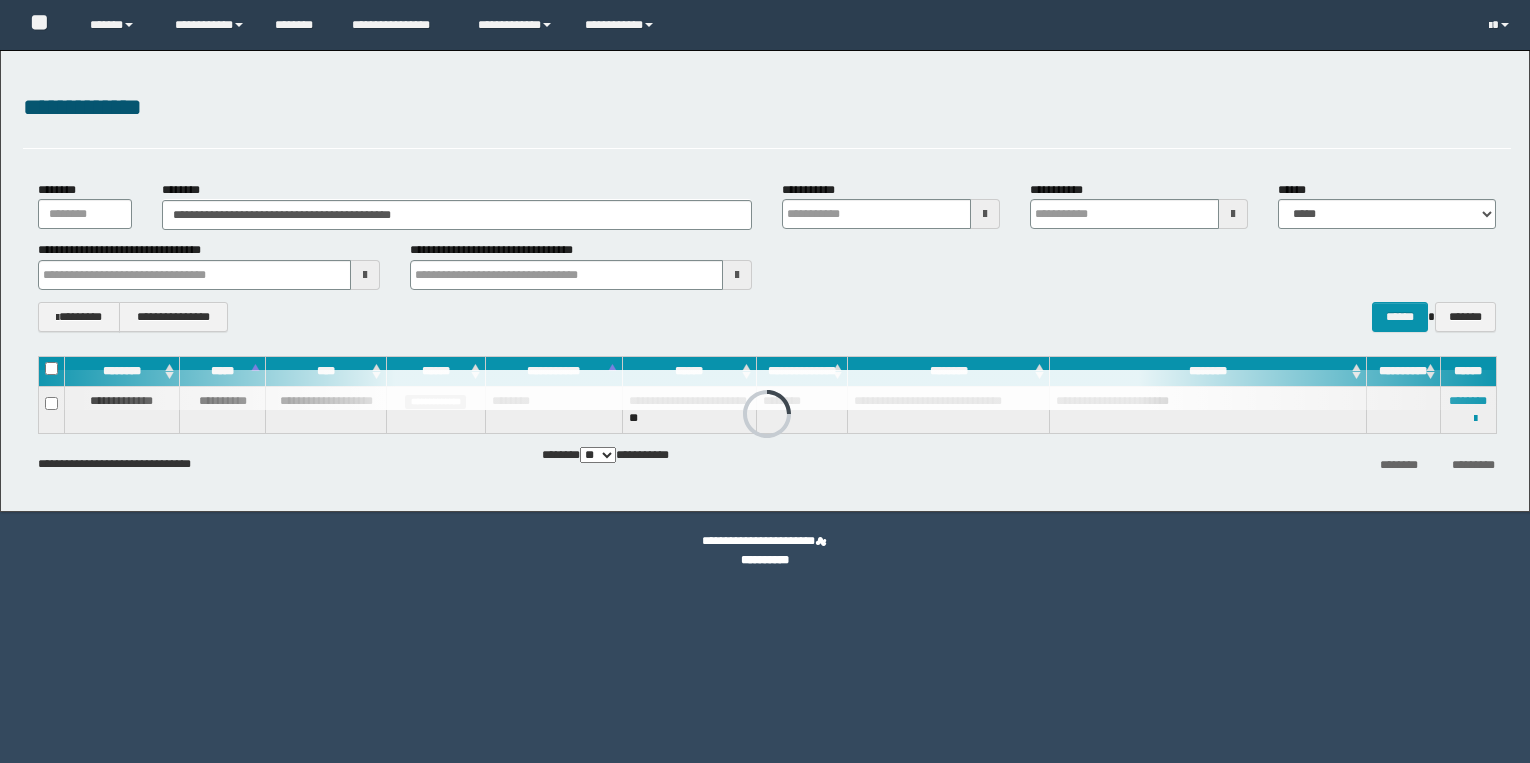 scroll, scrollTop: 0, scrollLeft: 0, axis: both 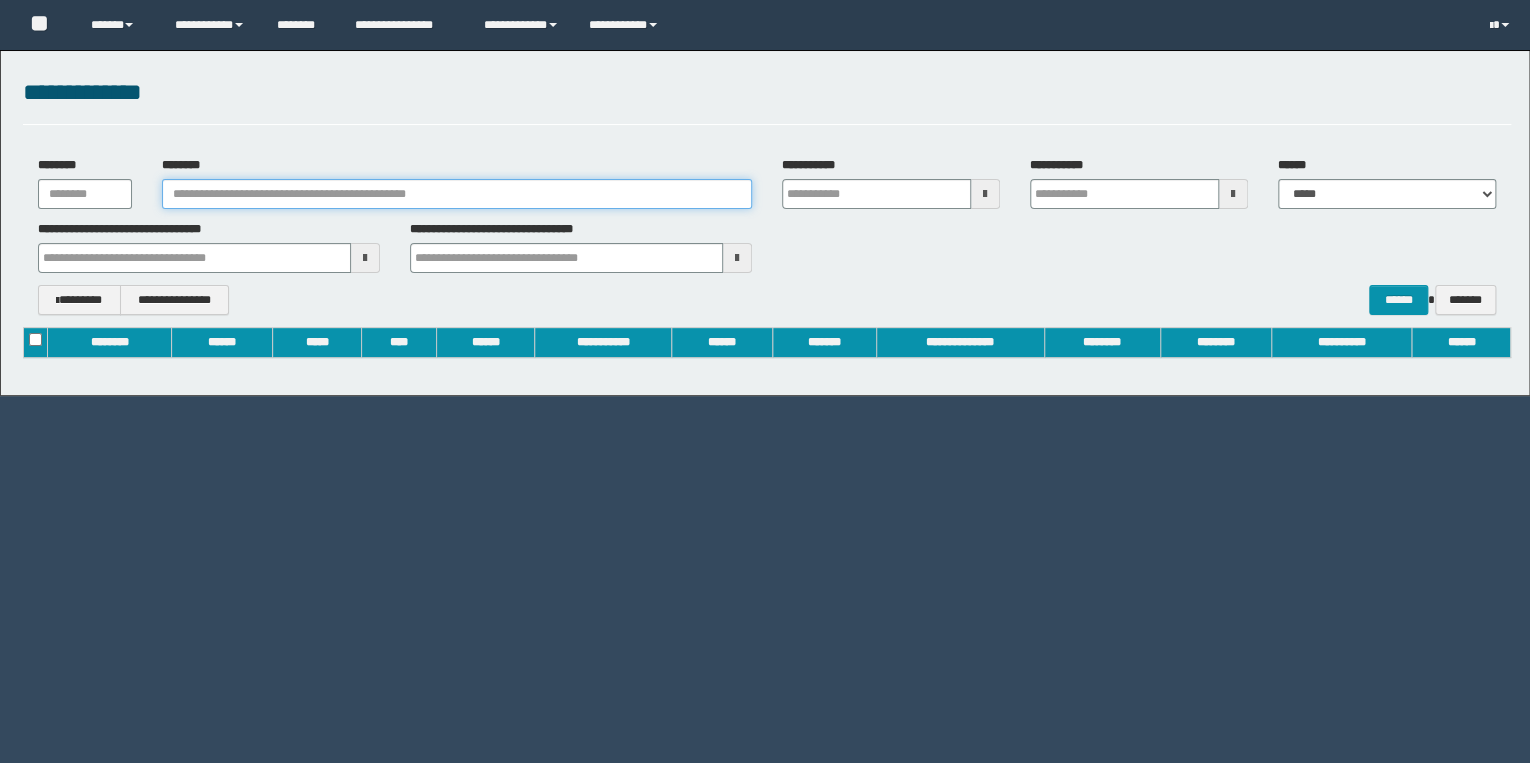 click on "********" at bounding box center [457, 183] 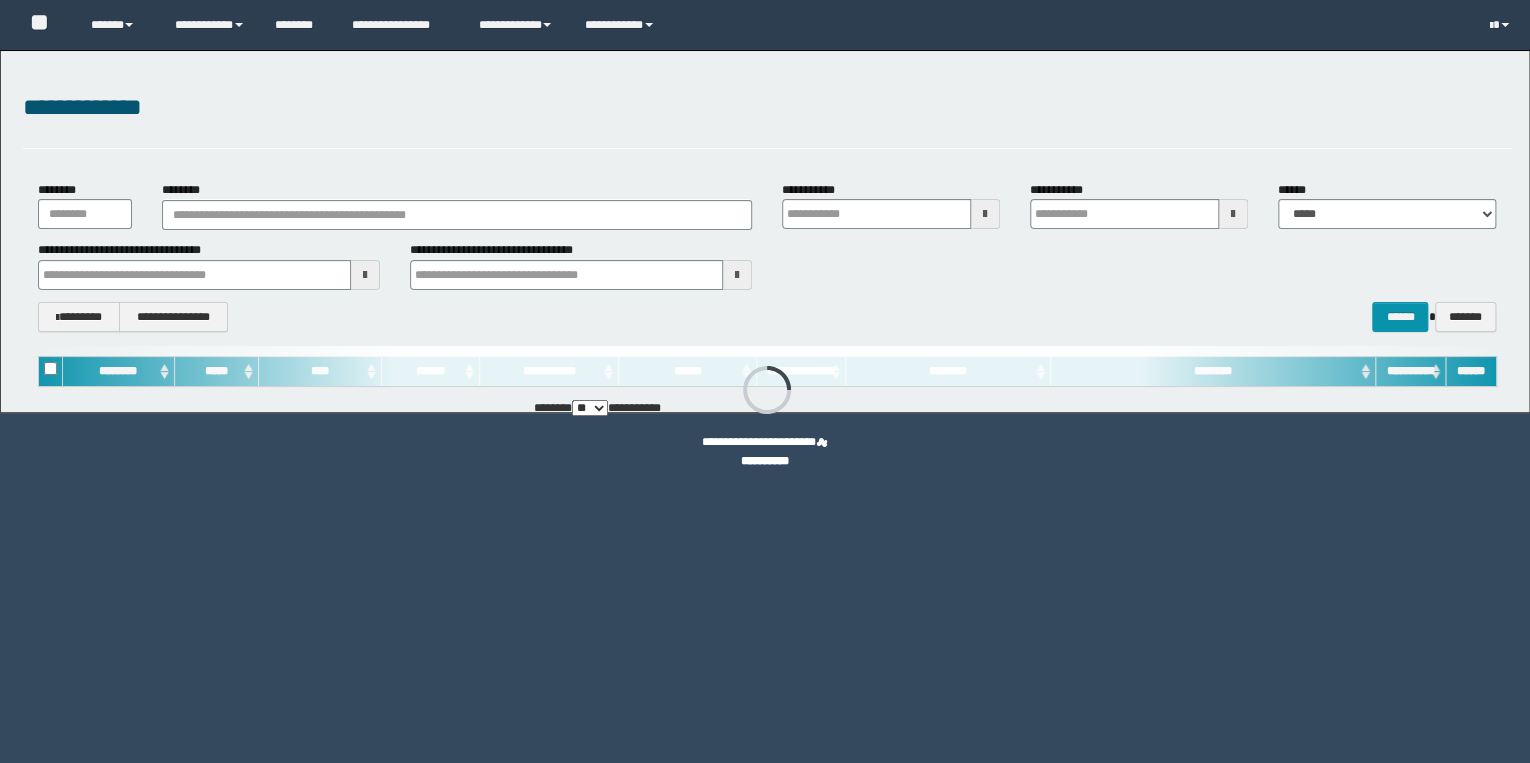 type on "**********" 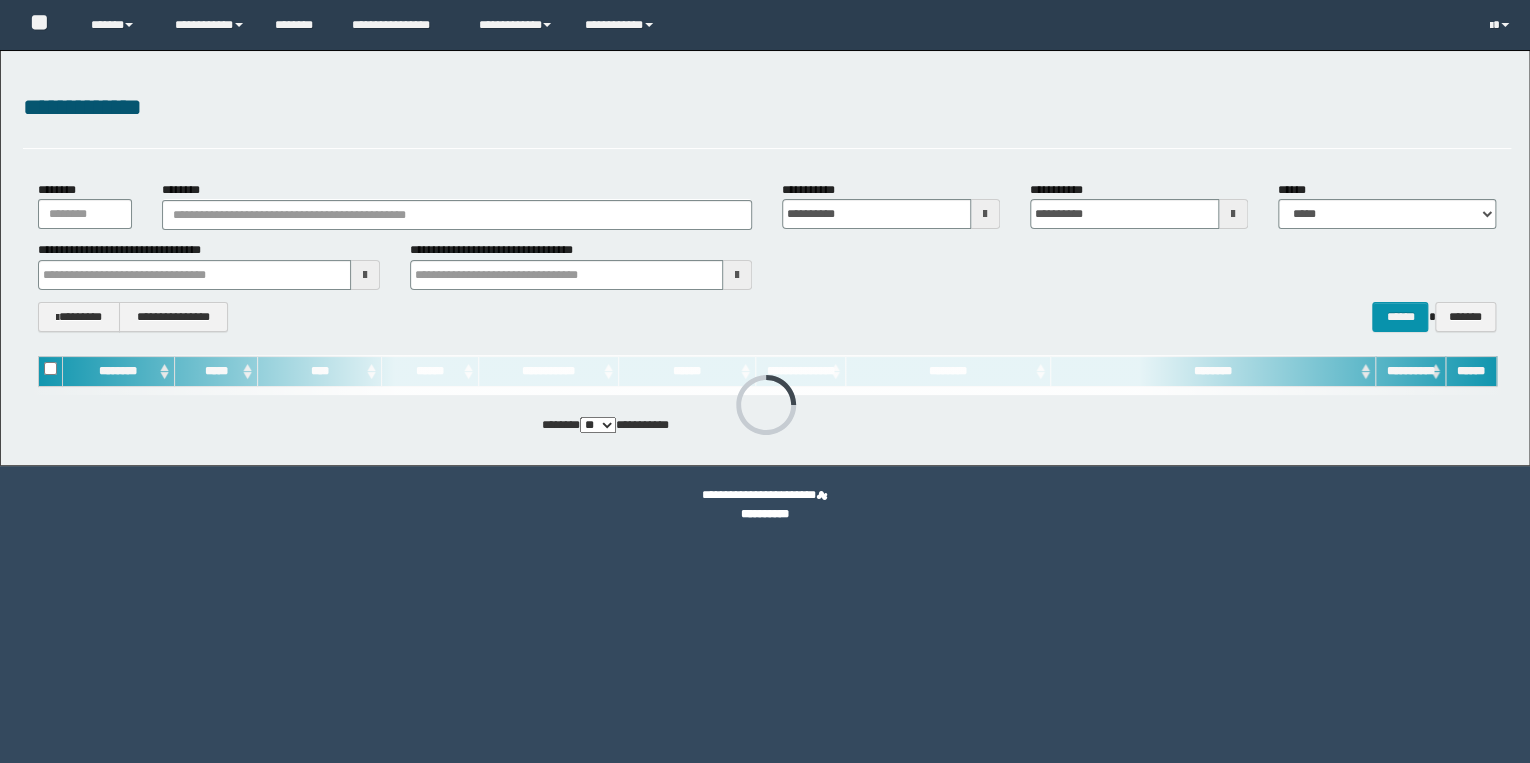 scroll, scrollTop: 0, scrollLeft: 0, axis: both 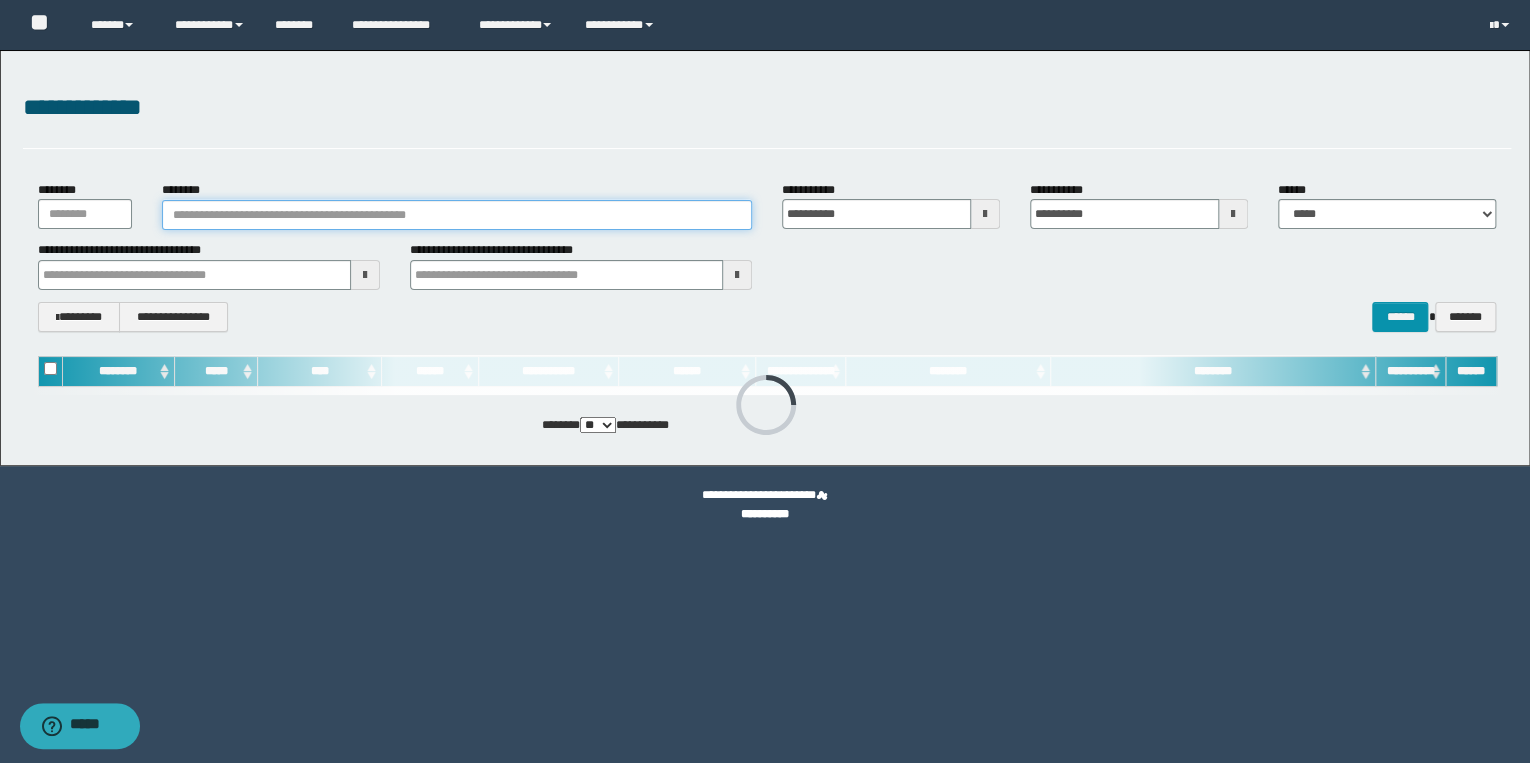 click on "********" at bounding box center [457, 215] 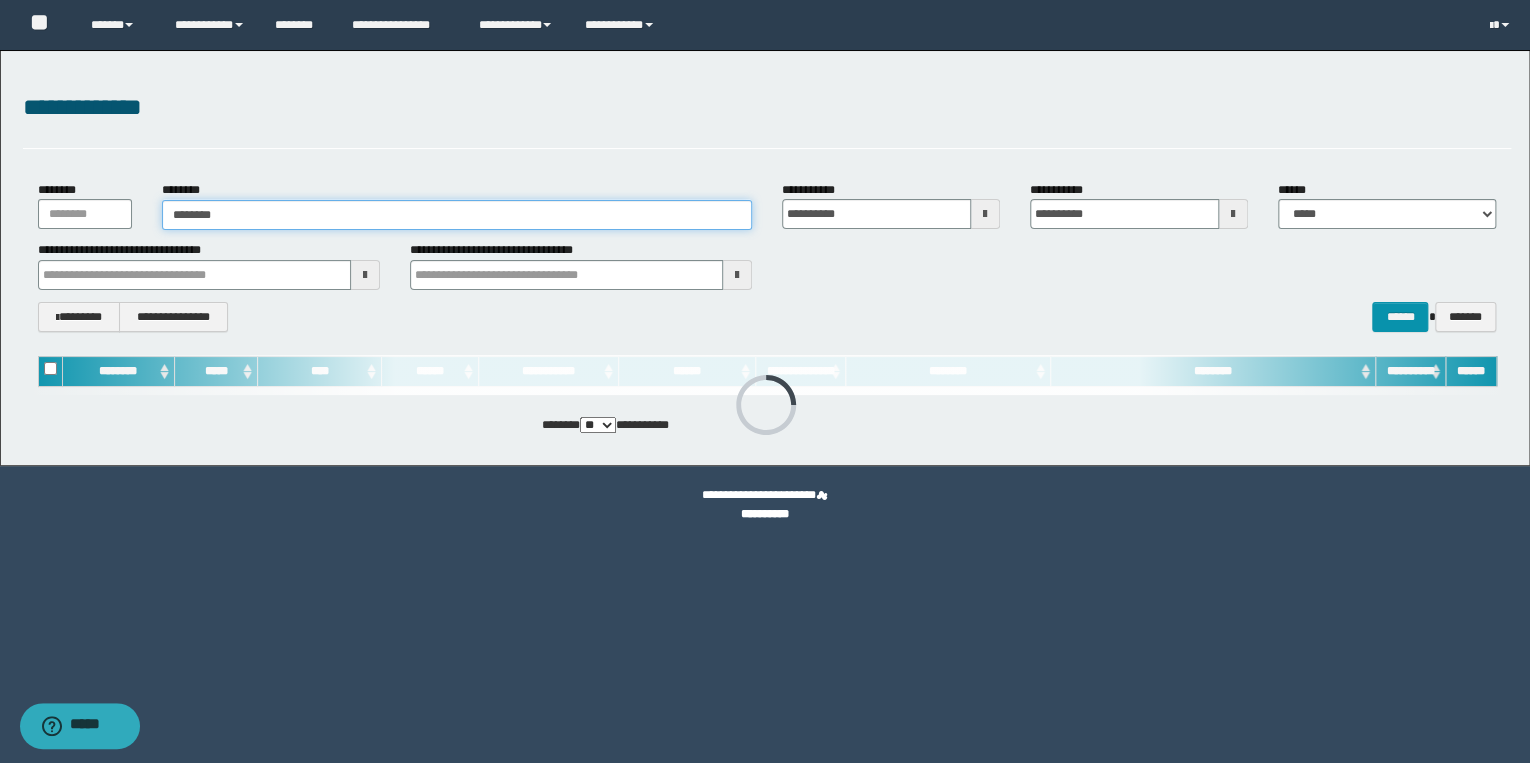 type on "********" 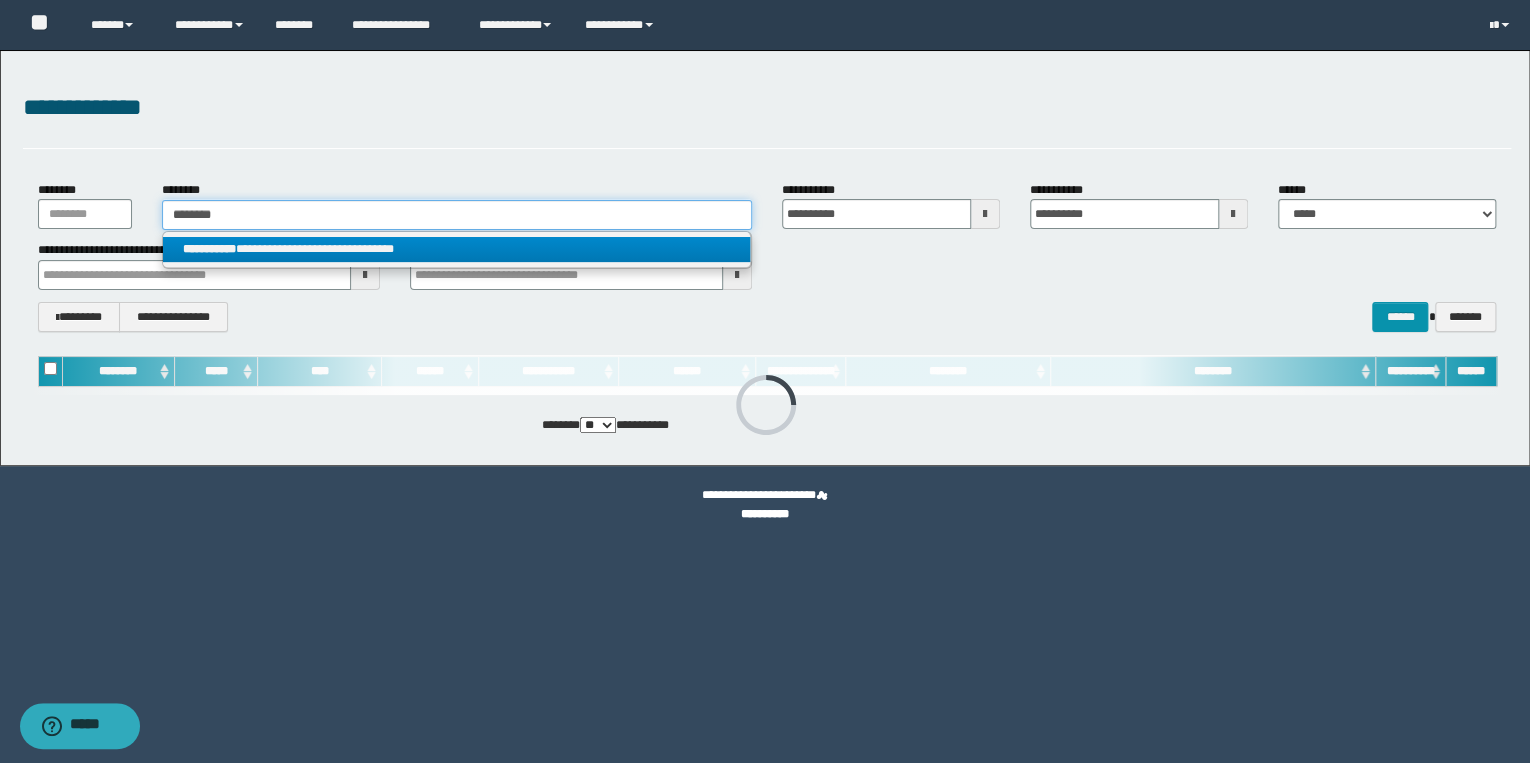 type on "********" 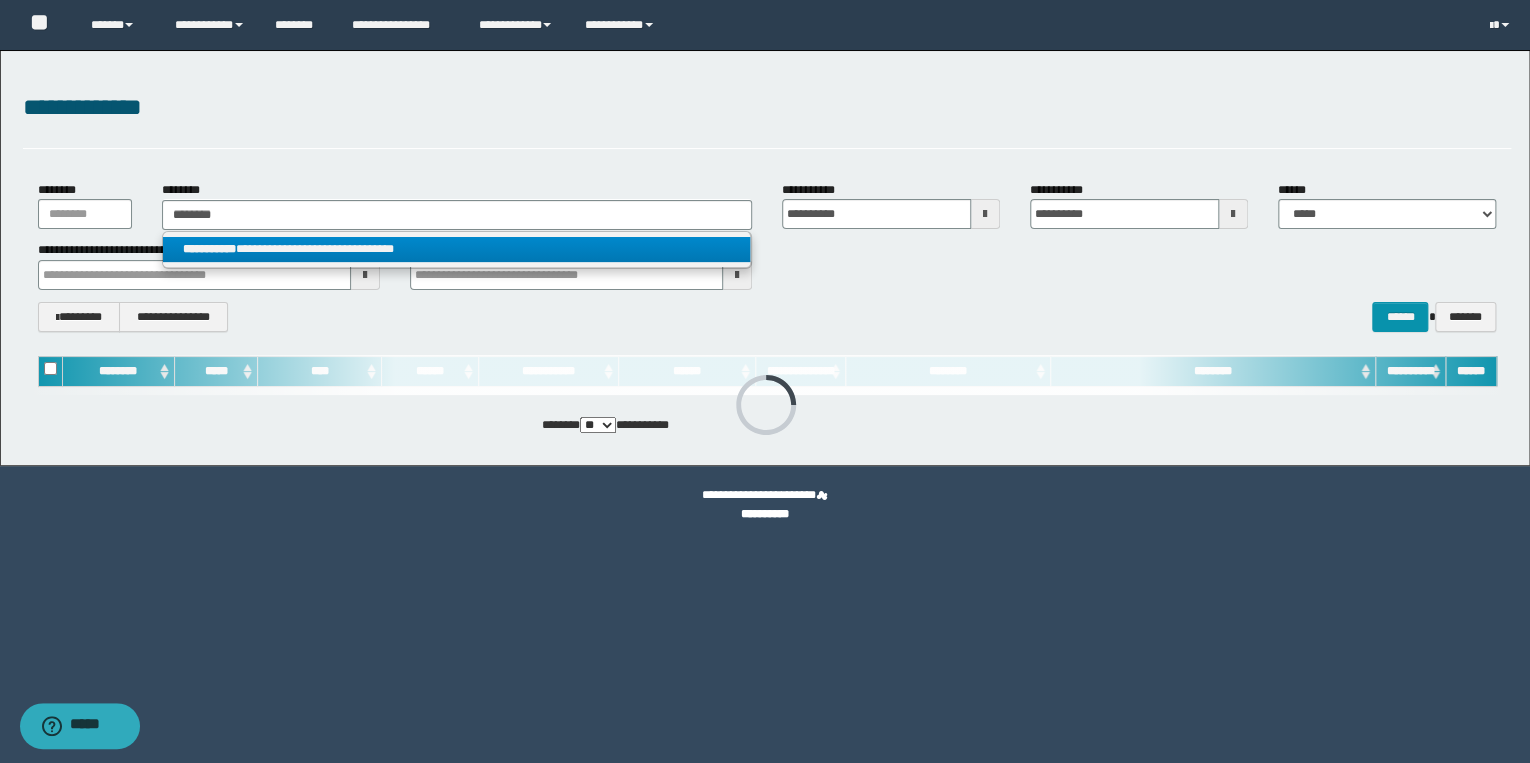 click on "**********" at bounding box center [457, 249] 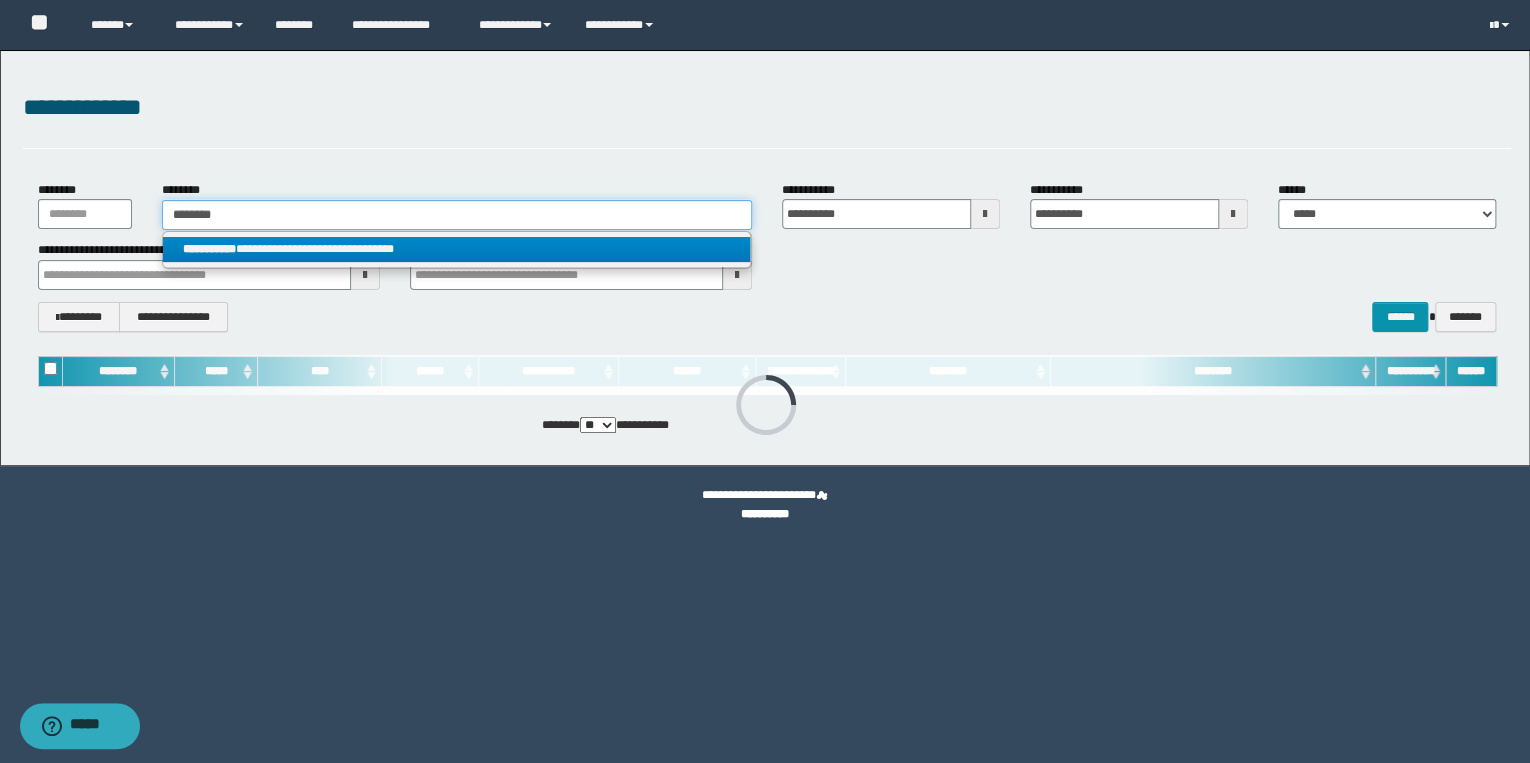 type 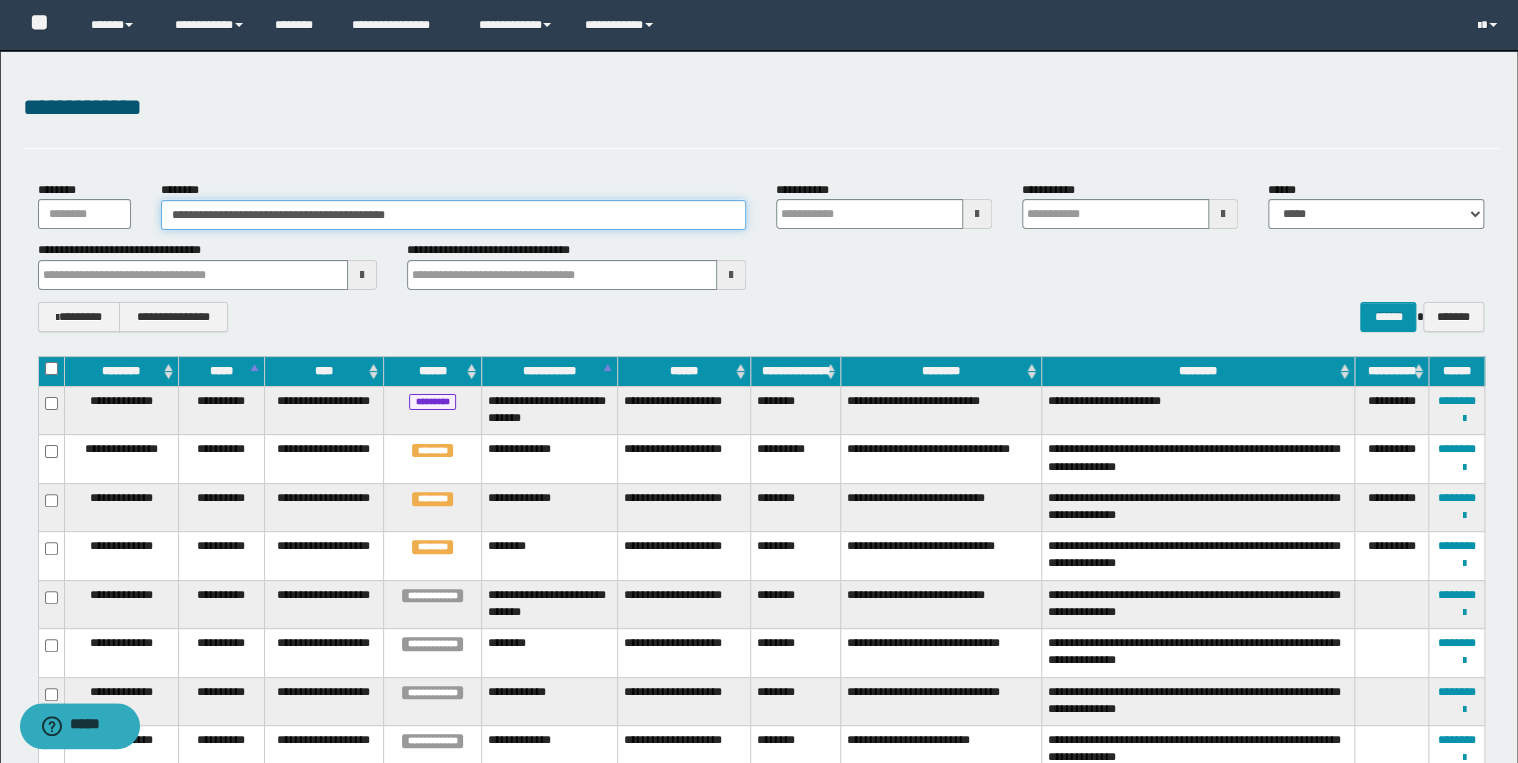 type 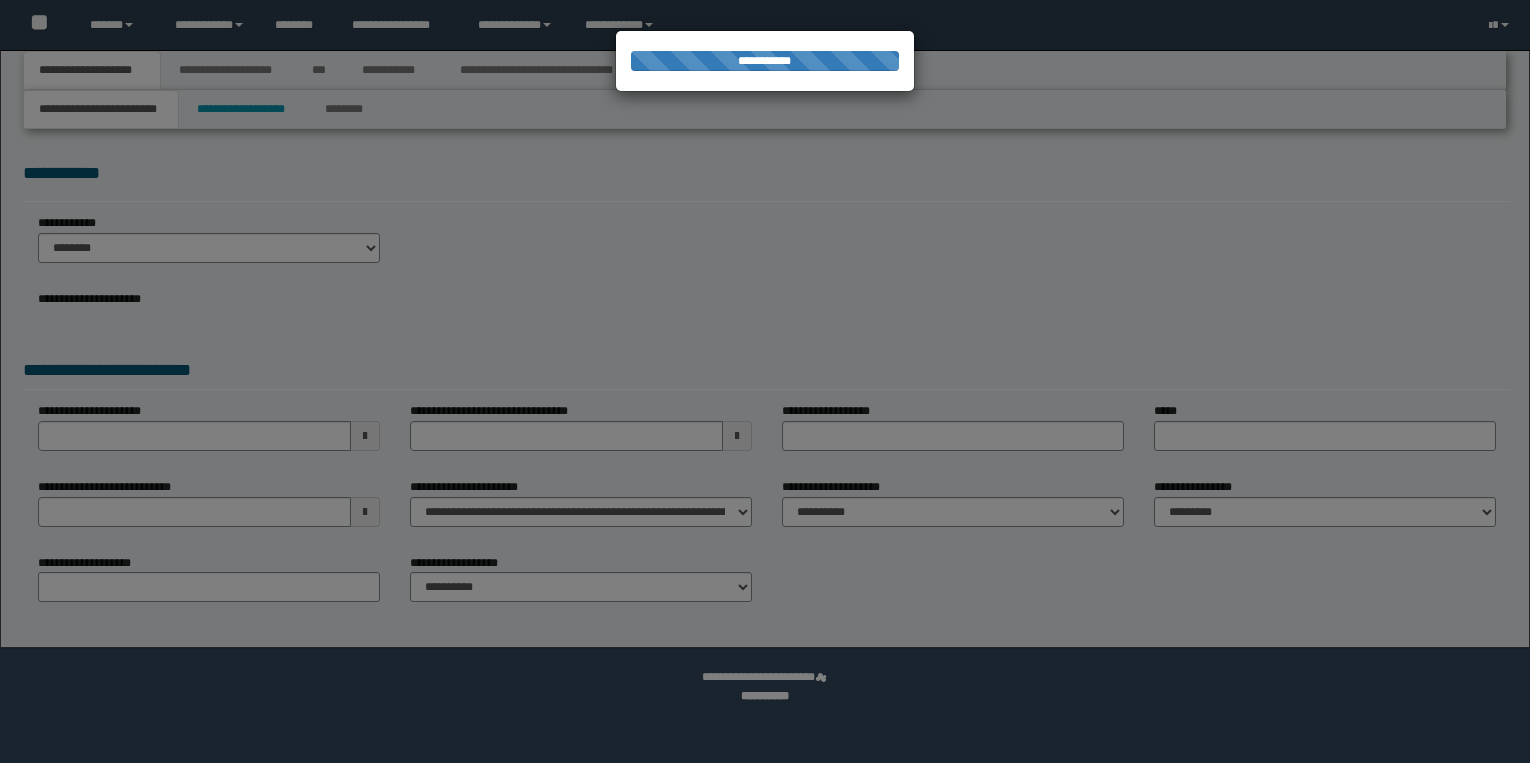 scroll, scrollTop: 0, scrollLeft: 0, axis: both 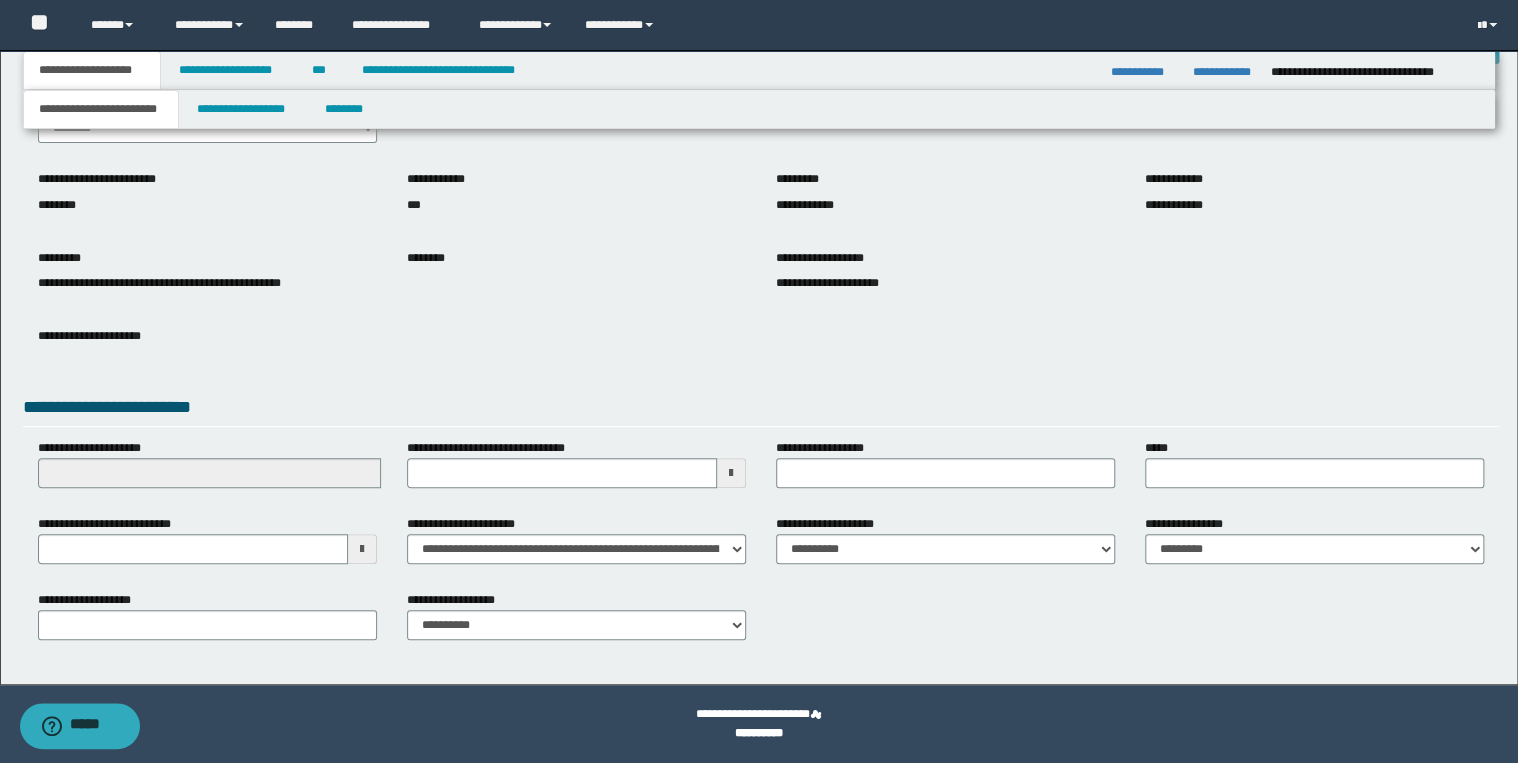 click on "**********" at bounding box center [759, 307] 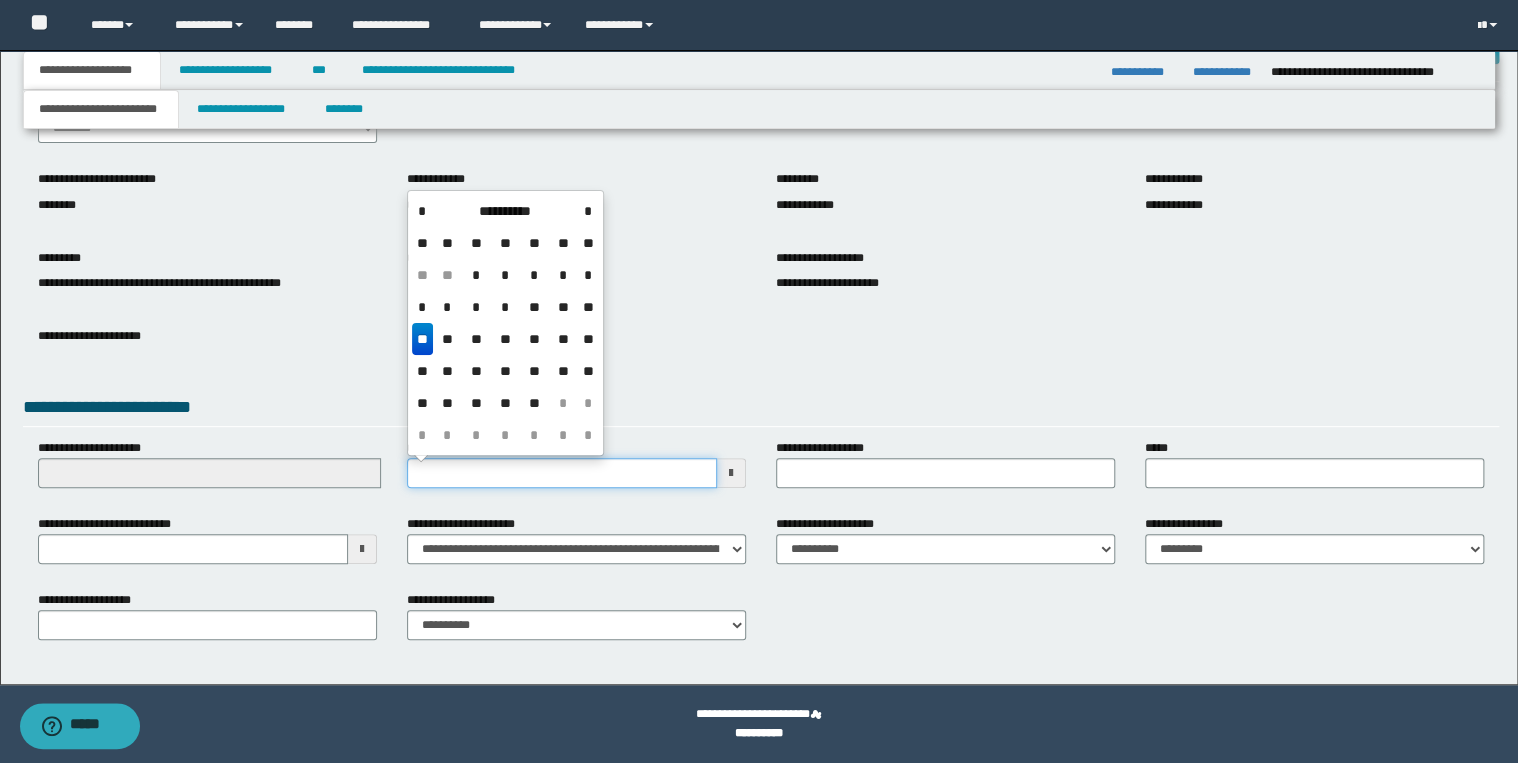 click on "**********" at bounding box center [562, 473] 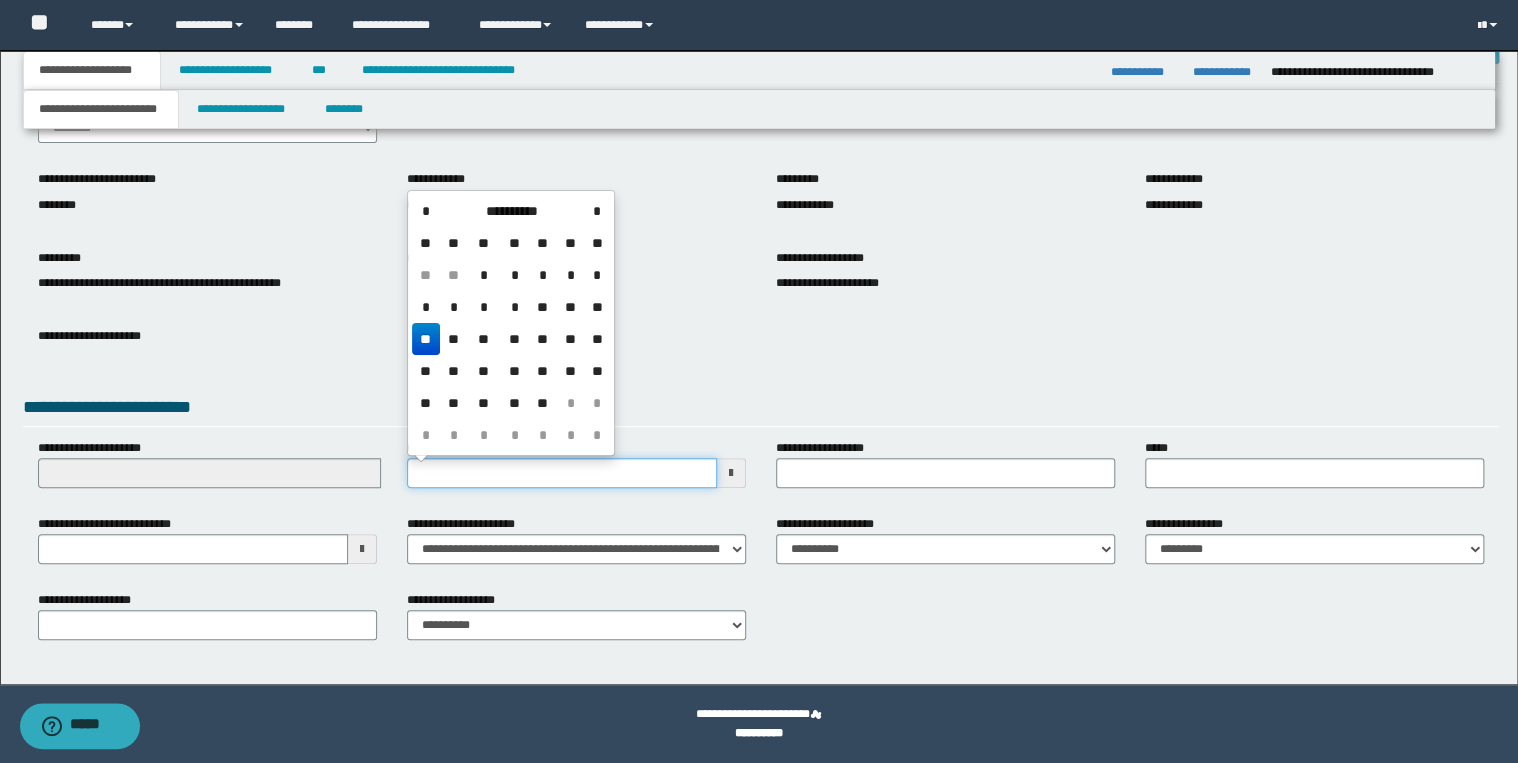 type on "**********" 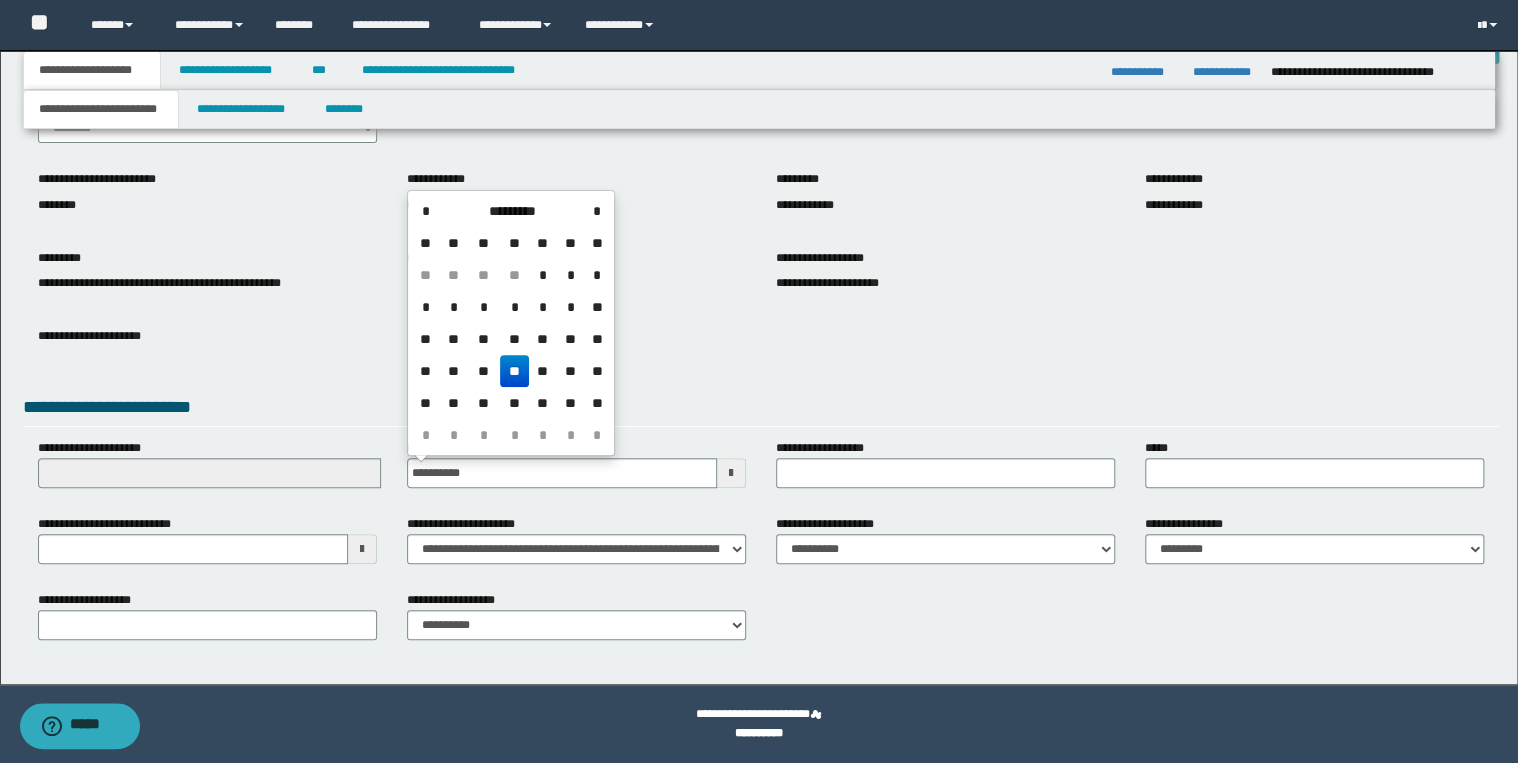 click on "**" at bounding box center (514, 371) 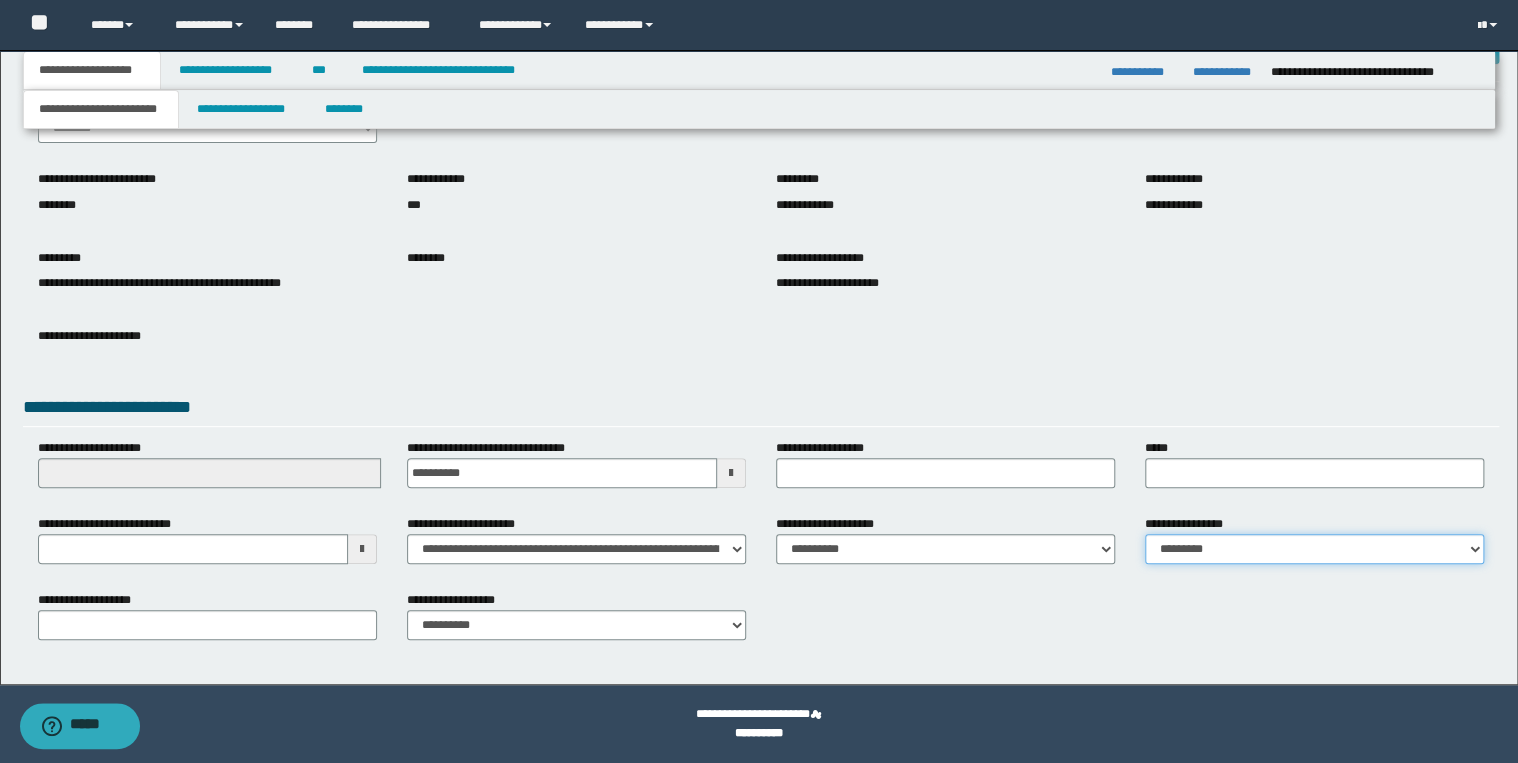 click on "**********" at bounding box center (1314, 549) 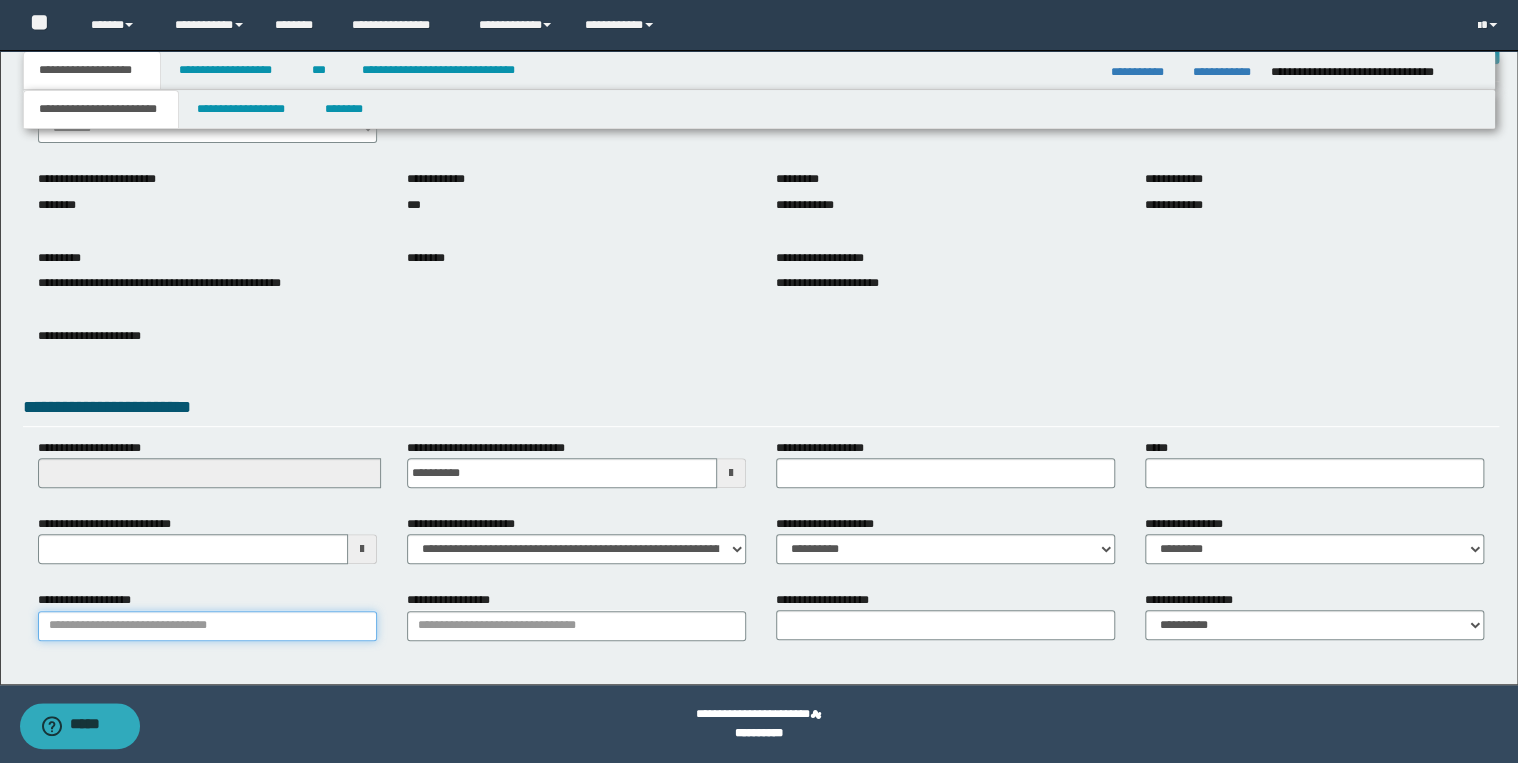 click on "**********" at bounding box center (207, 626) 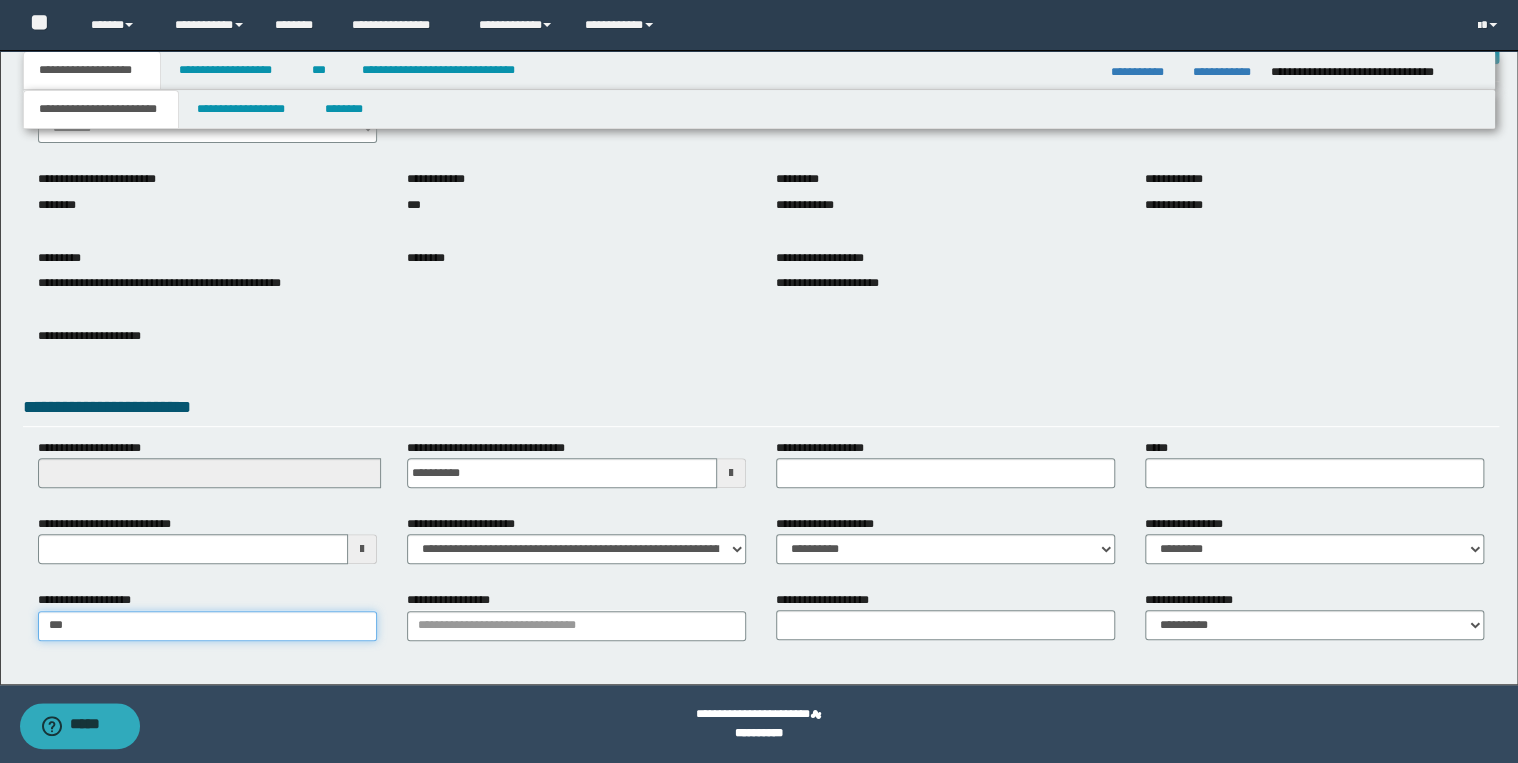 type on "***" 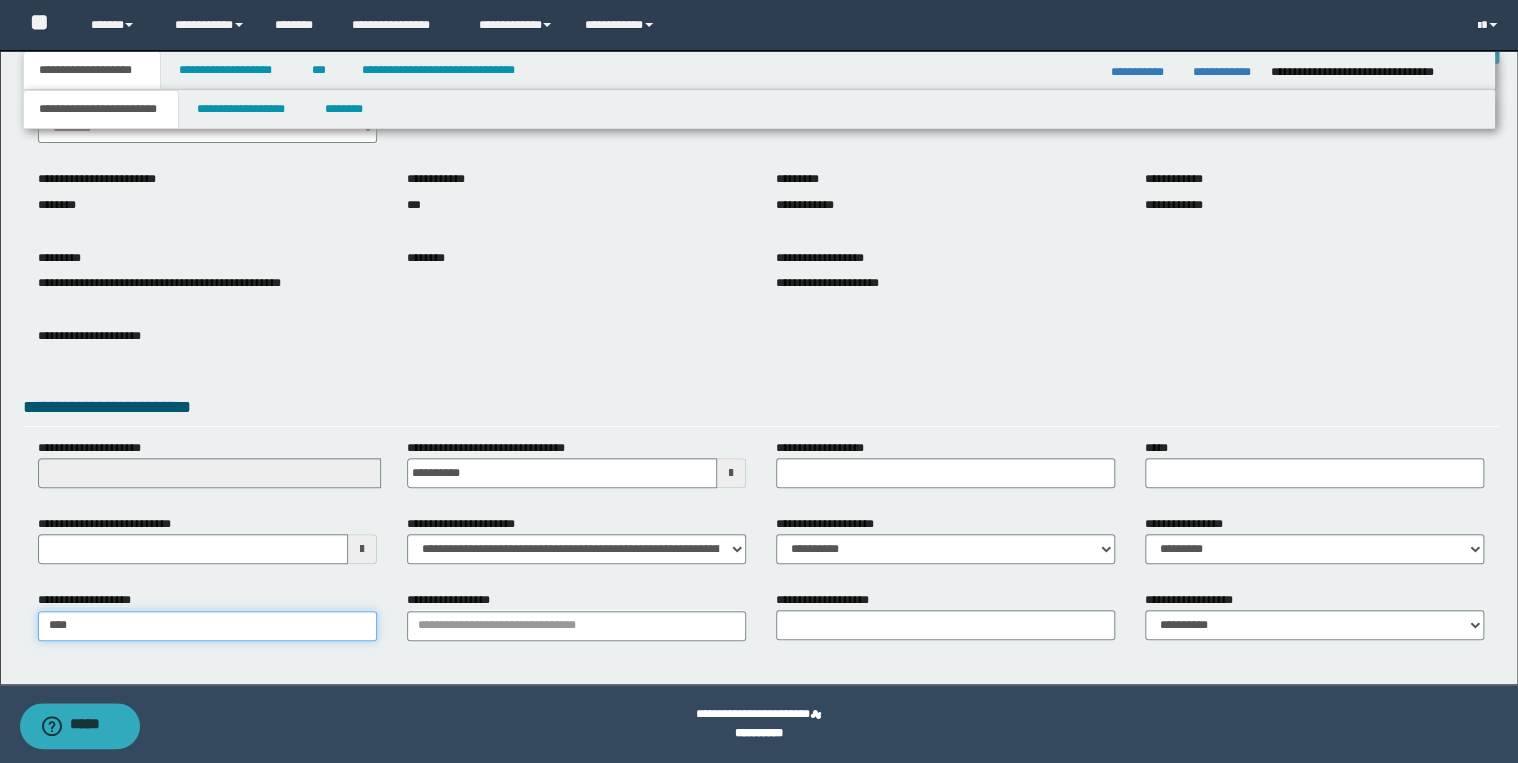 type 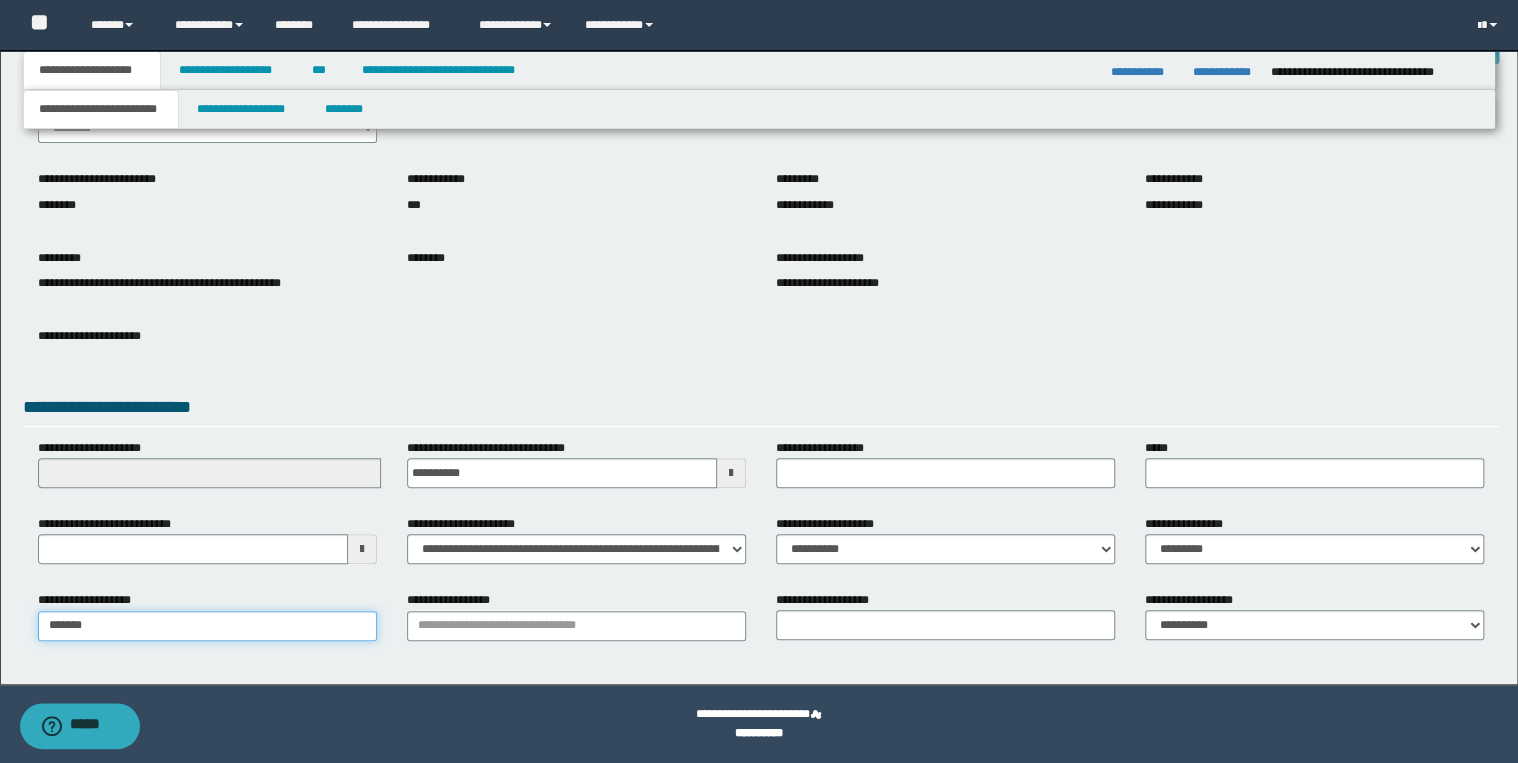 type on "********" 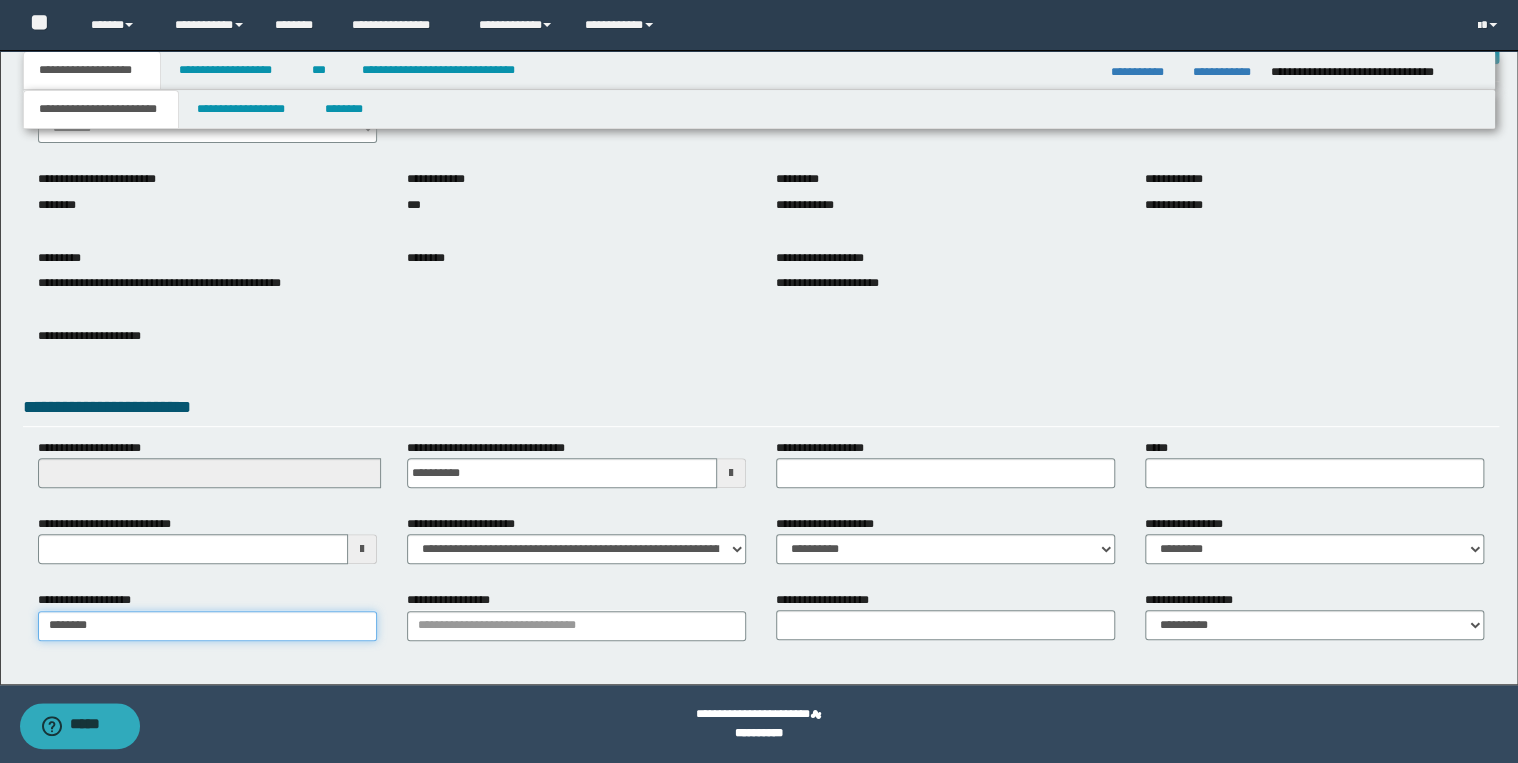 type on "**********" 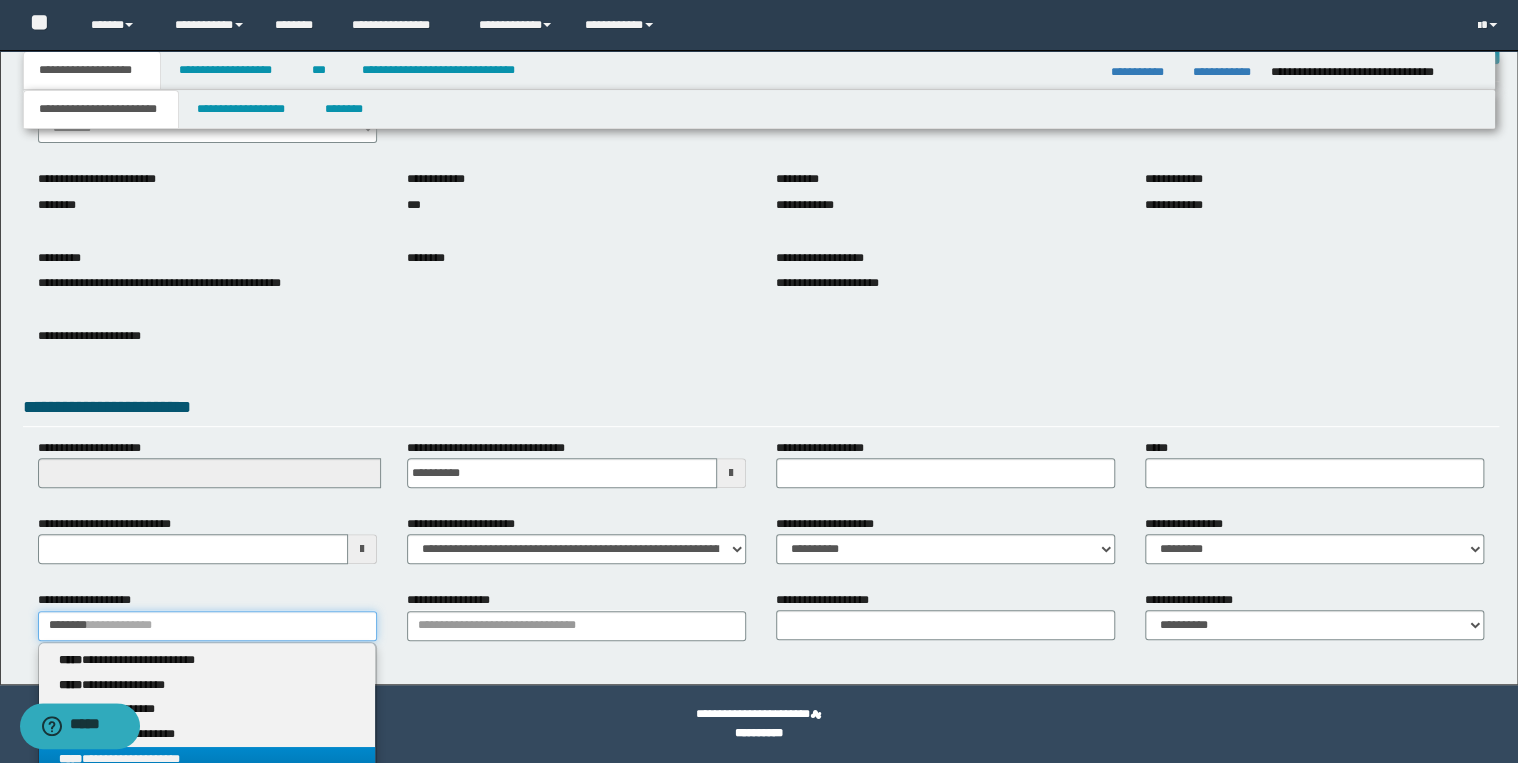 type on "********" 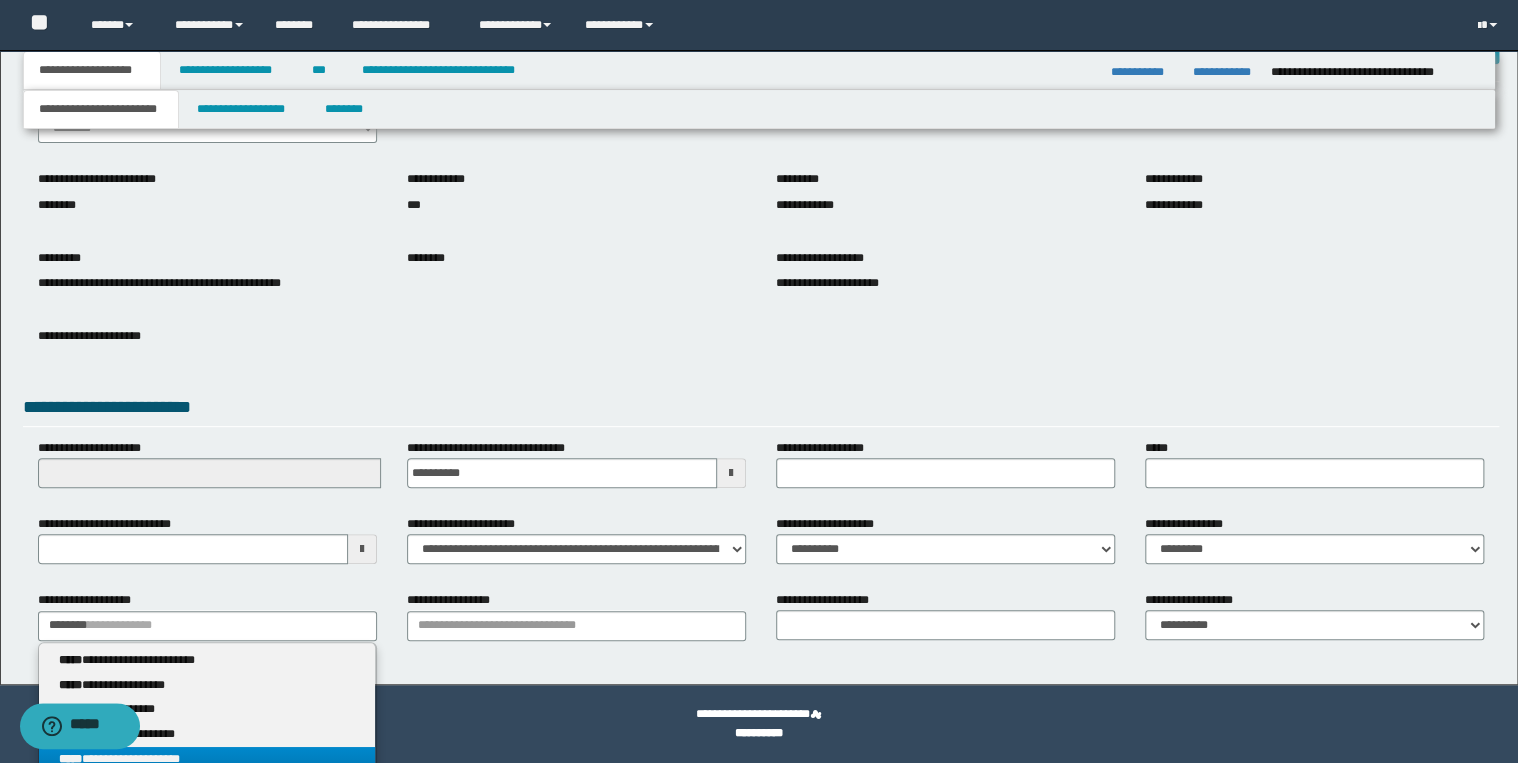 click on "**********" at bounding box center [207, 759] 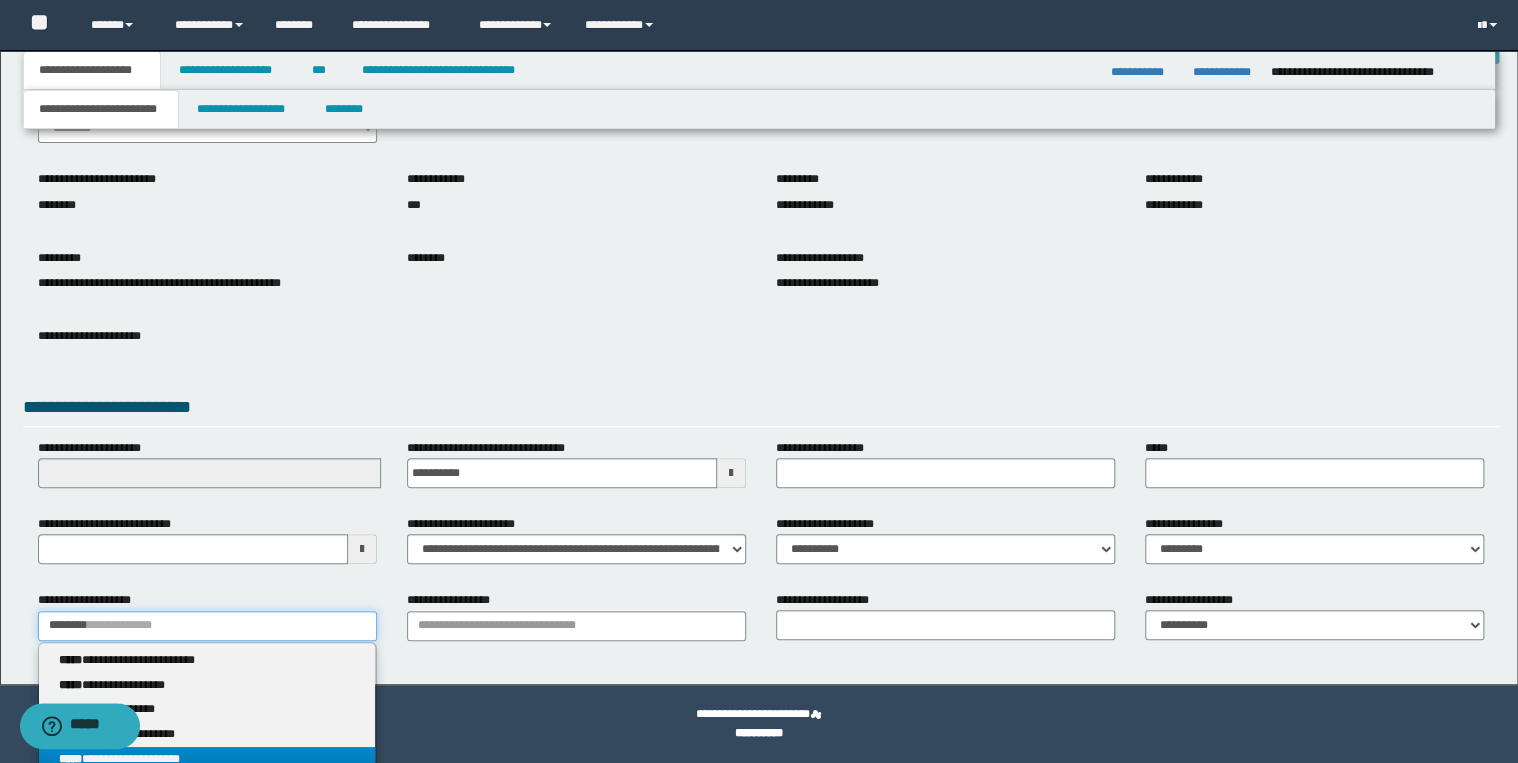 type 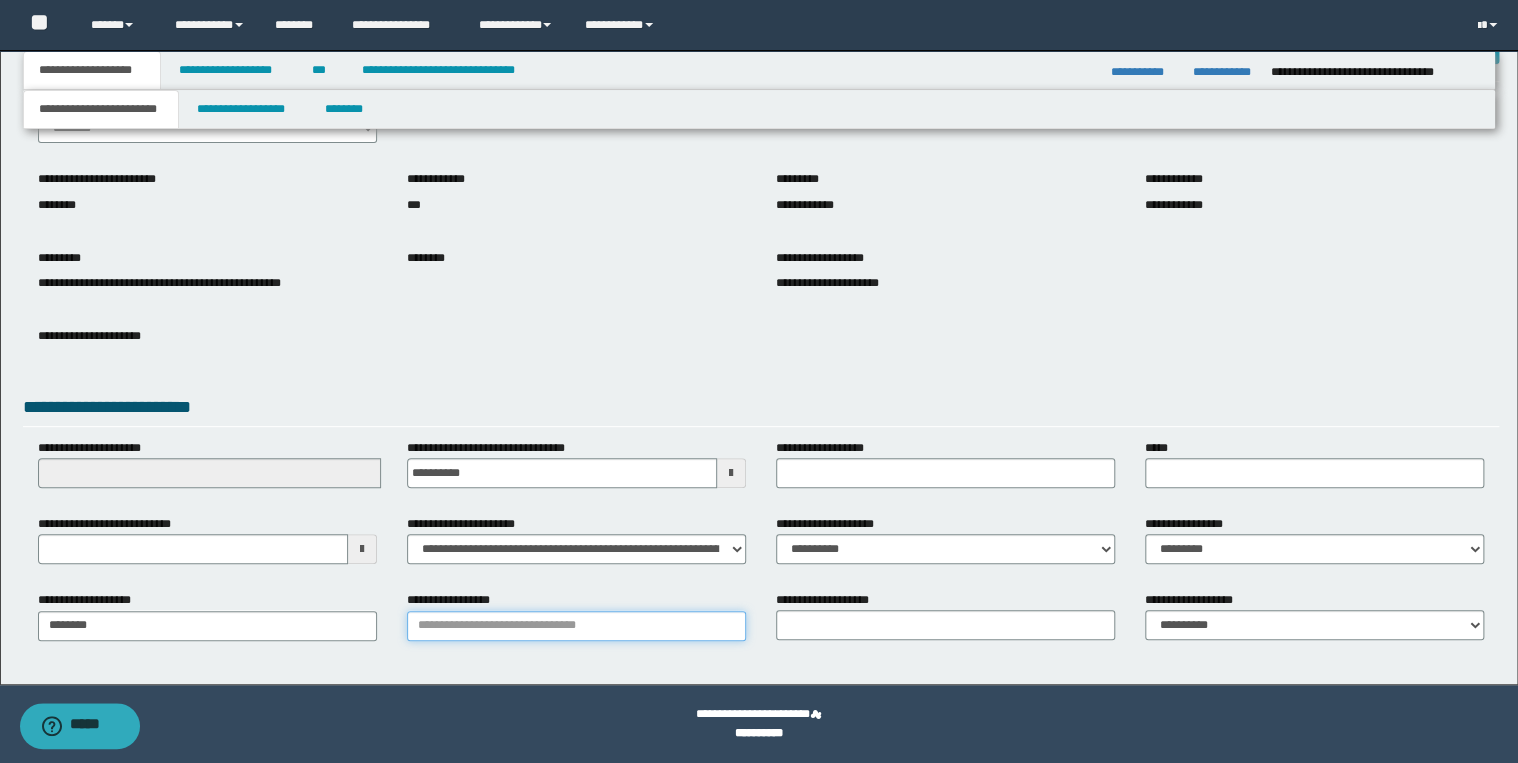 click on "**********" at bounding box center (576, 626) 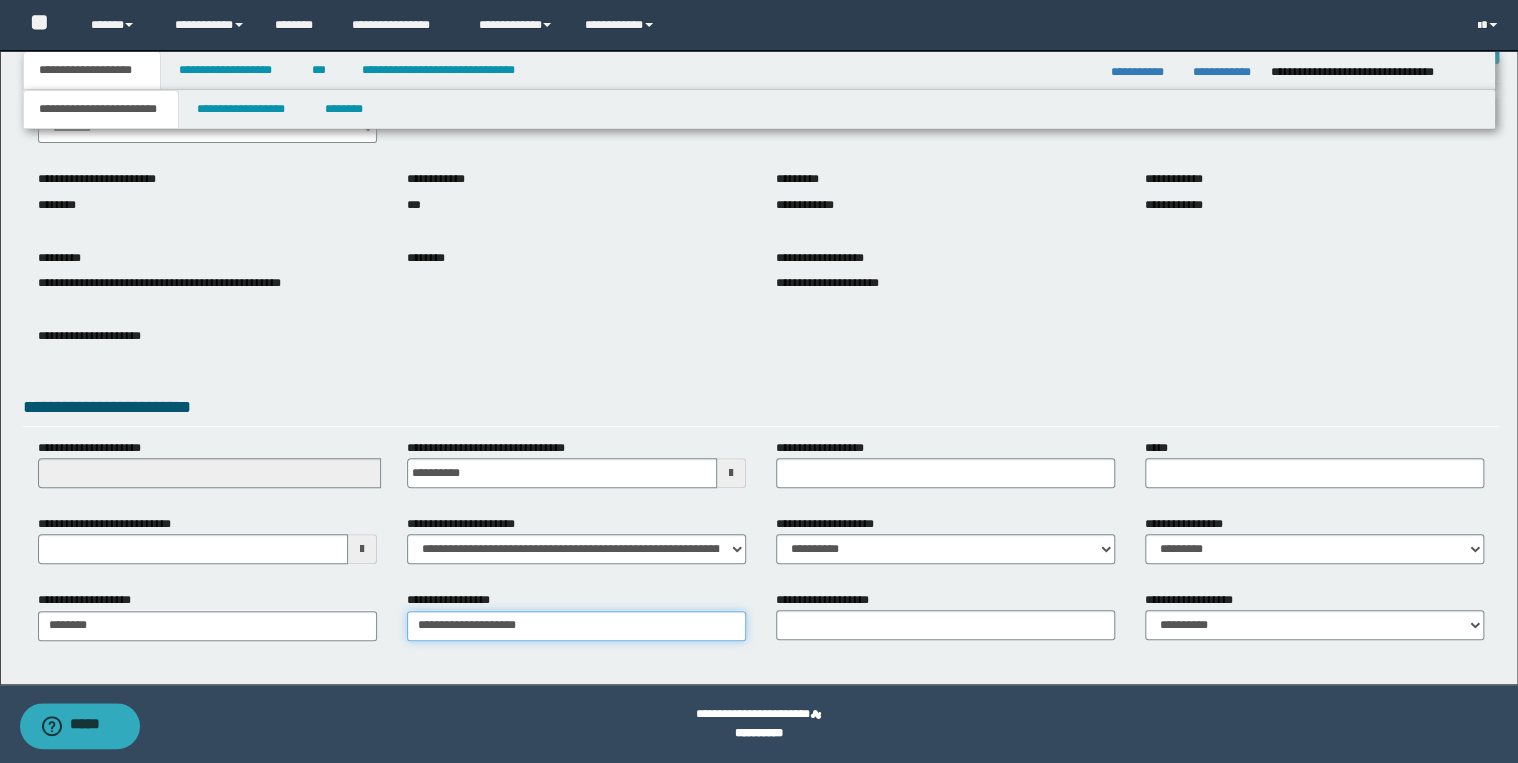 type on "**********" 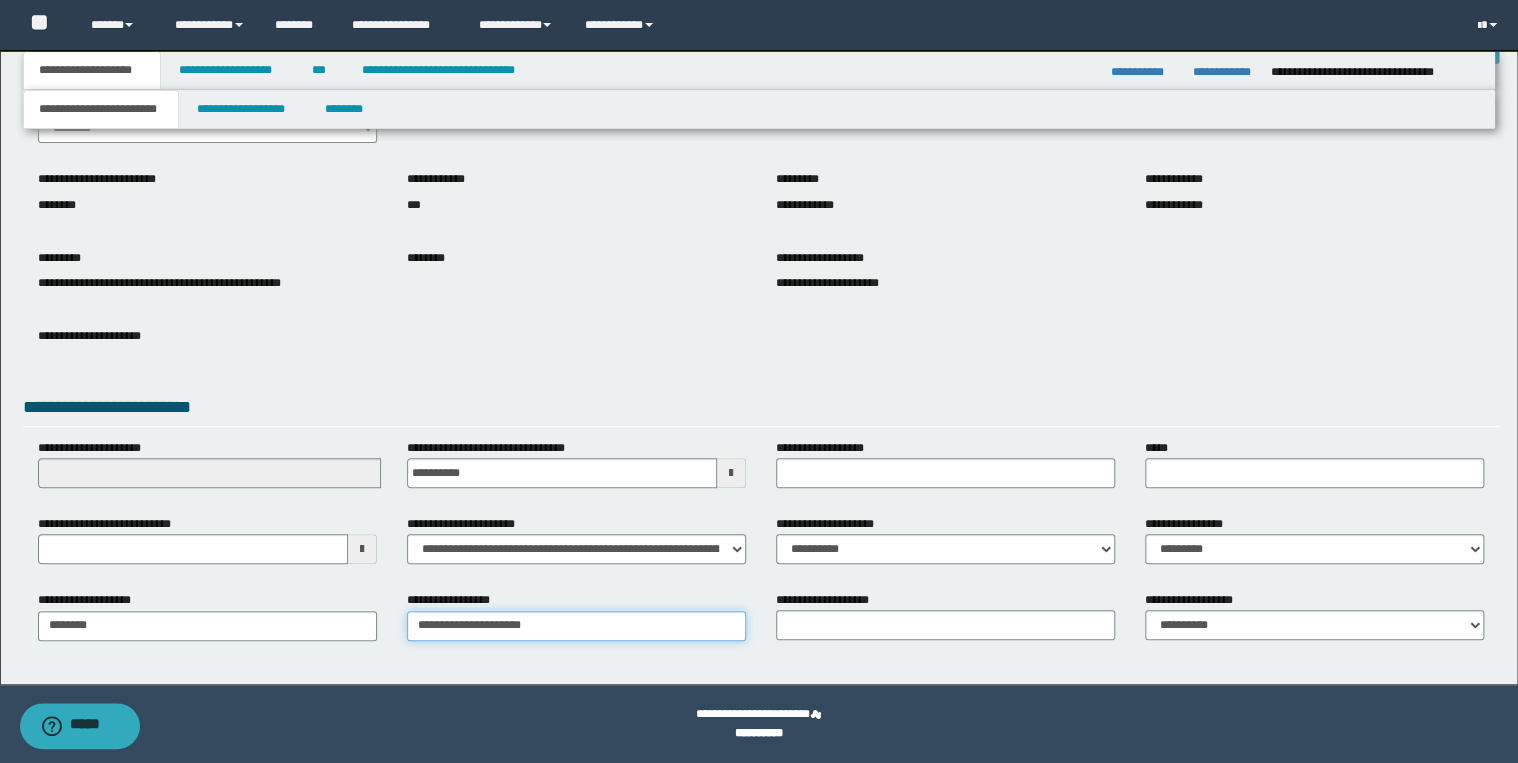 type on "**********" 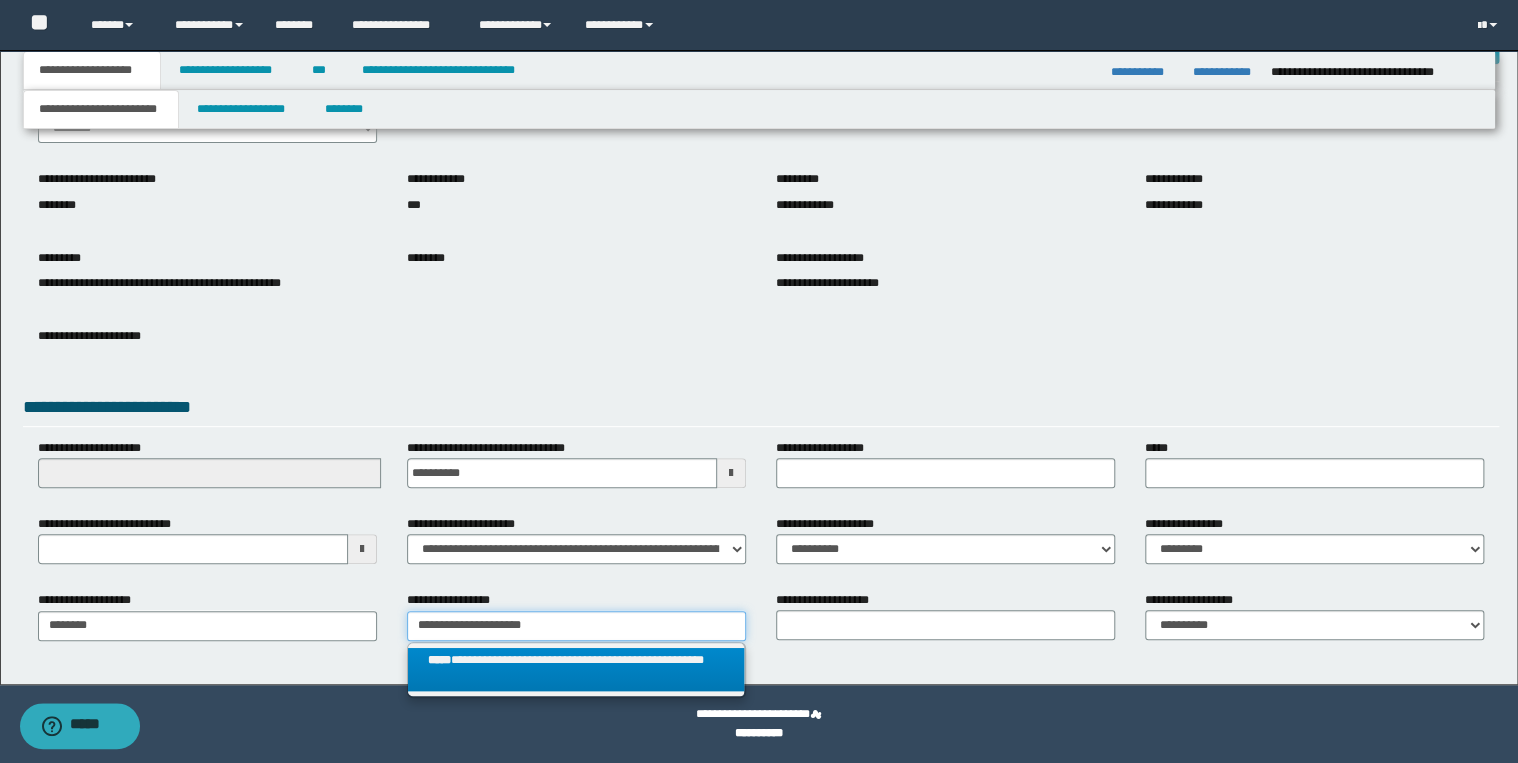 type on "**********" 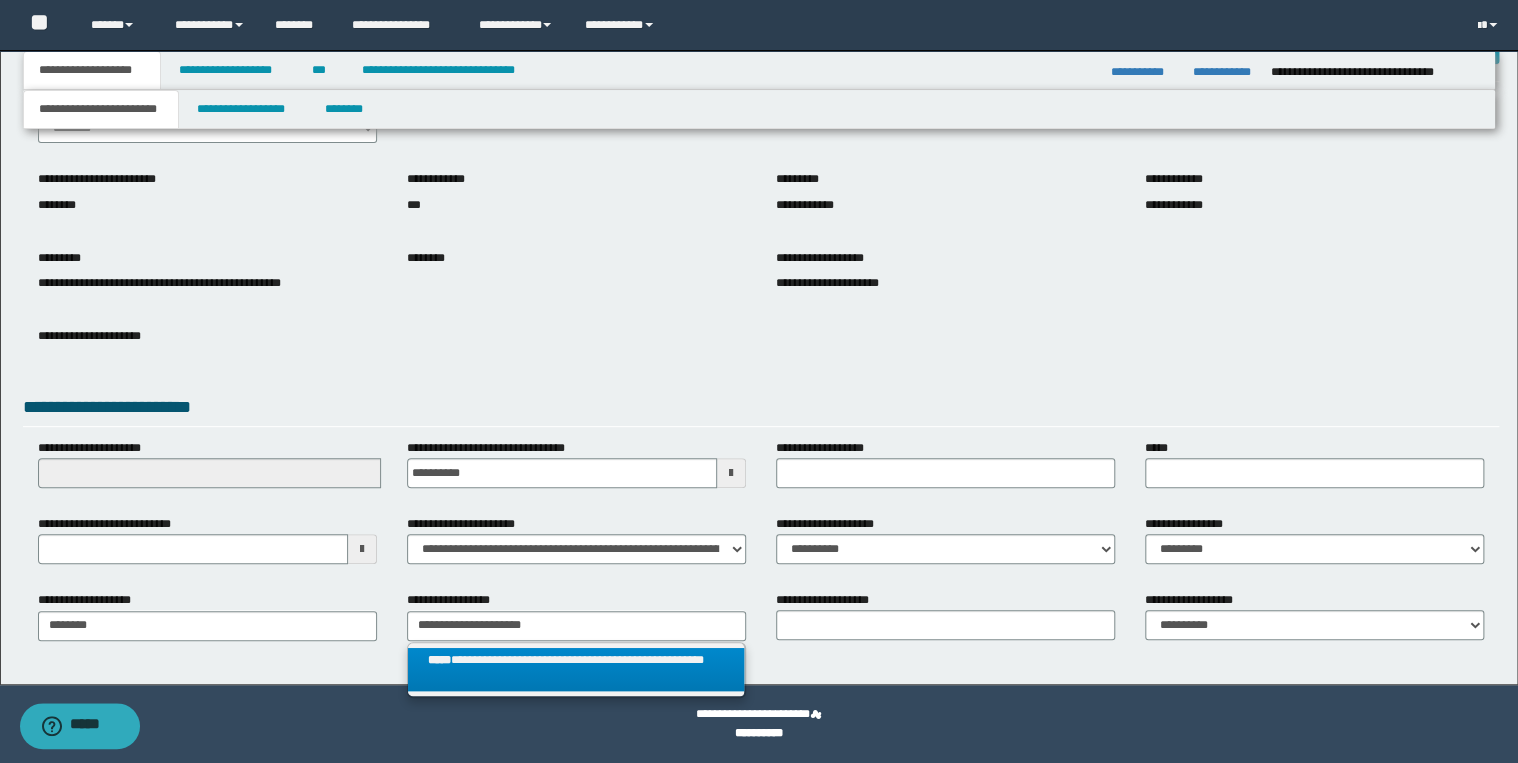click on "**********" at bounding box center [576, 670] 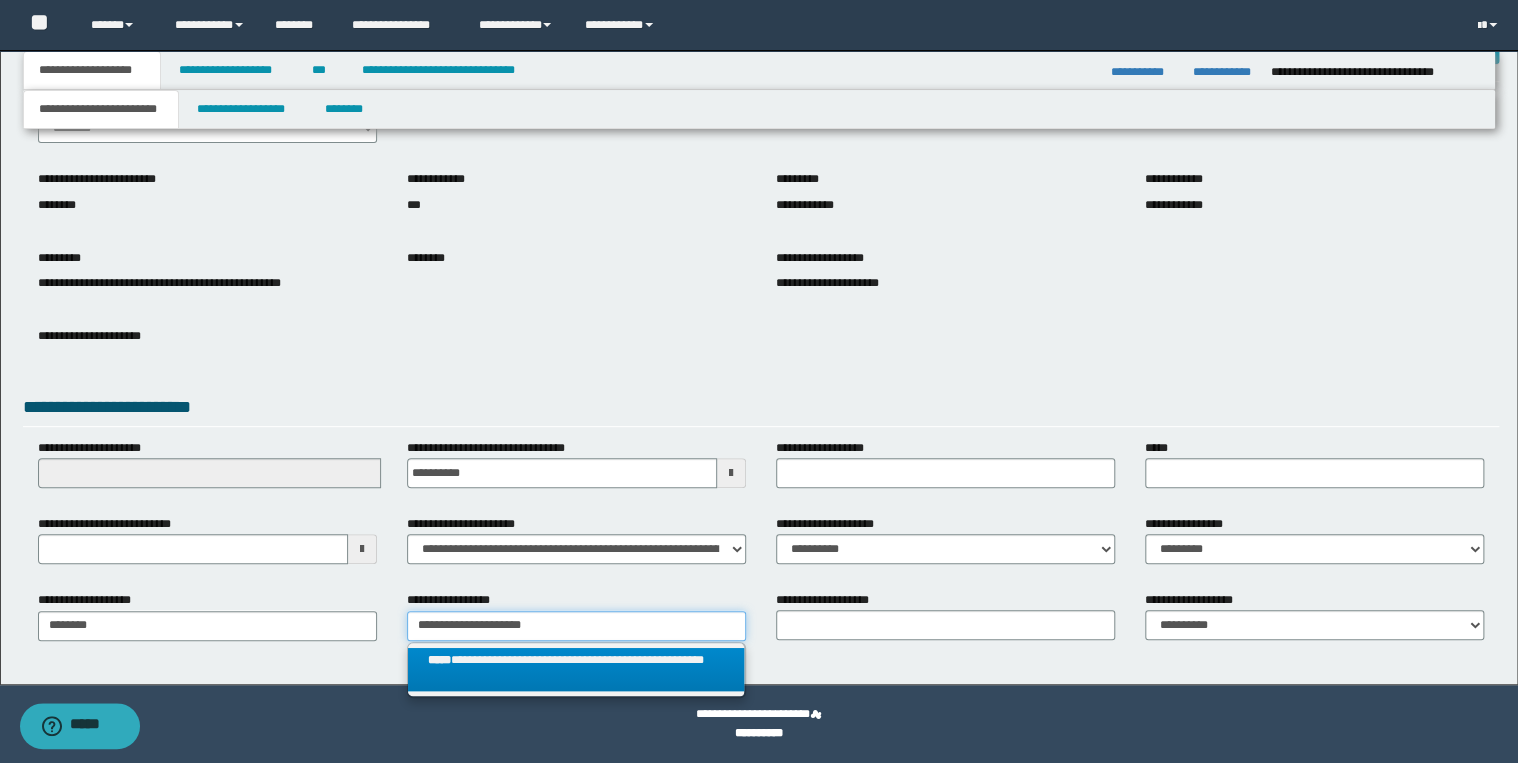 type 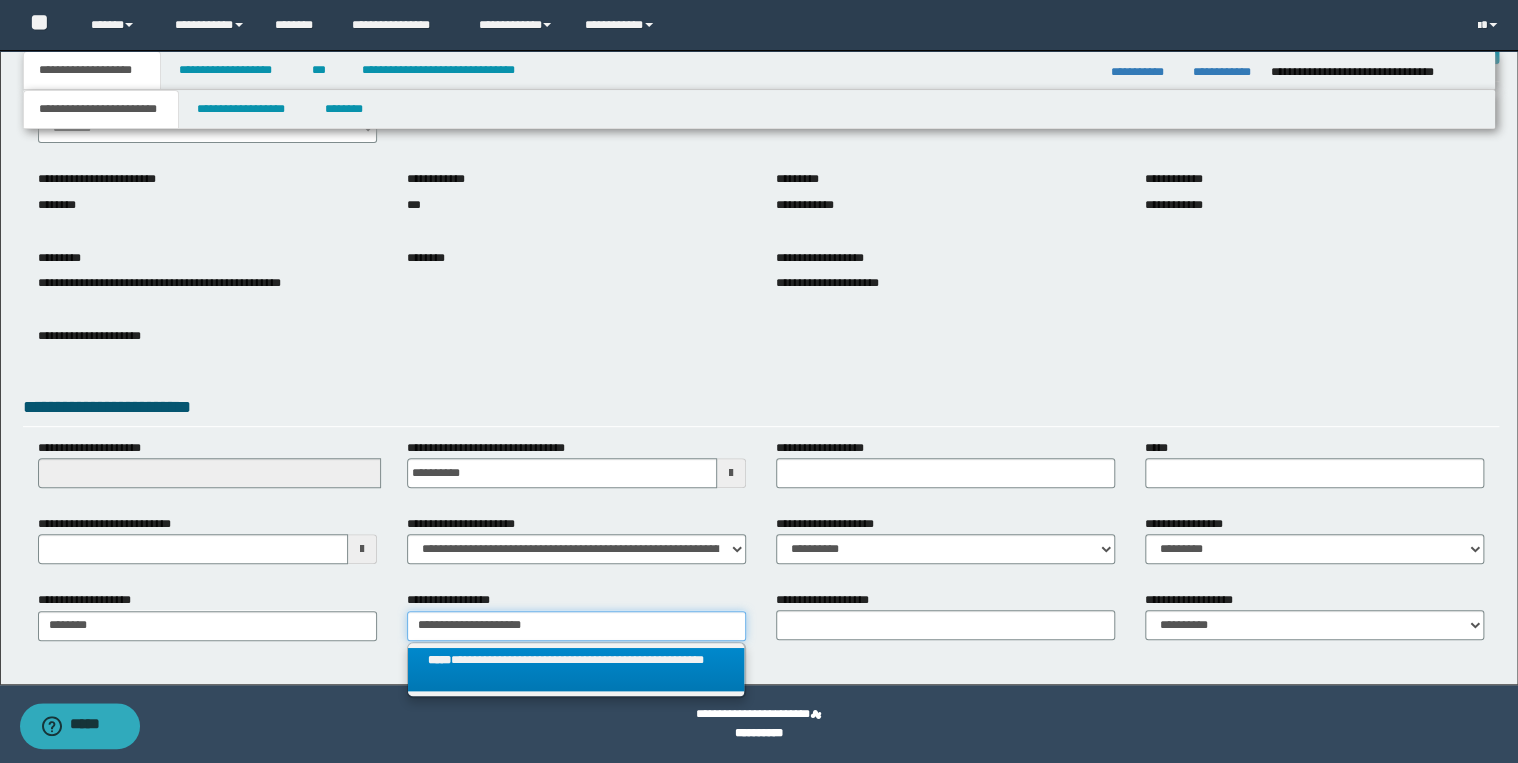 type on "**********" 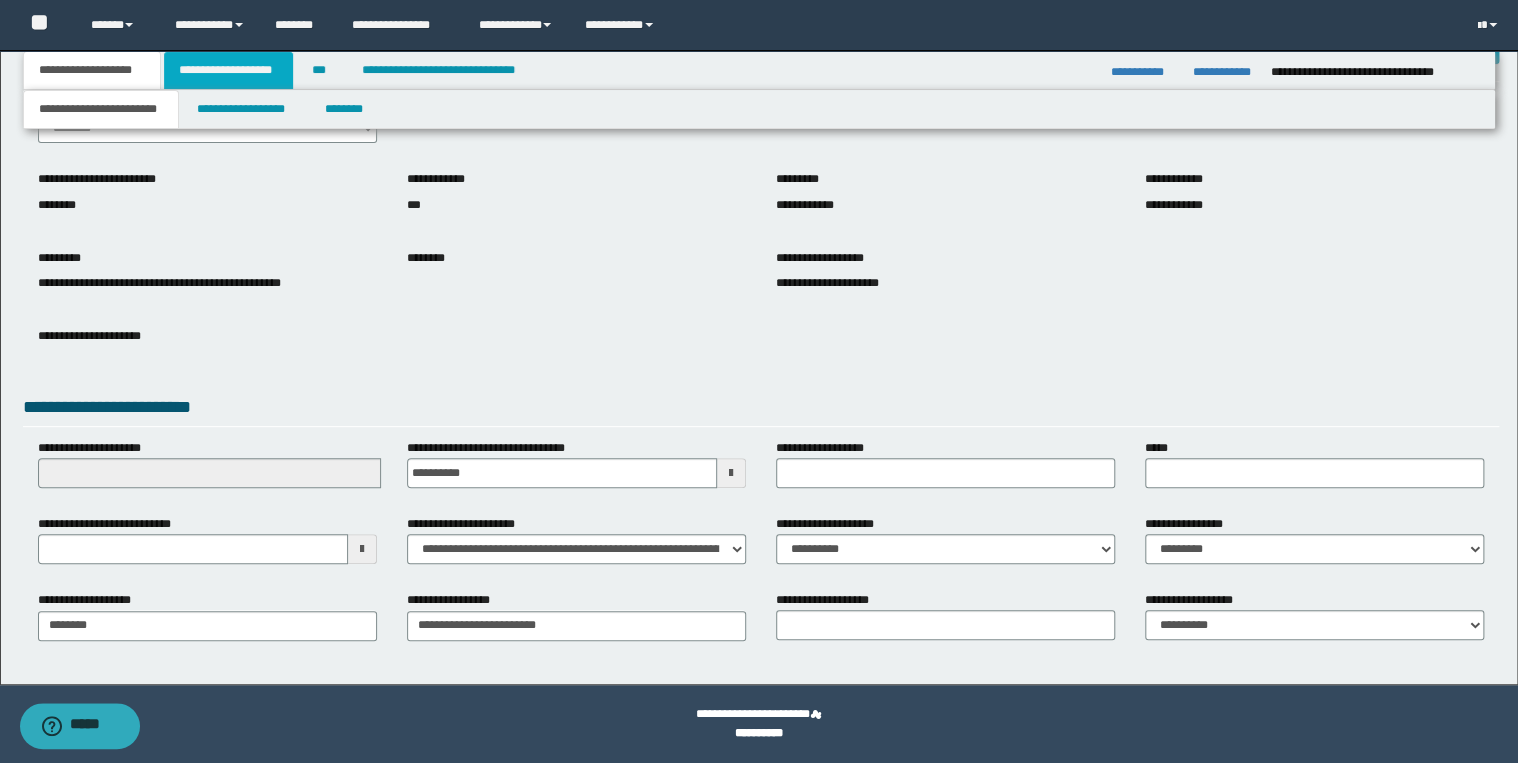 click on "**********" at bounding box center [228, 70] 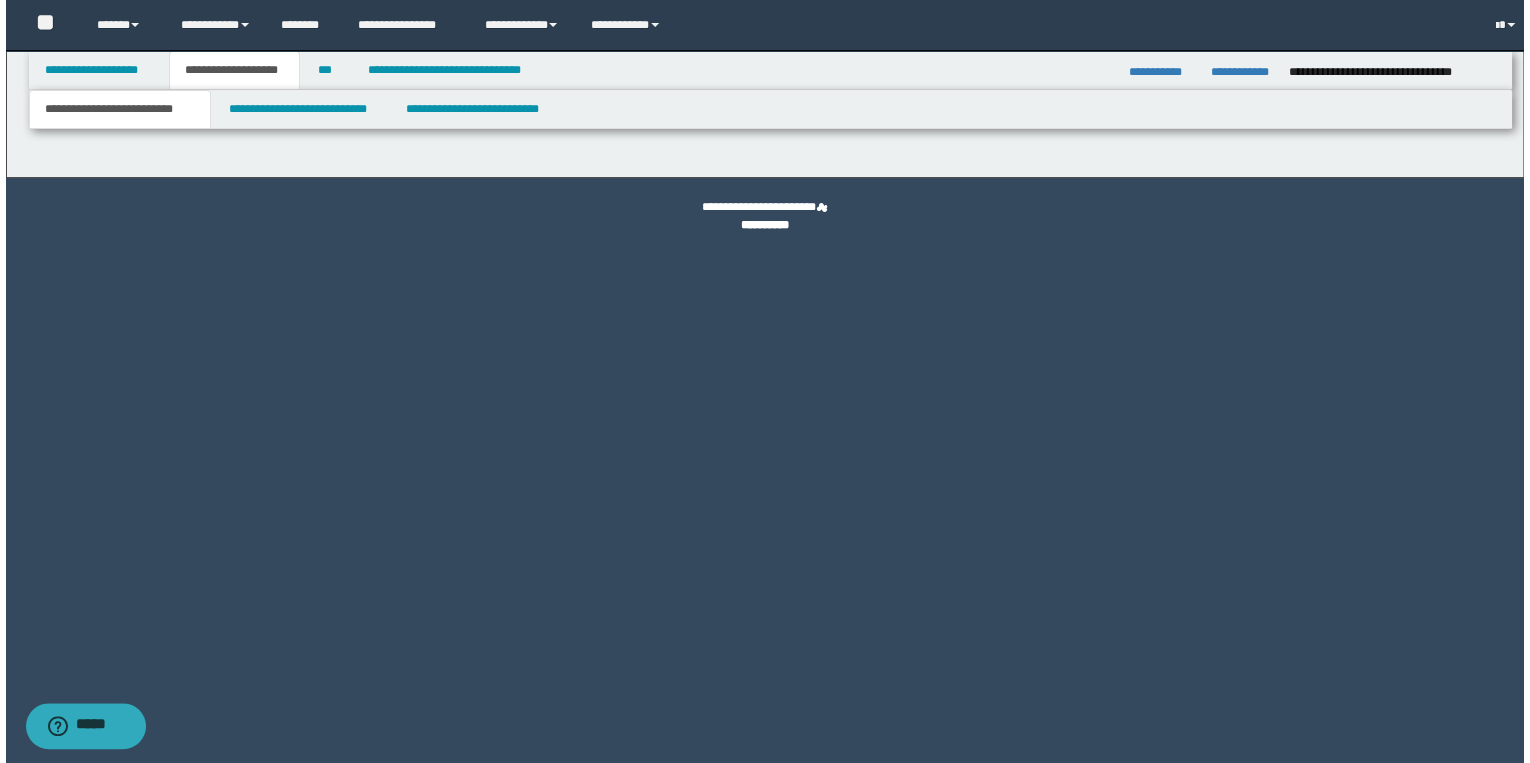 scroll, scrollTop: 0, scrollLeft: 0, axis: both 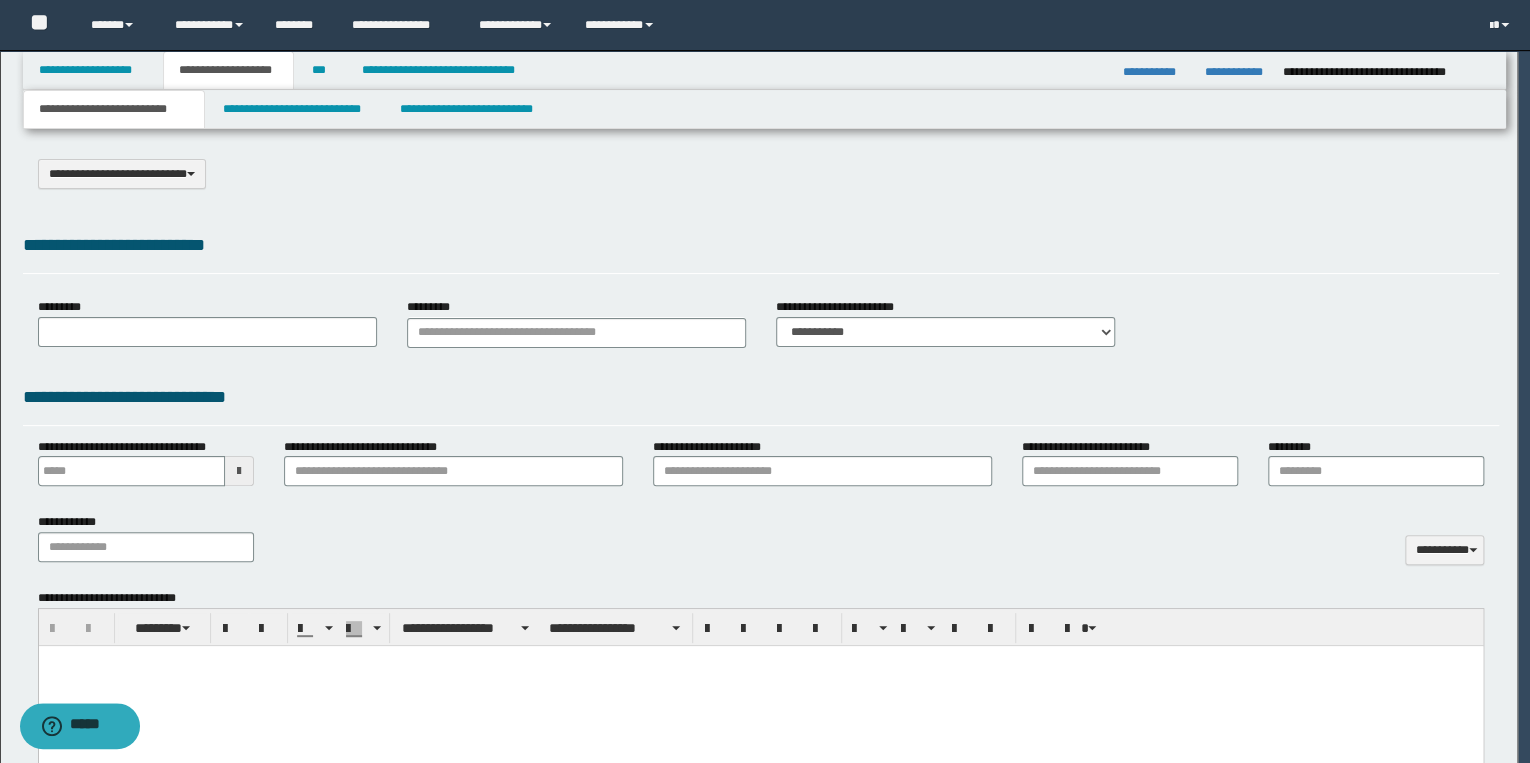 select on "*" 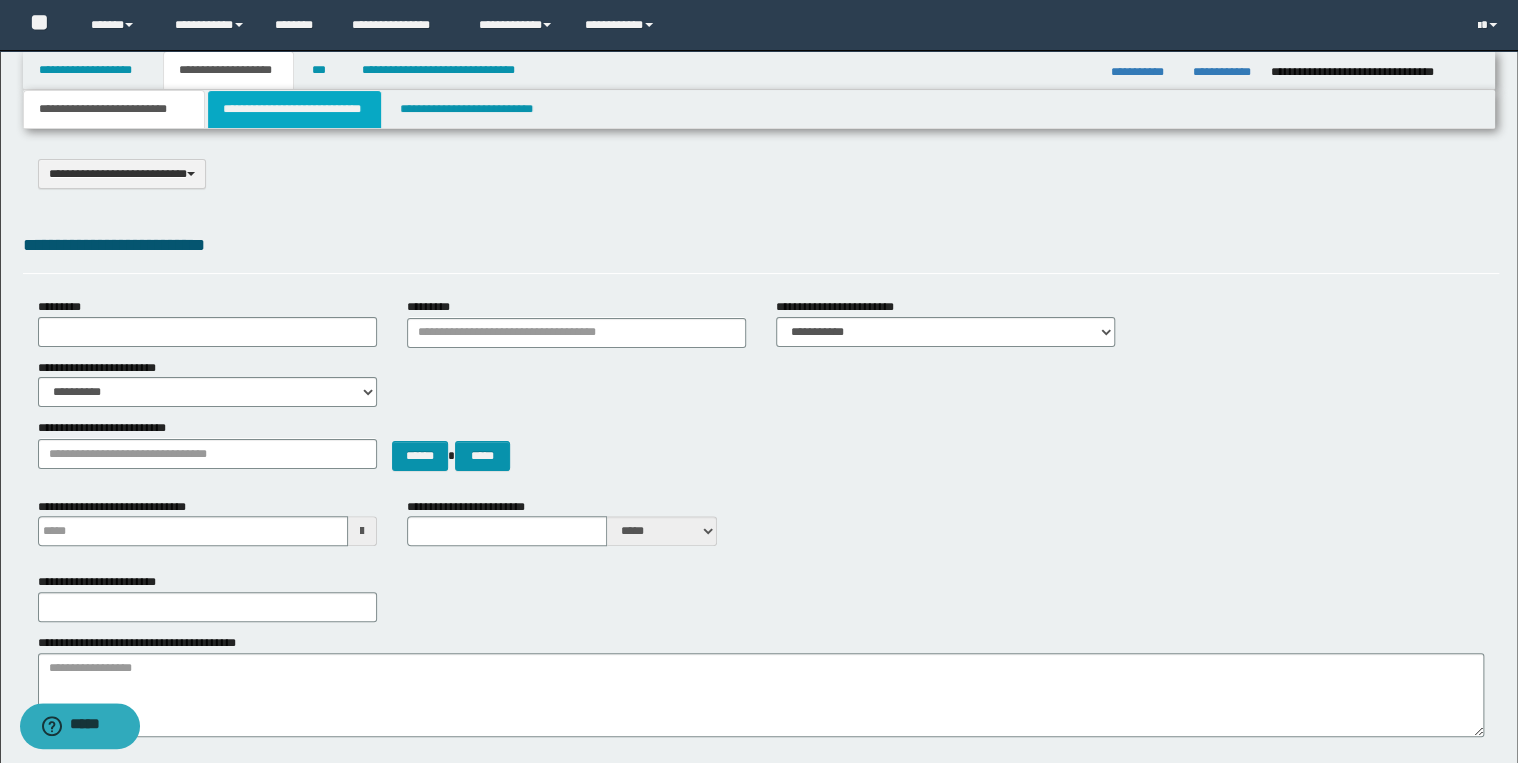 click on "**********" at bounding box center (294, 109) 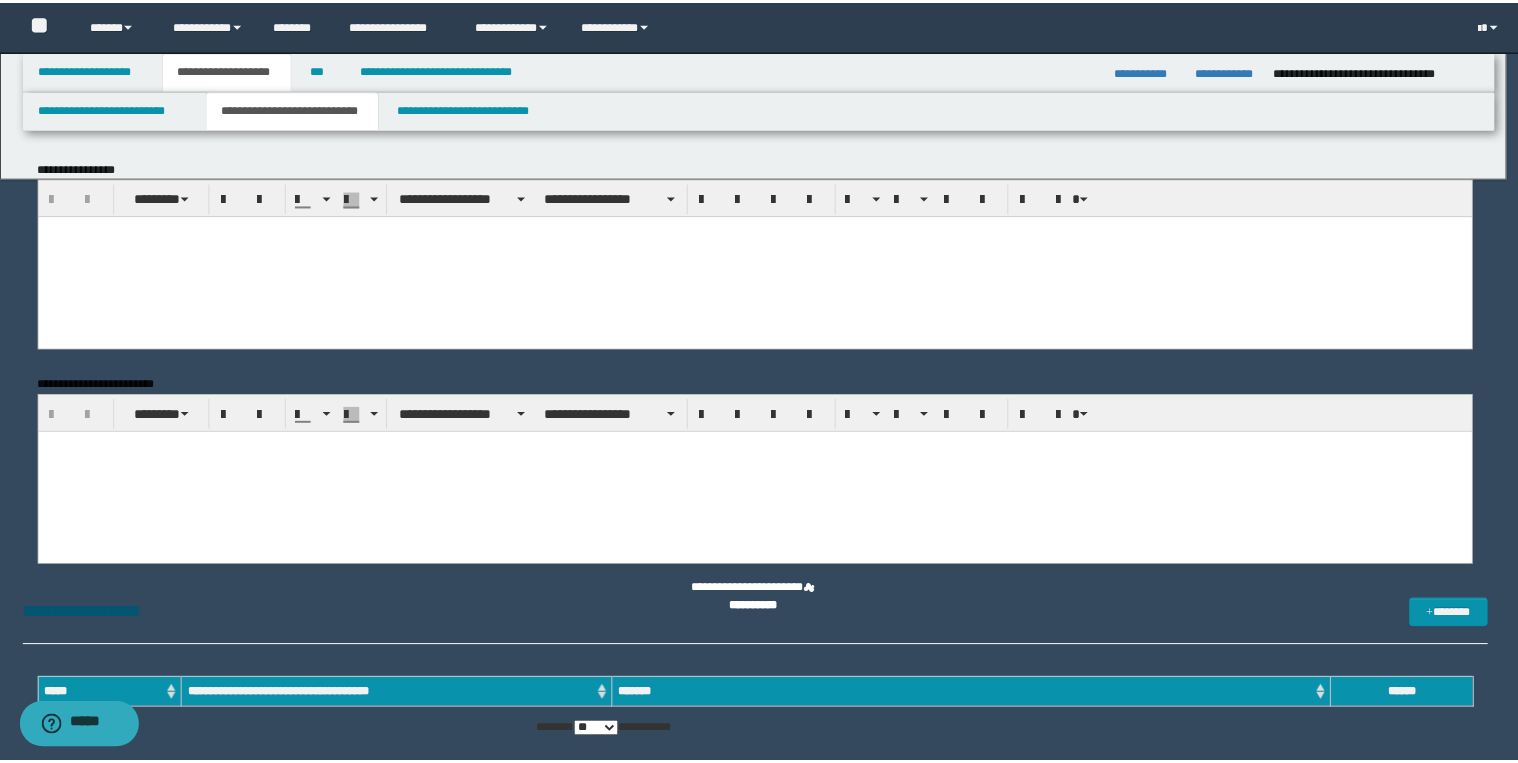 scroll, scrollTop: 0, scrollLeft: 0, axis: both 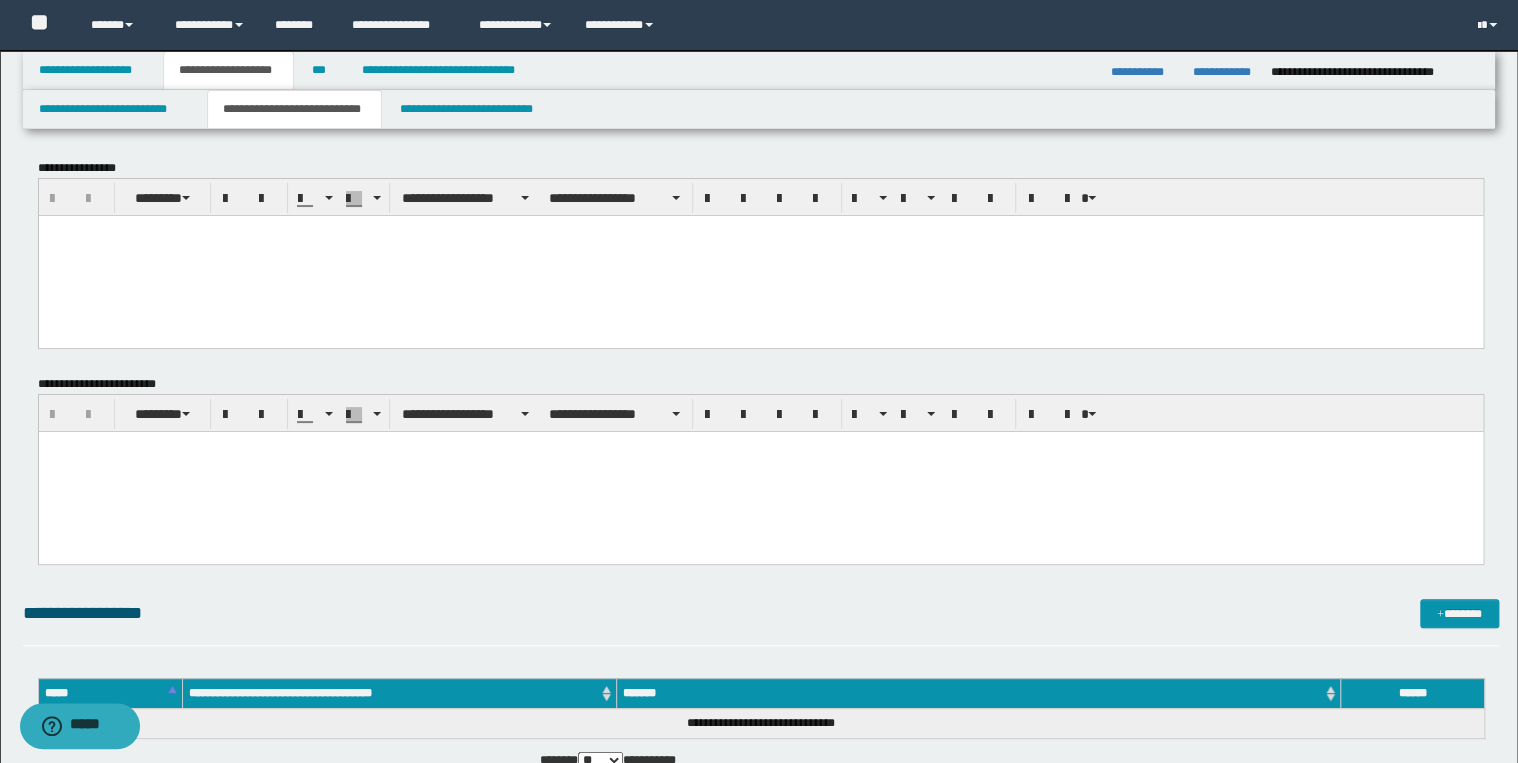 click at bounding box center [760, 255] 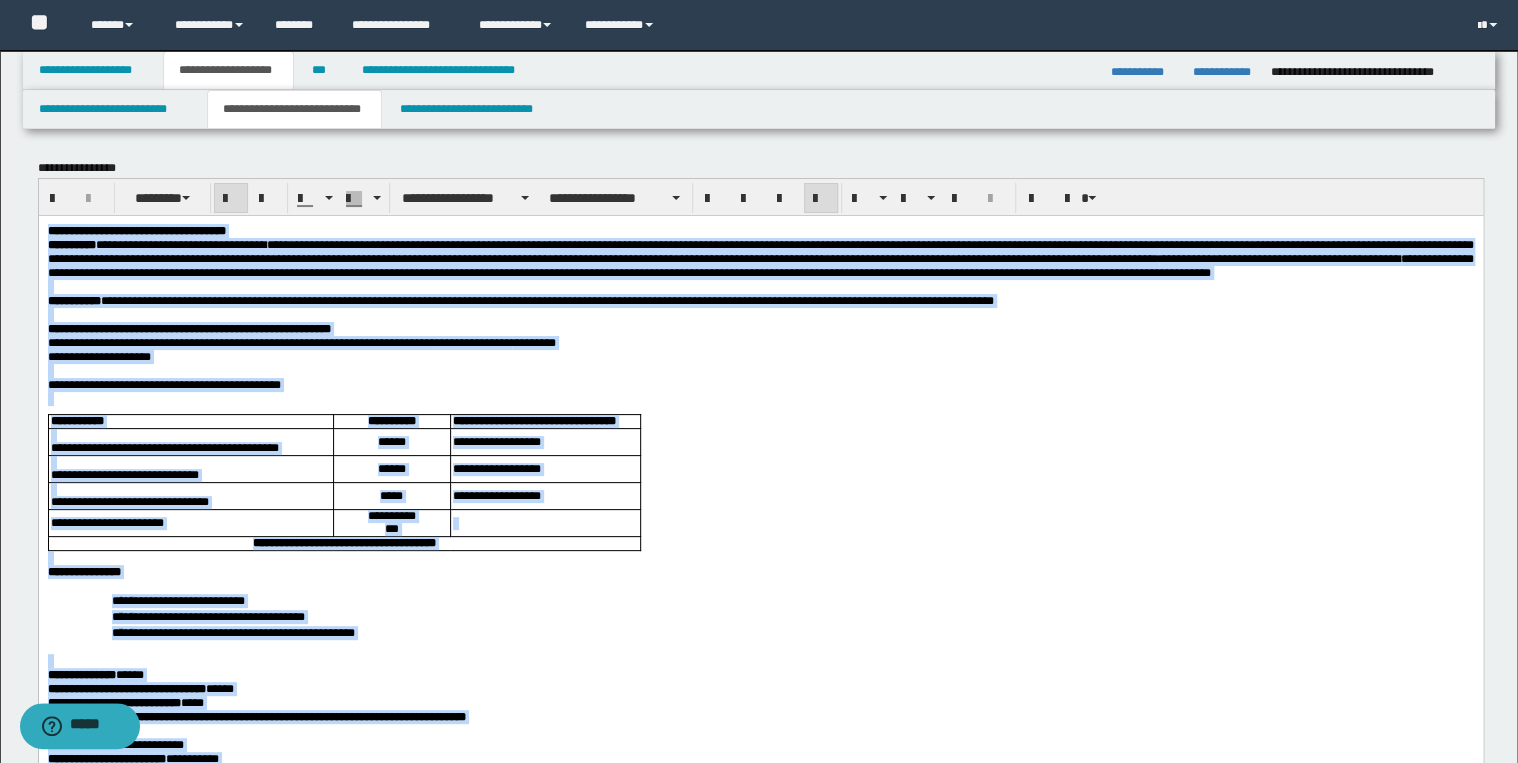 click at bounding box center (821, 198) 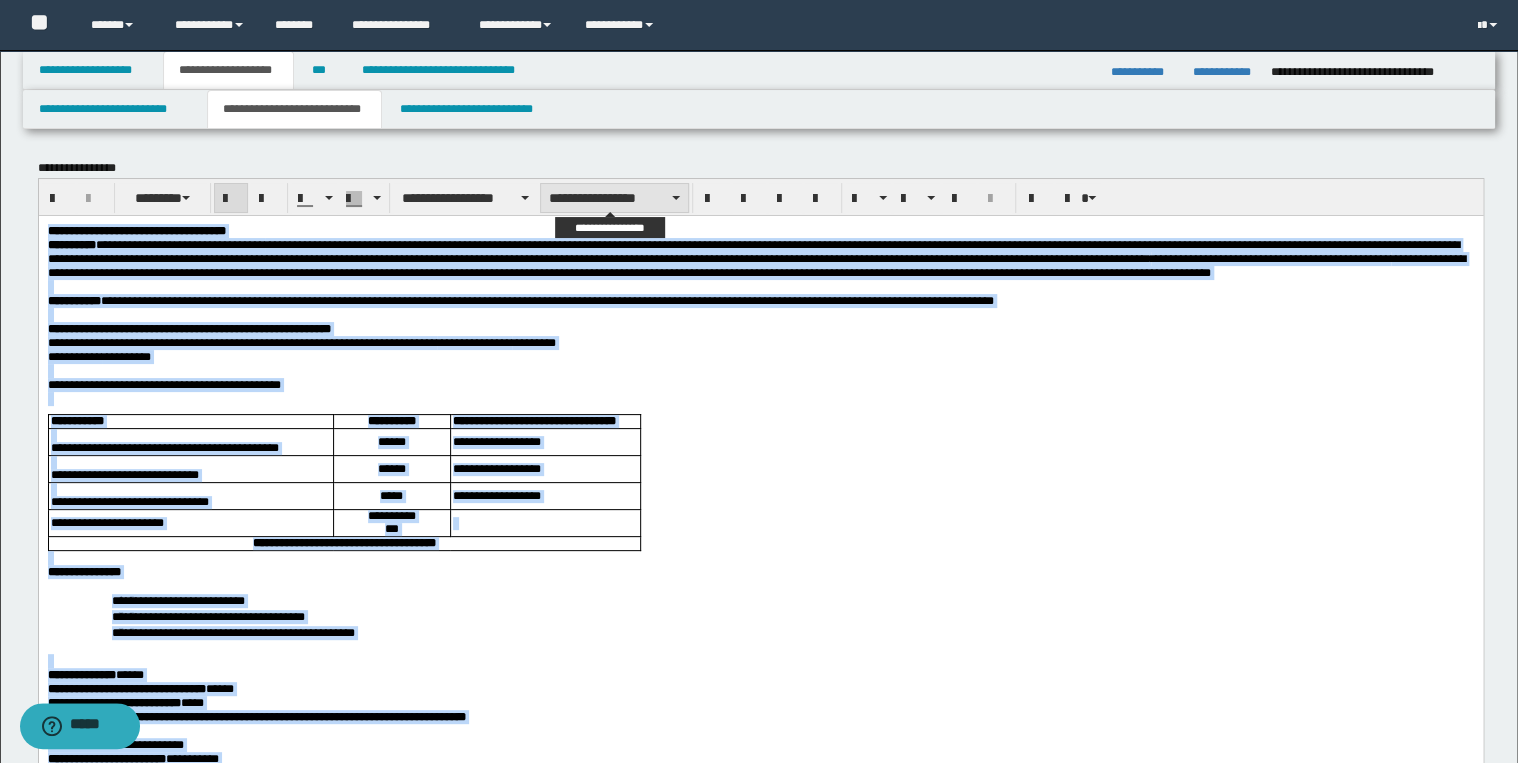 click on "**********" at bounding box center [614, 198] 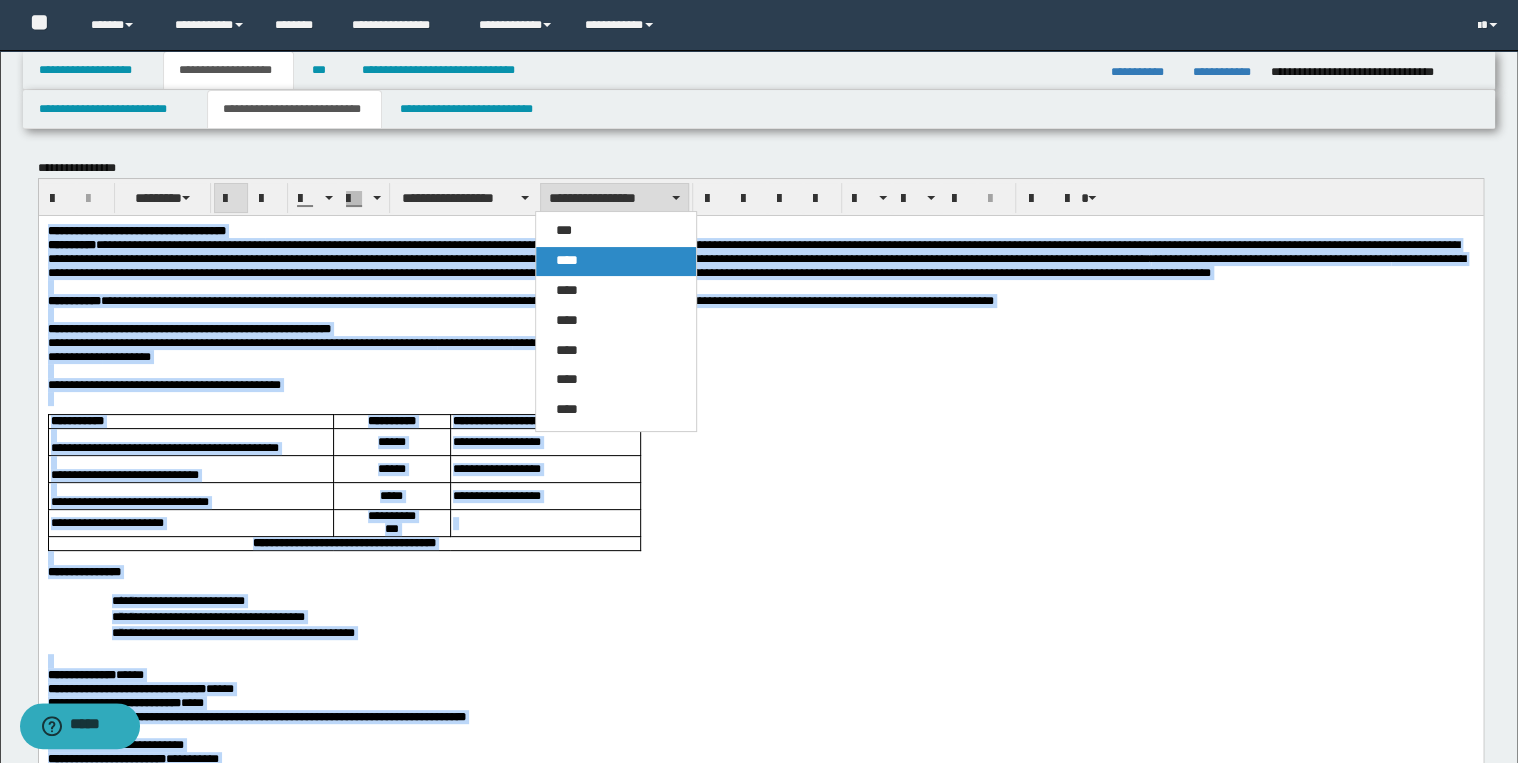 click on "****" at bounding box center [616, 261] 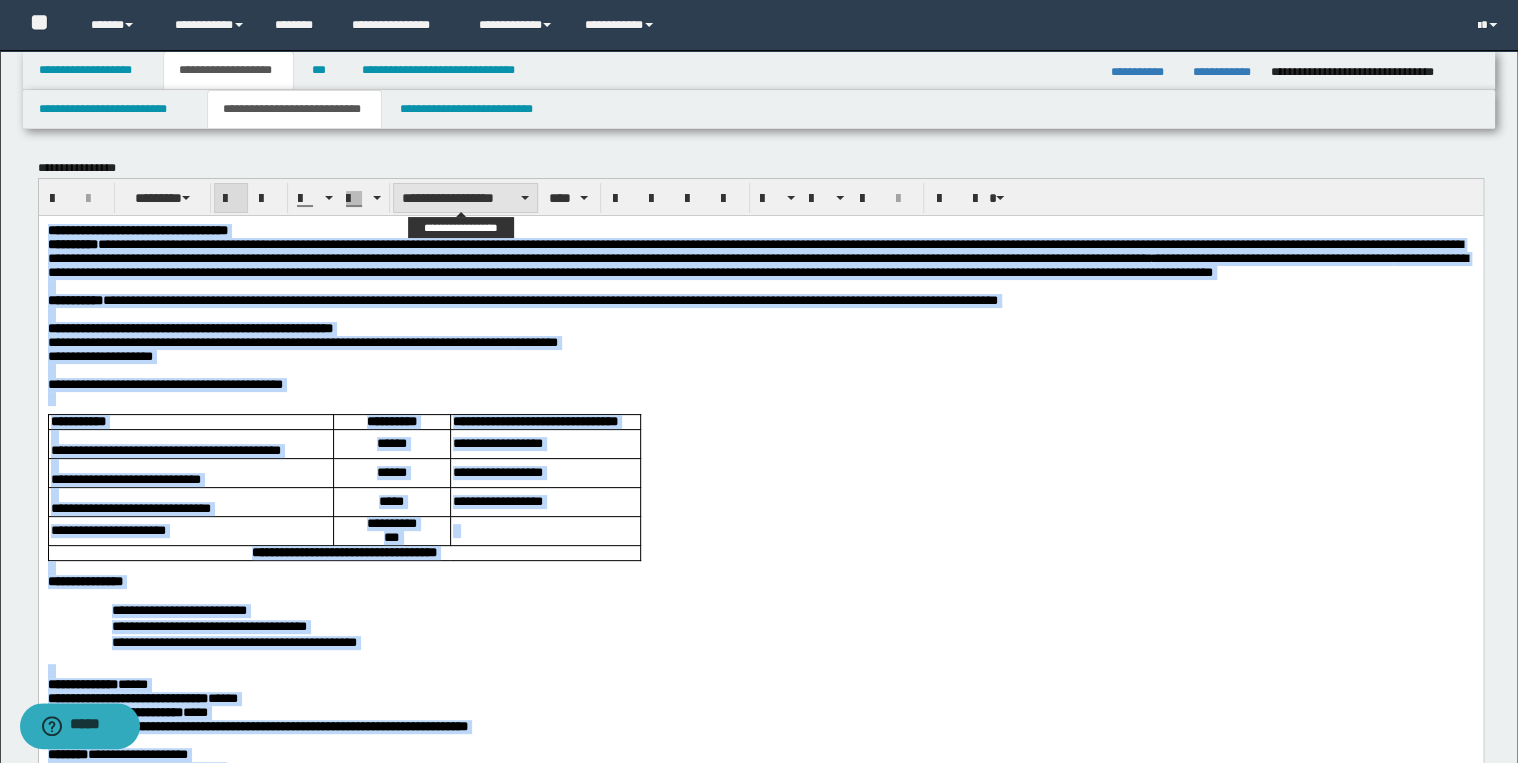 click on "**********" at bounding box center (465, 198) 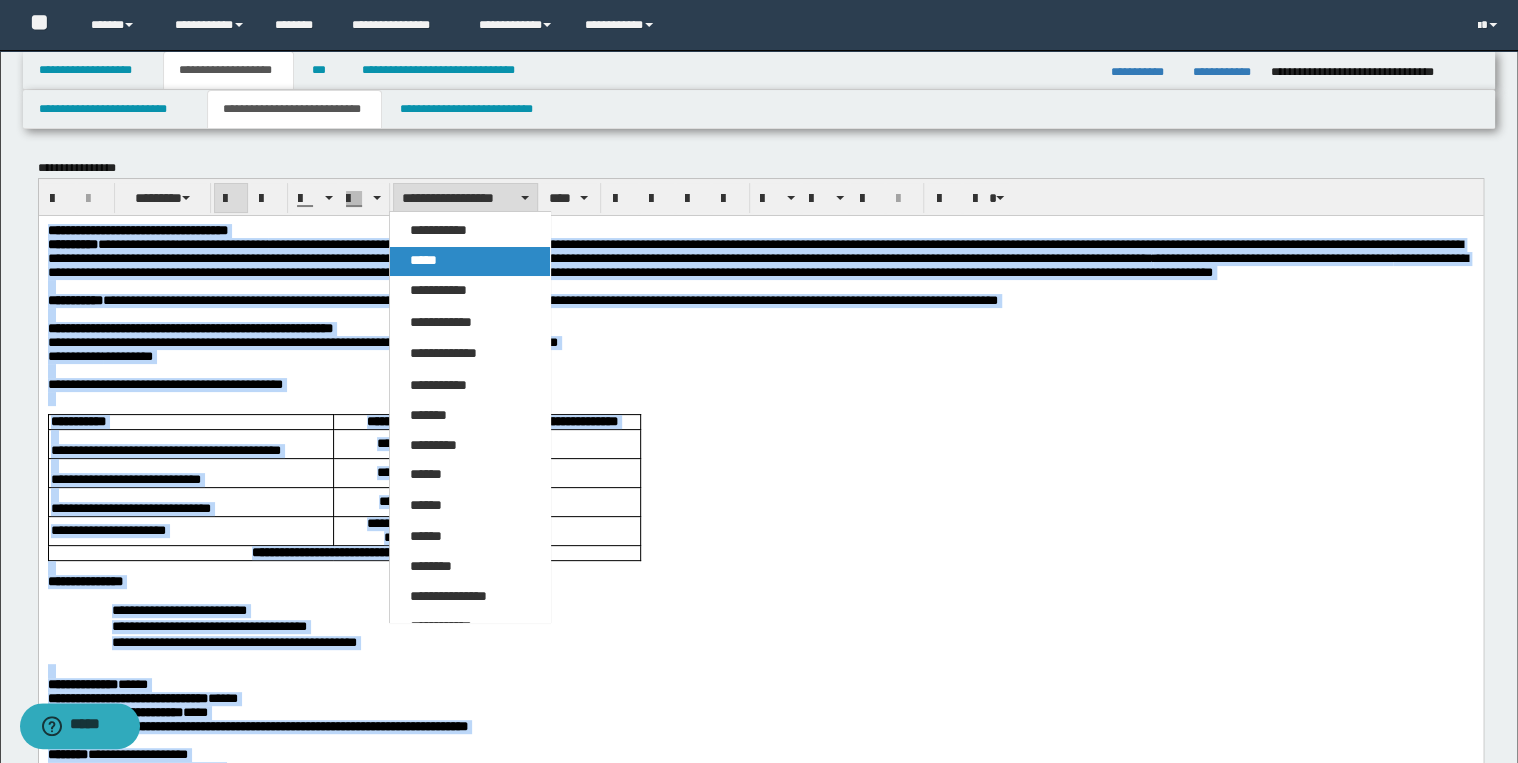 click on "*****" at bounding box center (470, 261) 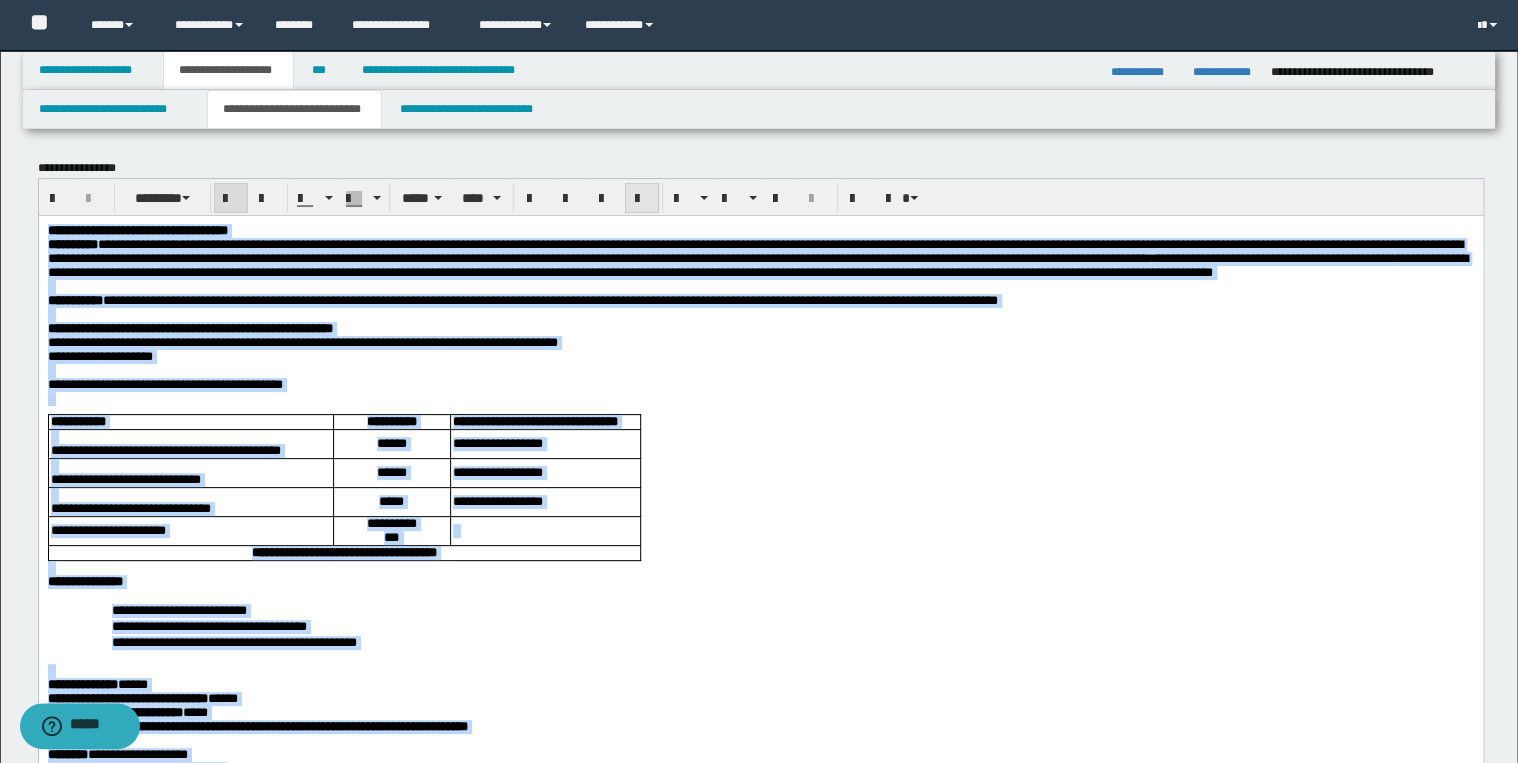 click at bounding box center [642, 199] 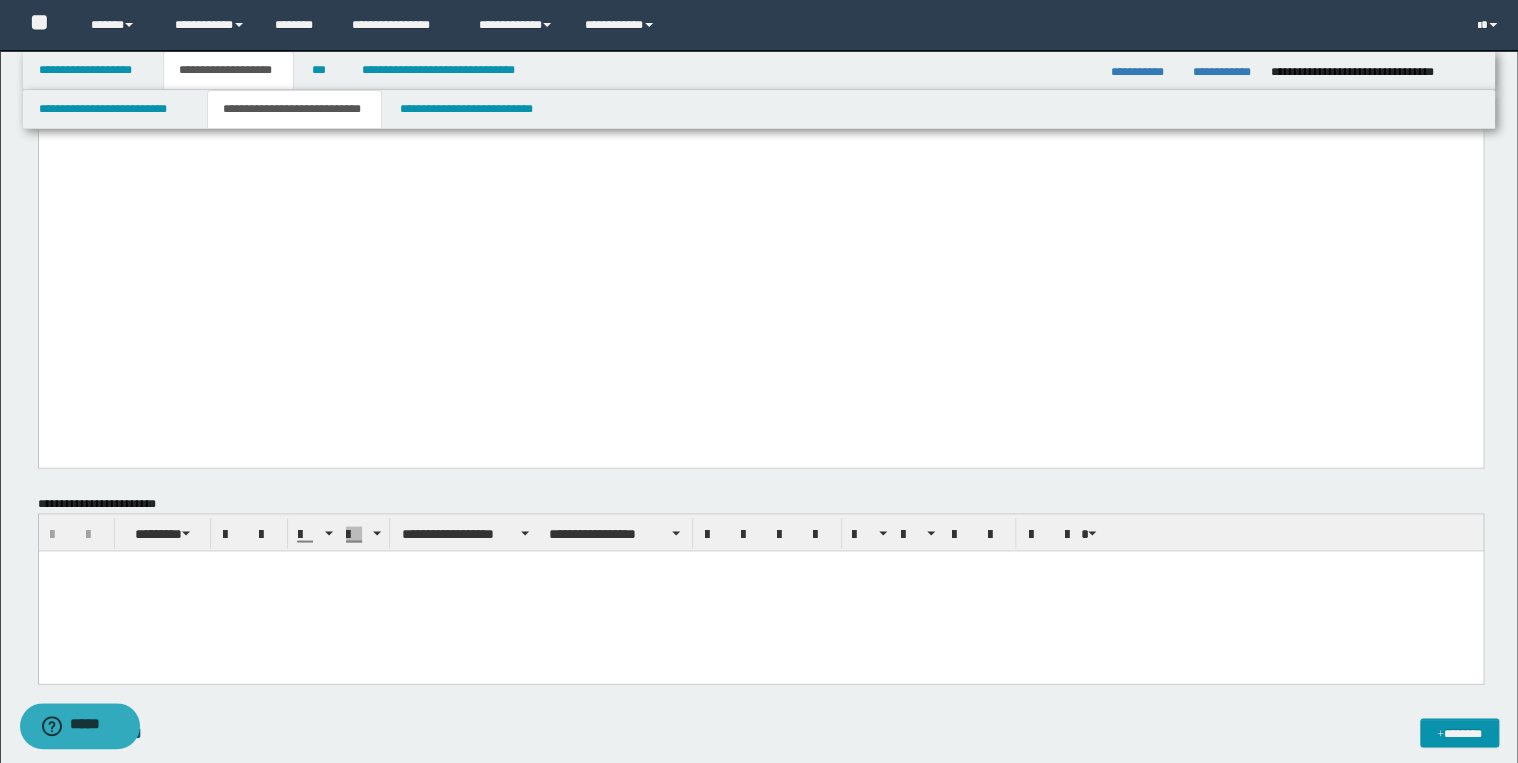 scroll, scrollTop: 1600, scrollLeft: 0, axis: vertical 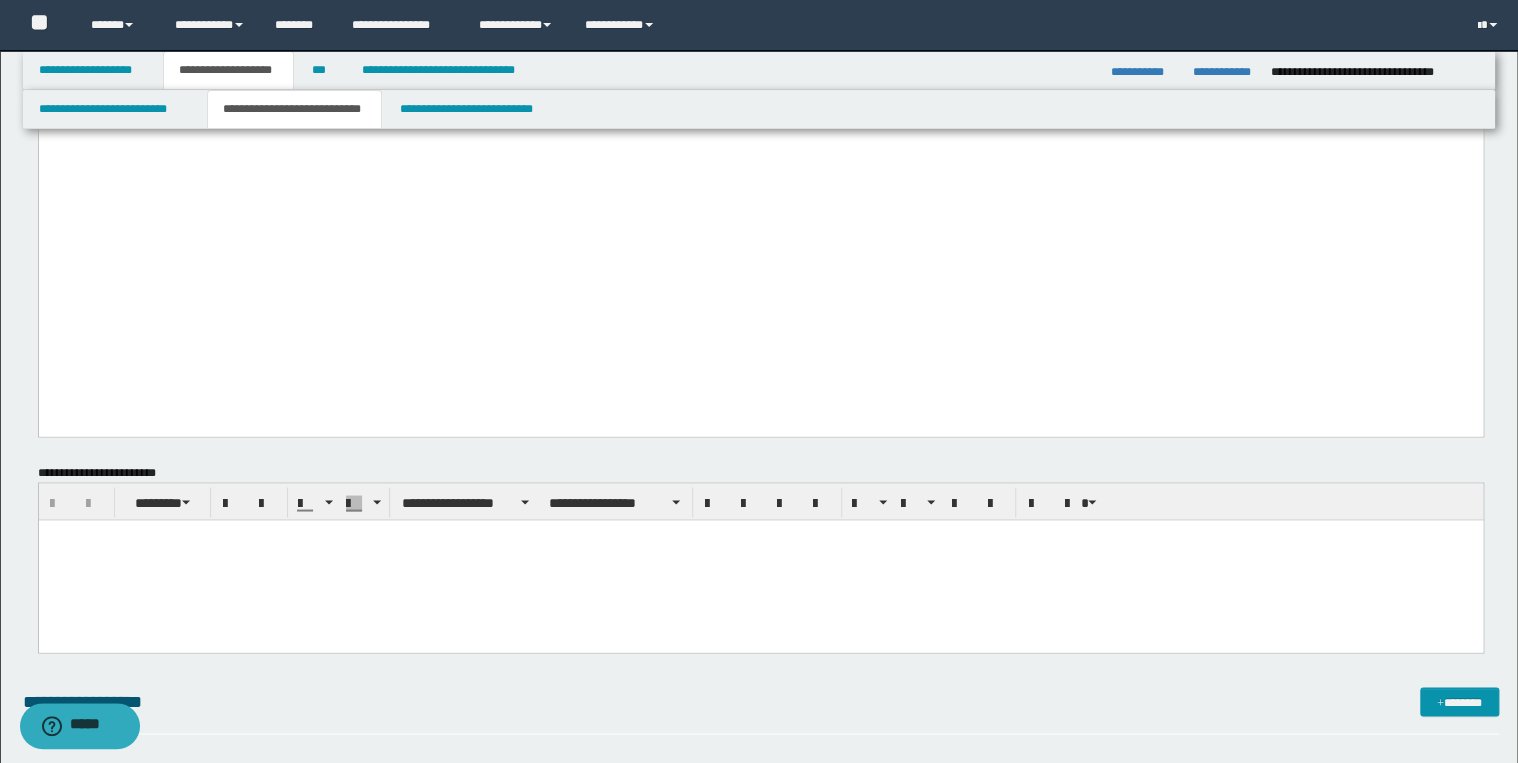click at bounding box center [760, 559] 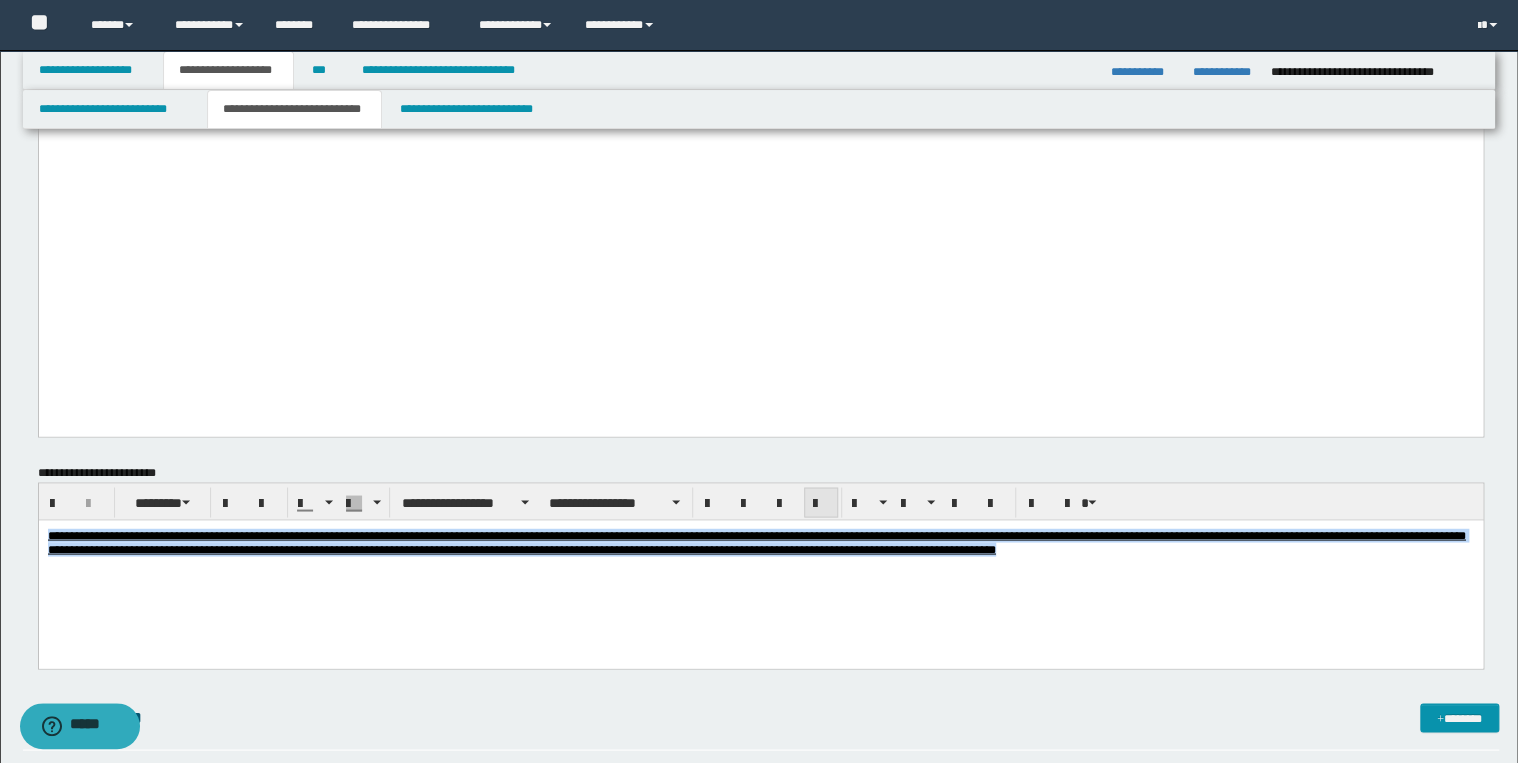 click at bounding box center [821, 503] 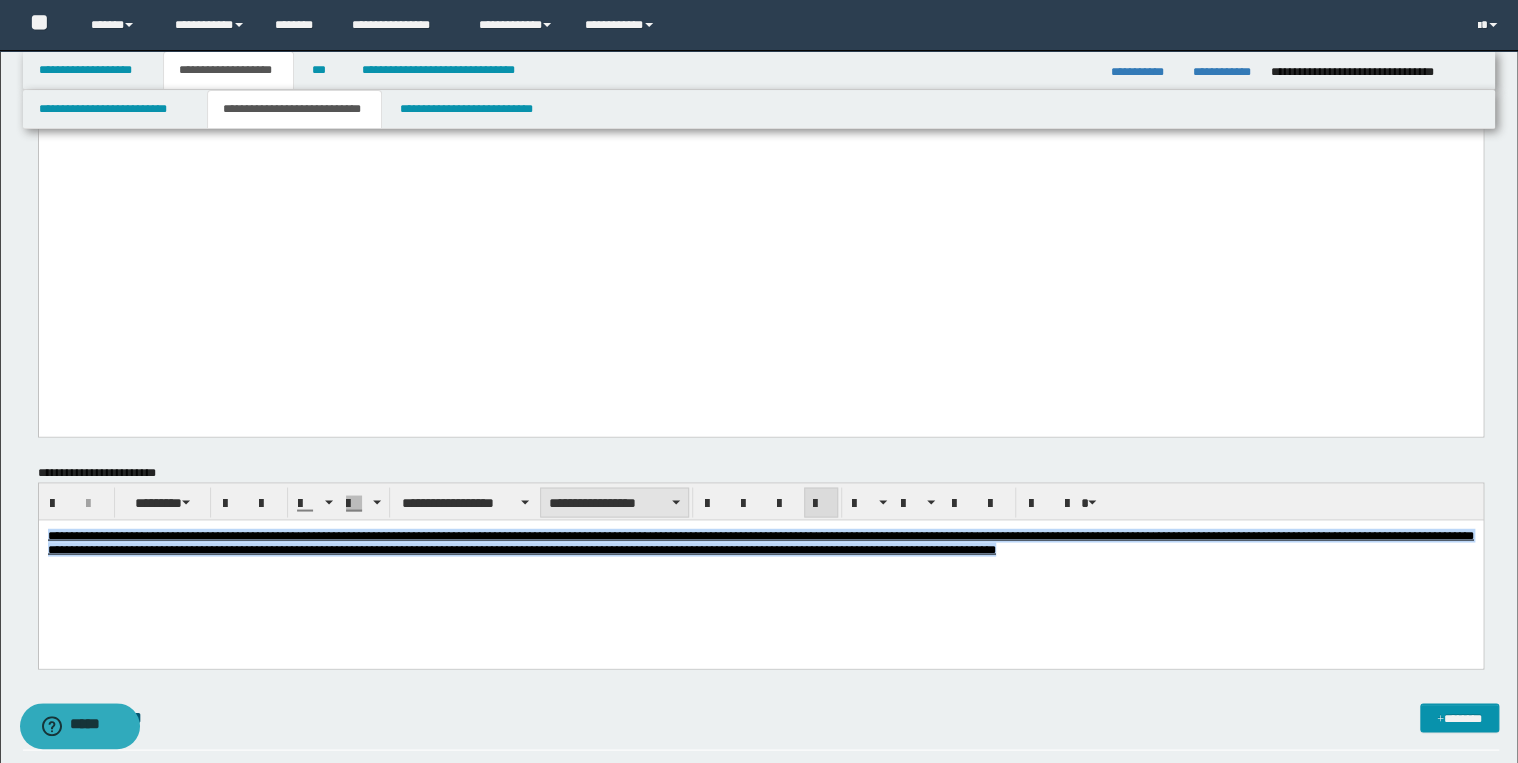 click on "**********" at bounding box center (614, 502) 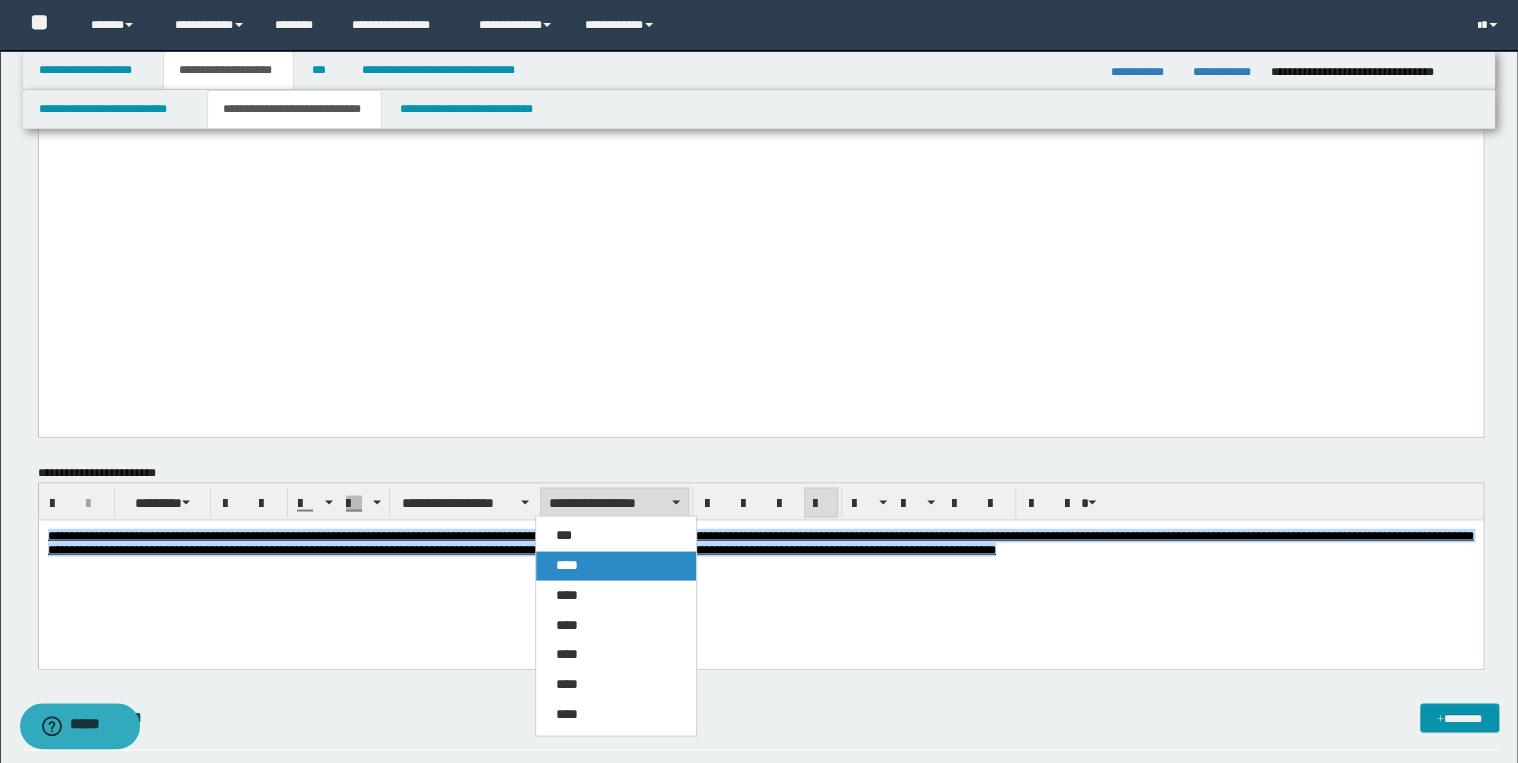 click on "****" at bounding box center [616, 565] 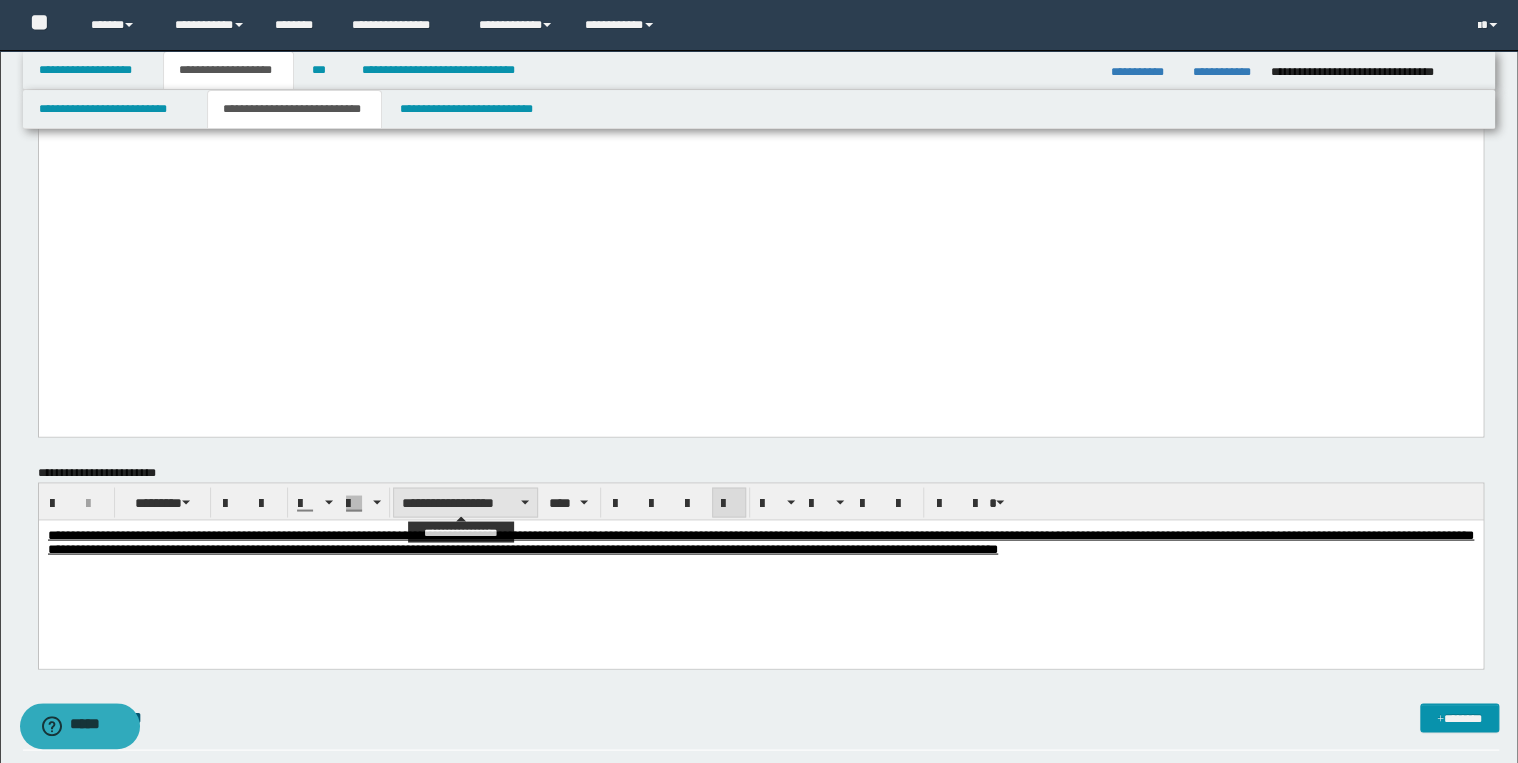 click on "**********" at bounding box center (465, 502) 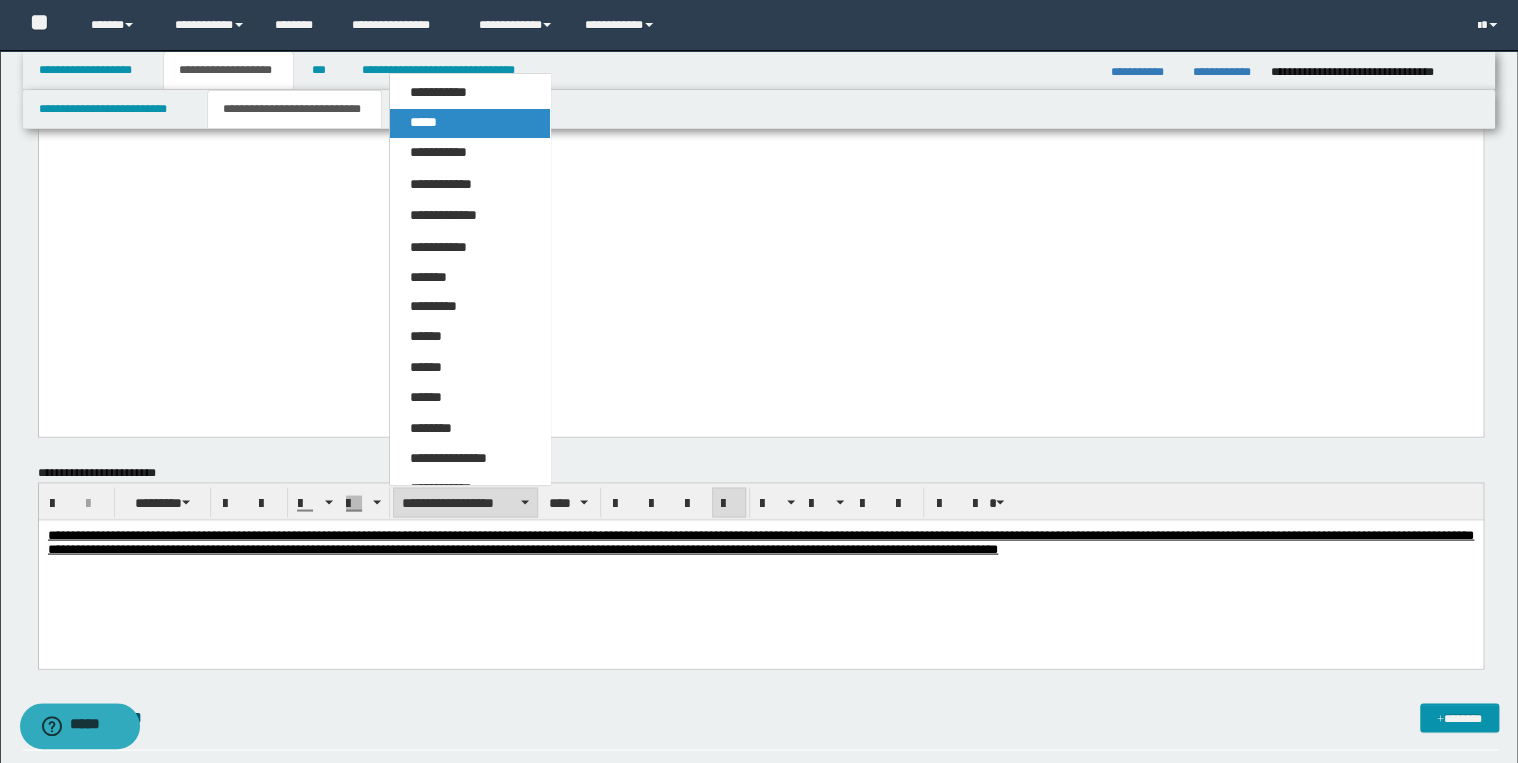 click on "*****" at bounding box center (423, 122) 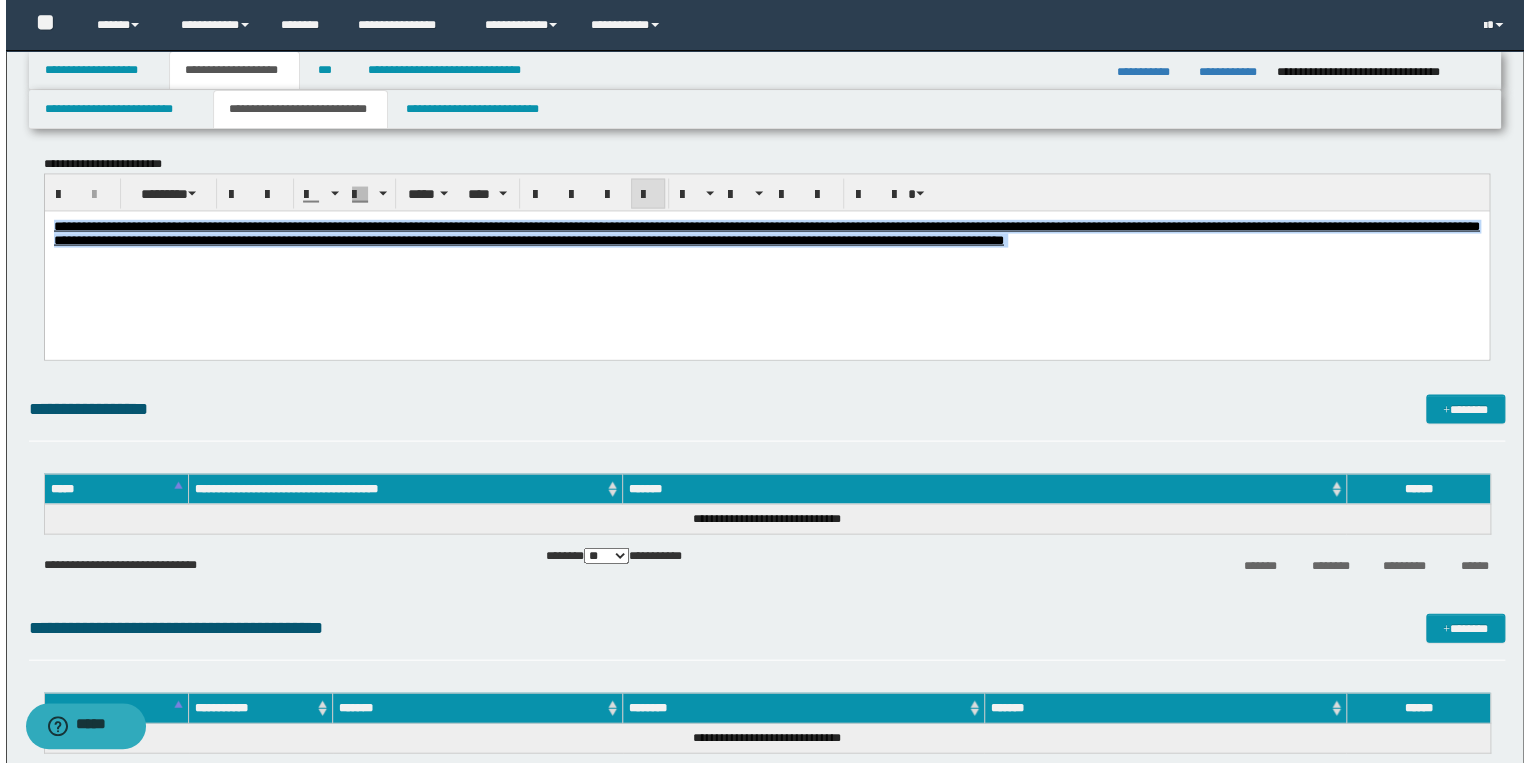 scroll, scrollTop: 1920, scrollLeft: 0, axis: vertical 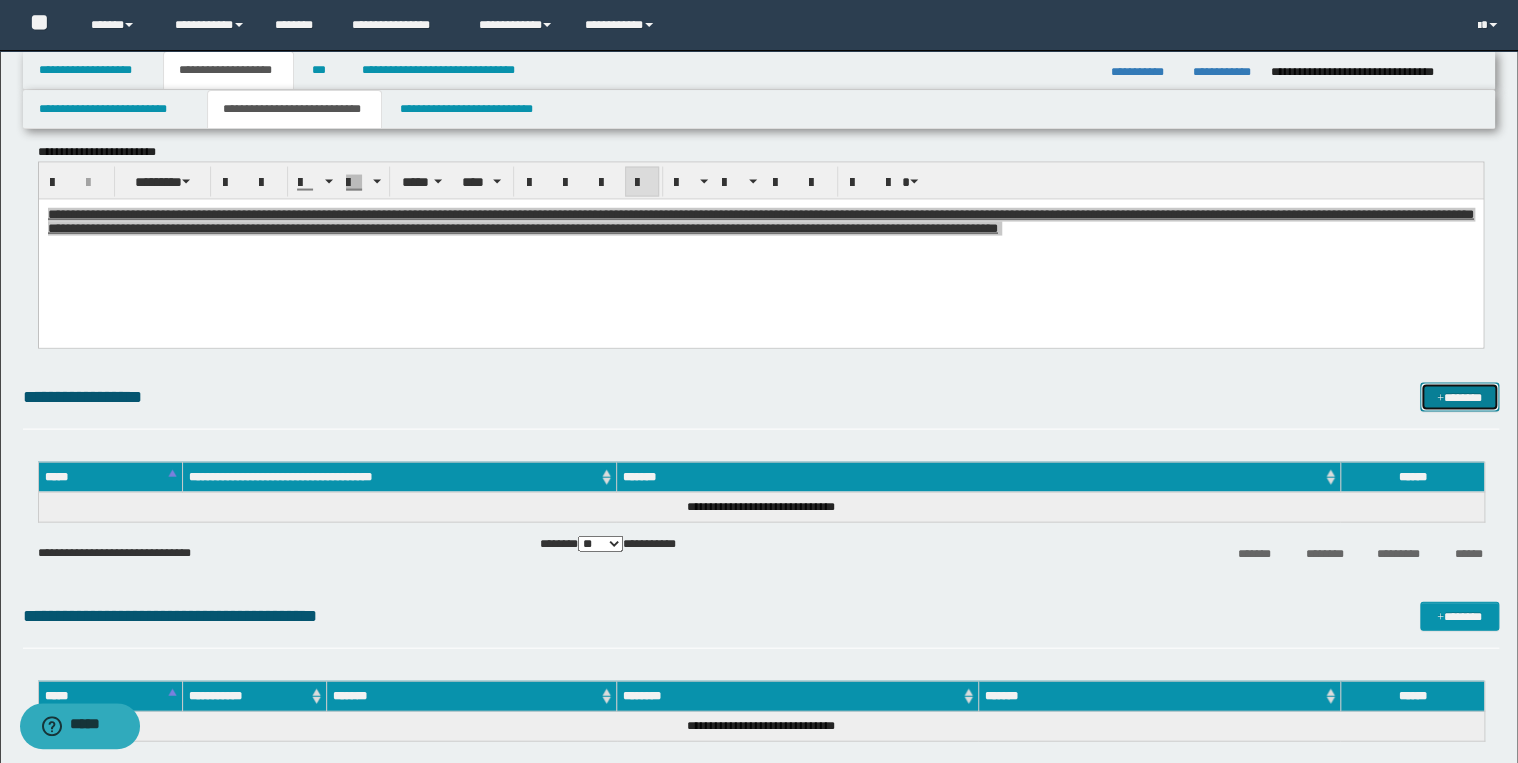 click on "*******" at bounding box center [1459, 398] 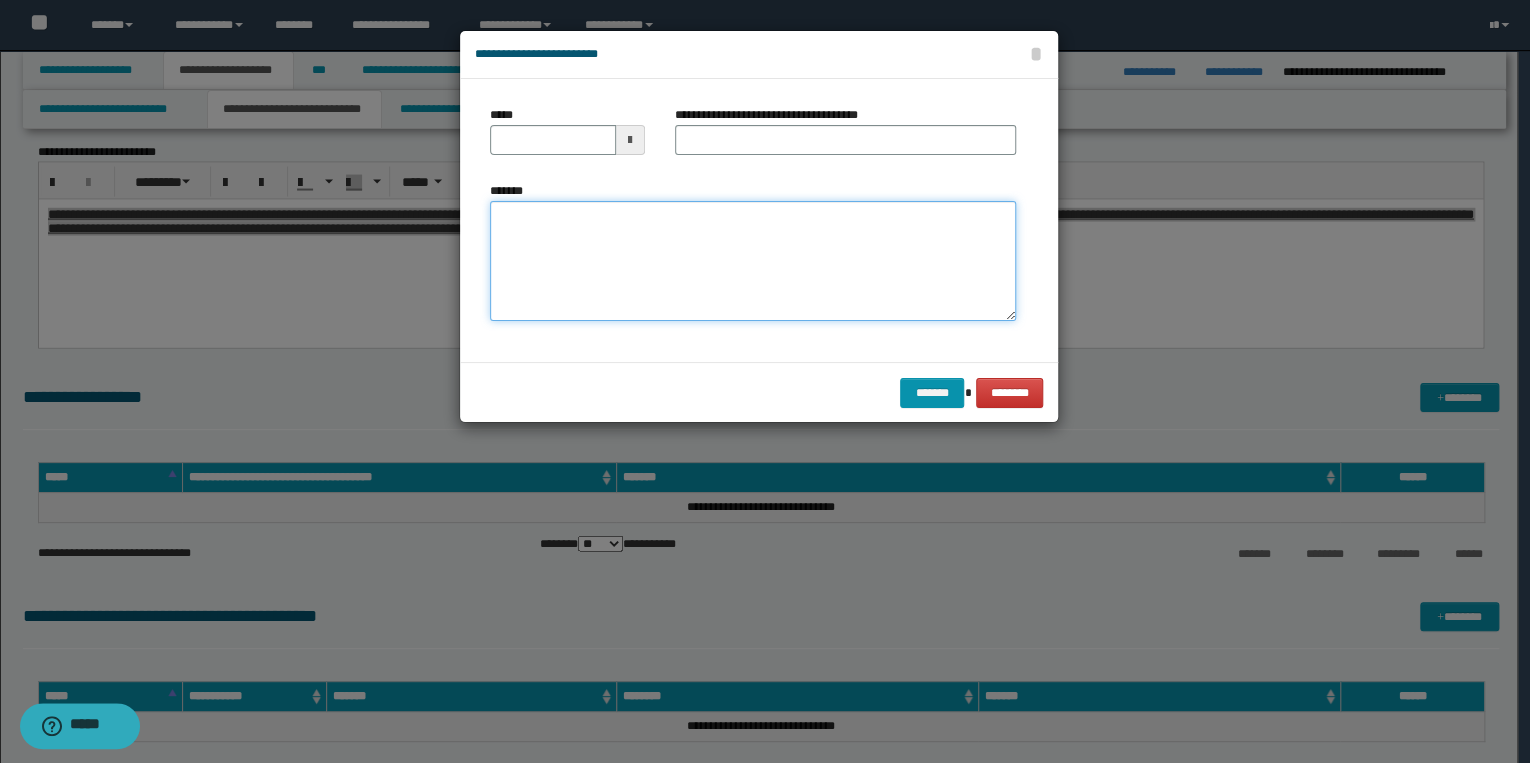 drag, startPoint x: 701, startPoint y: 258, endPoint x: 675, endPoint y: 258, distance: 26 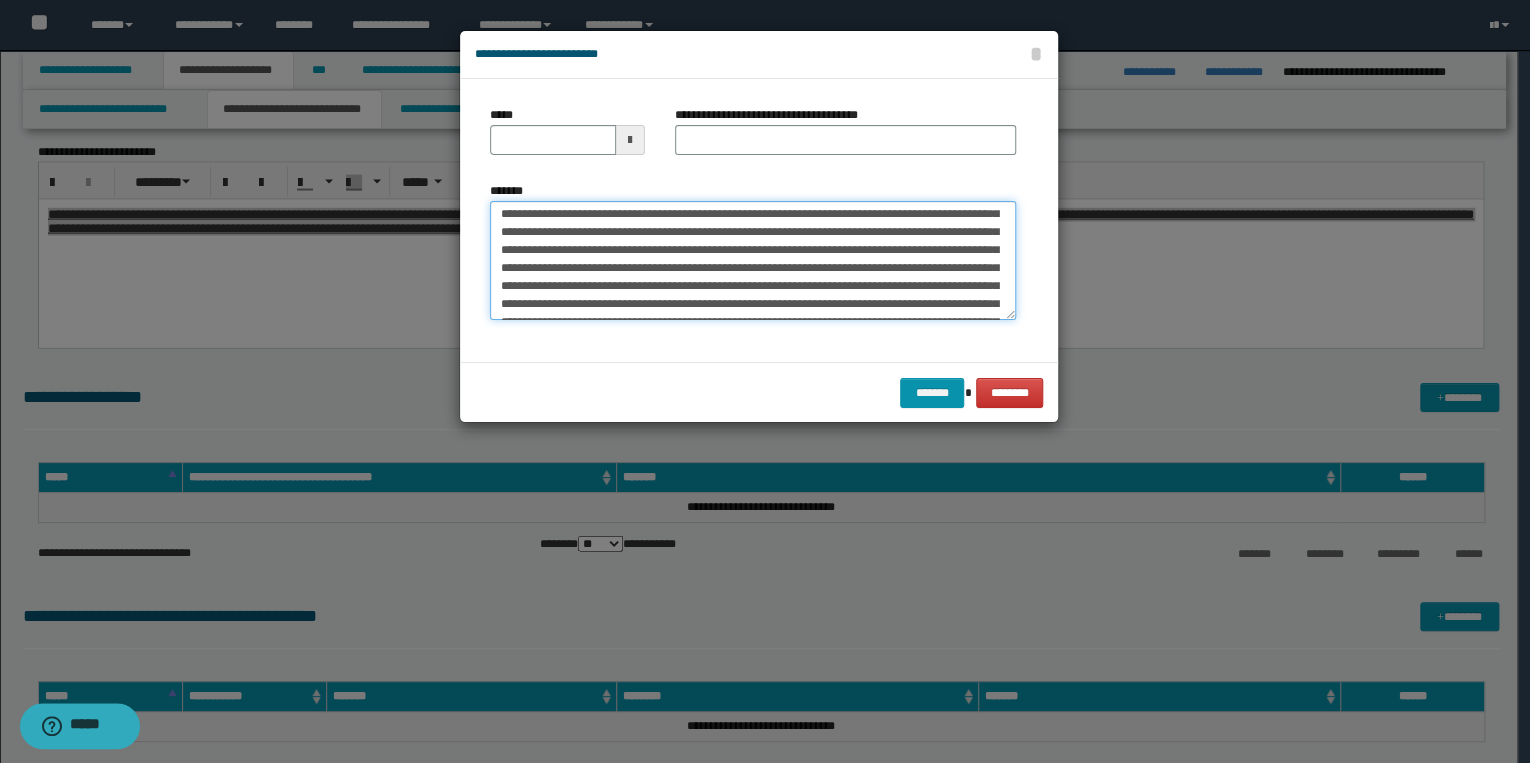 scroll, scrollTop: 0, scrollLeft: 0, axis: both 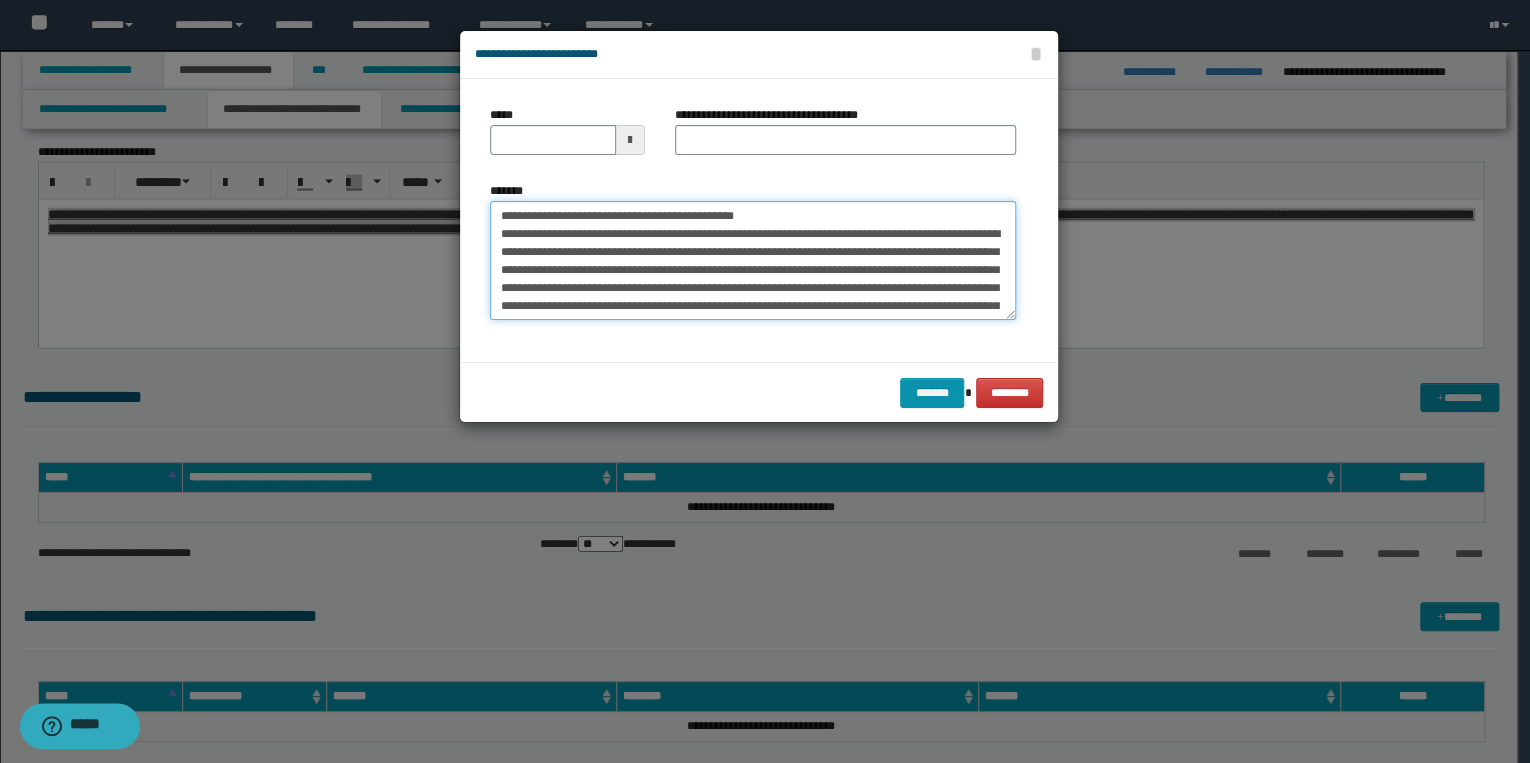 drag, startPoint x: 554, startPoint y: 216, endPoint x: 492, endPoint y: 208, distance: 62.514 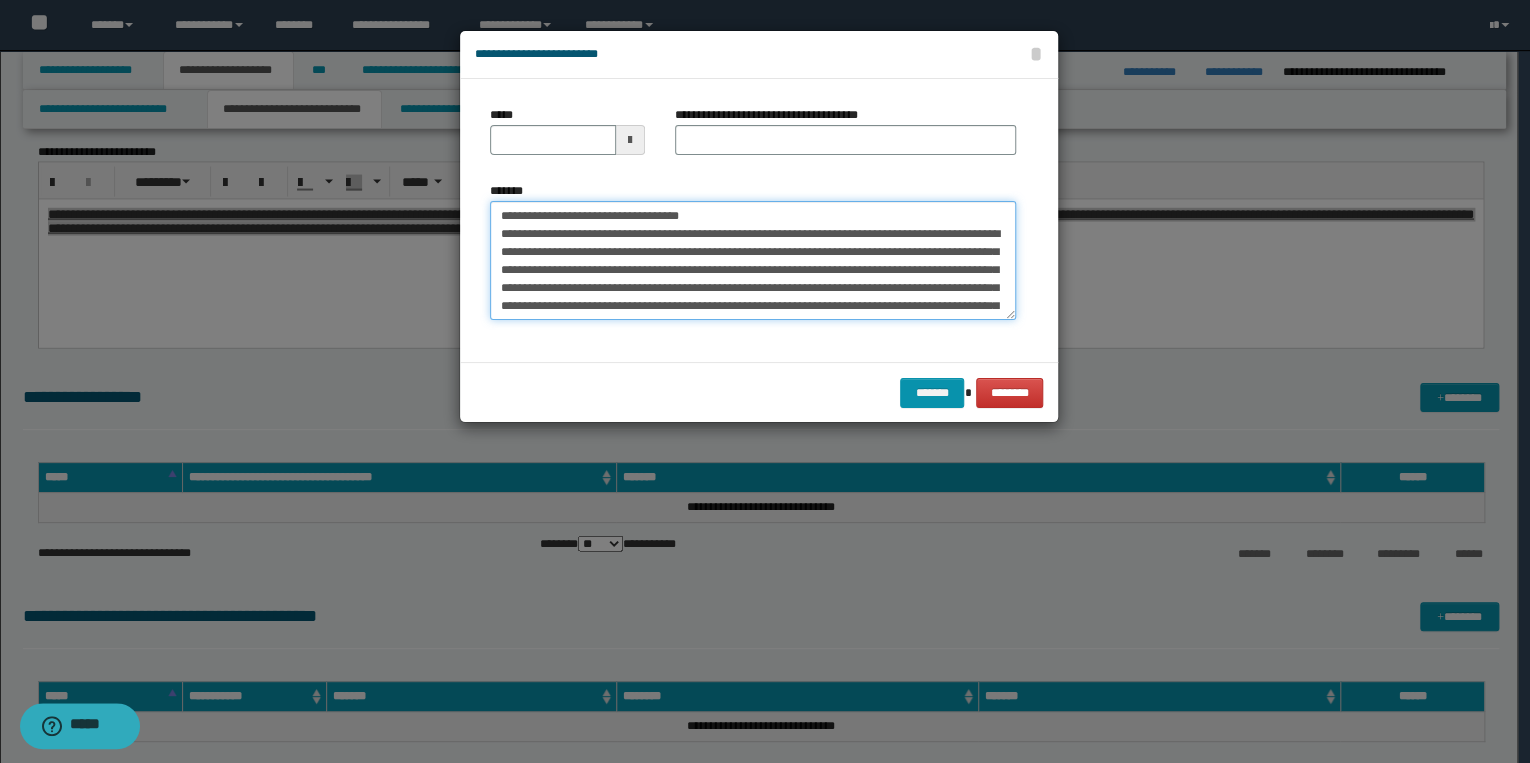type 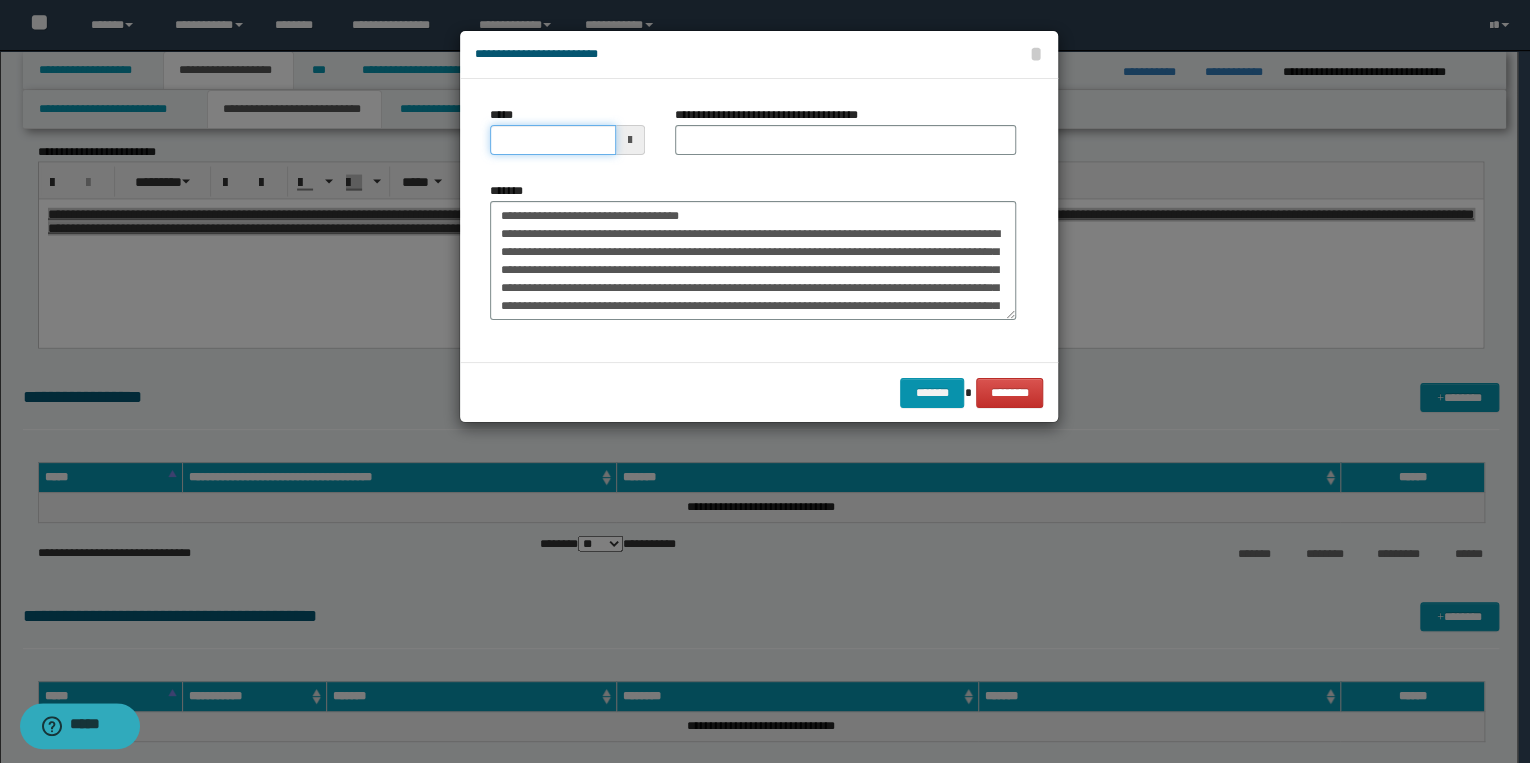 click on "*****" at bounding box center (553, 140) 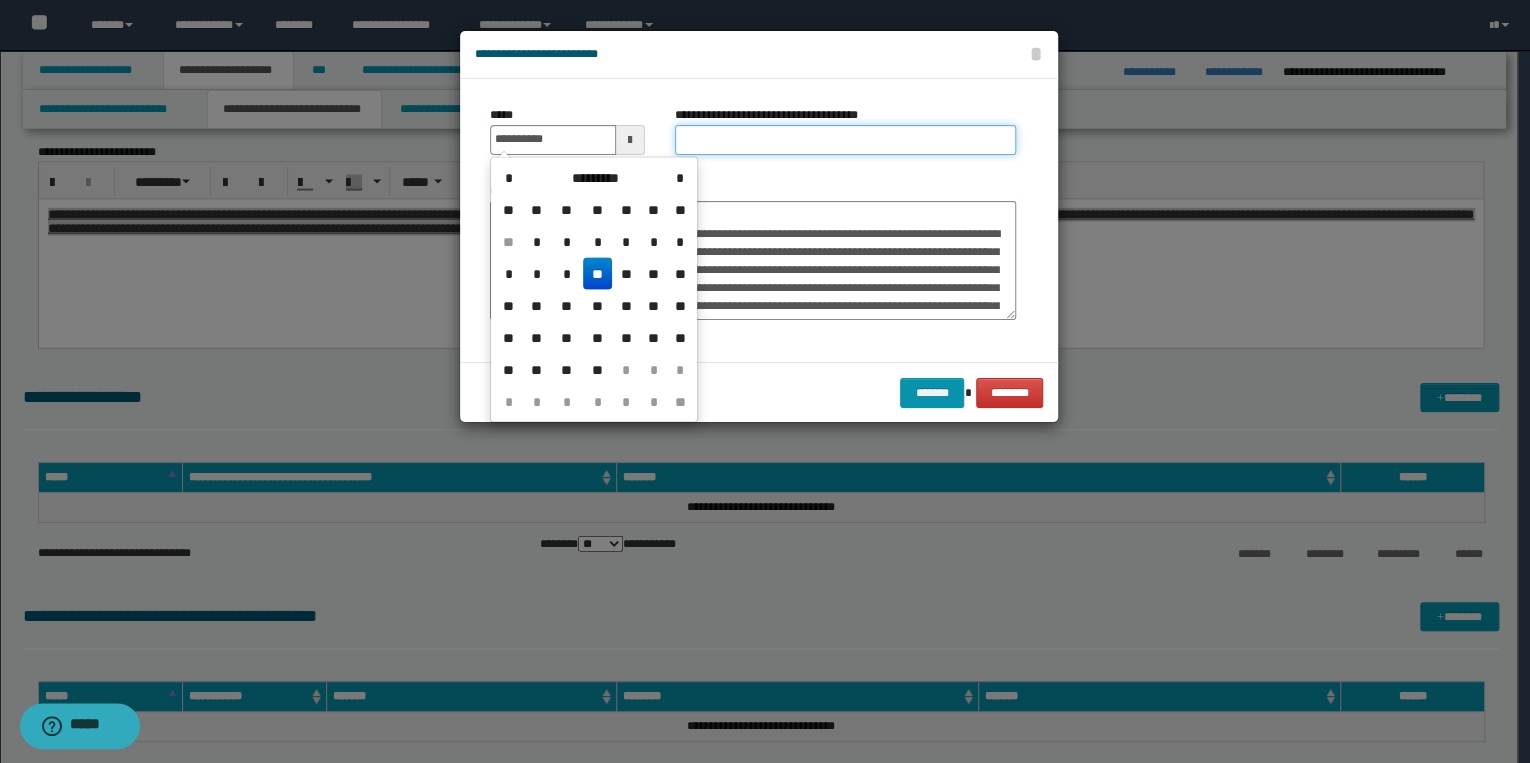type on "**********" 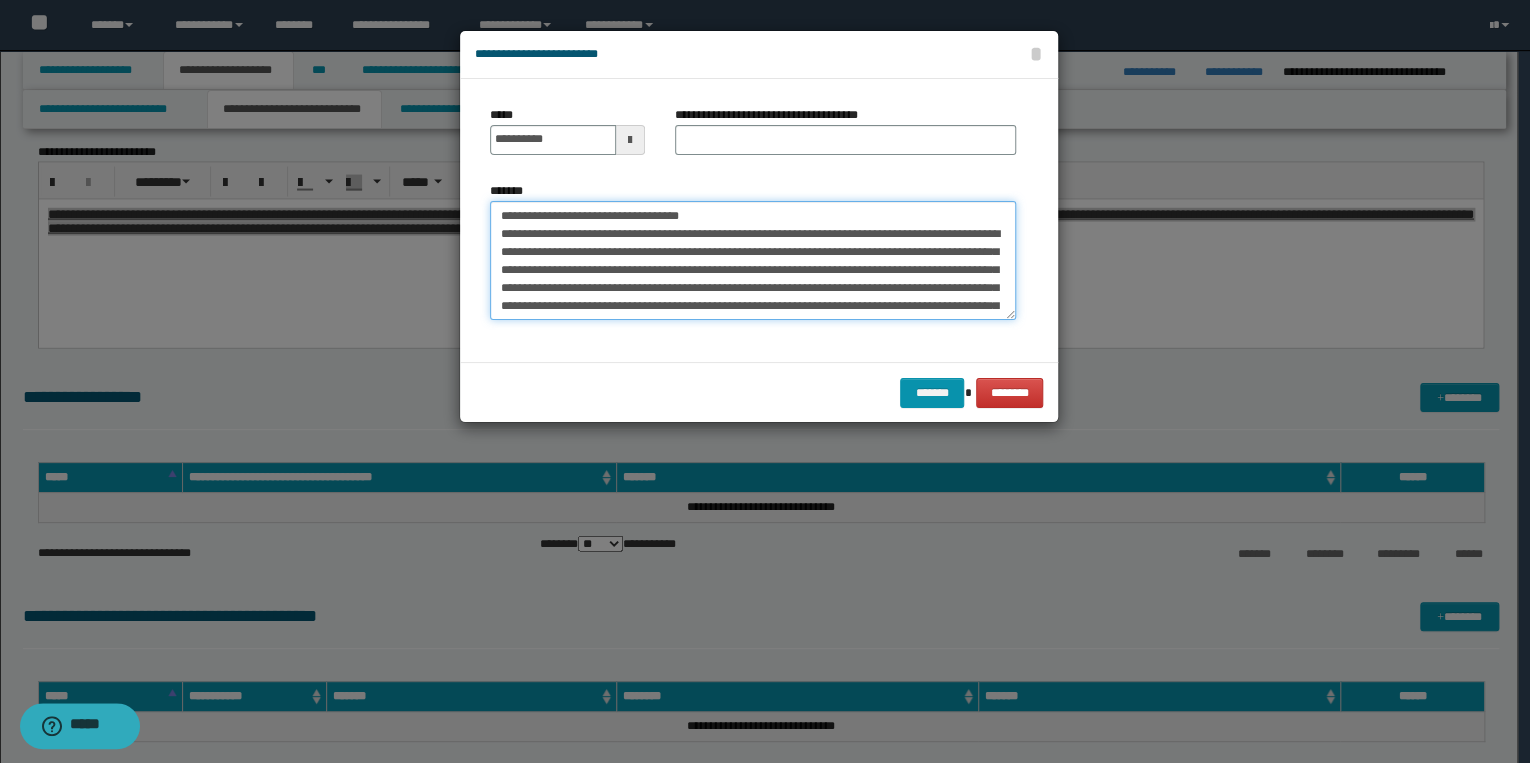 drag, startPoint x: 495, startPoint y: 212, endPoint x: 724, endPoint y: 210, distance: 229.00873 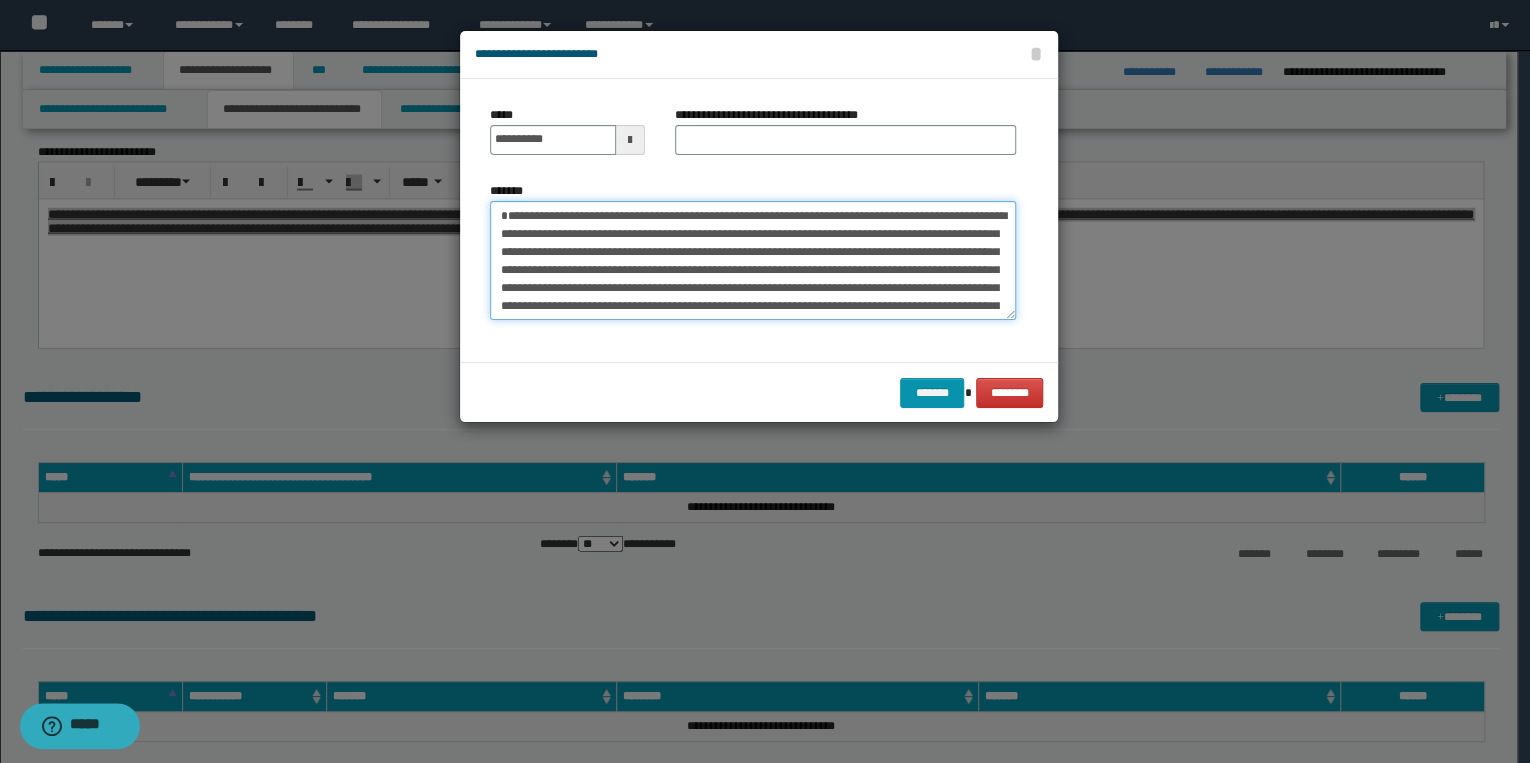 type on "**********" 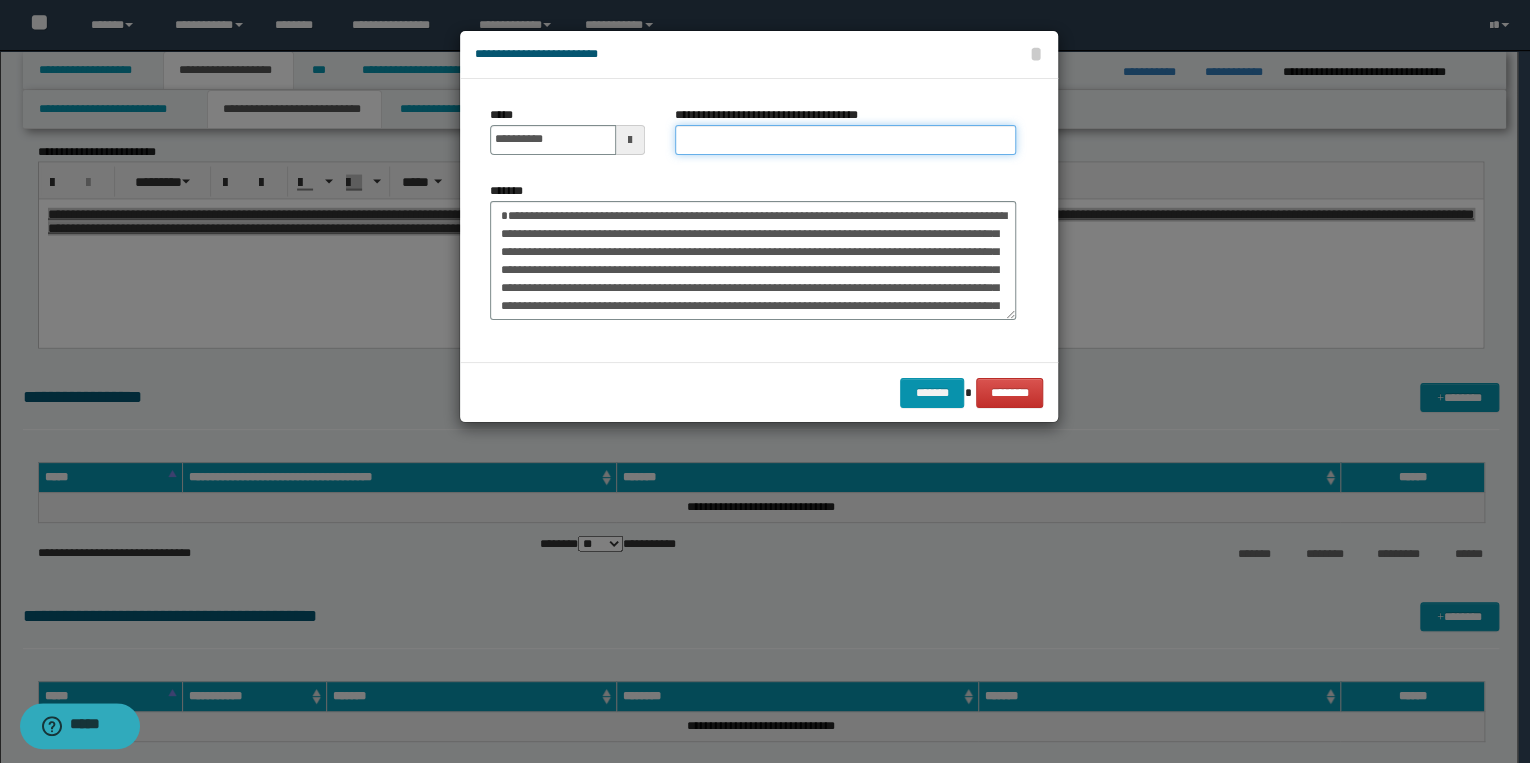 click on "**********" at bounding box center [845, 140] 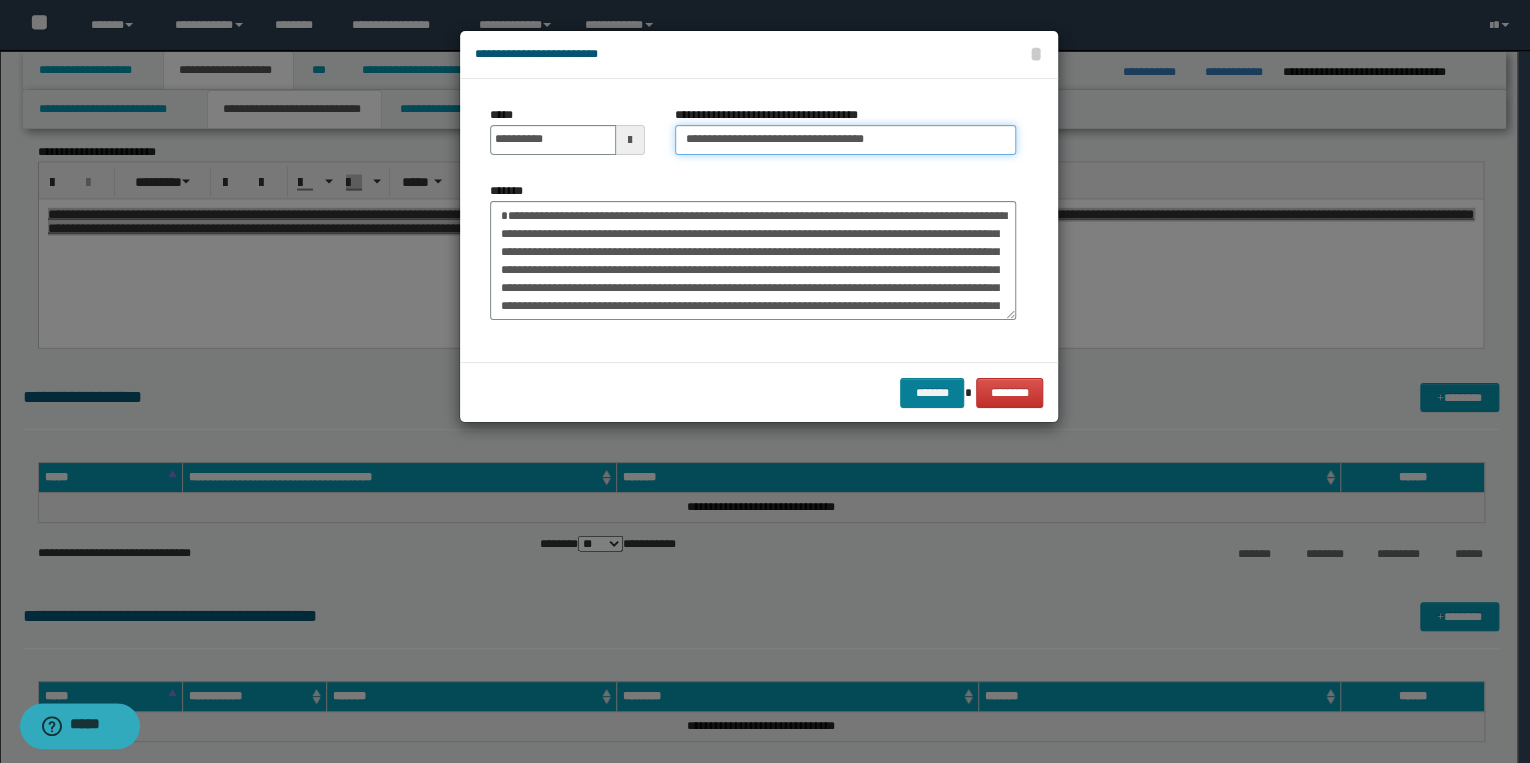 type on "**********" 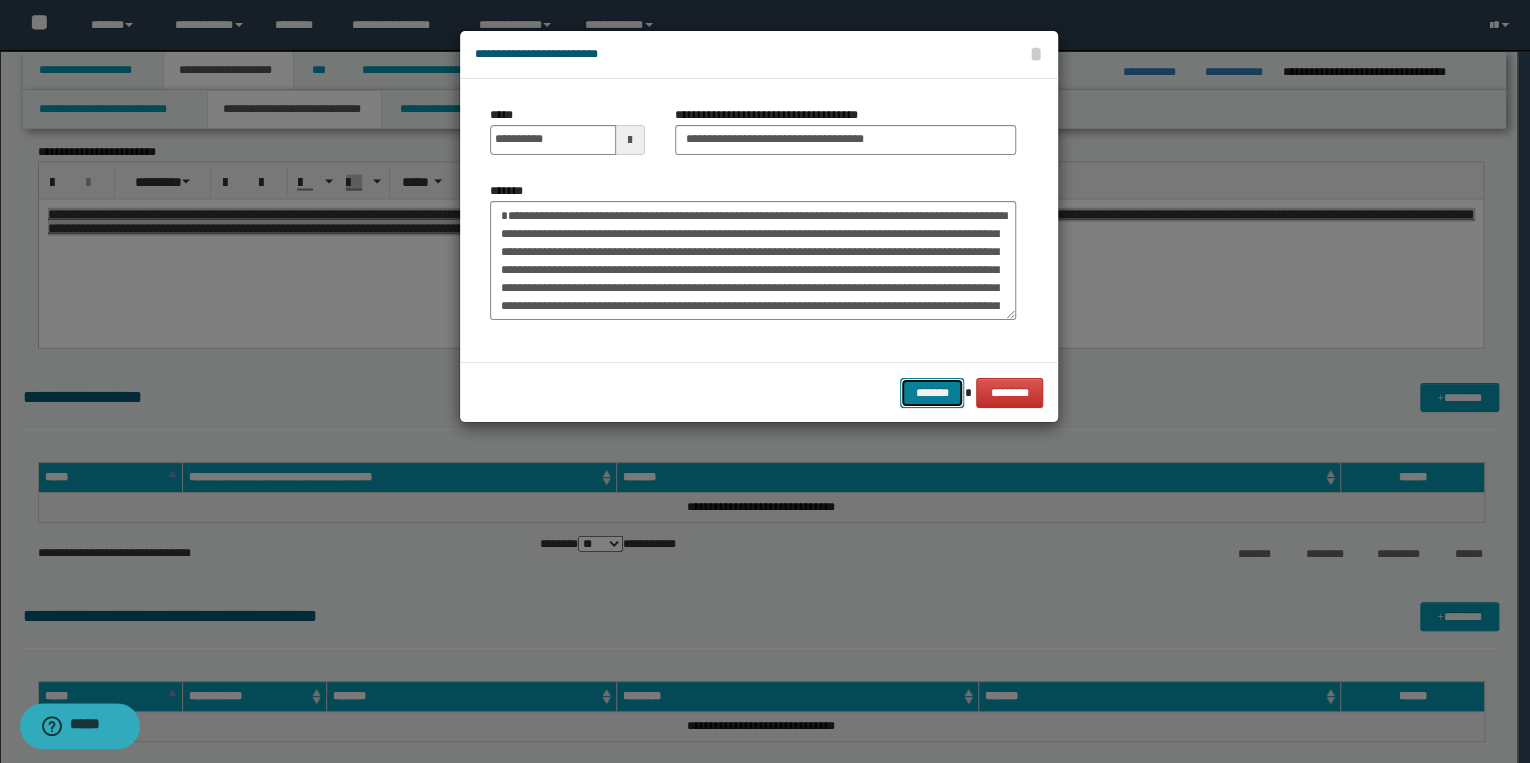 click on "*******" at bounding box center [932, 393] 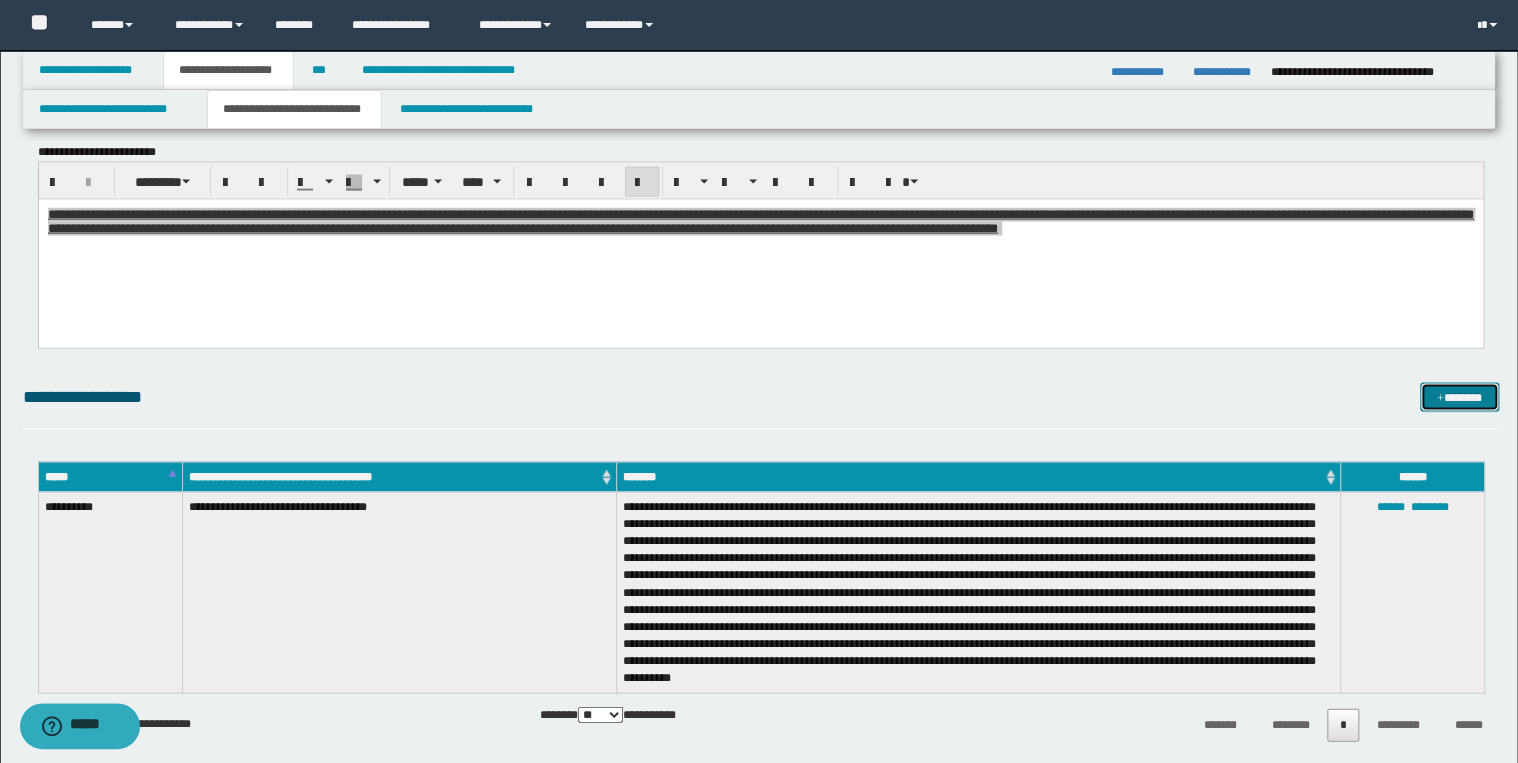 click on "*******" at bounding box center [1459, 398] 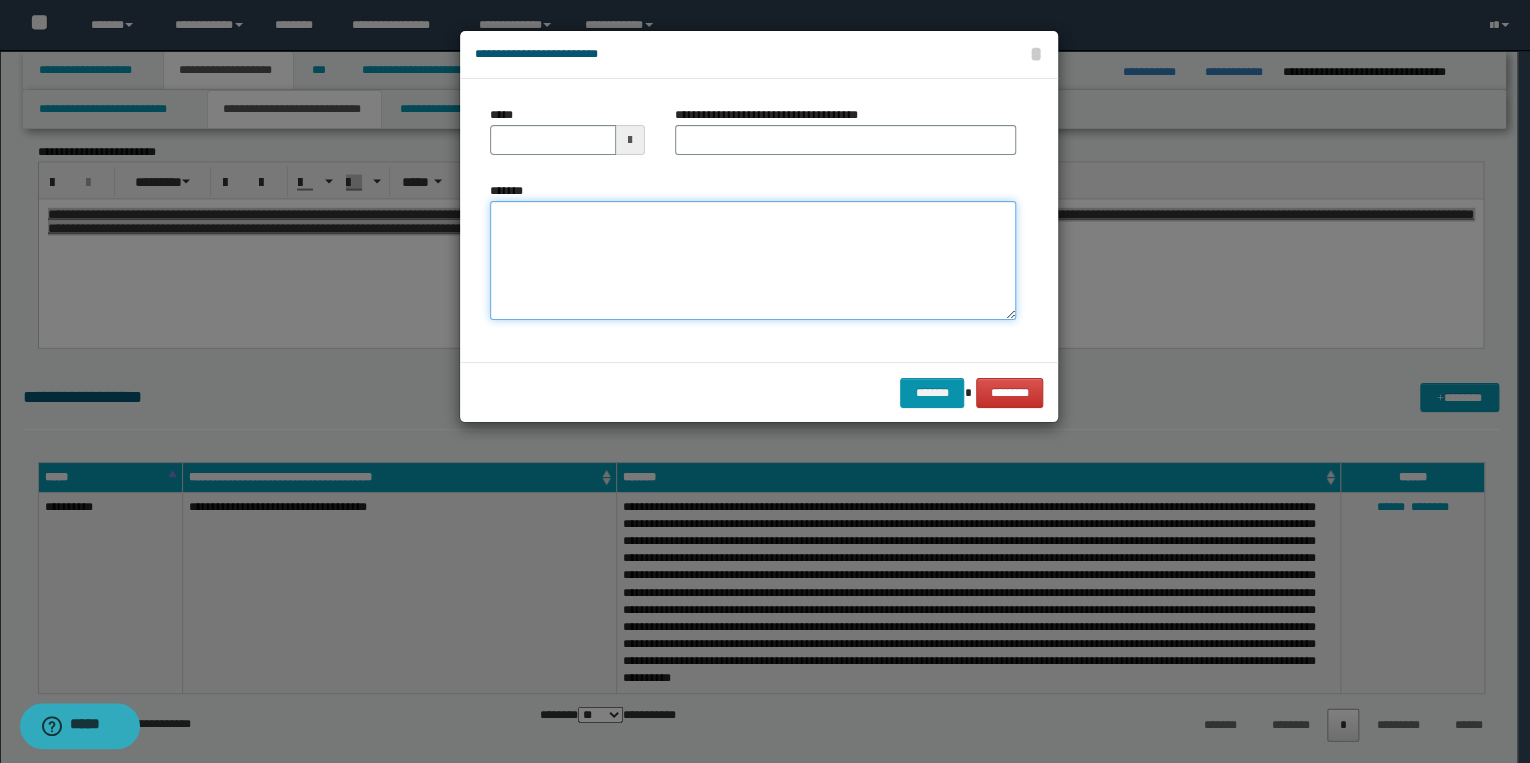 click on "*******" at bounding box center (753, 261) 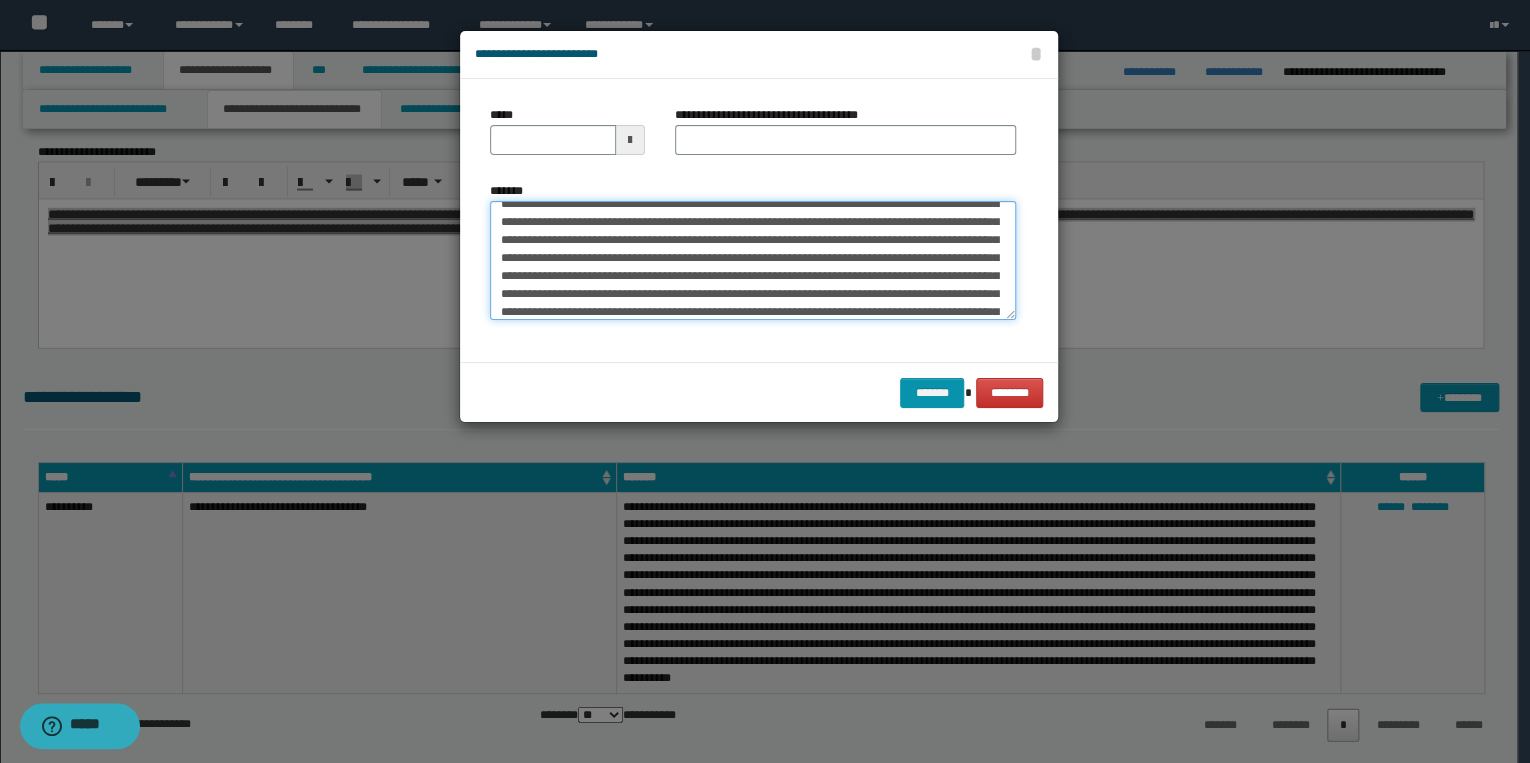 scroll, scrollTop: 0, scrollLeft: 0, axis: both 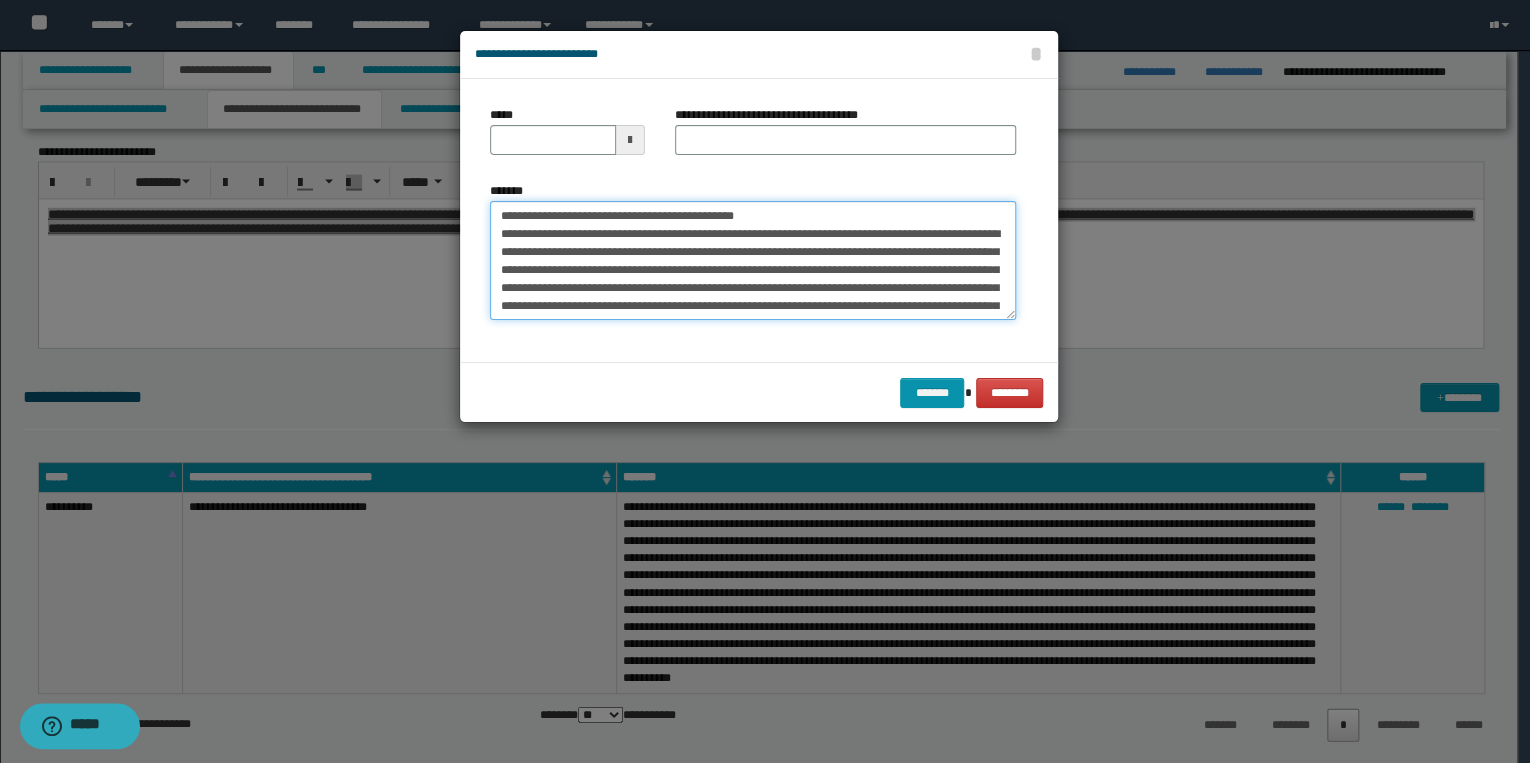 drag, startPoint x: 562, startPoint y: 212, endPoint x: 491, endPoint y: 211, distance: 71.00704 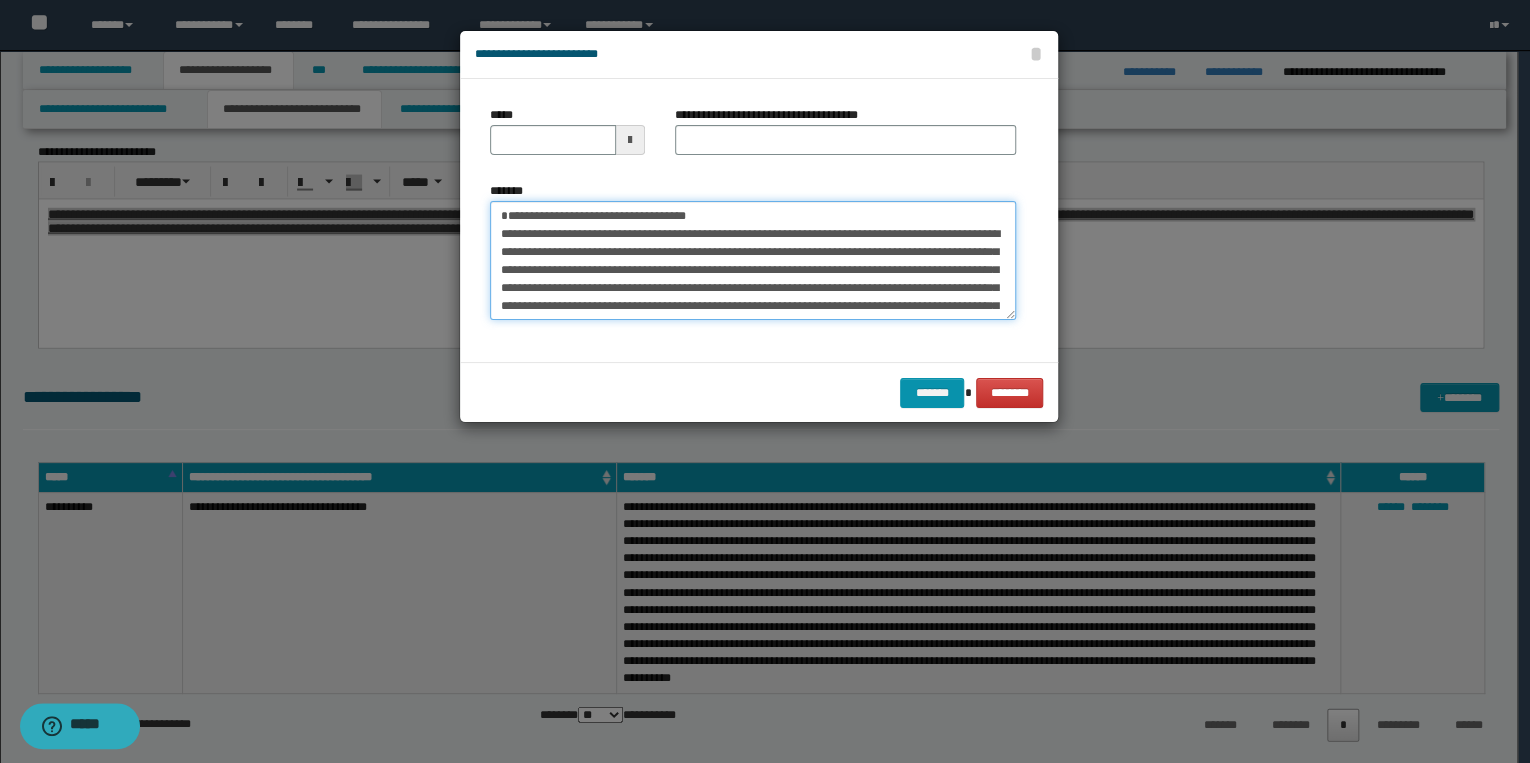 type 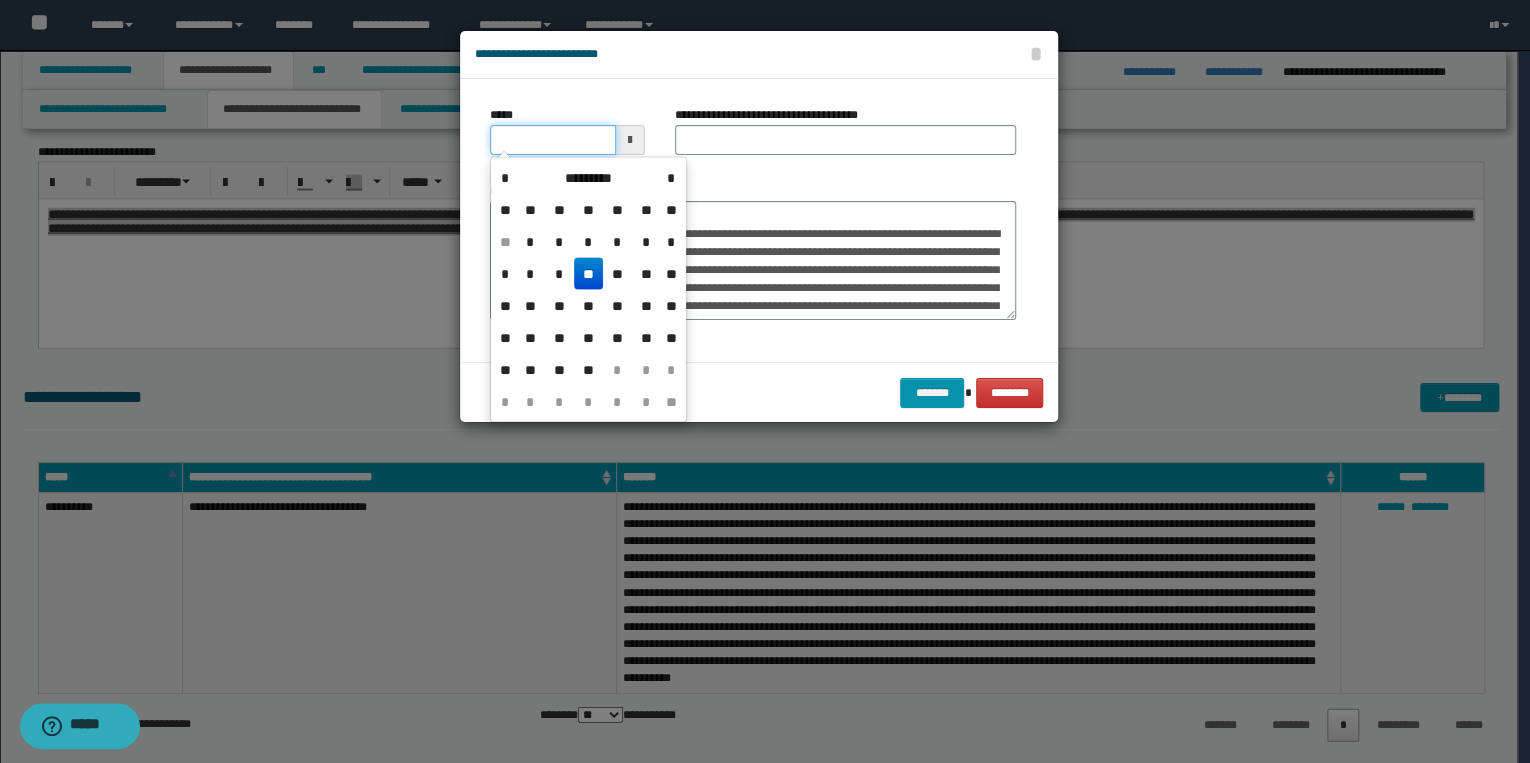 click on "*****" at bounding box center (553, 140) 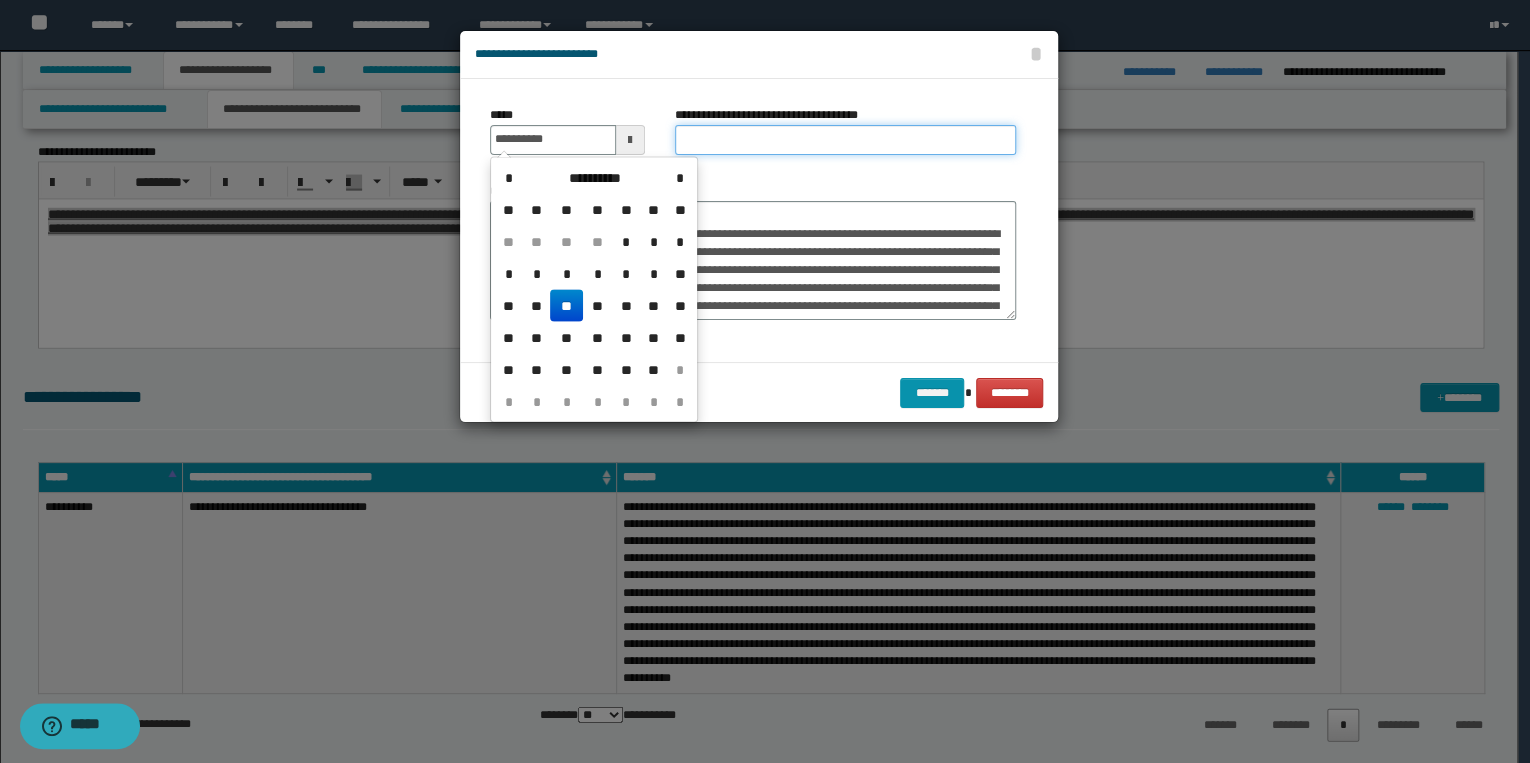 type on "**********" 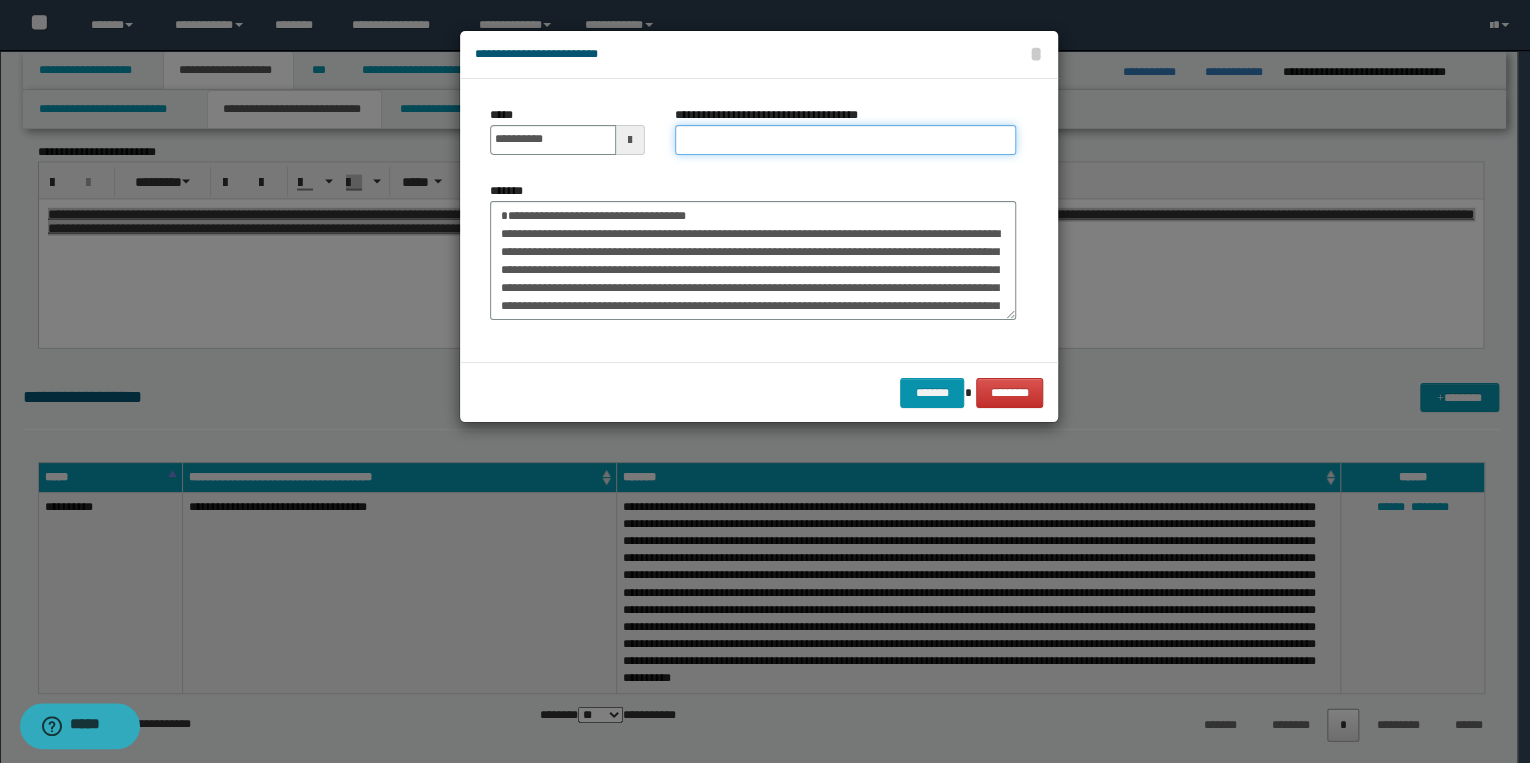 drag, startPoint x: 713, startPoint y: 147, endPoint x: 685, endPoint y: 164, distance: 32.75668 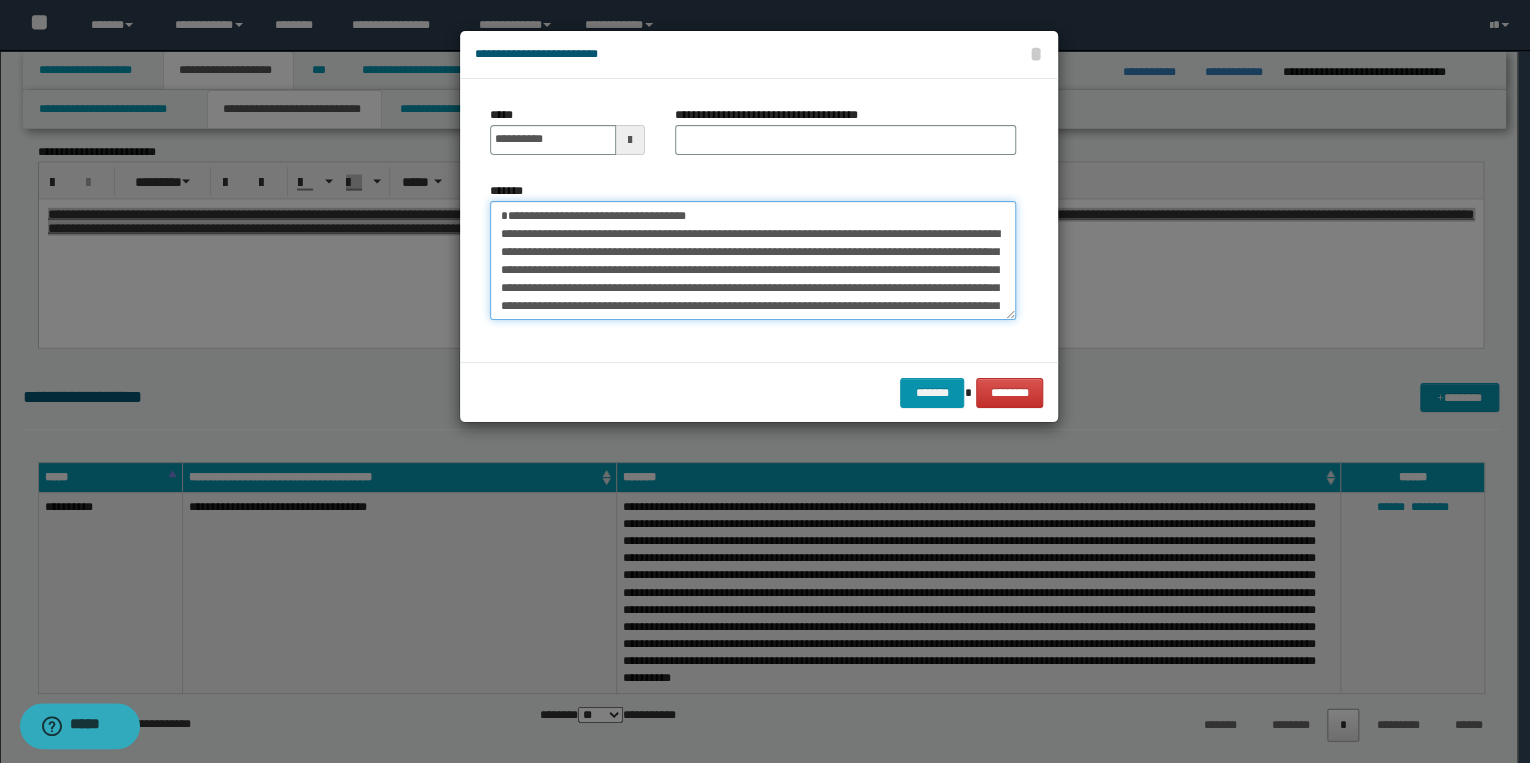 drag, startPoint x: 516, startPoint y: 211, endPoint x: 709, endPoint y: 213, distance: 193.01036 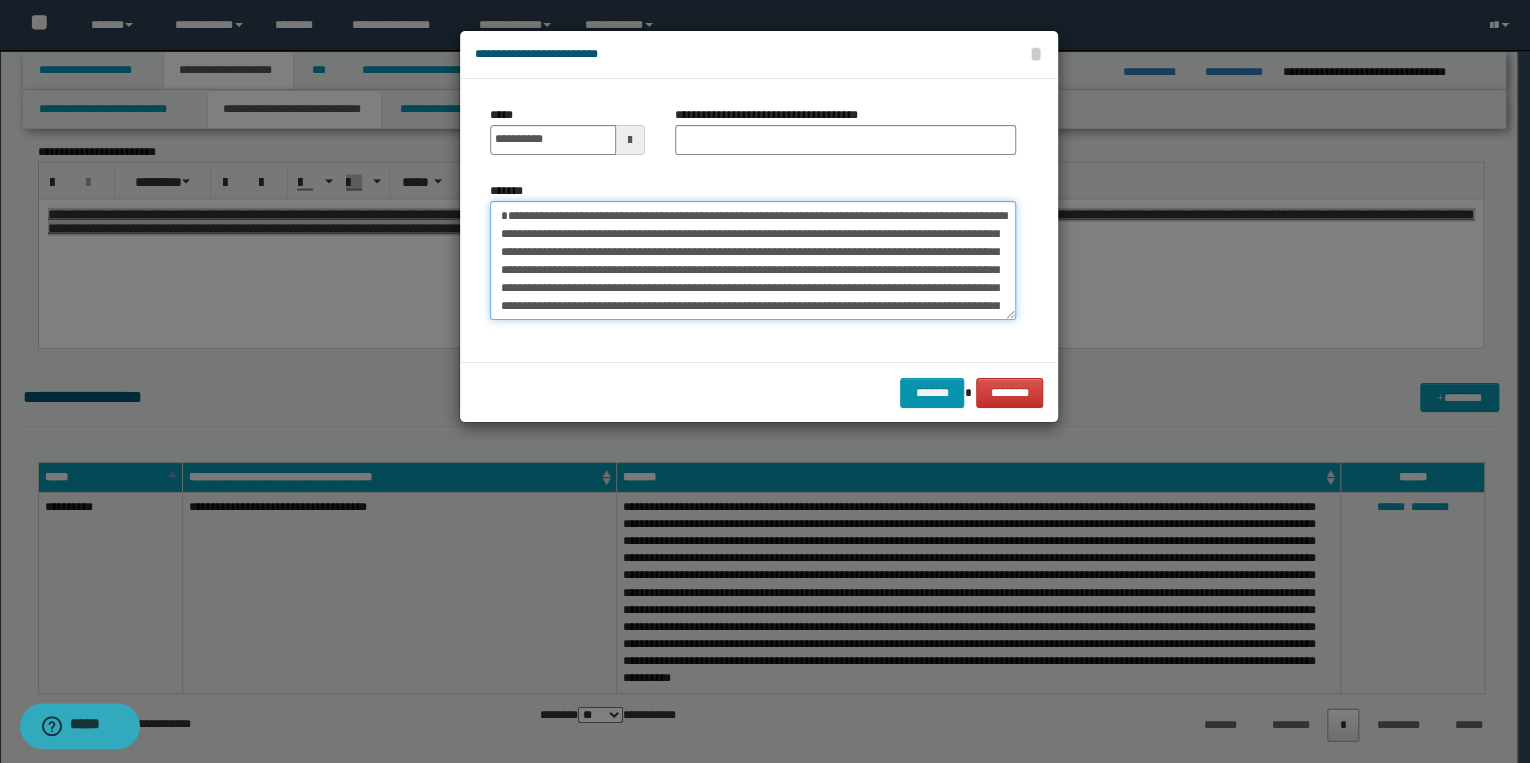 type on "**********" 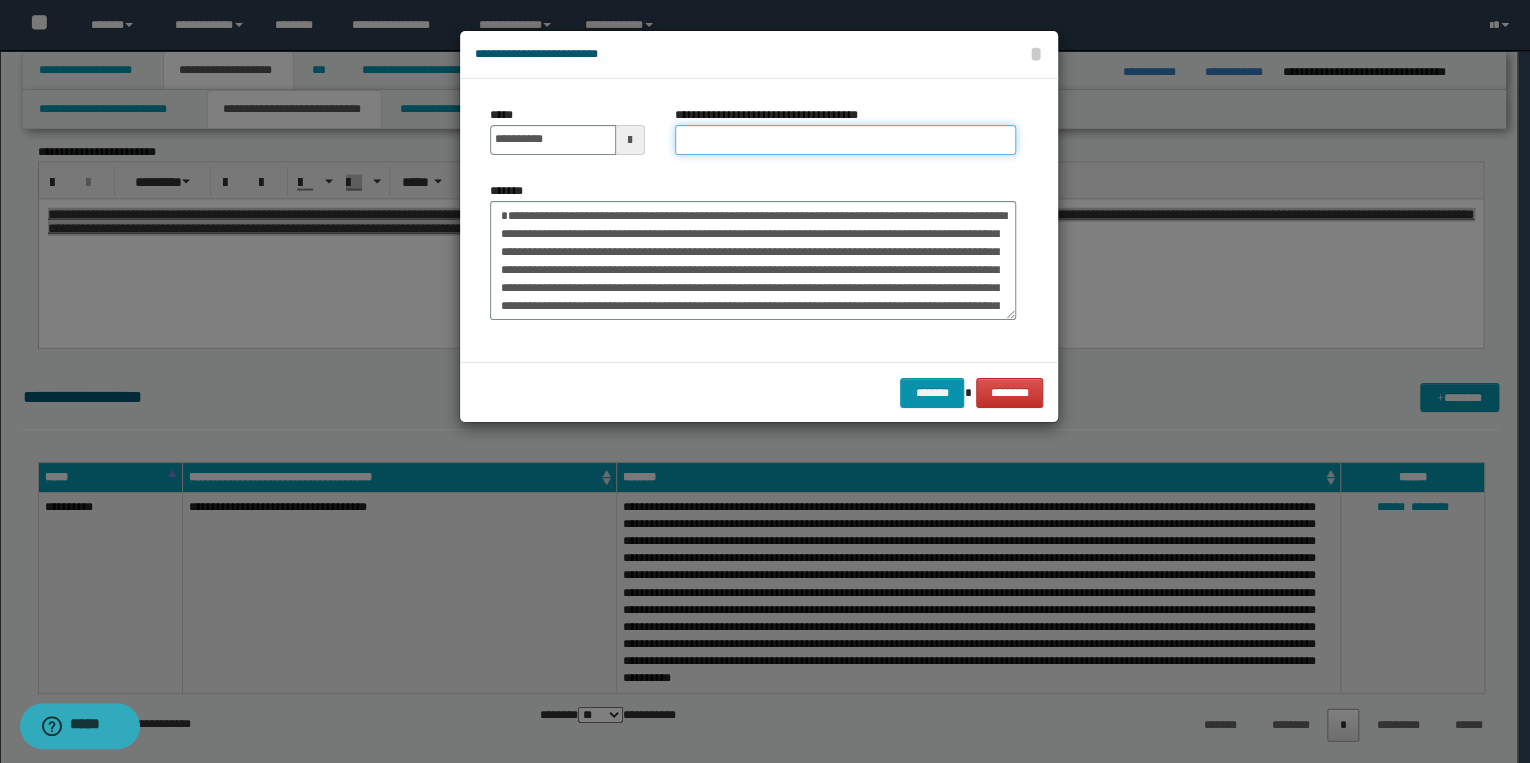 click on "**********" at bounding box center [845, 140] 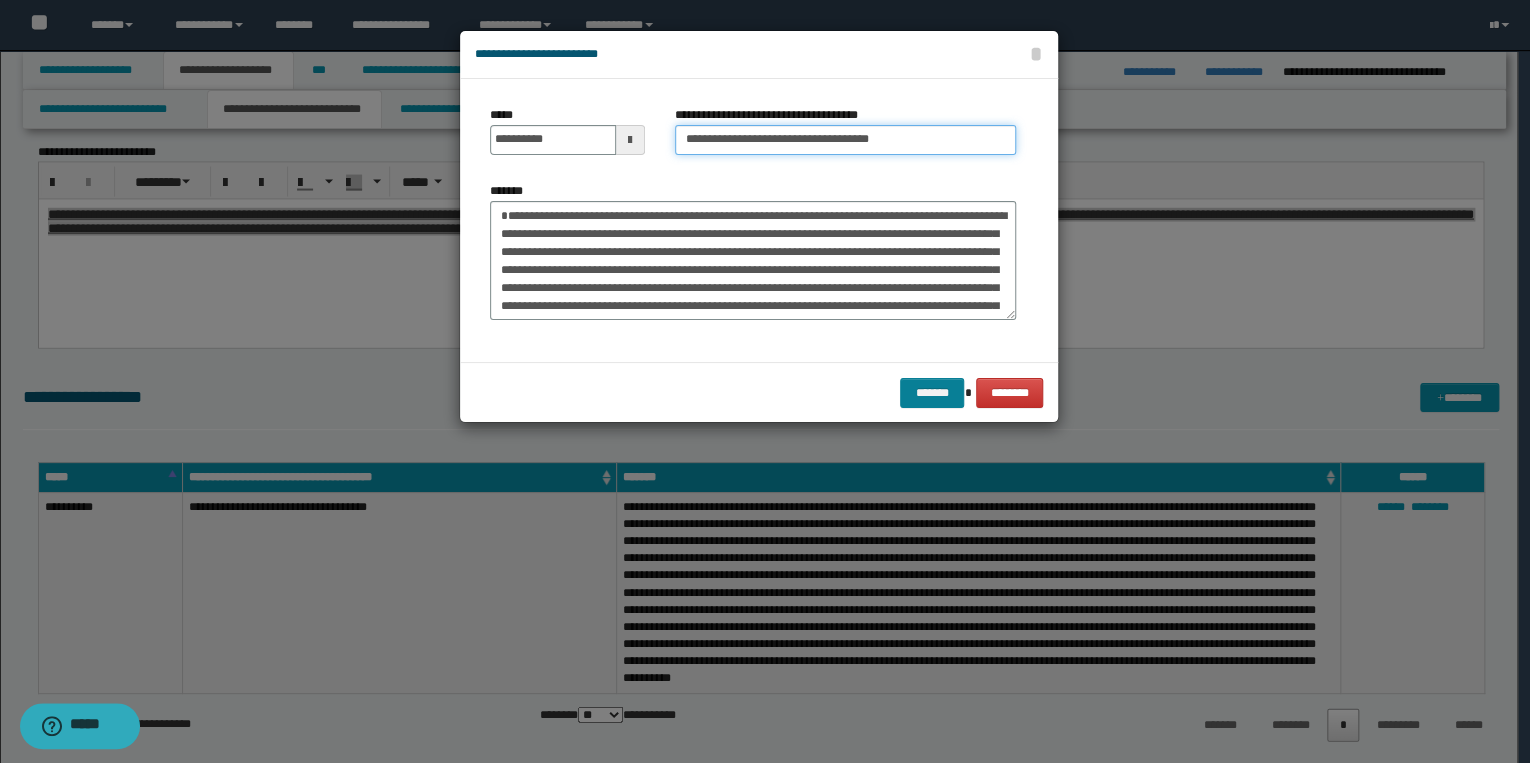 type on "**********" 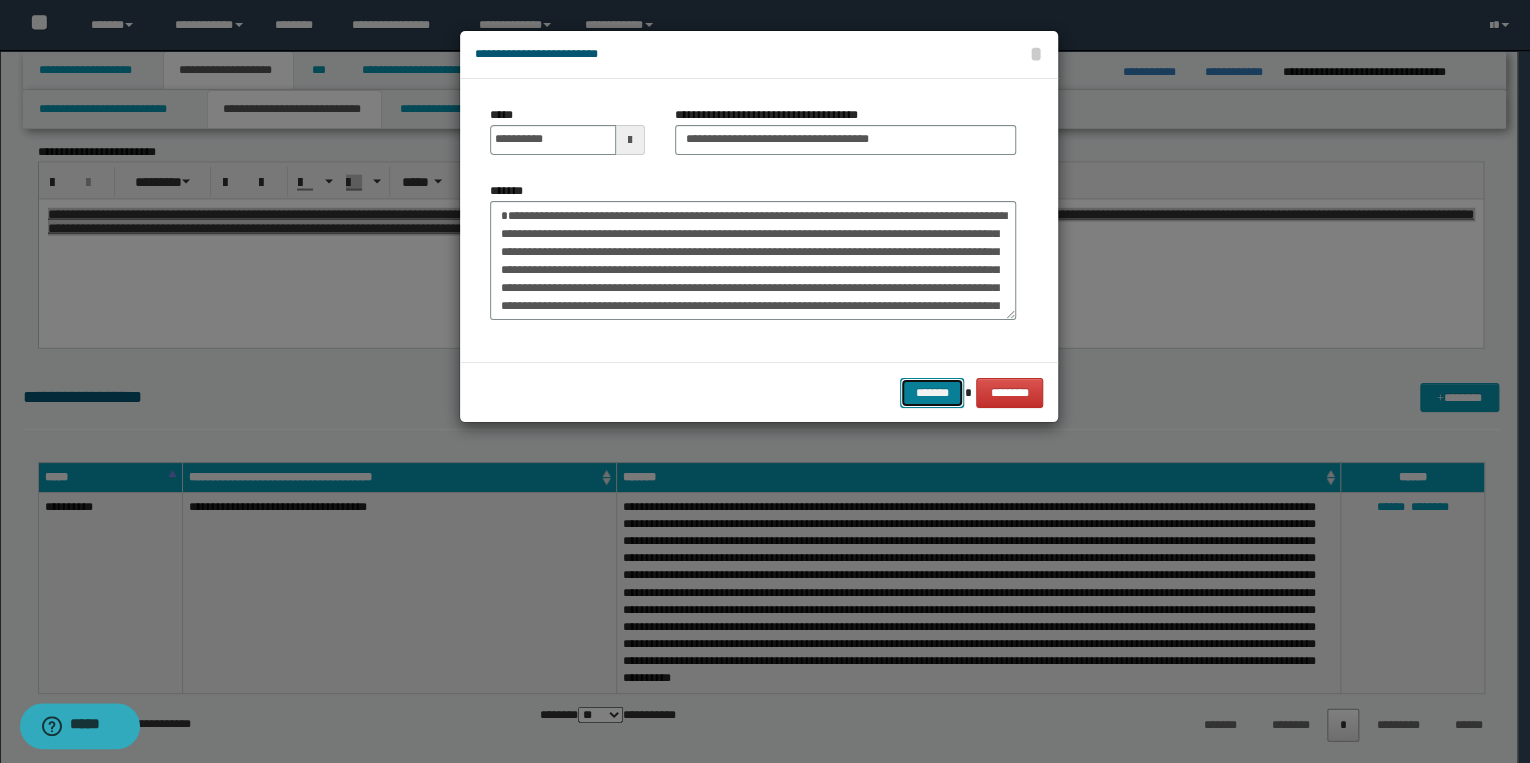 click on "*******" at bounding box center (932, 393) 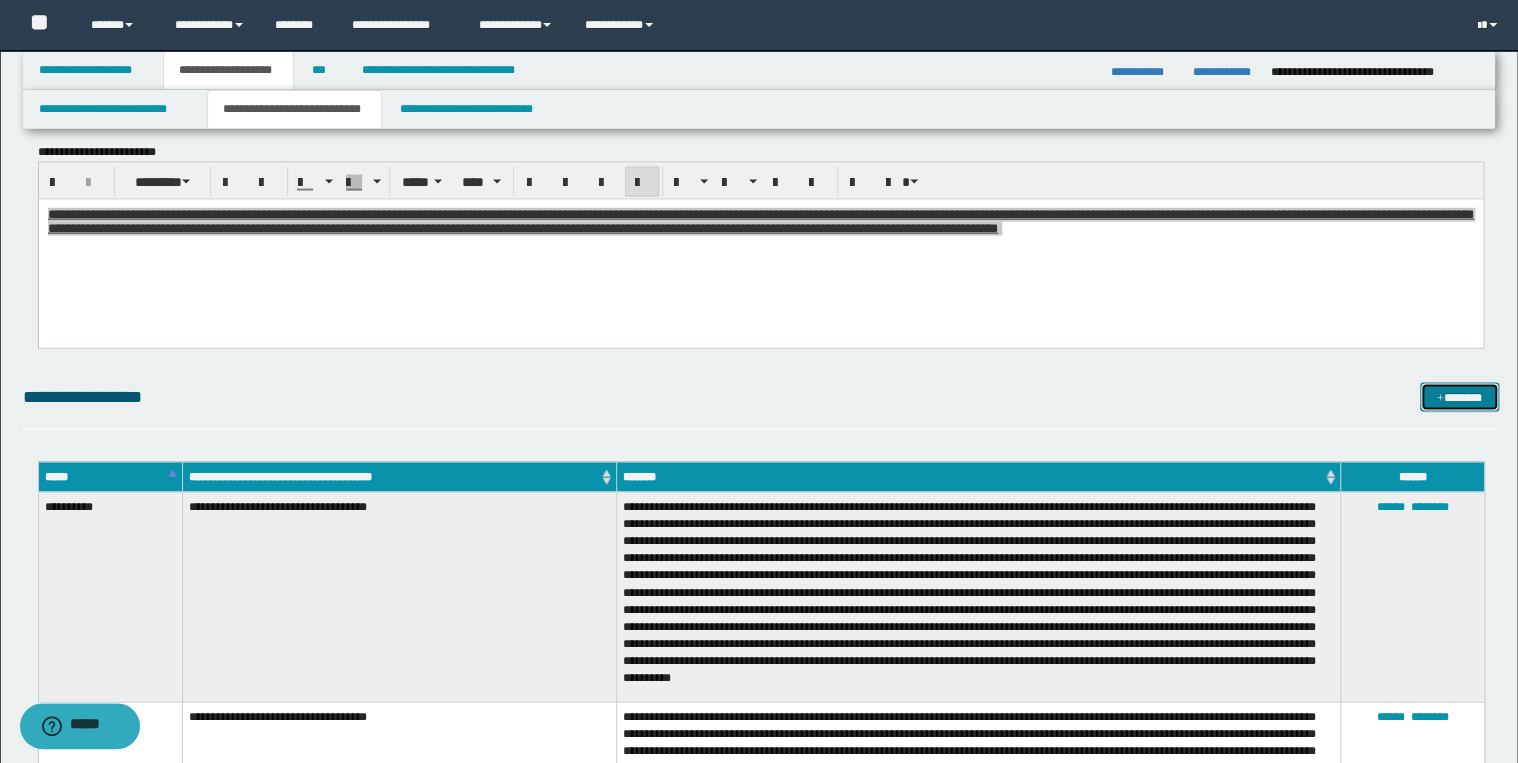 click on "*******" at bounding box center [1459, 398] 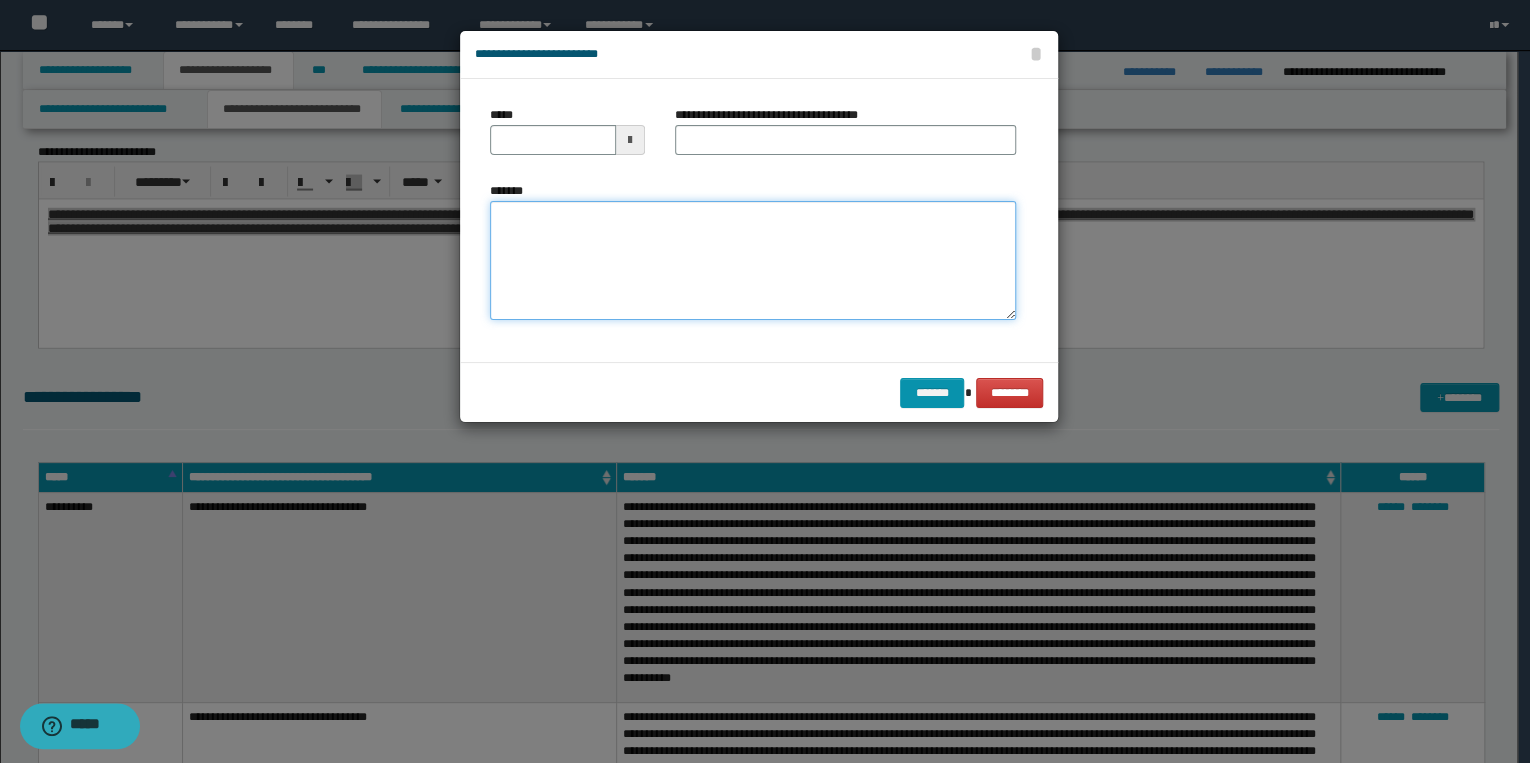 click on "*******" at bounding box center [753, 261] 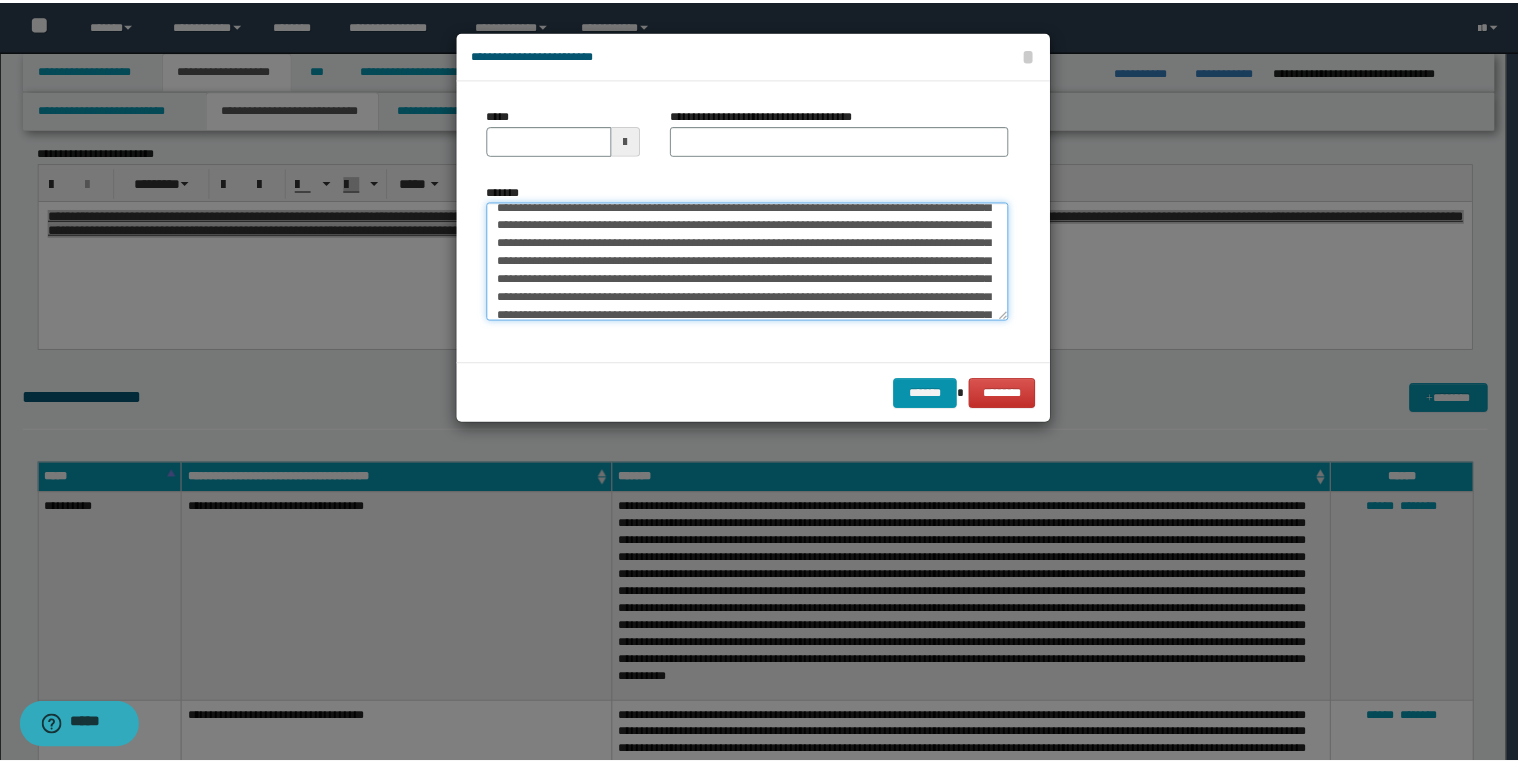 scroll, scrollTop: 0, scrollLeft: 0, axis: both 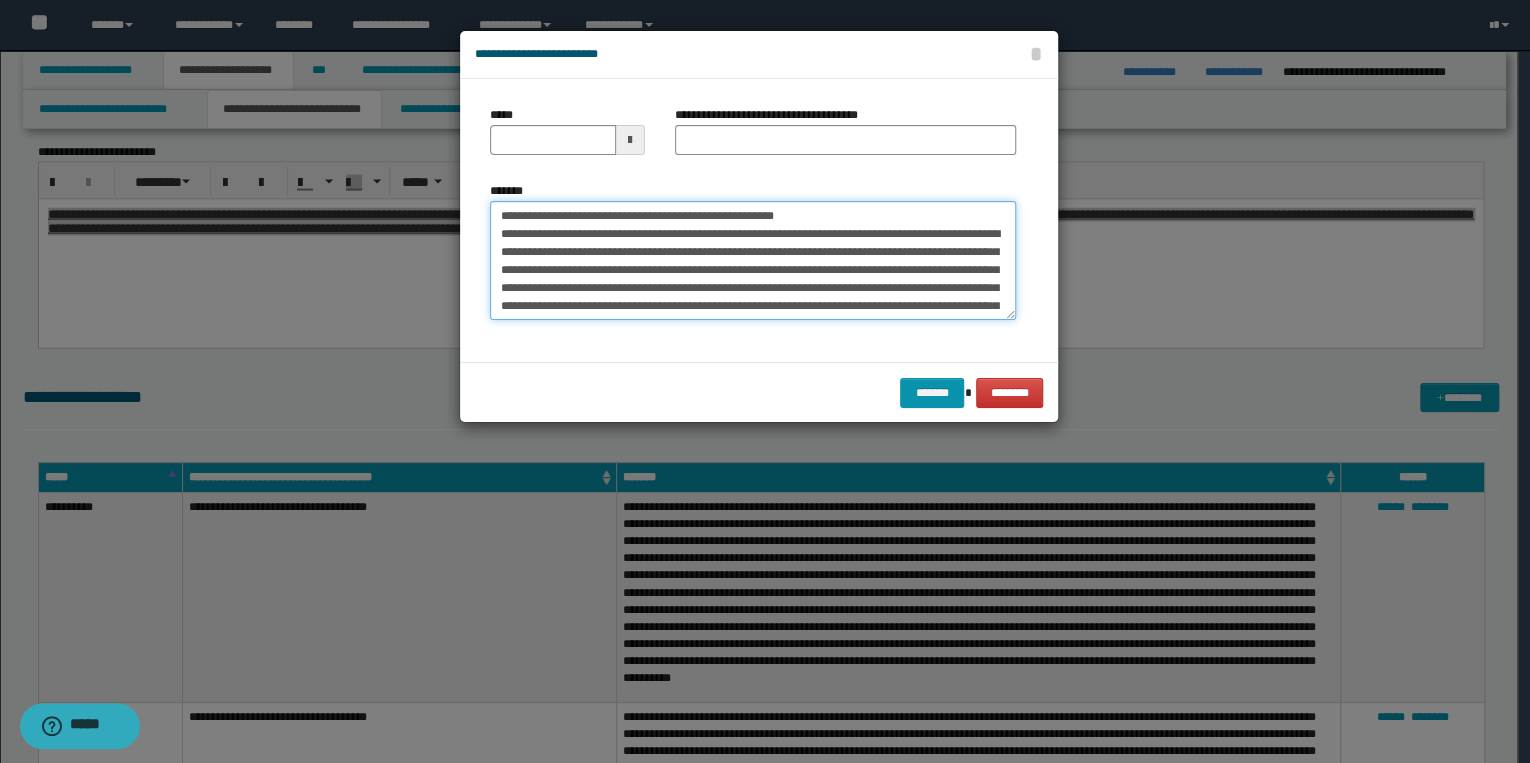 drag, startPoint x: 562, startPoint y: 217, endPoint x: 484, endPoint y: 209, distance: 78.40918 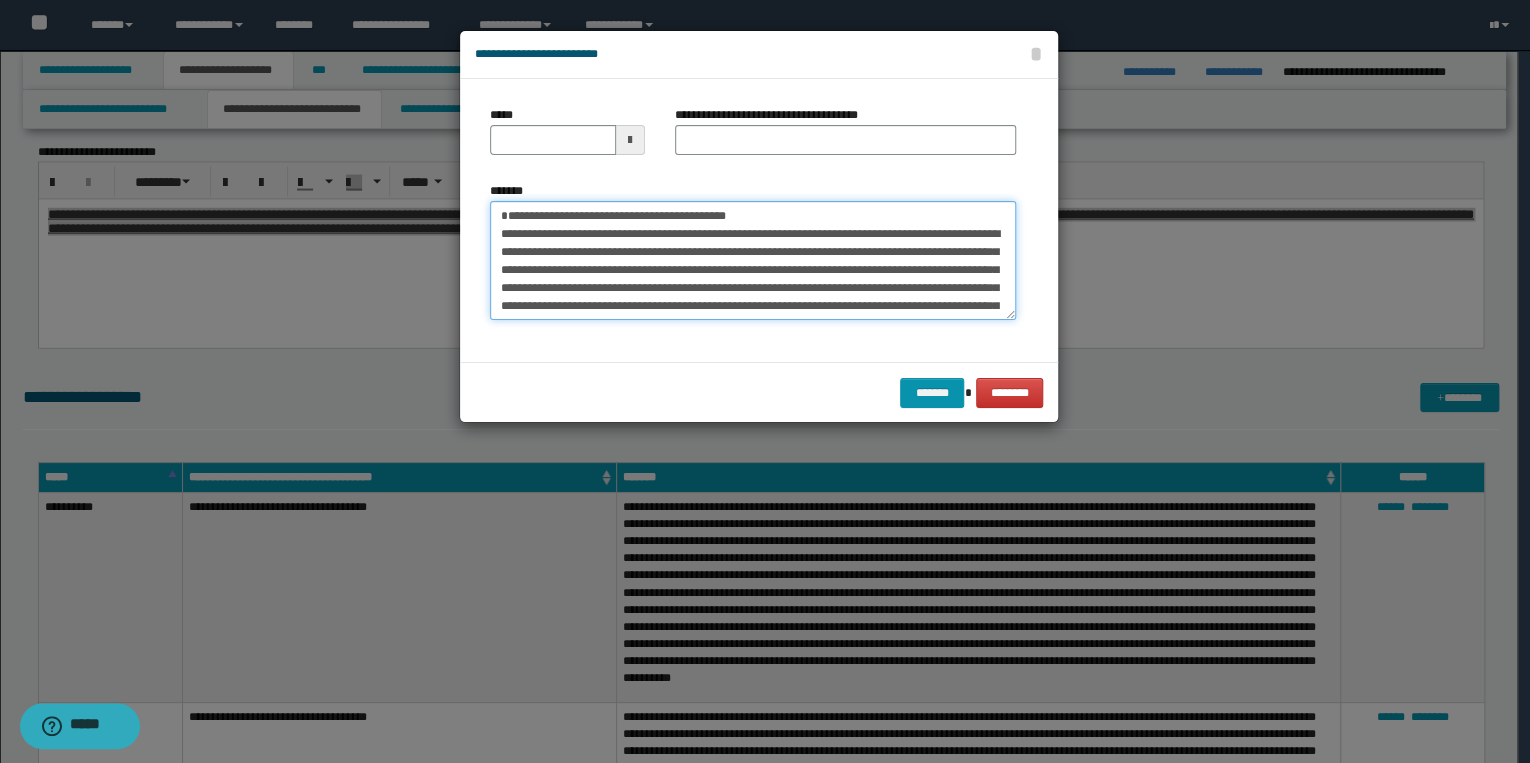 type 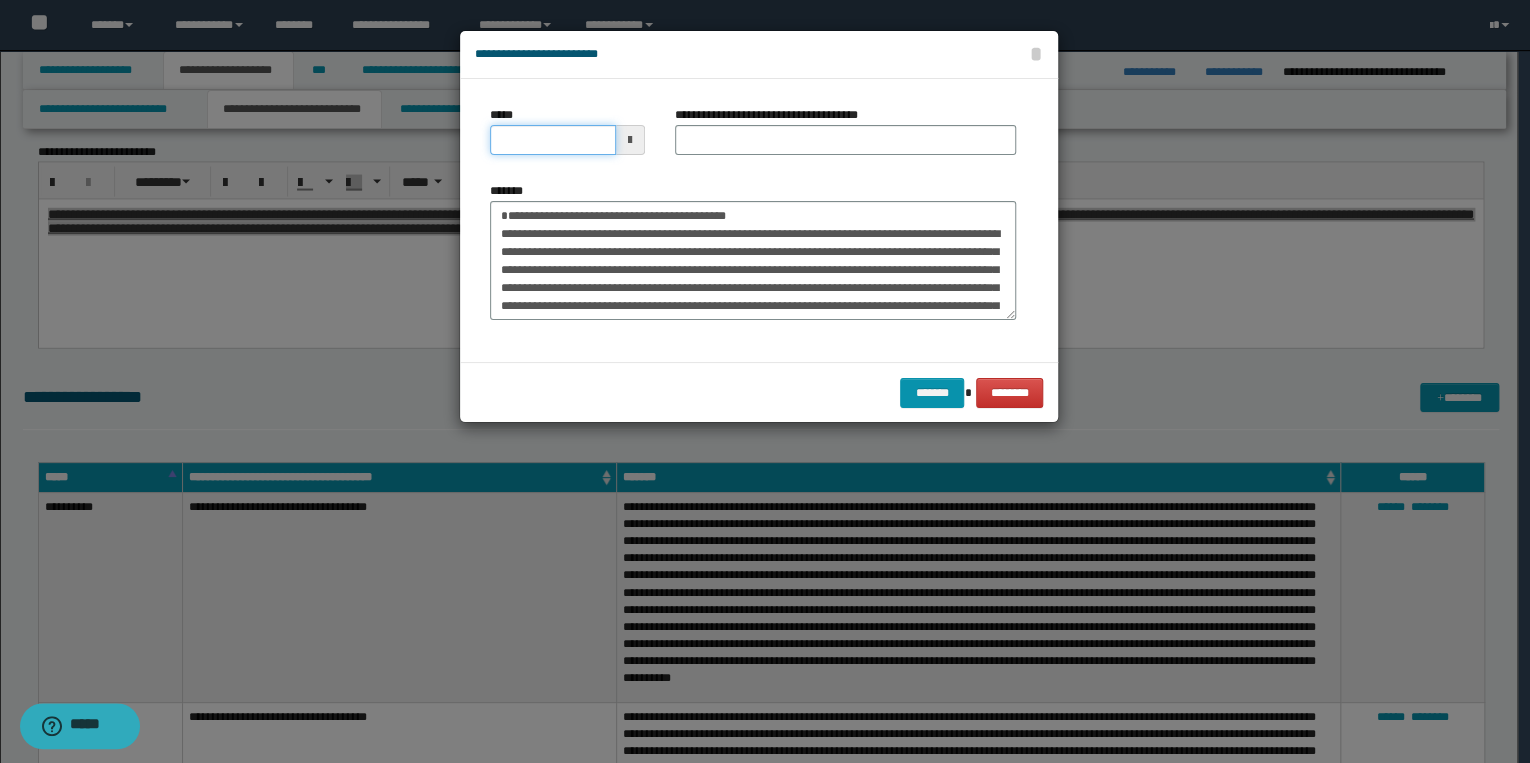 click on "*****" at bounding box center [553, 140] 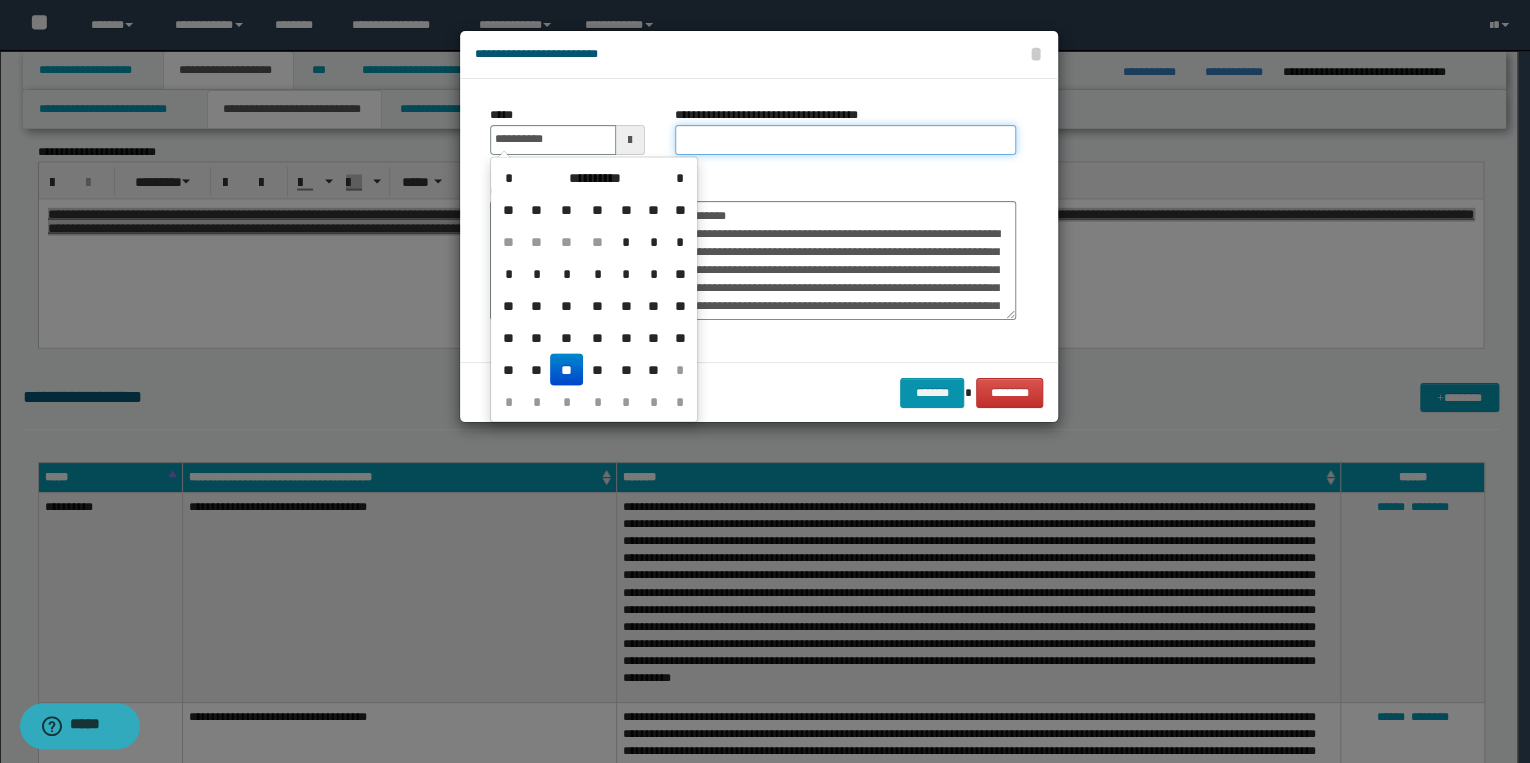 type on "**********" 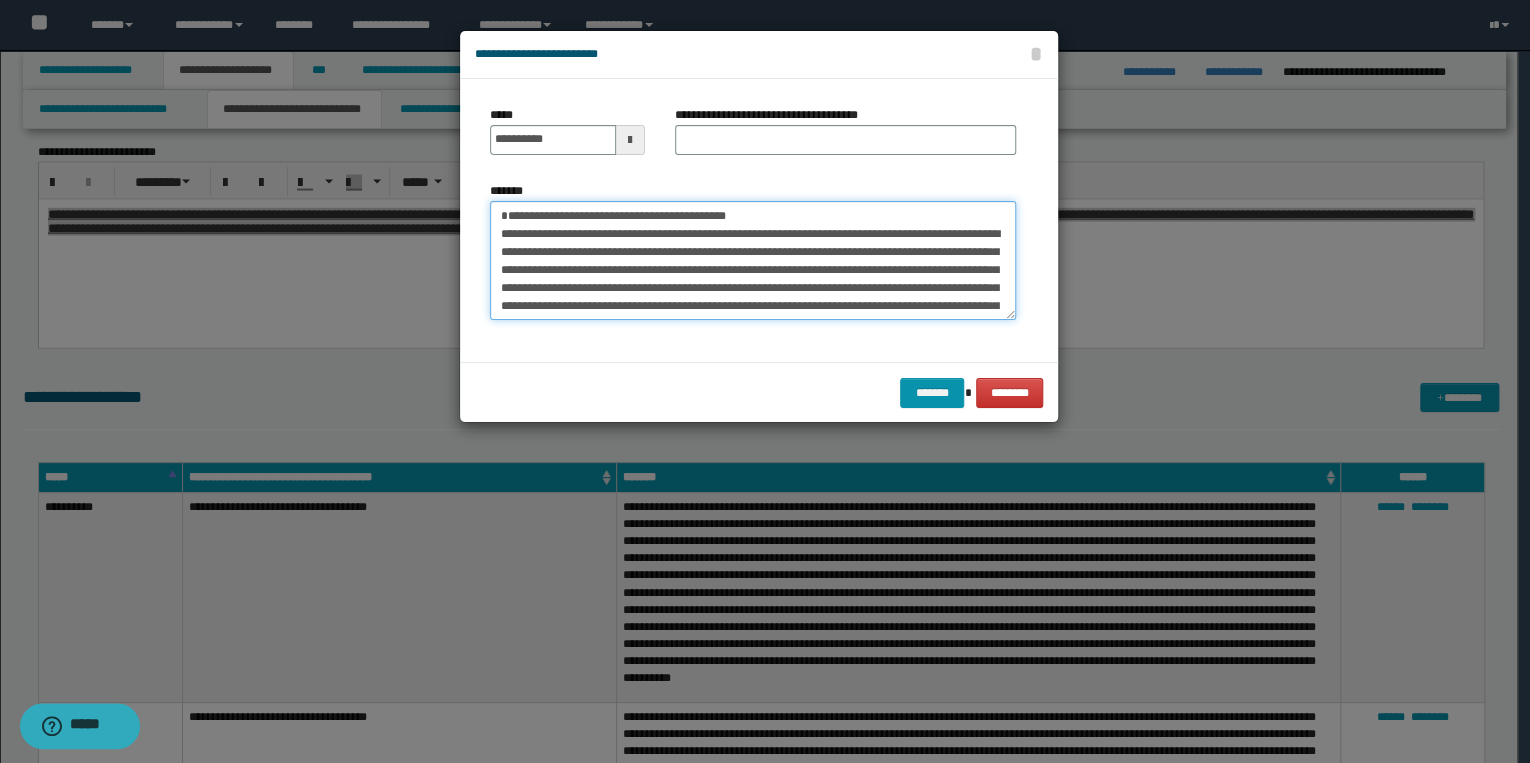drag, startPoint x: 500, startPoint y: 217, endPoint x: 751, endPoint y: 211, distance: 251.0717 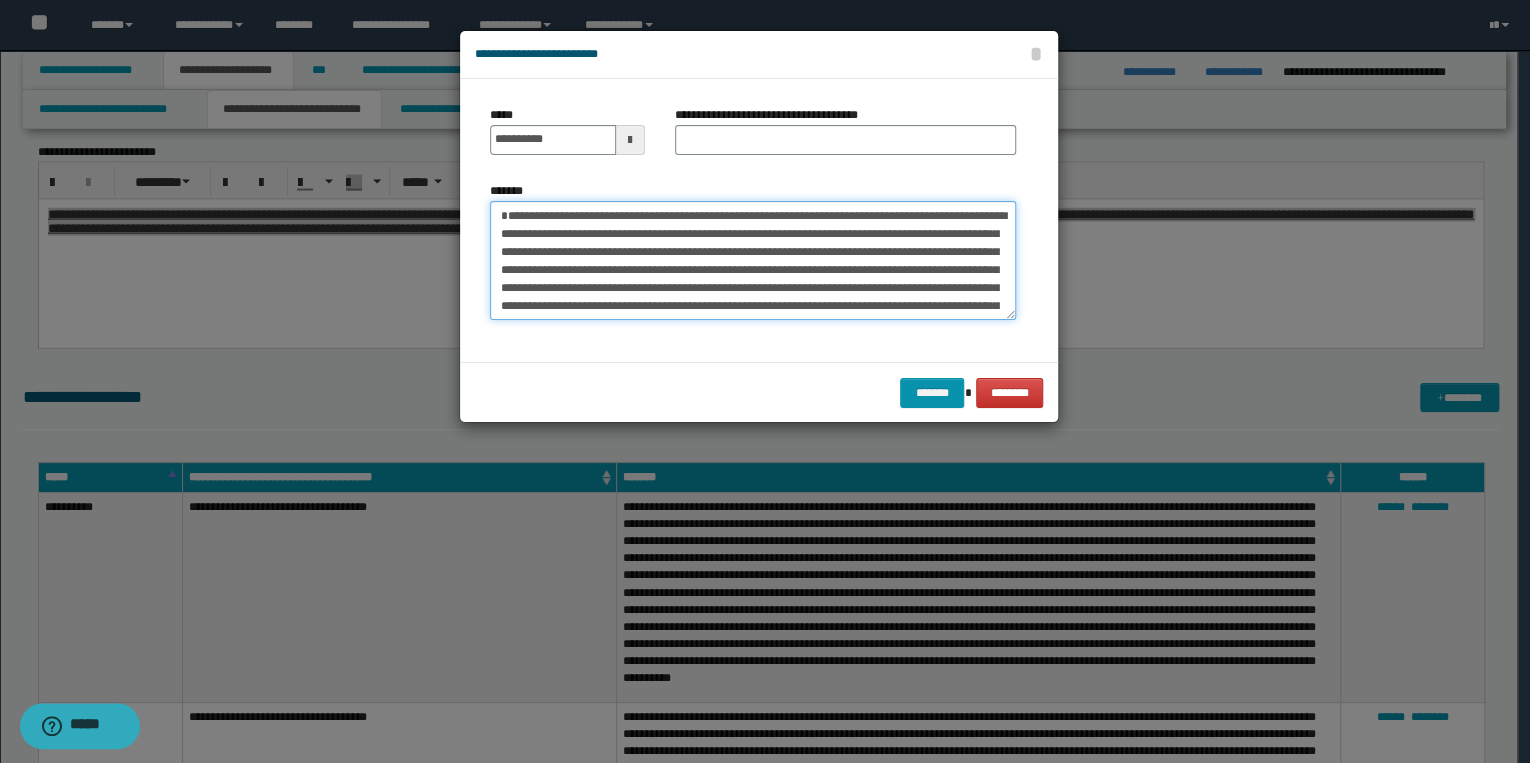 type on "**********" 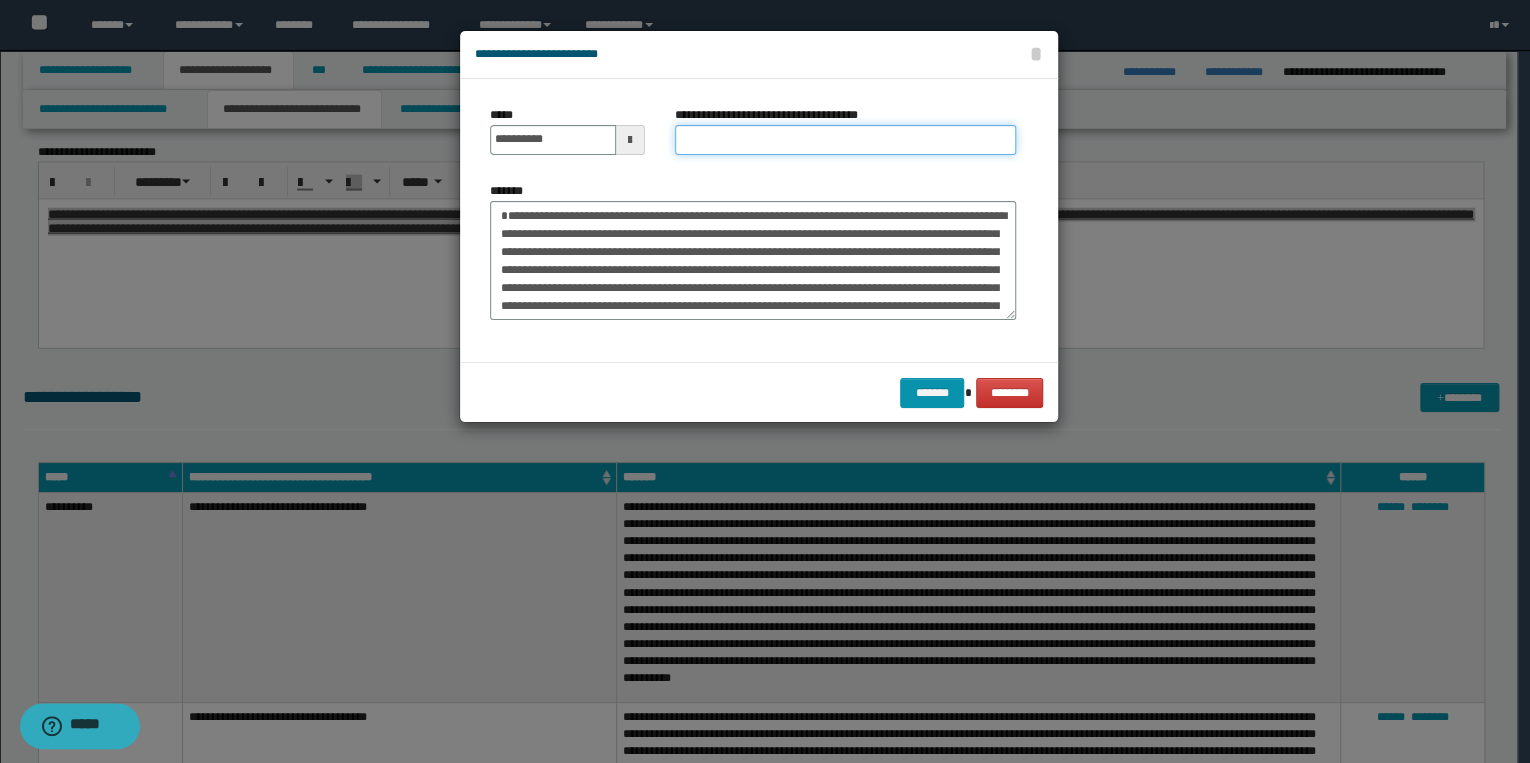 click on "**********" at bounding box center [845, 140] 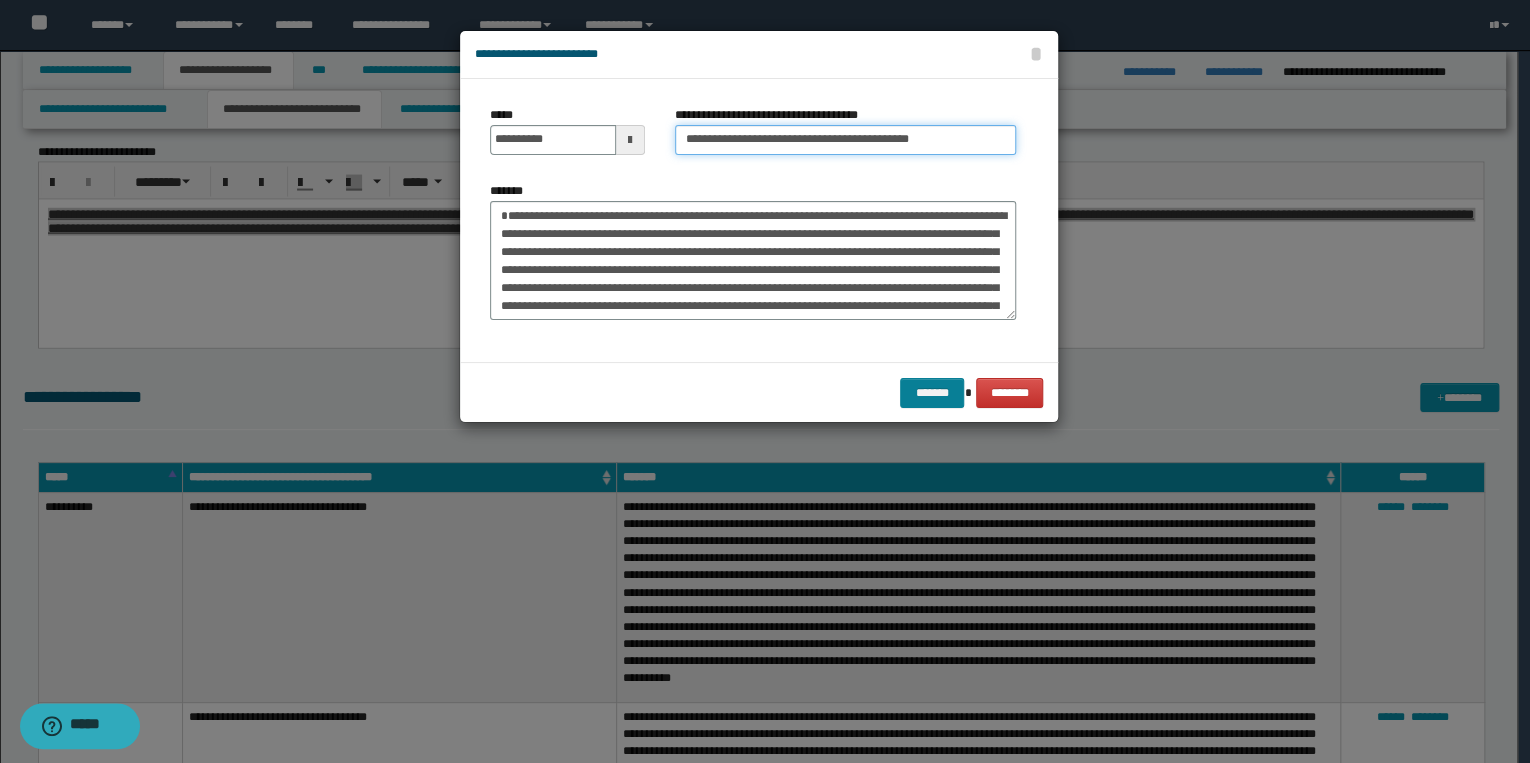 type on "**********" 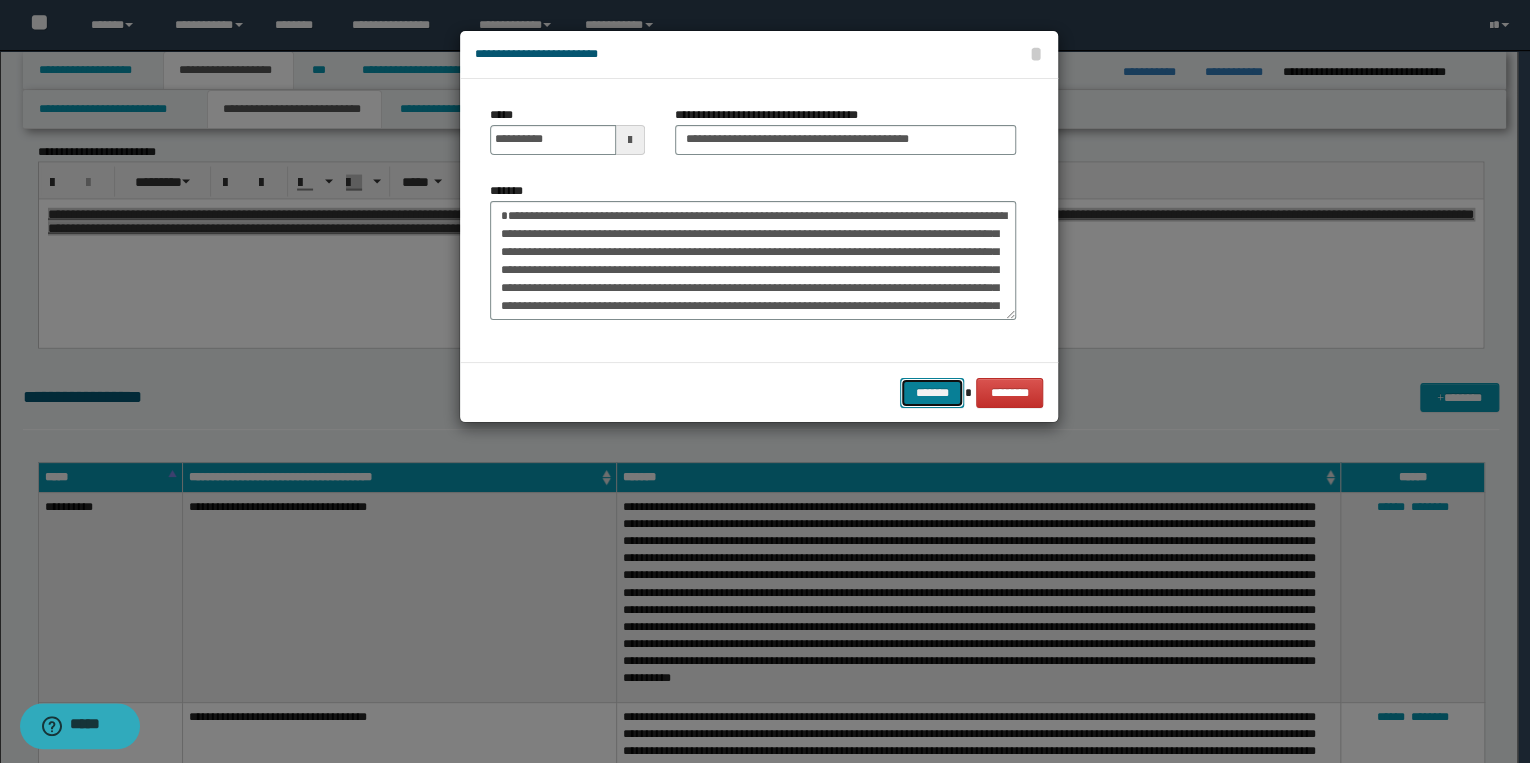 click on "*******" at bounding box center (932, 393) 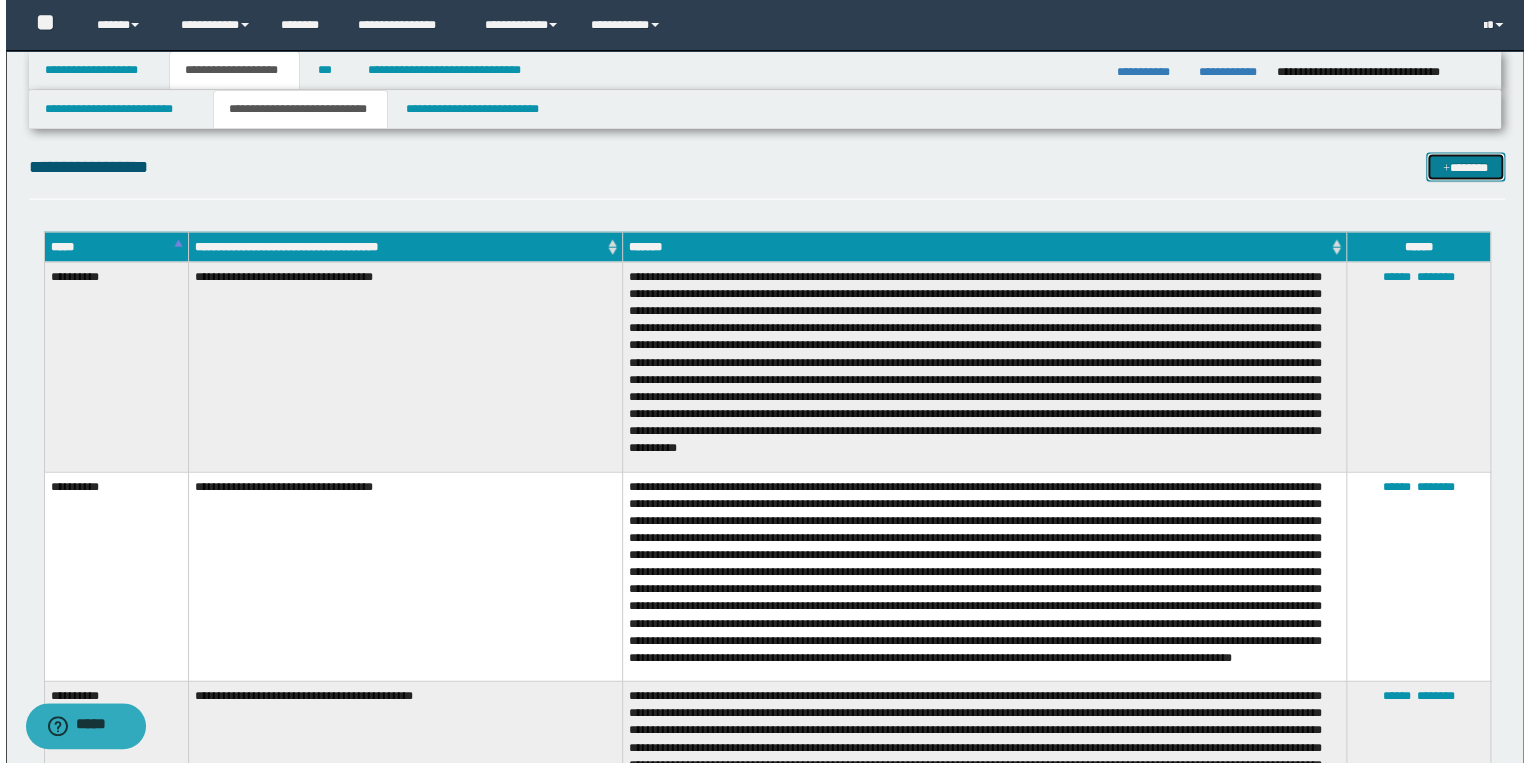 scroll, scrollTop: 1920, scrollLeft: 0, axis: vertical 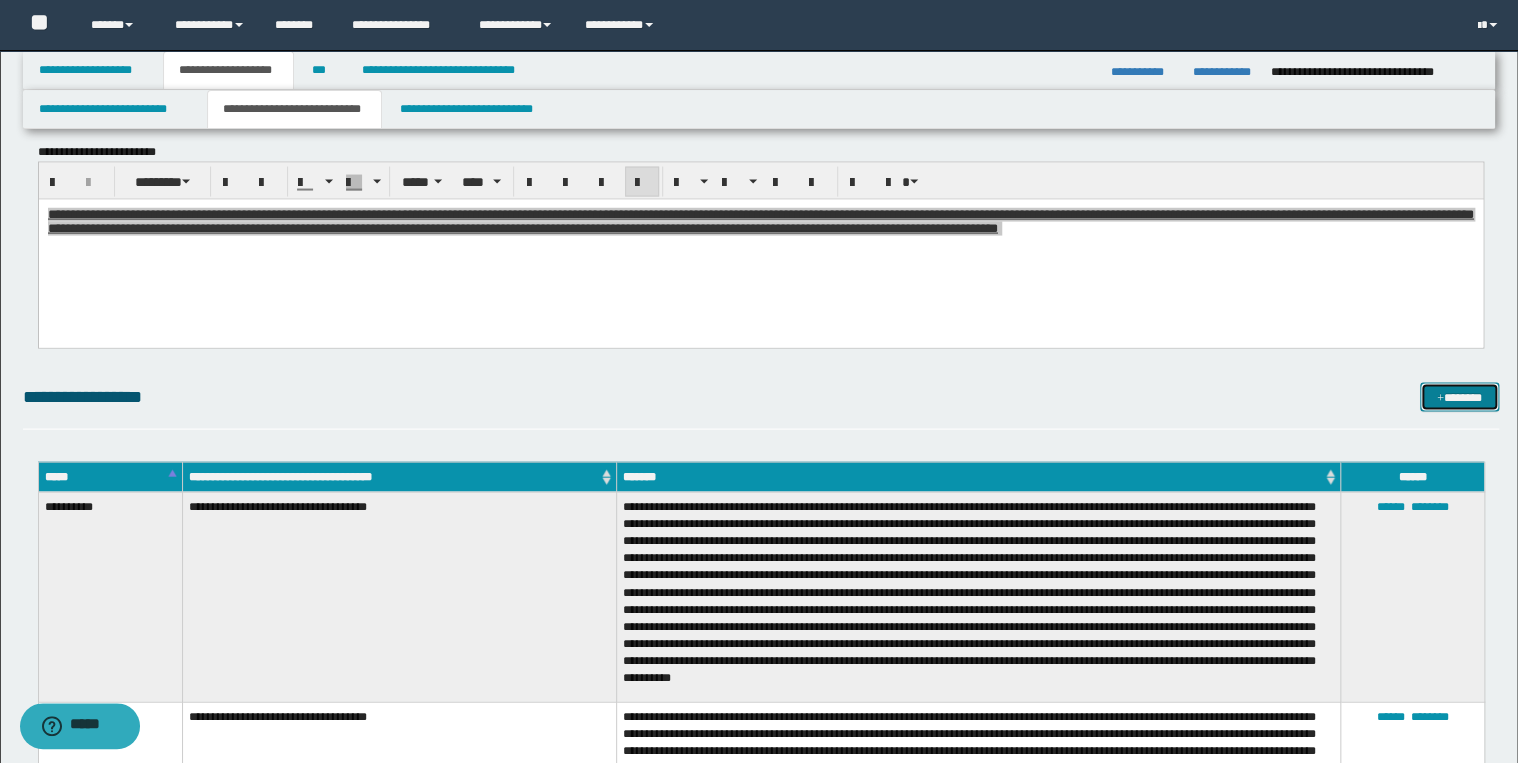 click on "*******" at bounding box center [1459, 398] 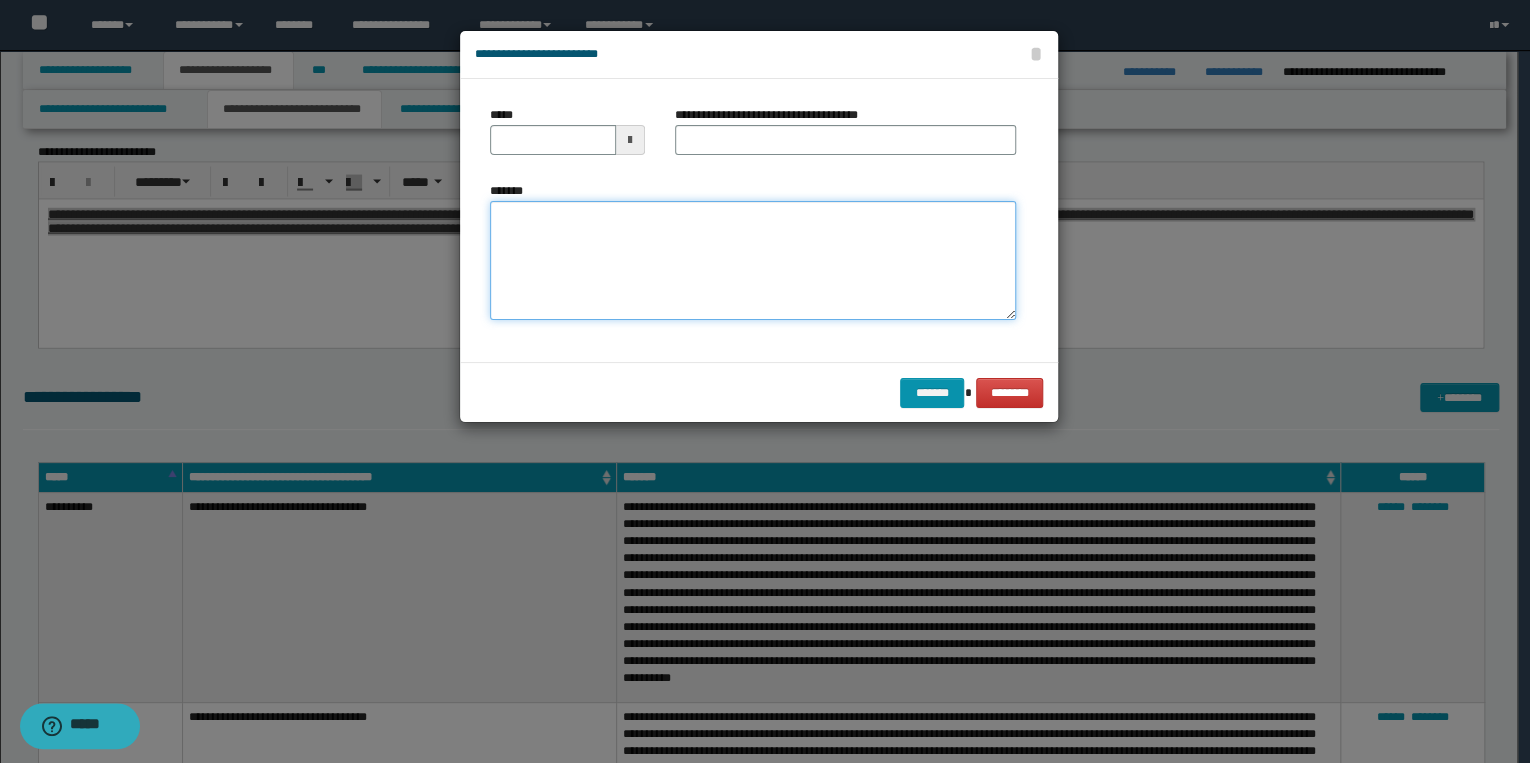 click on "*******" at bounding box center (753, 261) 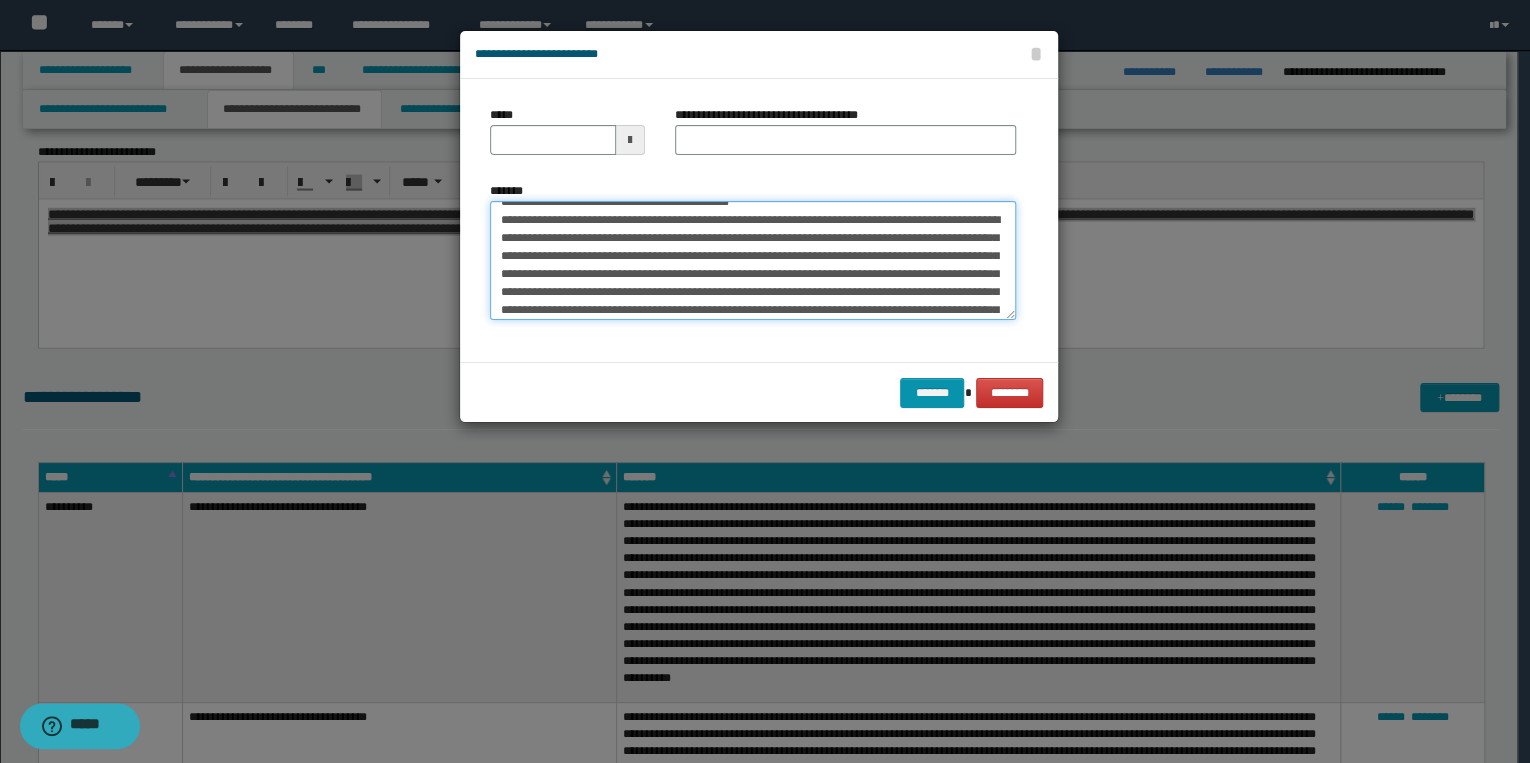 scroll, scrollTop: 0, scrollLeft: 0, axis: both 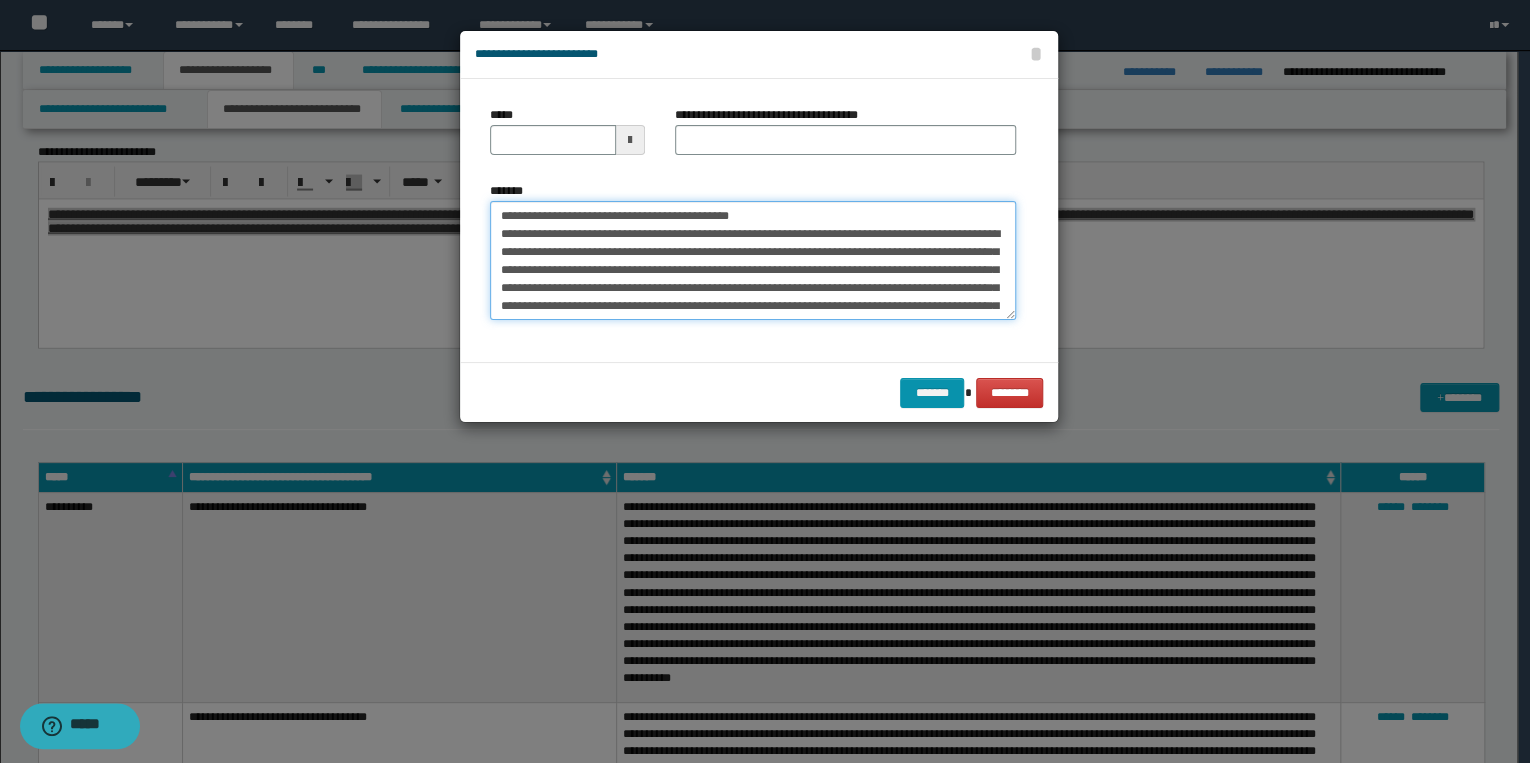 drag, startPoint x: 560, startPoint y: 215, endPoint x: 489, endPoint y: 215, distance: 71 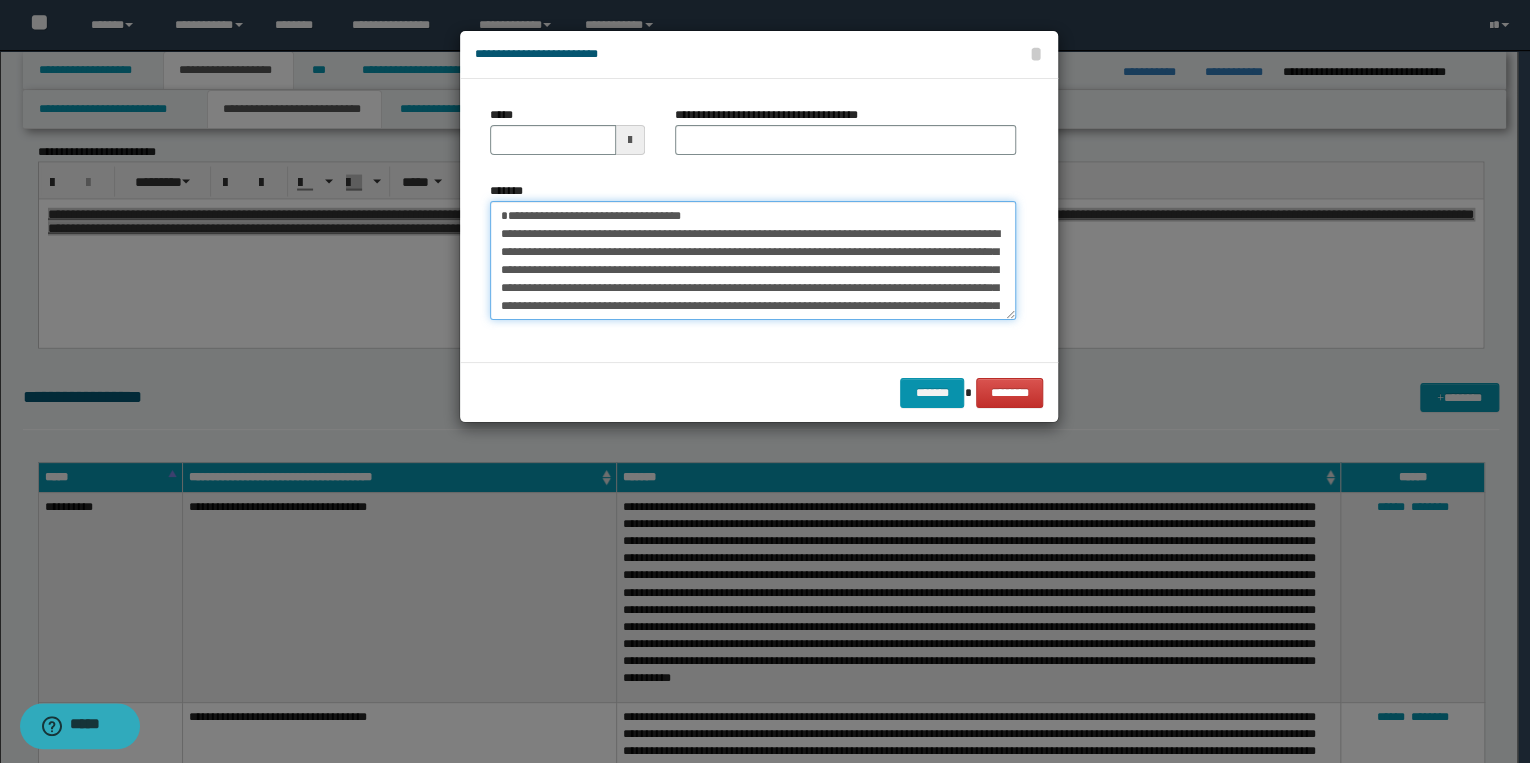 type 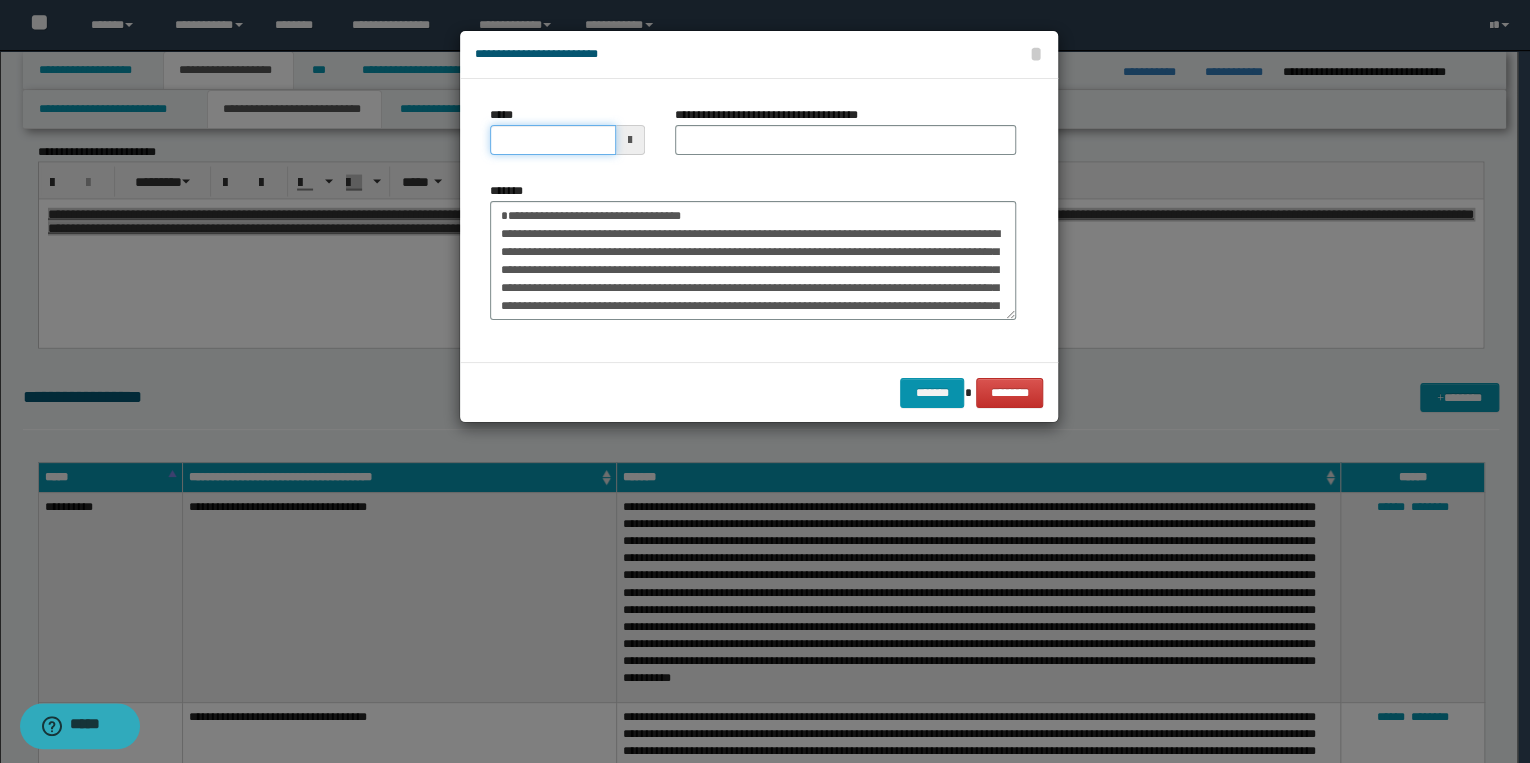 click on "*****" at bounding box center (553, 140) 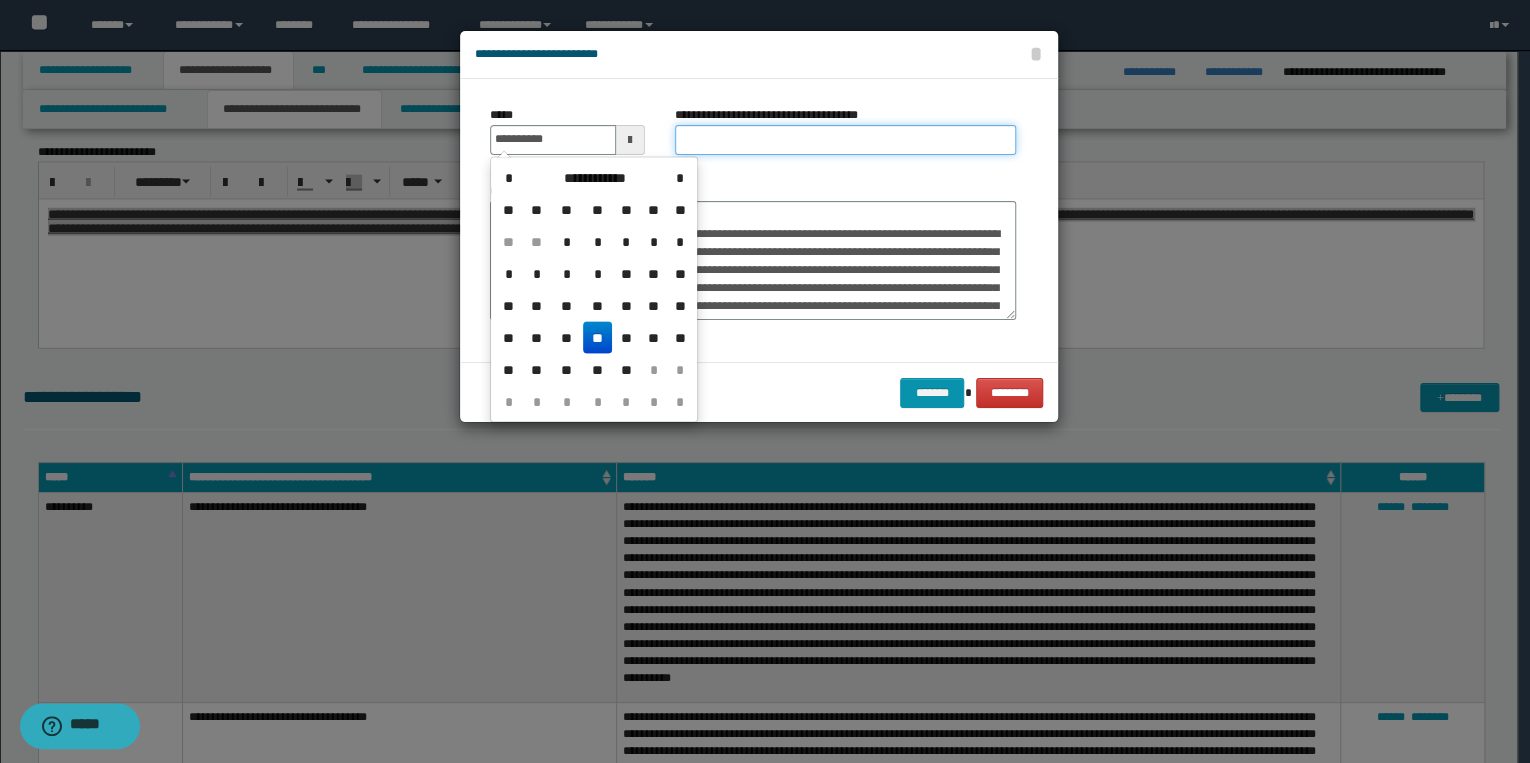 type on "**********" 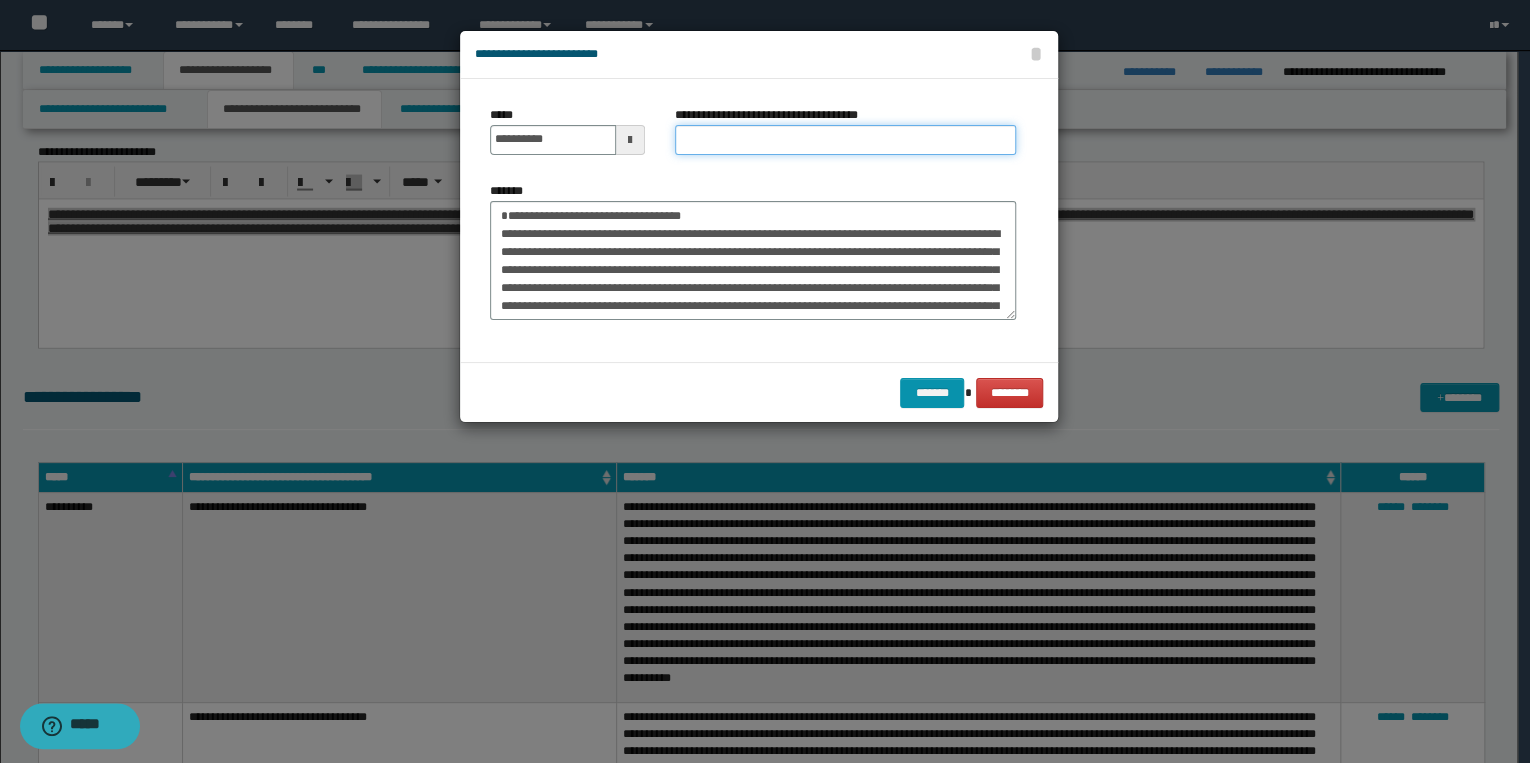 drag, startPoint x: 690, startPoint y: 144, endPoint x: 668, endPoint y: 161, distance: 27.802877 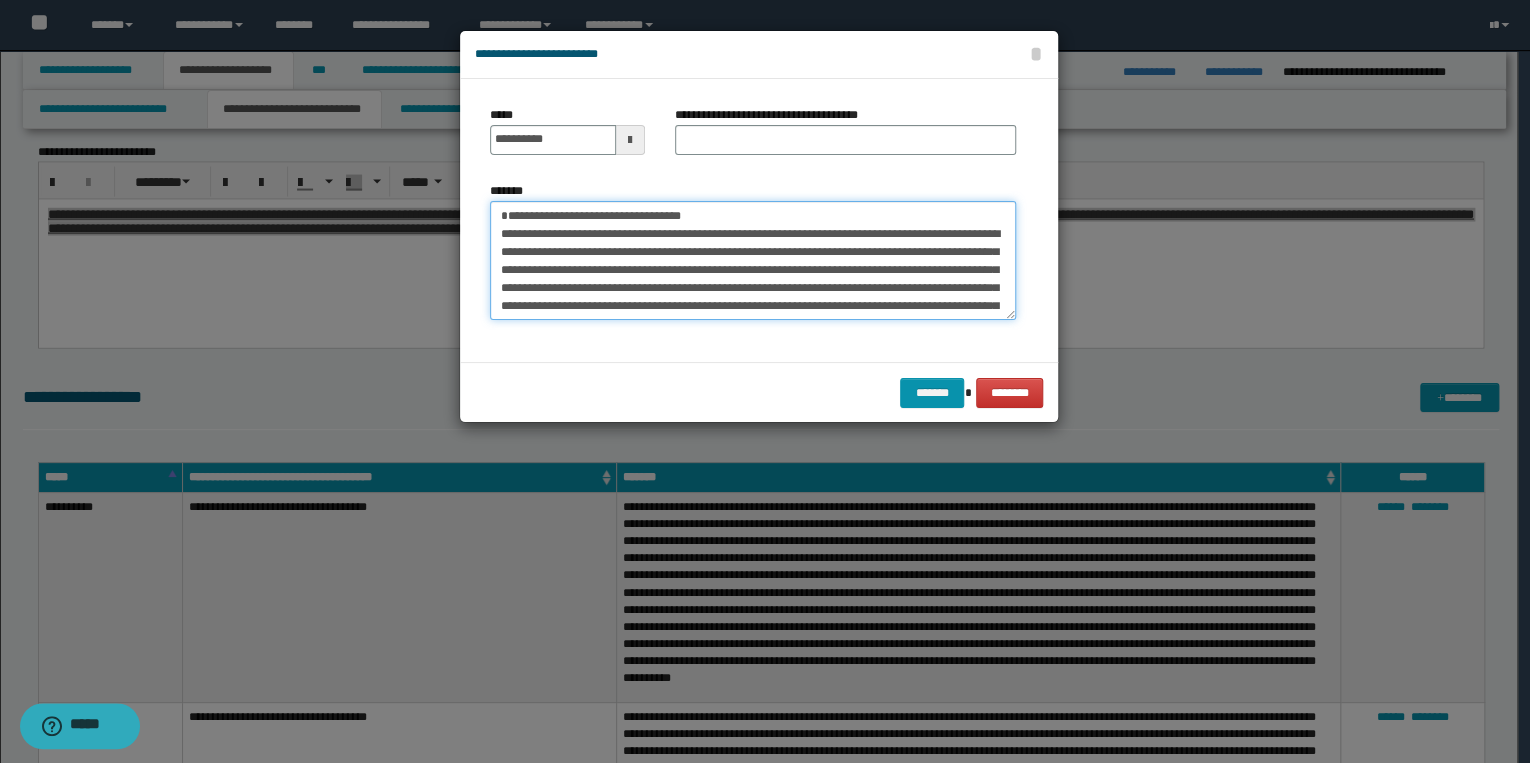 drag, startPoint x: 498, startPoint y: 208, endPoint x: 704, endPoint y: 208, distance: 206 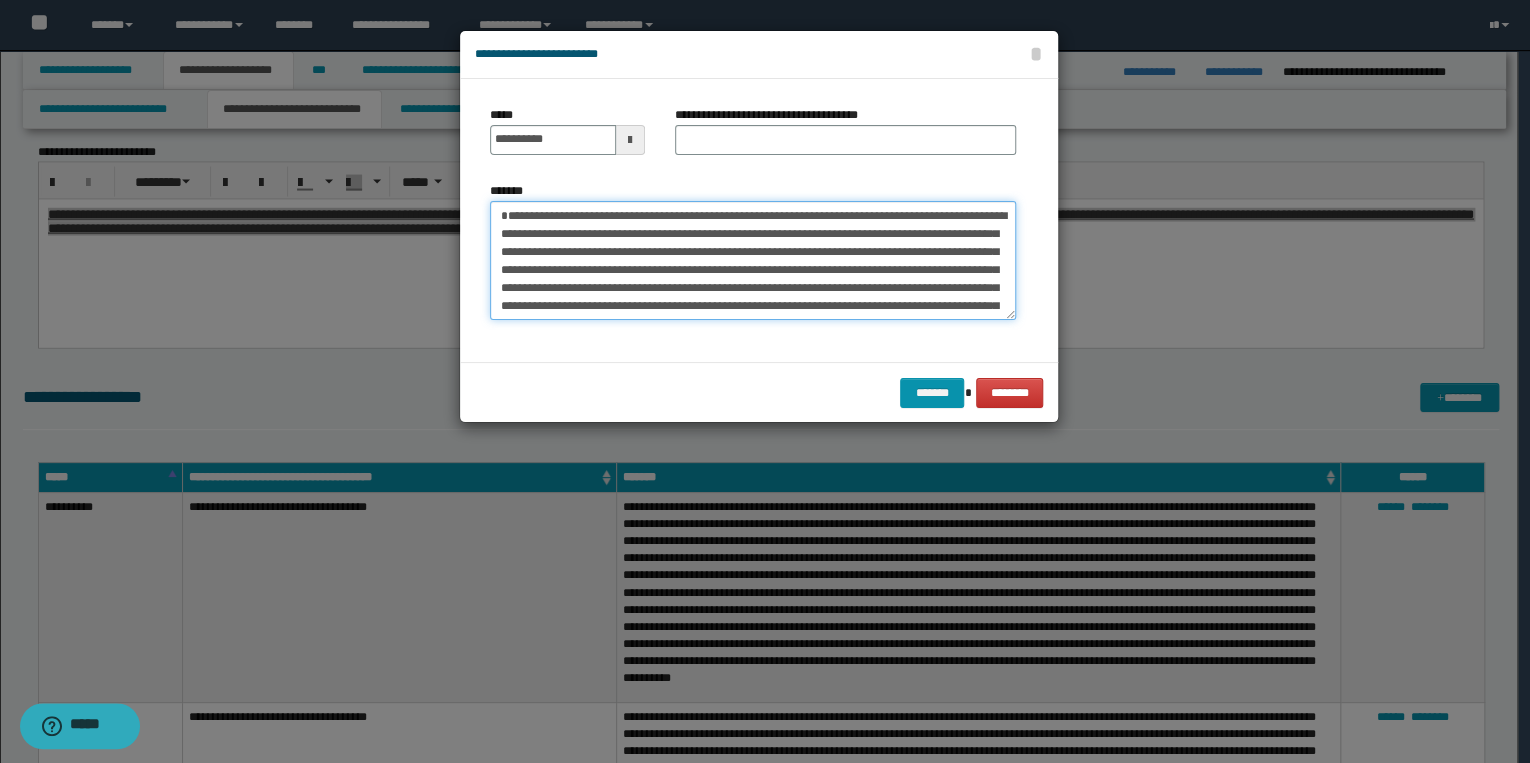 type on "**********" 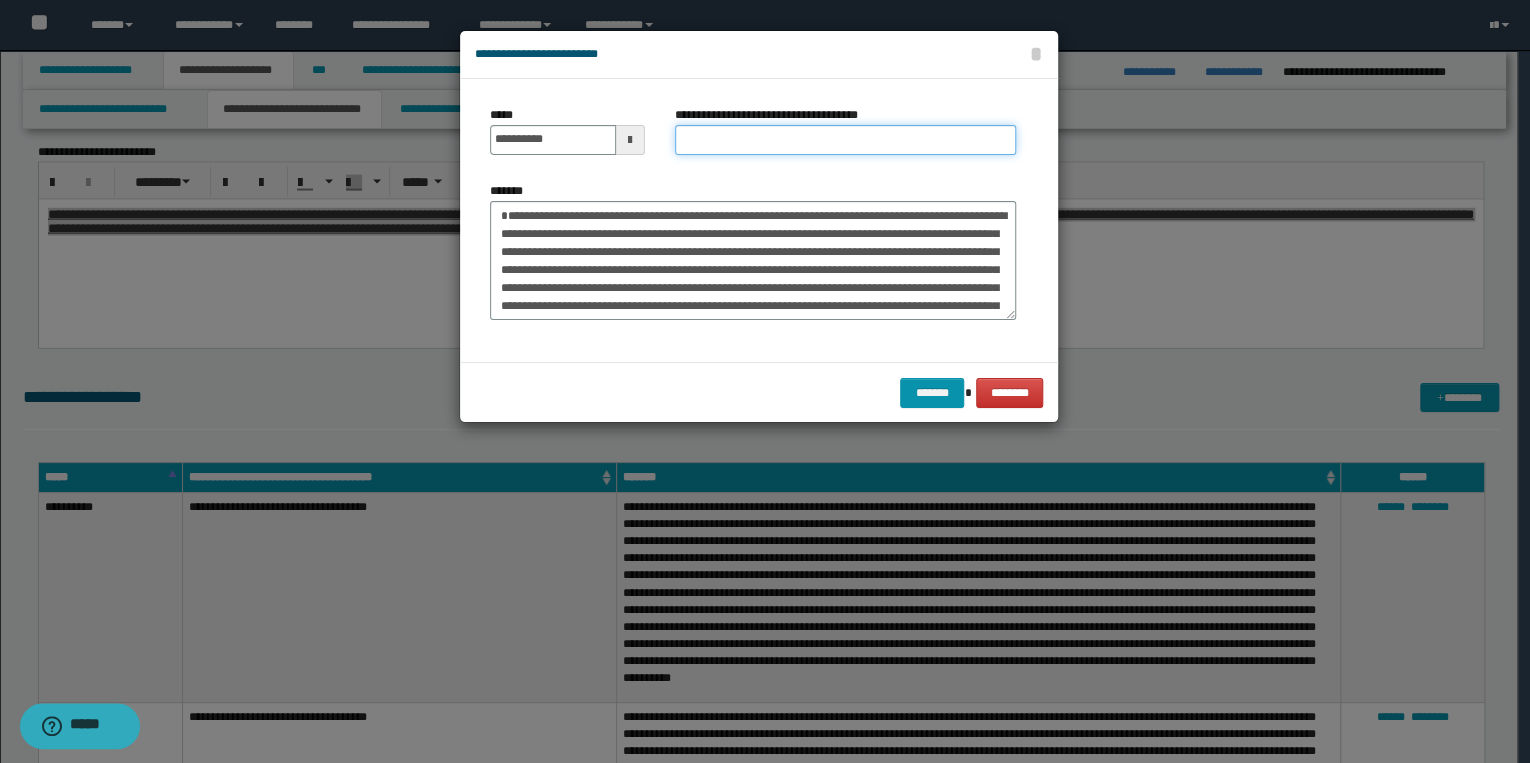click on "**********" at bounding box center [845, 140] 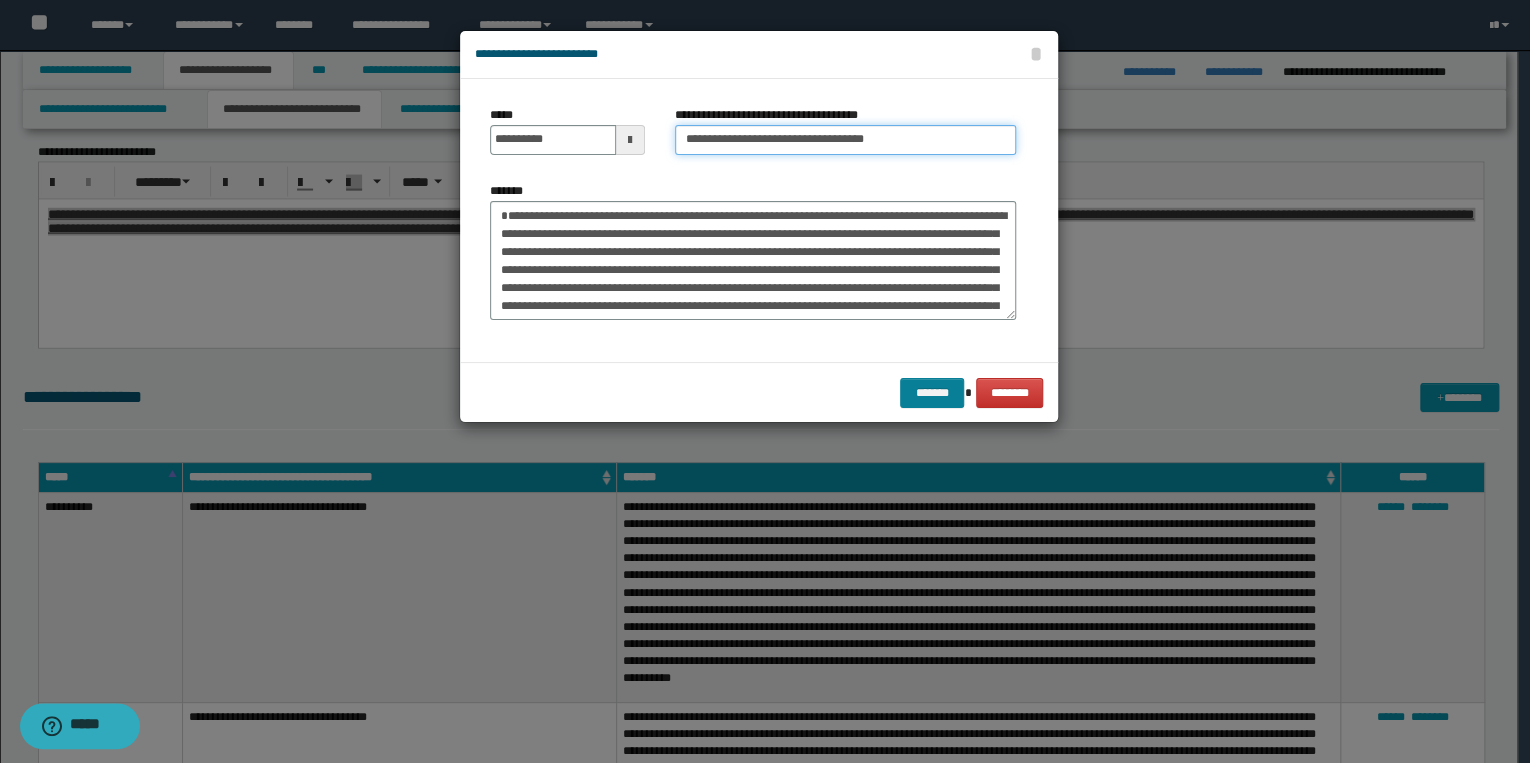 type on "**********" 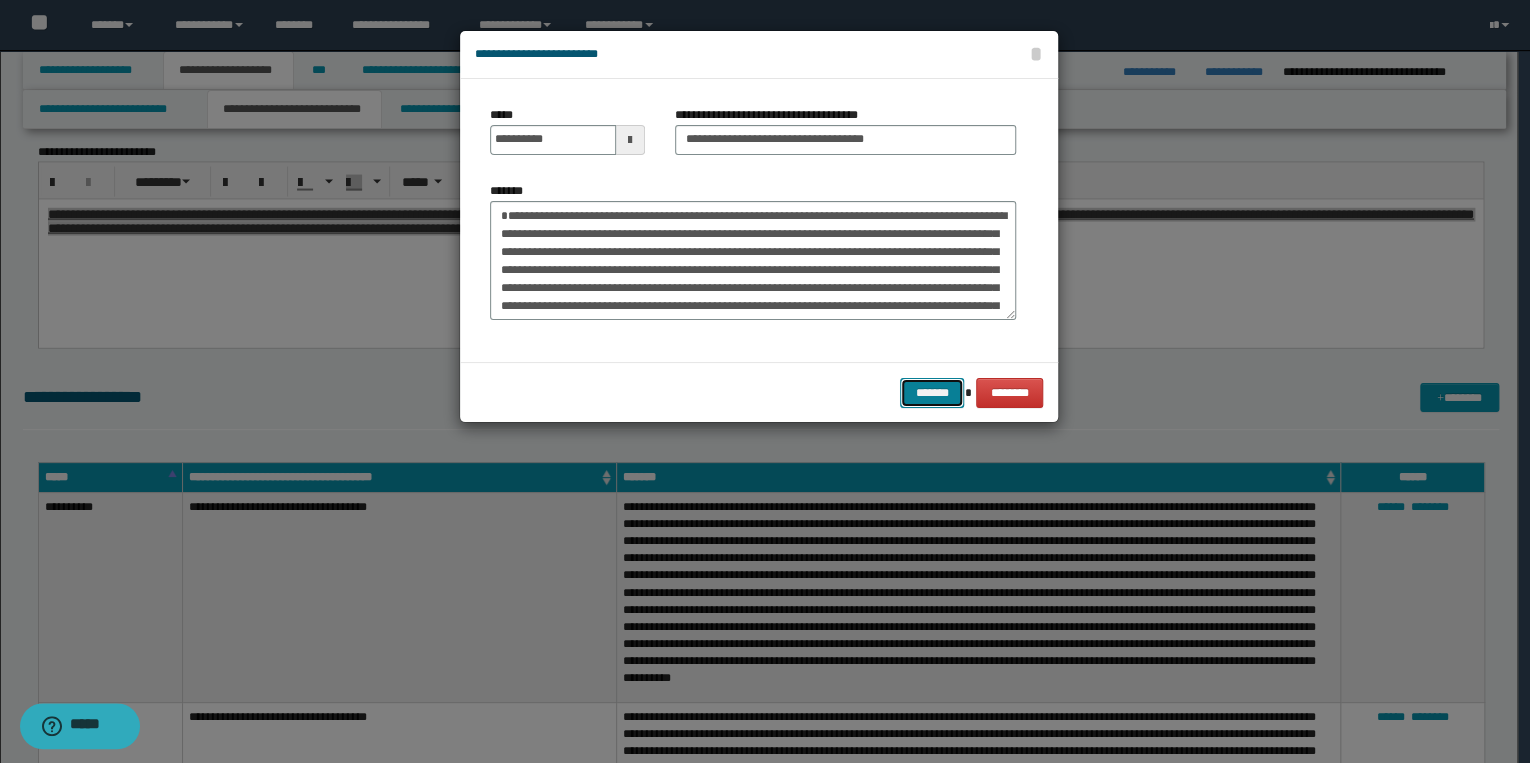 click on "*******" at bounding box center (932, 393) 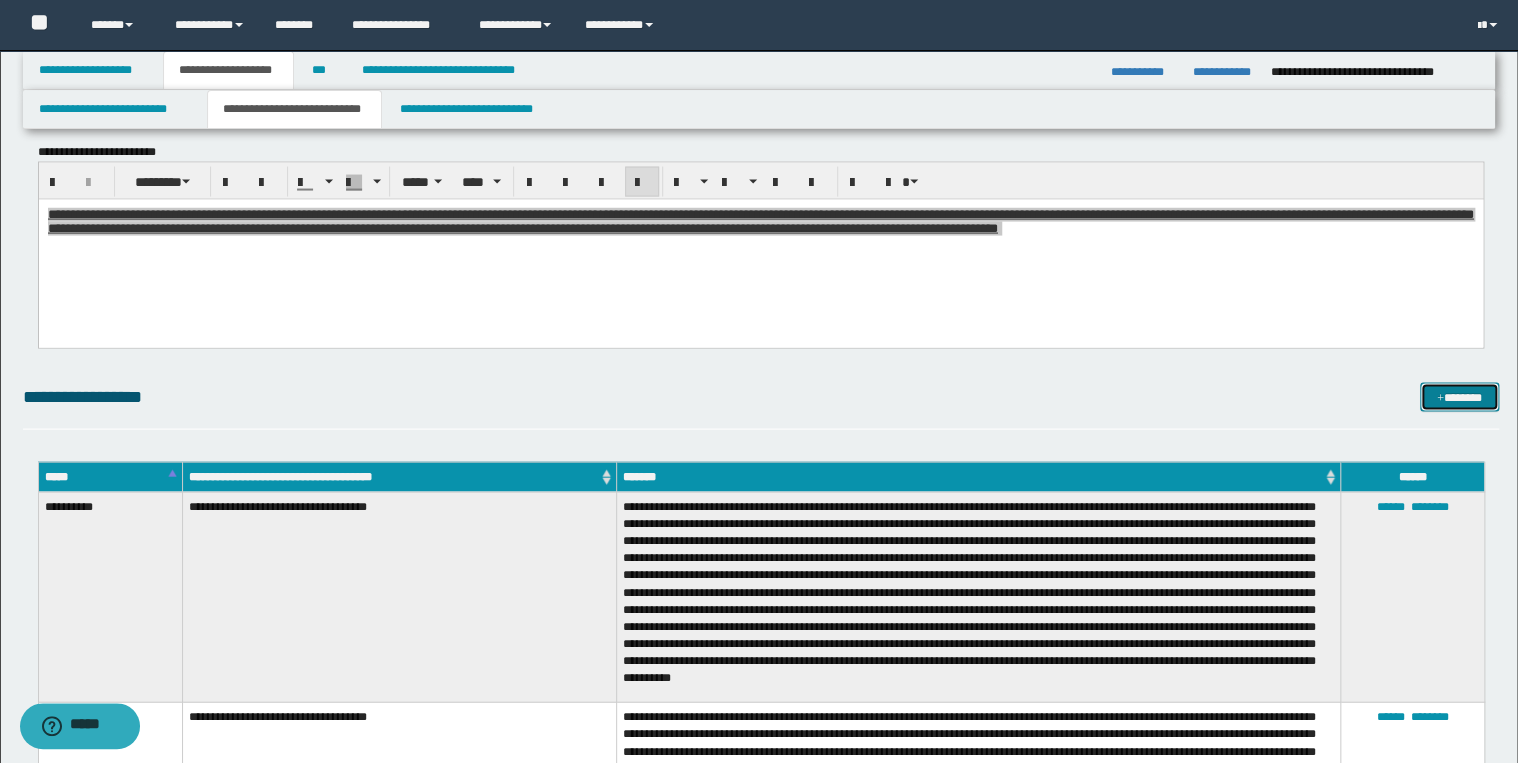 click on "*******" at bounding box center [1459, 398] 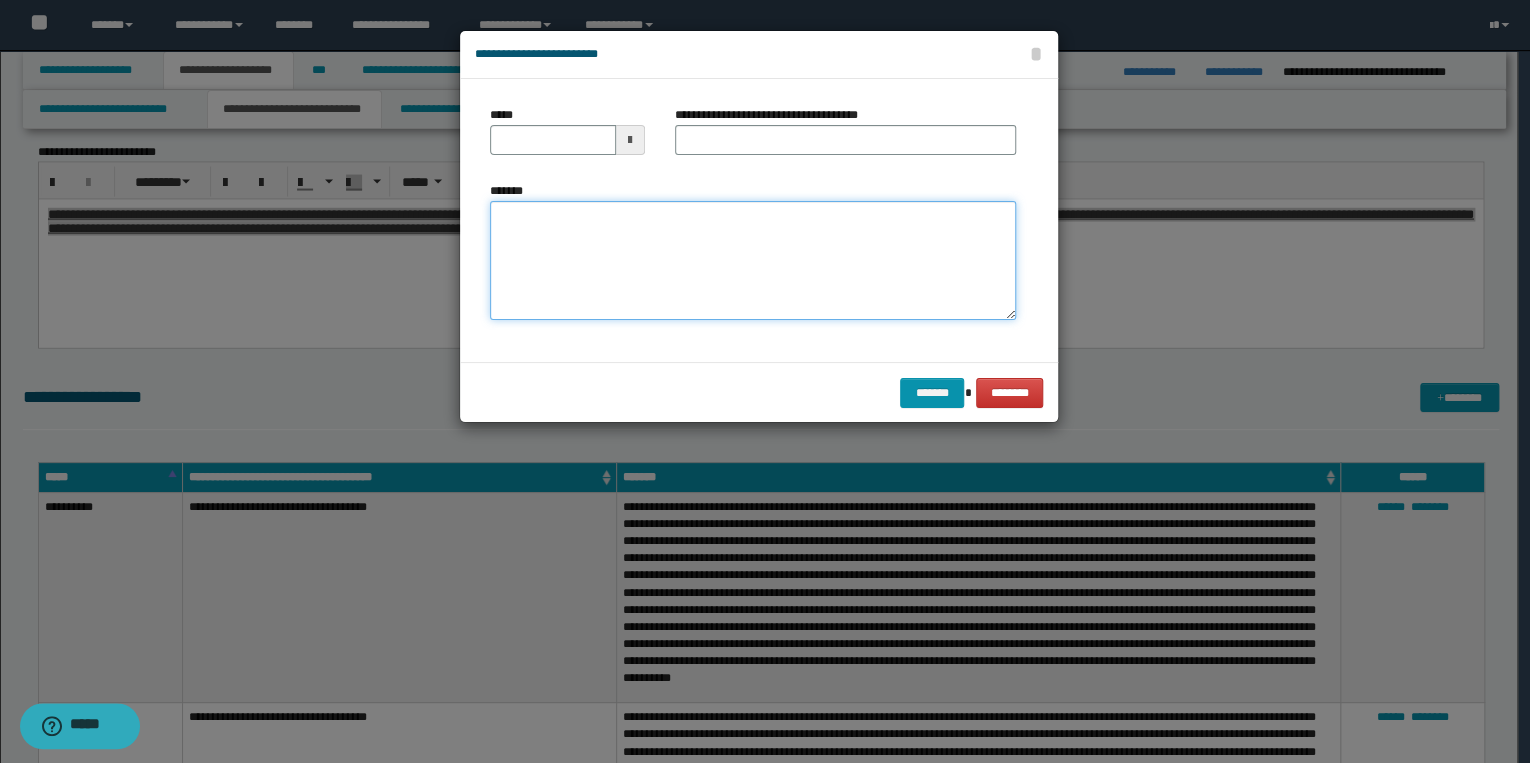 click on "*******" at bounding box center [753, 261] 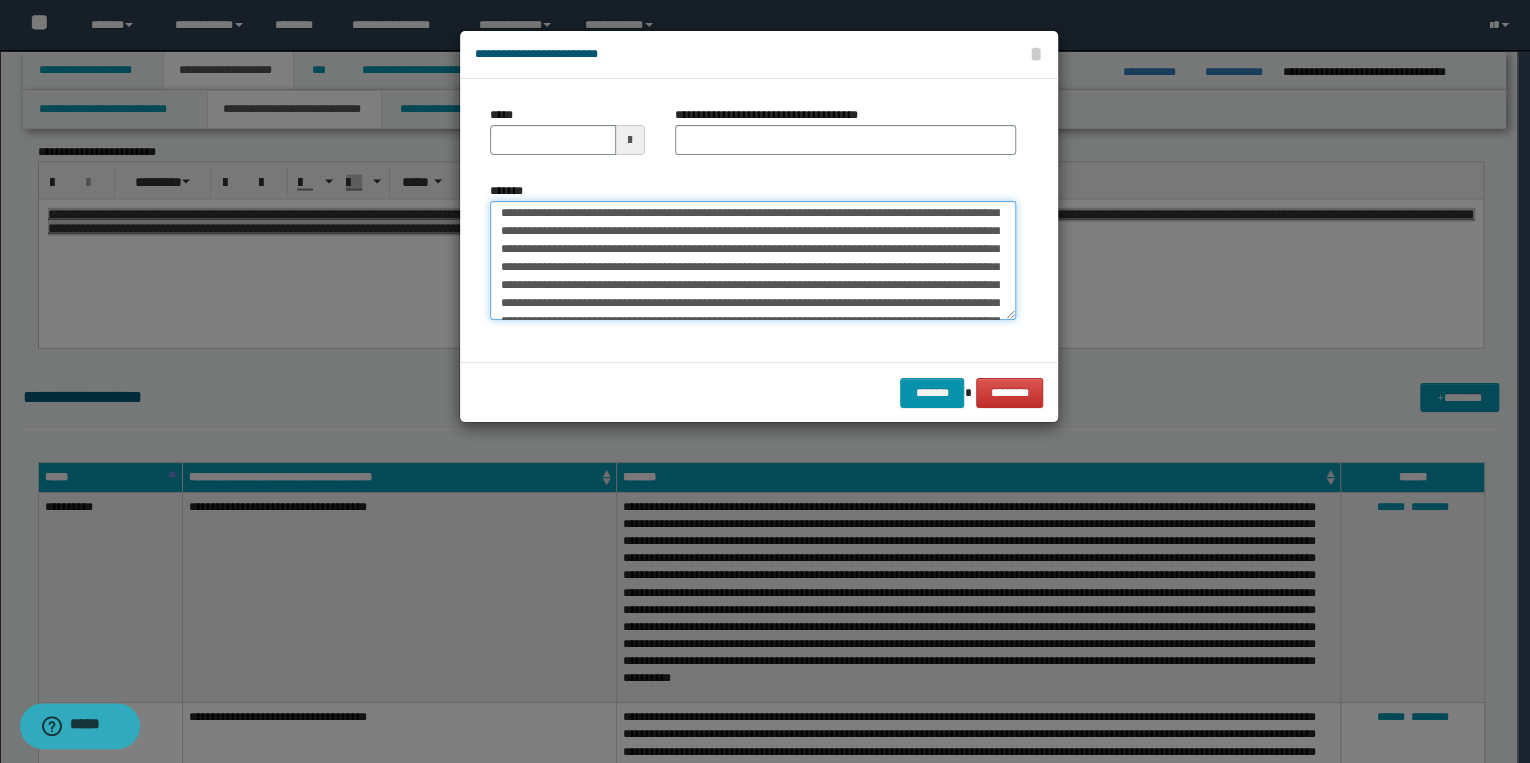 scroll, scrollTop: 0, scrollLeft: 0, axis: both 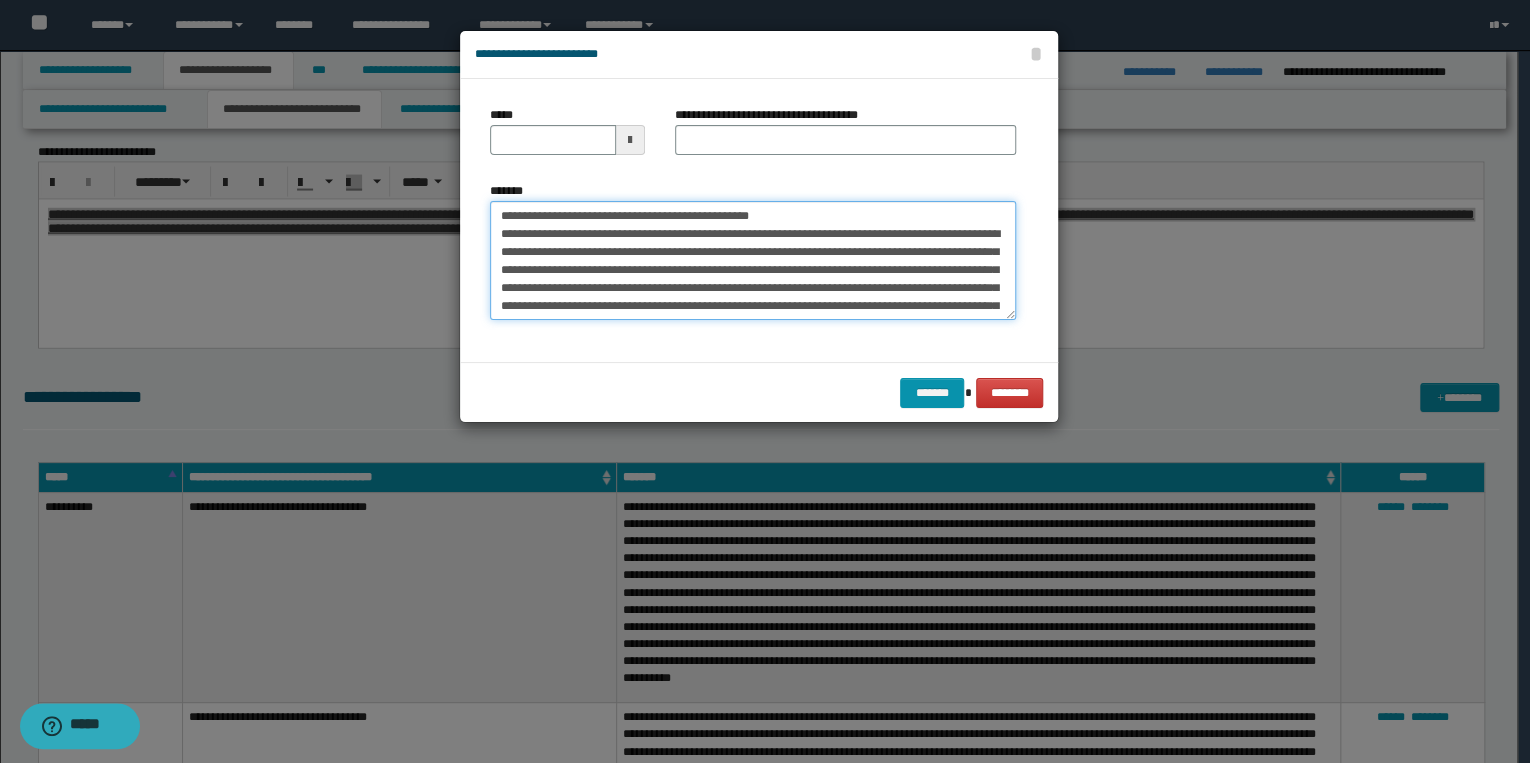 drag, startPoint x: 558, startPoint y: 214, endPoint x: 477, endPoint y: 215, distance: 81.00617 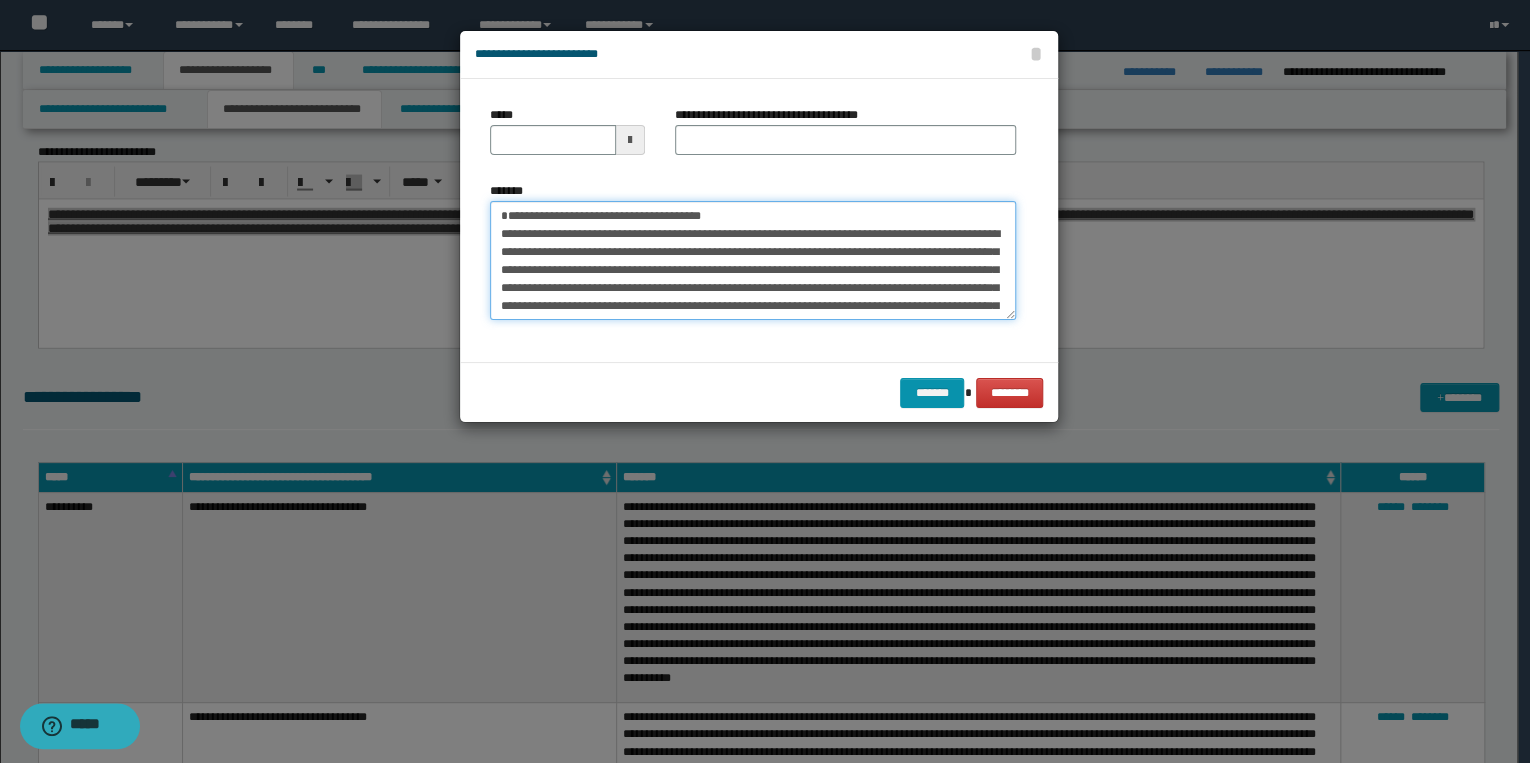 type 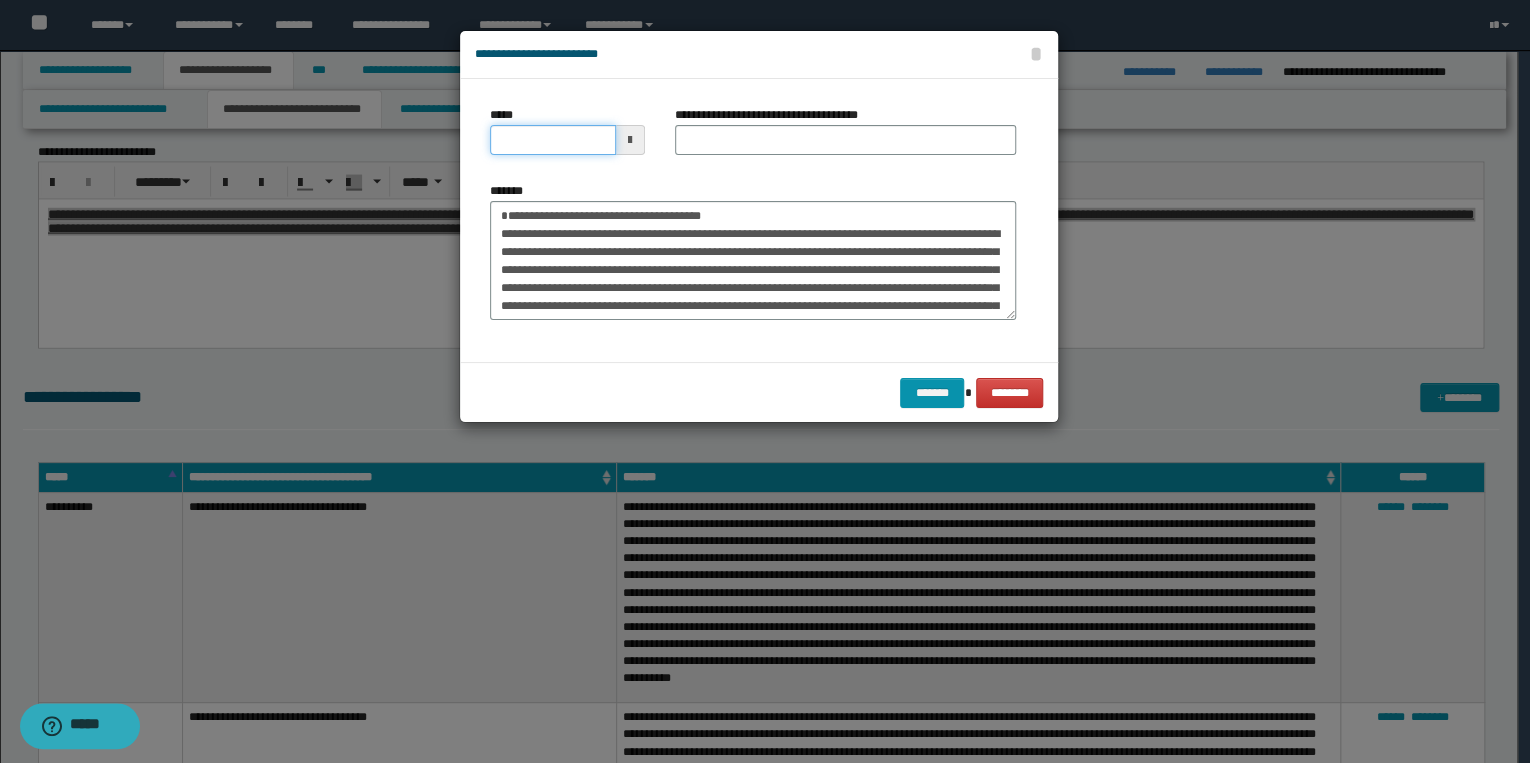 click on "*****" at bounding box center (553, 140) 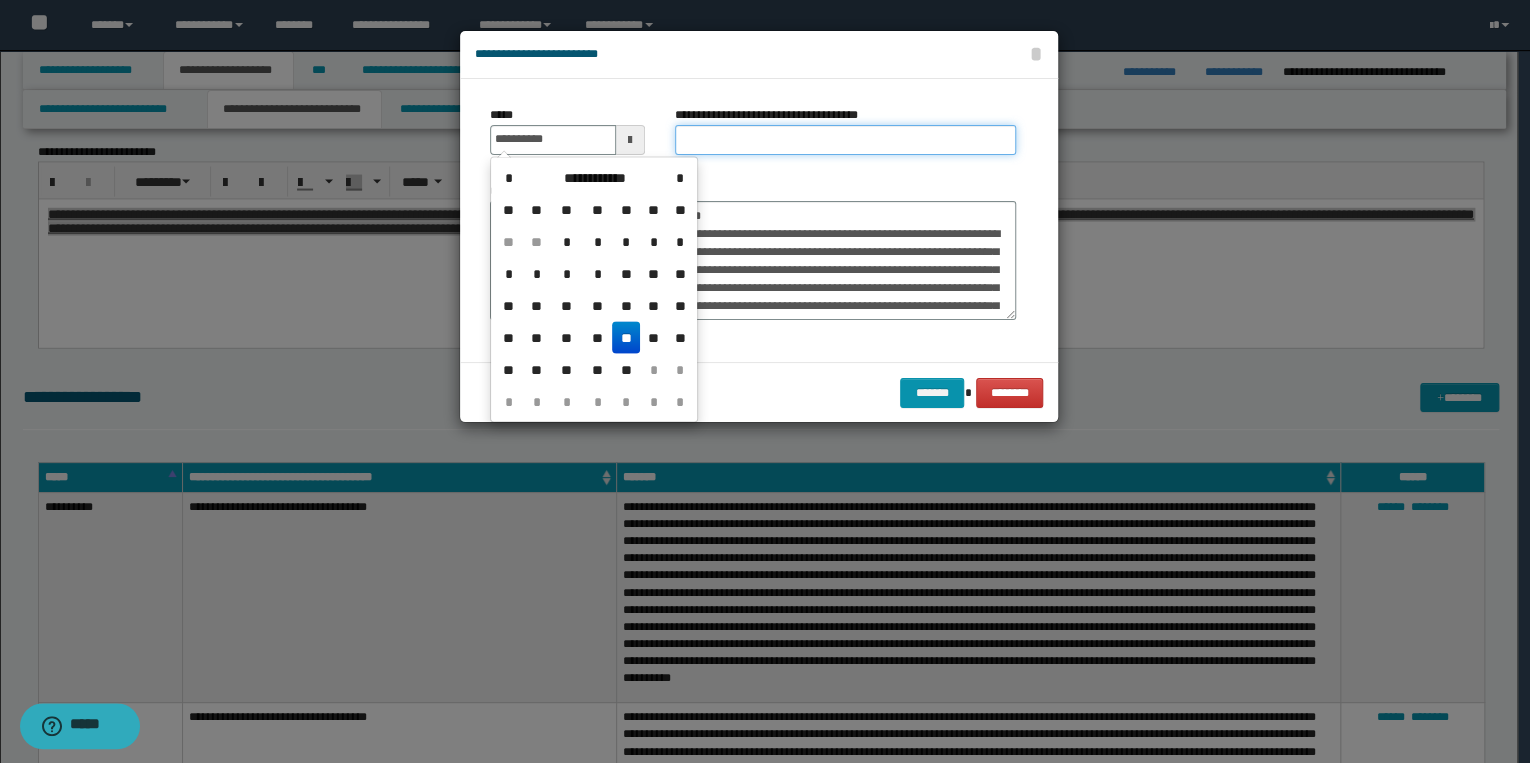 type on "**********" 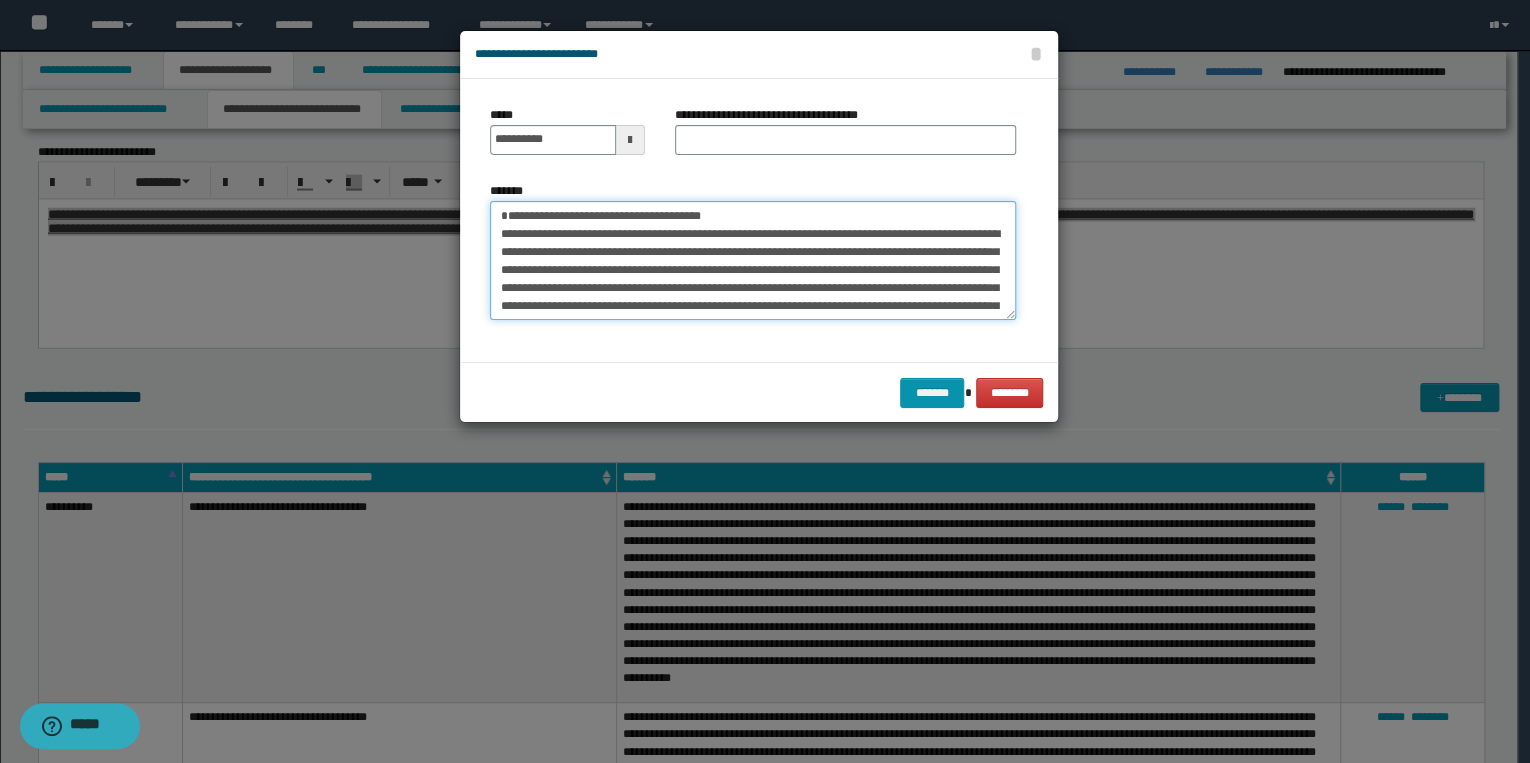 drag, startPoint x: 498, startPoint y: 216, endPoint x: 744, endPoint y: 216, distance: 246 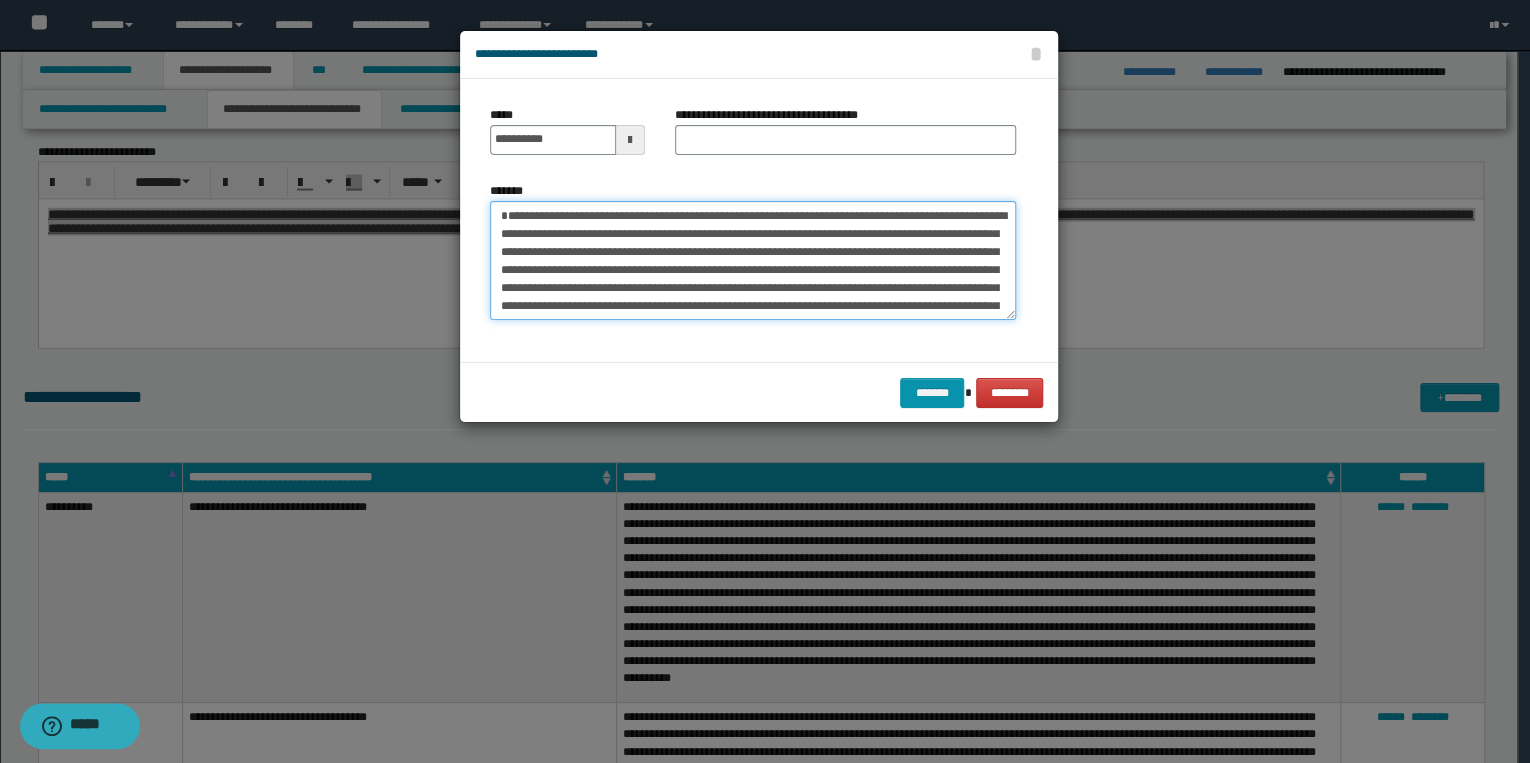 type on "**********" 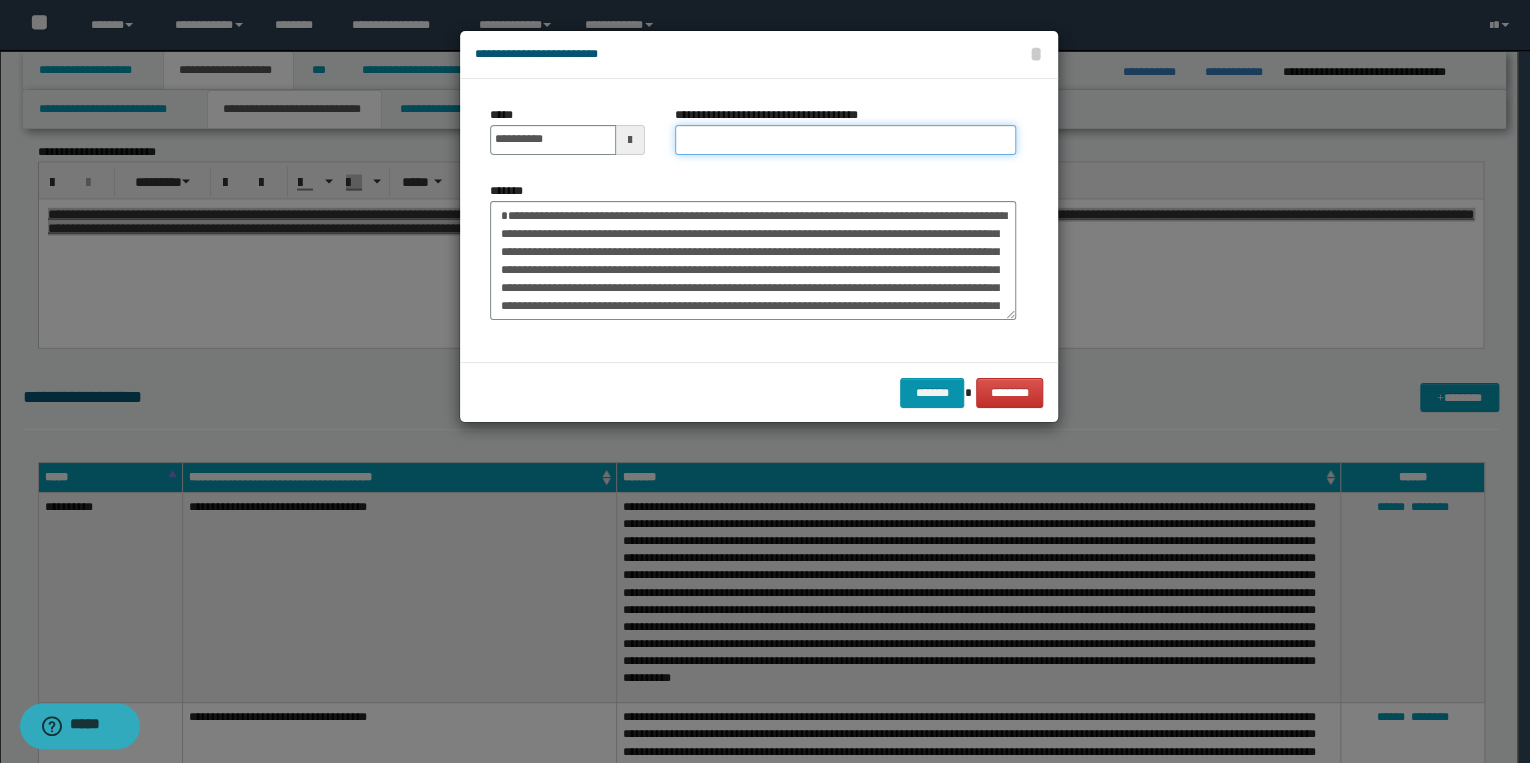 click on "**********" at bounding box center [845, 140] 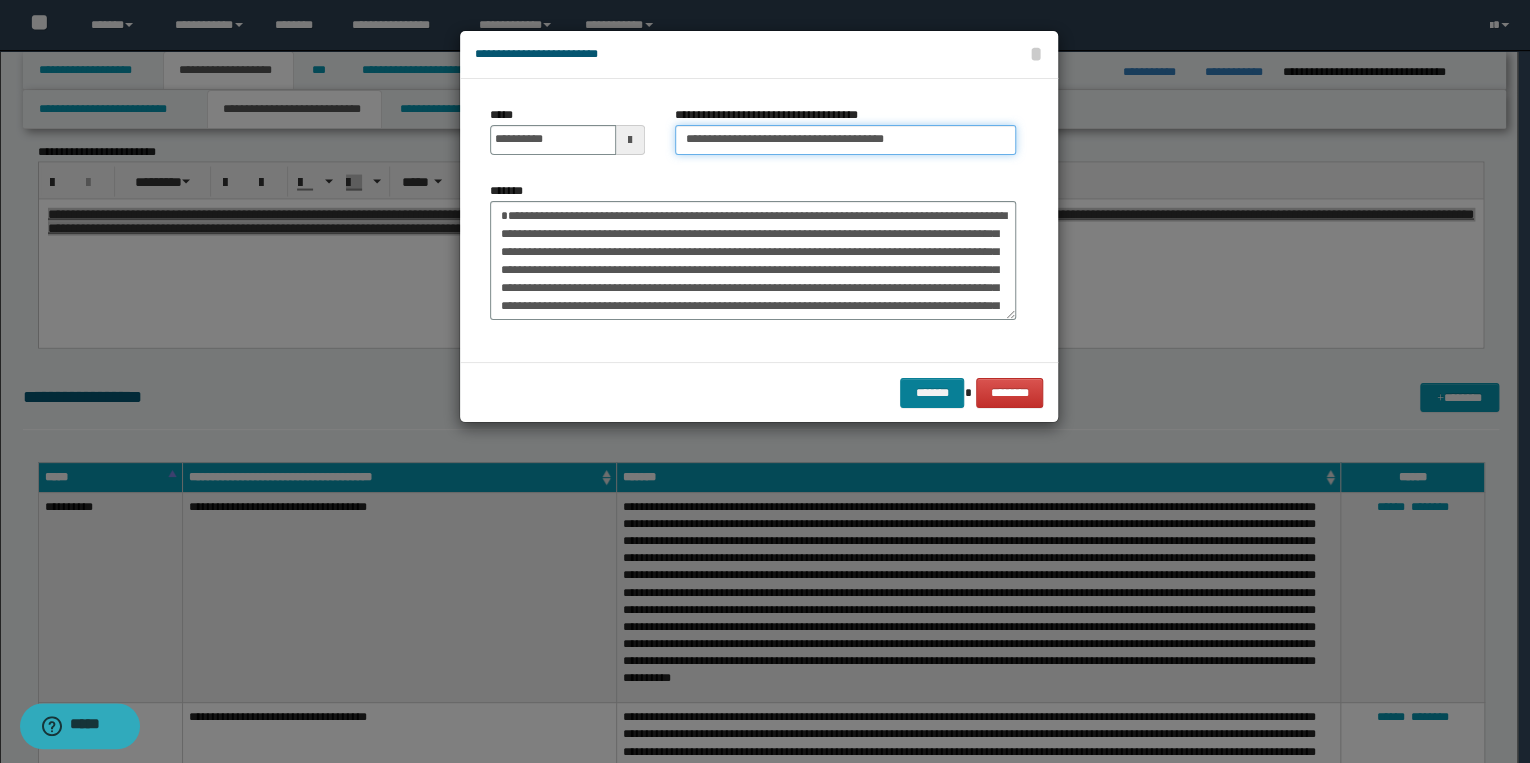 type on "**********" 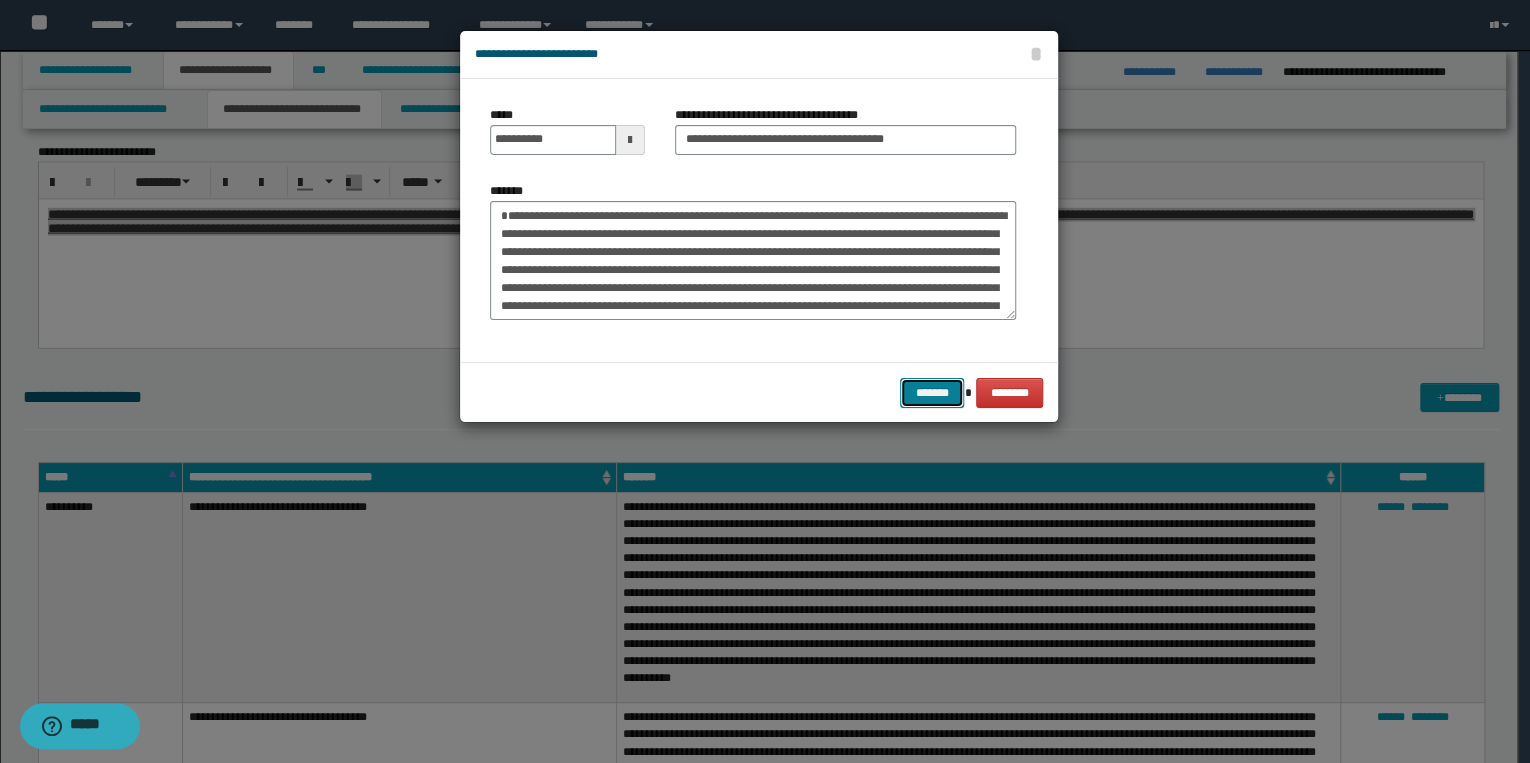 click on "*******" at bounding box center [932, 393] 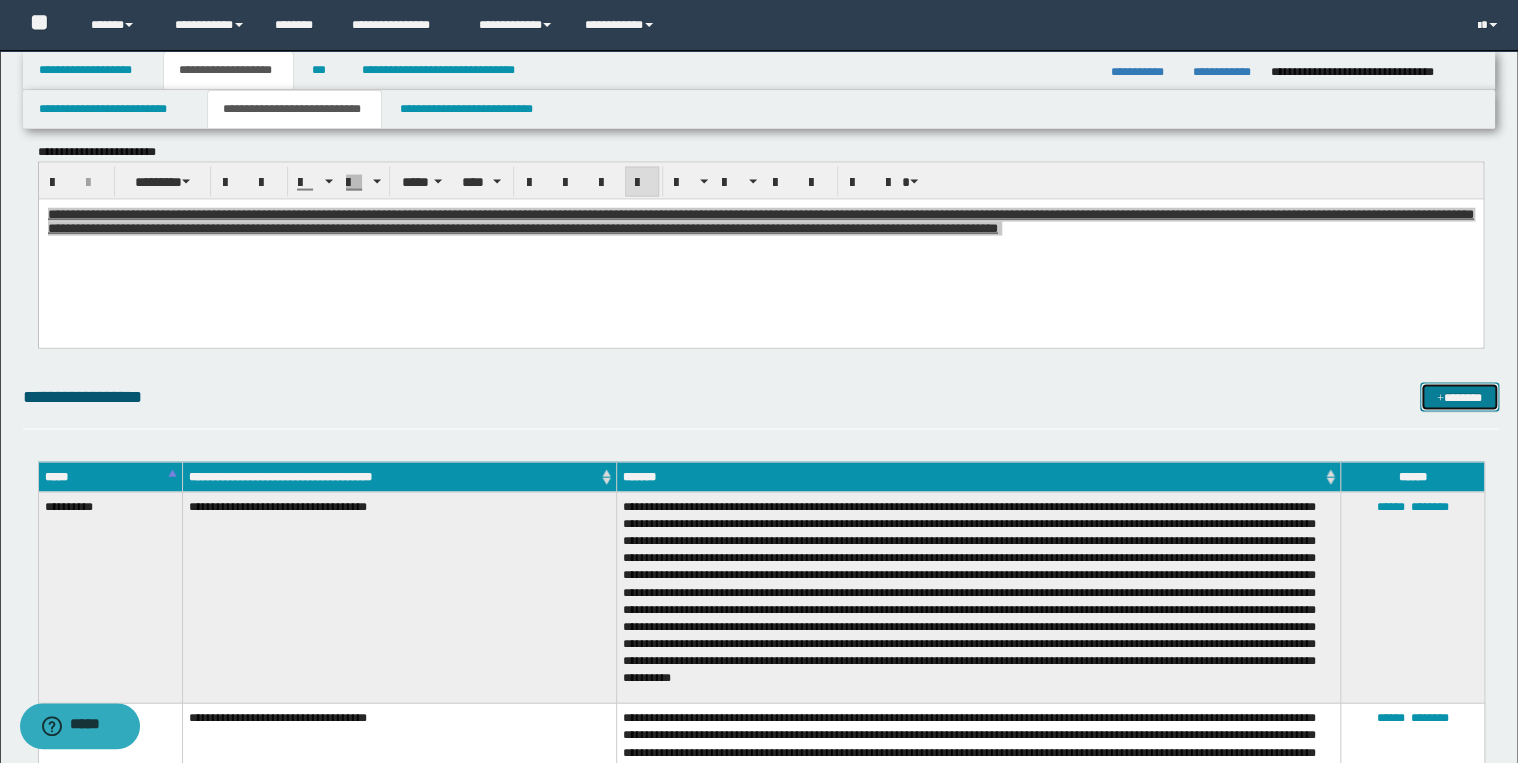 click on "*******" at bounding box center (1459, 398) 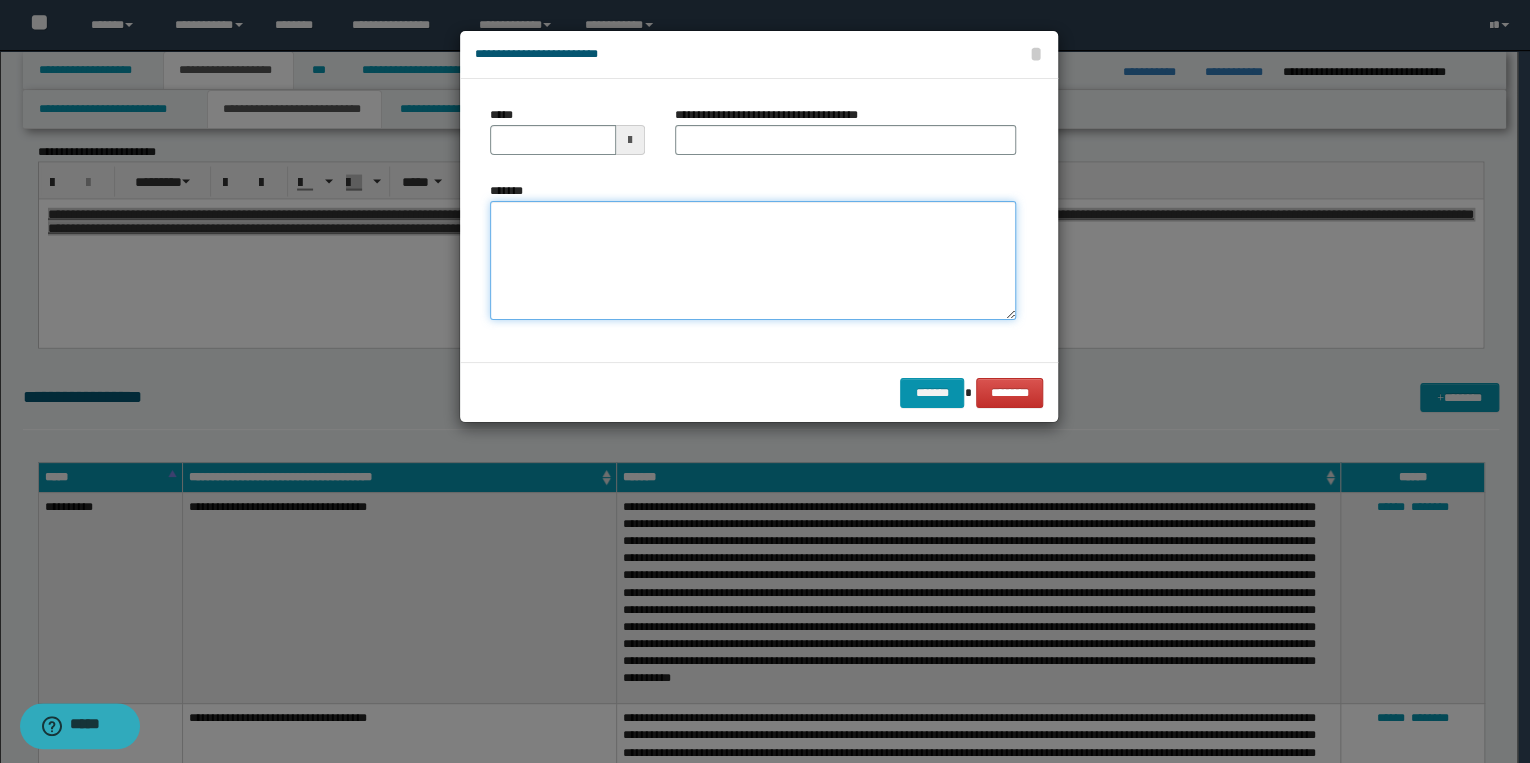 click on "*******" at bounding box center (753, 261) 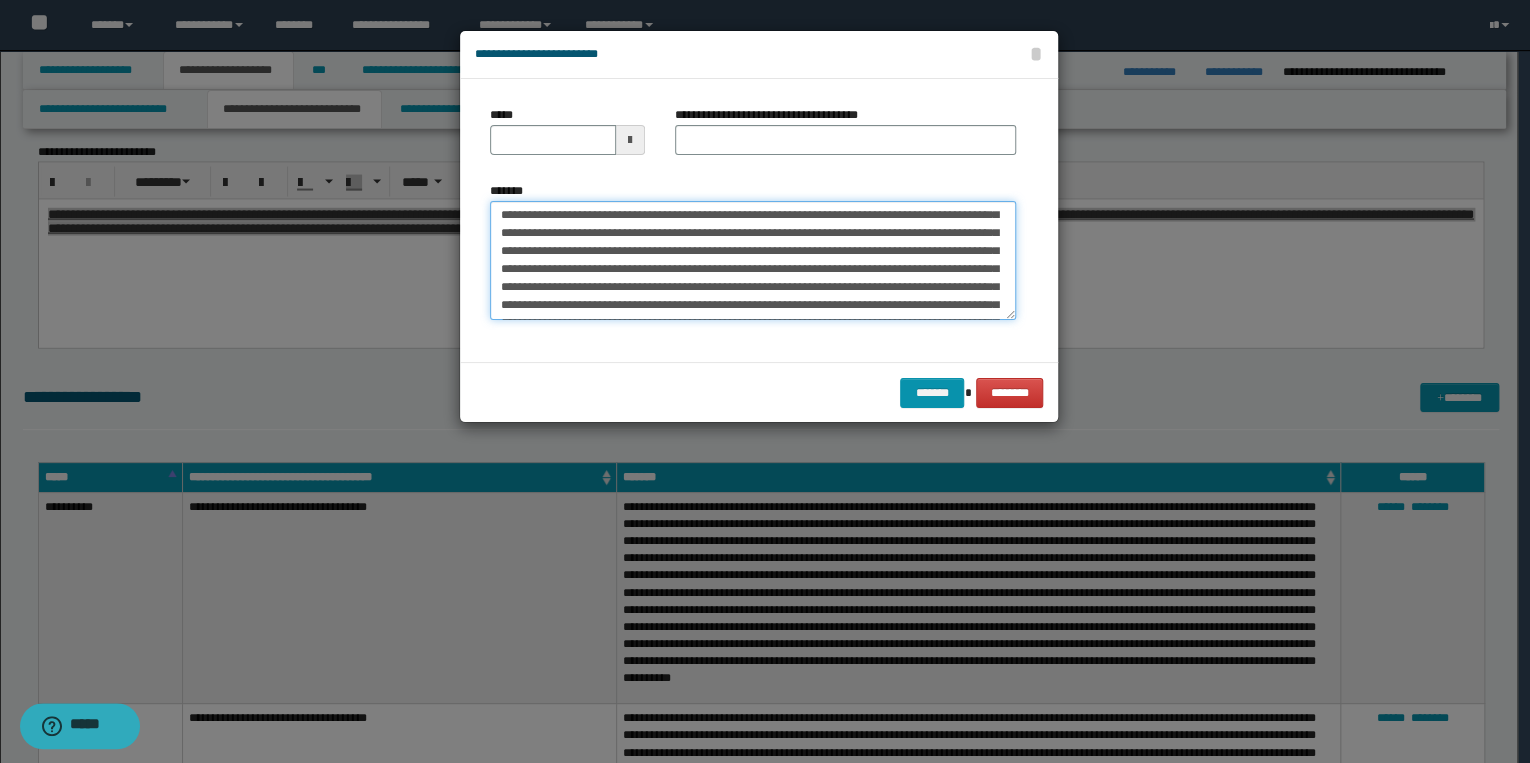 scroll, scrollTop: 0, scrollLeft: 0, axis: both 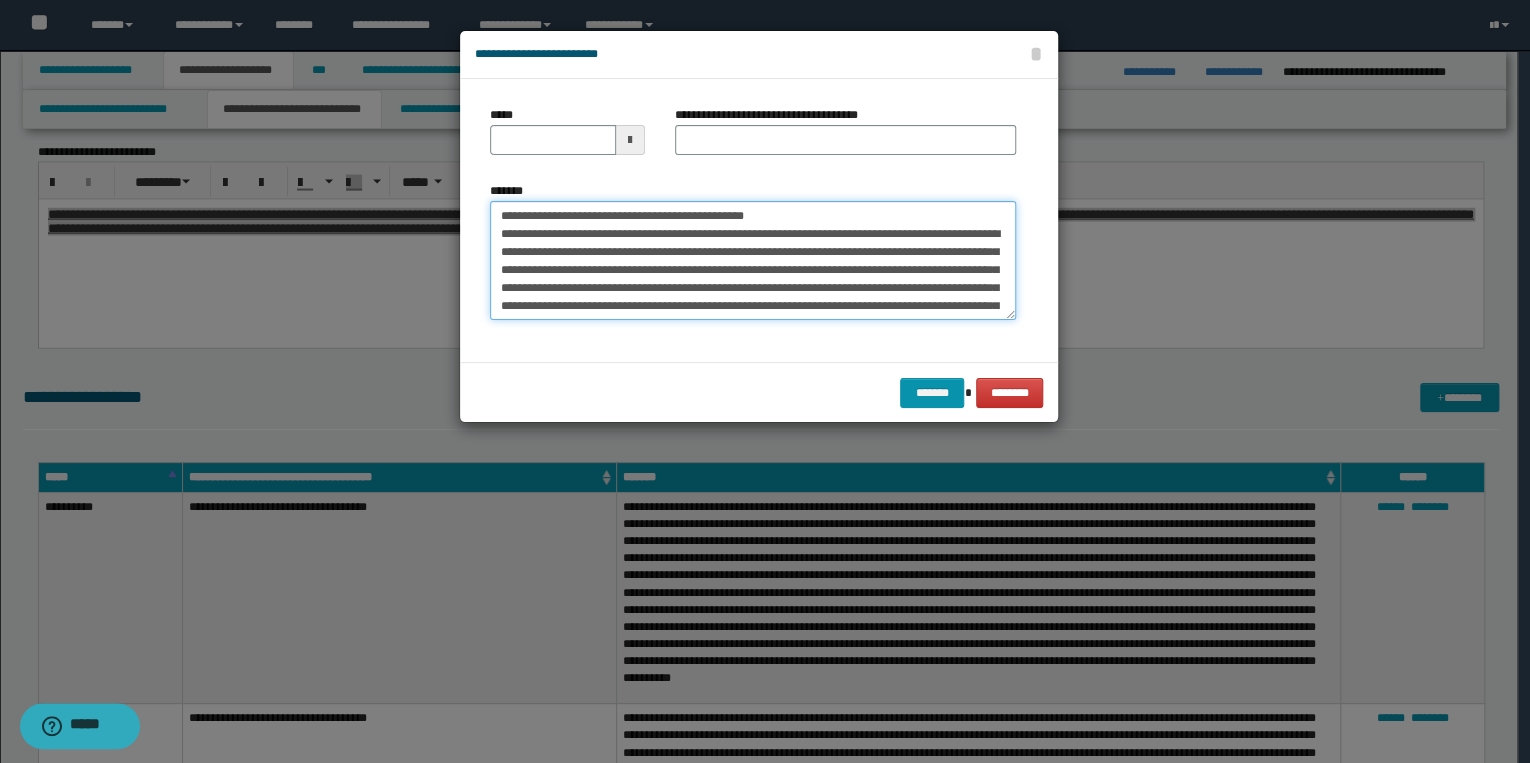 drag, startPoint x: 561, startPoint y: 217, endPoint x: 482, endPoint y: 217, distance: 79 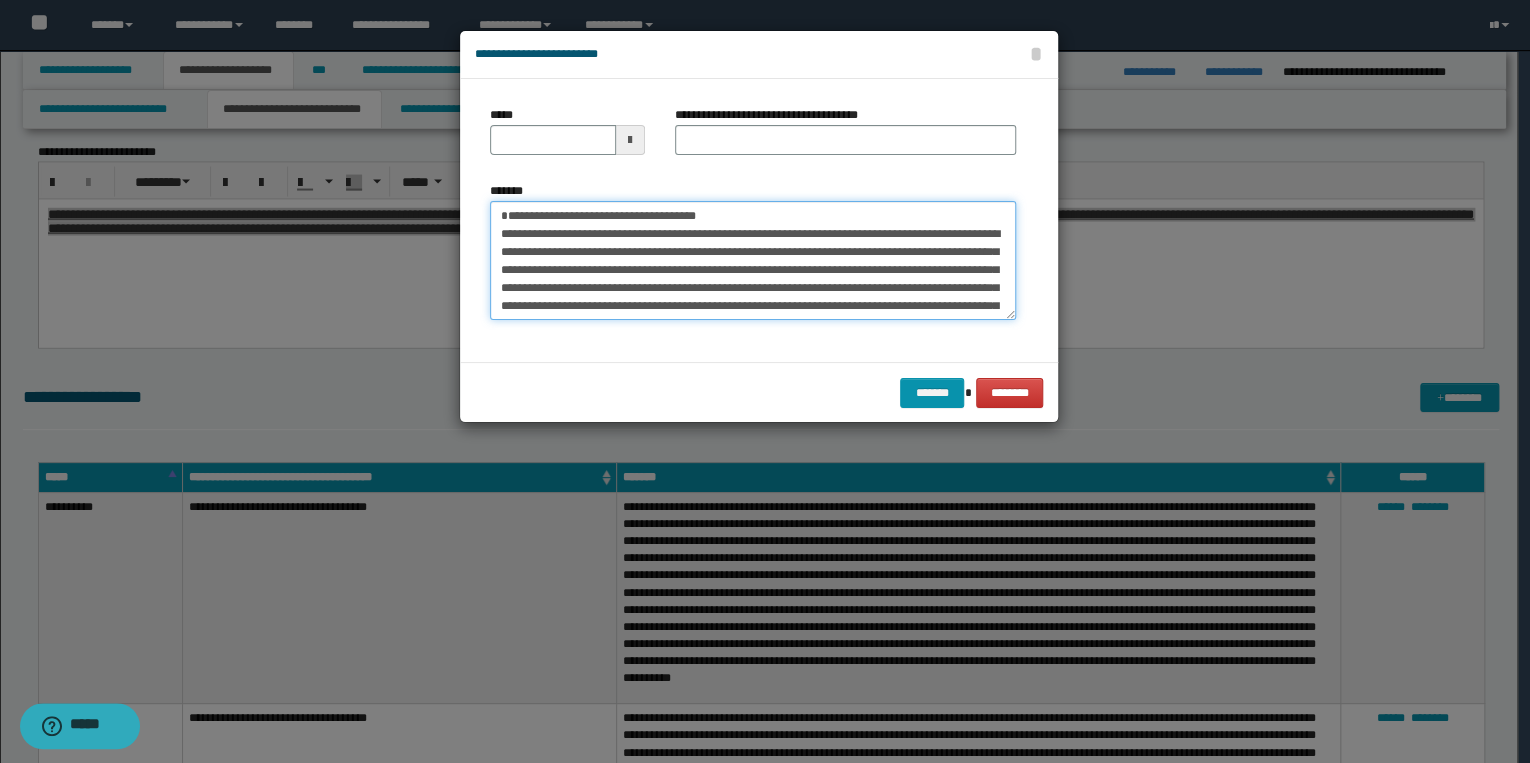 type 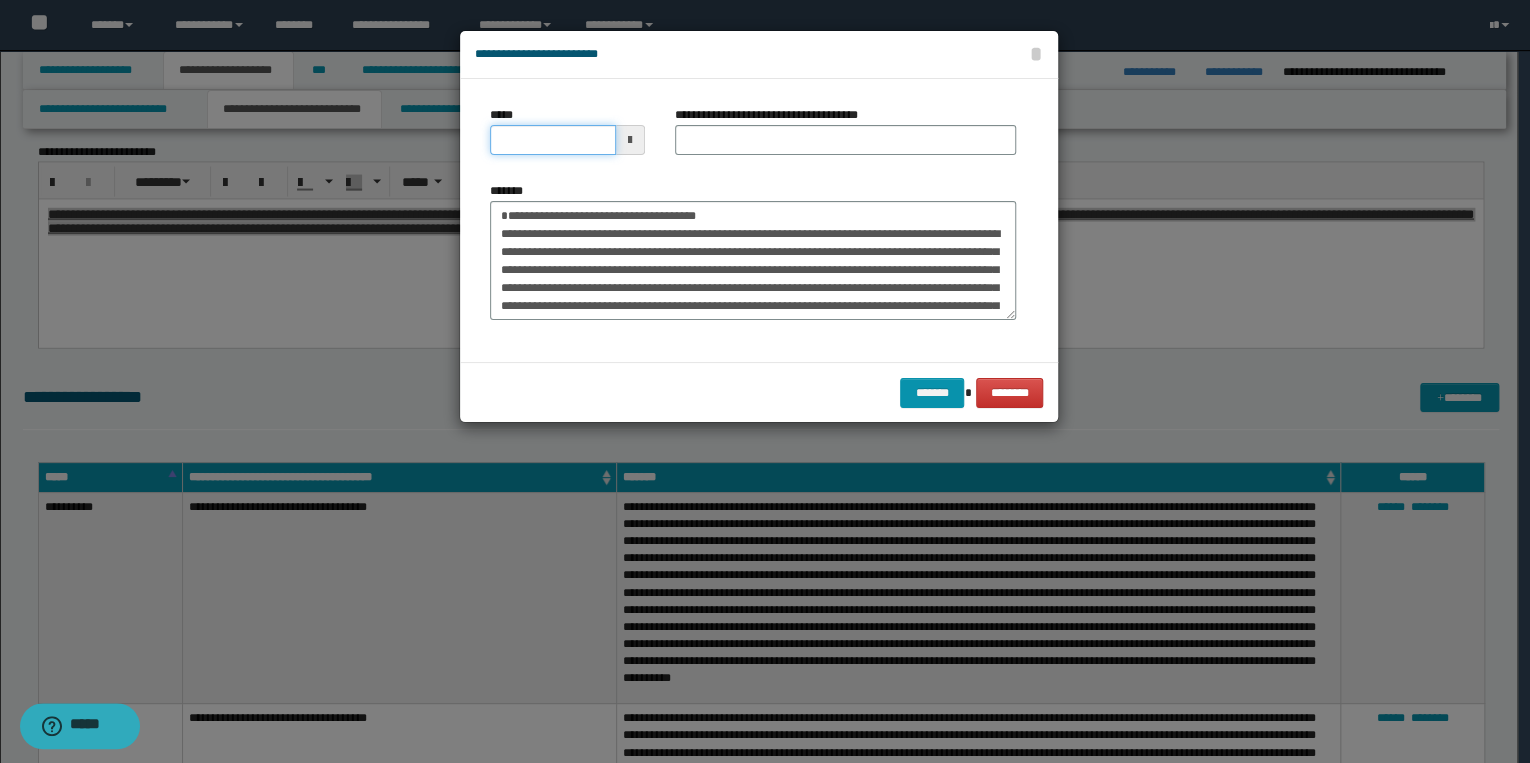 click on "*****" at bounding box center [553, 140] 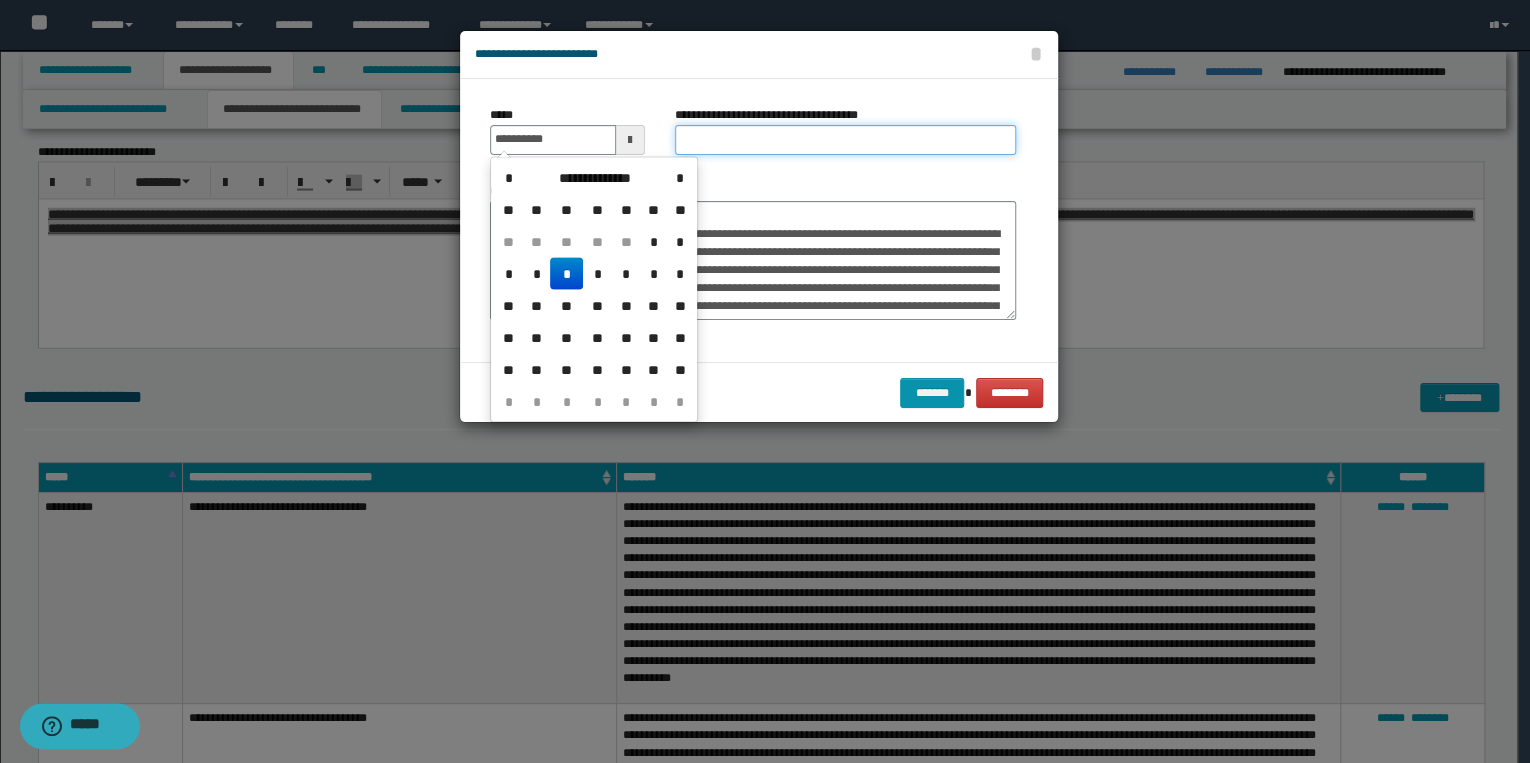 type on "**********" 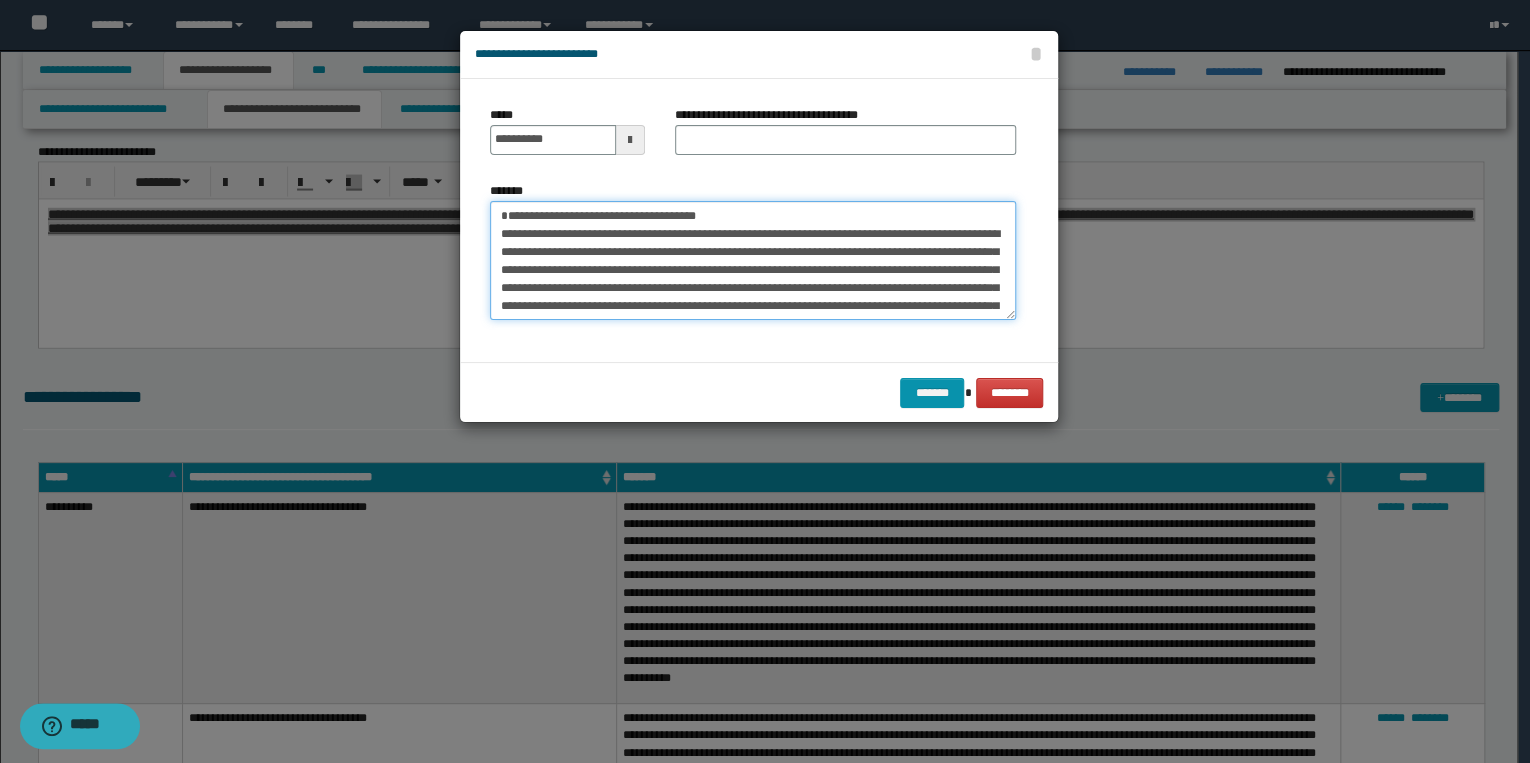 drag, startPoint x: 493, startPoint y: 216, endPoint x: 756, endPoint y: 214, distance: 263.0076 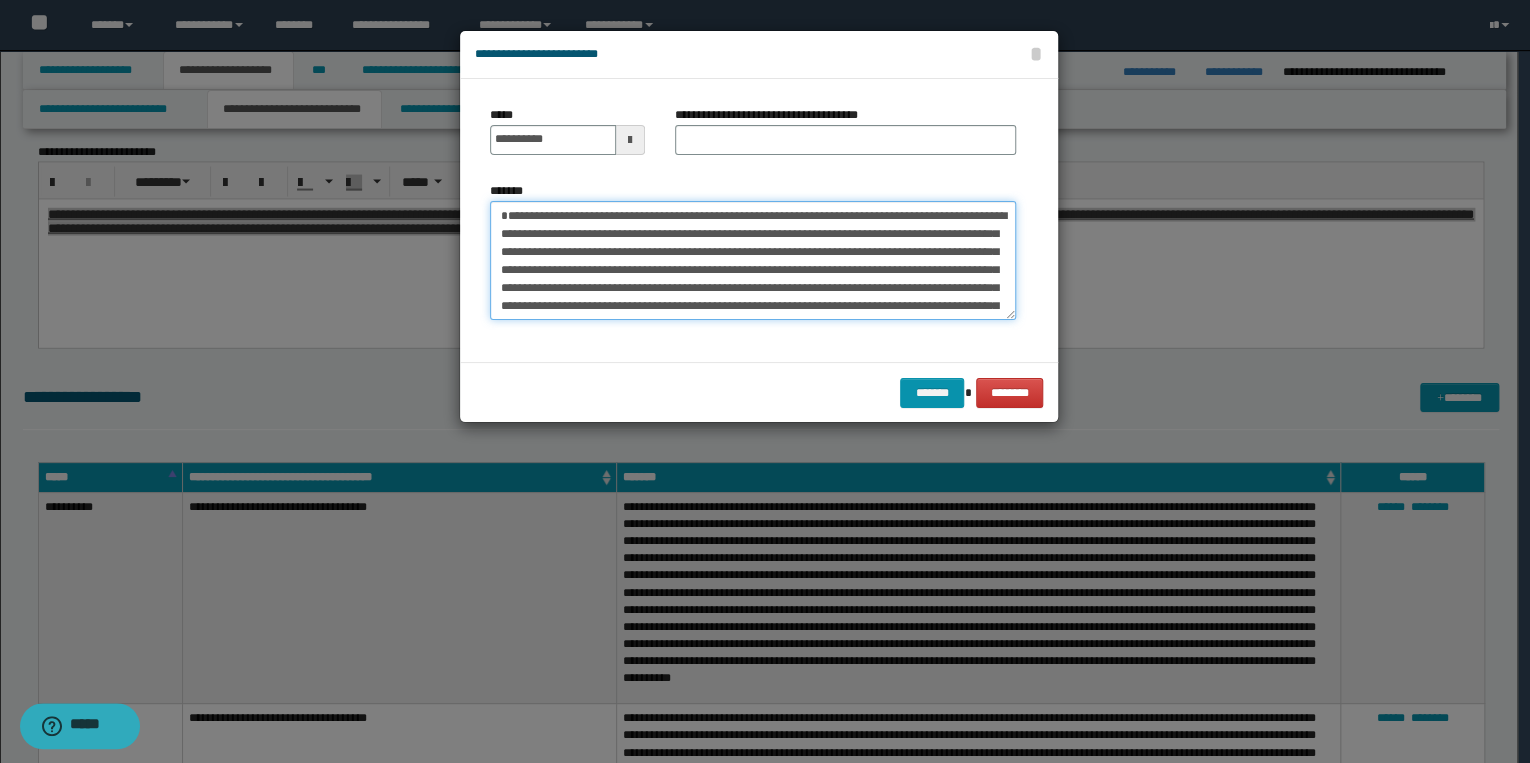 type on "**********" 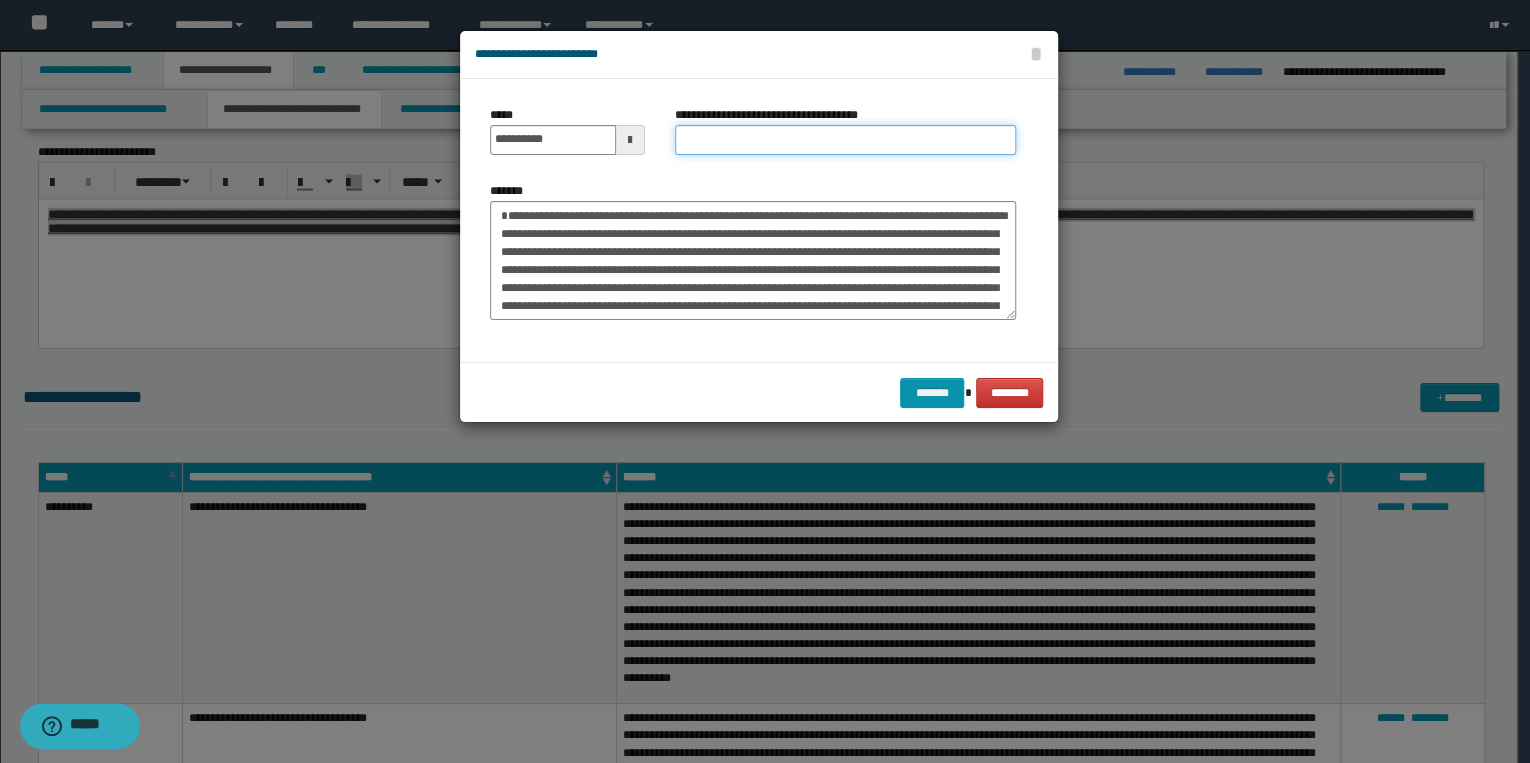 click on "**********" at bounding box center [845, 140] 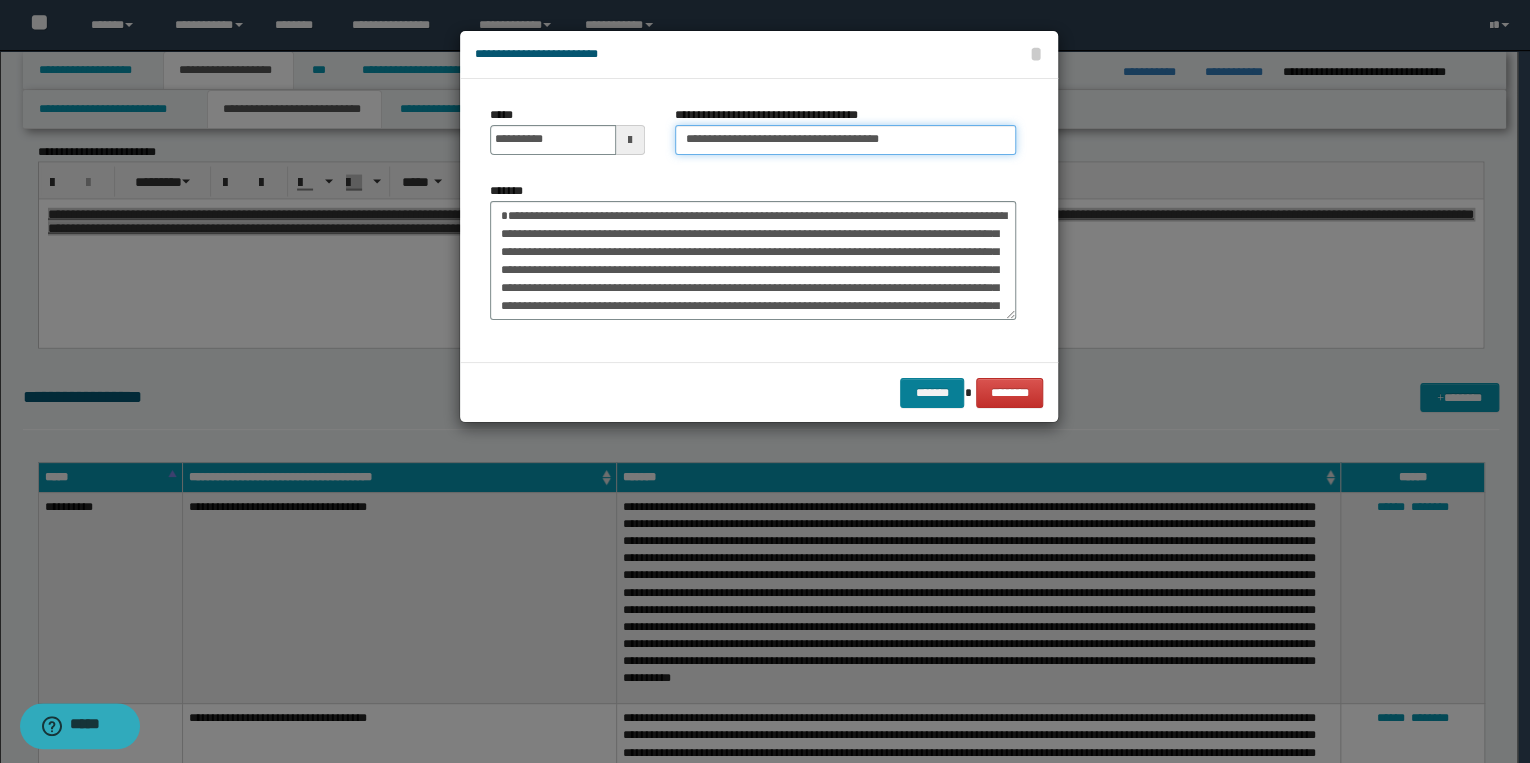 type on "**********" 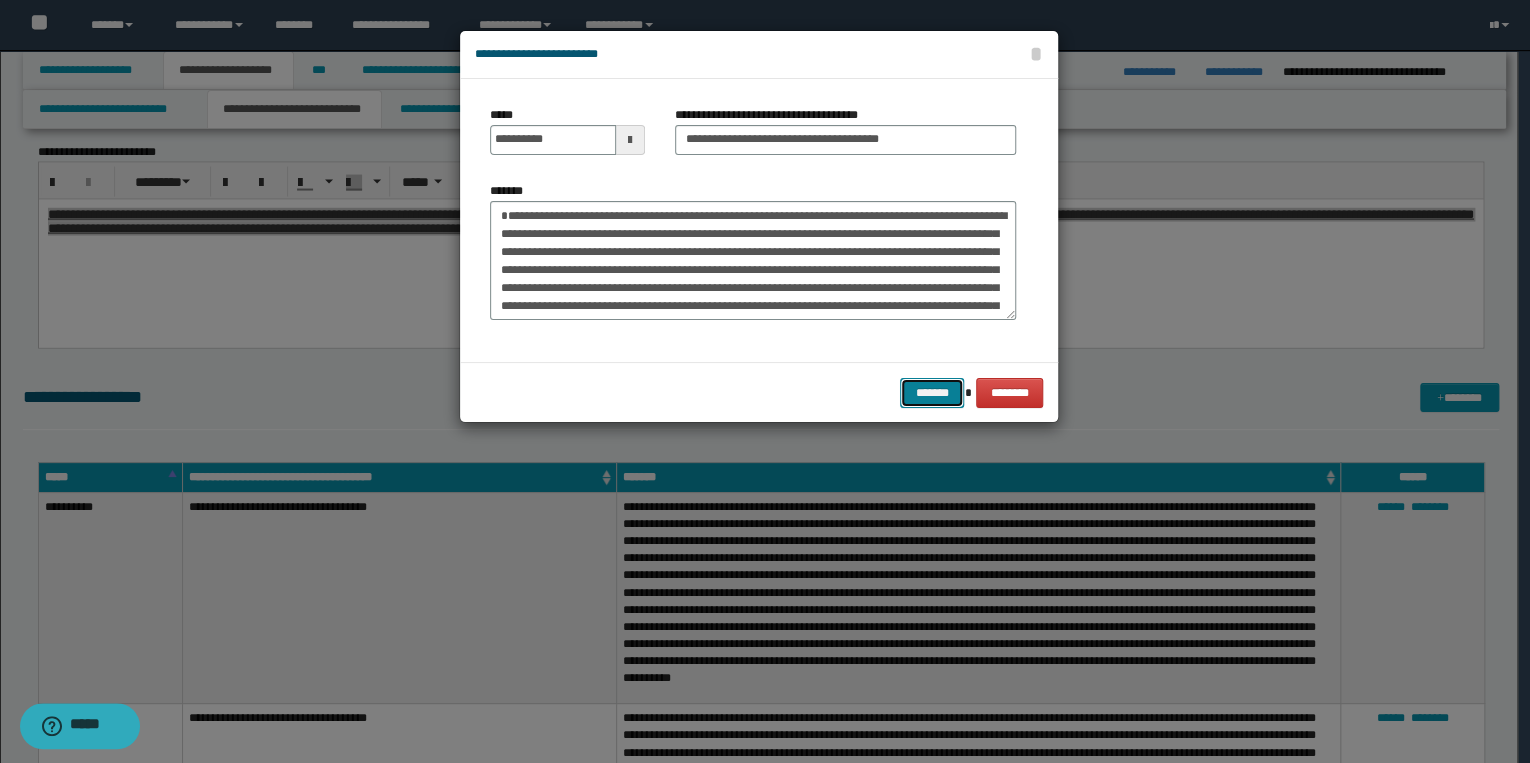 click on "*******" at bounding box center [932, 393] 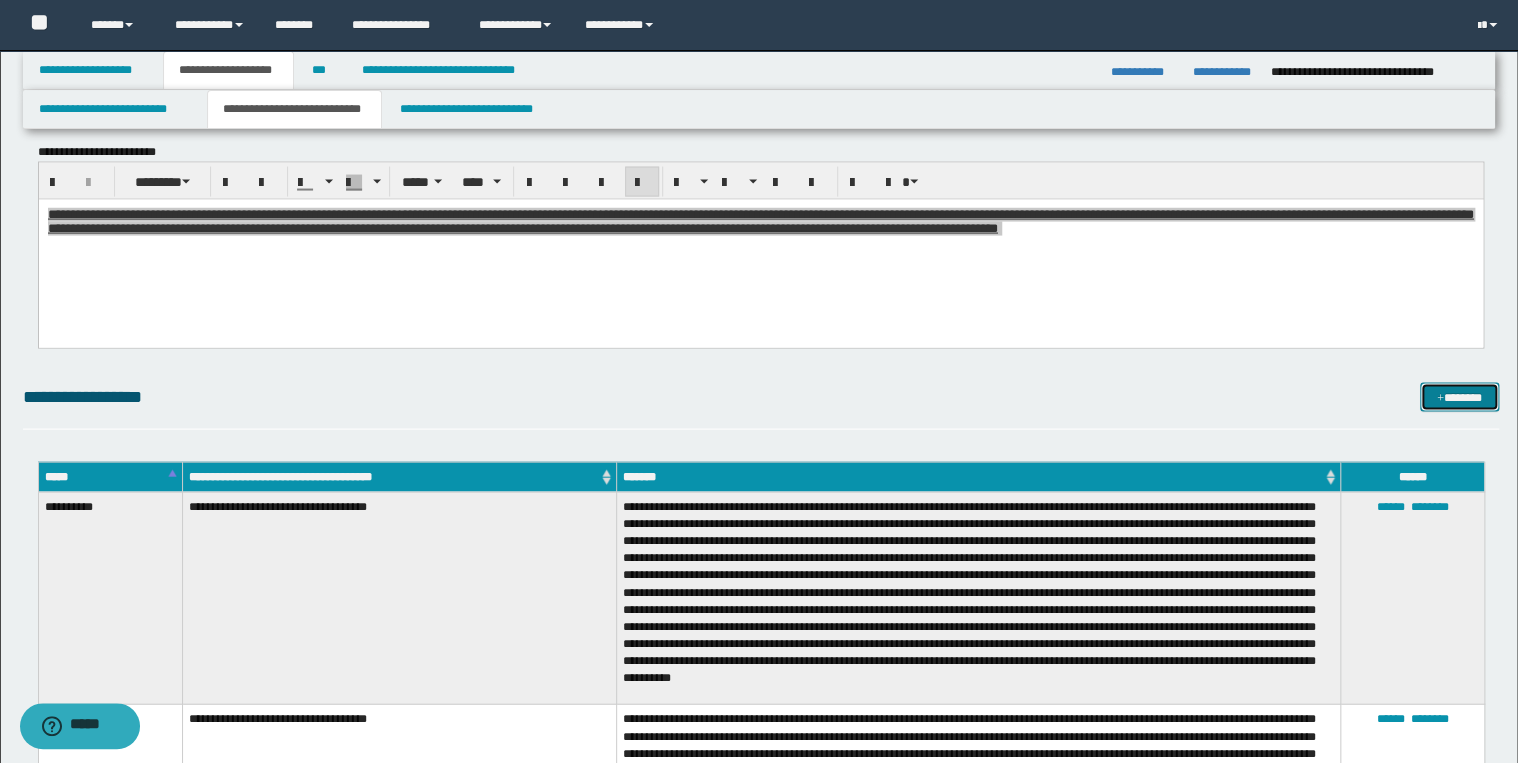 click at bounding box center (1440, 399) 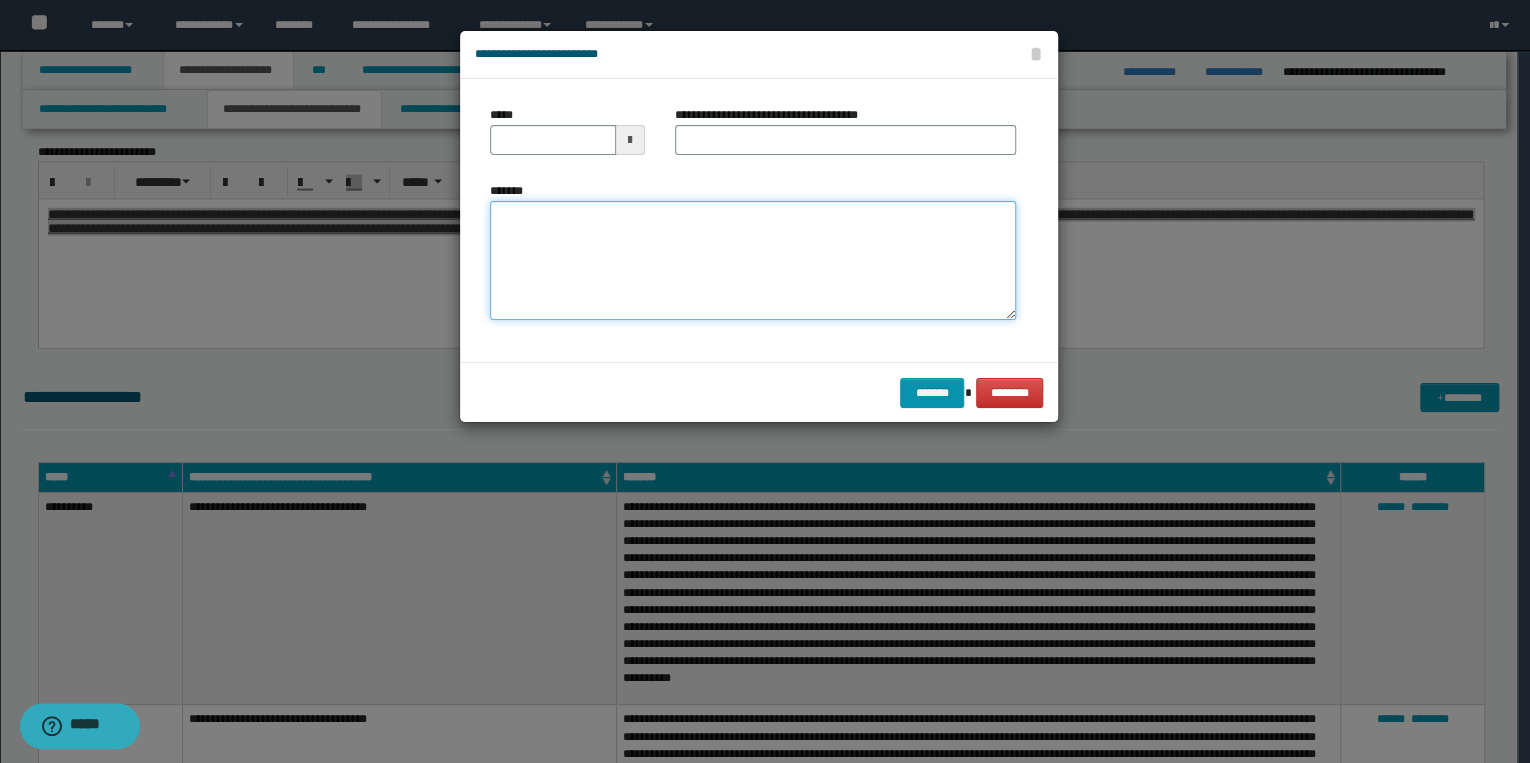 click on "*******" at bounding box center (753, 261) 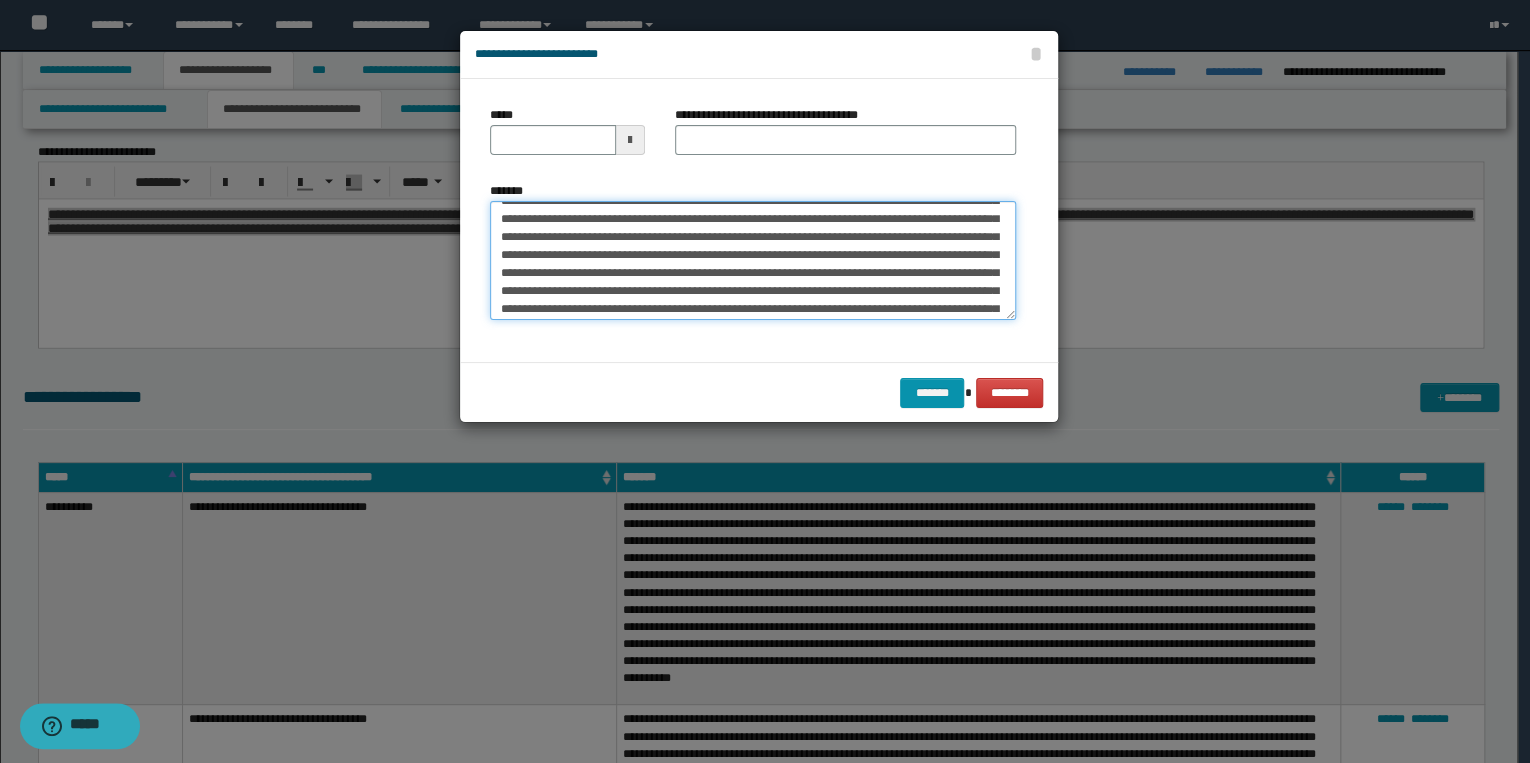 scroll, scrollTop: 0, scrollLeft: 0, axis: both 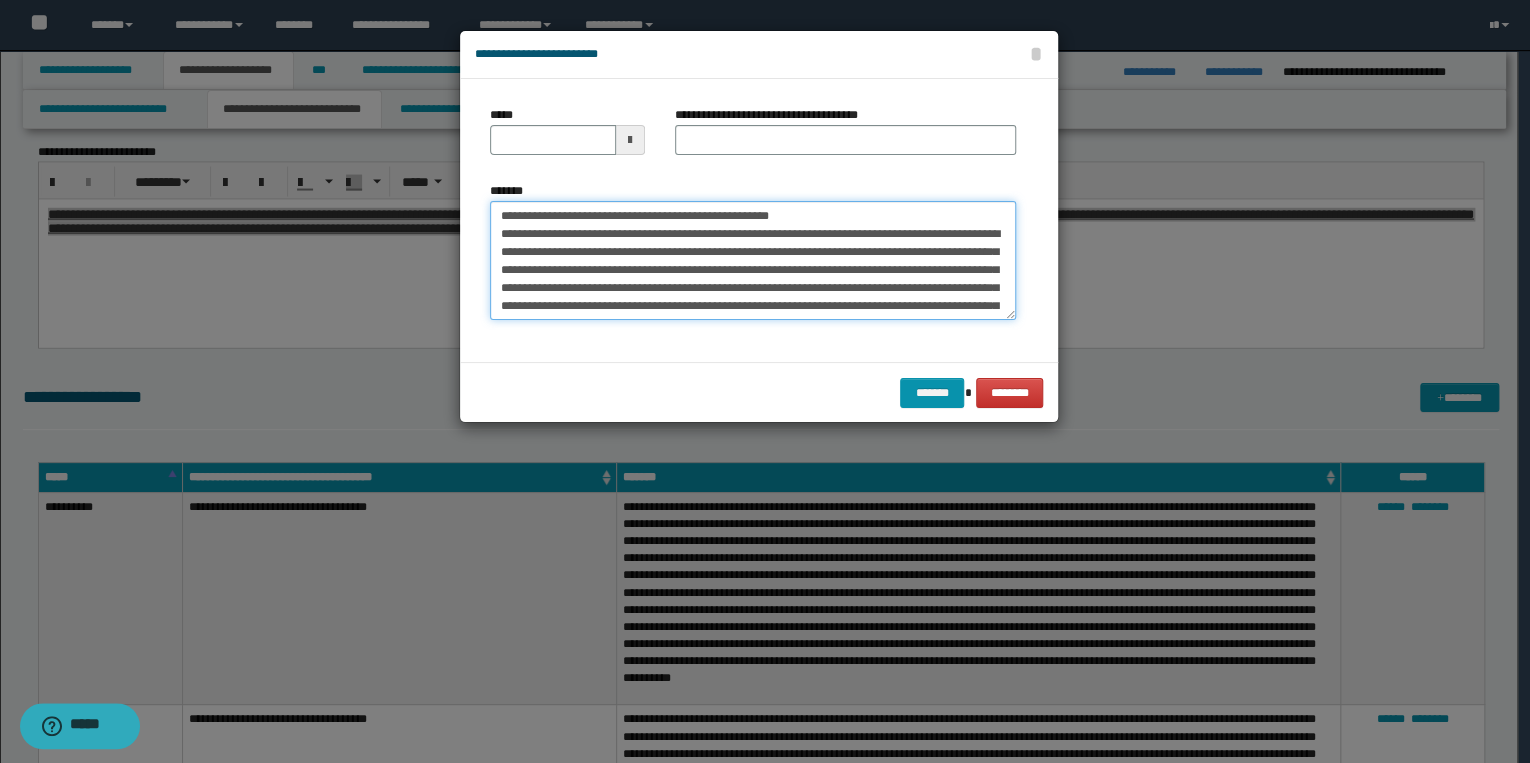 drag, startPoint x: 561, startPoint y: 217, endPoint x: 468, endPoint y: 209, distance: 93.34345 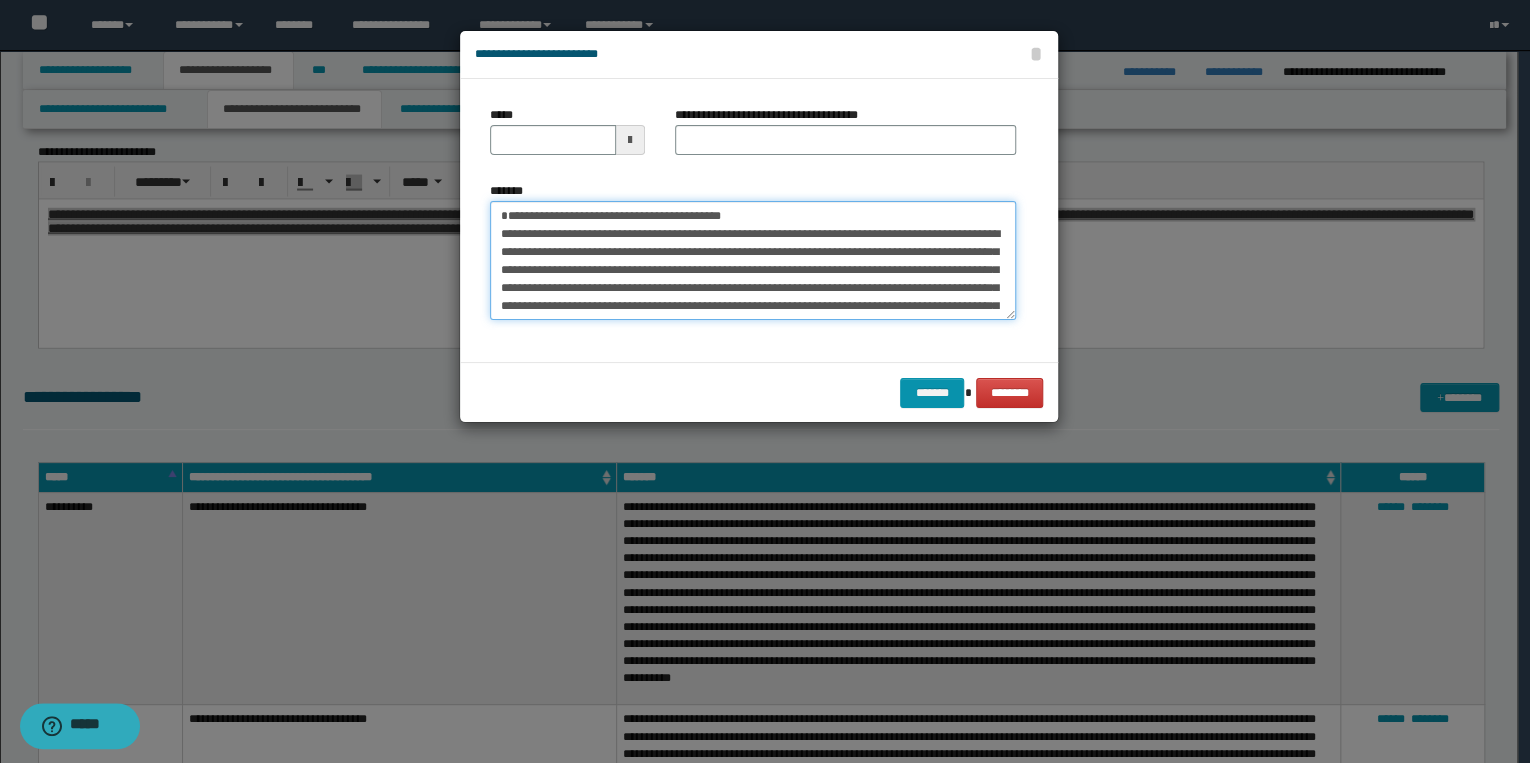 type 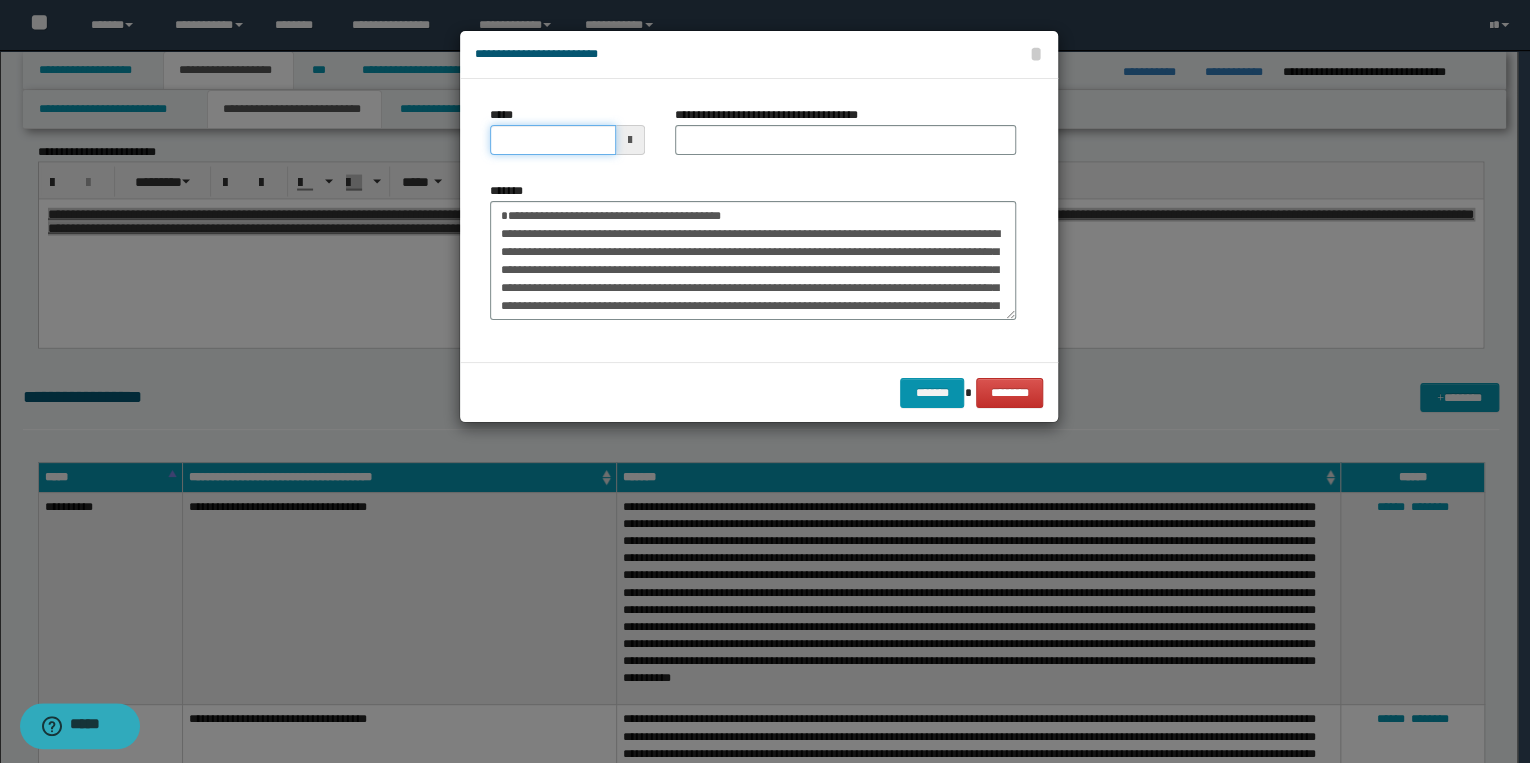 click on "*****" at bounding box center [553, 140] 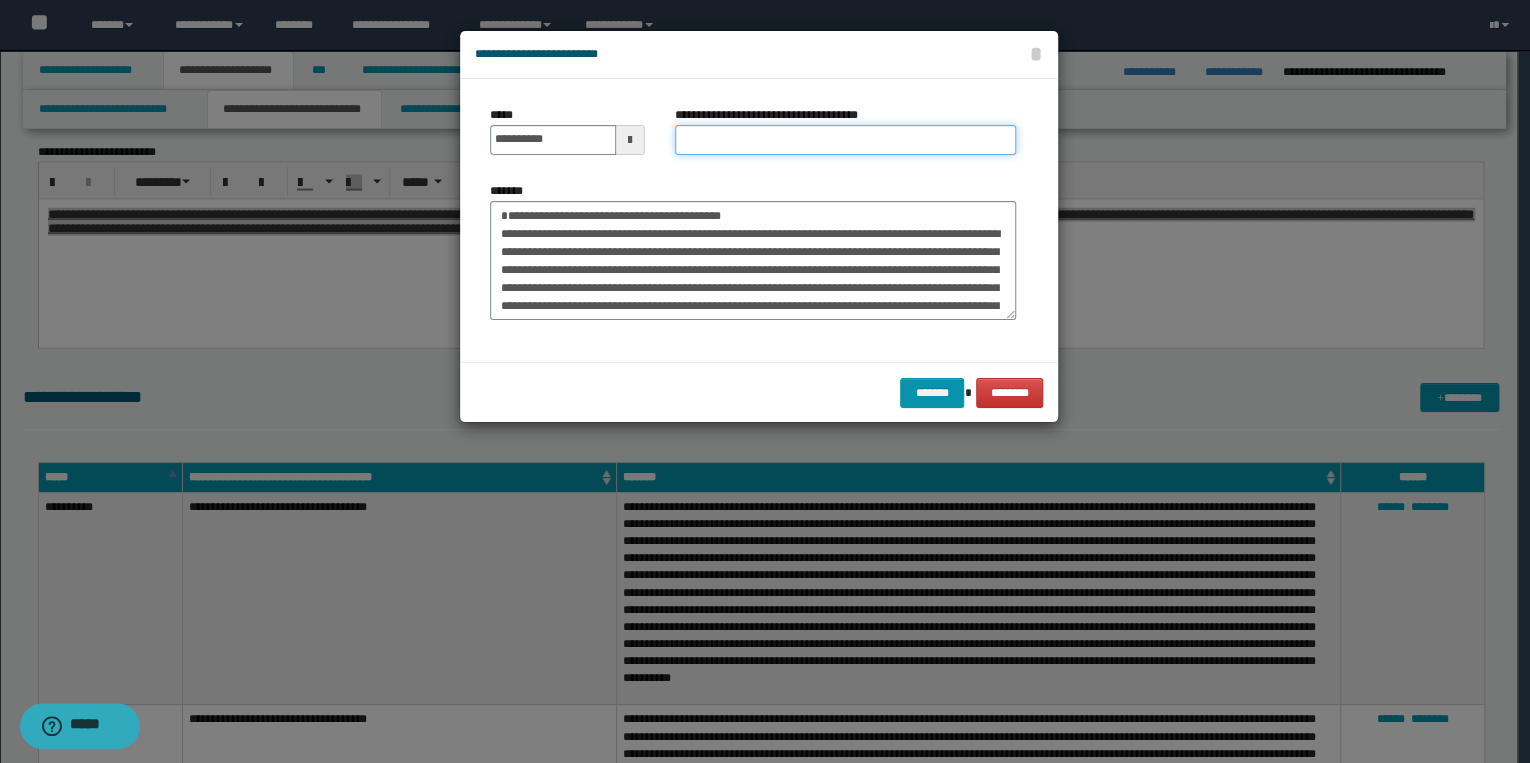 type on "**********" 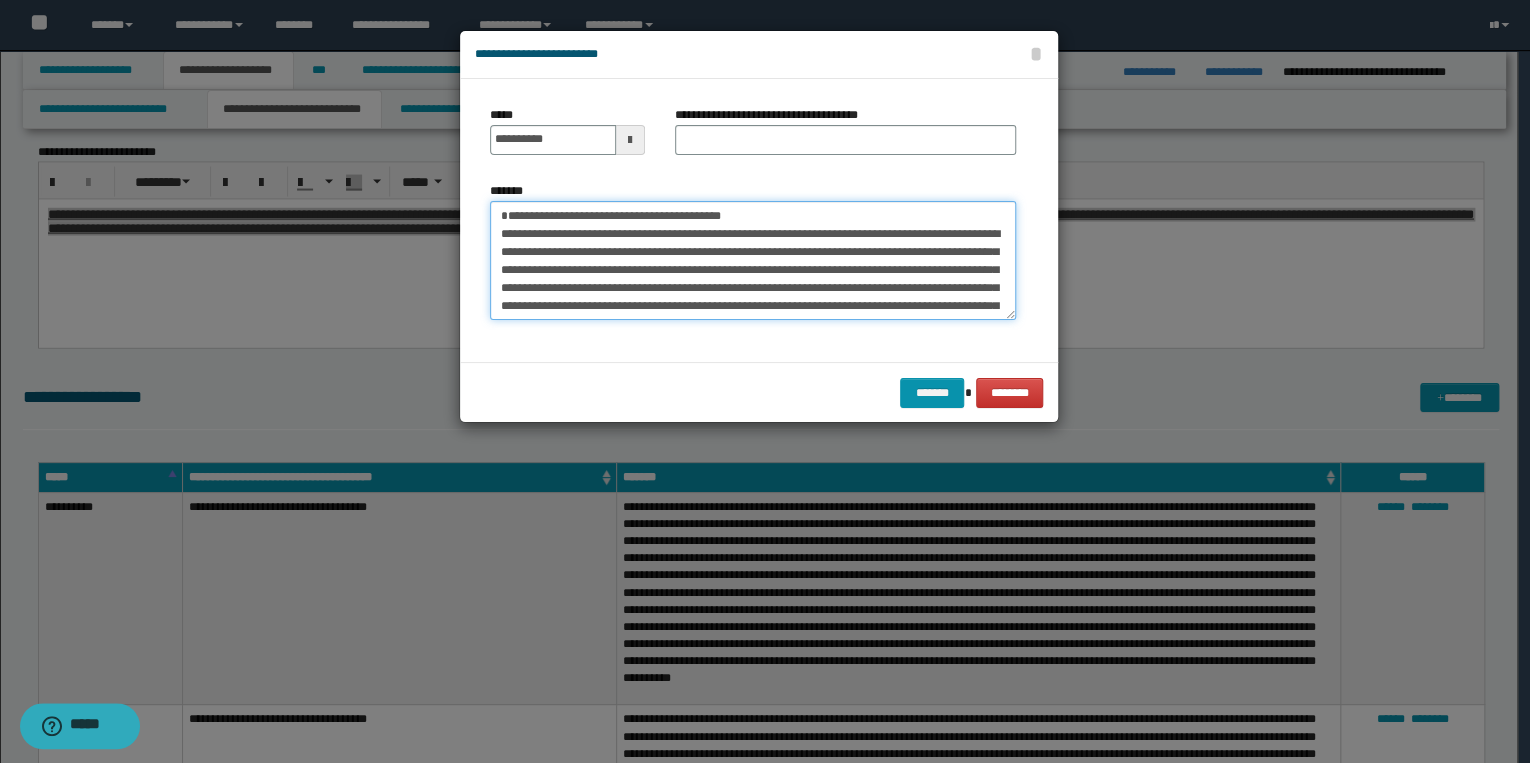 drag, startPoint x: 543, startPoint y: 213, endPoint x: 798, endPoint y: 213, distance: 255 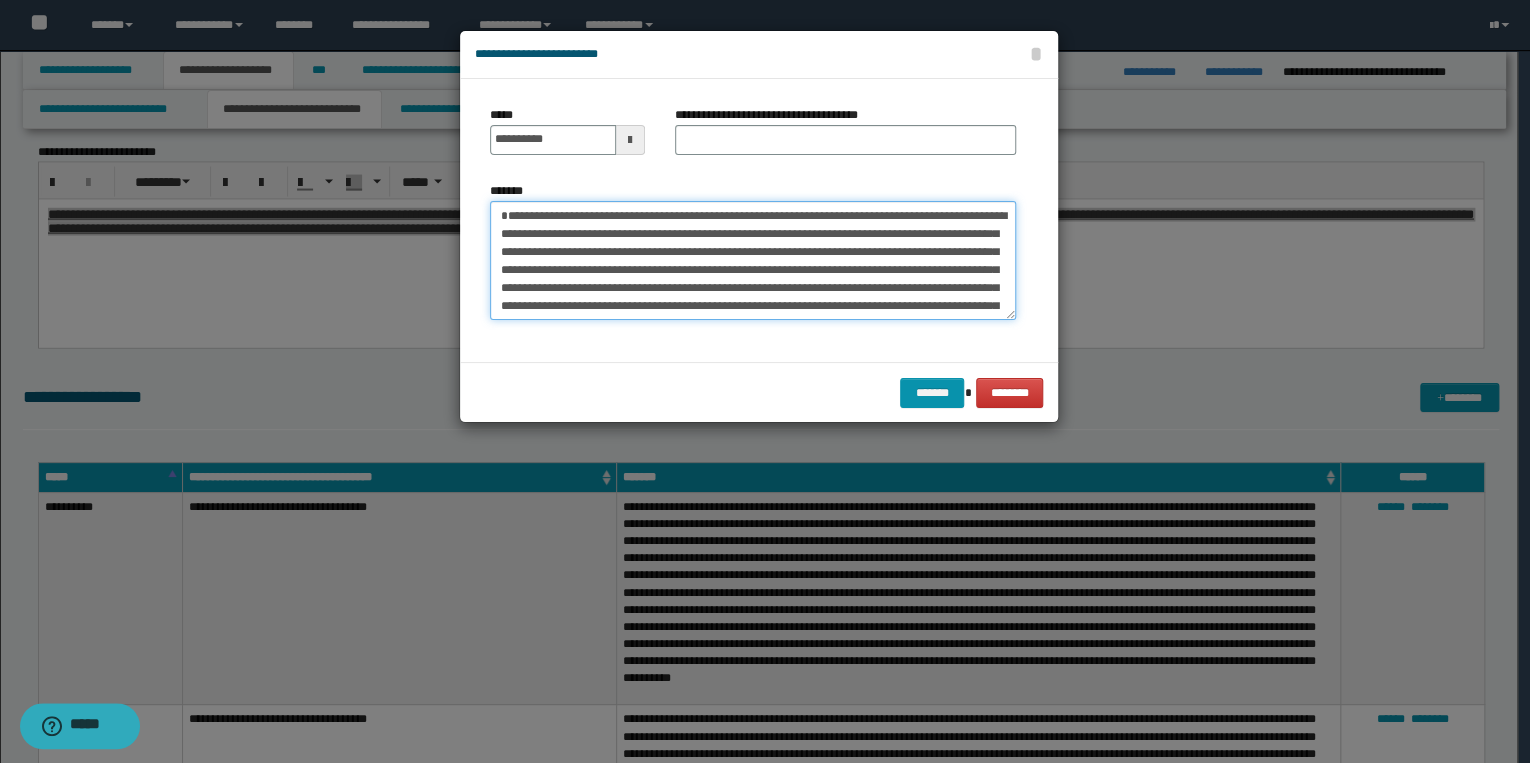 type on "**********" 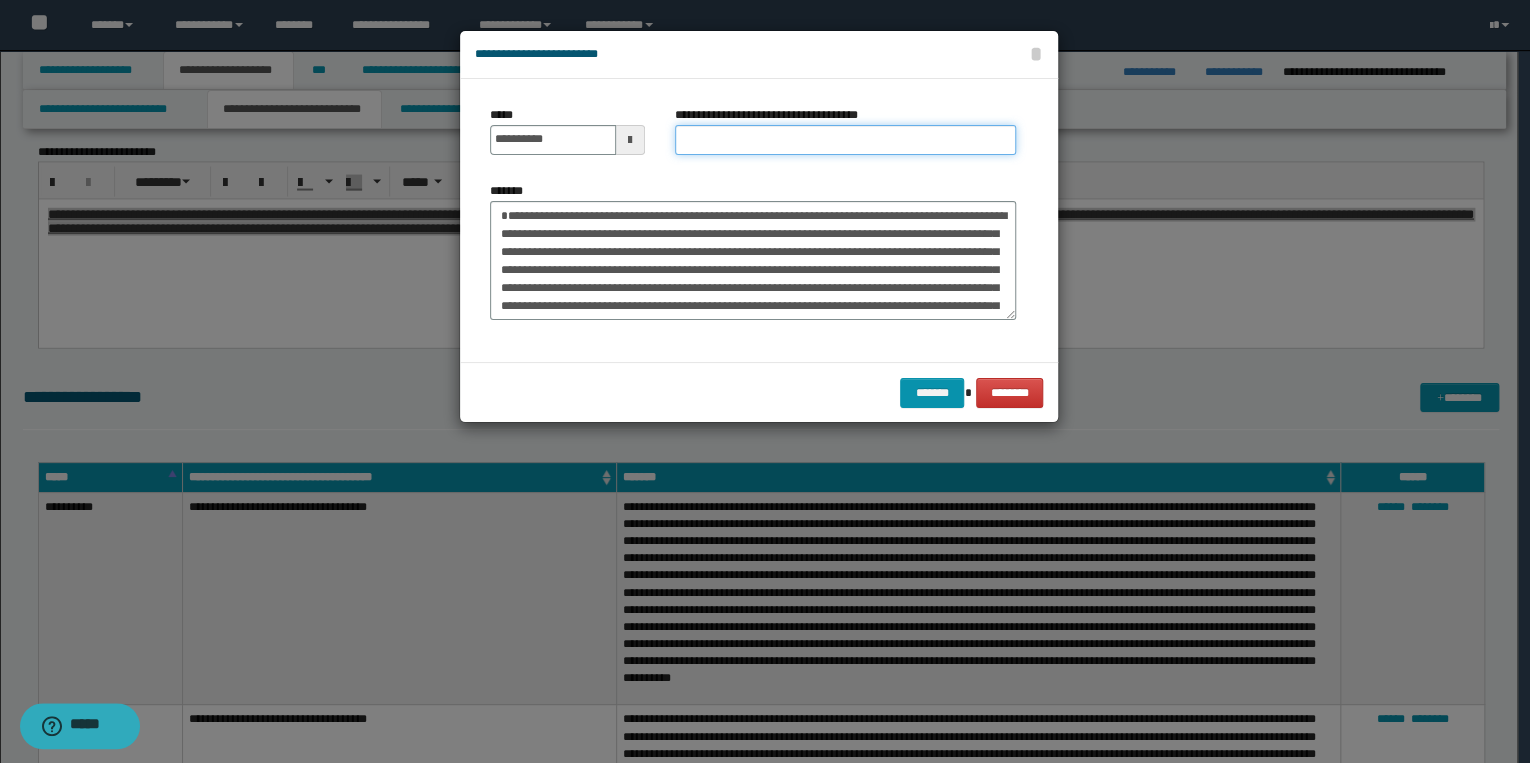 click on "**********" at bounding box center [845, 140] 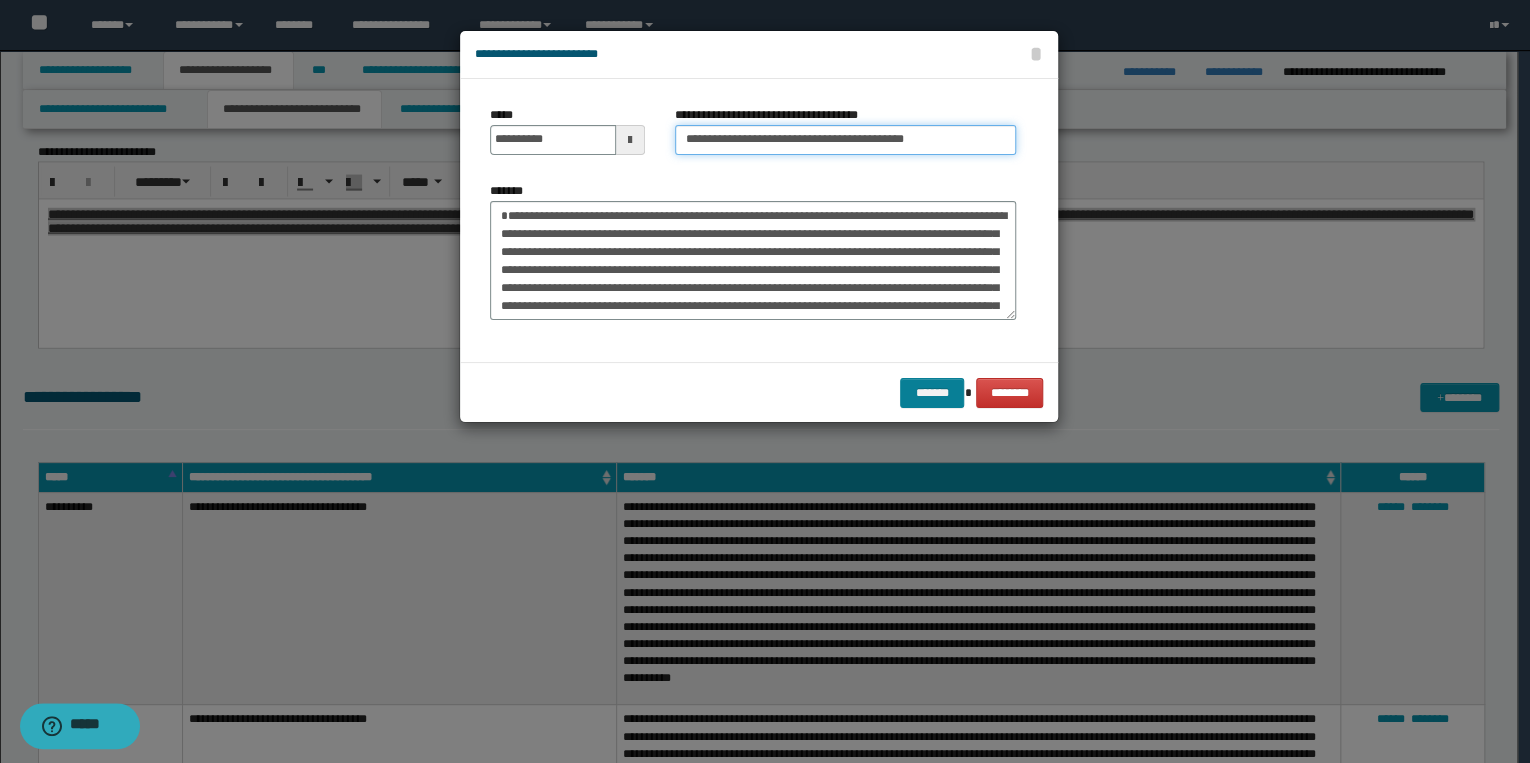 type on "**********" 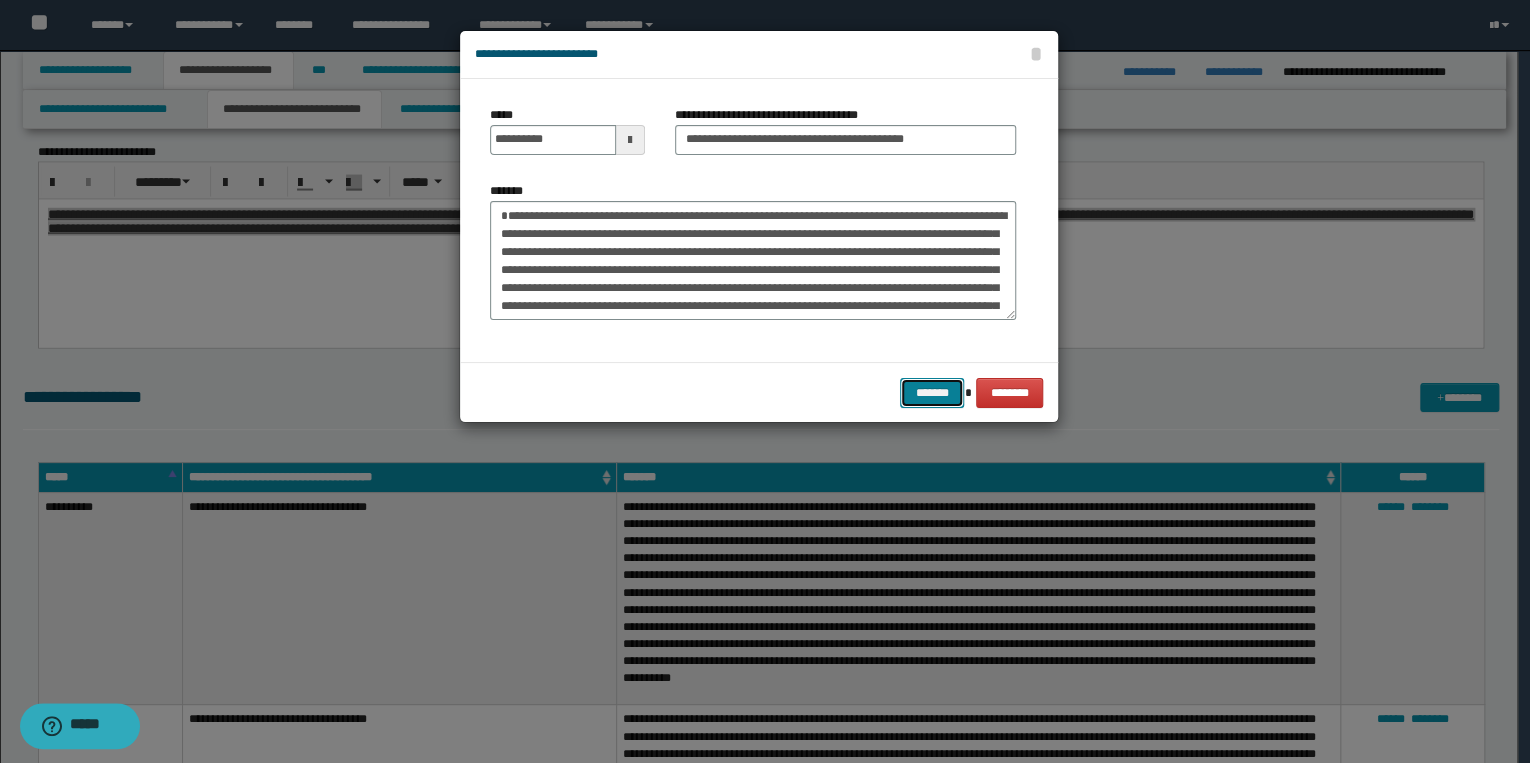 click on "*******" at bounding box center (932, 393) 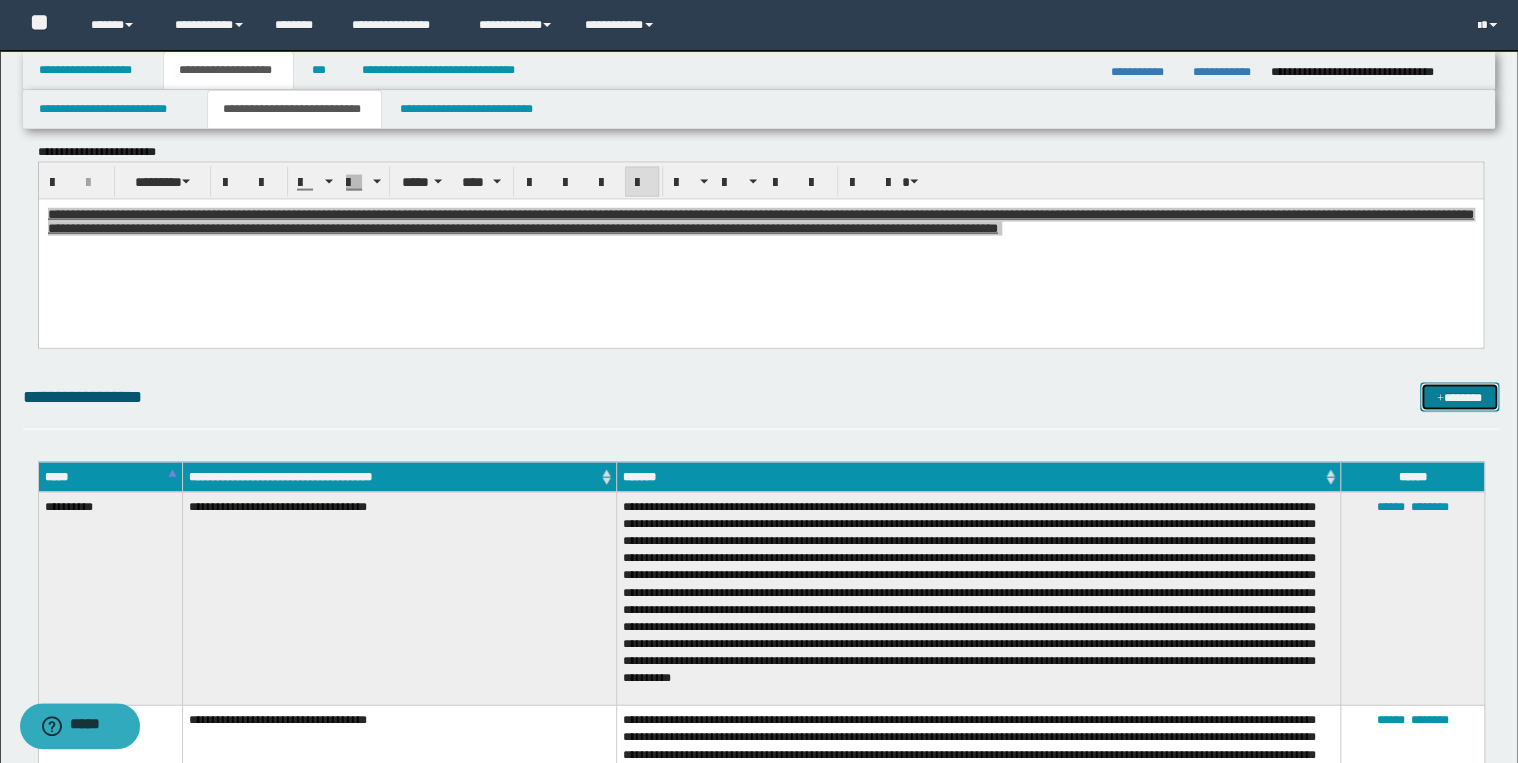 click on "*******" at bounding box center (1459, 398) 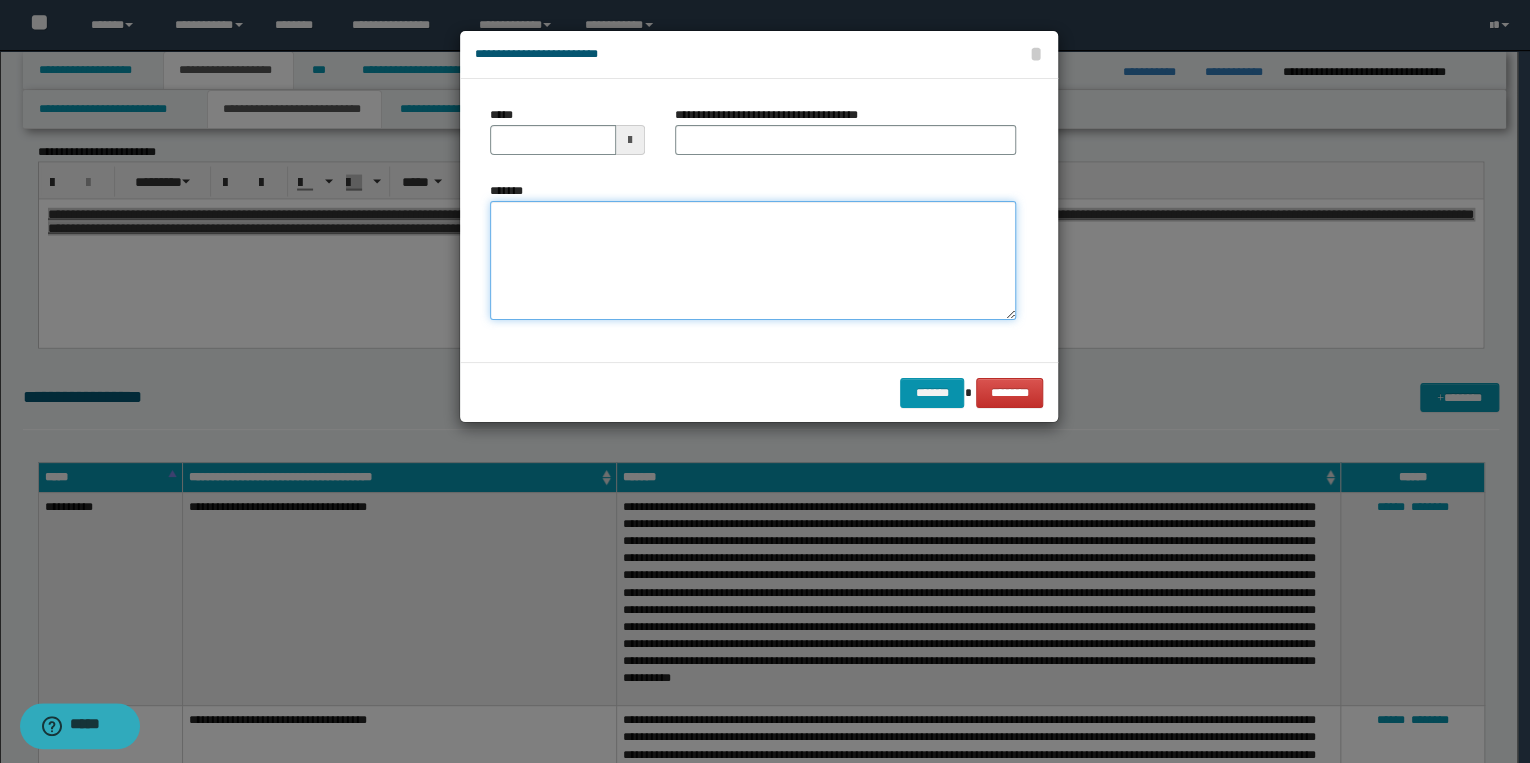 click on "*******" at bounding box center (753, 261) 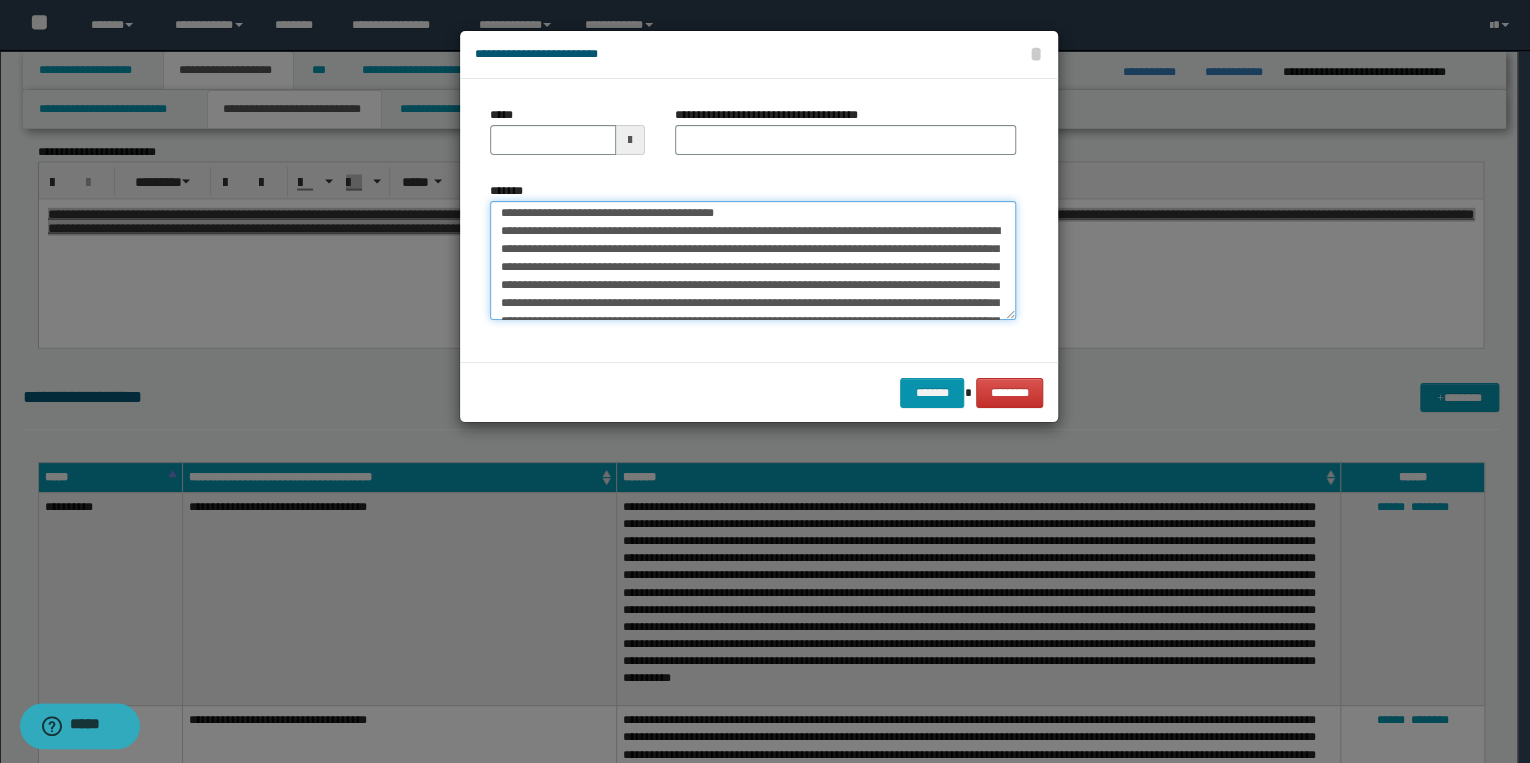 scroll, scrollTop: 0, scrollLeft: 0, axis: both 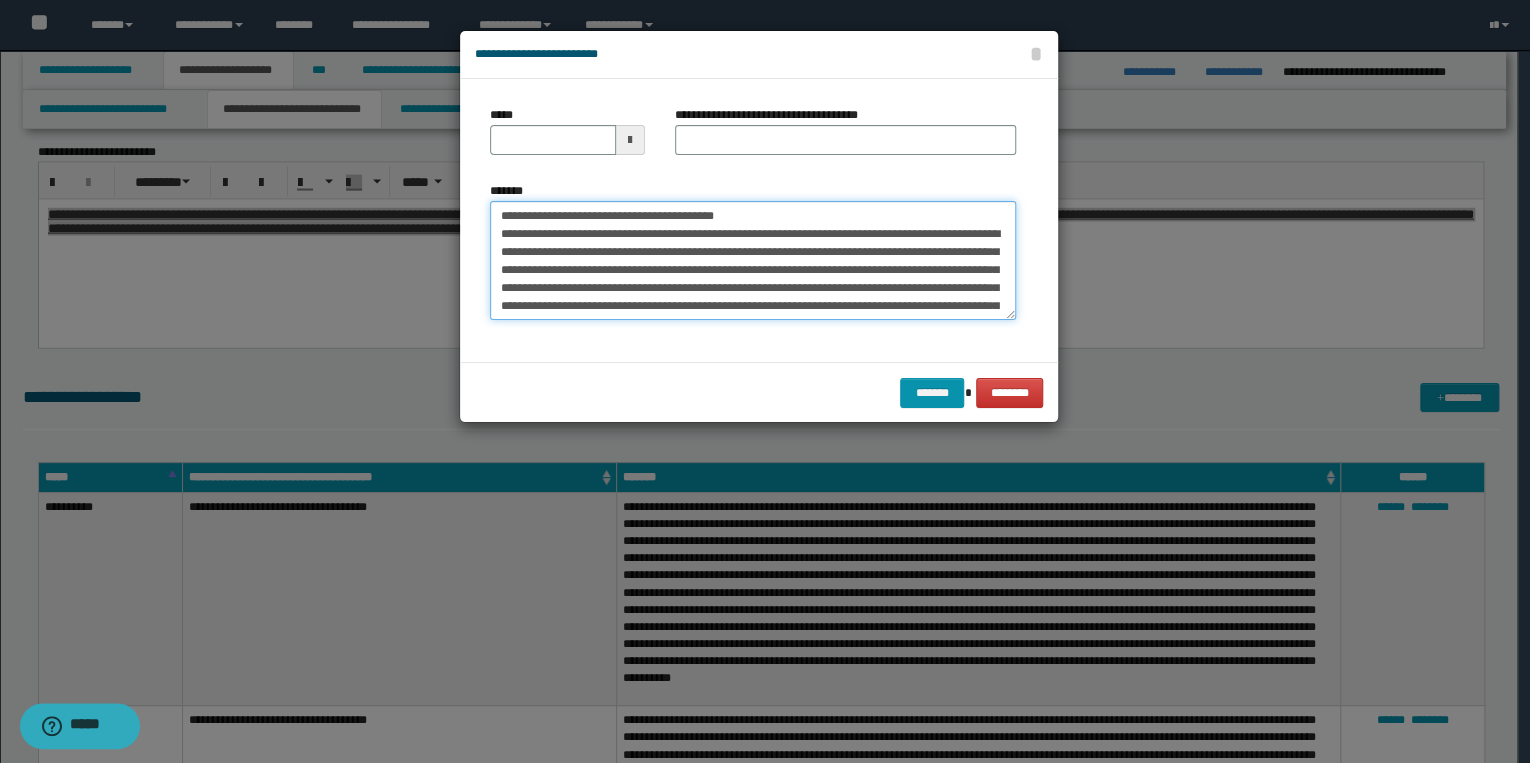 drag, startPoint x: 566, startPoint y: 213, endPoint x: 485, endPoint y: 214, distance: 81.00617 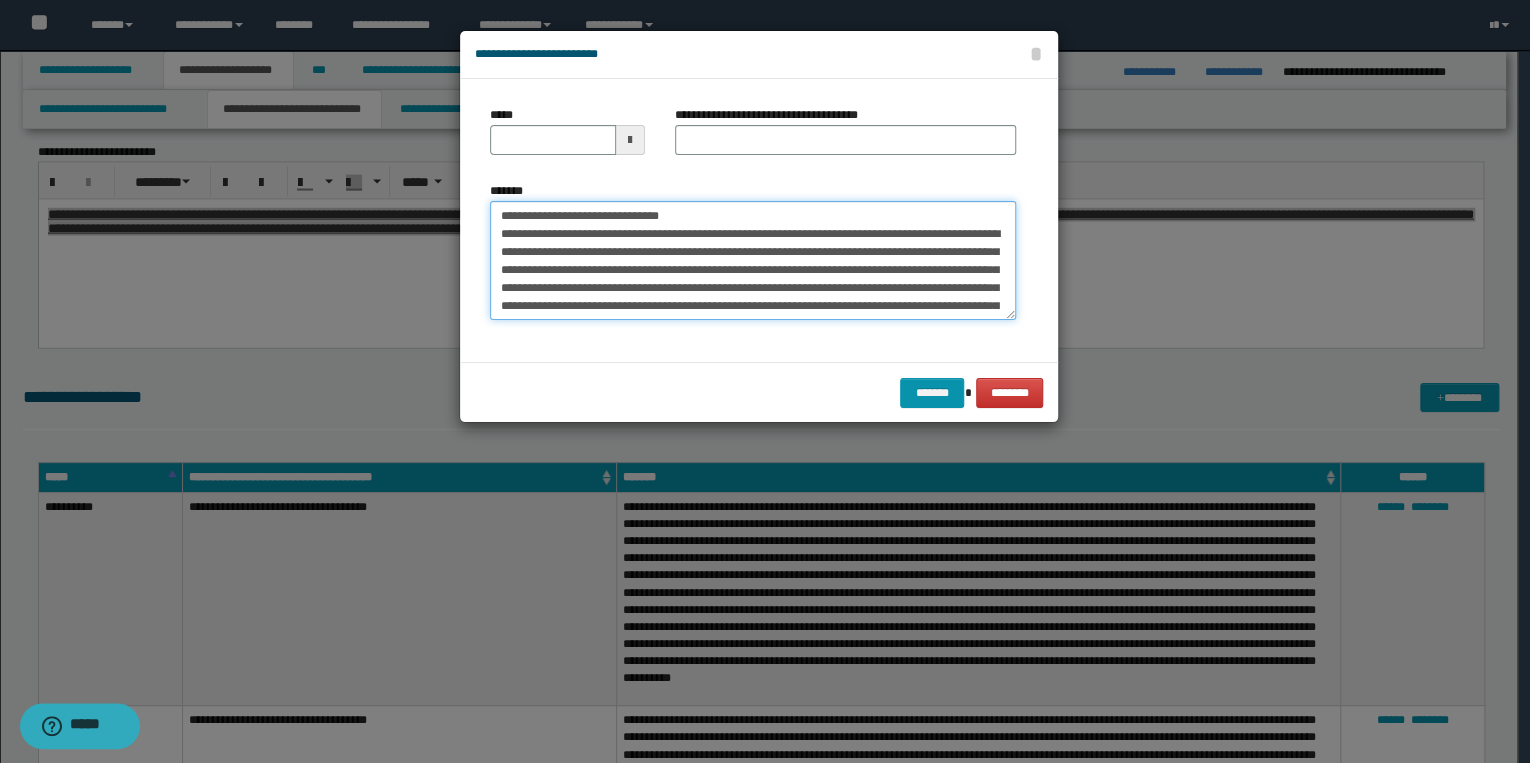 type 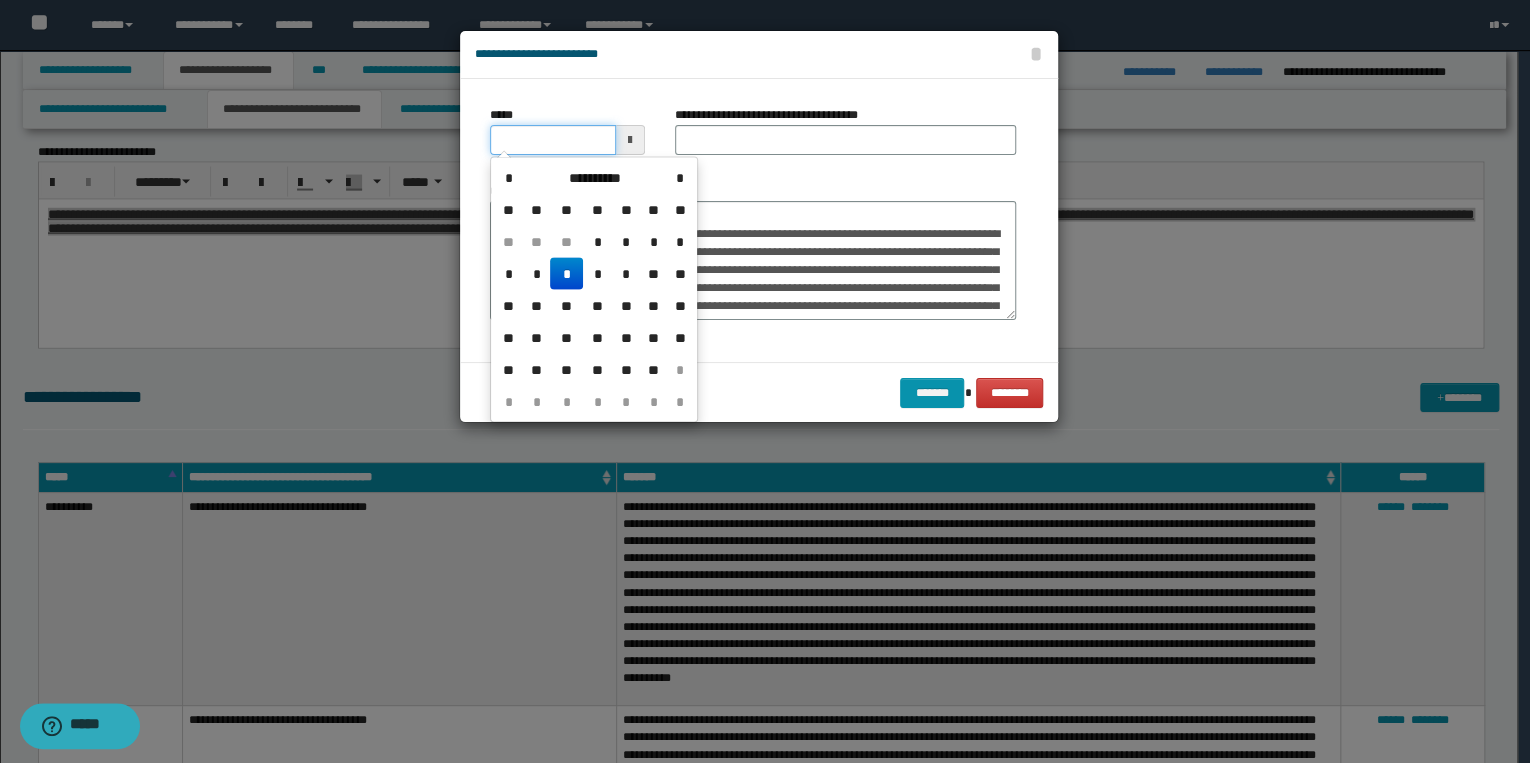 click on "*****" at bounding box center [553, 140] 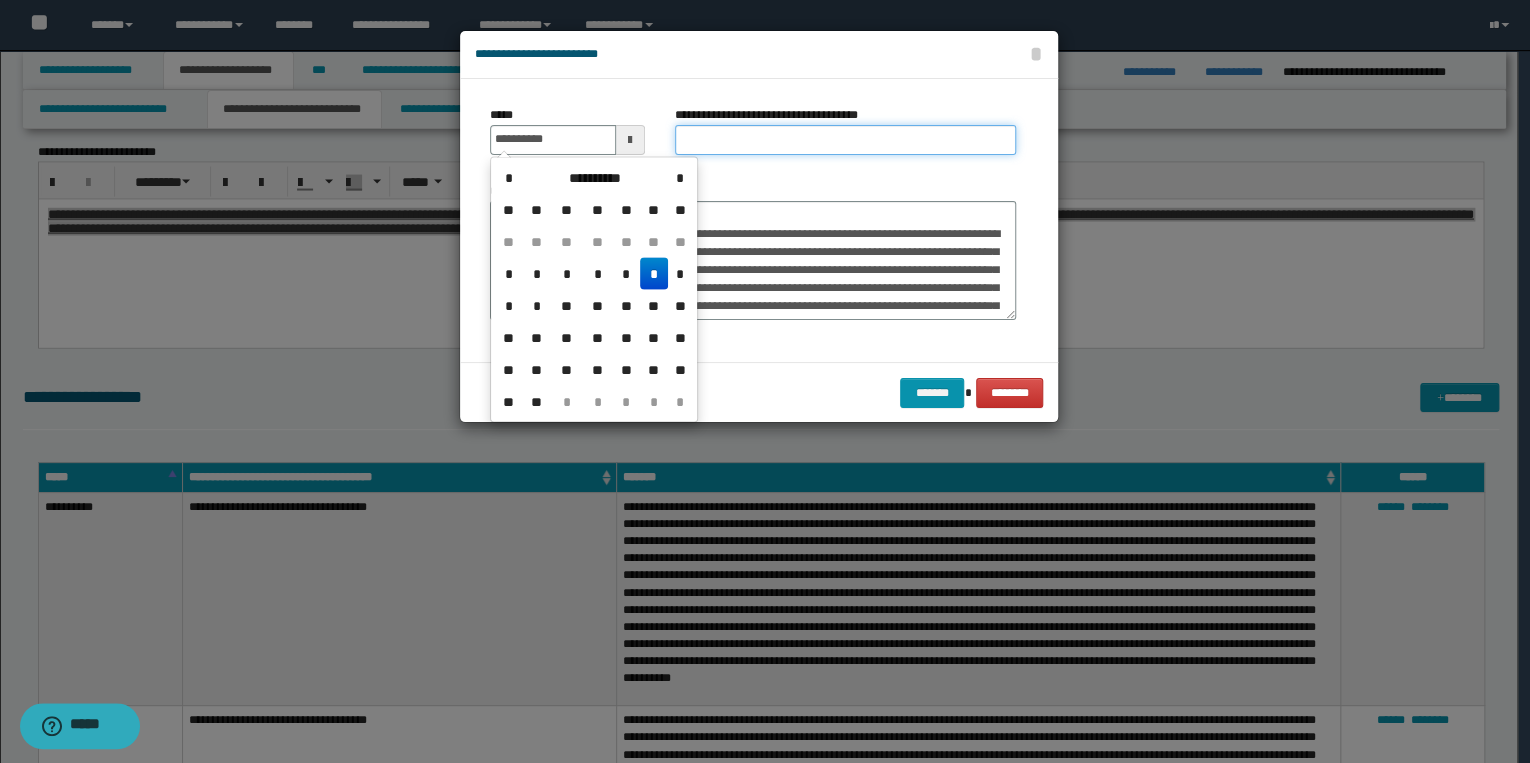 type on "**********" 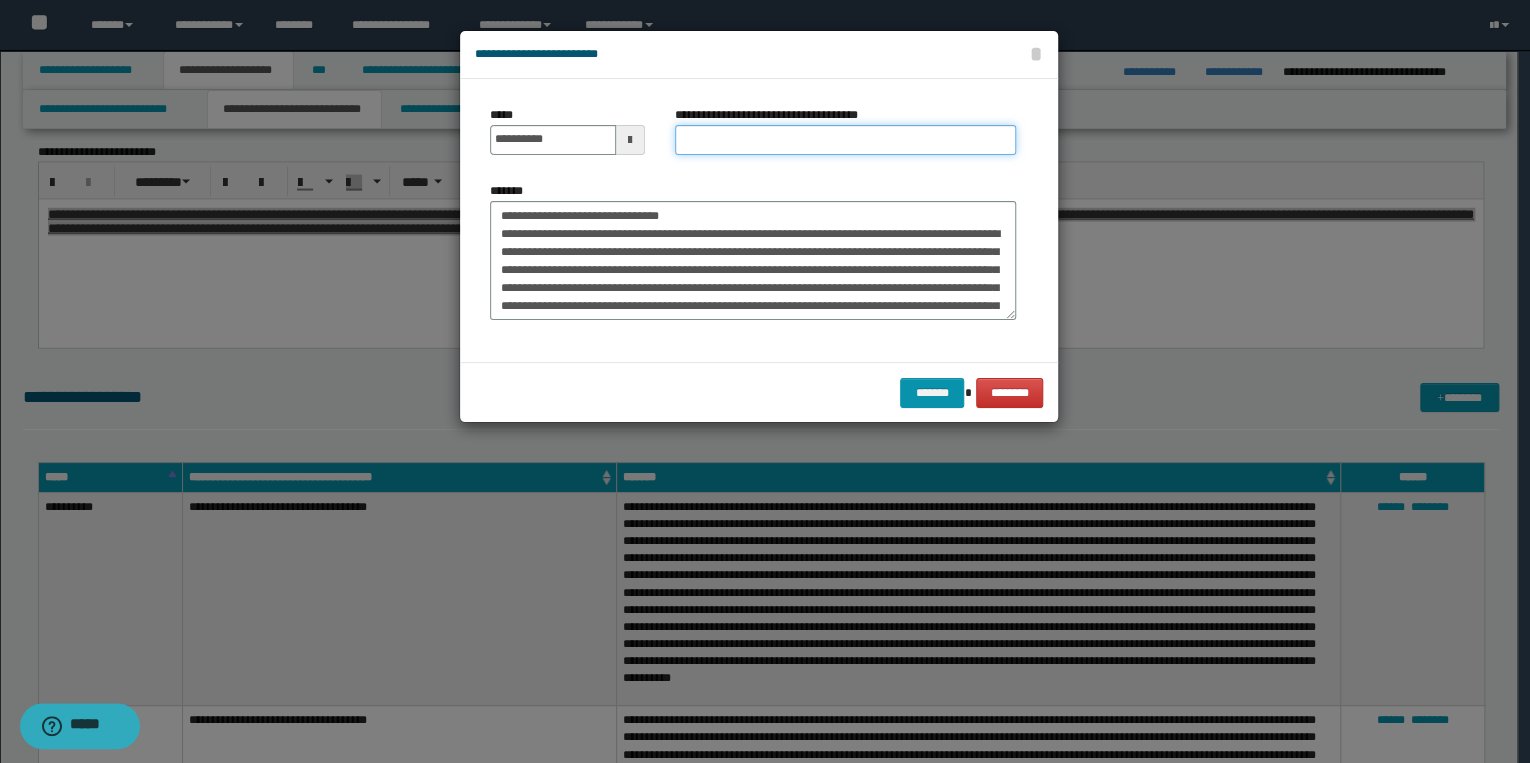 drag, startPoint x: 696, startPoint y: 138, endPoint x: 685, endPoint y: 152, distance: 17.804493 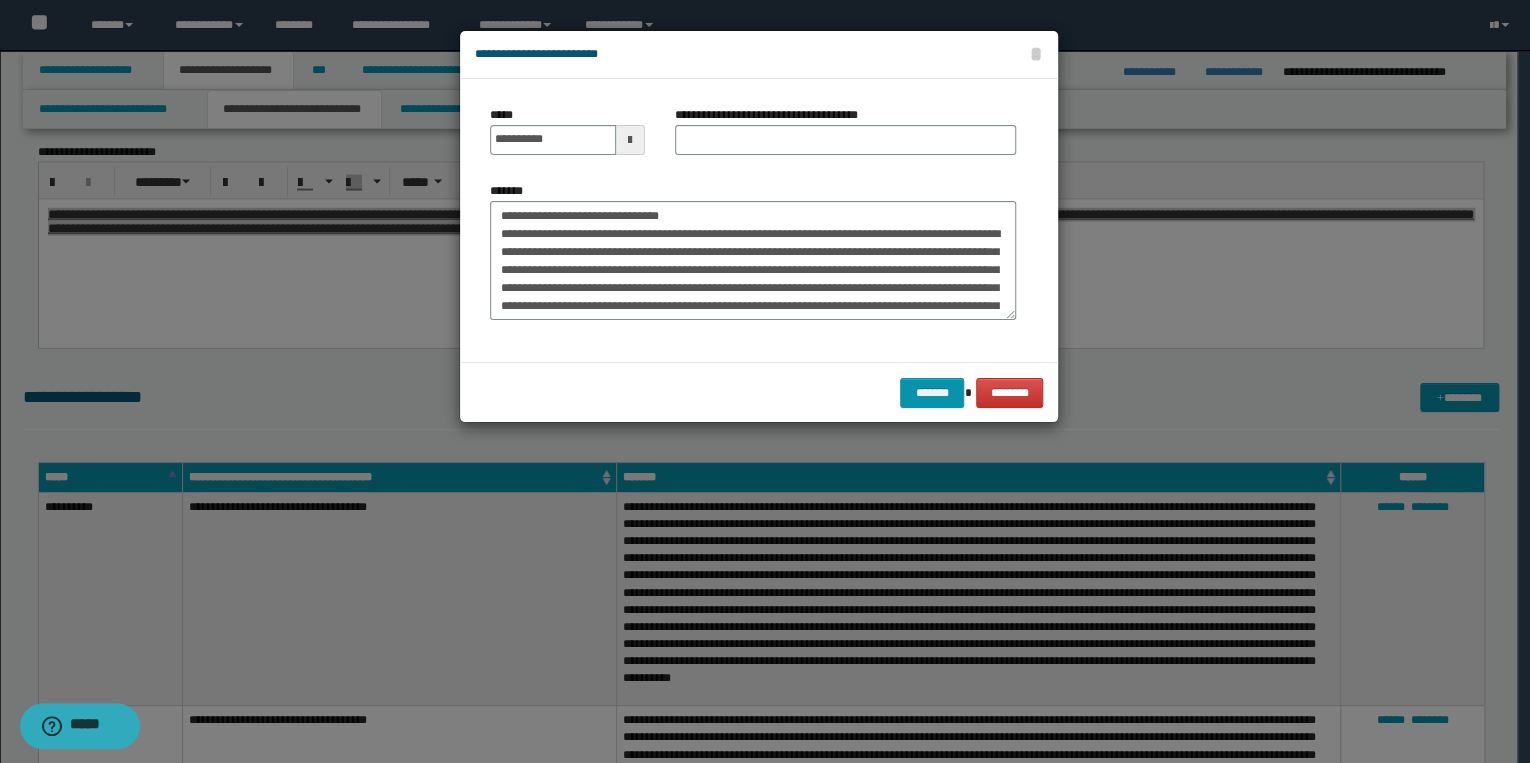 drag, startPoint x: 482, startPoint y: 218, endPoint x: 687, endPoint y: 211, distance: 205.11948 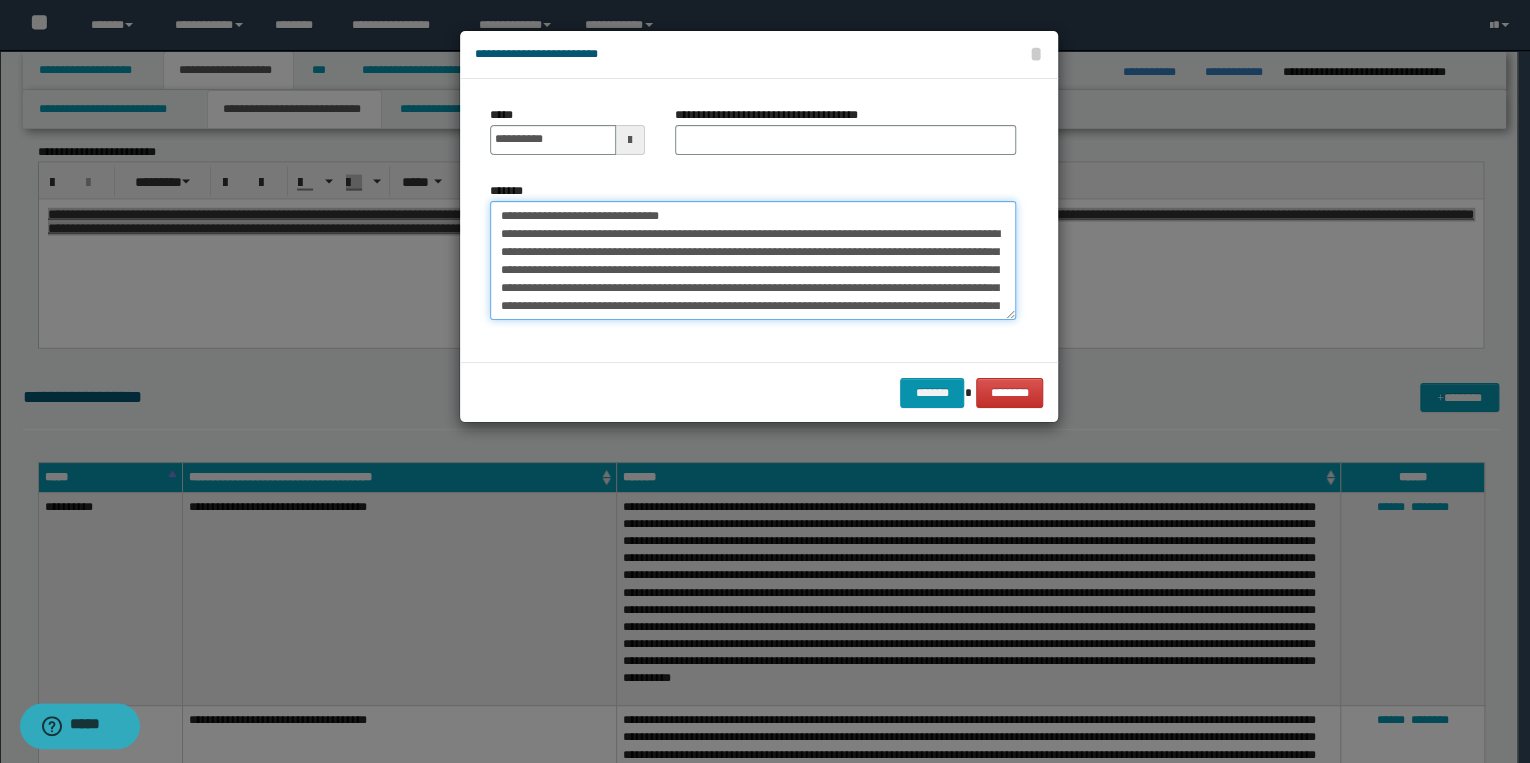 drag, startPoint x: 694, startPoint y: 214, endPoint x: 485, endPoint y: 204, distance: 209.2391 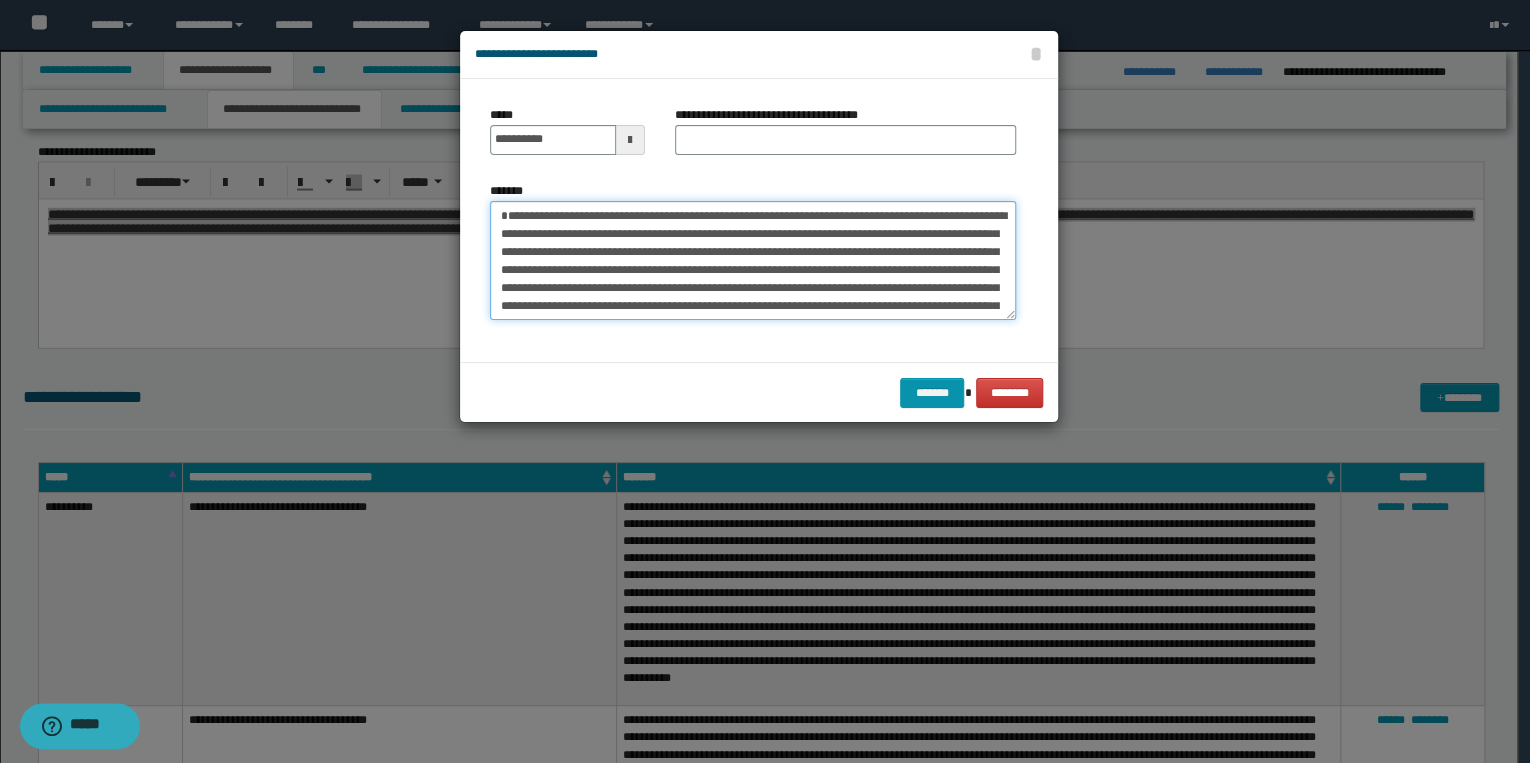 type on "**********" 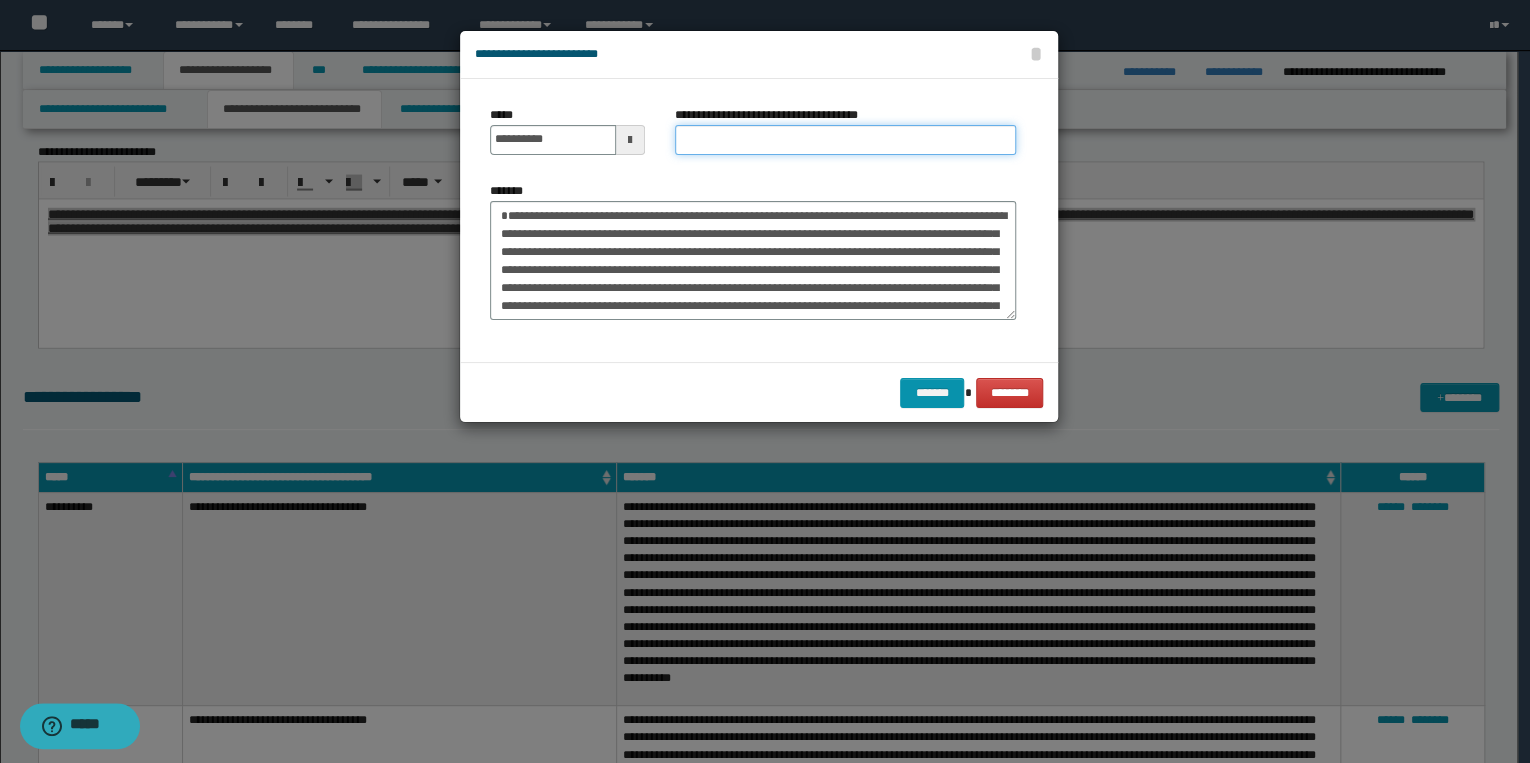 click on "**********" at bounding box center (845, 140) 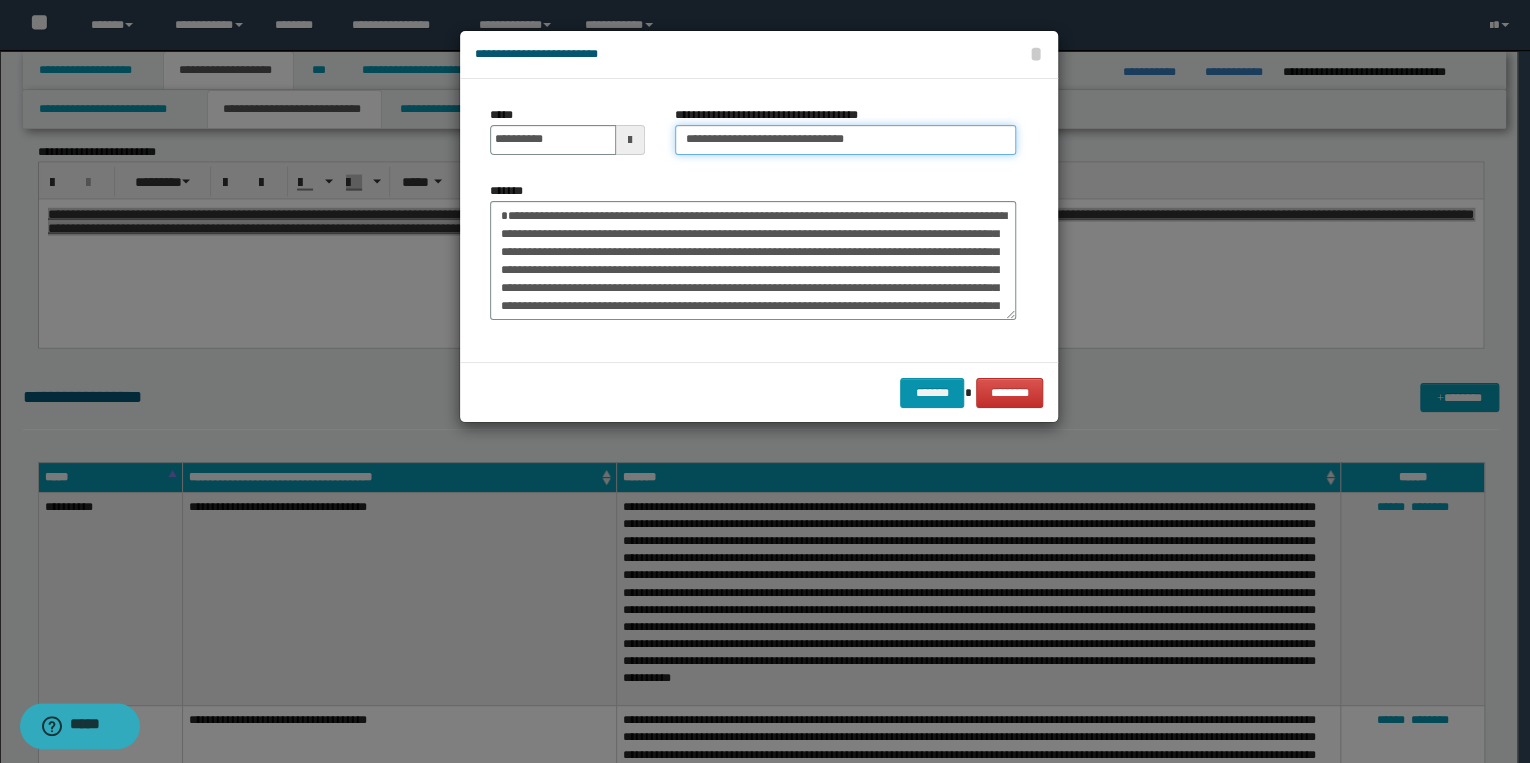 type on "**********" 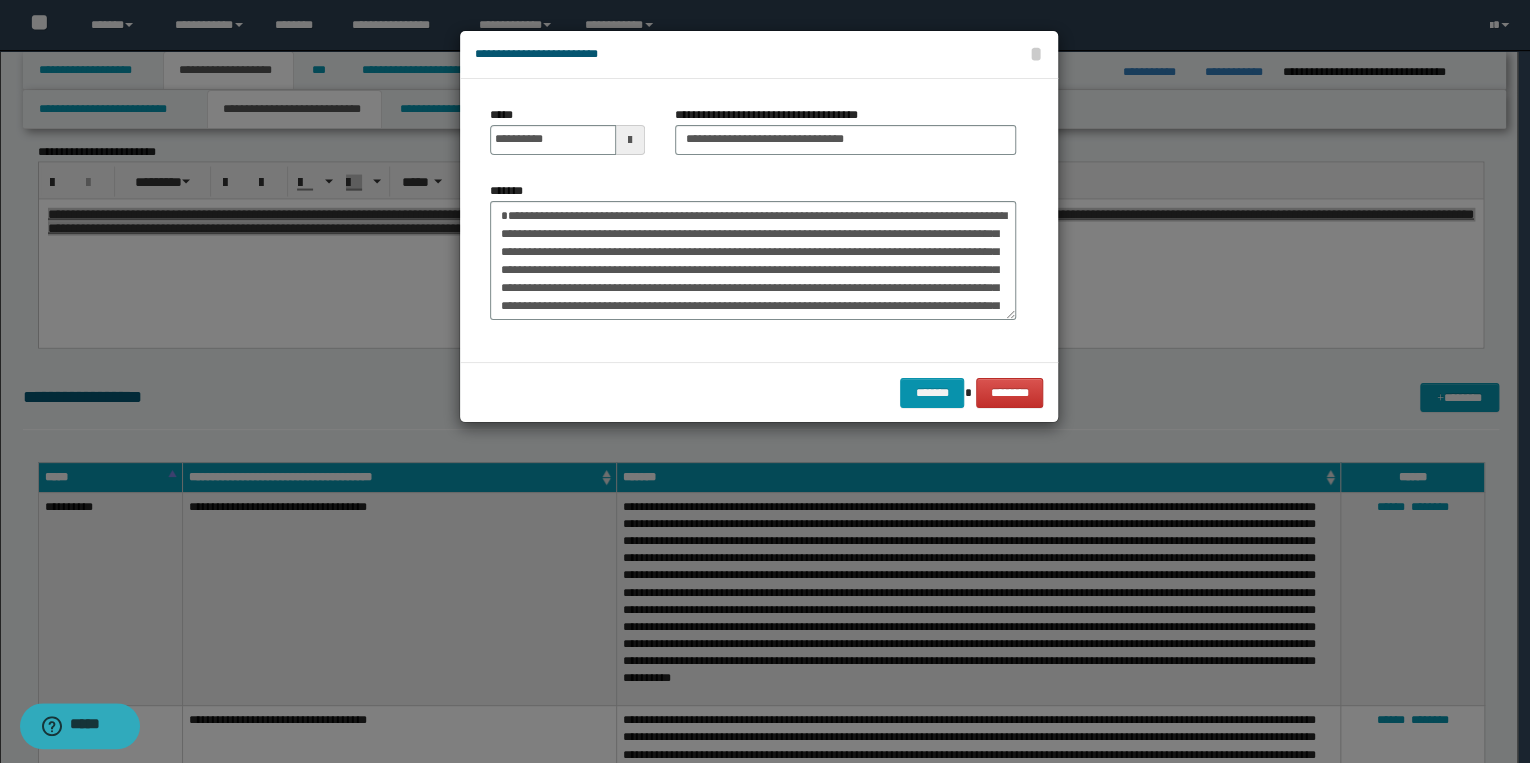 click on "*******
********" at bounding box center (759, 392) 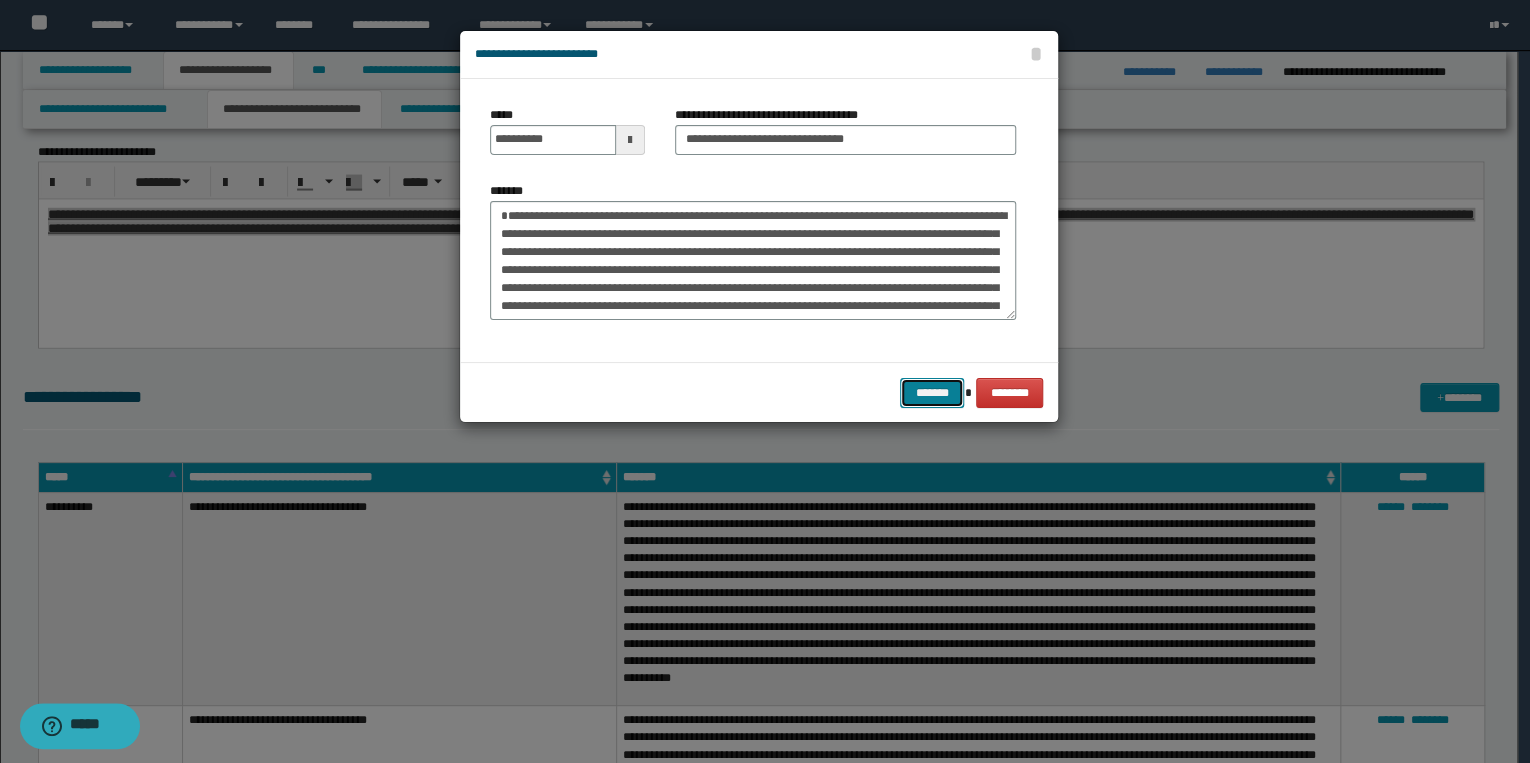 click on "*******" at bounding box center (932, 393) 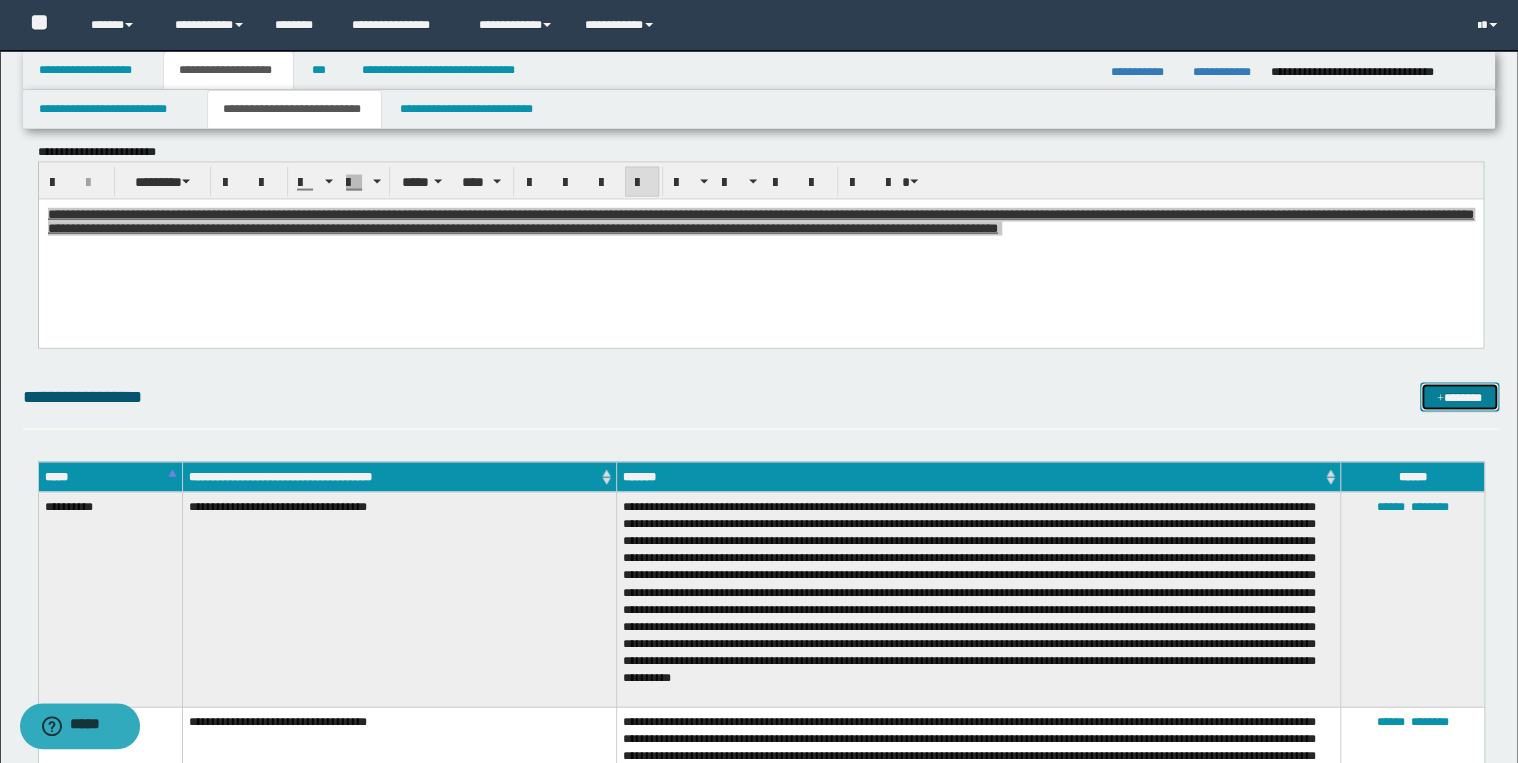 click at bounding box center [1440, 399] 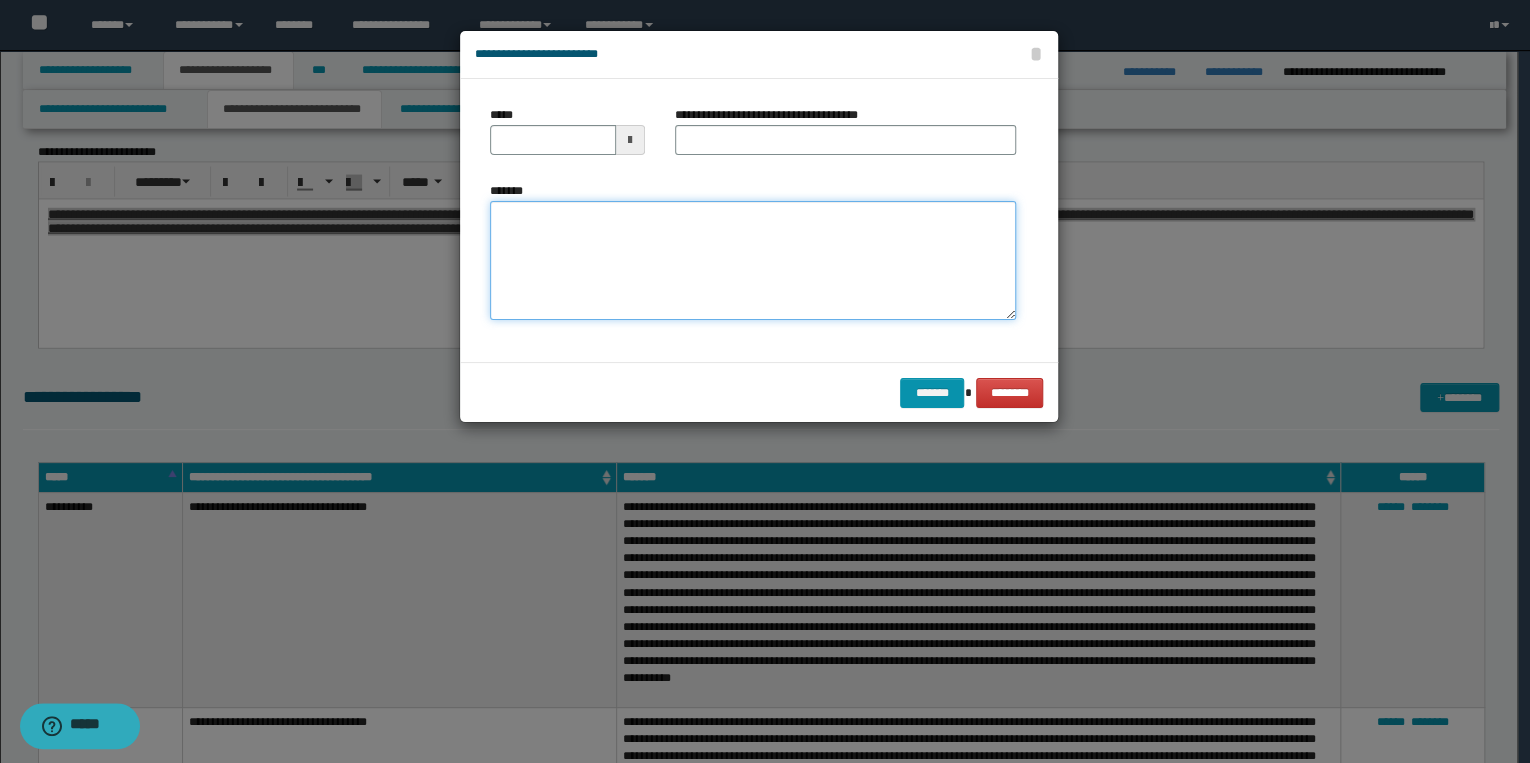 click on "*******" at bounding box center [753, 261] 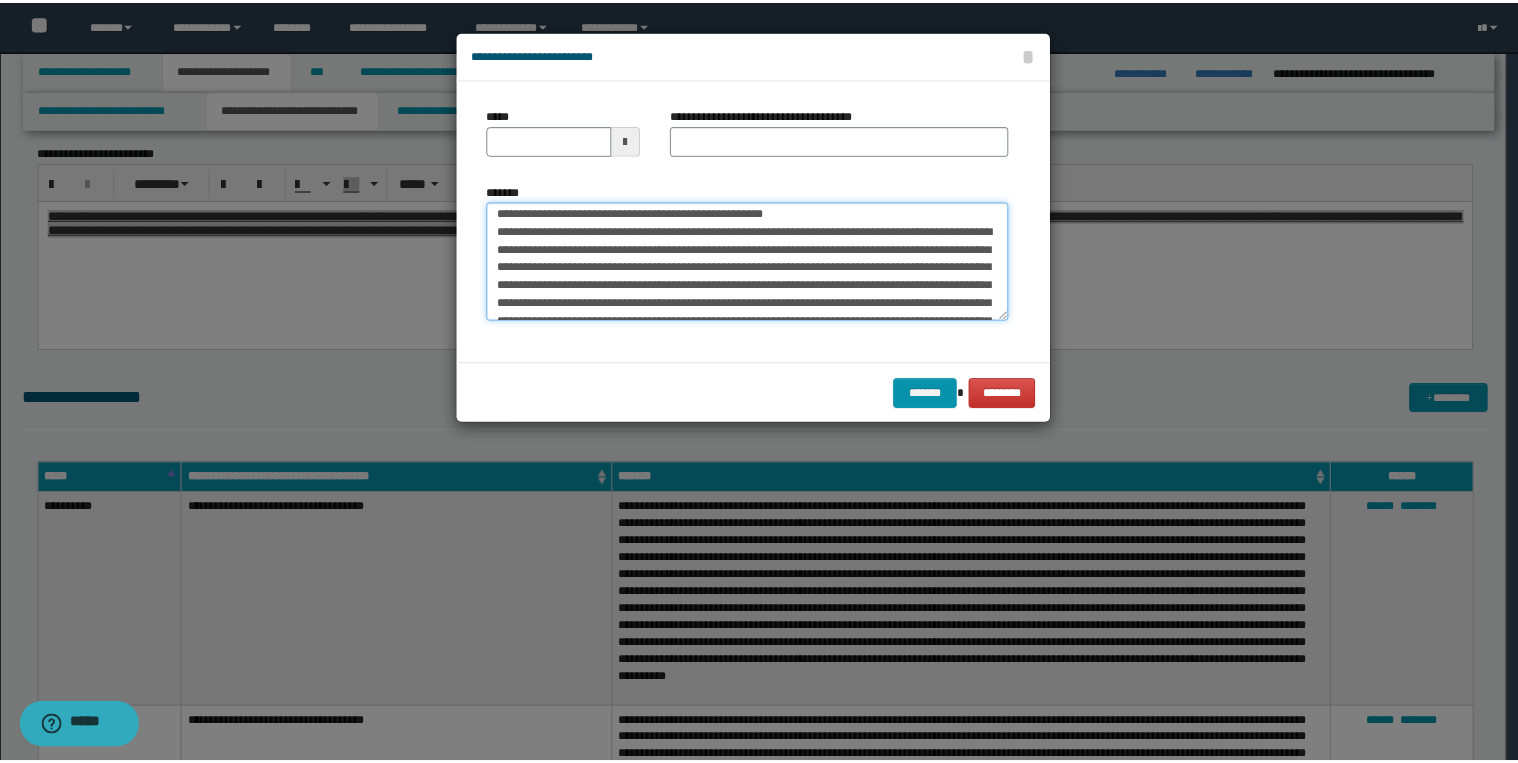 scroll, scrollTop: 0, scrollLeft: 0, axis: both 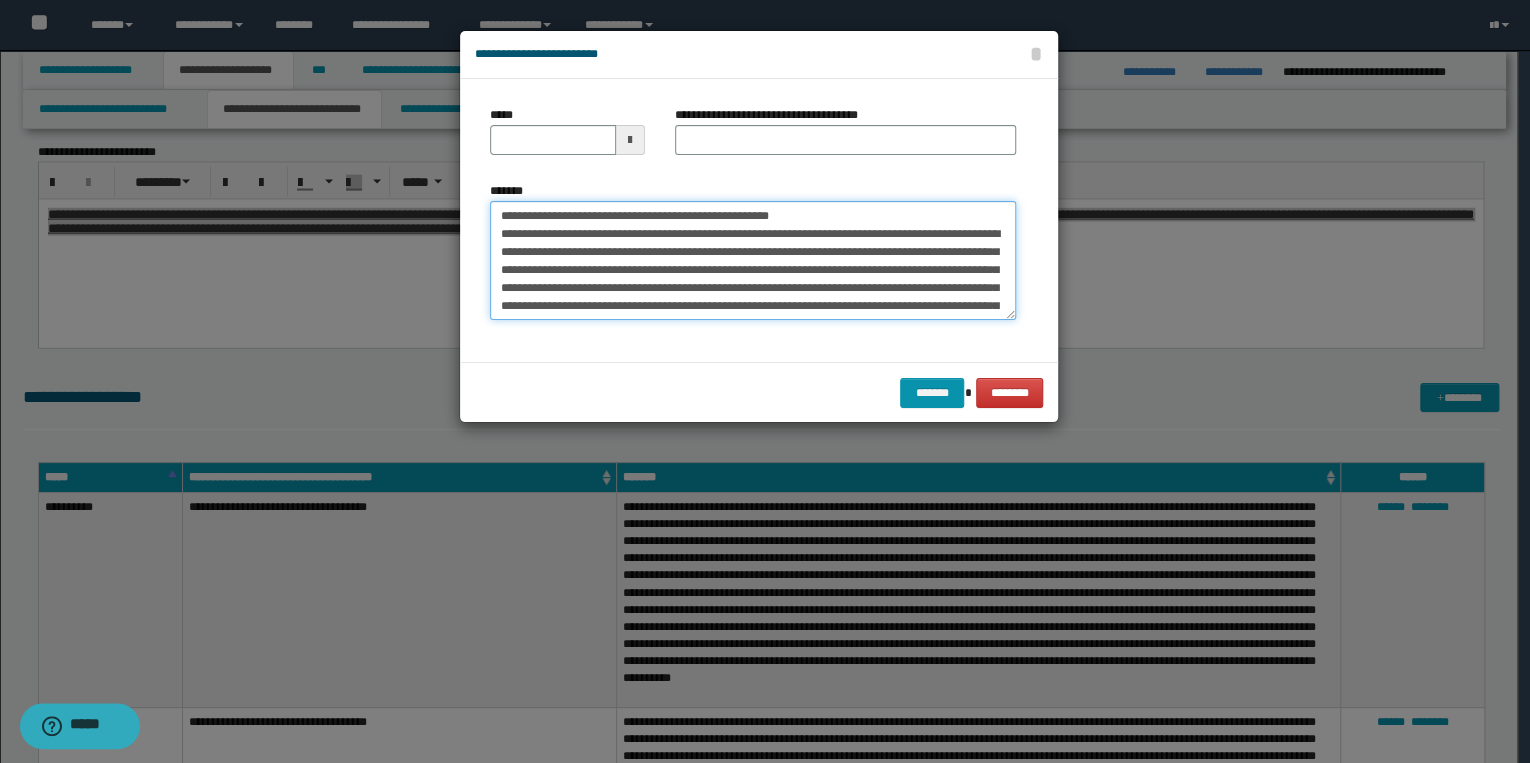 drag, startPoint x: 563, startPoint y: 217, endPoint x: 465, endPoint y: 216, distance: 98.005104 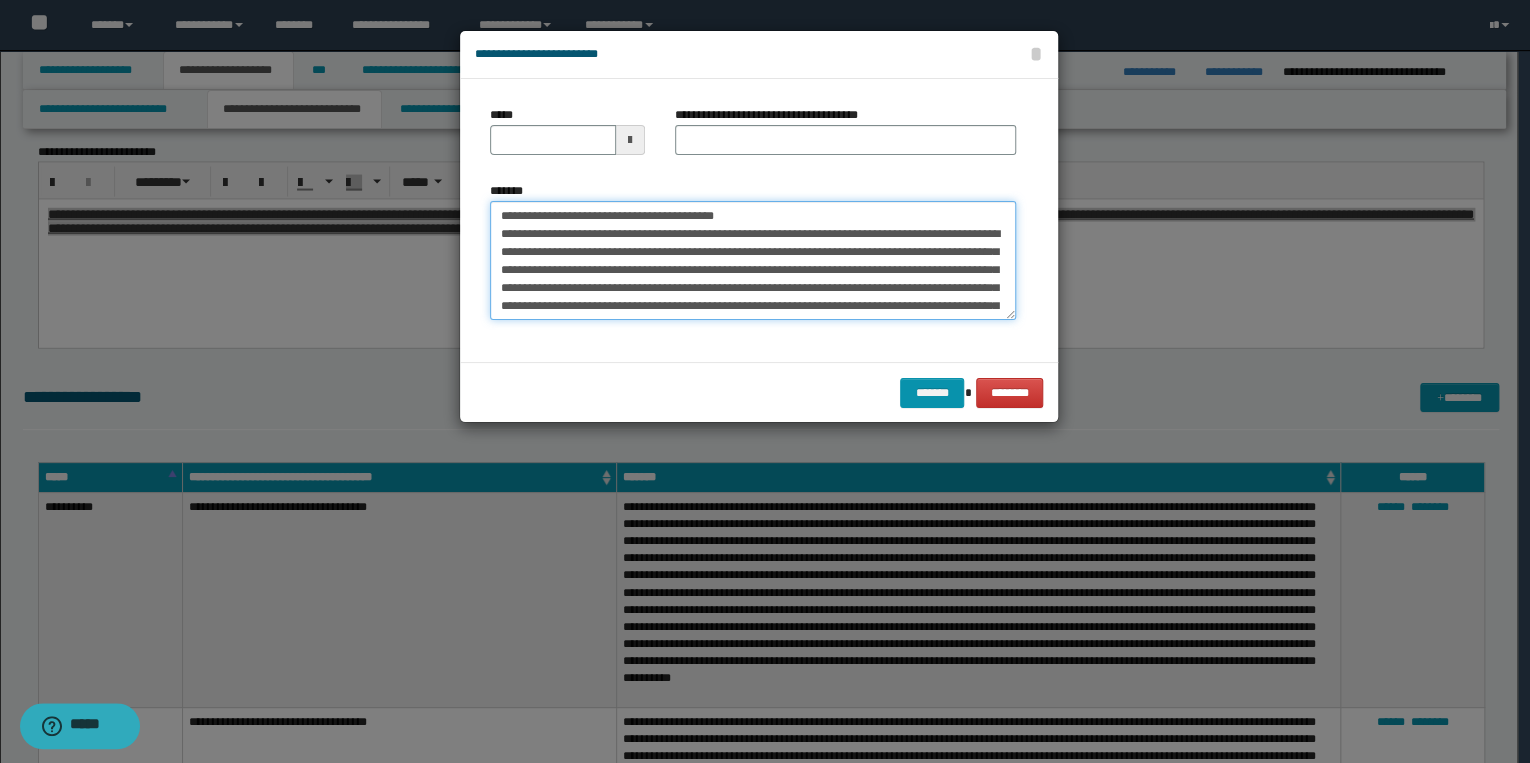 type 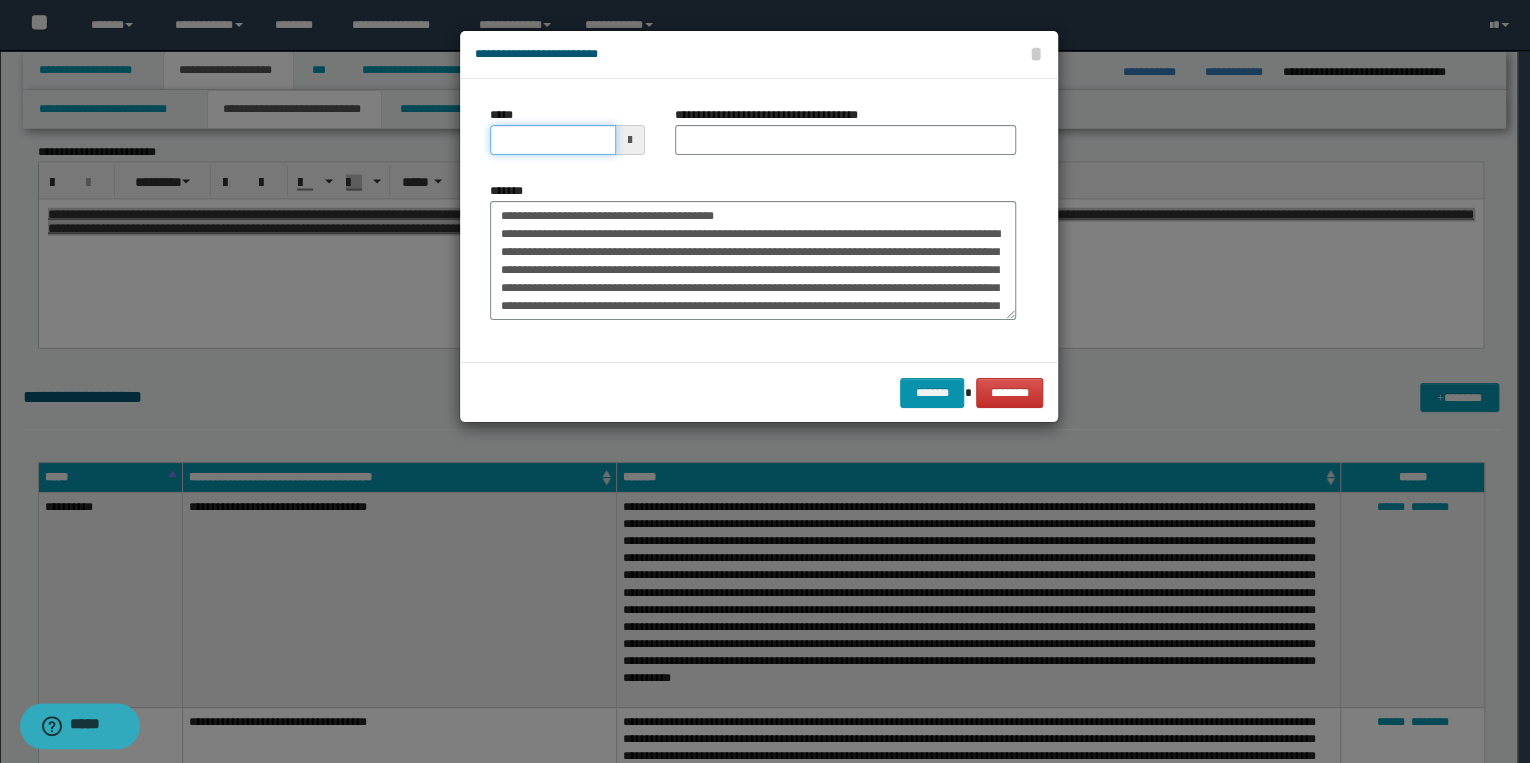 click on "*****" at bounding box center (553, 140) 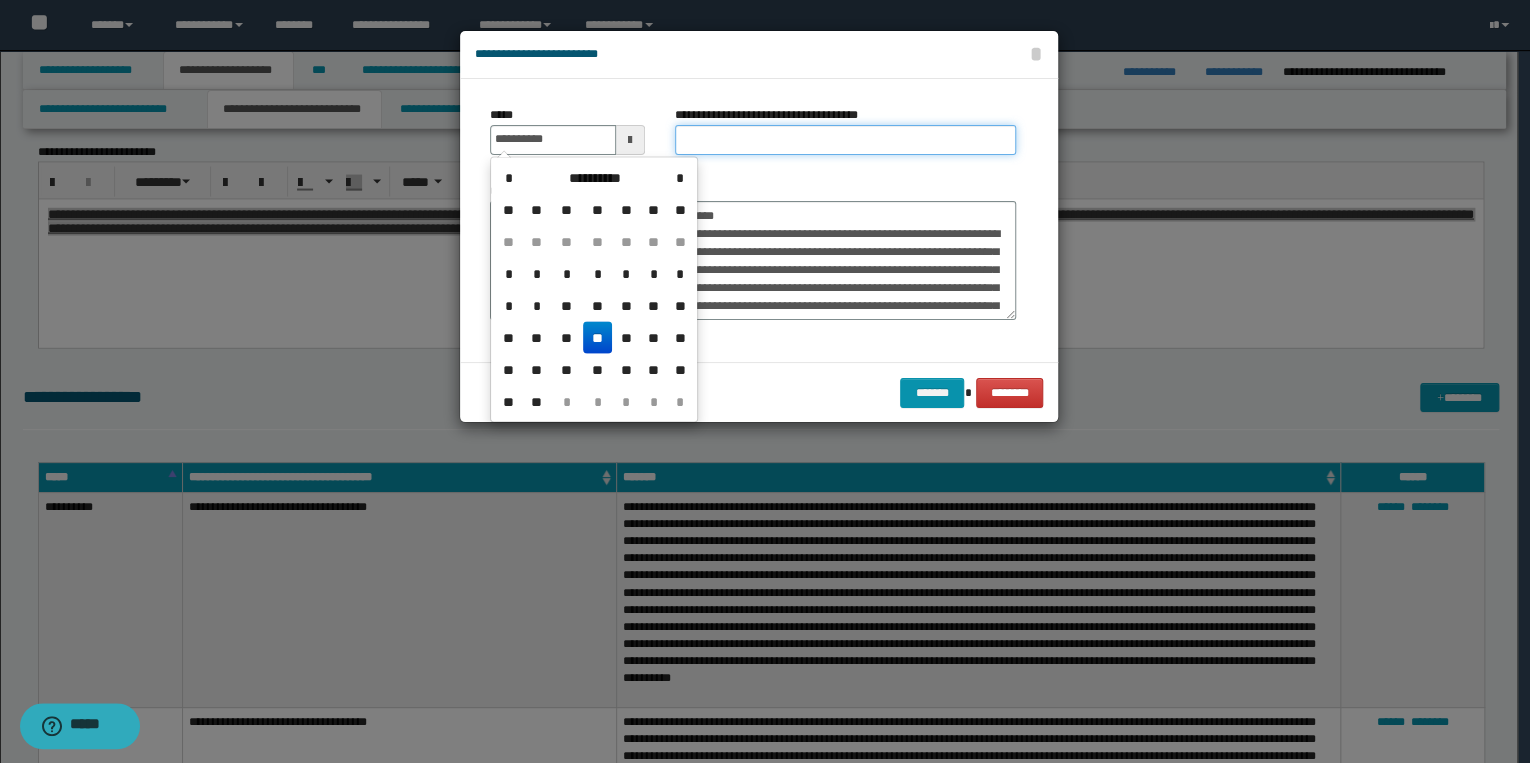 type on "**********" 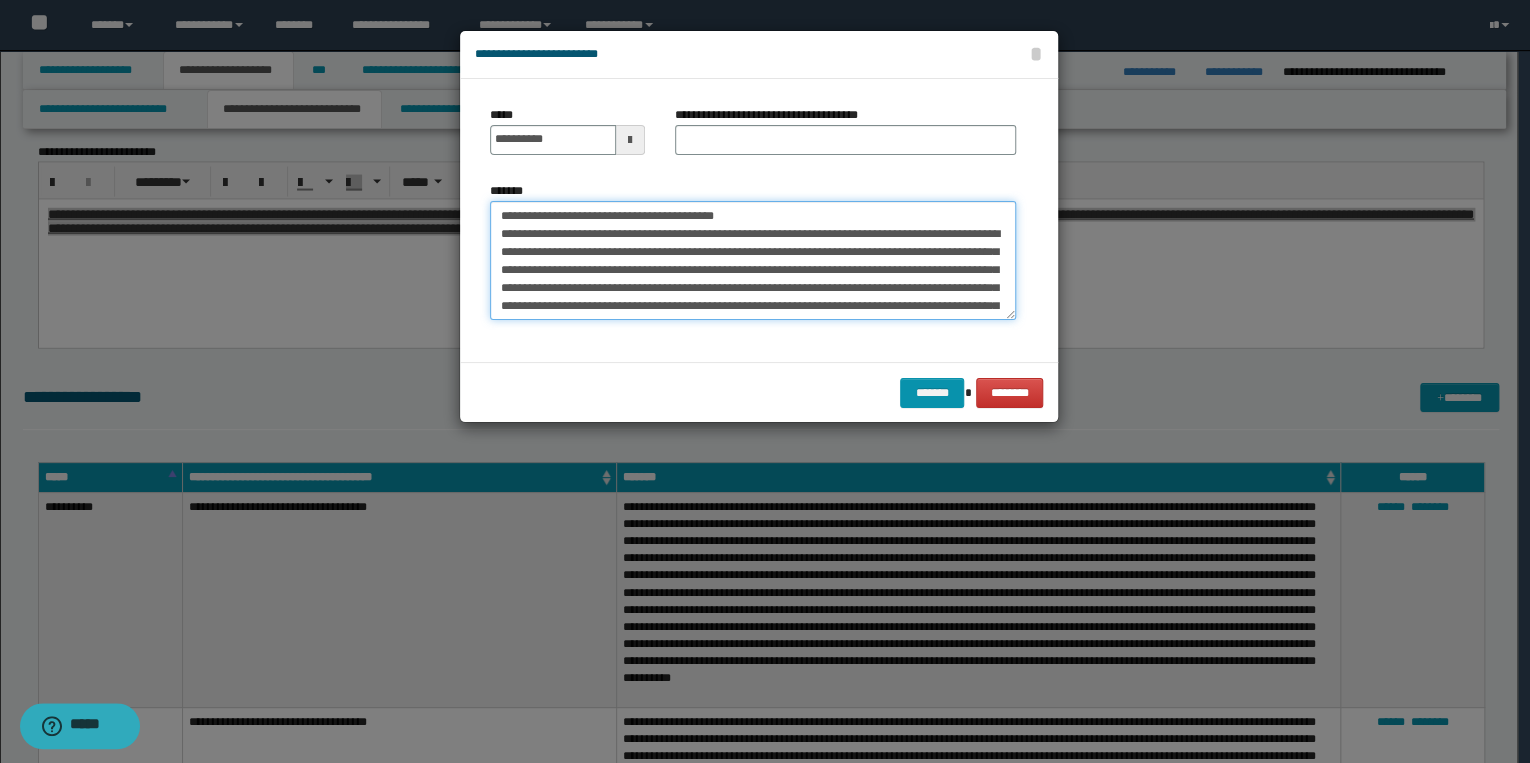 drag, startPoint x: 494, startPoint y: 212, endPoint x: 755, endPoint y: 213, distance: 261.00192 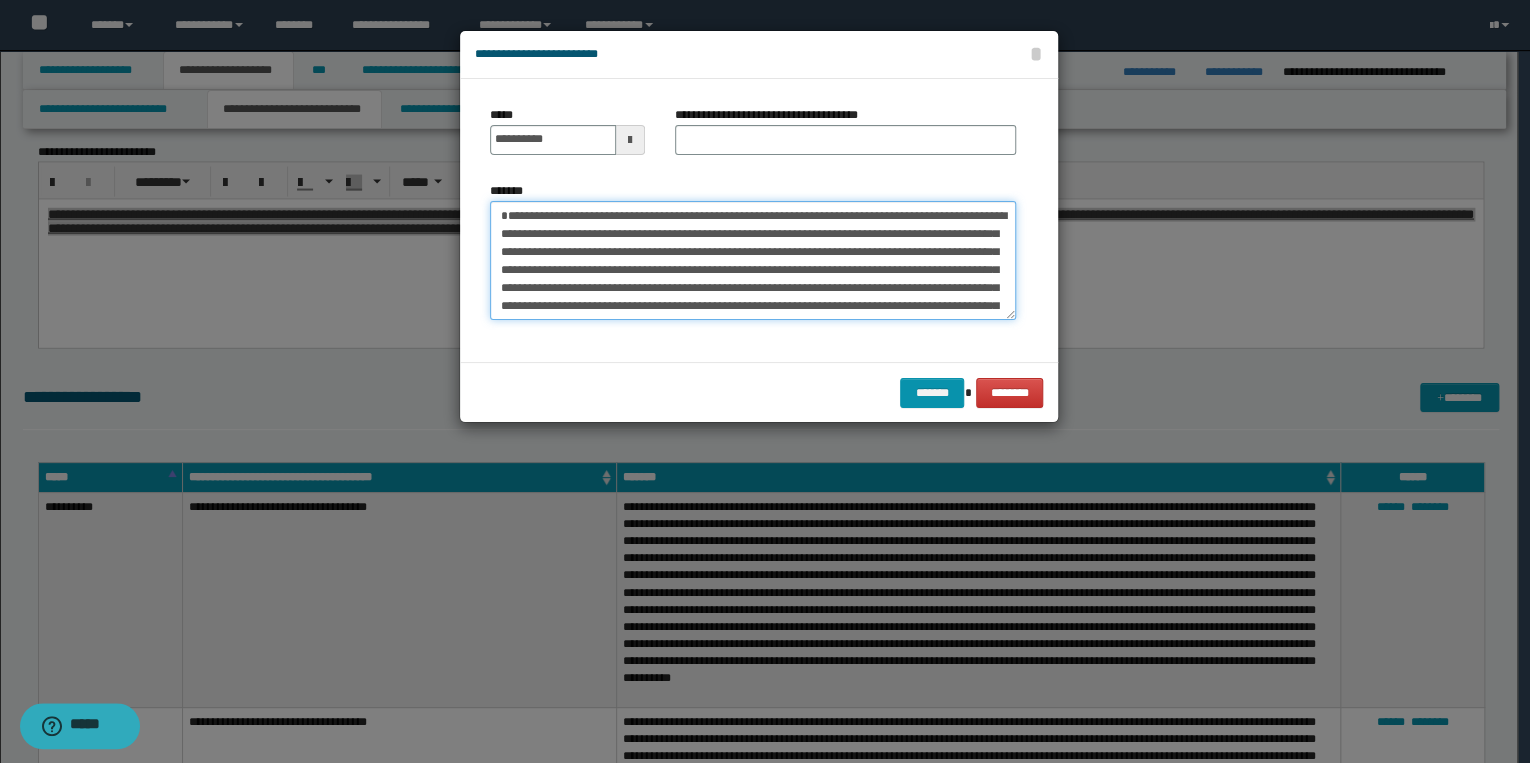 type on "**********" 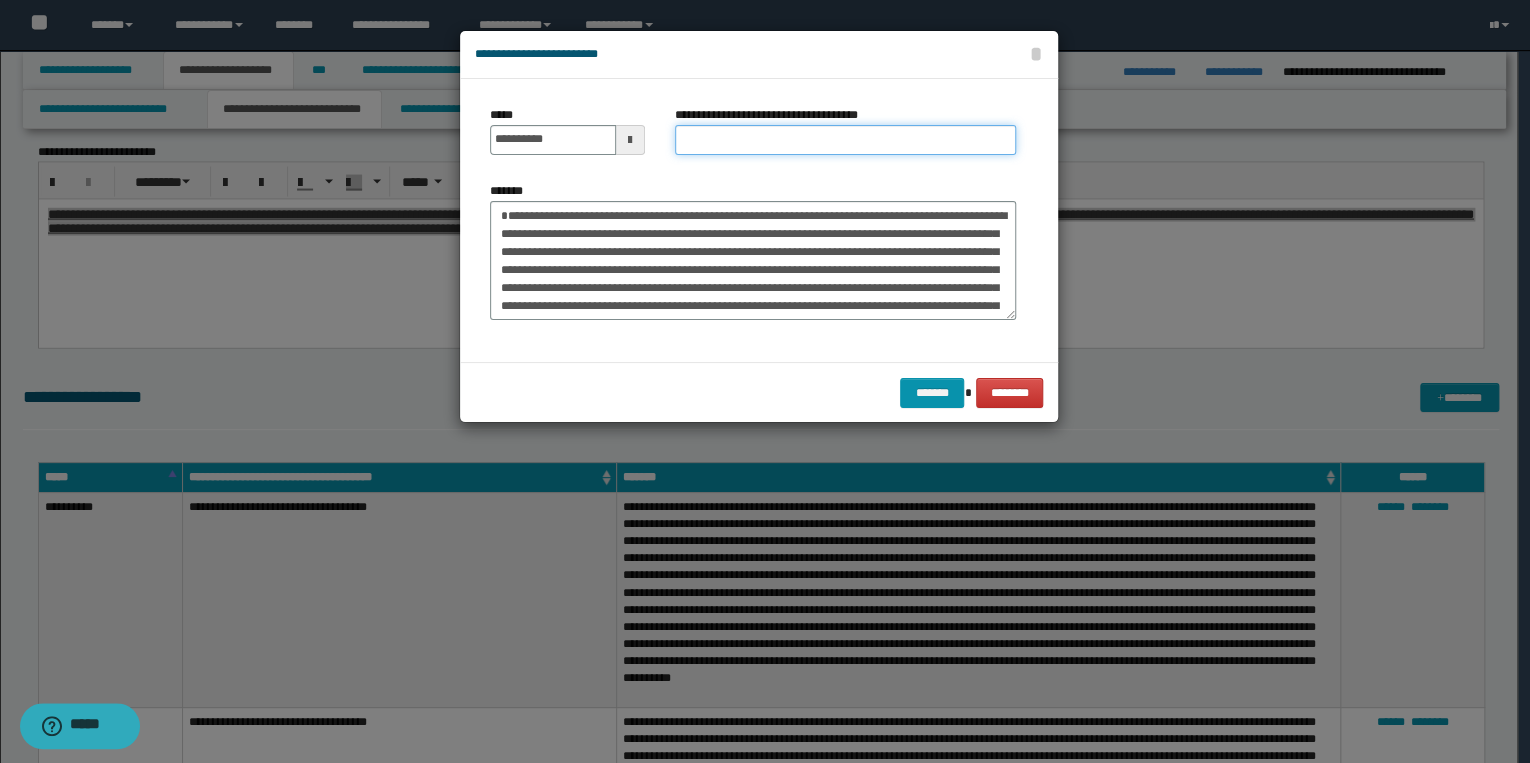 click on "**********" at bounding box center (845, 140) 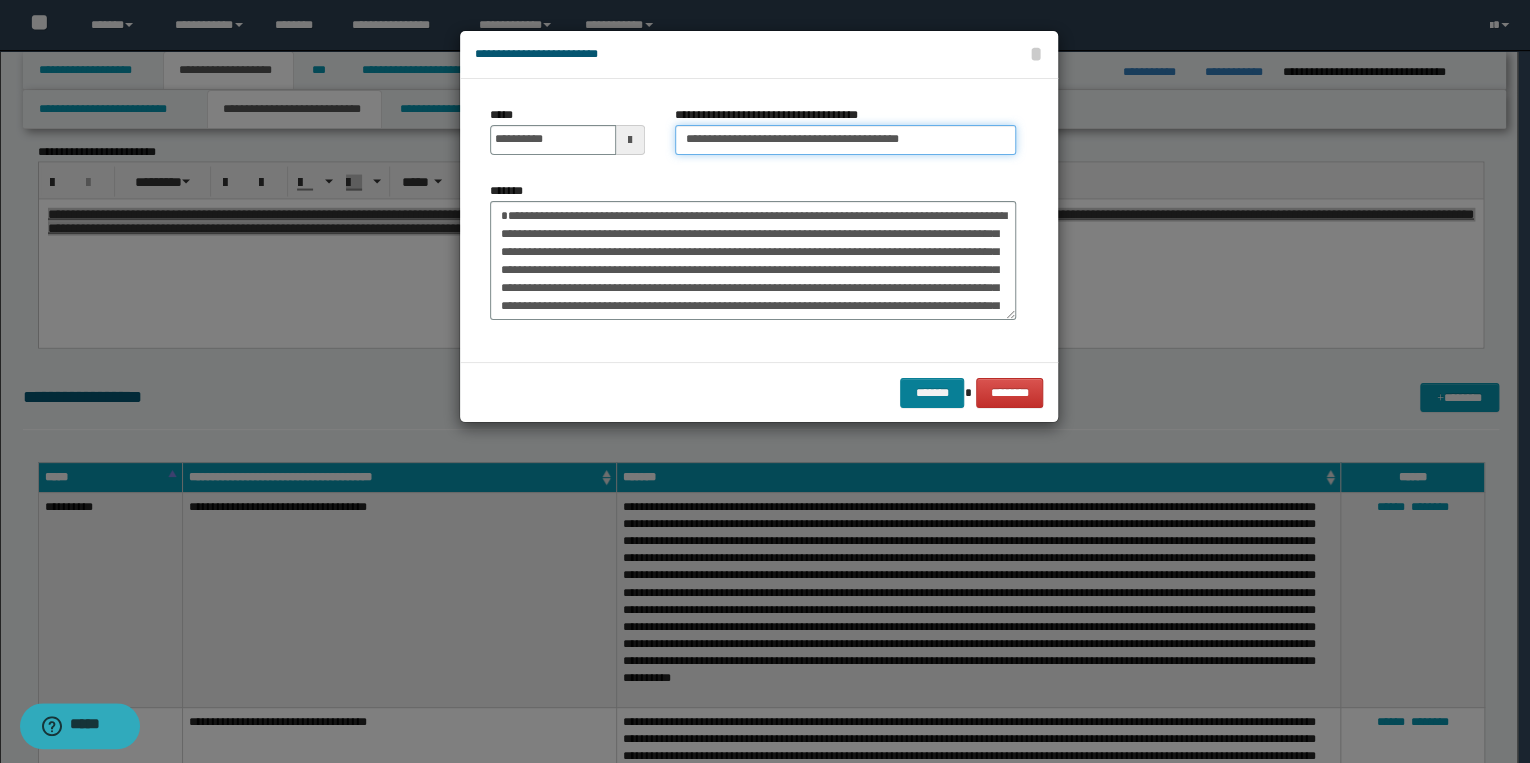 type on "**********" 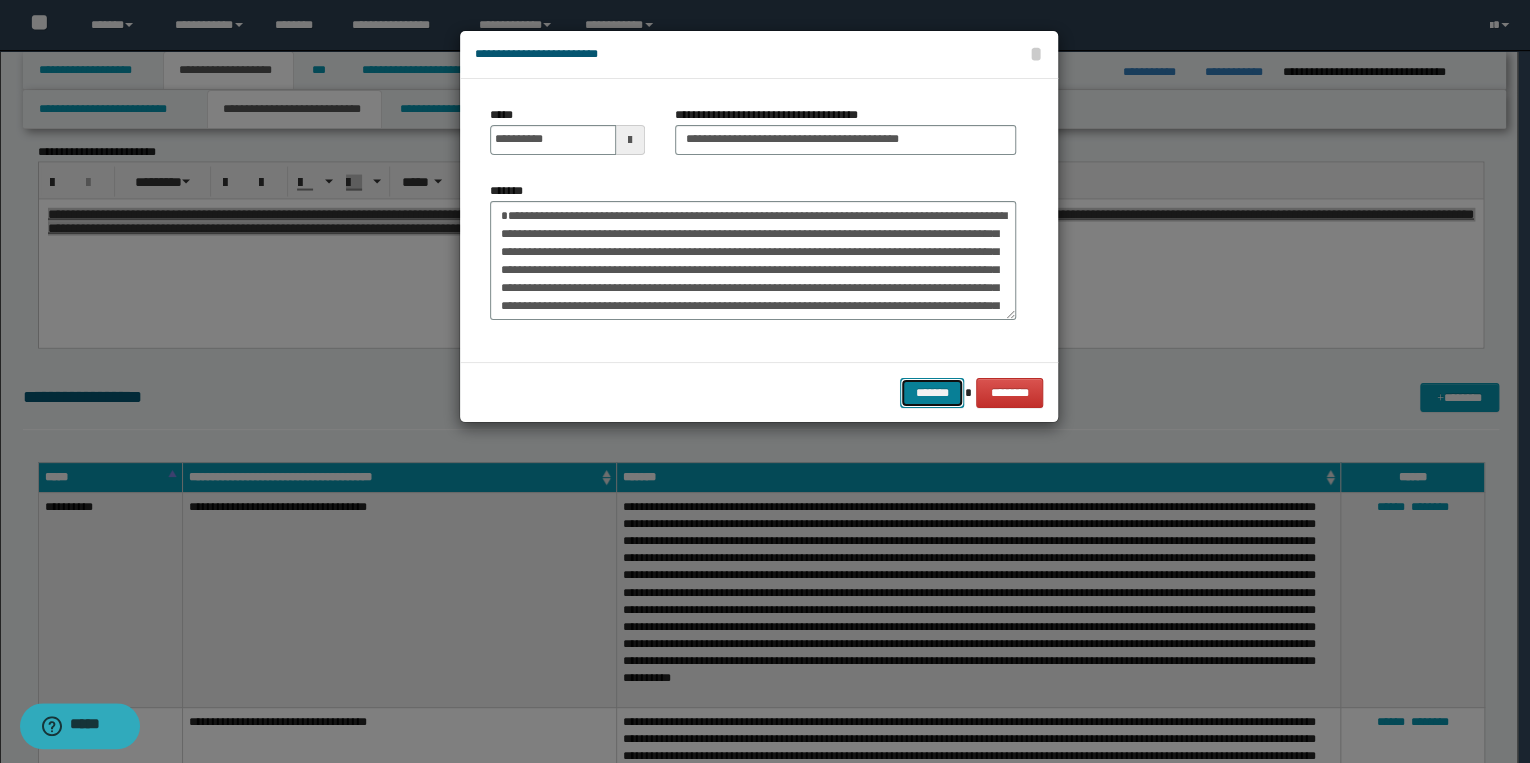click on "*******" at bounding box center [932, 393] 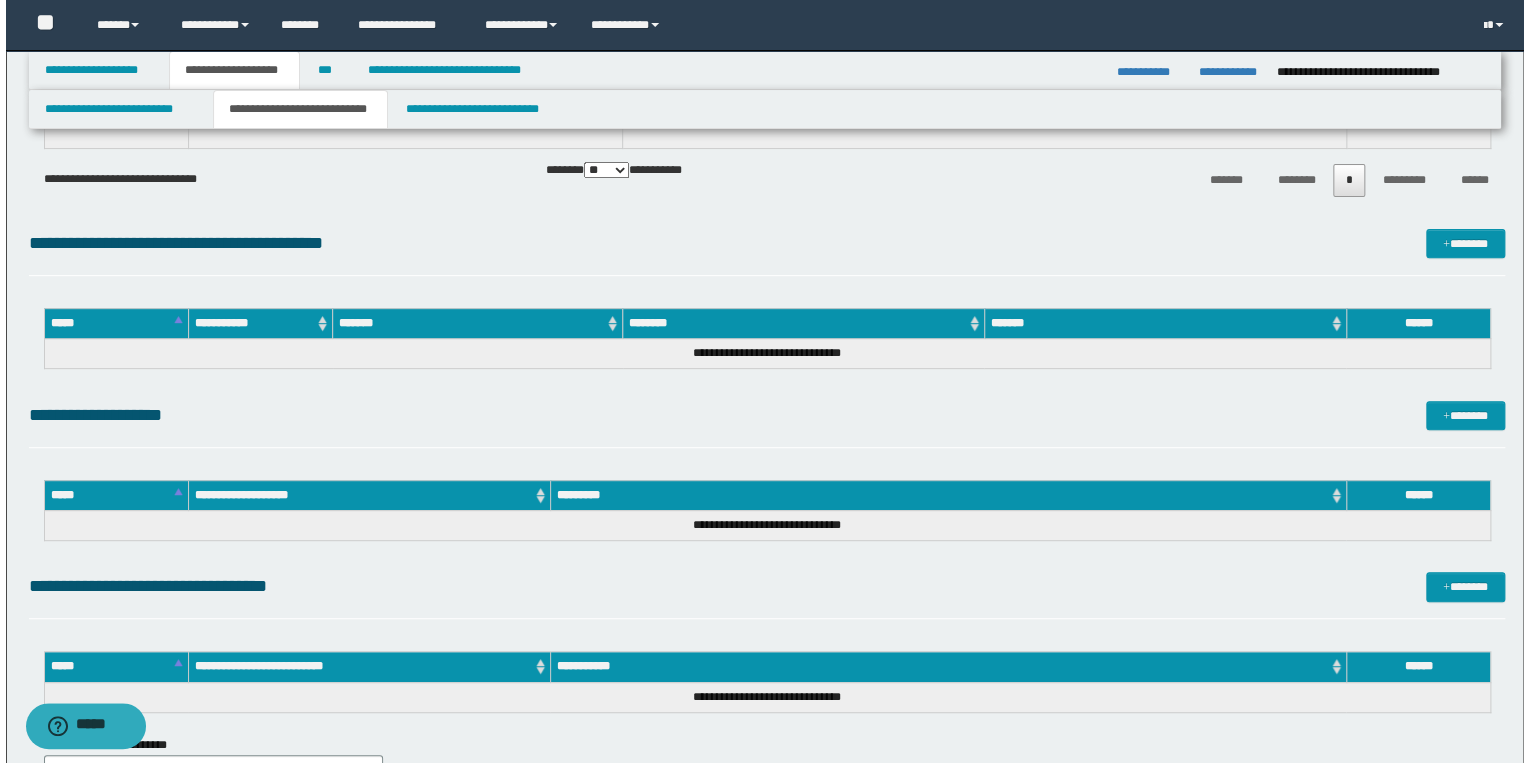 scroll, scrollTop: 7828, scrollLeft: 0, axis: vertical 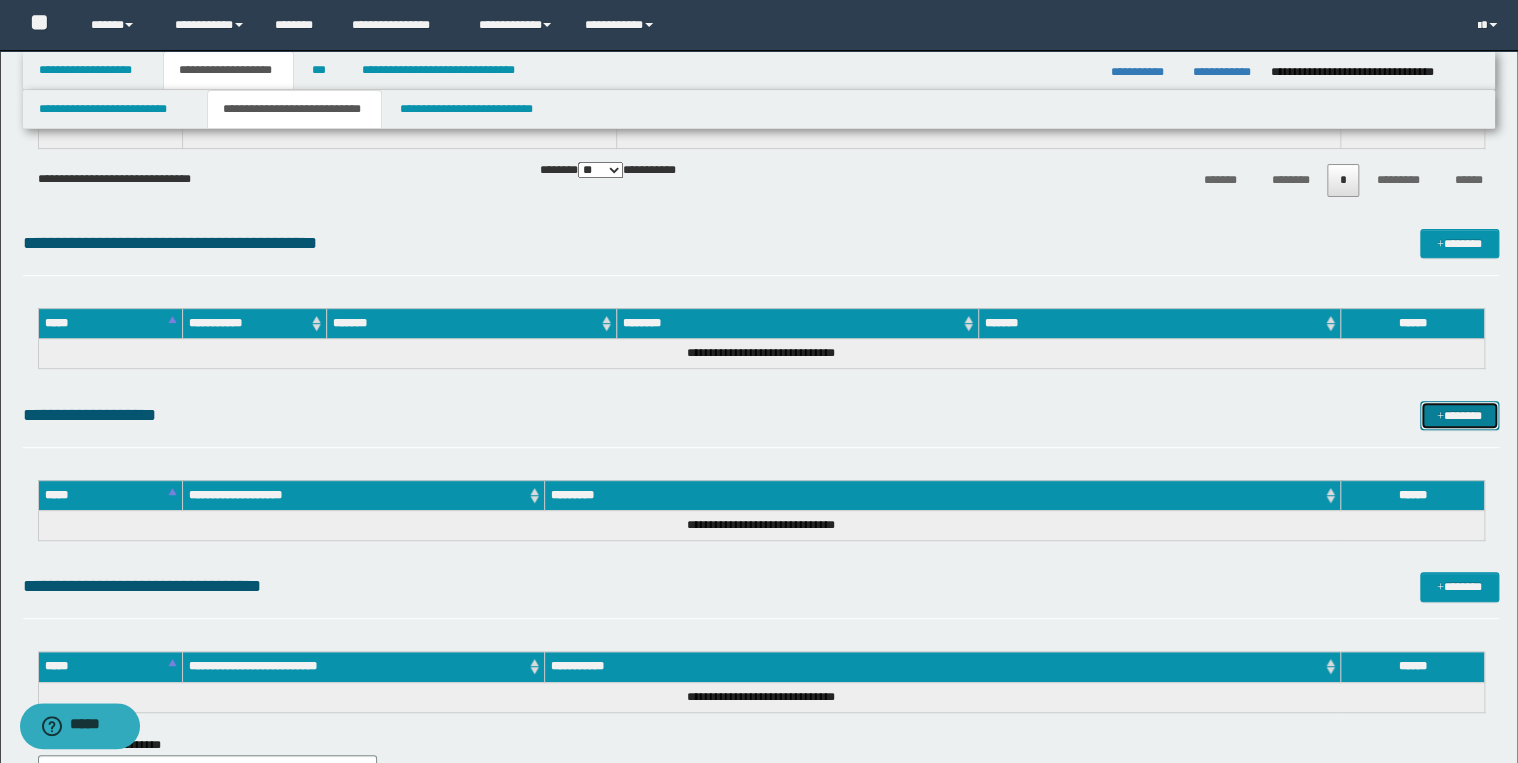 click at bounding box center [1440, 417] 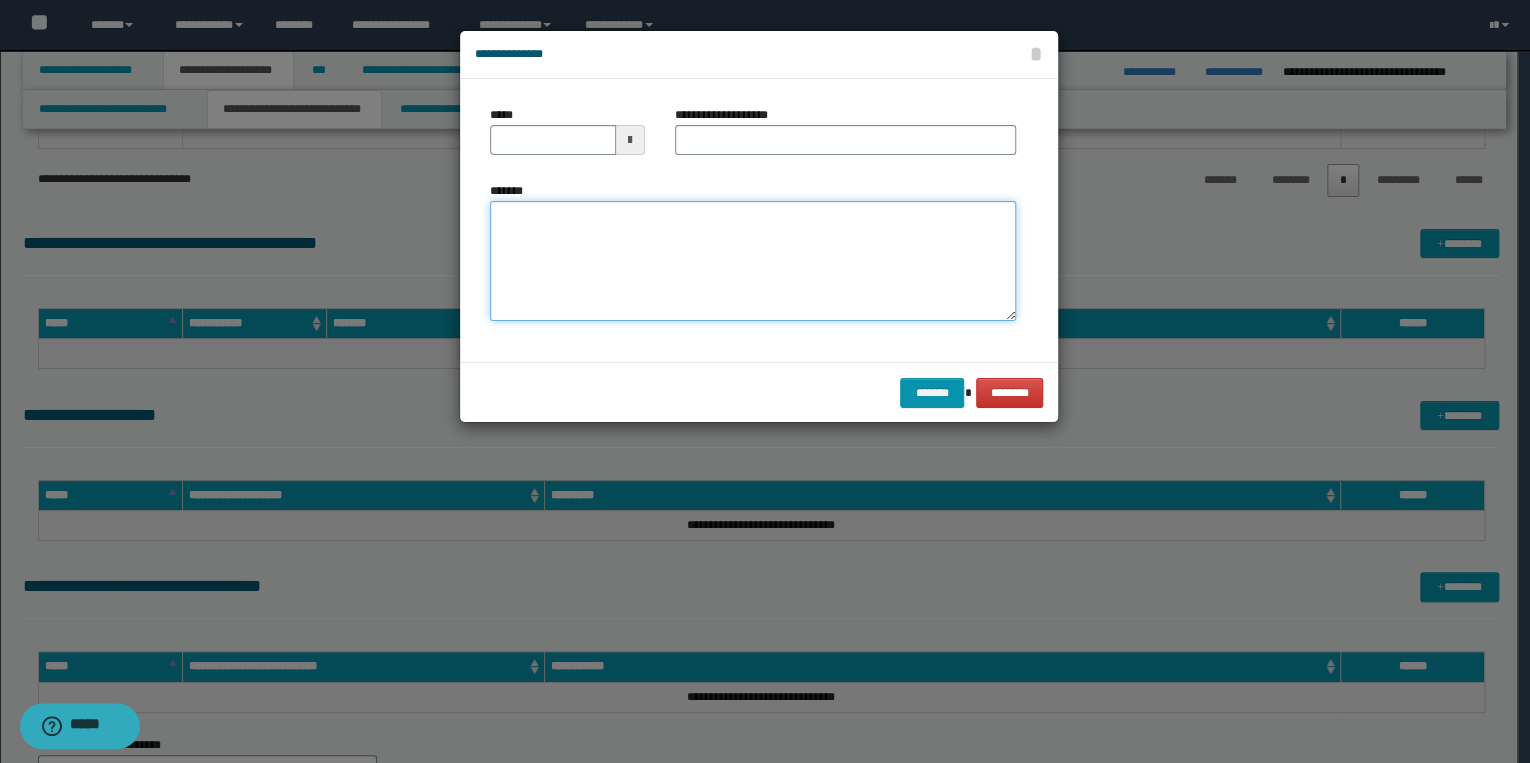 click on "*******" at bounding box center (753, 261) 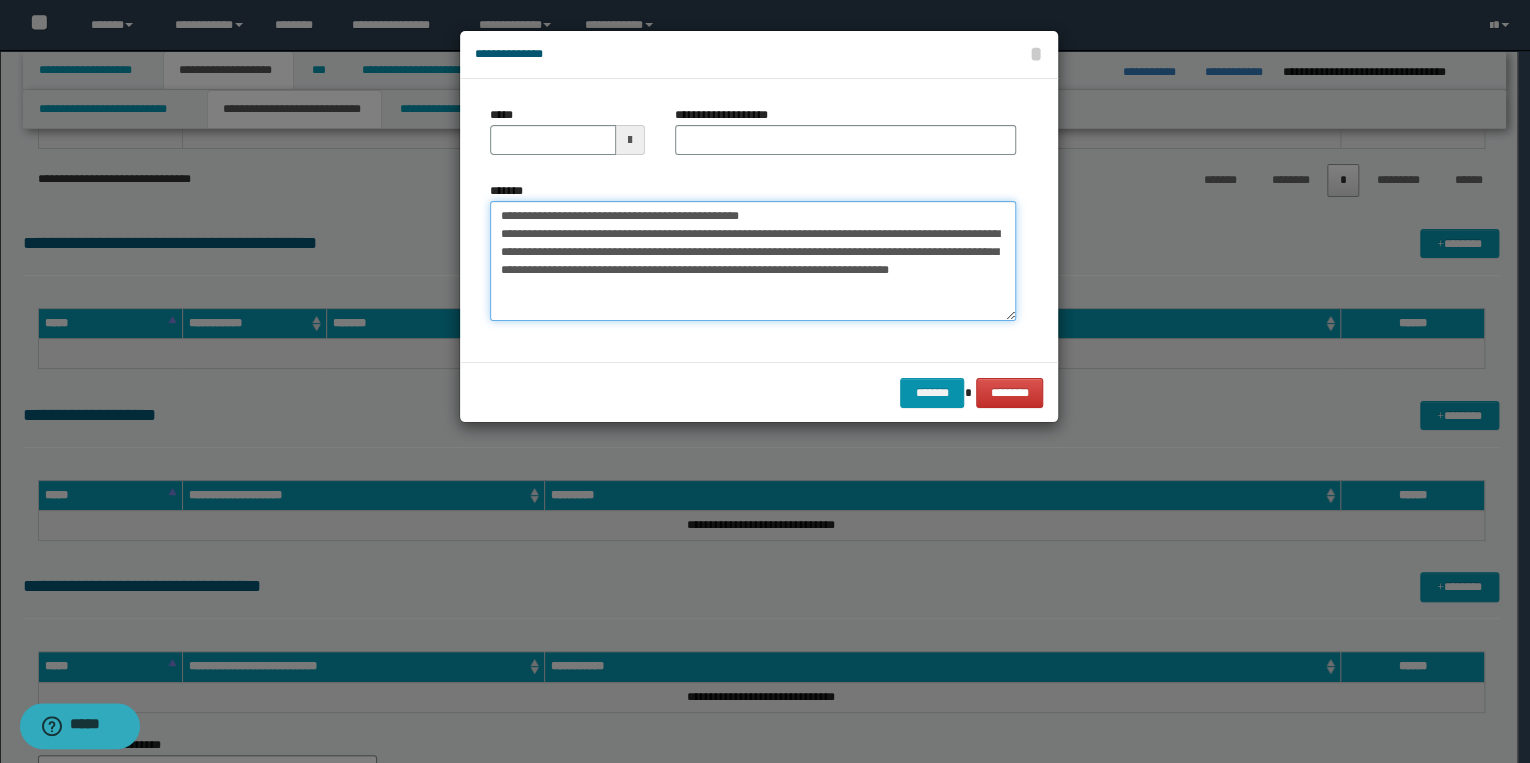 drag, startPoint x: 560, startPoint y: 215, endPoint x: 485, endPoint y: 209, distance: 75.23962 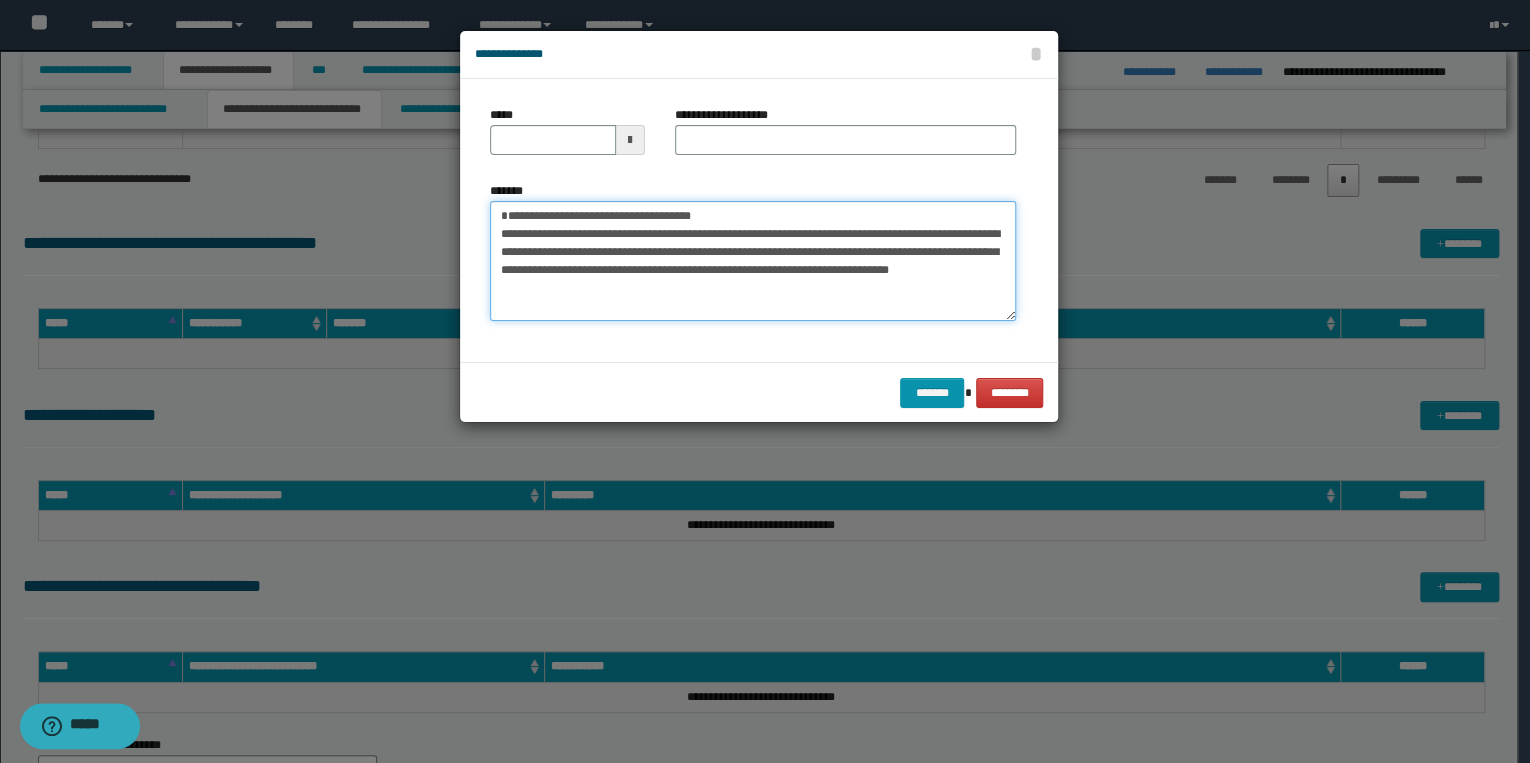 type 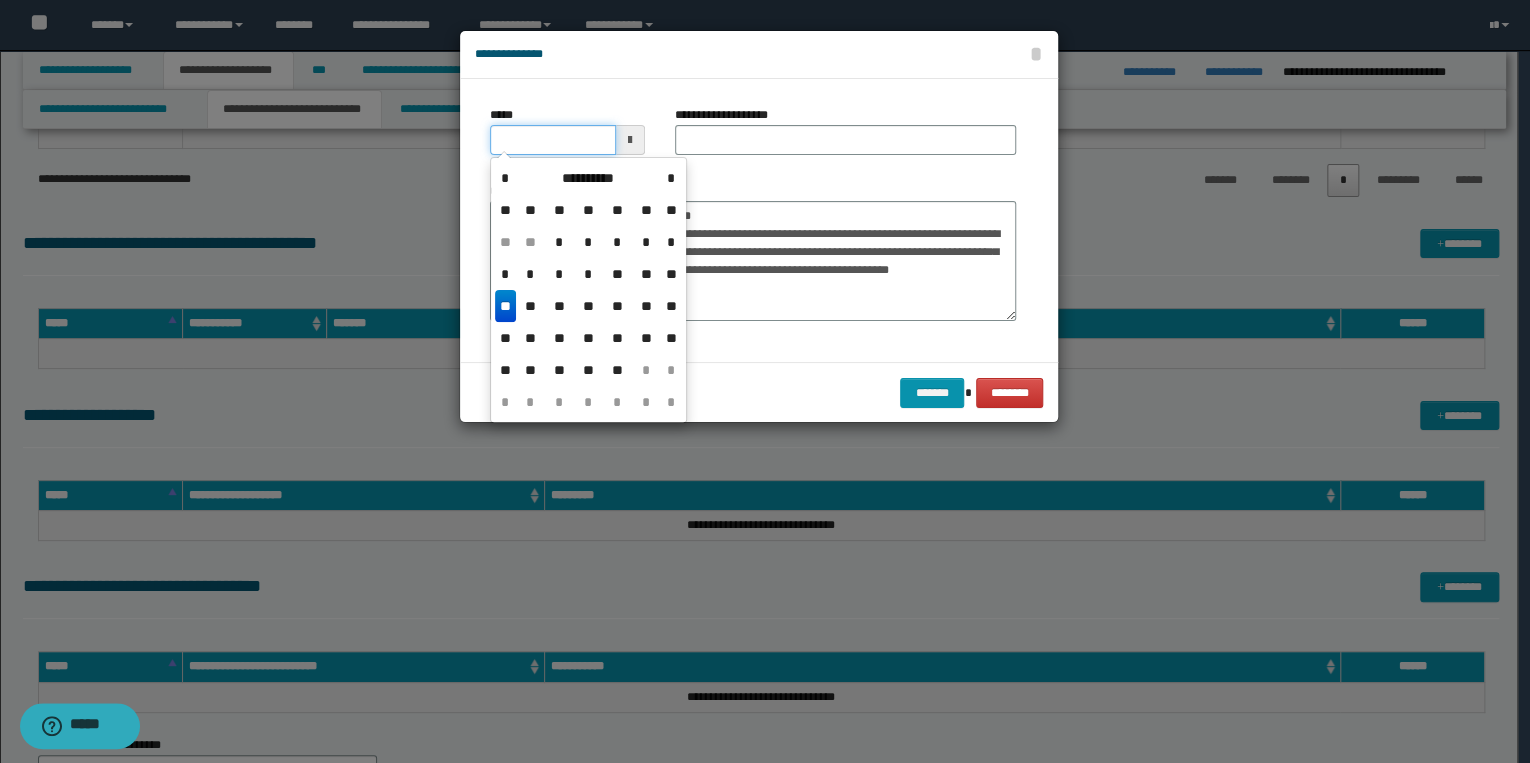 click on "*****" at bounding box center [553, 140] 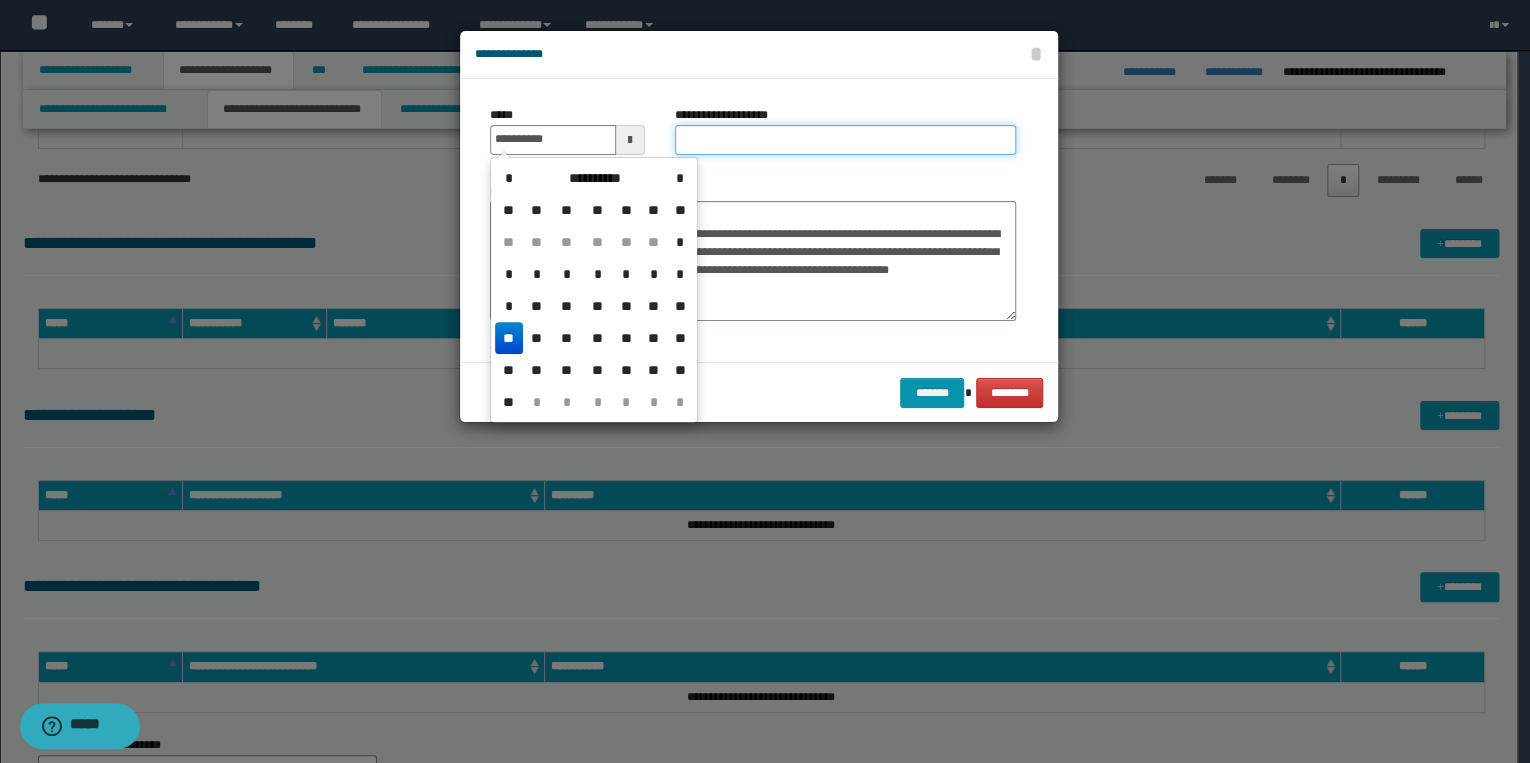 type on "**********" 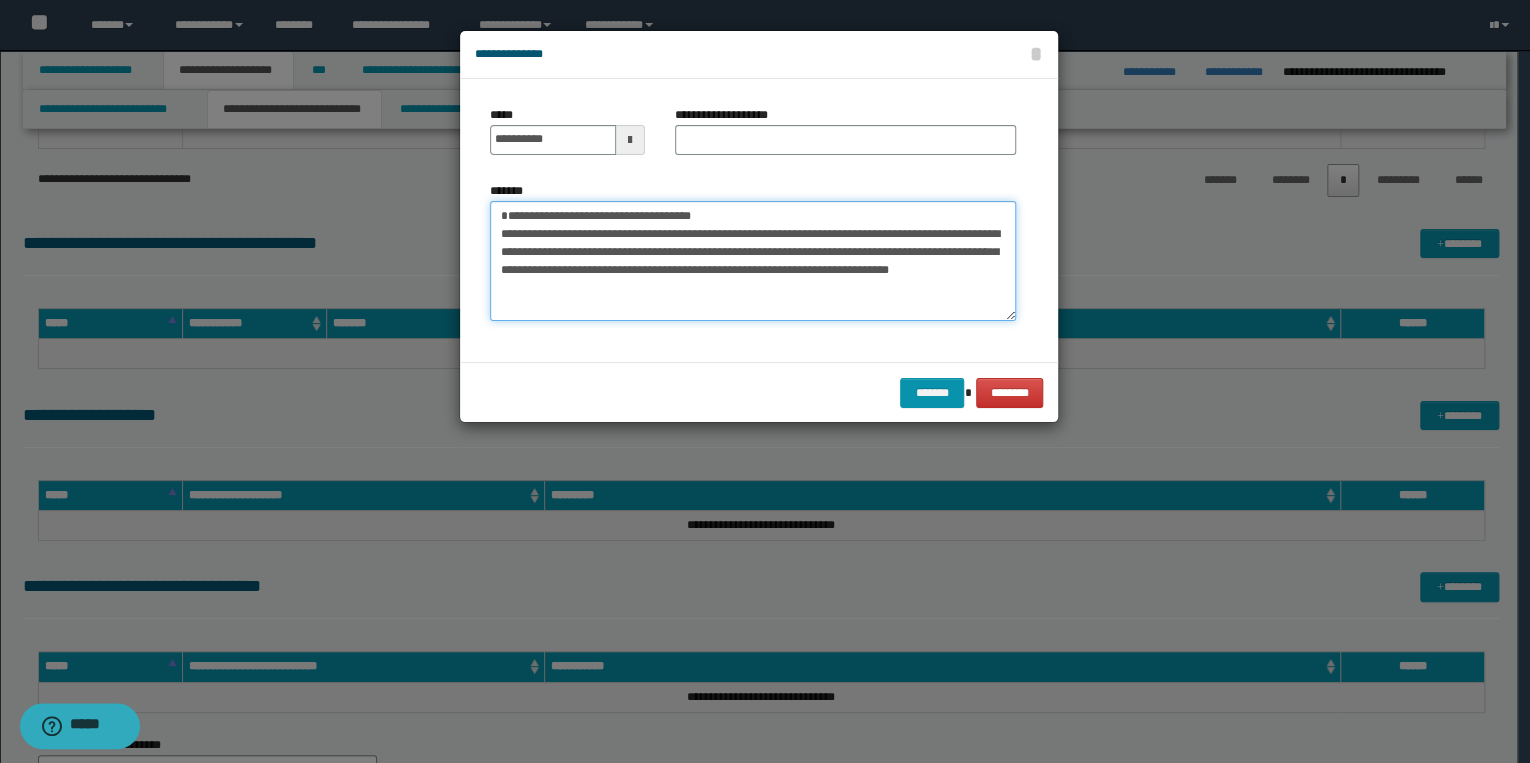 drag, startPoint x: 496, startPoint y: 216, endPoint x: 729, endPoint y: 216, distance: 233 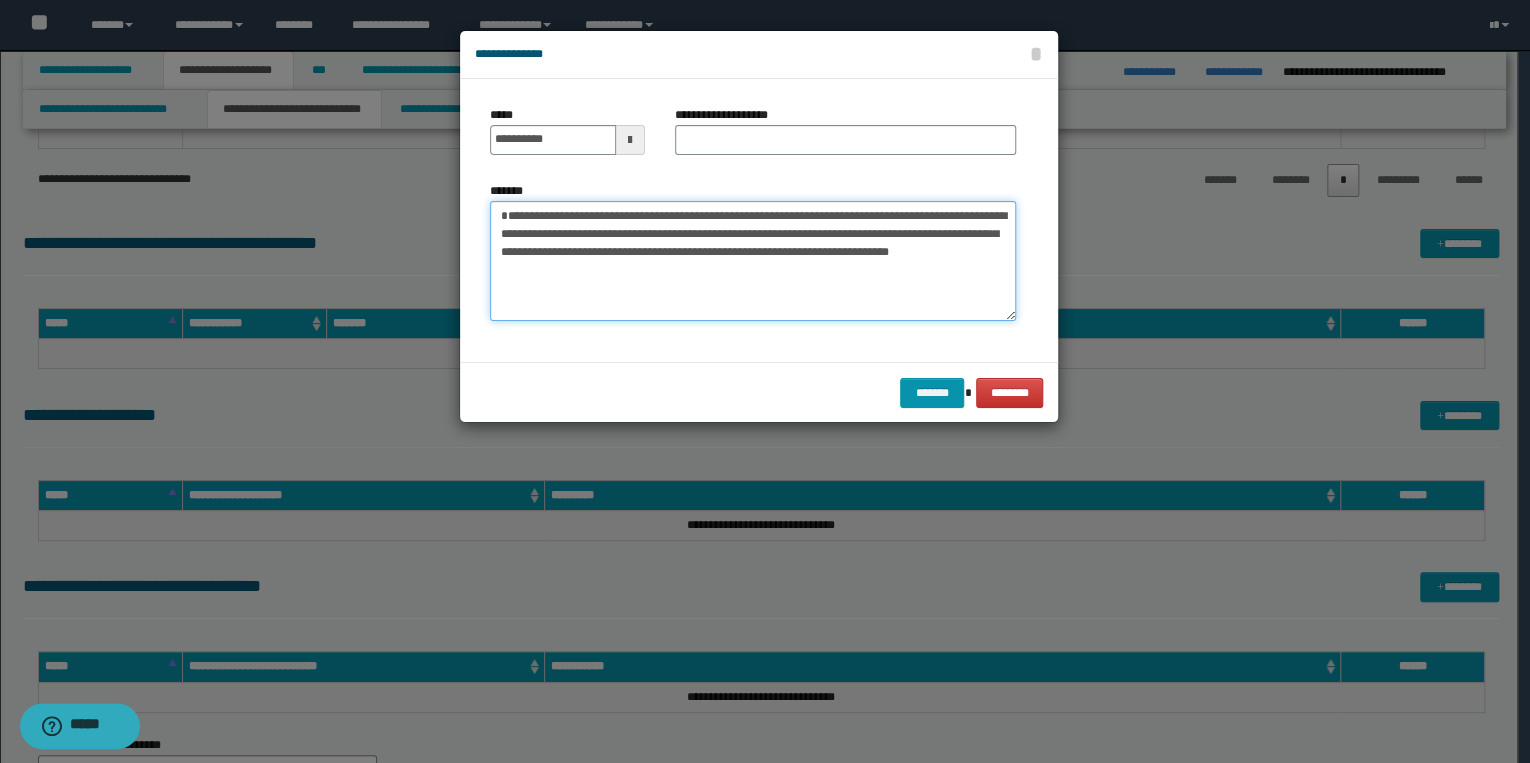 type on "**********" 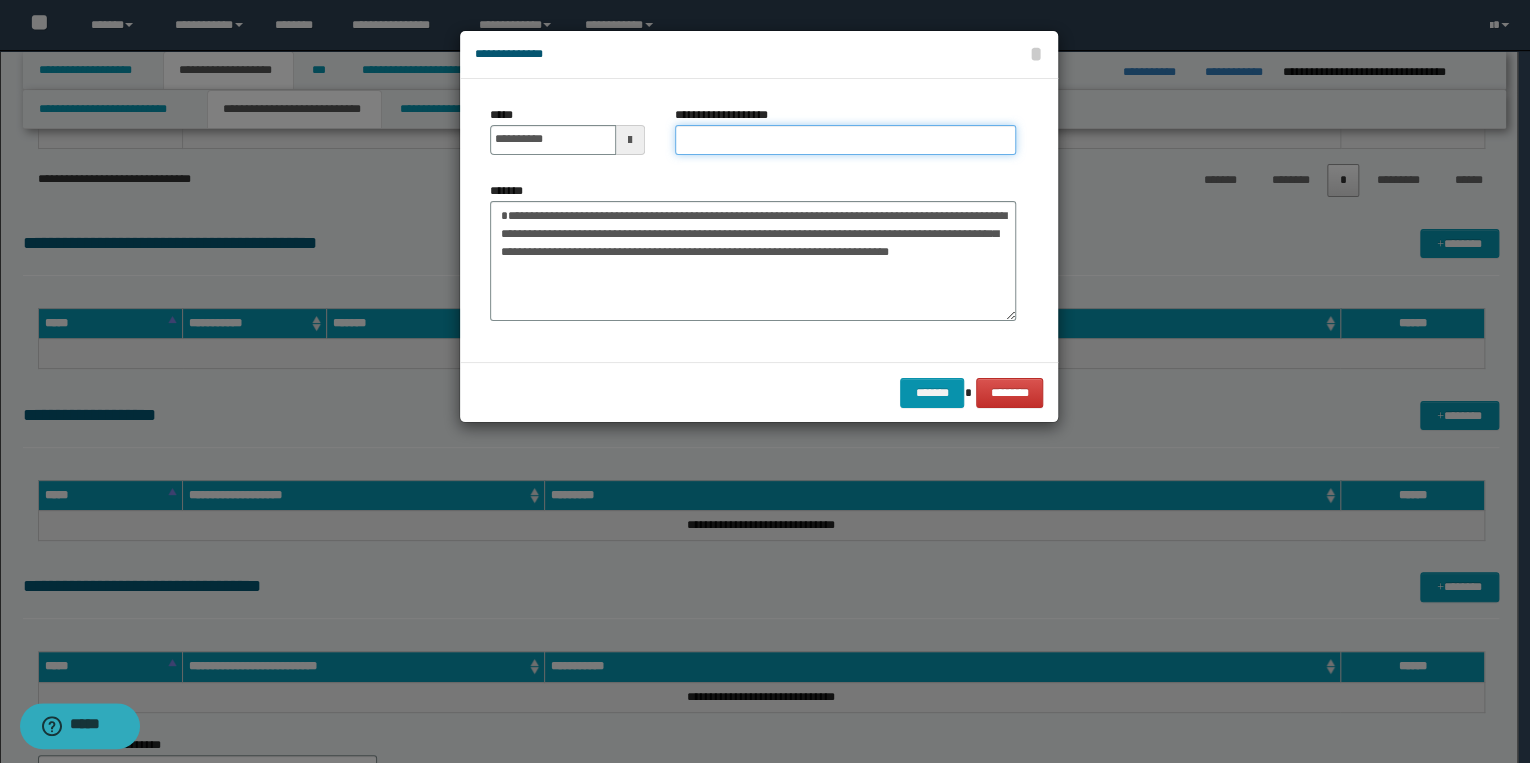 click on "**********" at bounding box center (845, 140) 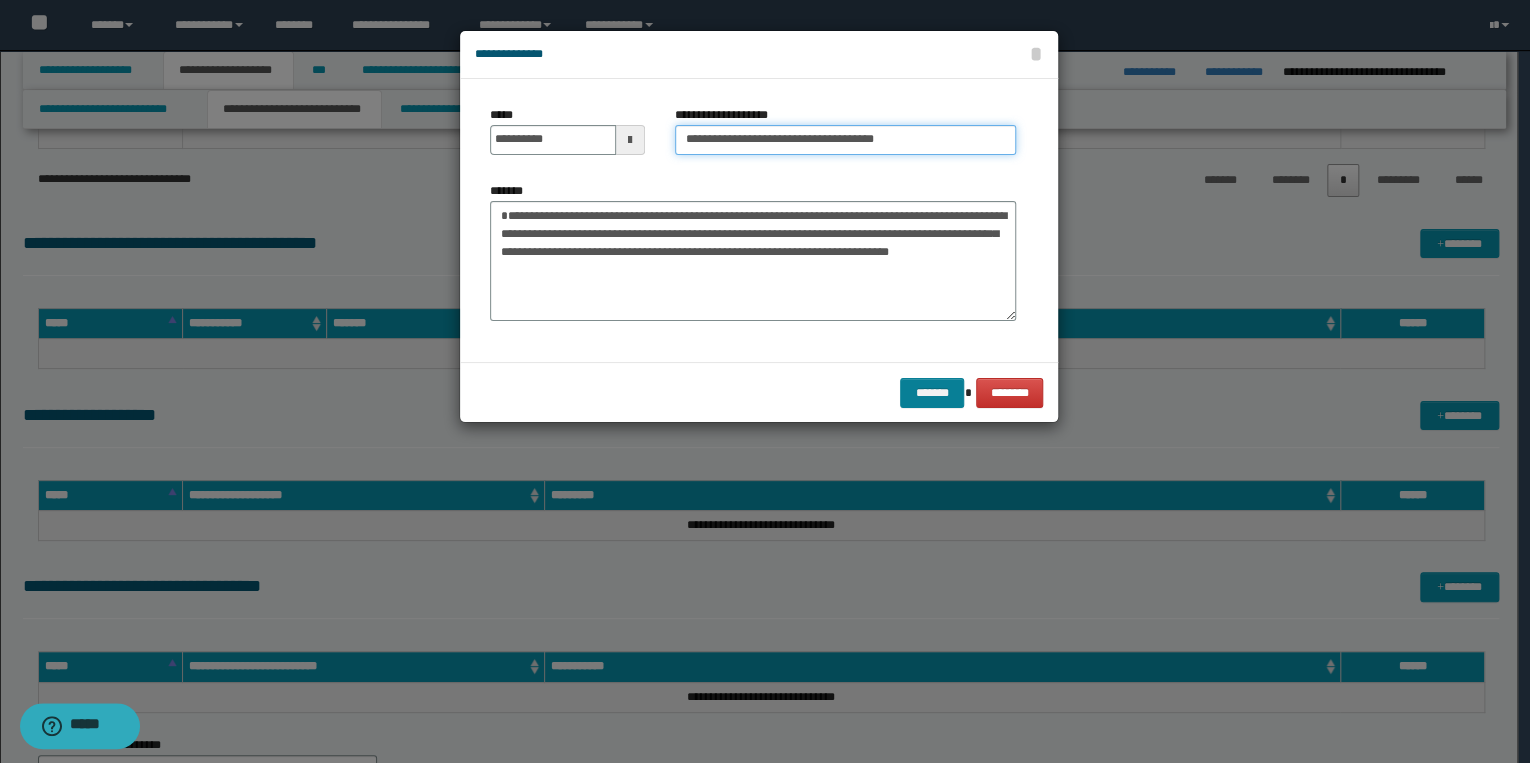 type on "**********" 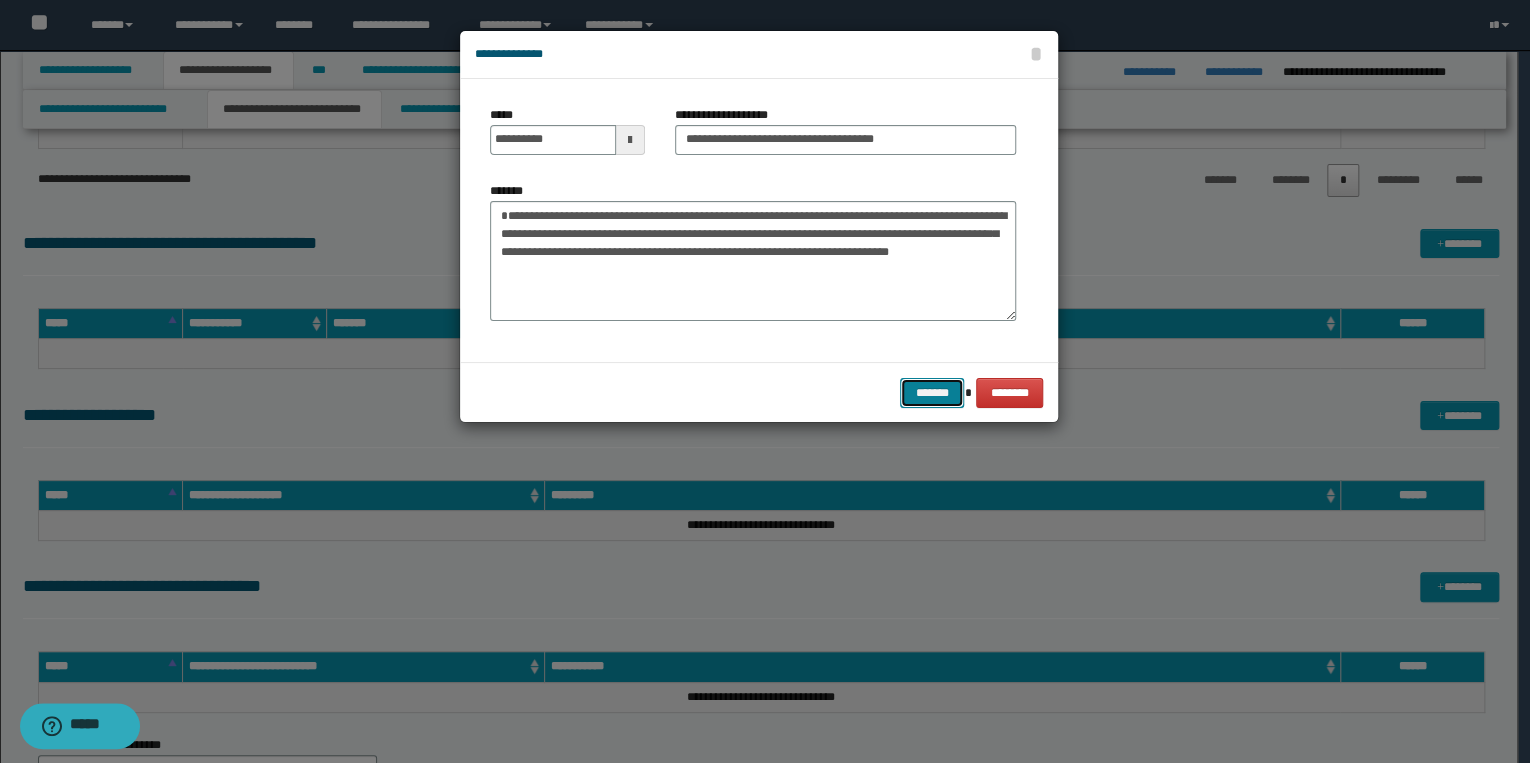click on "*******" at bounding box center (932, 393) 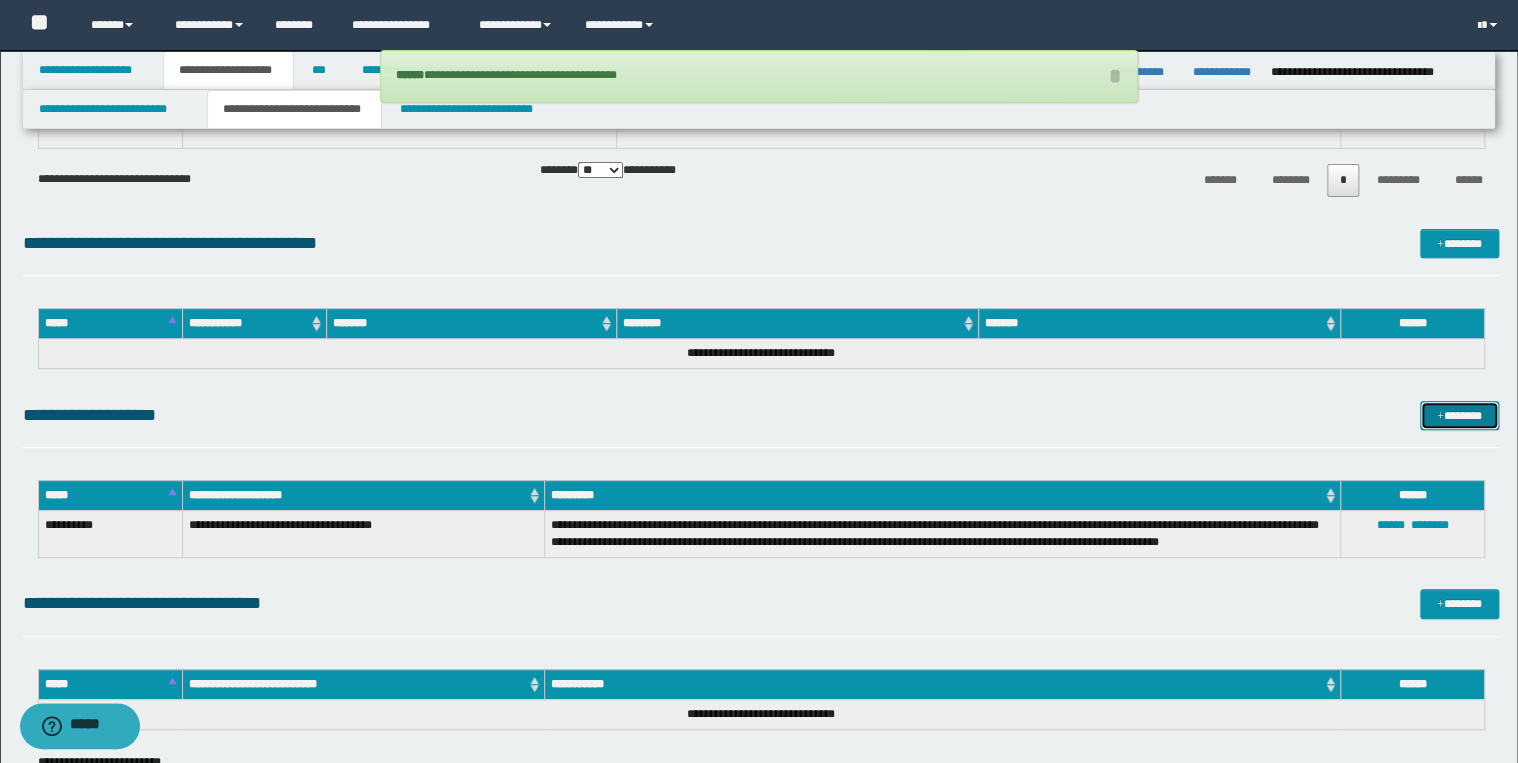 click on "*******" at bounding box center [1459, 416] 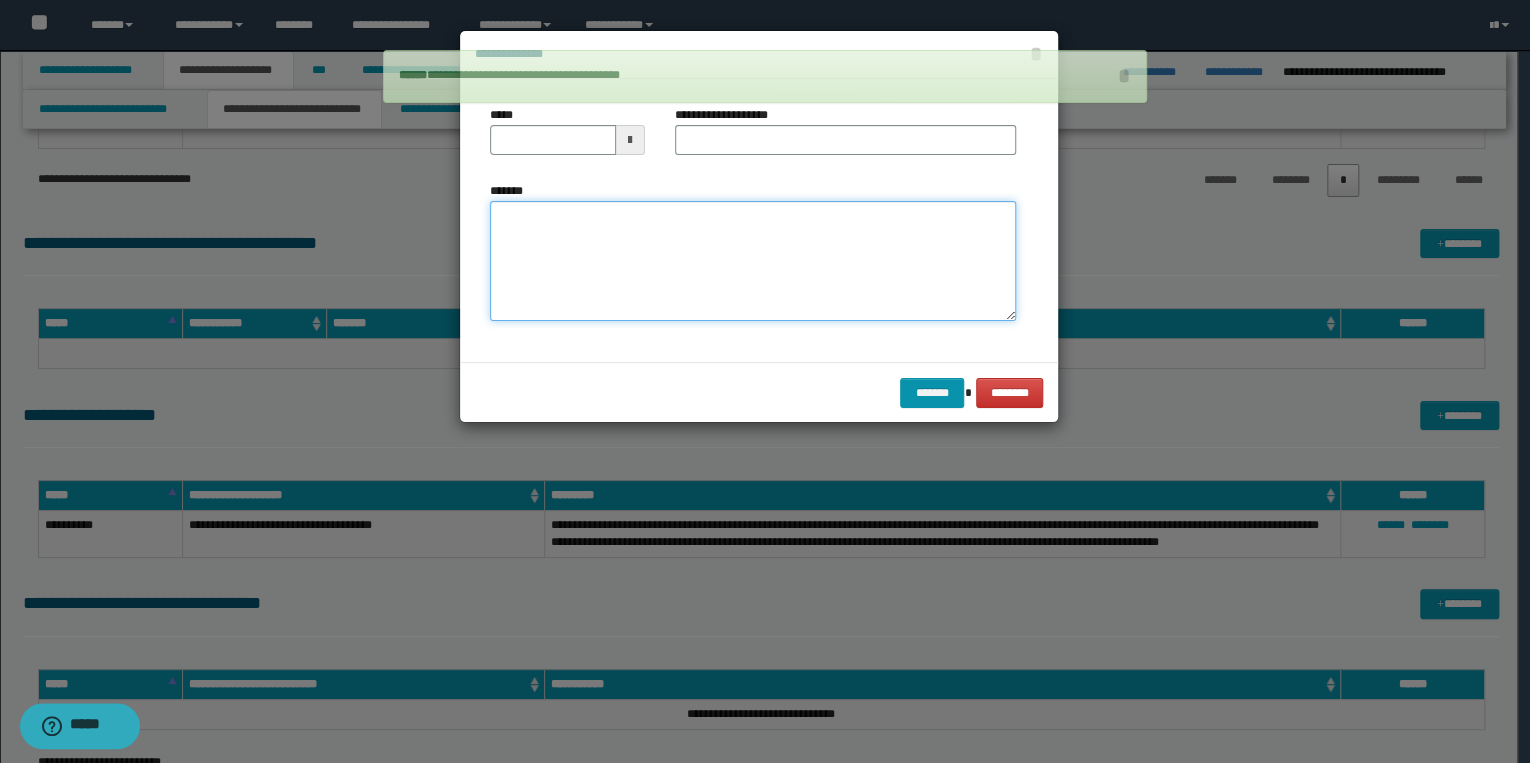 click on "*******" at bounding box center [753, 261] 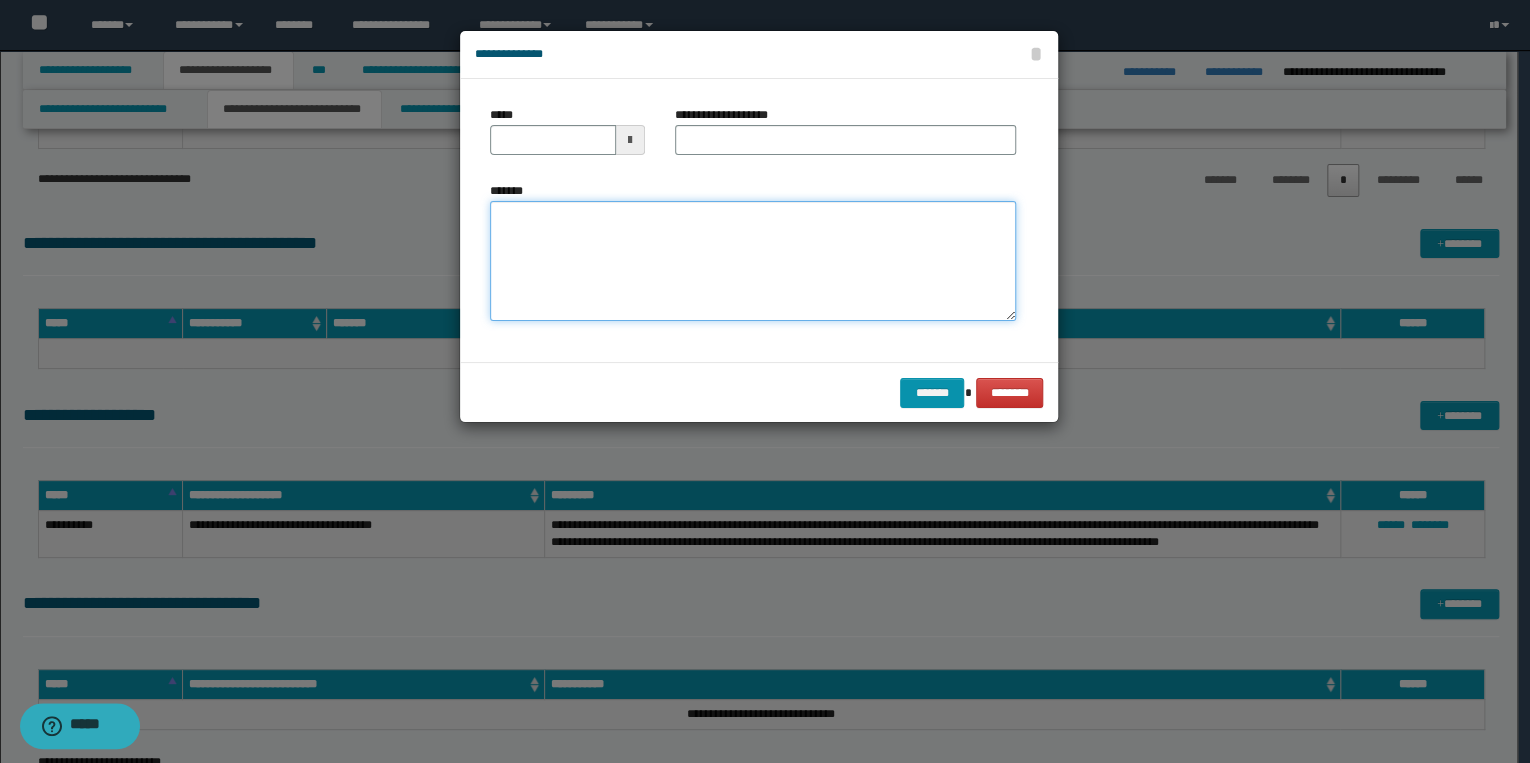 paste on "**********" 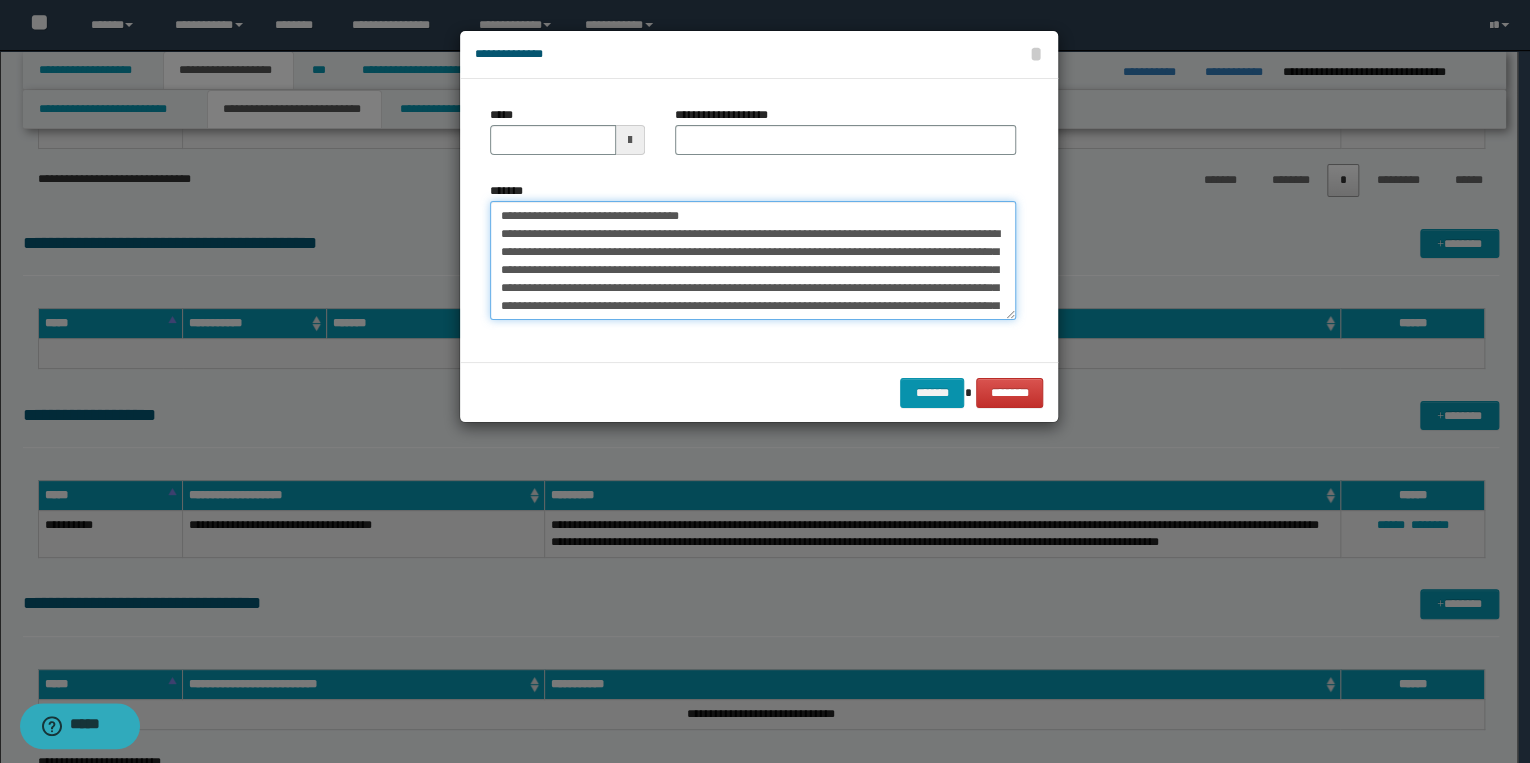 scroll, scrollTop: 0, scrollLeft: 0, axis: both 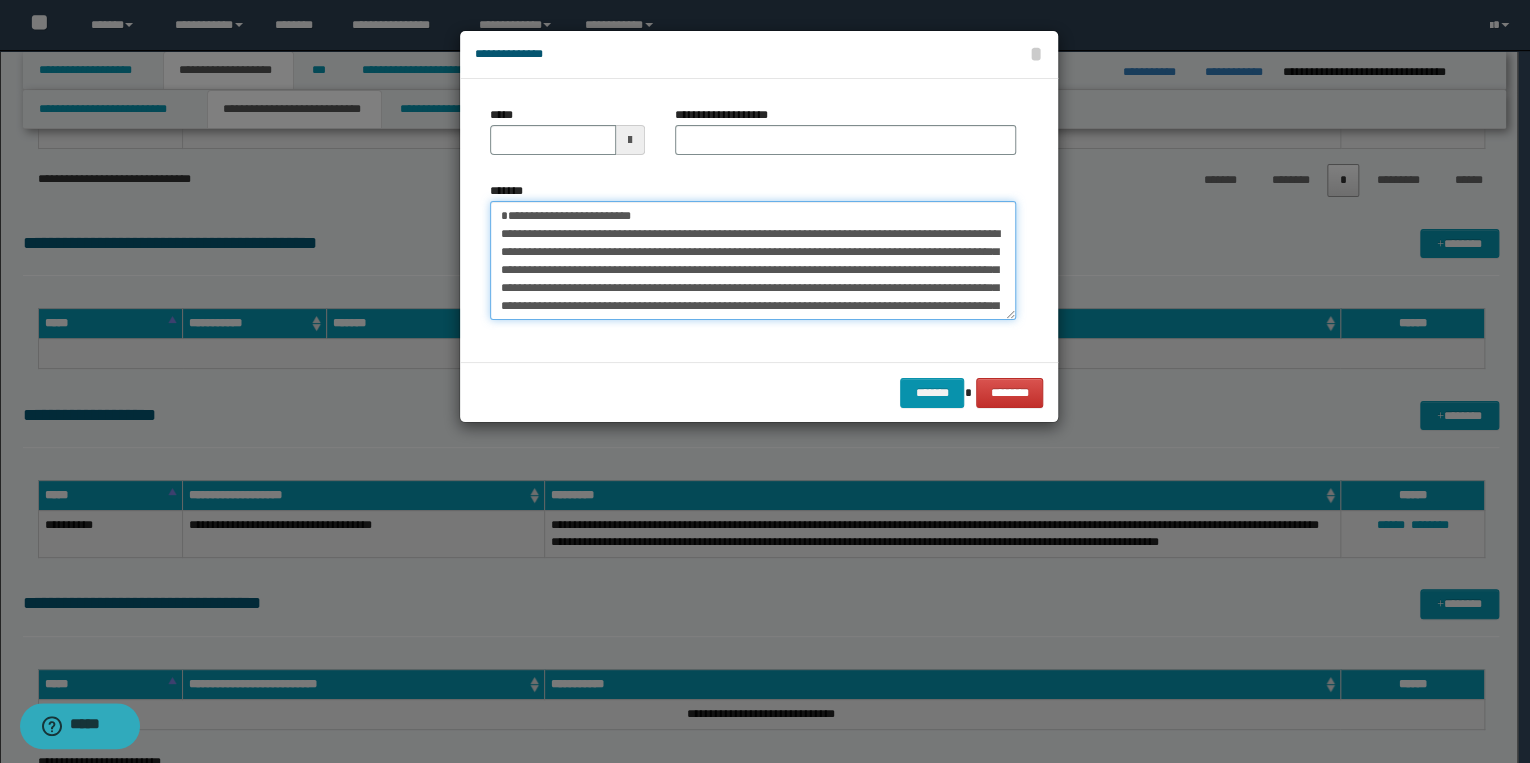 type on "**********" 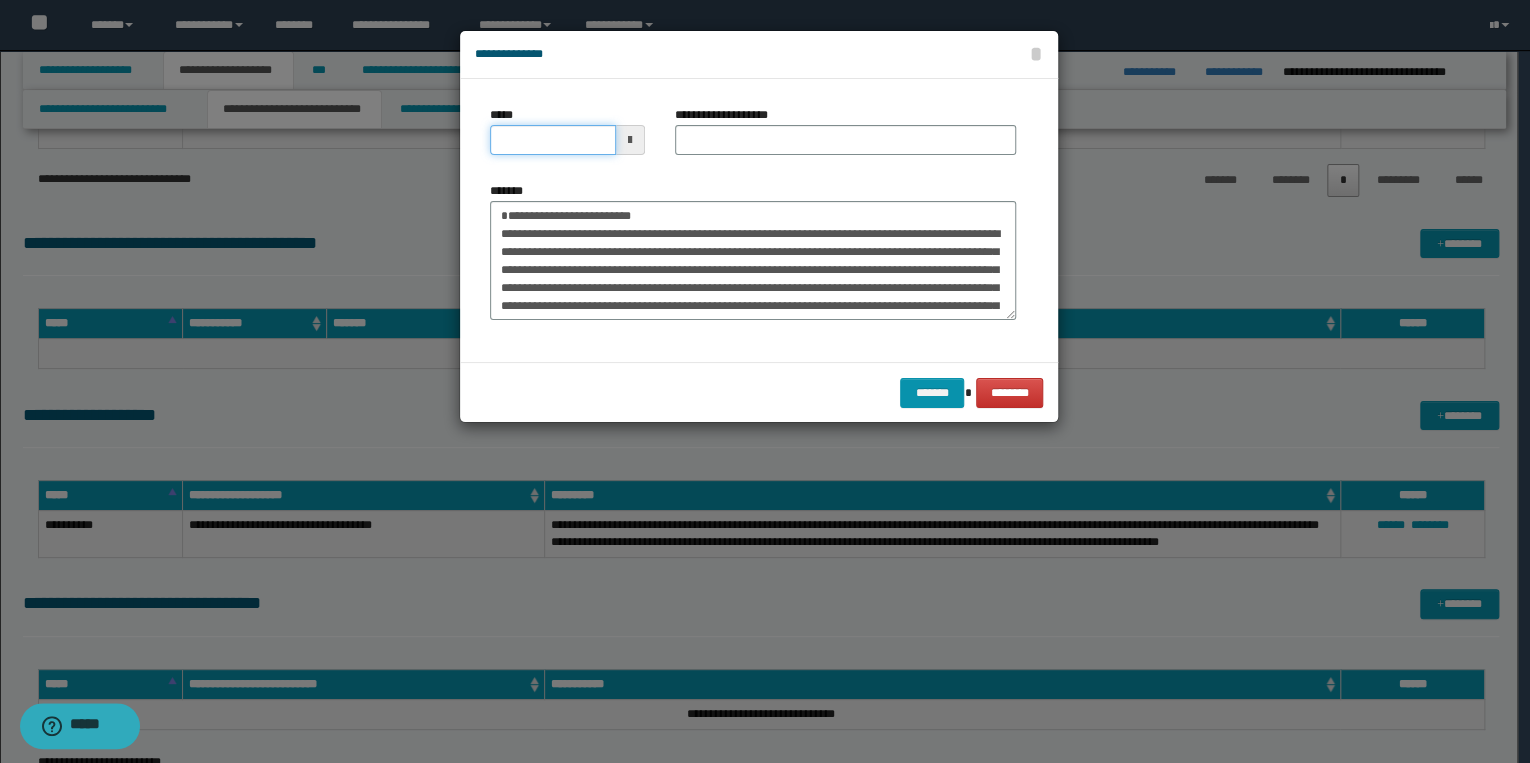 click on "*****" at bounding box center (553, 140) 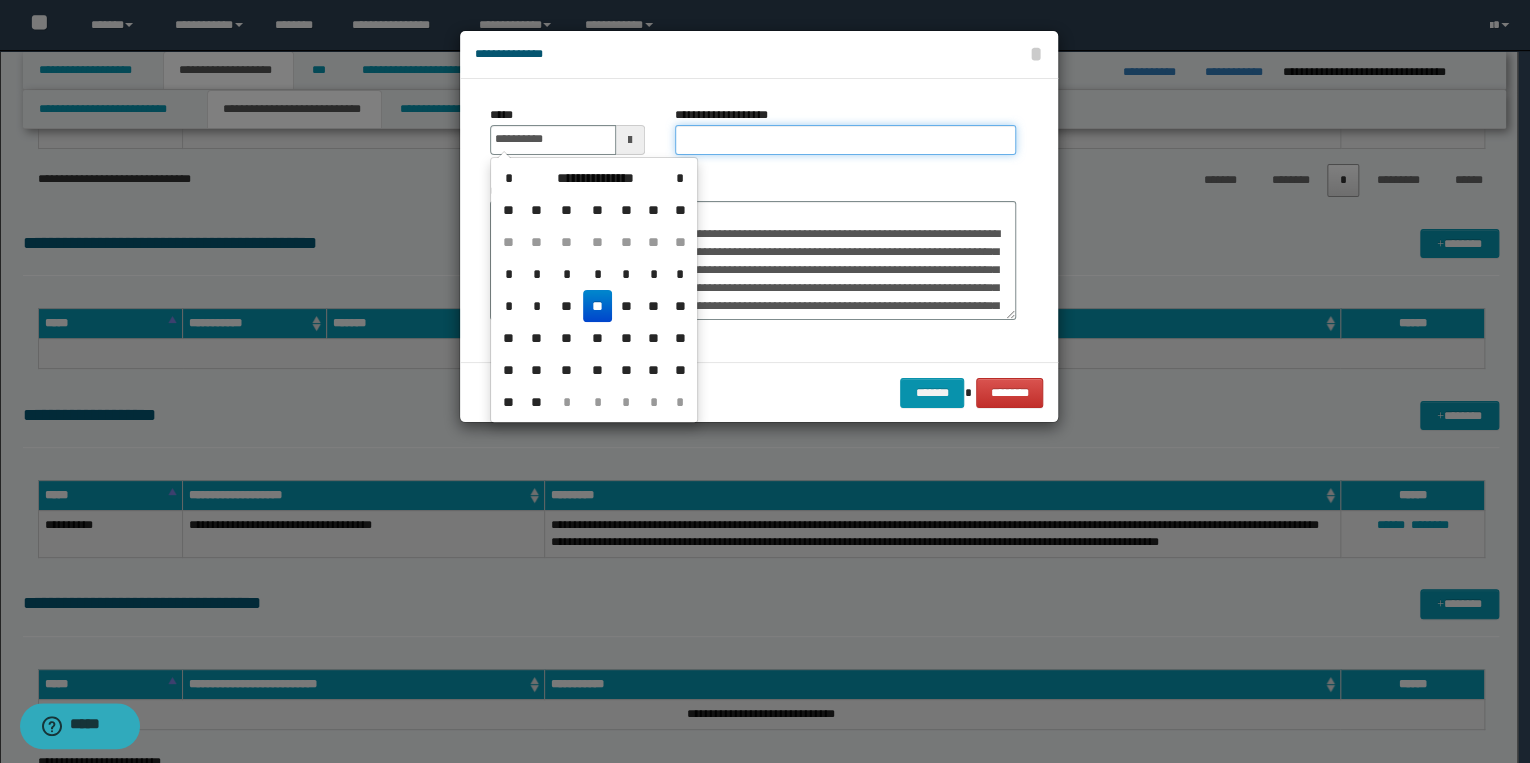 type on "**********" 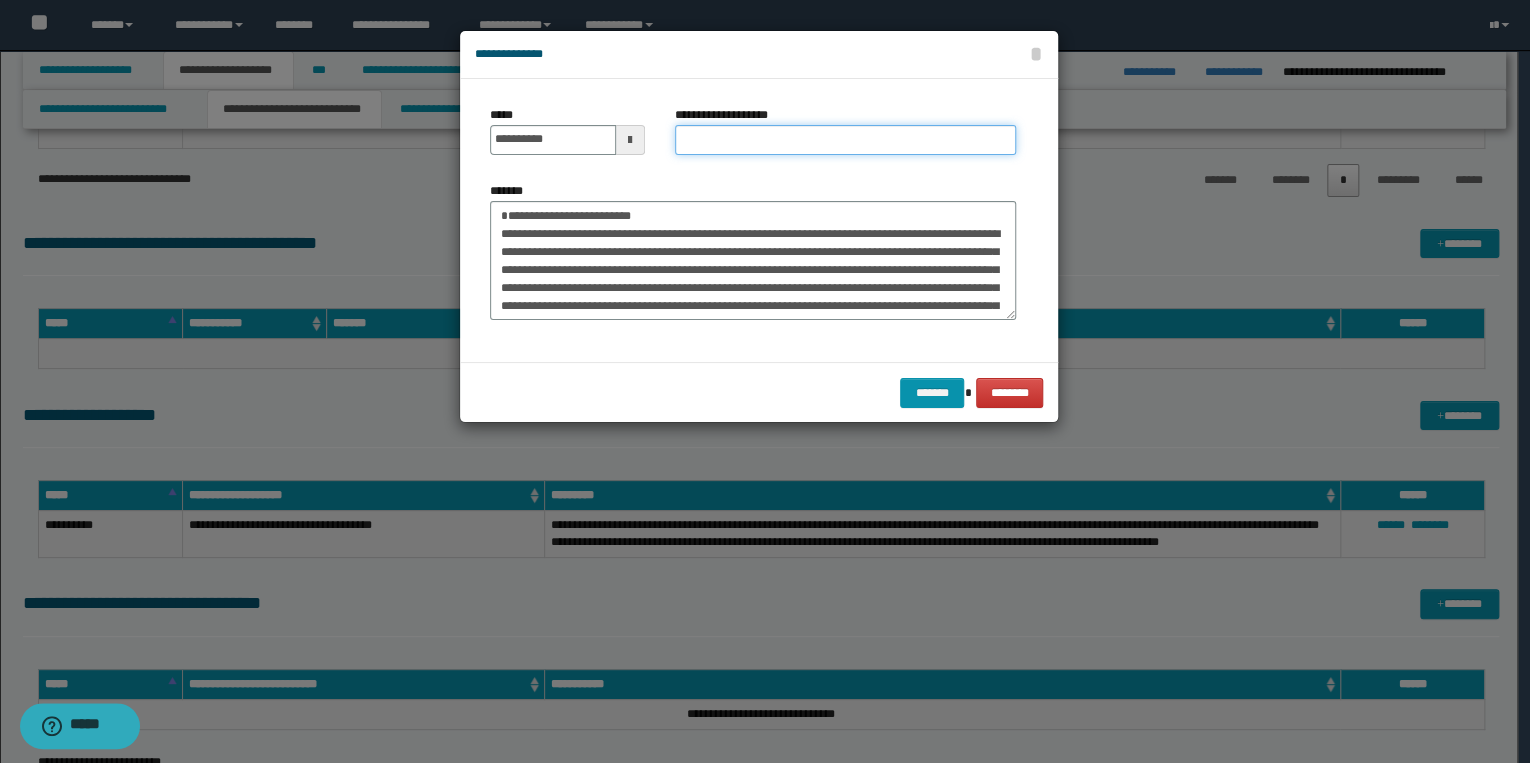 drag, startPoint x: 704, startPoint y: 137, endPoint x: 672, endPoint y: 163, distance: 41.231056 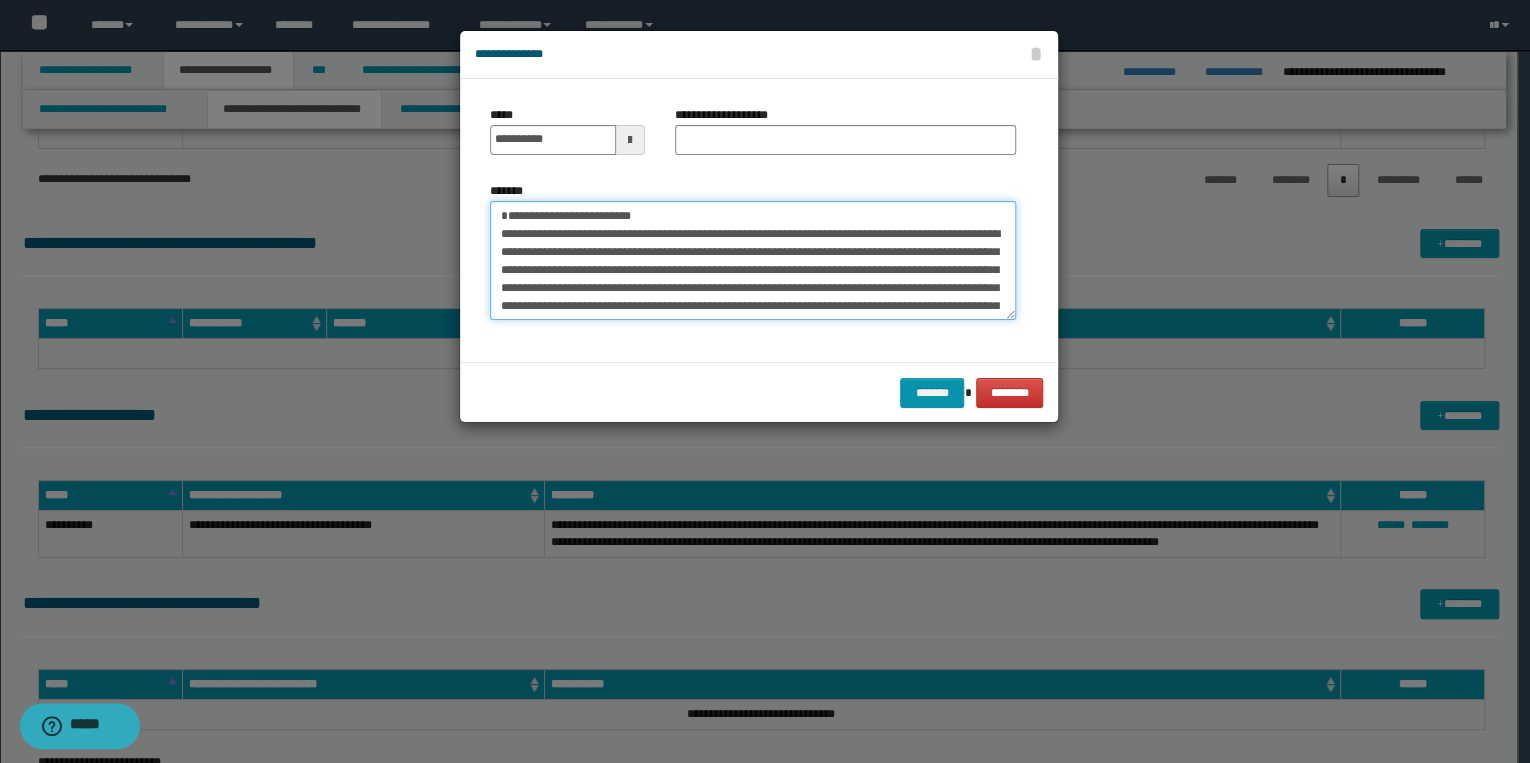 drag, startPoint x: 499, startPoint y: 216, endPoint x: 668, endPoint y: 212, distance: 169.04733 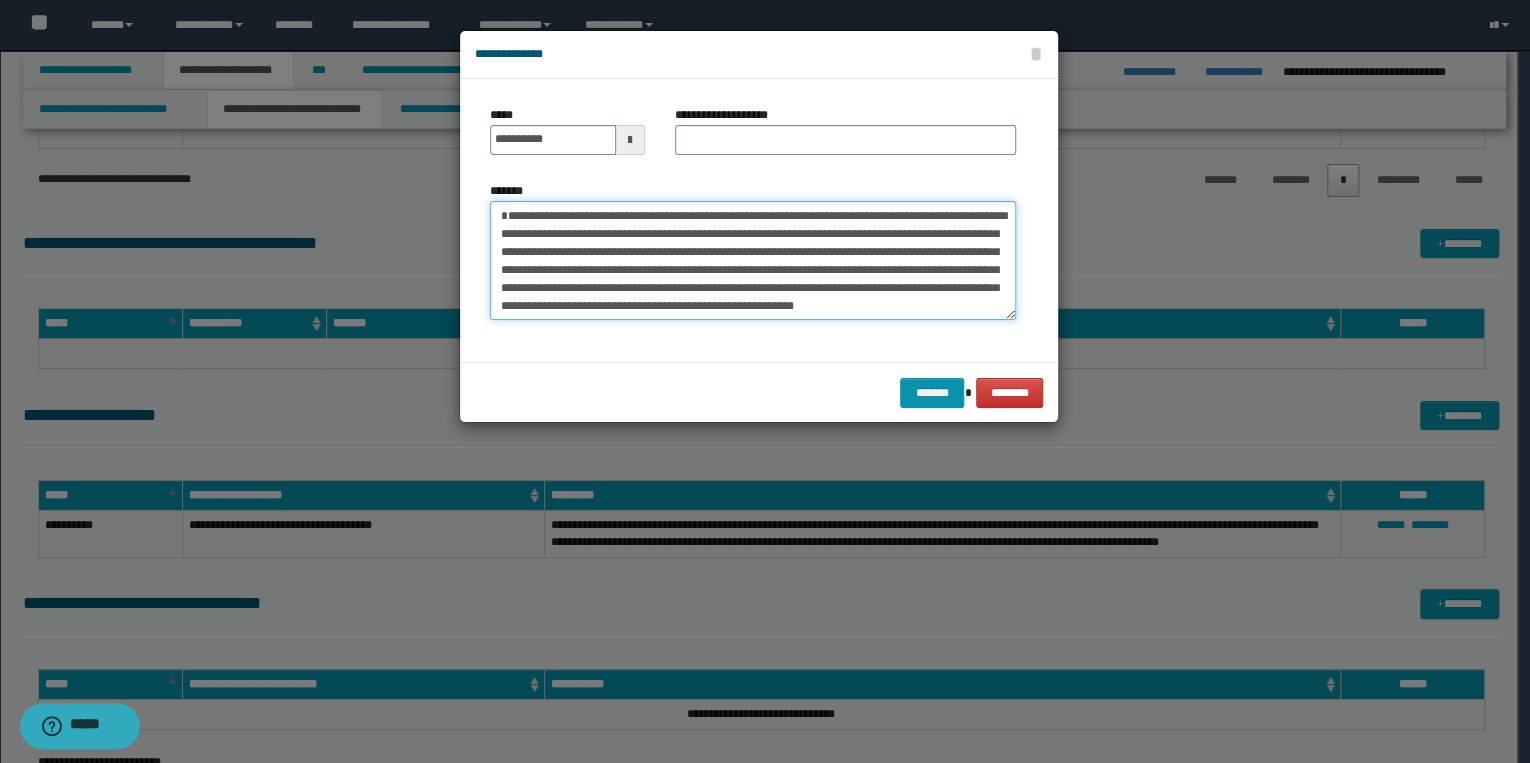 type on "**********" 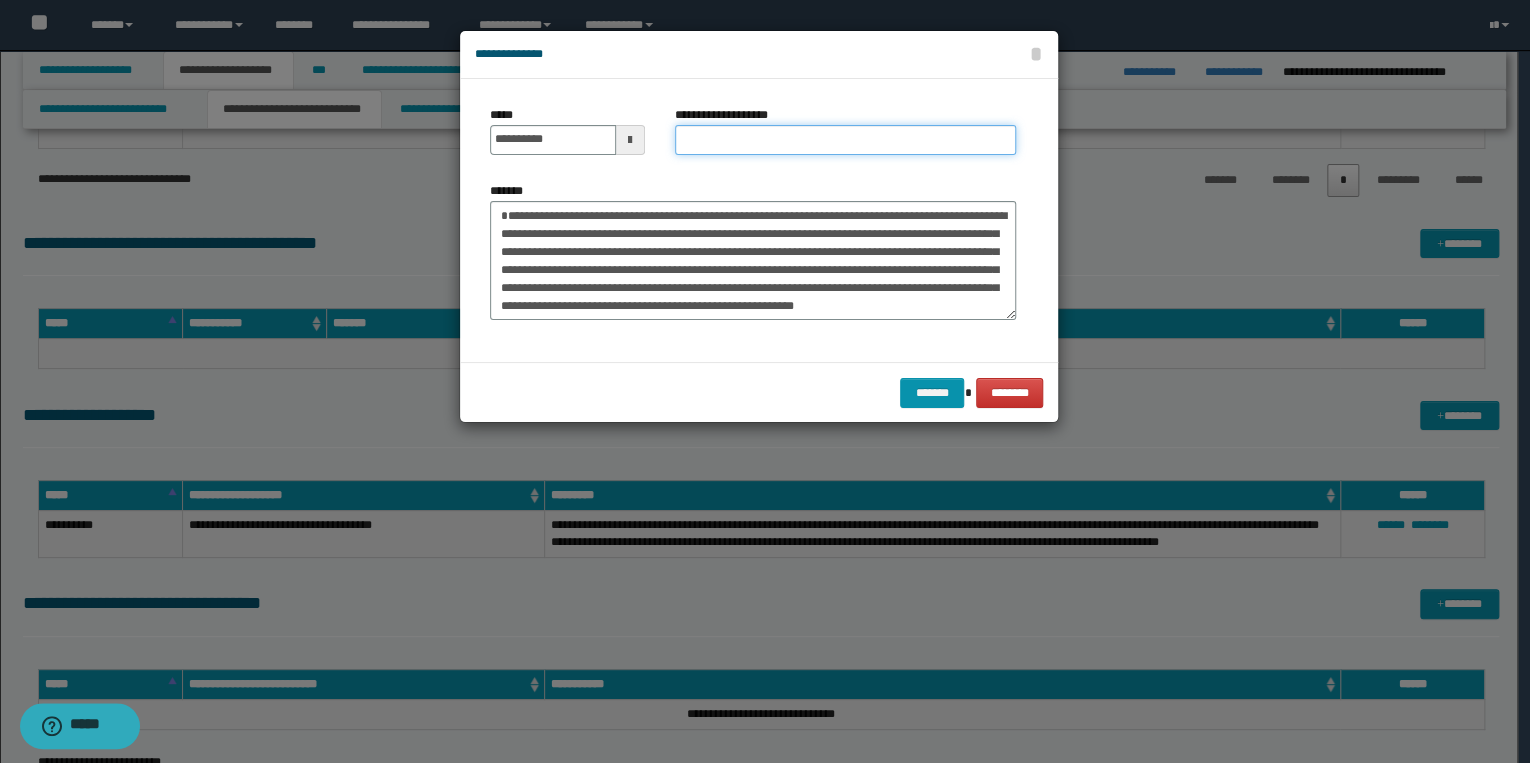 click on "**********" at bounding box center (845, 140) 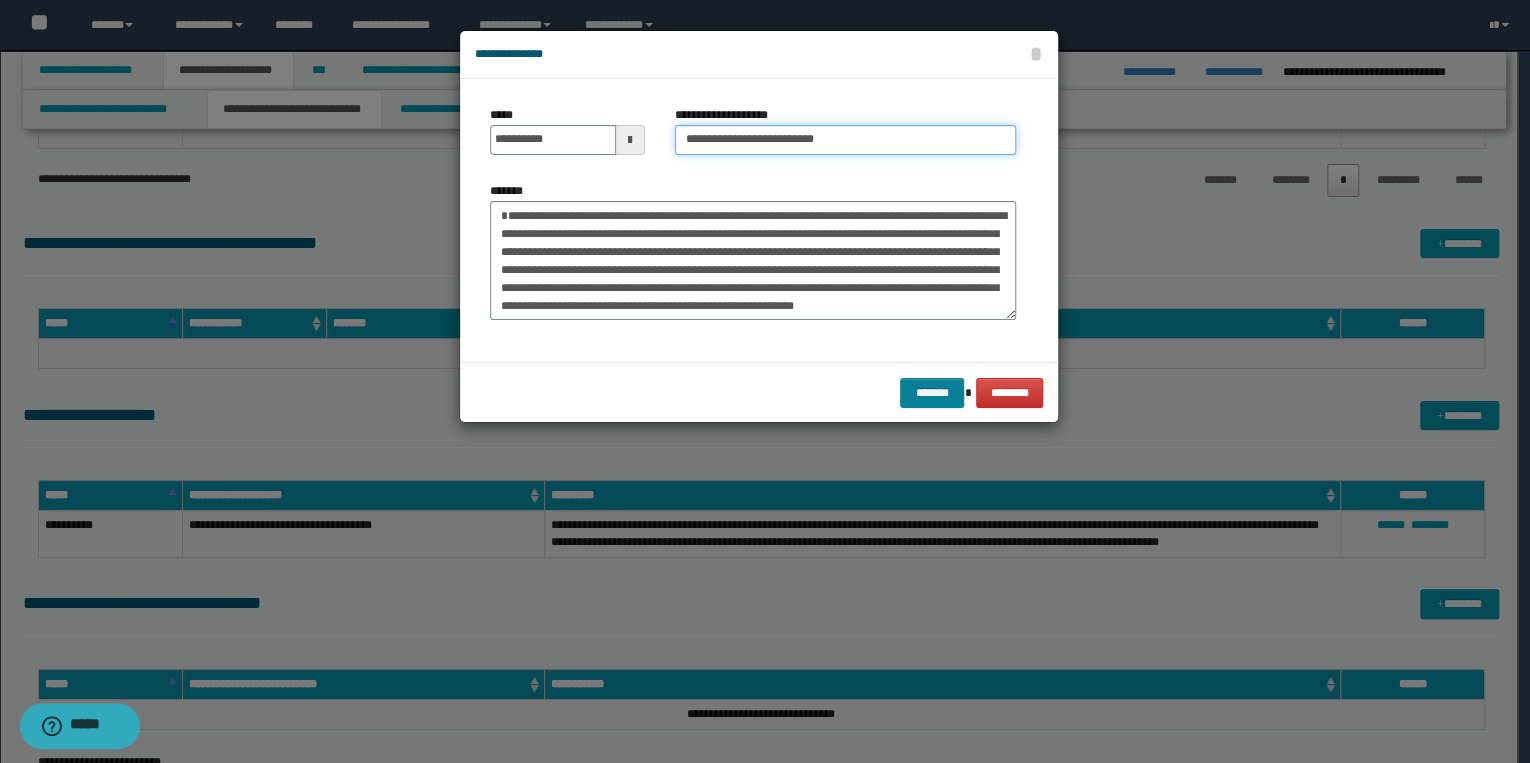 type on "**********" 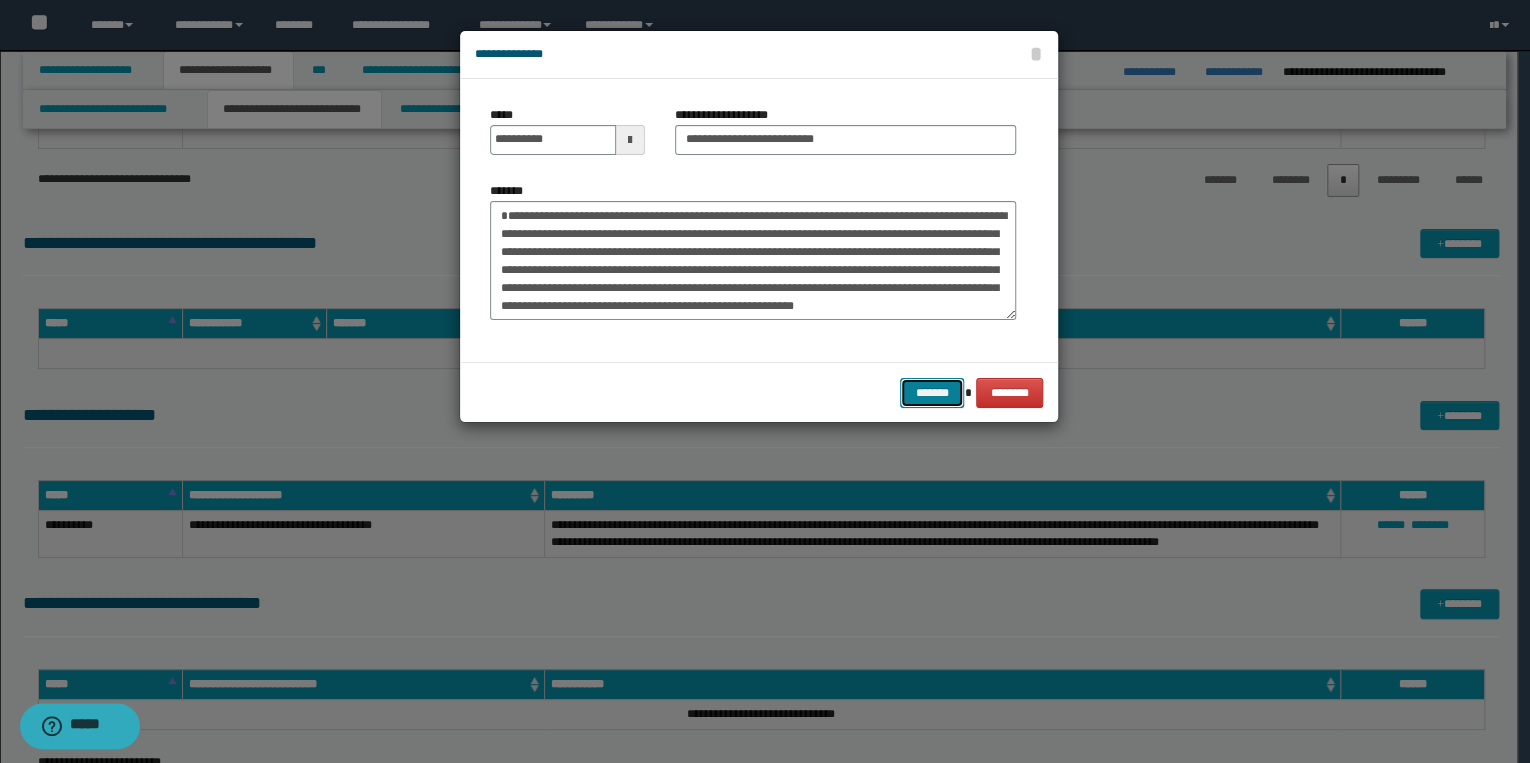 click on "*******" at bounding box center [932, 393] 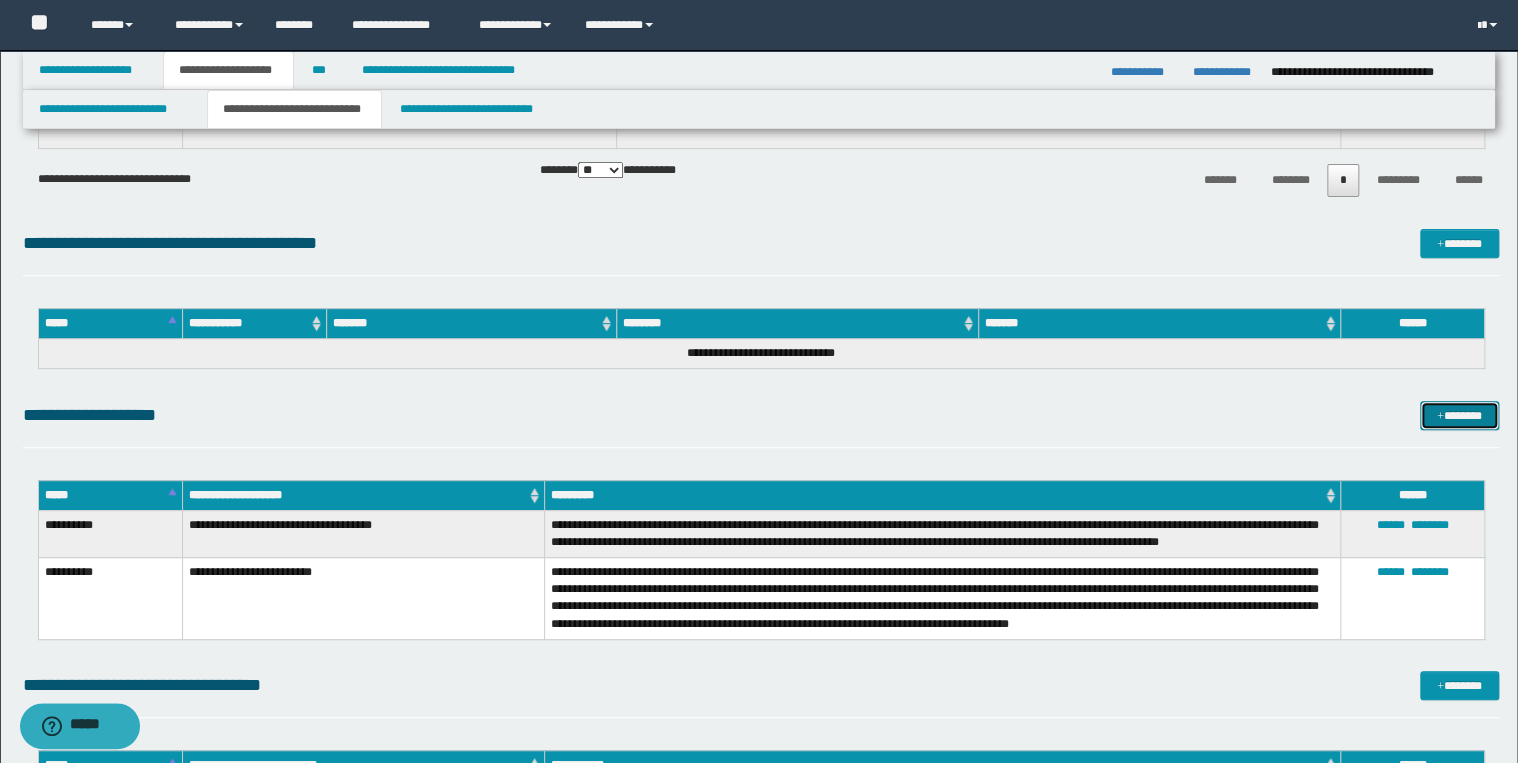 click on "*******" at bounding box center [1459, 416] 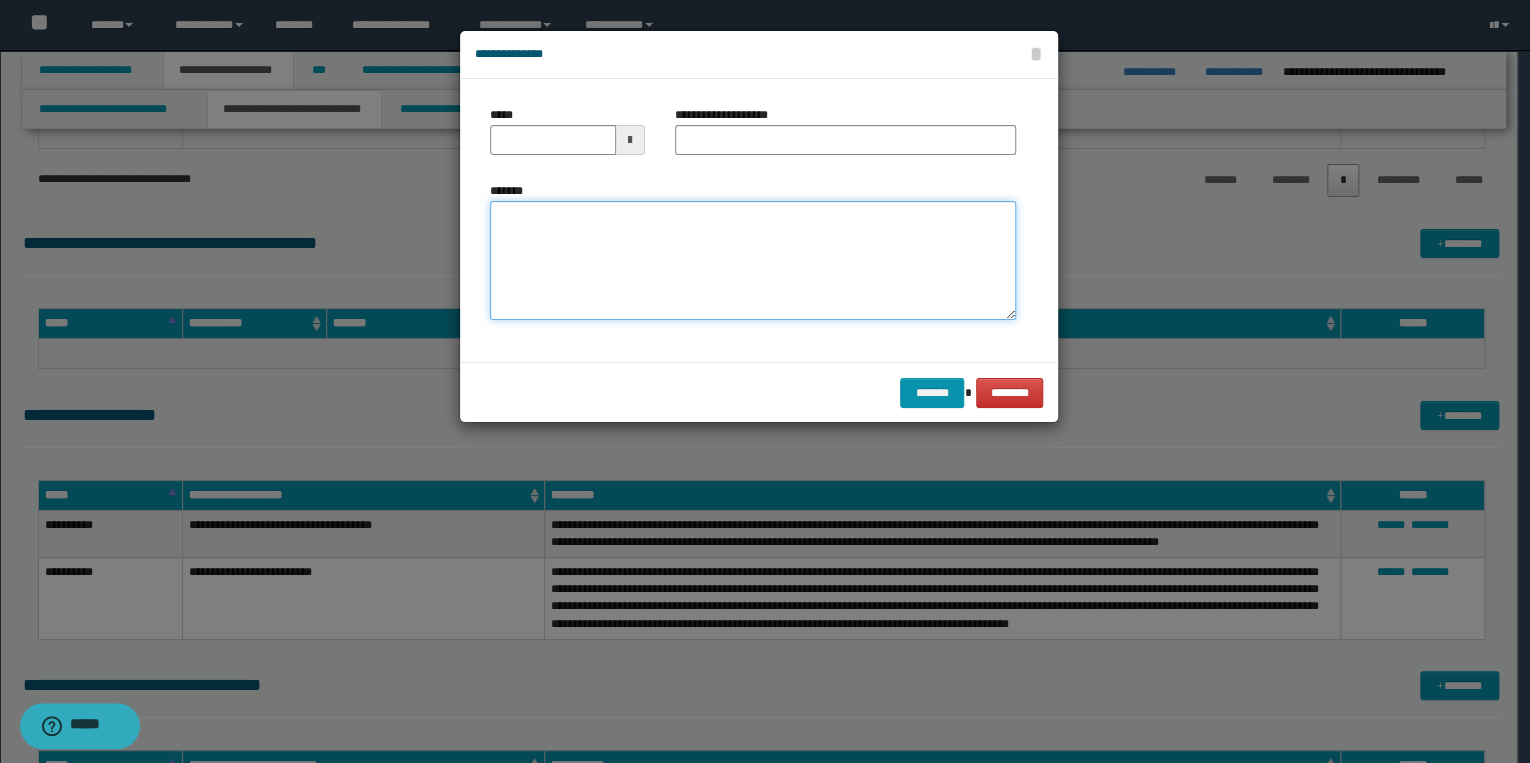 click on "*******" at bounding box center (753, 261) 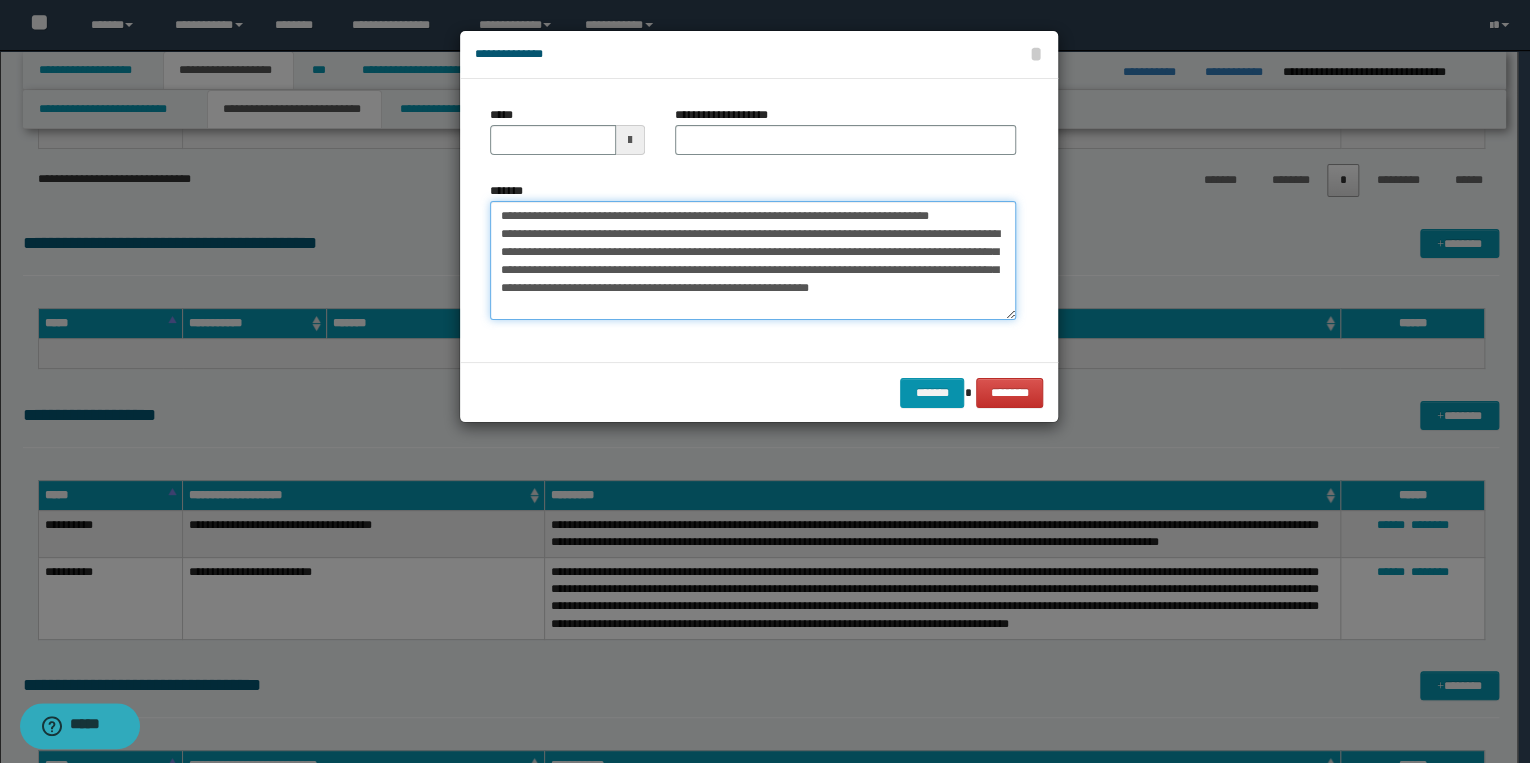 drag, startPoint x: 564, startPoint y: 215, endPoint x: 490, endPoint y: 203, distance: 74.96666 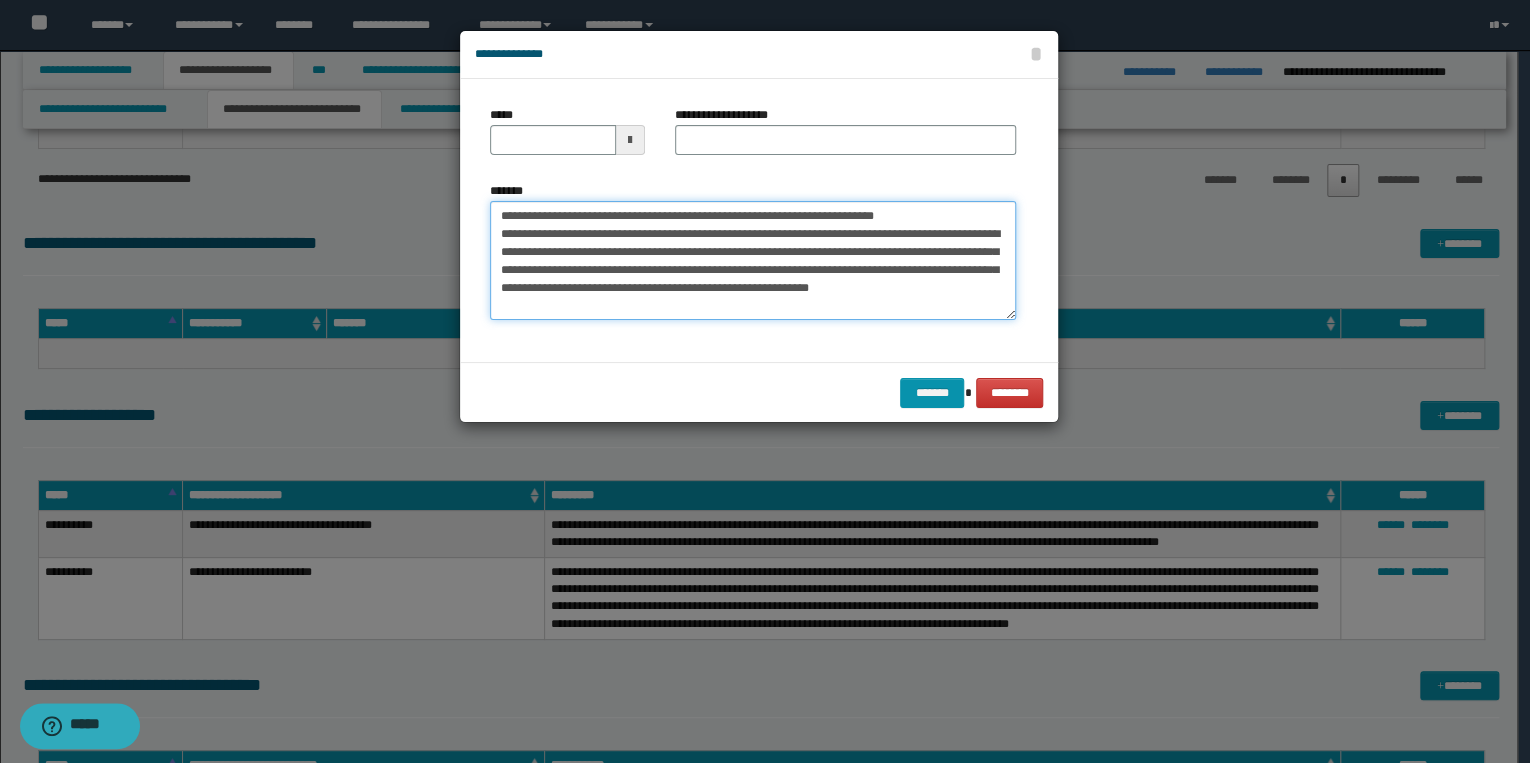 type 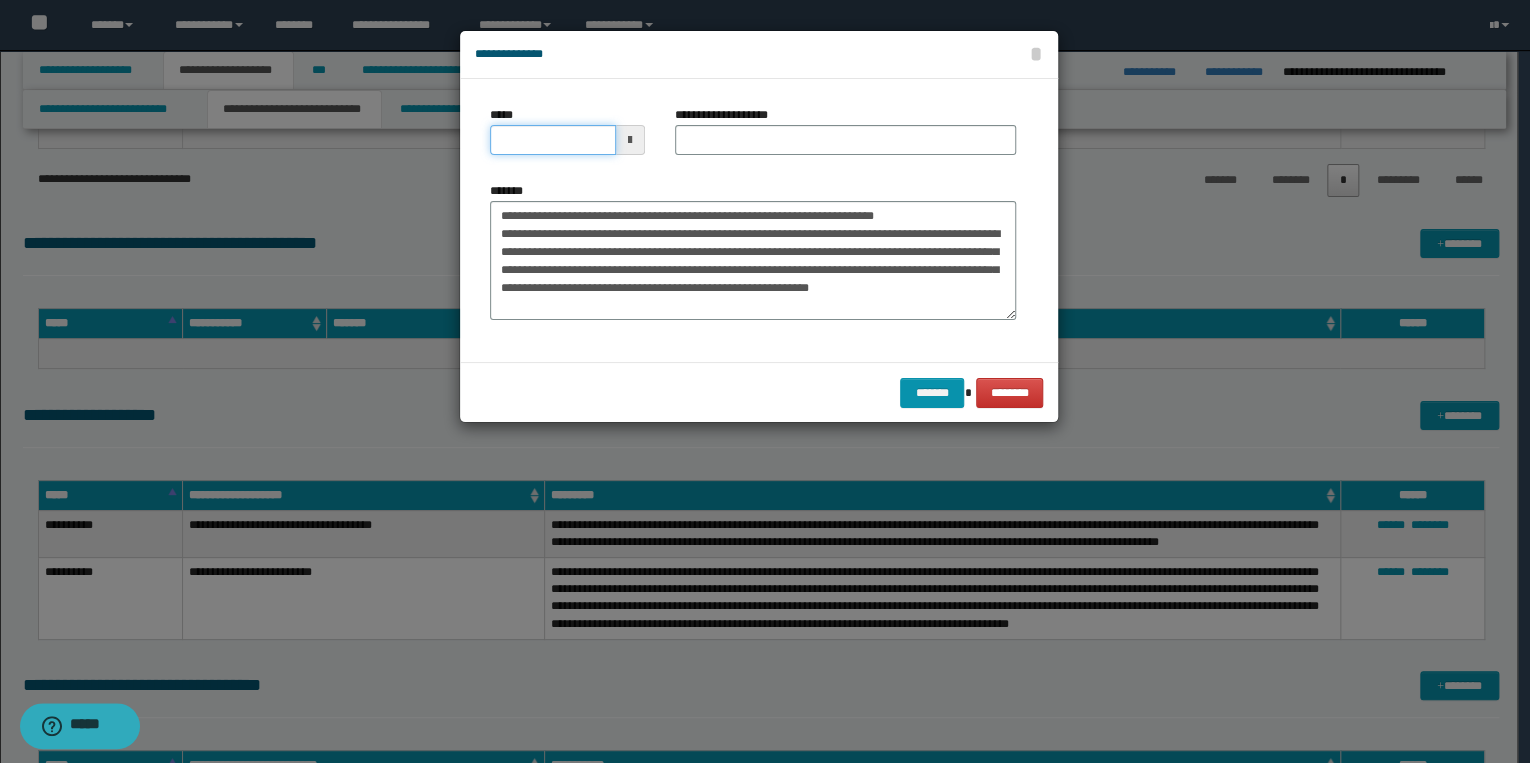 click on "*****" at bounding box center (553, 140) 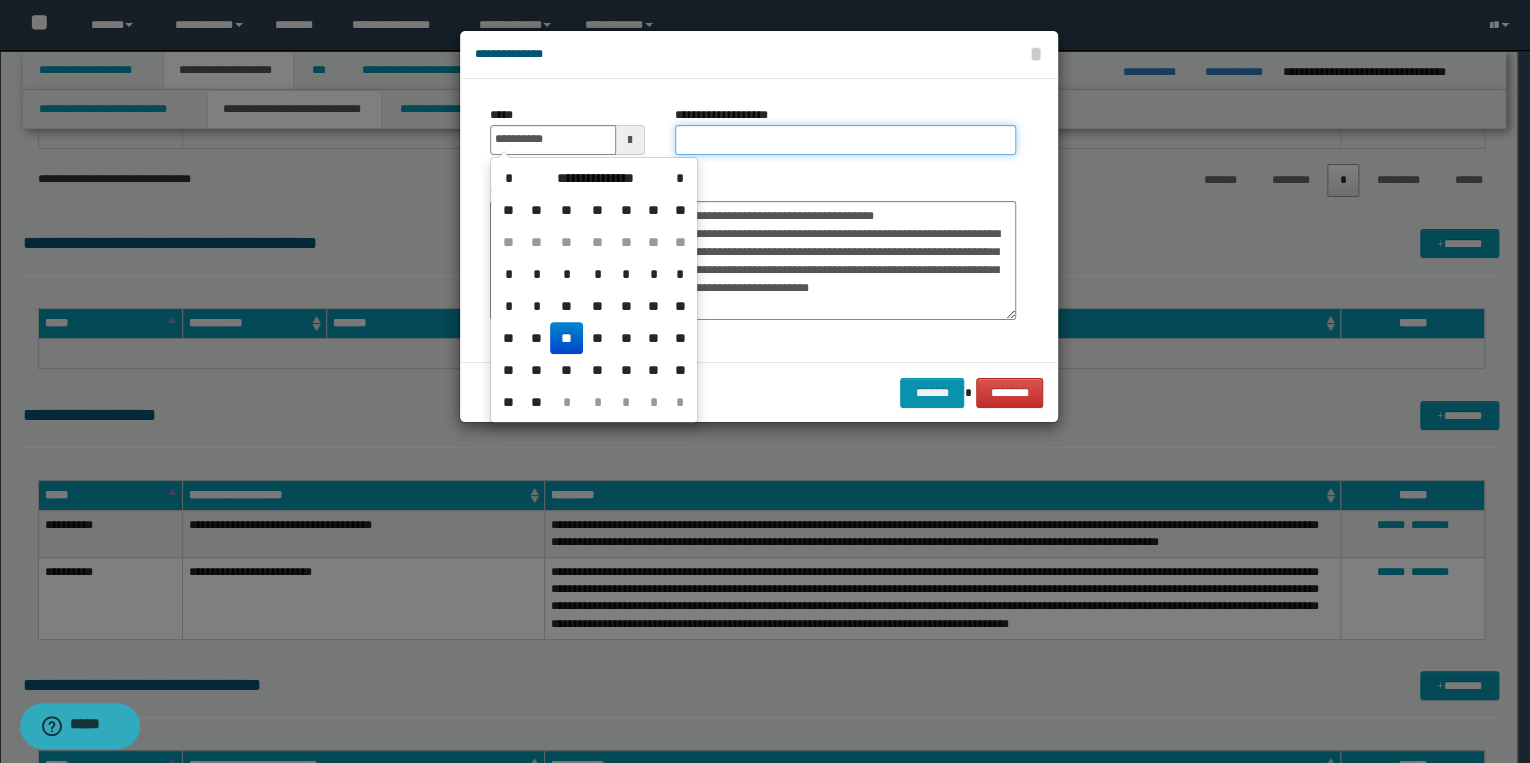 type on "**********" 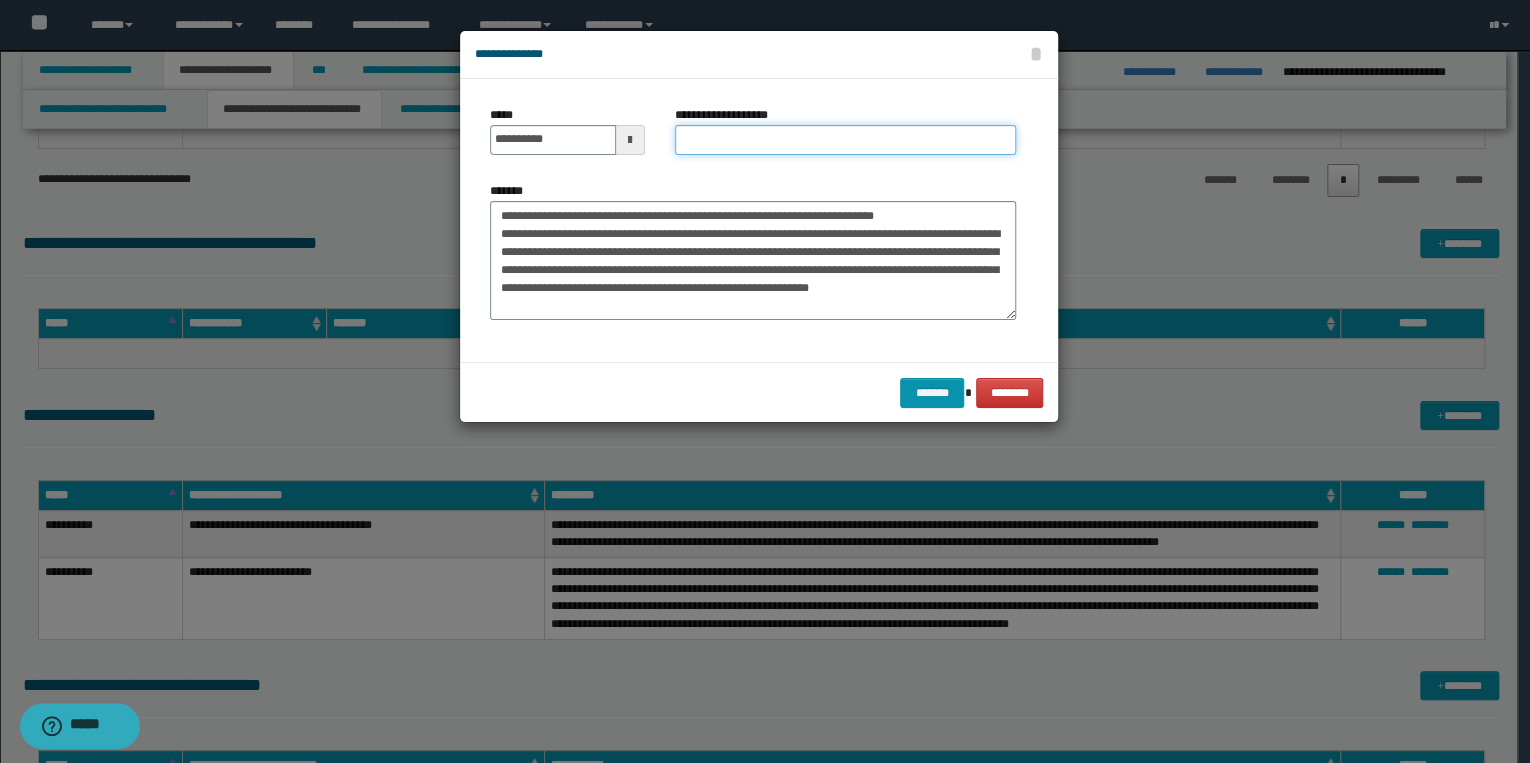 drag, startPoint x: 732, startPoint y: 137, endPoint x: 594, endPoint y: 188, distance: 147.12239 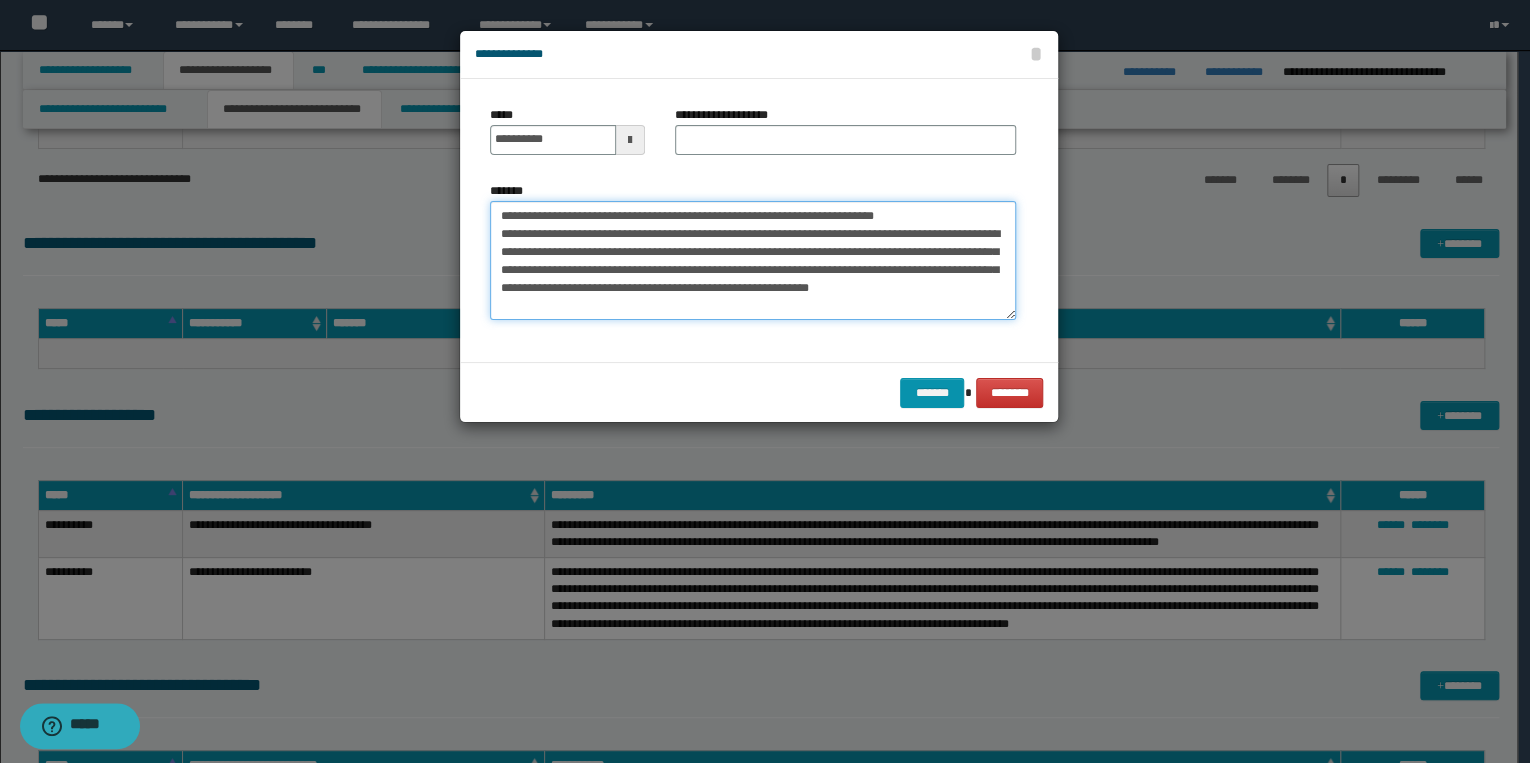 drag, startPoint x: 492, startPoint y: 215, endPoint x: 949, endPoint y: 220, distance: 457.02734 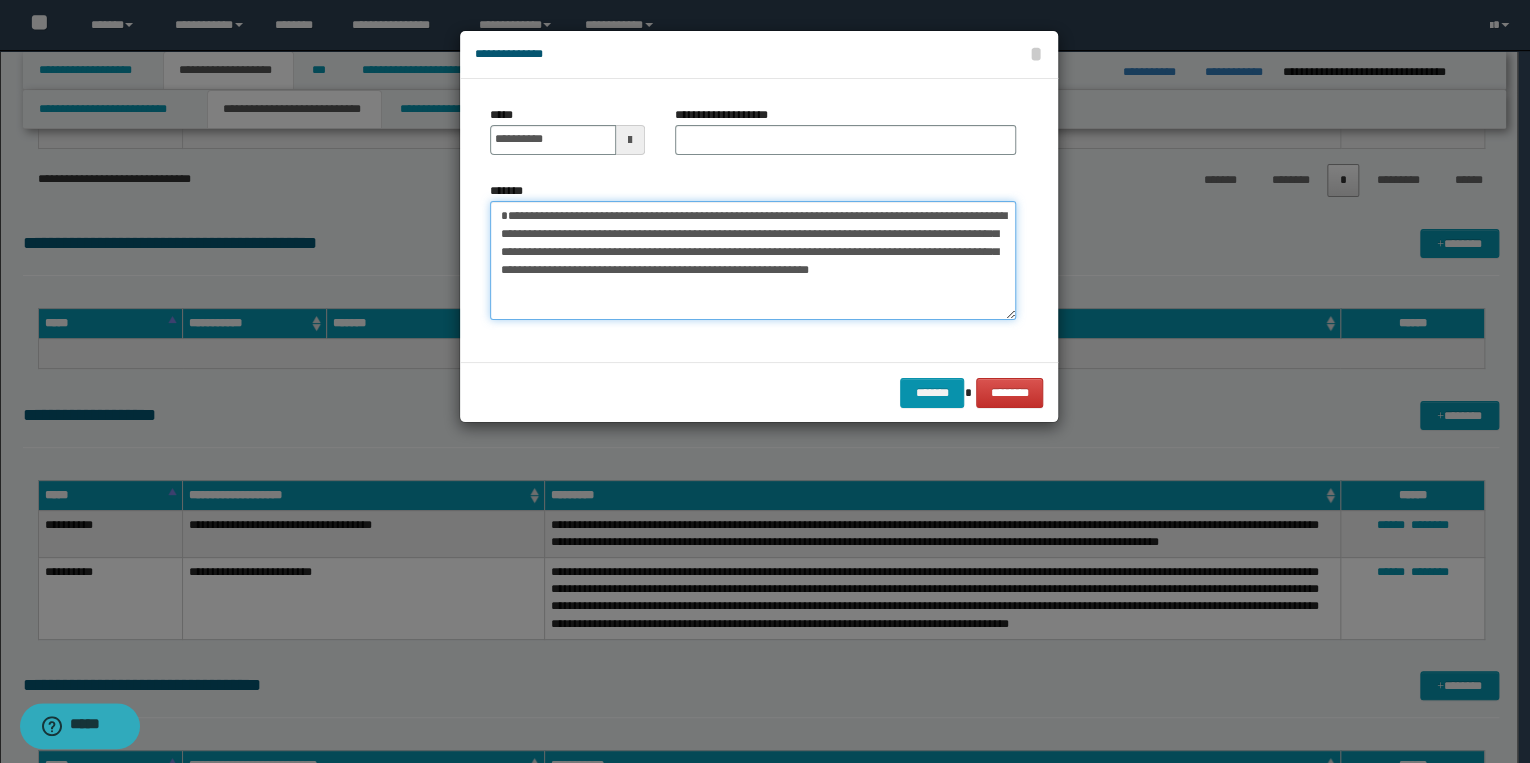 type on "**********" 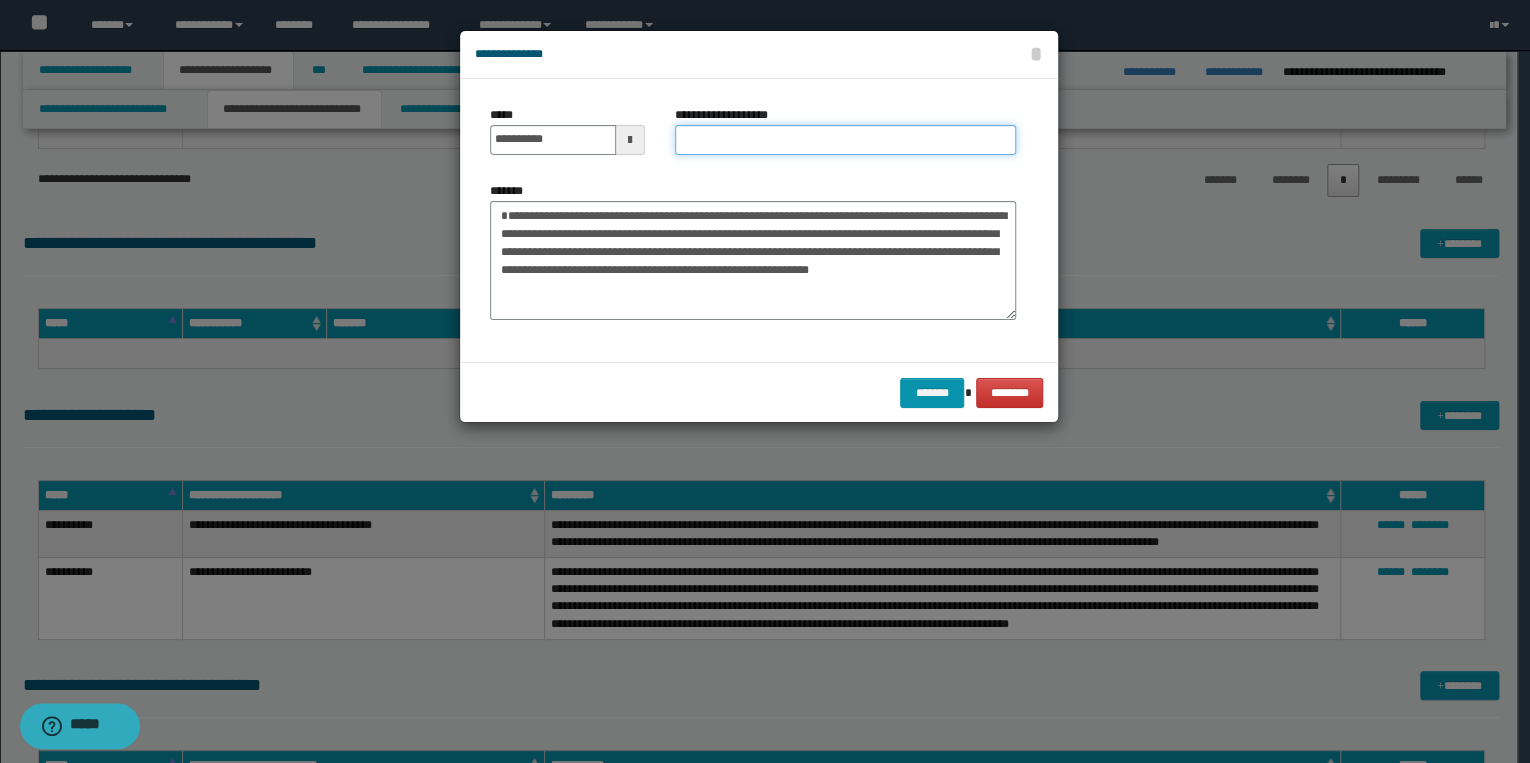 click on "**********" at bounding box center [845, 140] 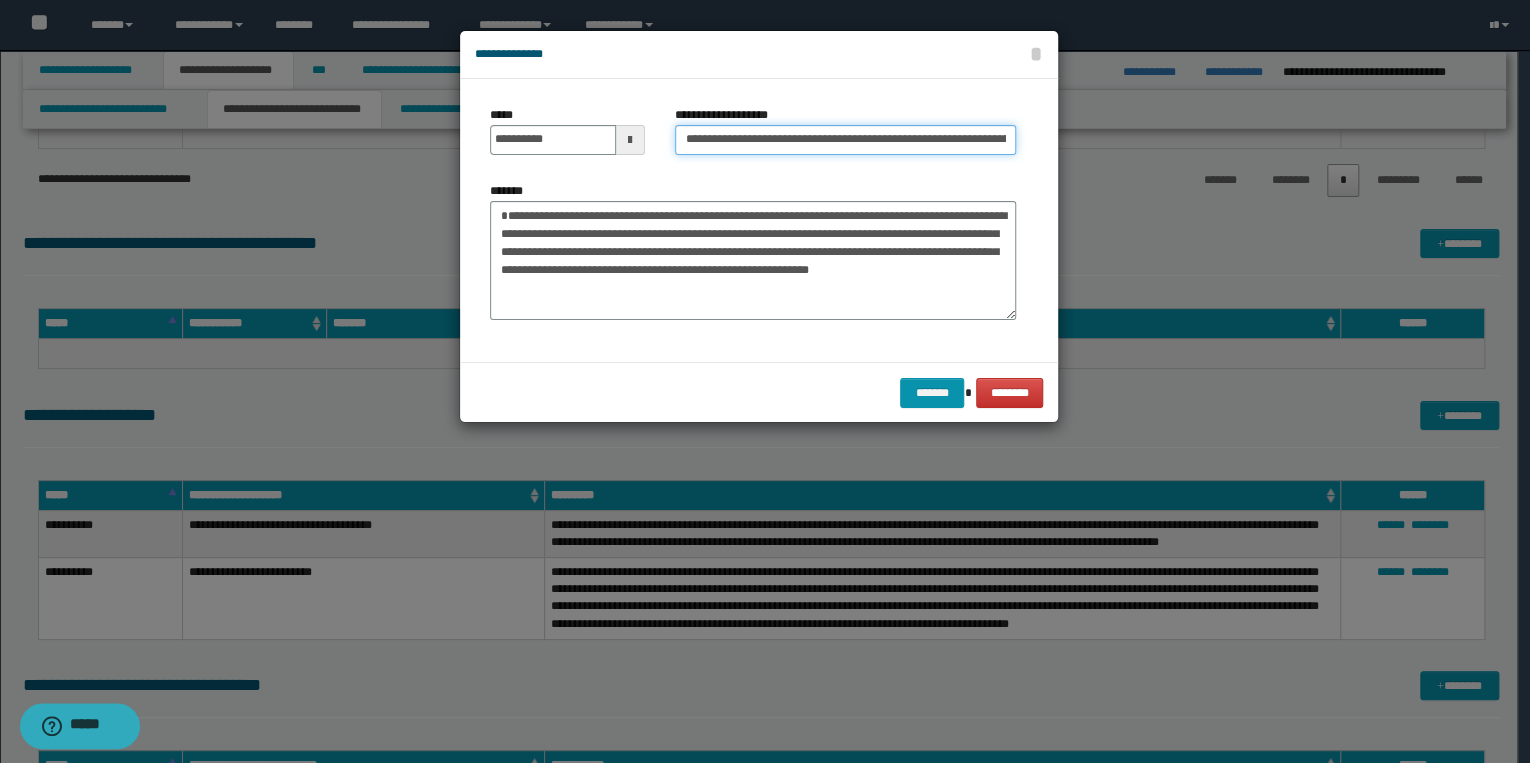 scroll, scrollTop: 0, scrollLeft: 91, axis: horizontal 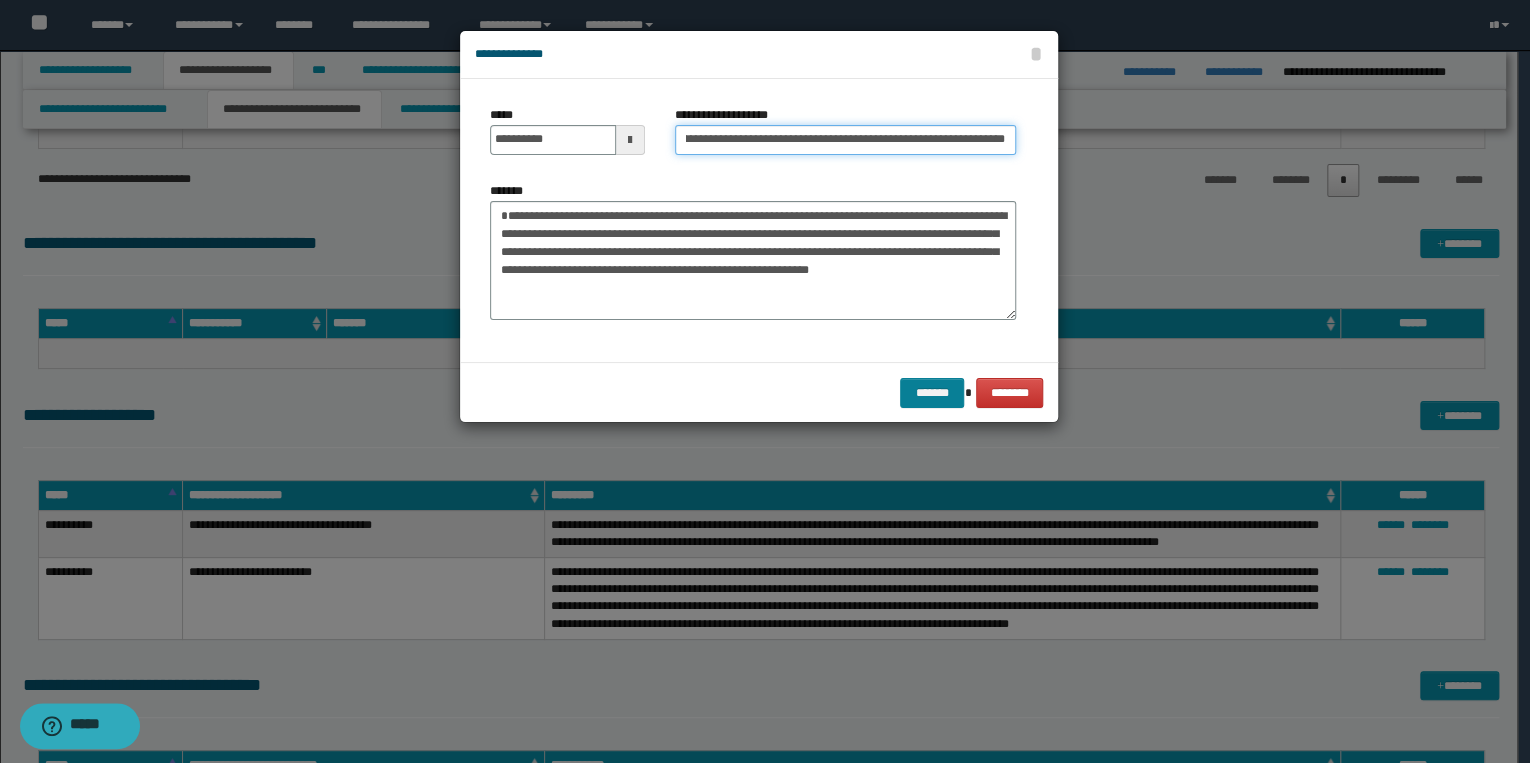 type on "**********" 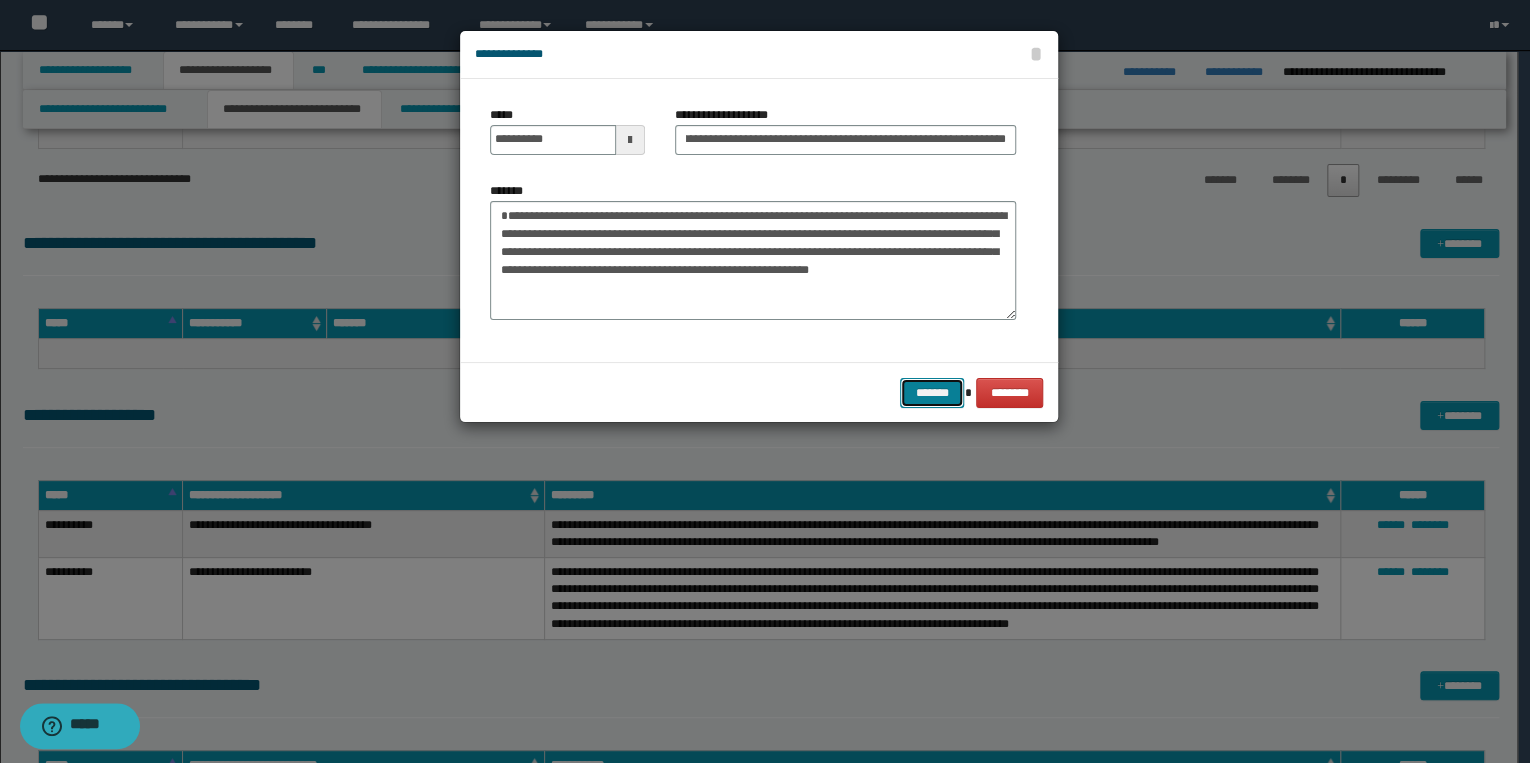 click on "*******" at bounding box center (932, 393) 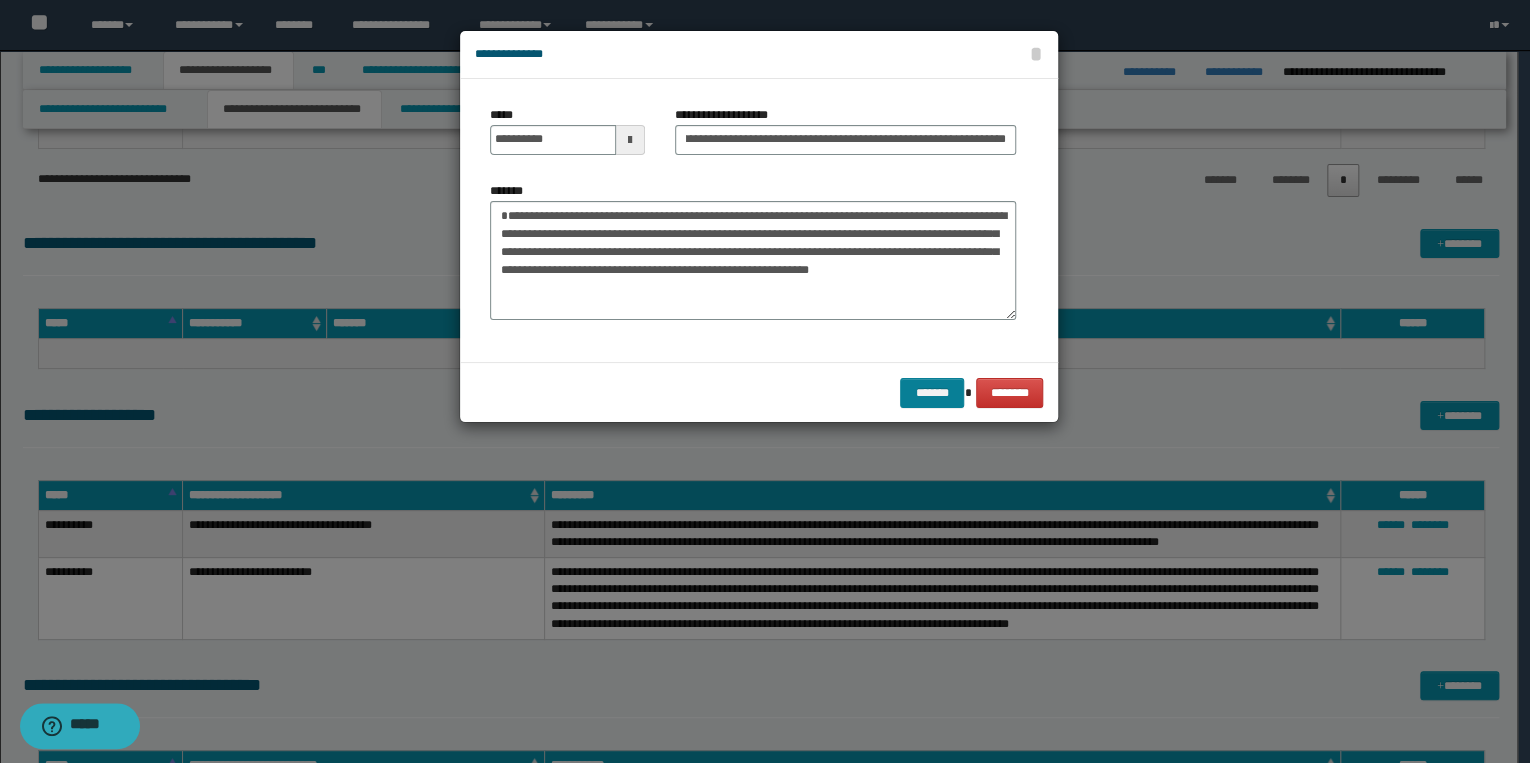 scroll, scrollTop: 0, scrollLeft: 0, axis: both 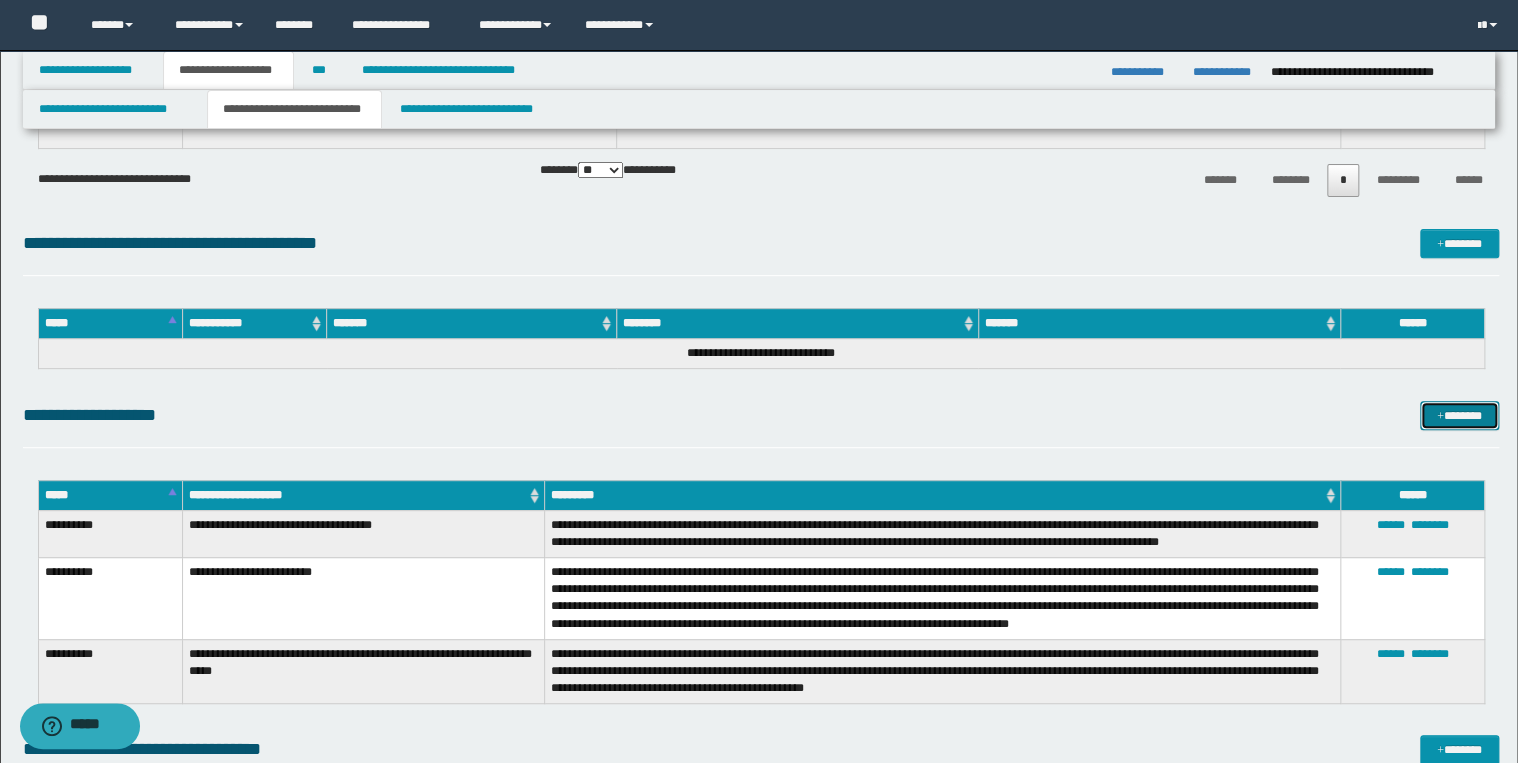 click on "*******" at bounding box center [1459, 416] 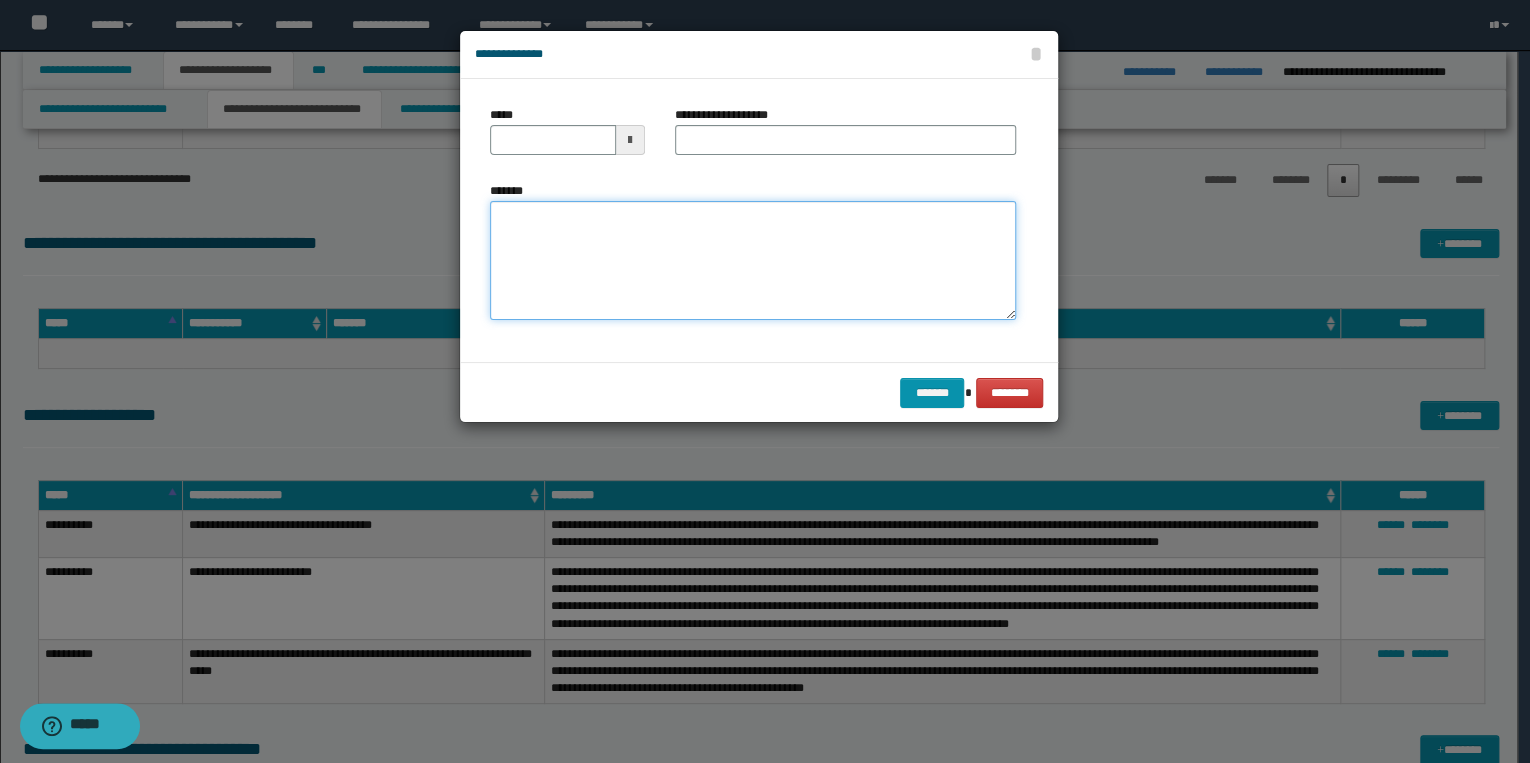 click on "*******" at bounding box center (753, 261) 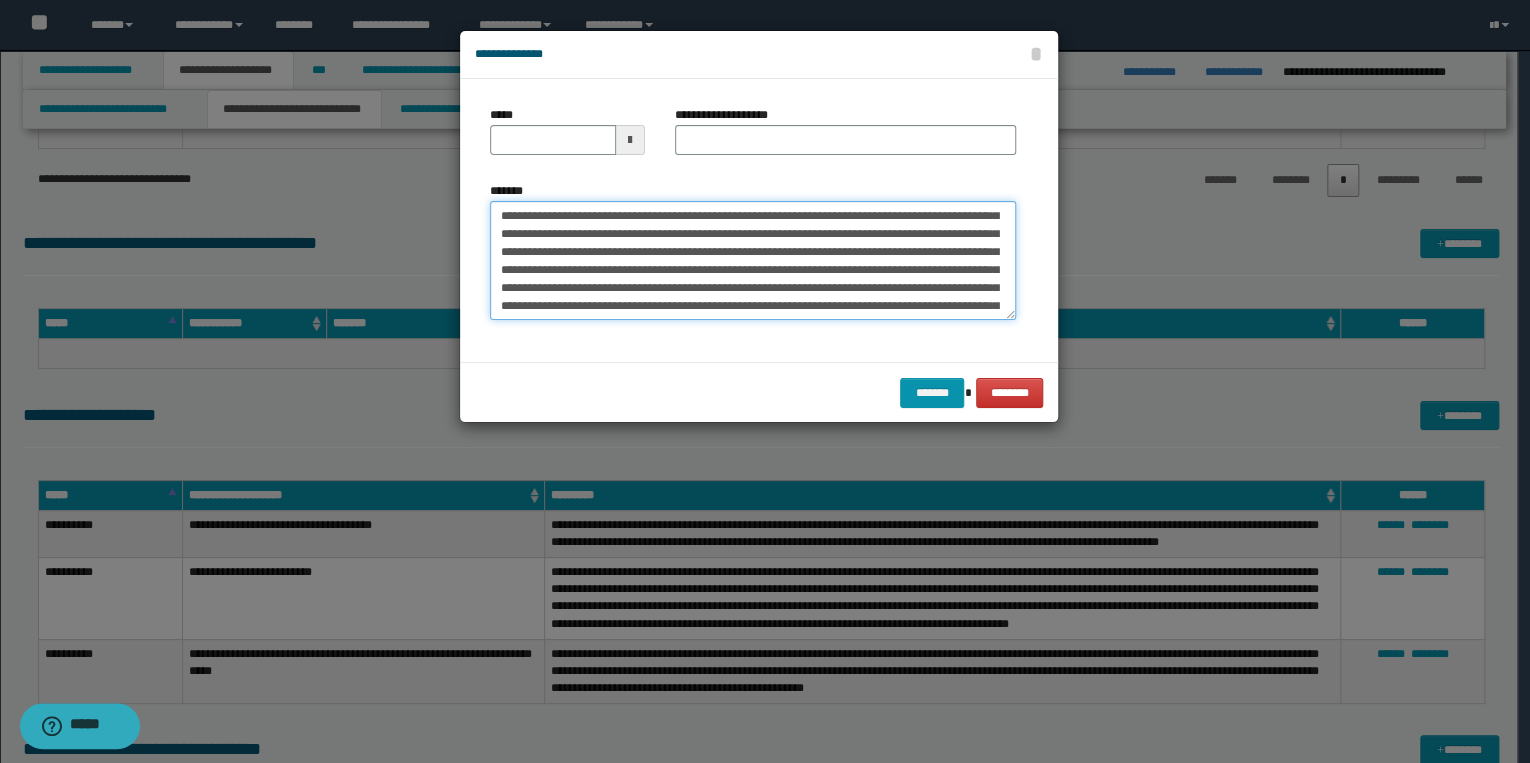 scroll, scrollTop: 0, scrollLeft: 0, axis: both 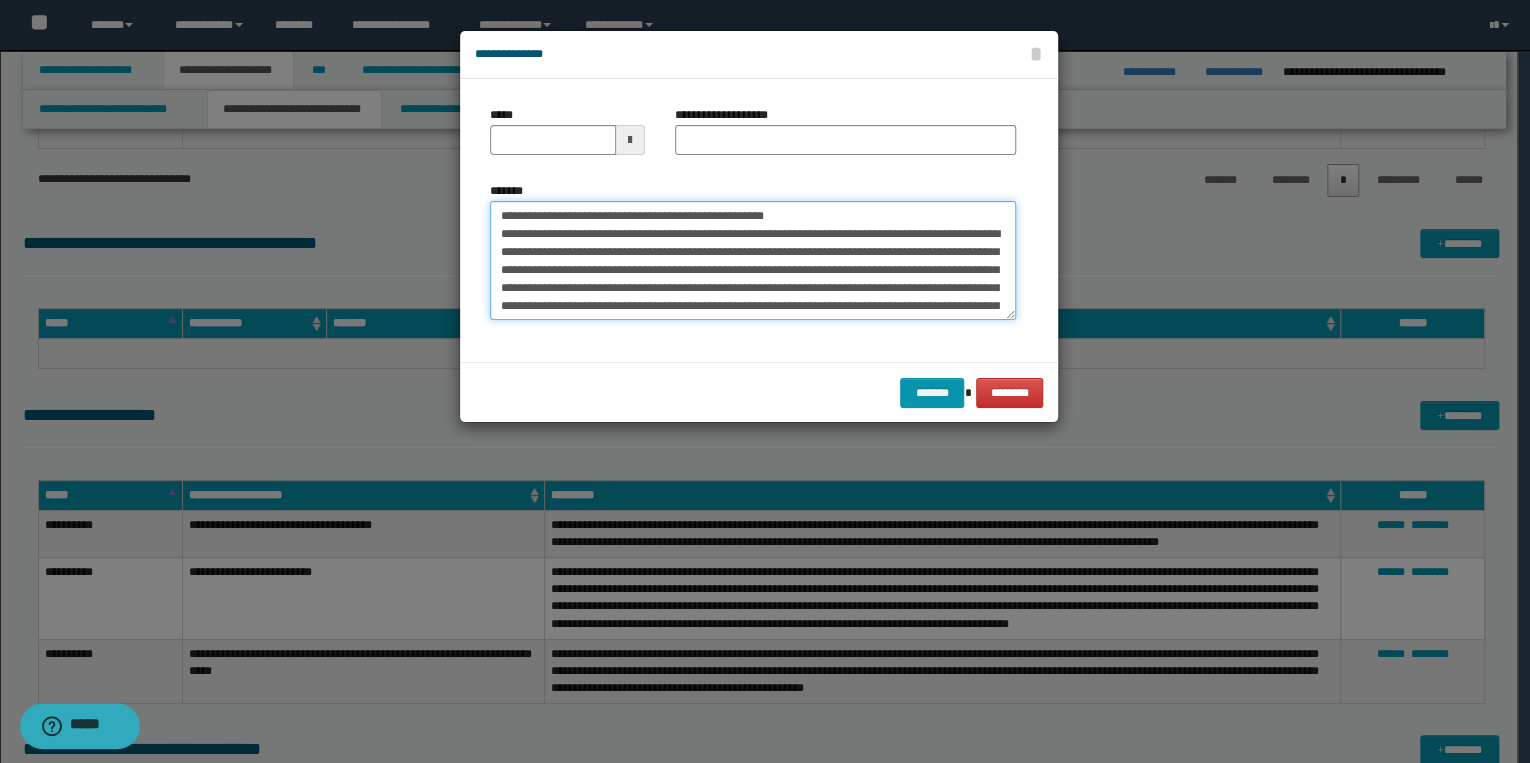 drag, startPoint x: 561, startPoint y: 212, endPoint x: 488, endPoint y: 215, distance: 73.061615 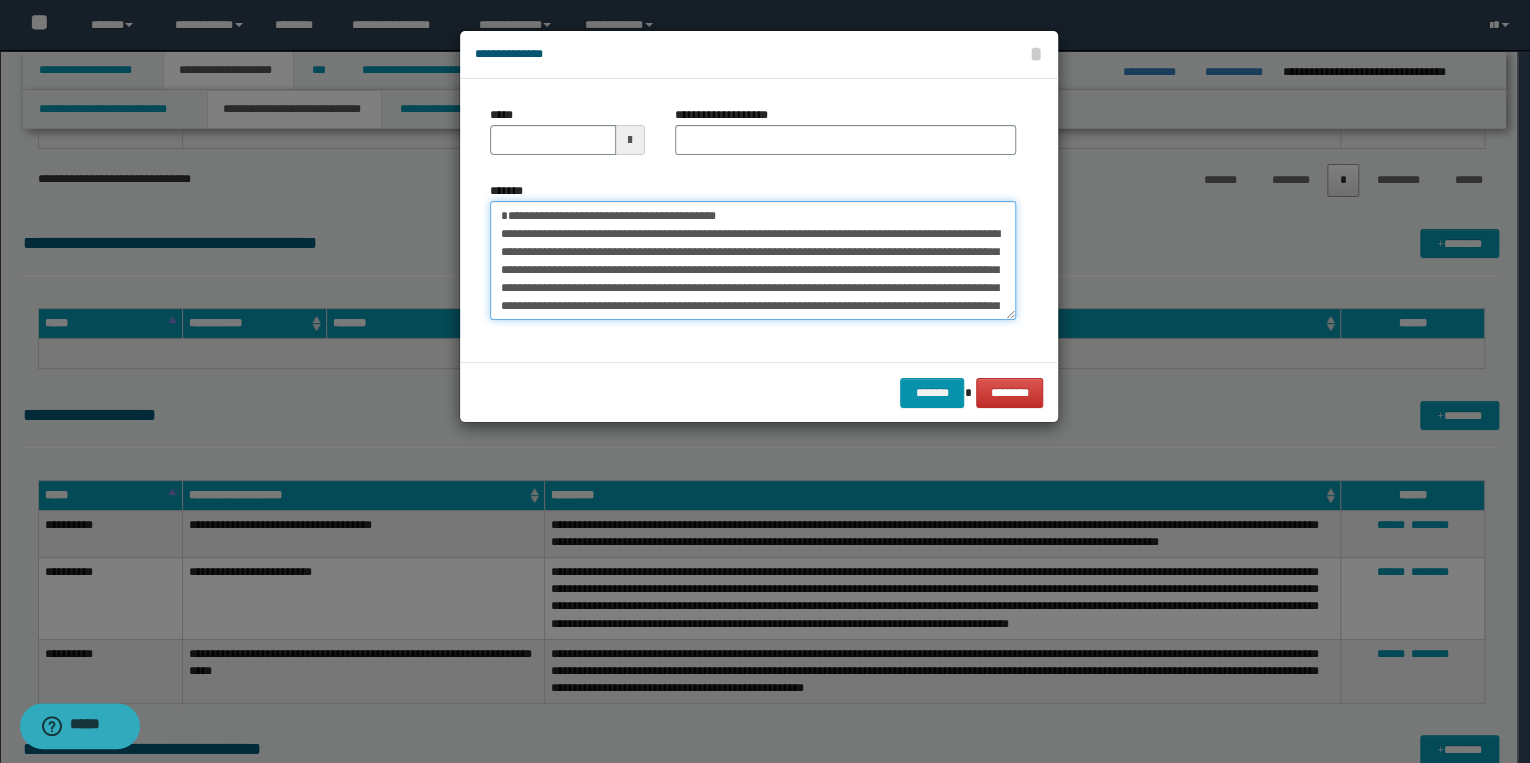 type 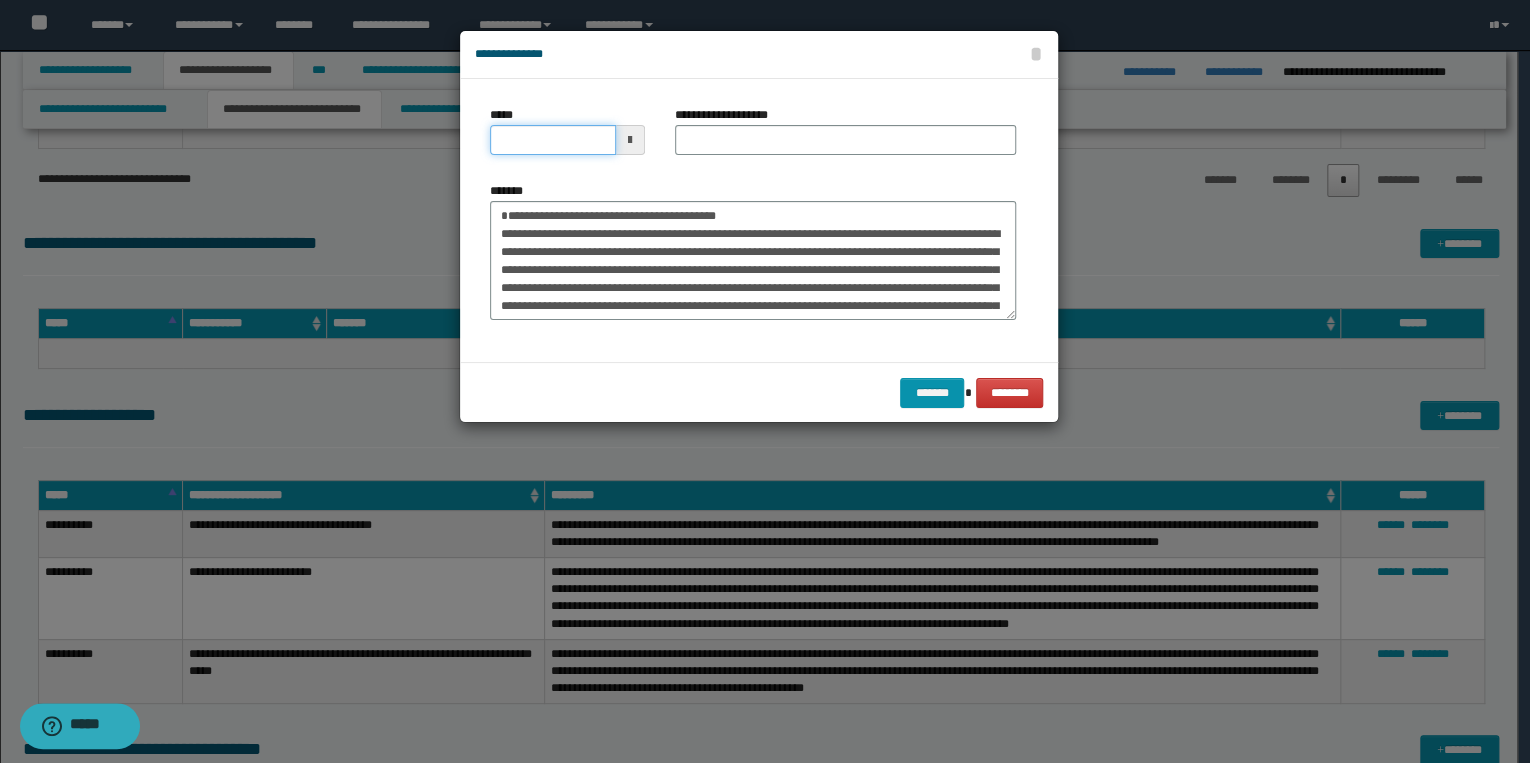 click on "*****" at bounding box center [553, 140] 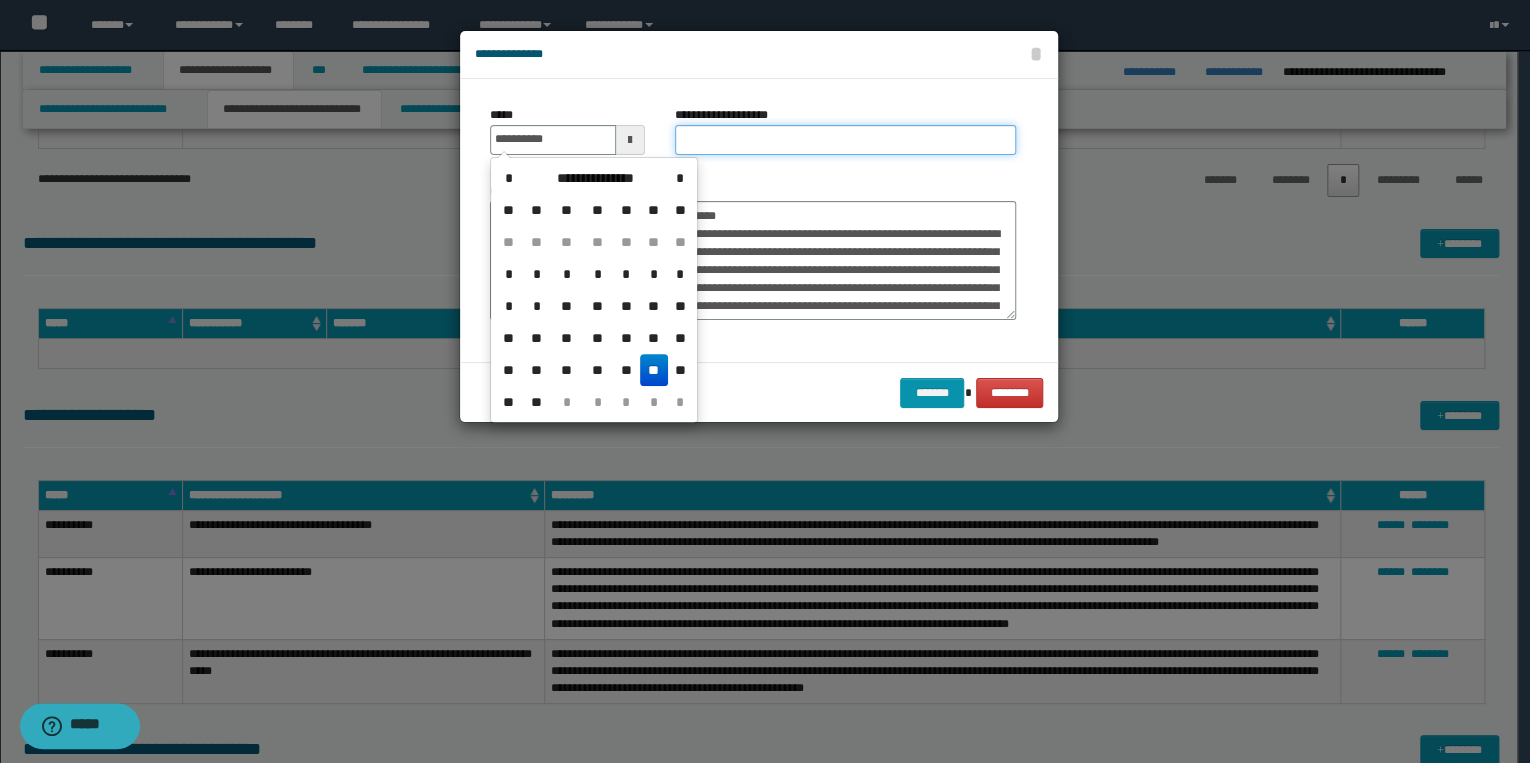type on "**********" 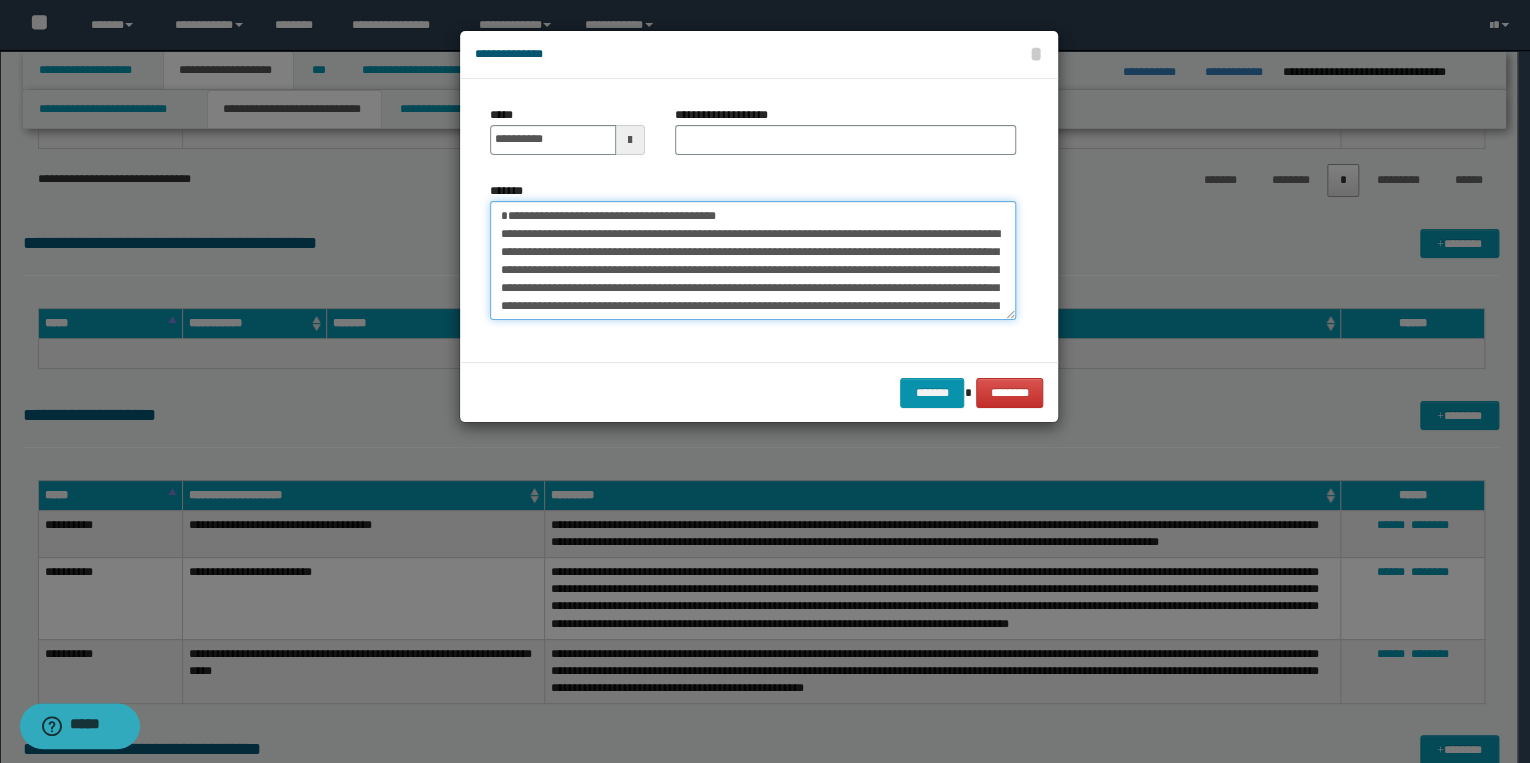 drag, startPoint x: 496, startPoint y: 217, endPoint x: 780, endPoint y: 225, distance: 284.11264 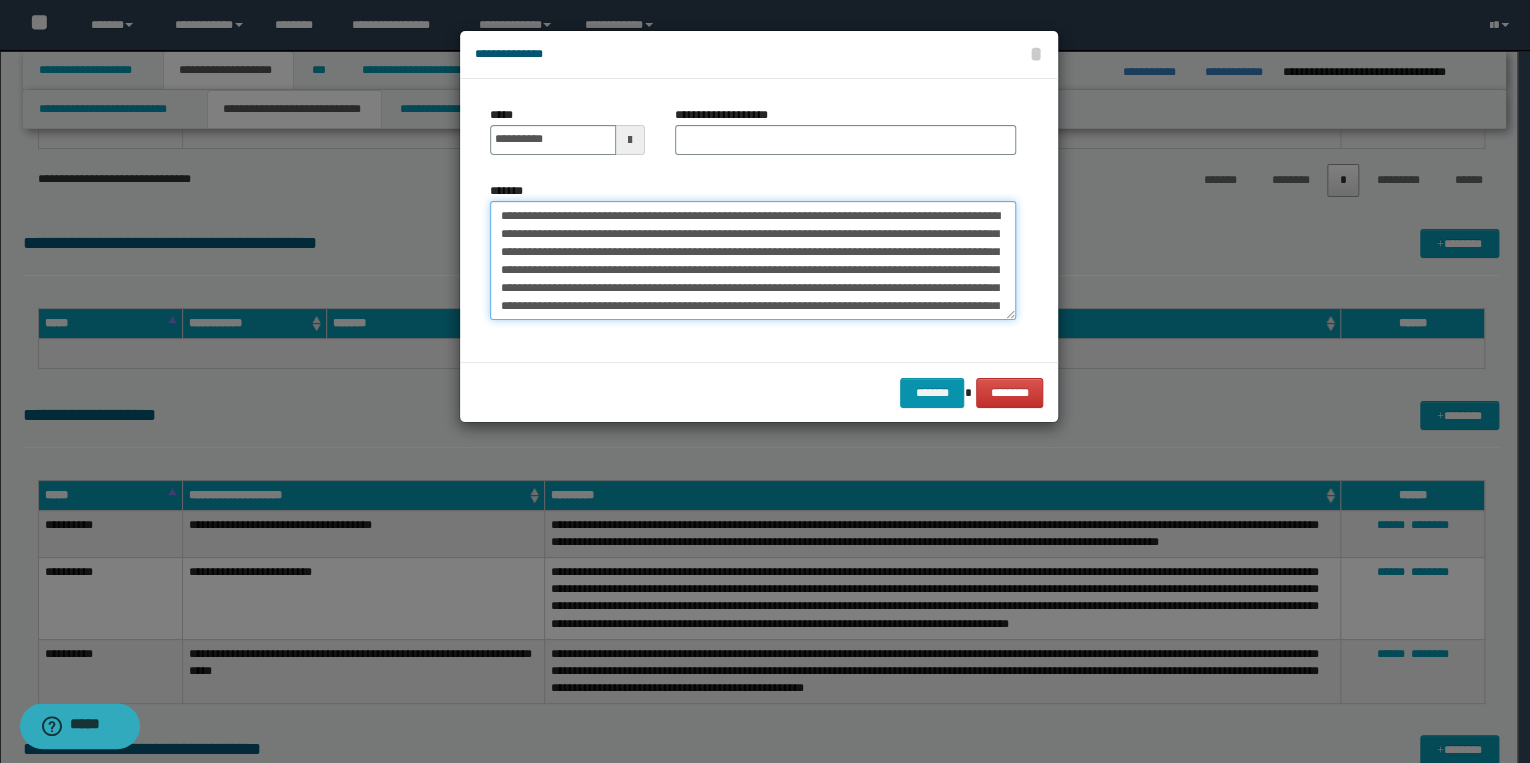 type on "**********" 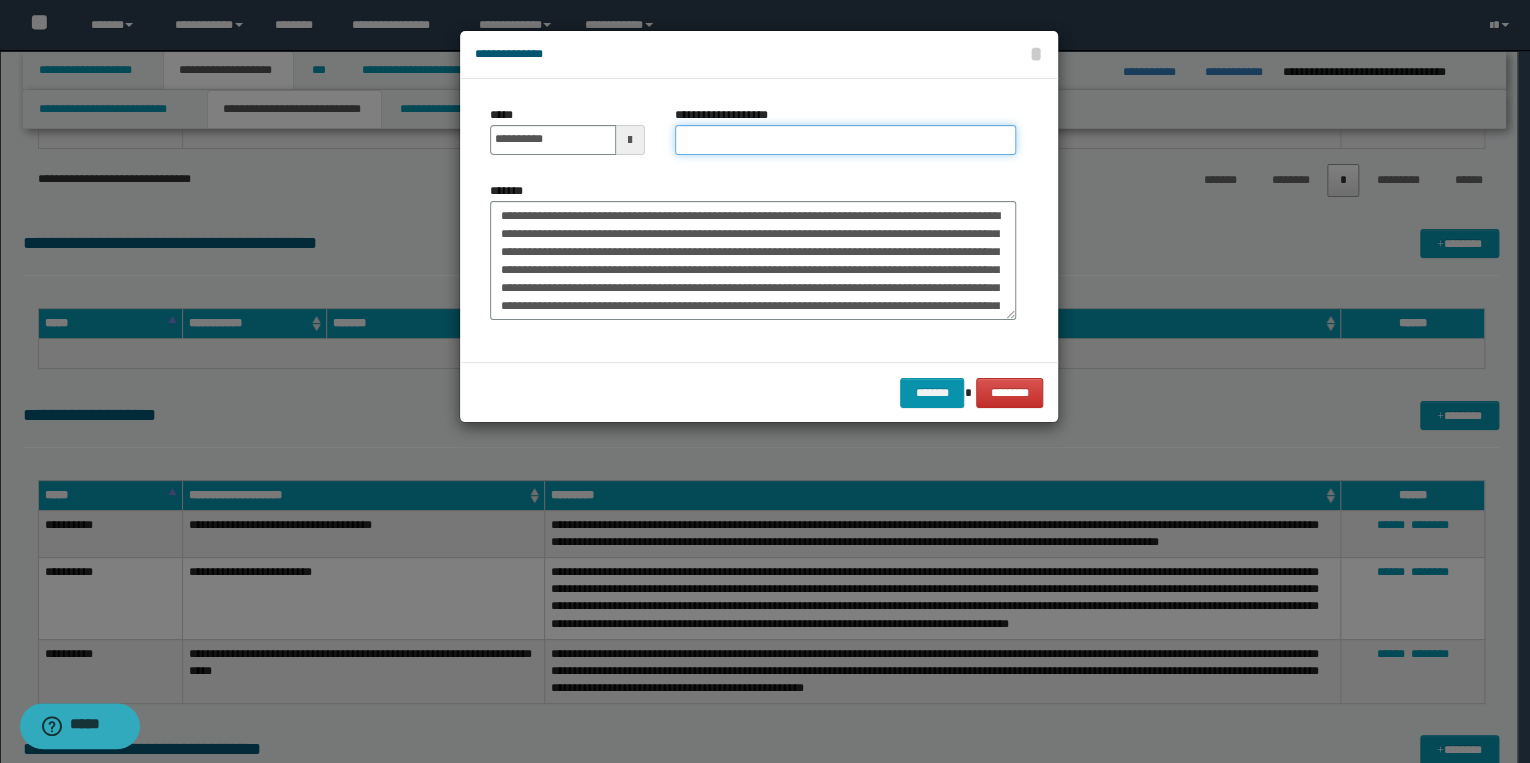 click on "**********" at bounding box center (845, 140) 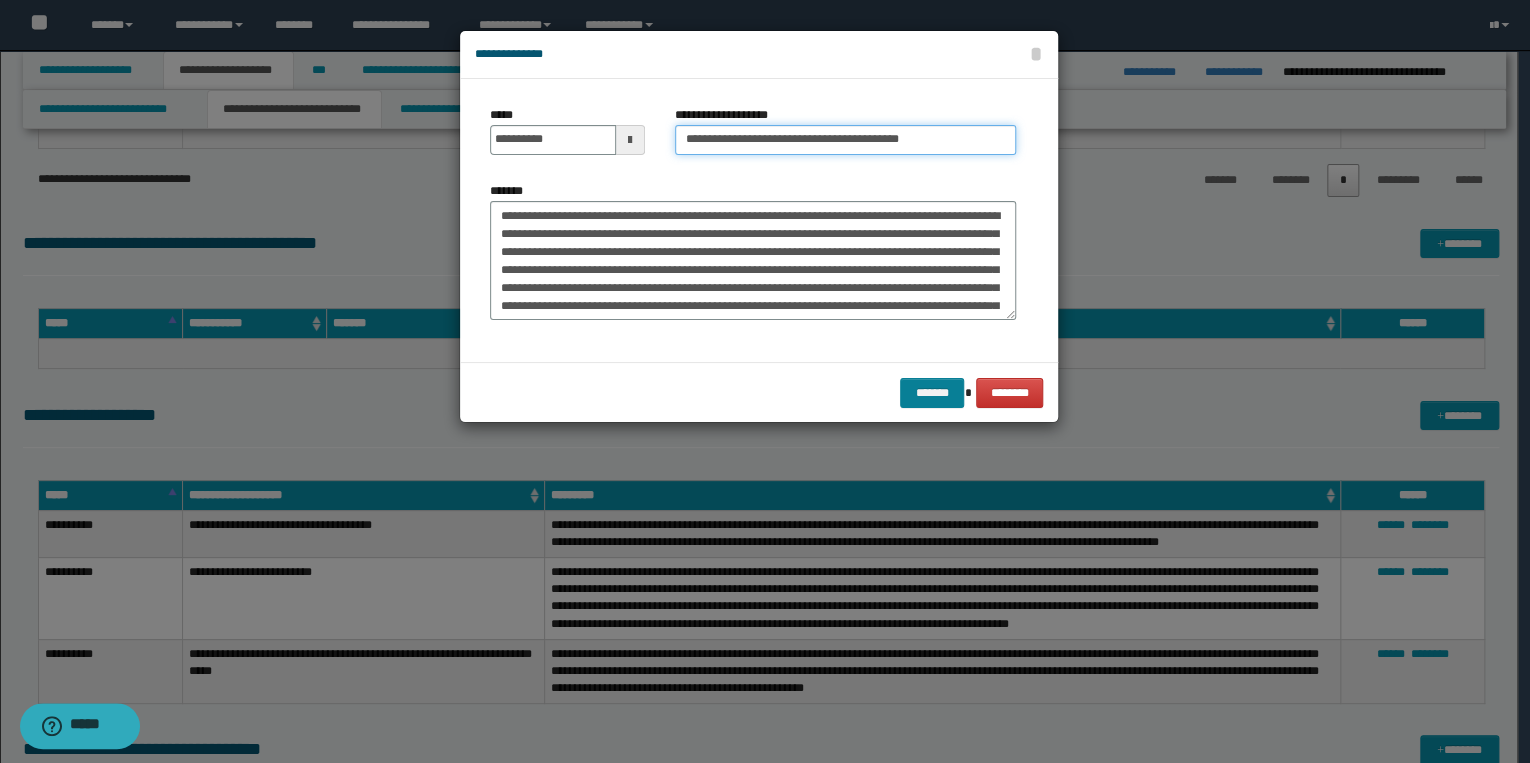 type on "**********" 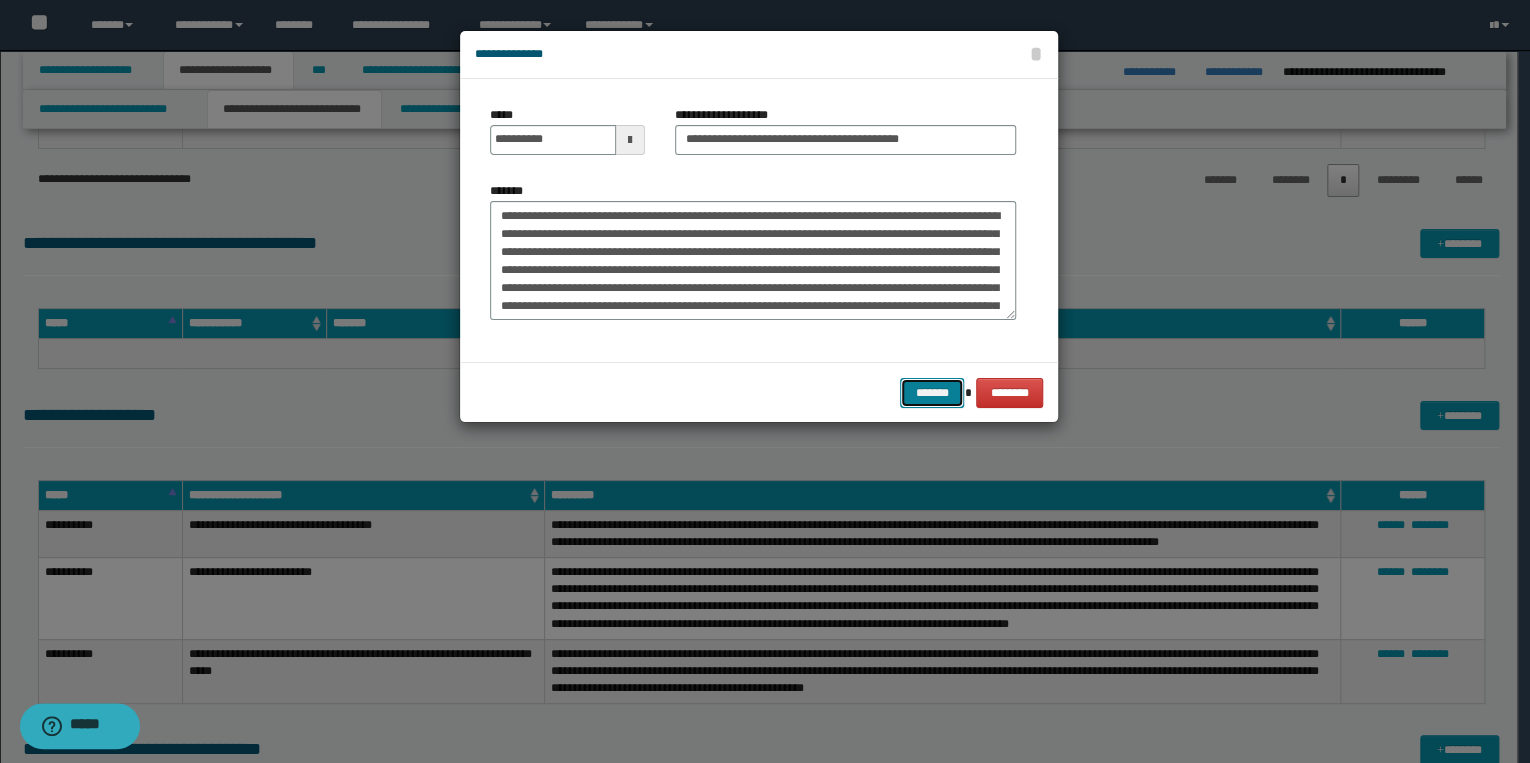 click on "*******" at bounding box center [932, 393] 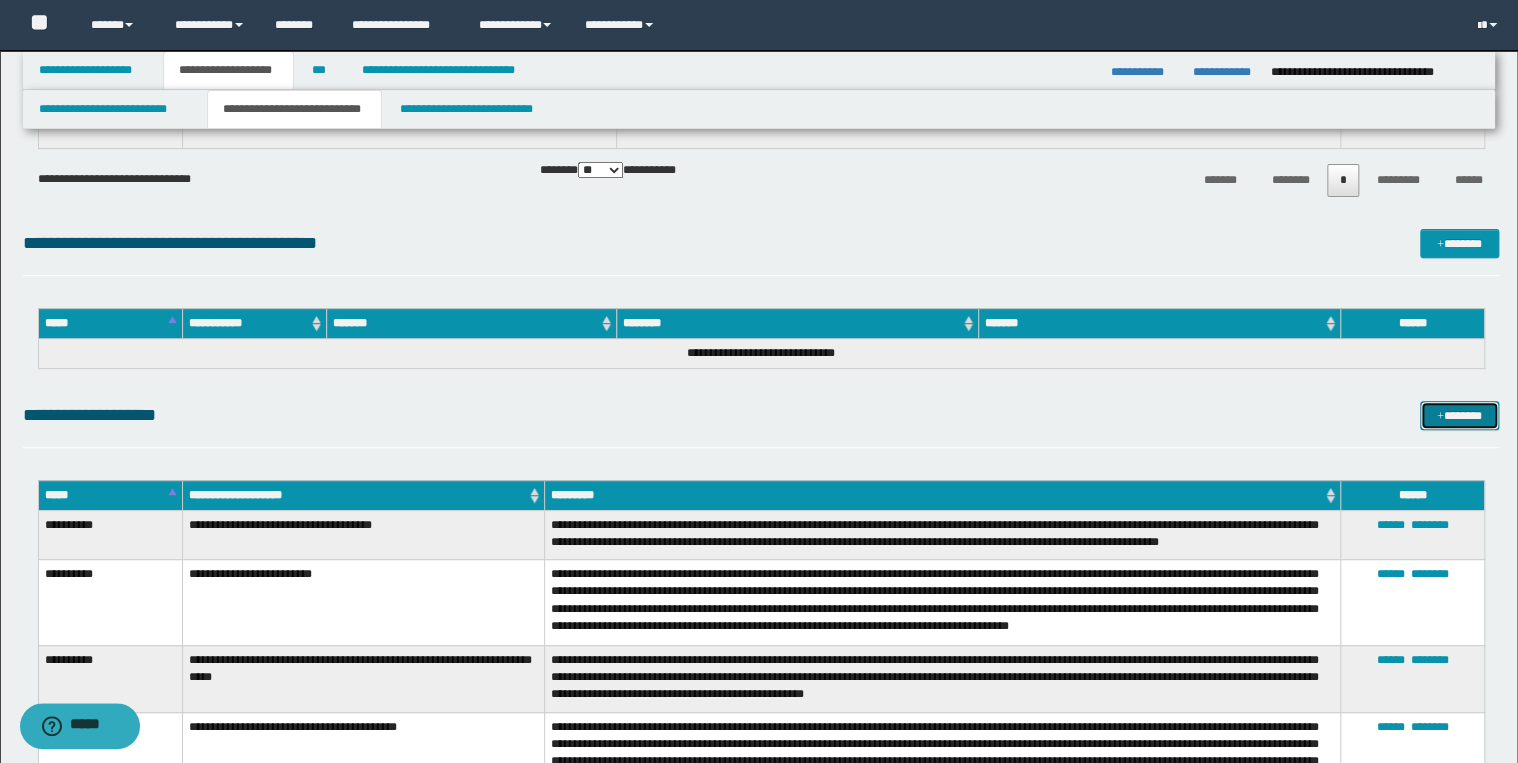 click on "*******" at bounding box center [1459, 416] 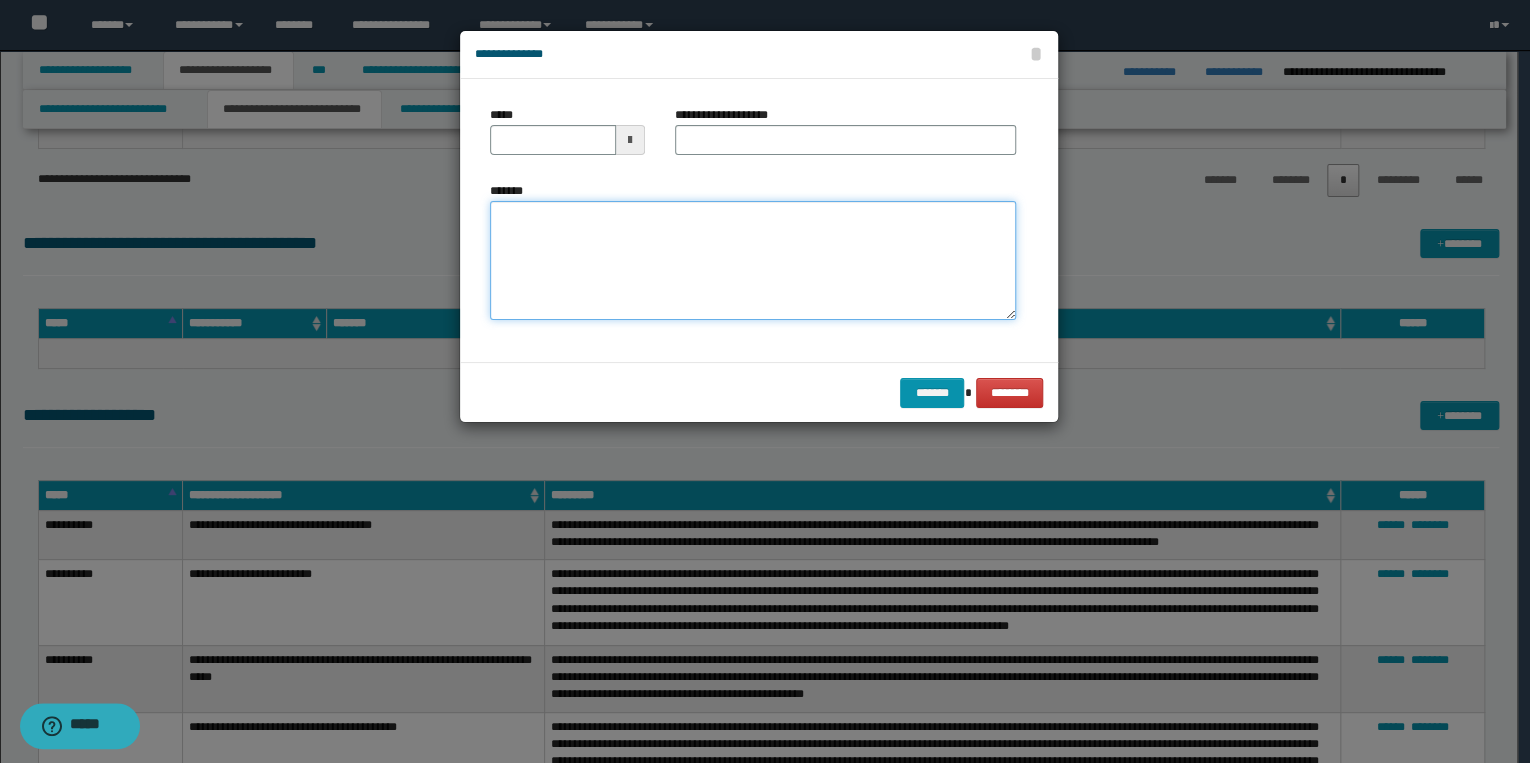 click on "*******" at bounding box center [753, 261] 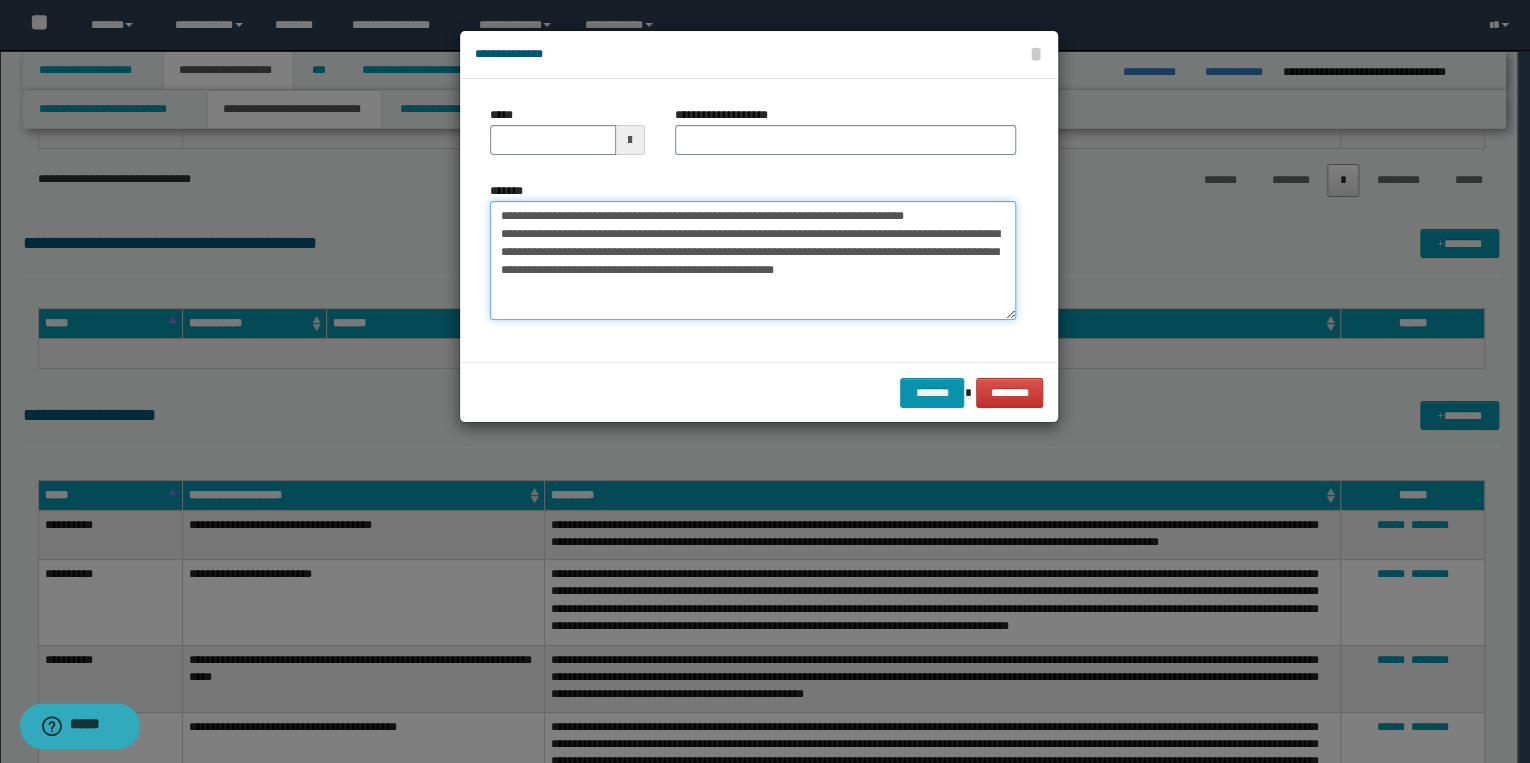 drag, startPoint x: 564, startPoint y: 212, endPoint x: 476, endPoint y: 215, distance: 88.051125 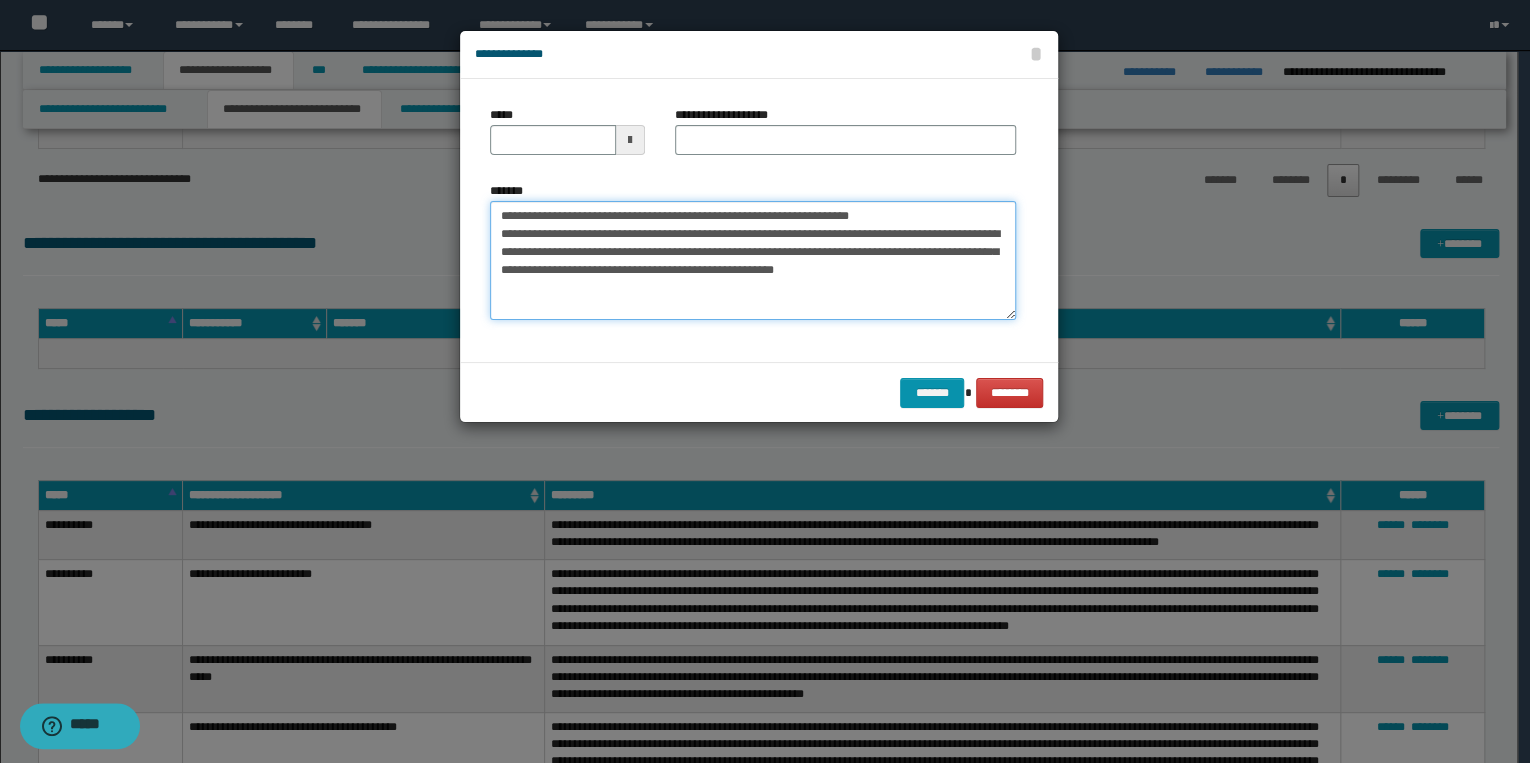 type 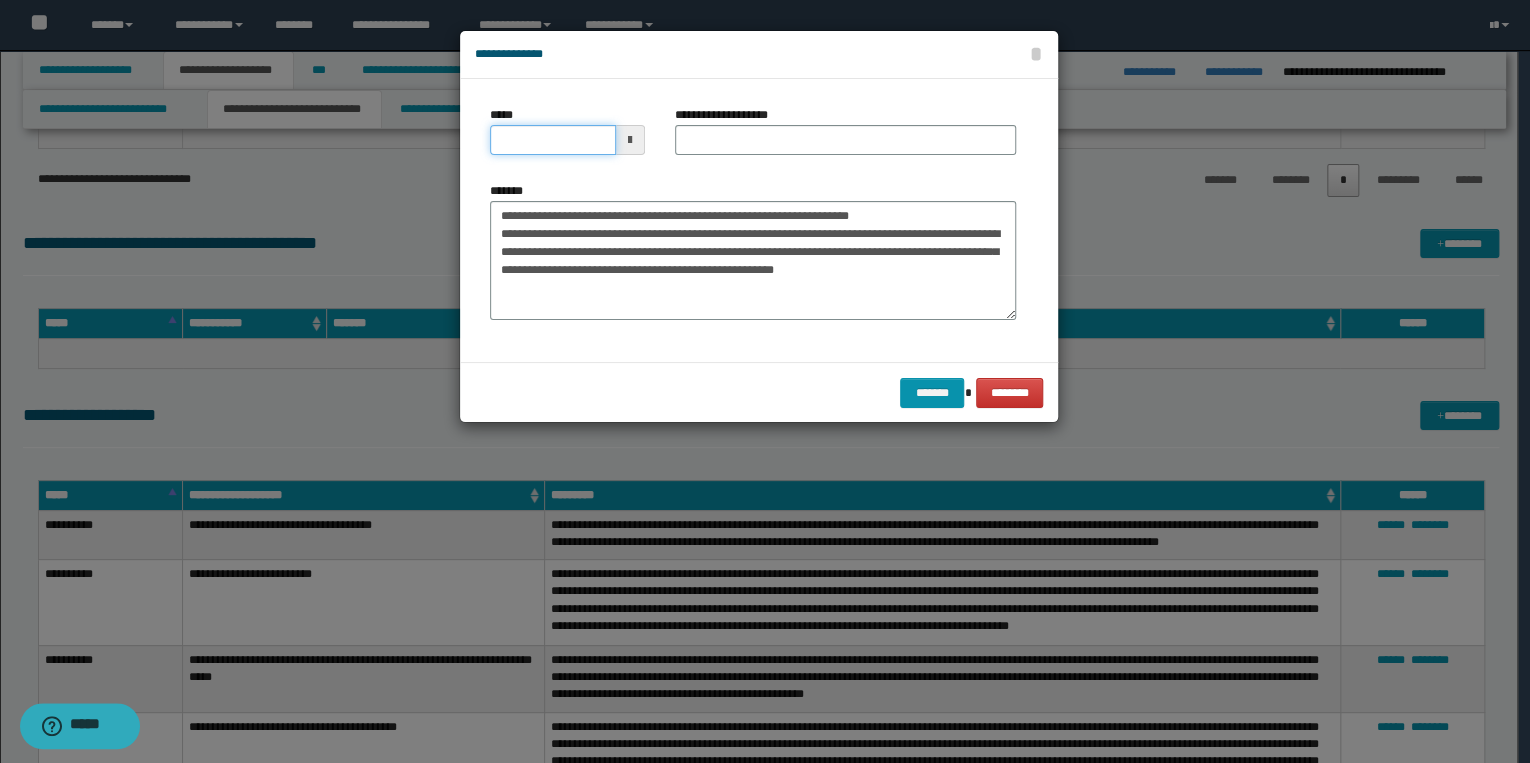 click on "*****" at bounding box center [553, 140] 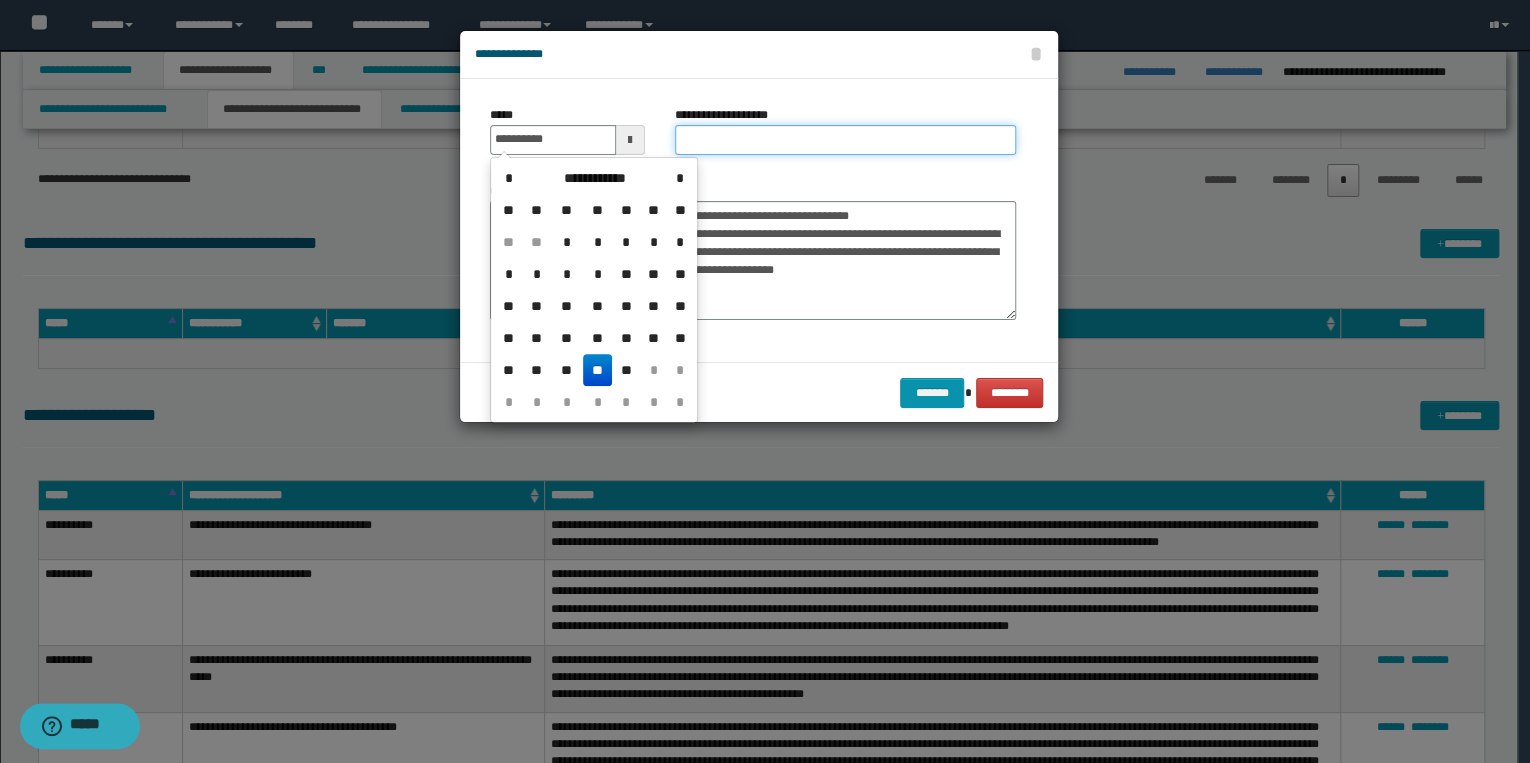 type on "**********" 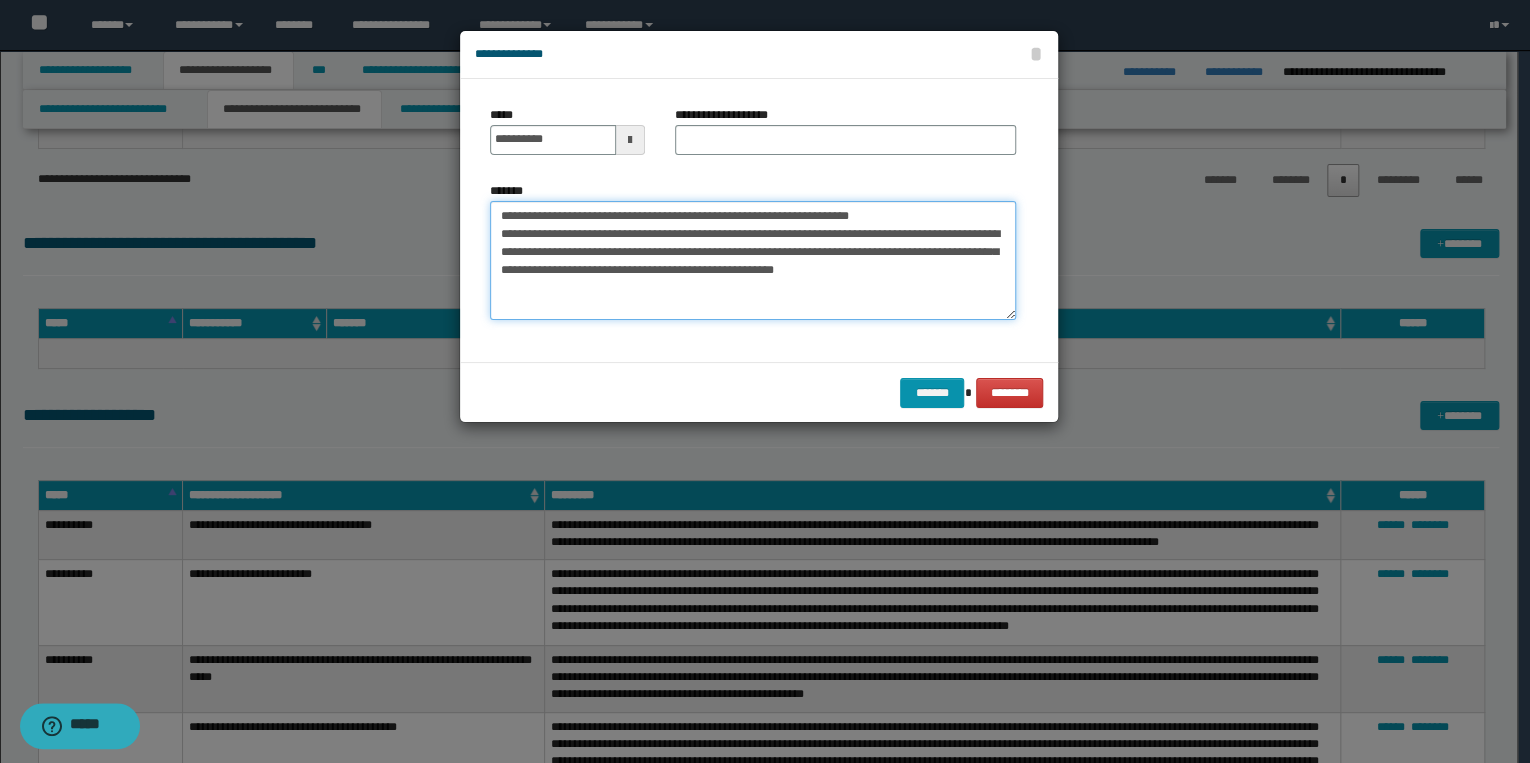 drag, startPoint x: 497, startPoint y: 210, endPoint x: 909, endPoint y: 217, distance: 412.05945 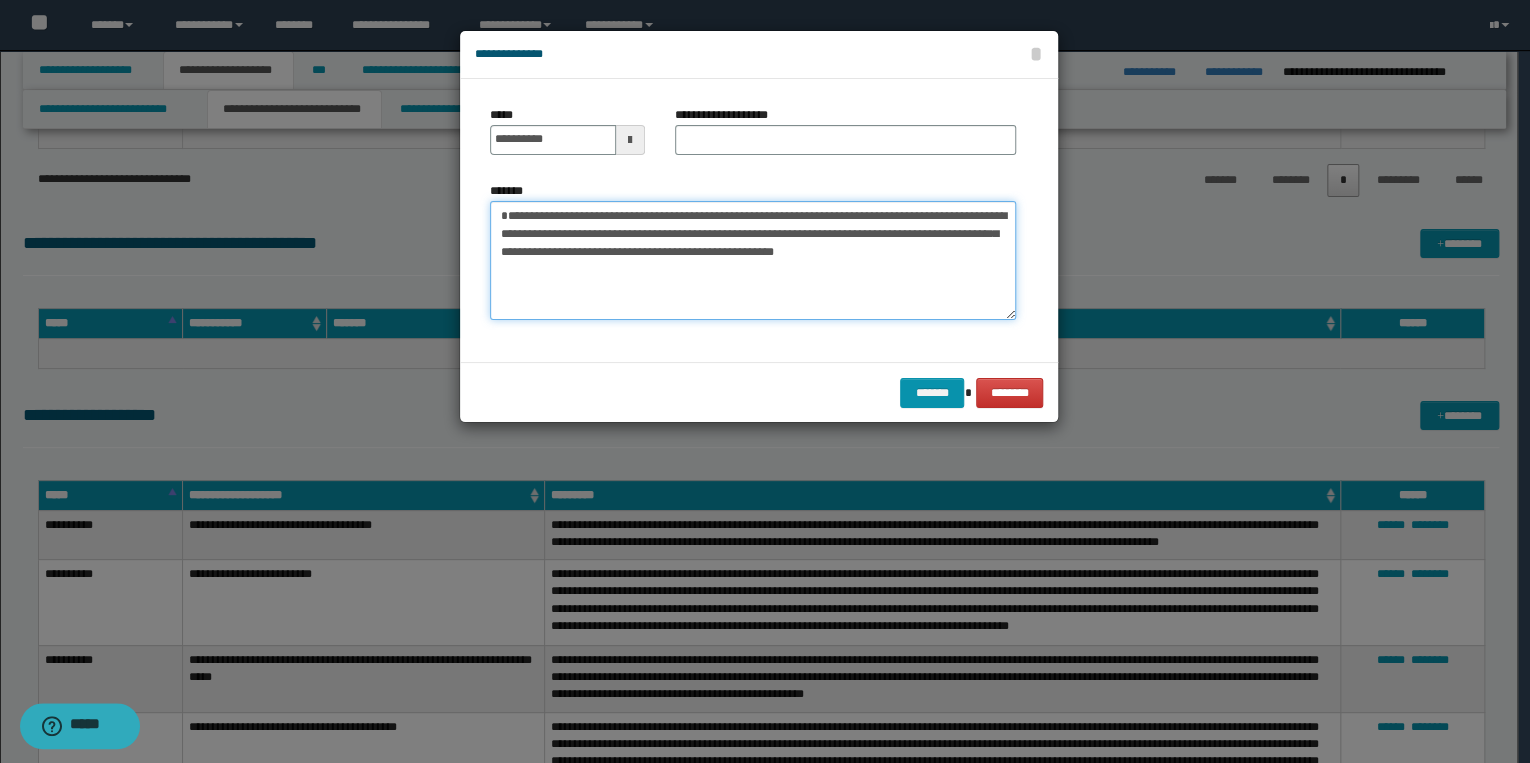 type on "**********" 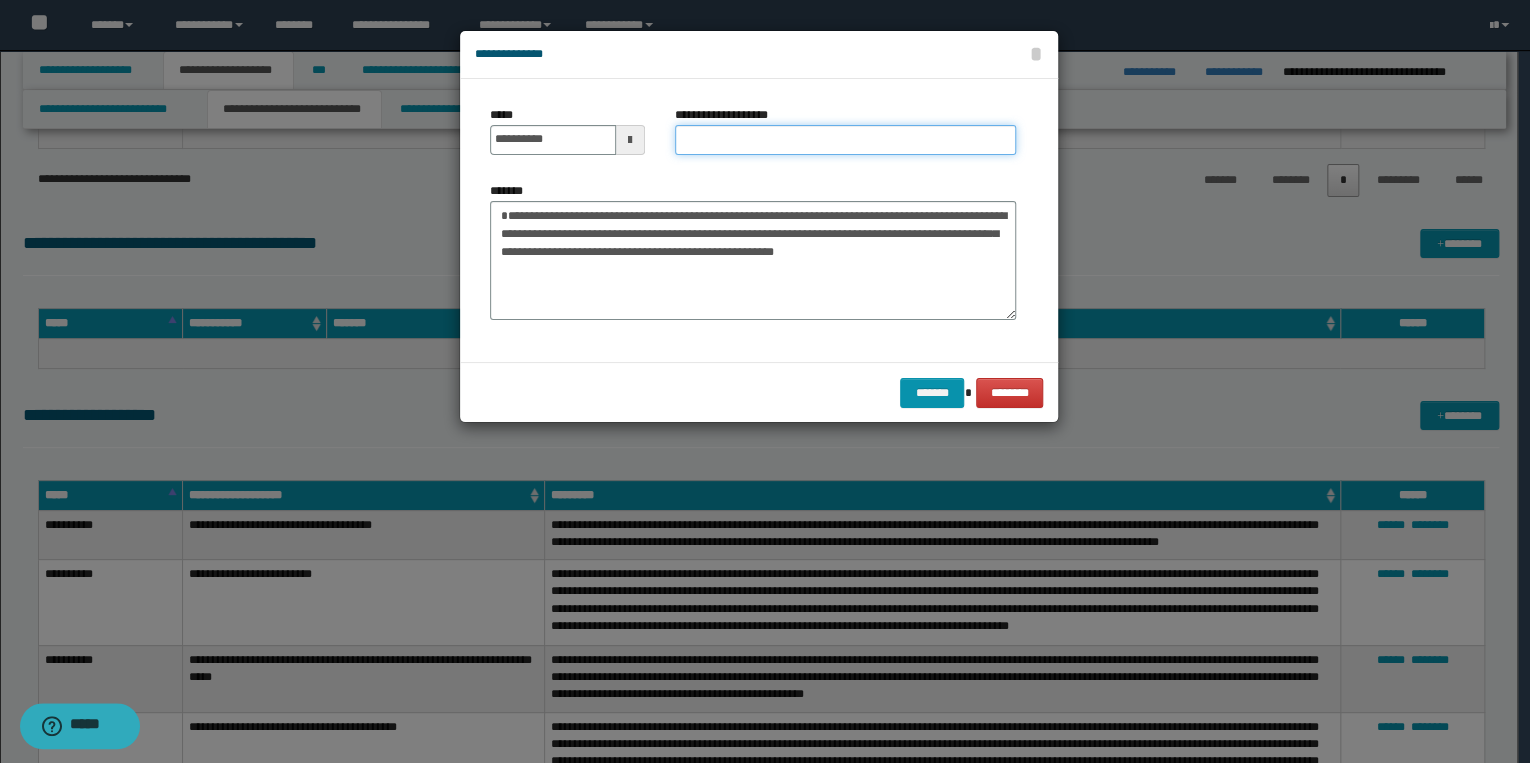 click on "**********" at bounding box center [845, 140] 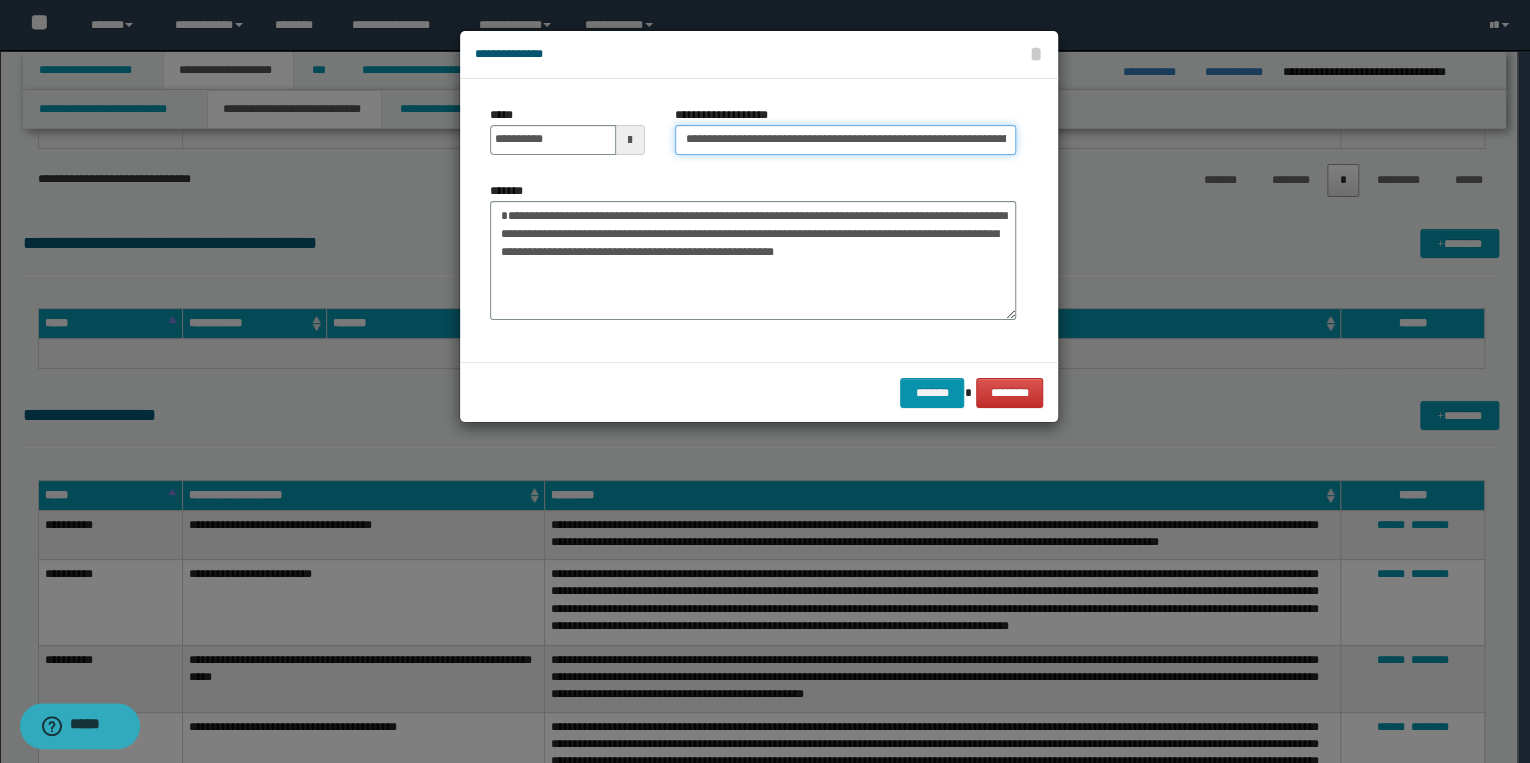 scroll, scrollTop: 0, scrollLeft: 73, axis: horizontal 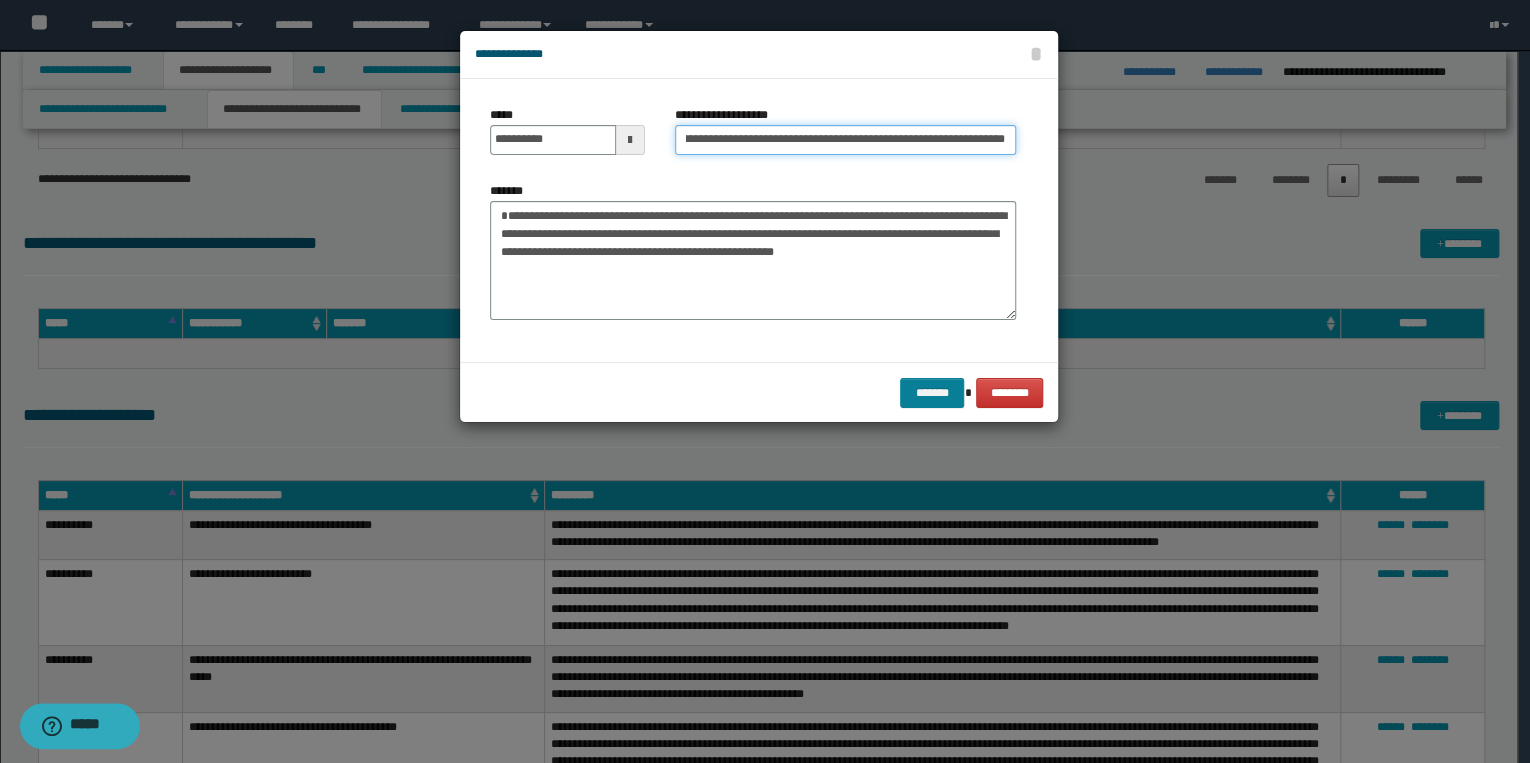 type on "**********" 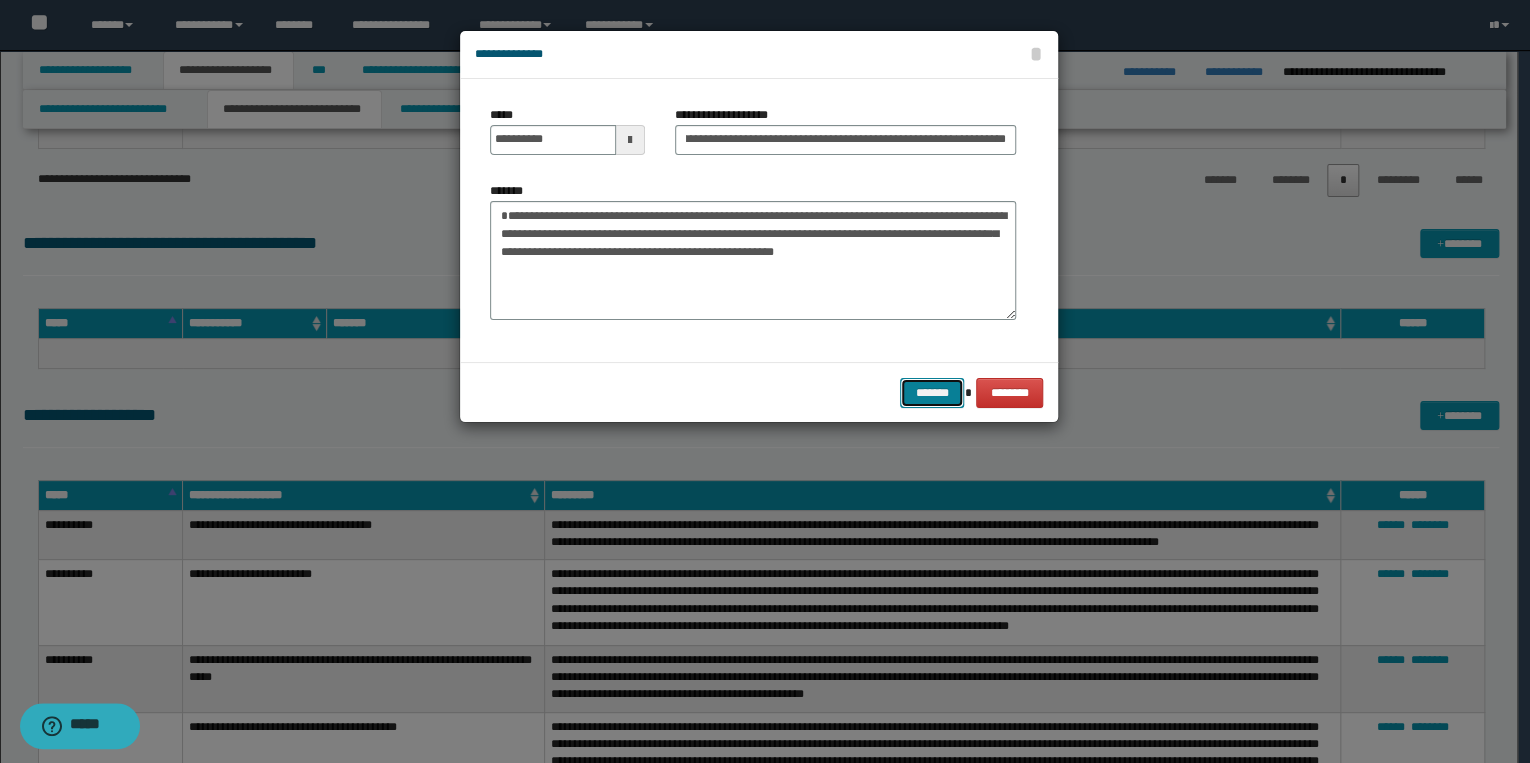 click on "*******" at bounding box center (932, 393) 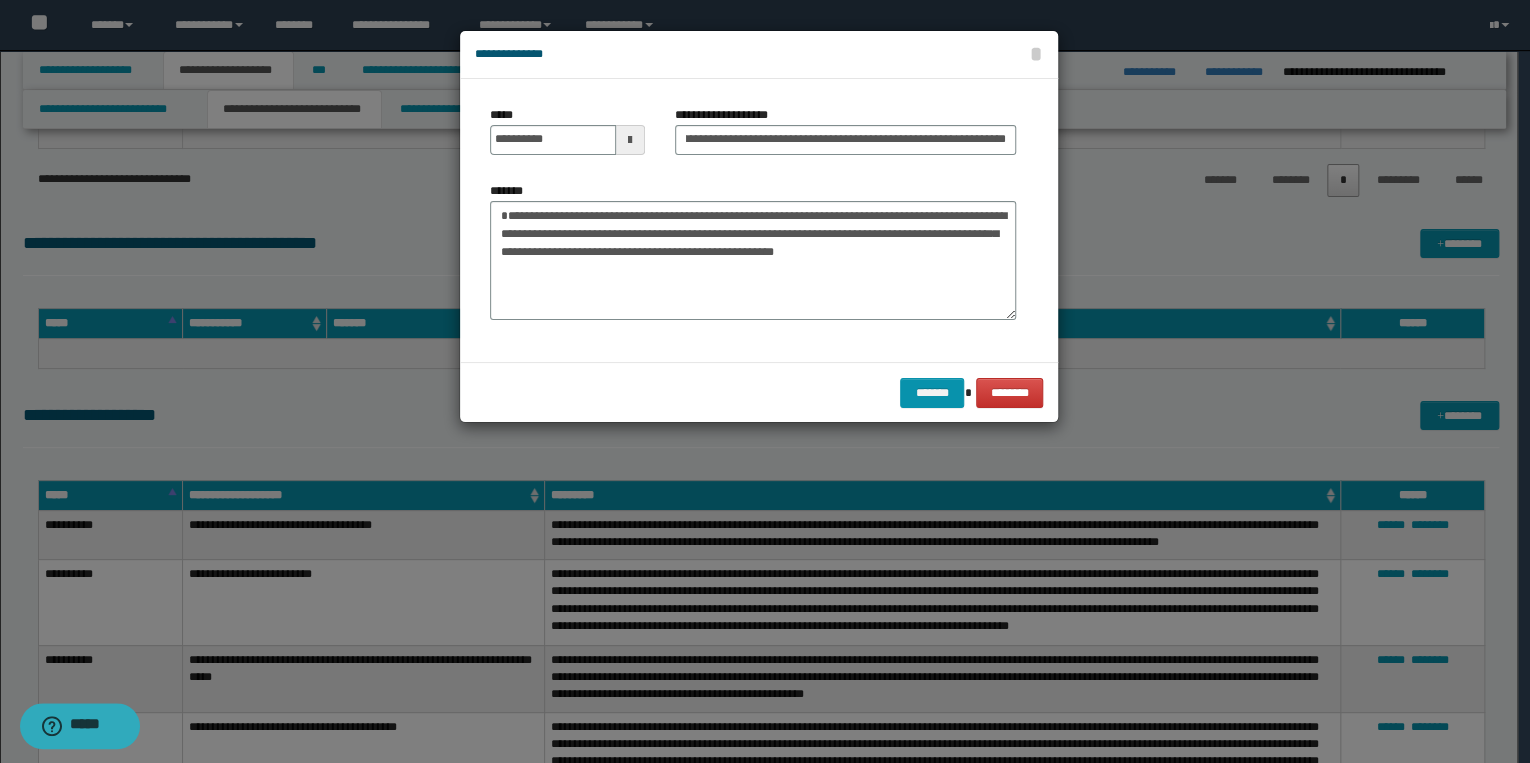 scroll, scrollTop: 0, scrollLeft: 0, axis: both 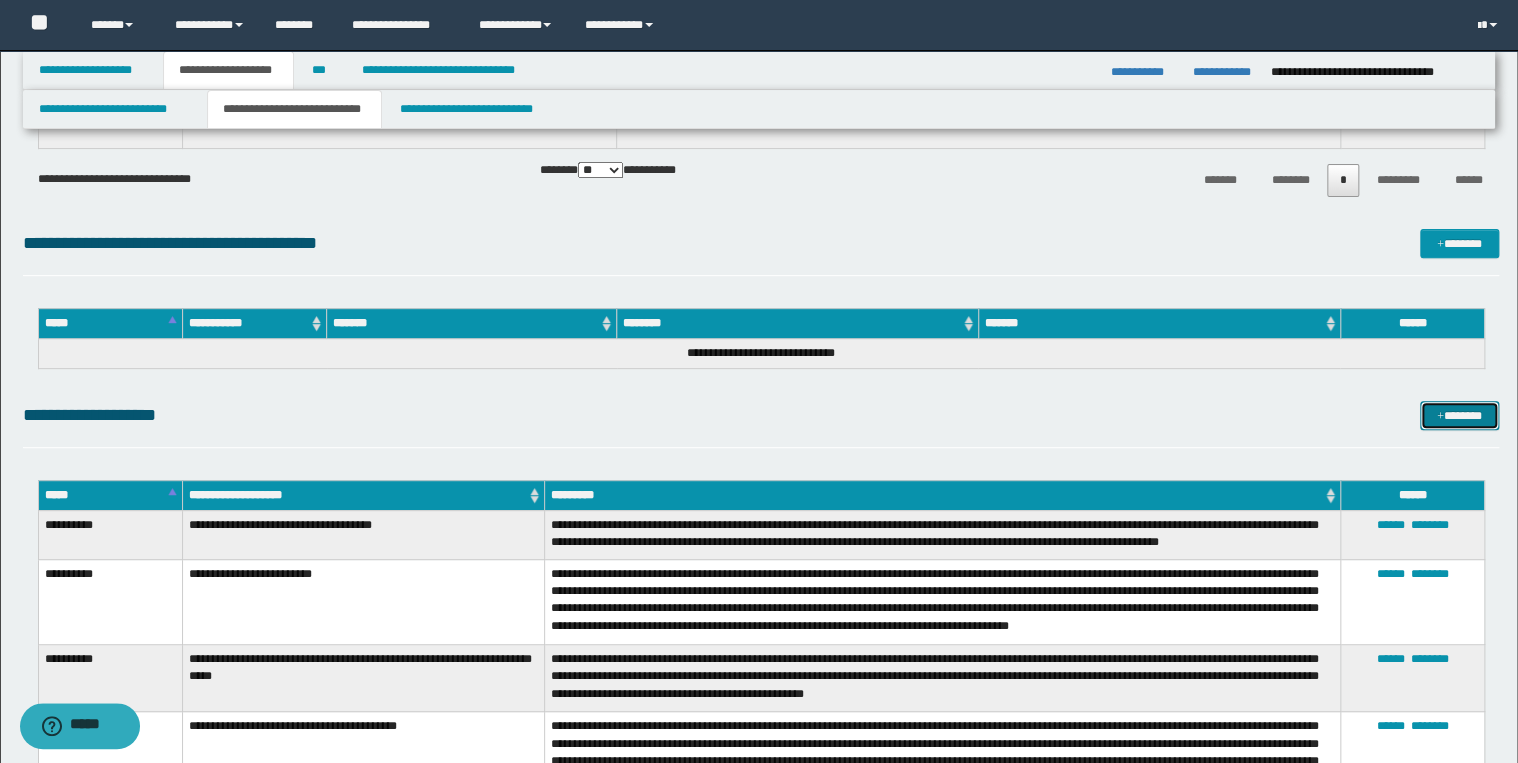 click at bounding box center [1440, 417] 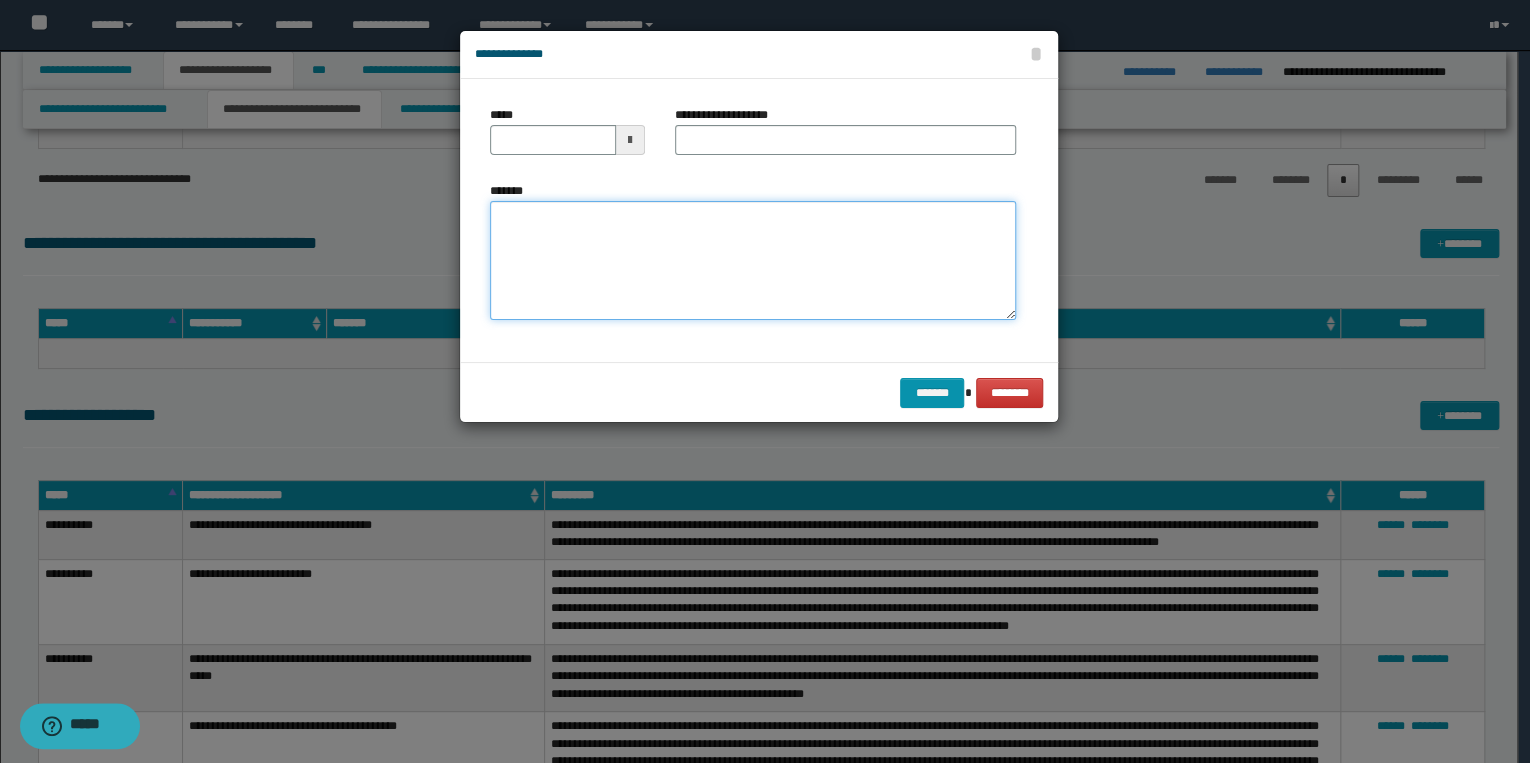 click on "*******" at bounding box center [753, 261] 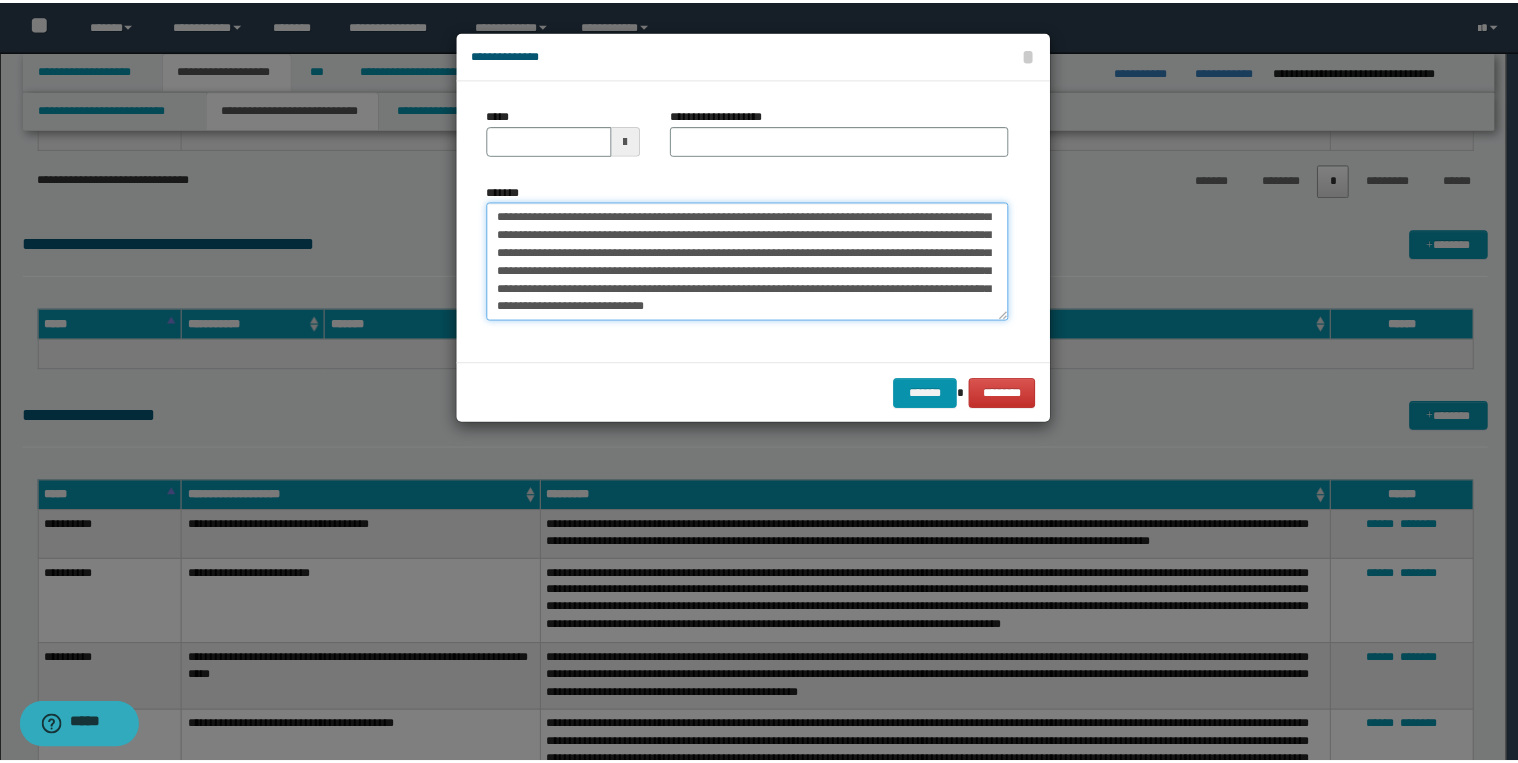 scroll, scrollTop: 0, scrollLeft: 0, axis: both 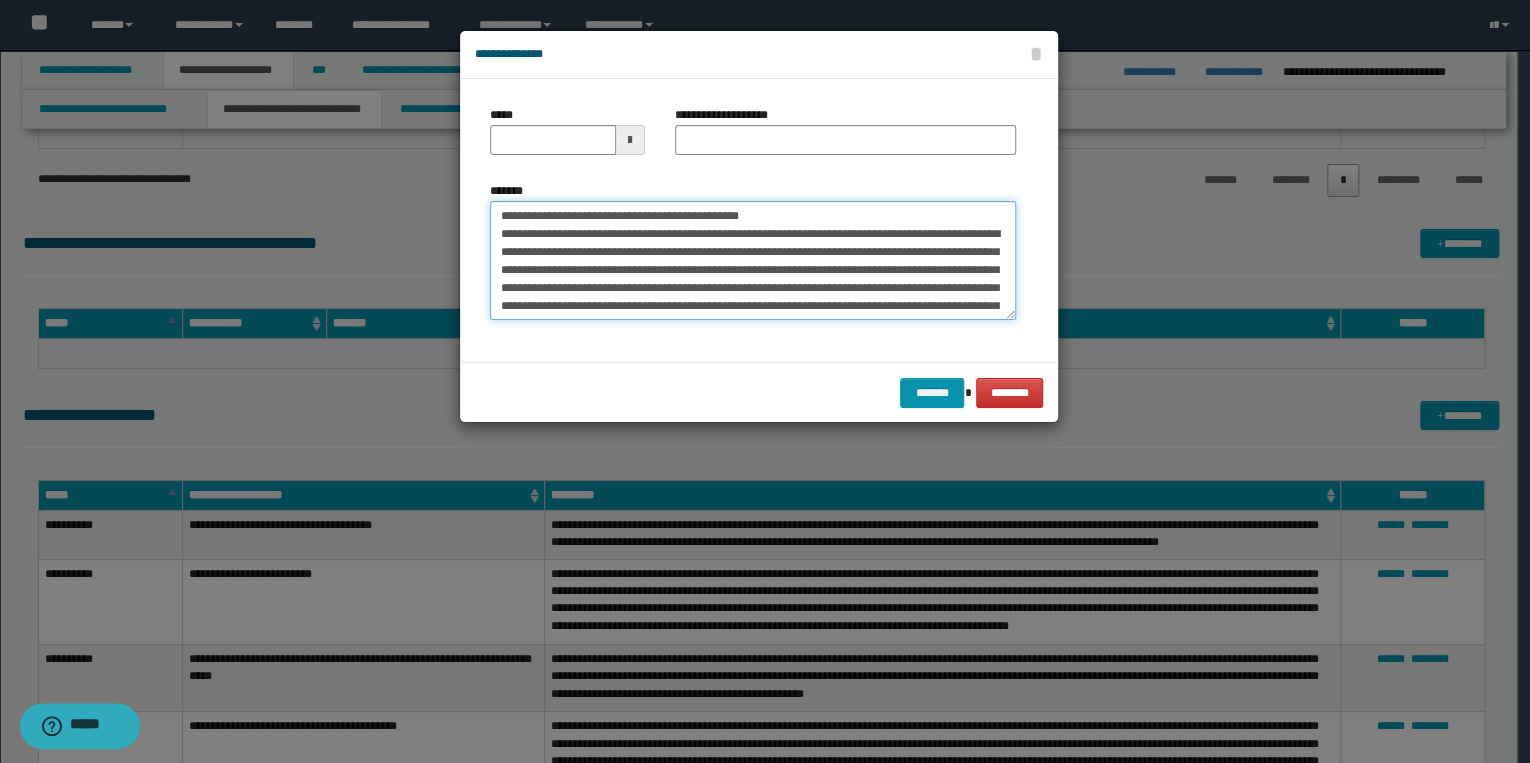 drag, startPoint x: 563, startPoint y: 218, endPoint x: 490, endPoint y: 221, distance: 73.061615 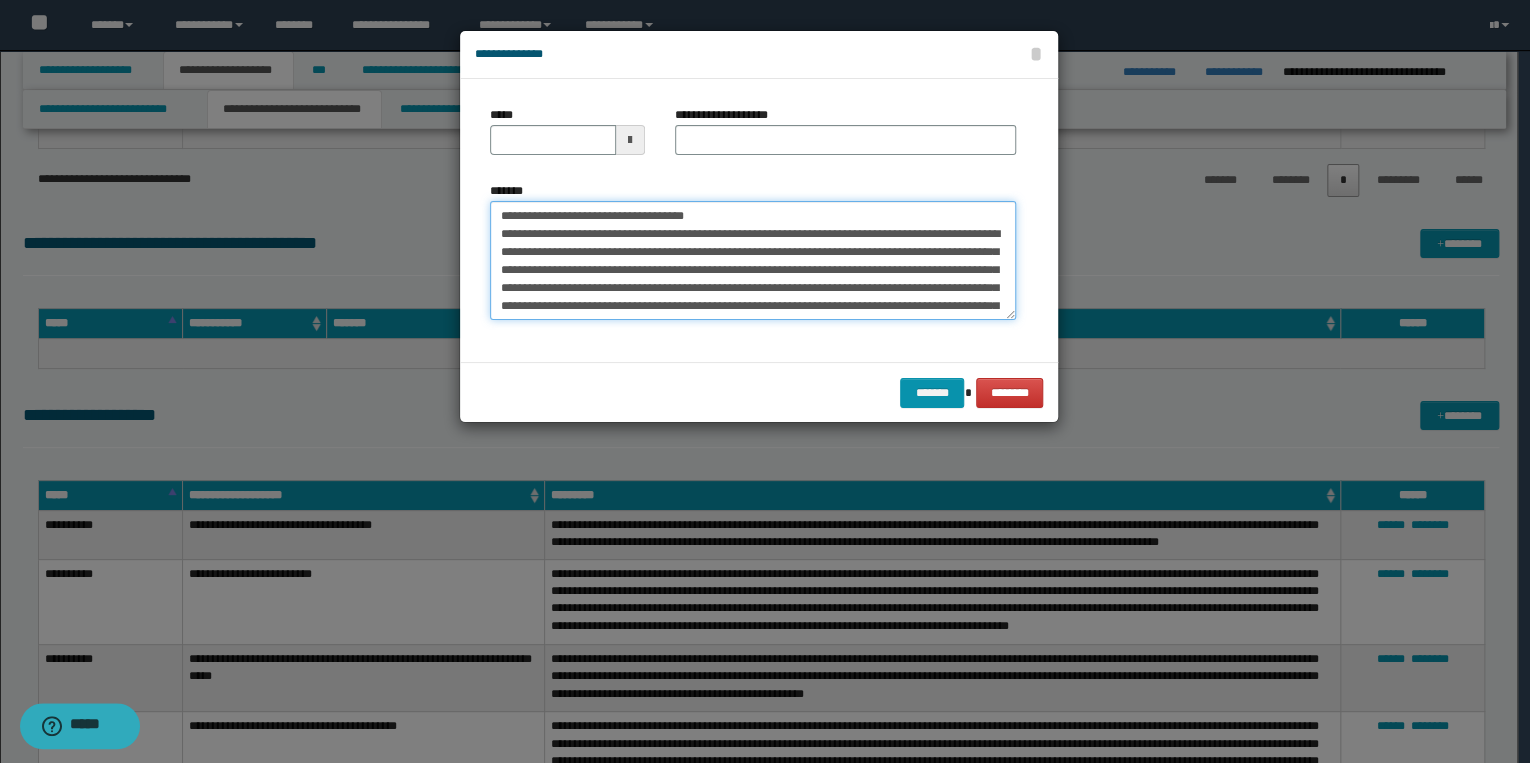 type 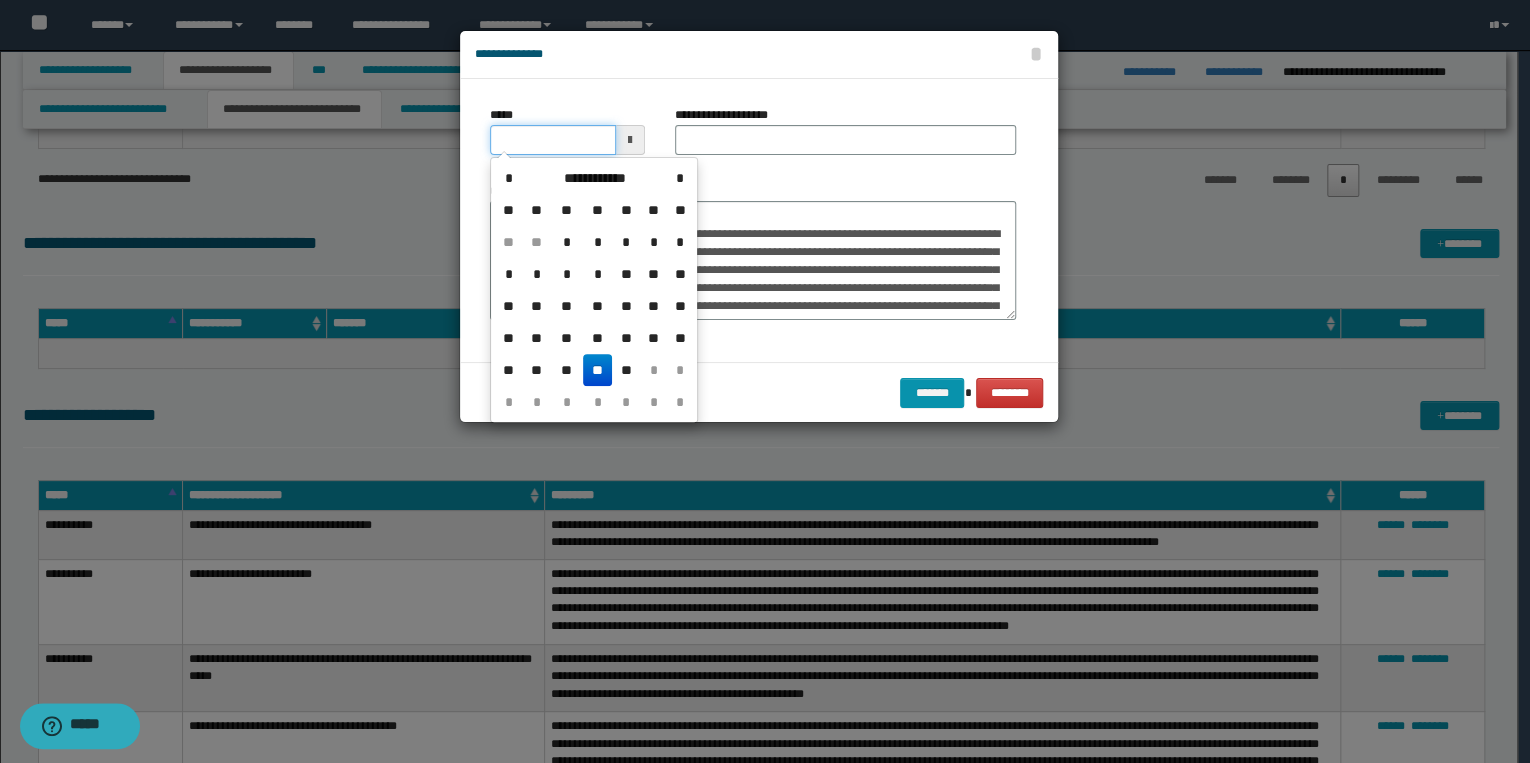 click on "*****" at bounding box center [553, 140] 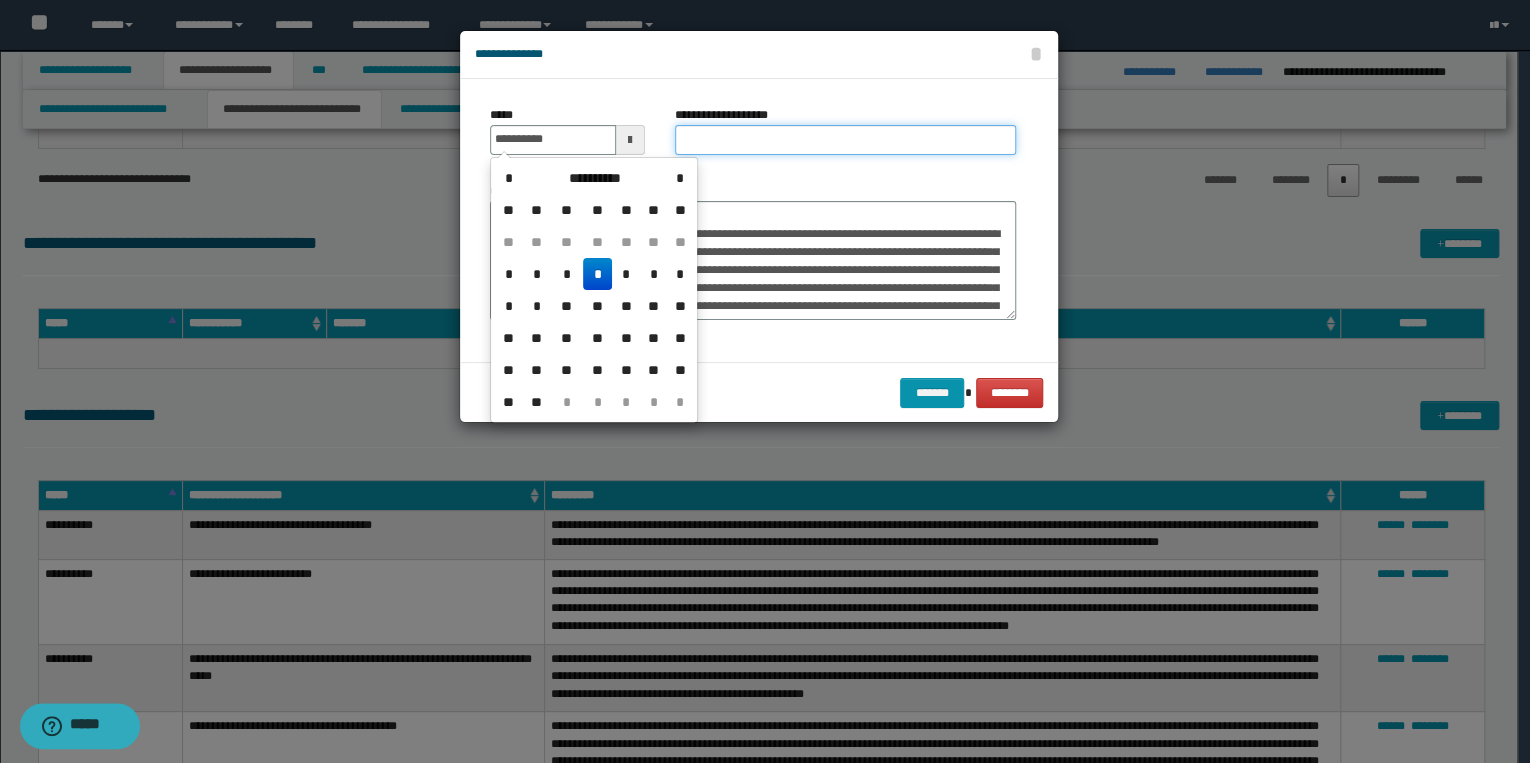 type on "**********" 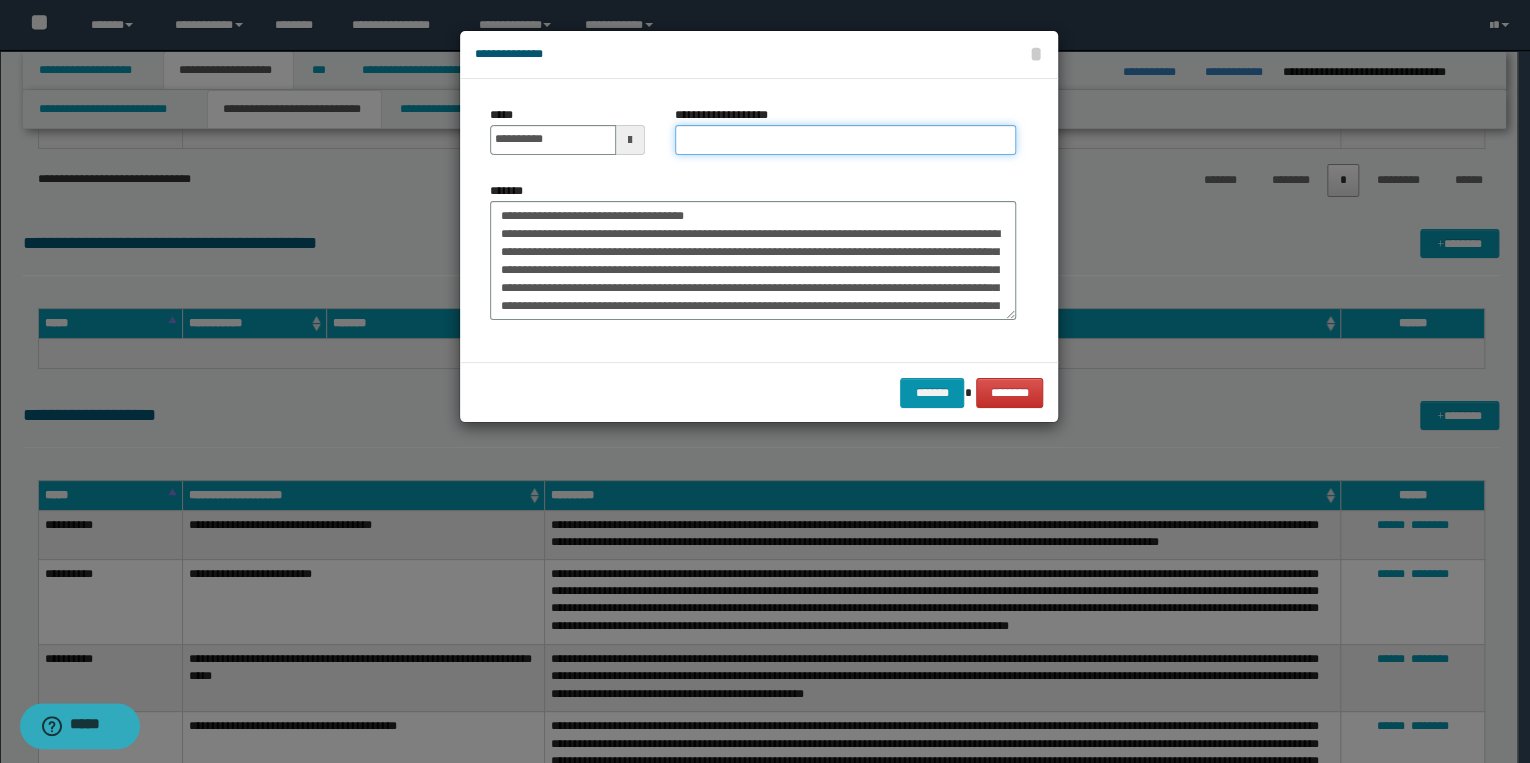 drag, startPoint x: 697, startPoint y: 140, endPoint x: 682, endPoint y: 151, distance: 18.601076 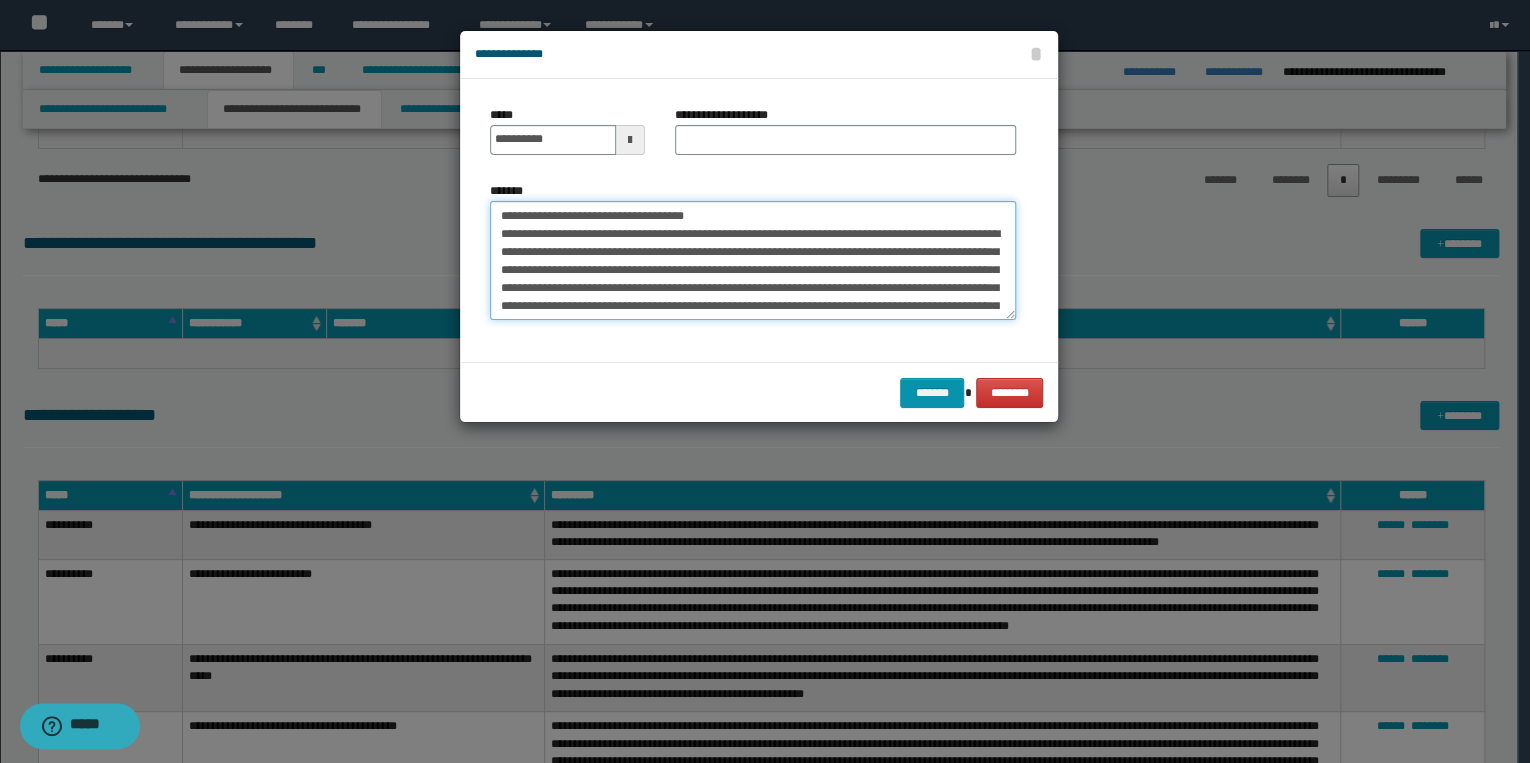 drag, startPoint x: 496, startPoint y: 210, endPoint x: 775, endPoint y: 210, distance: 279 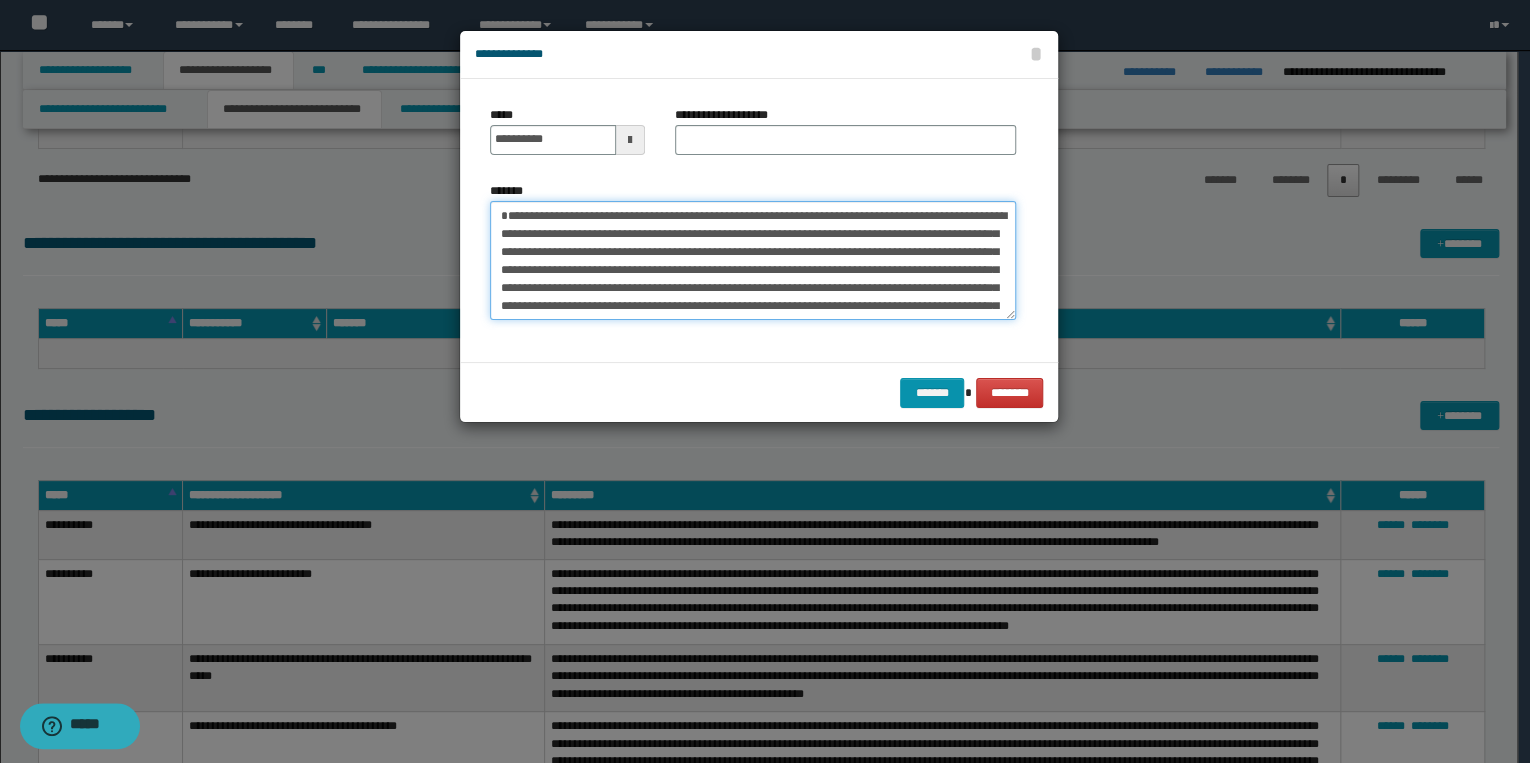 type on "**********" 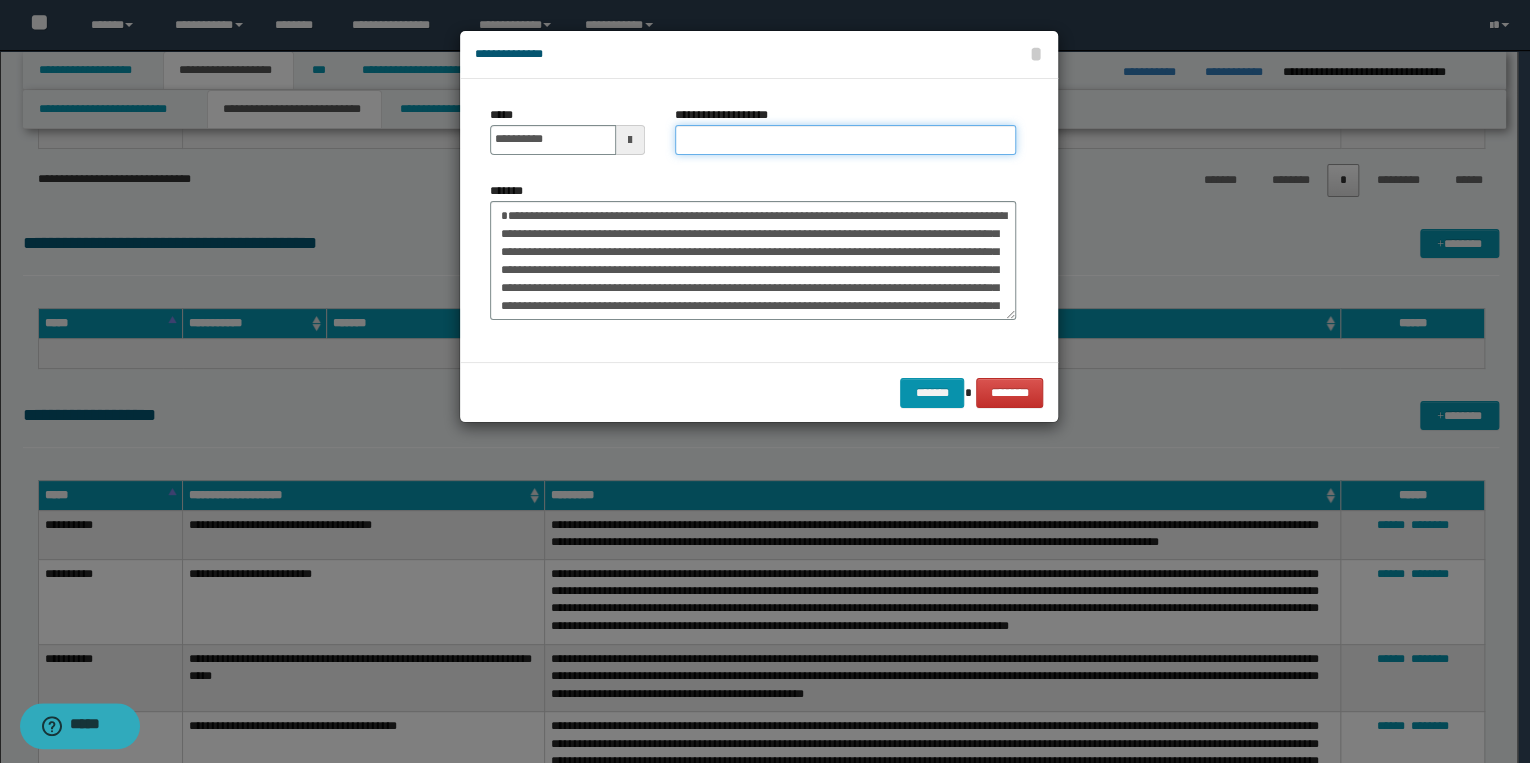 click on "**********" at bounding box center (845, 140) 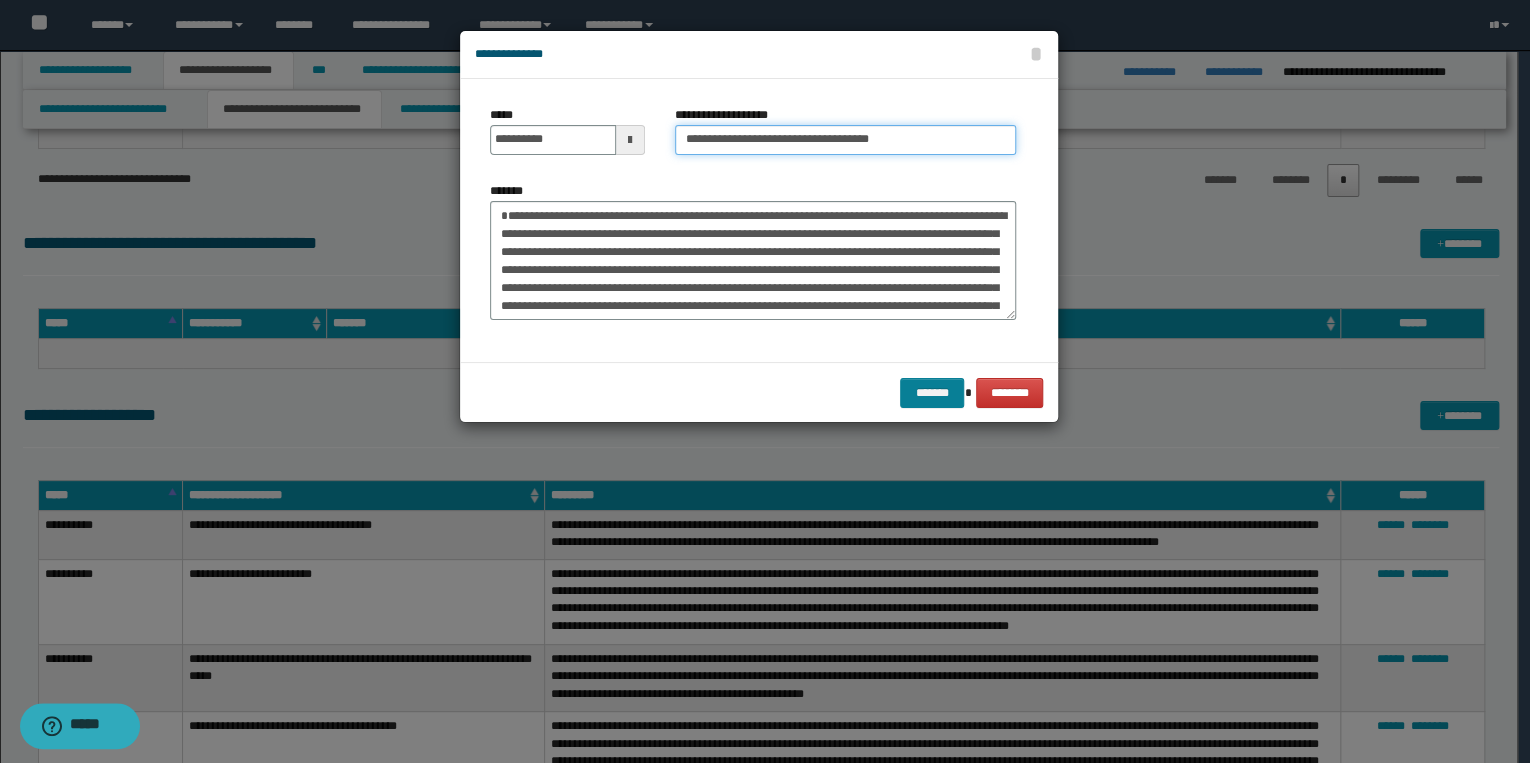 type on "**********" 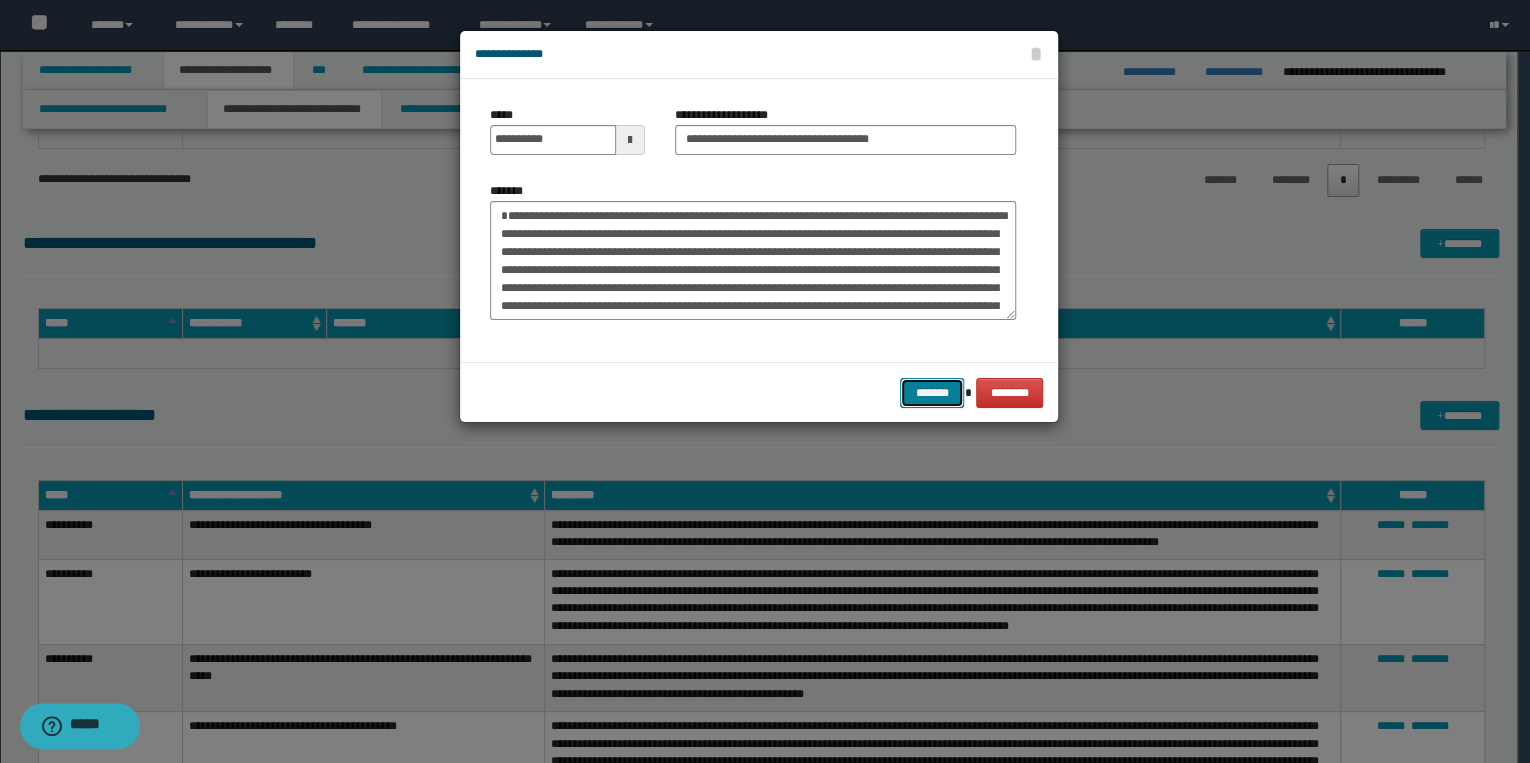 click on "*******" at bounding box center (932, 393) 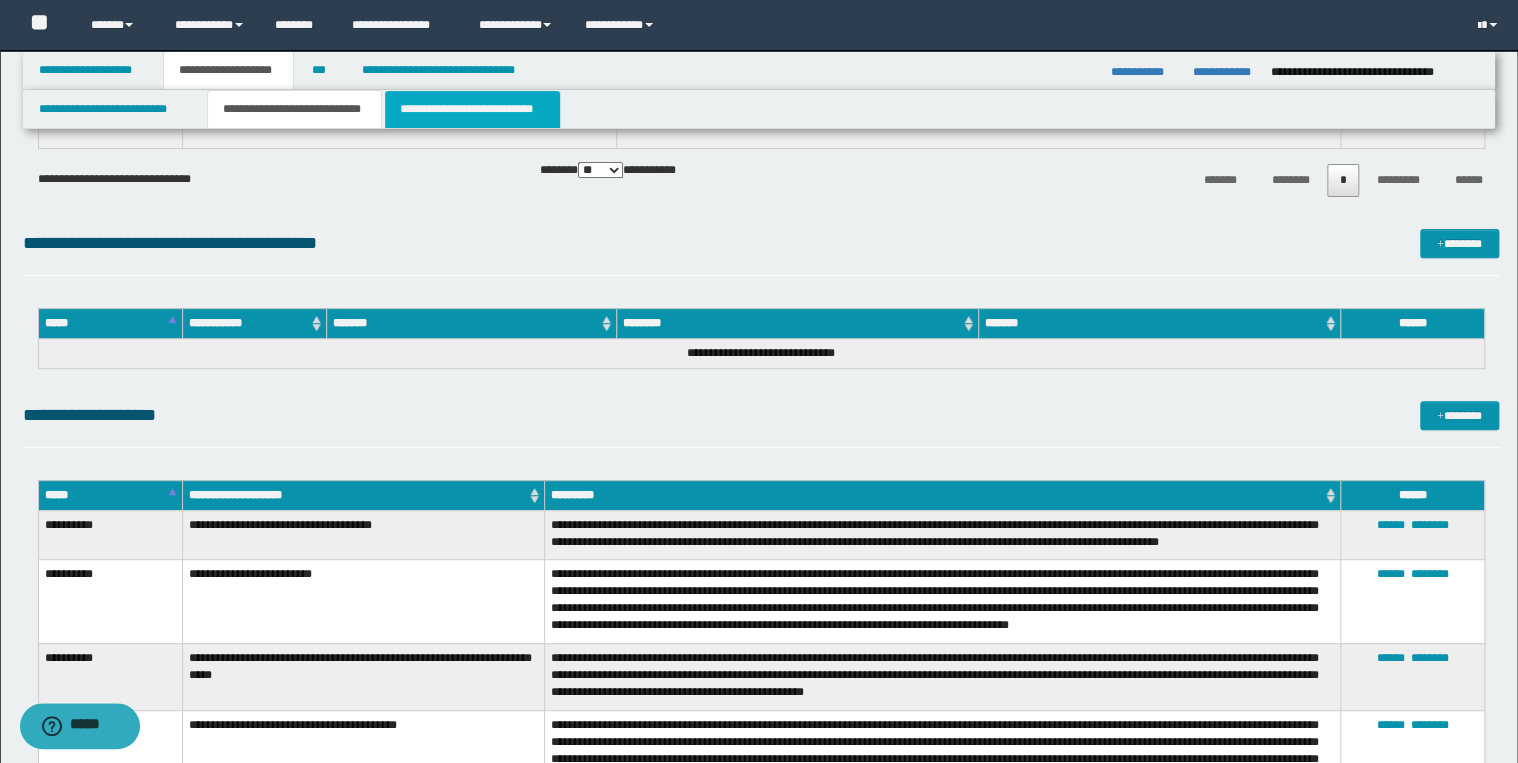 click on "**********" at bounding box center (472, 109) 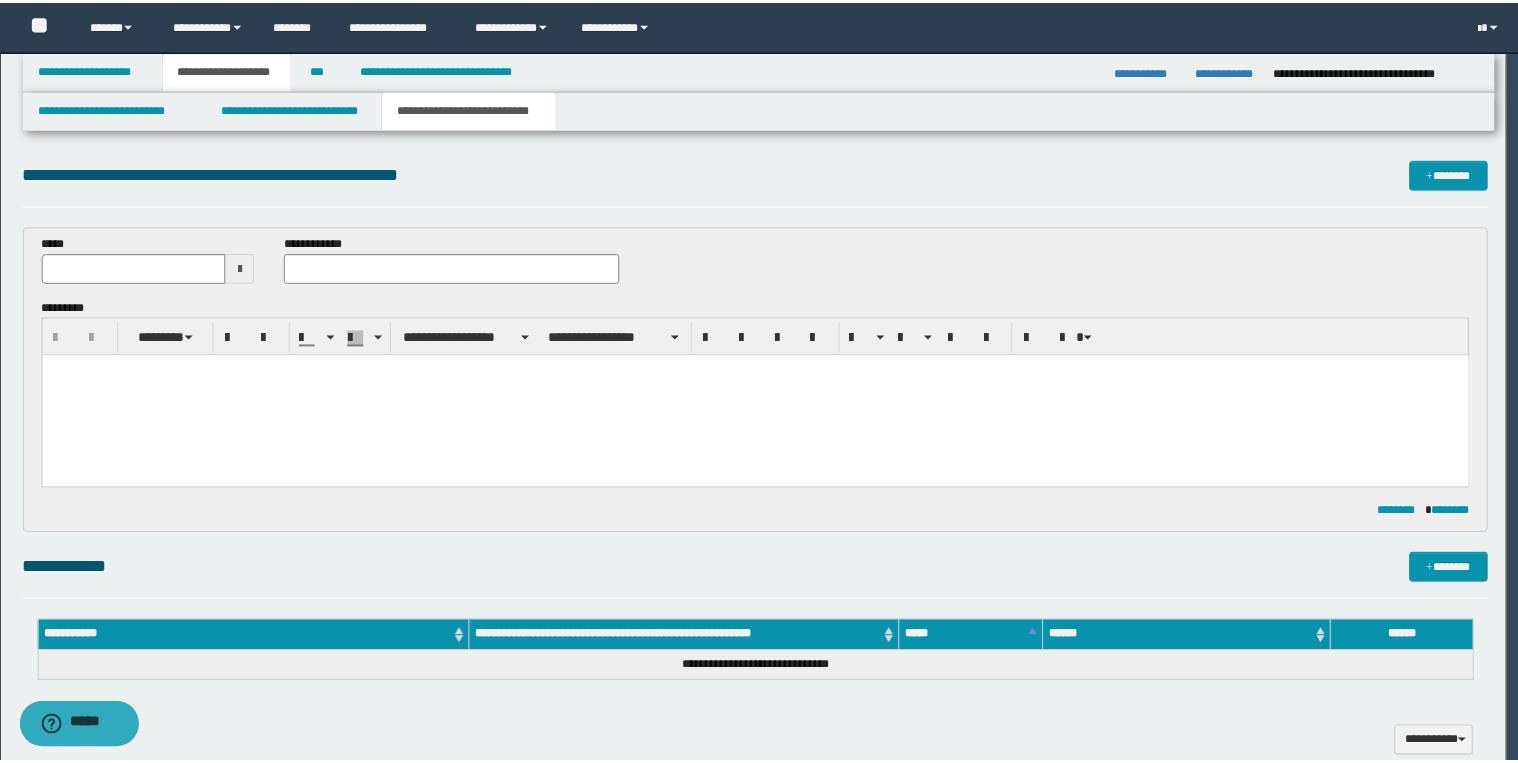 scroll, scrollTop: 0, scrollLeft: 0, axis: both 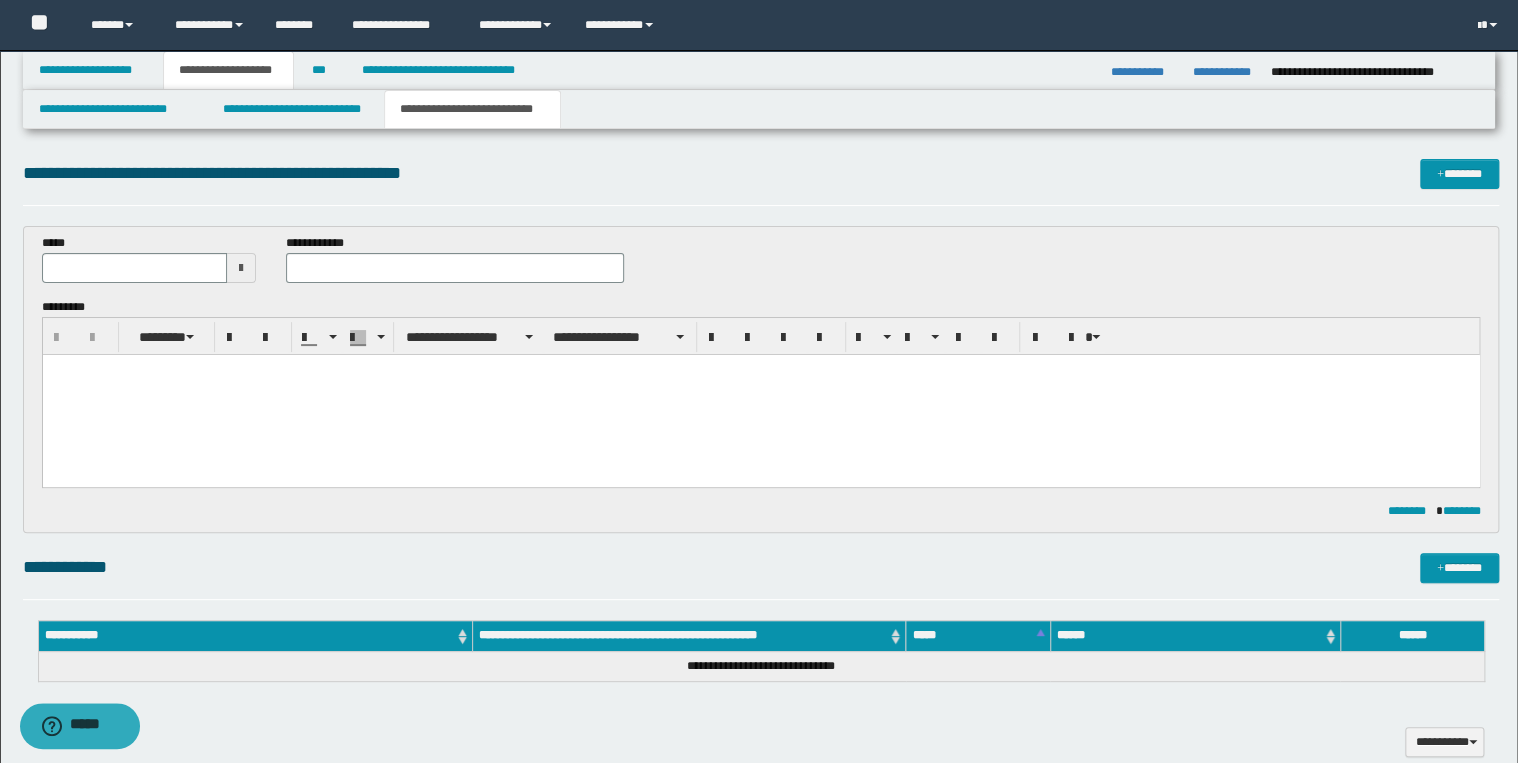 click at bounding box center (760, 395) 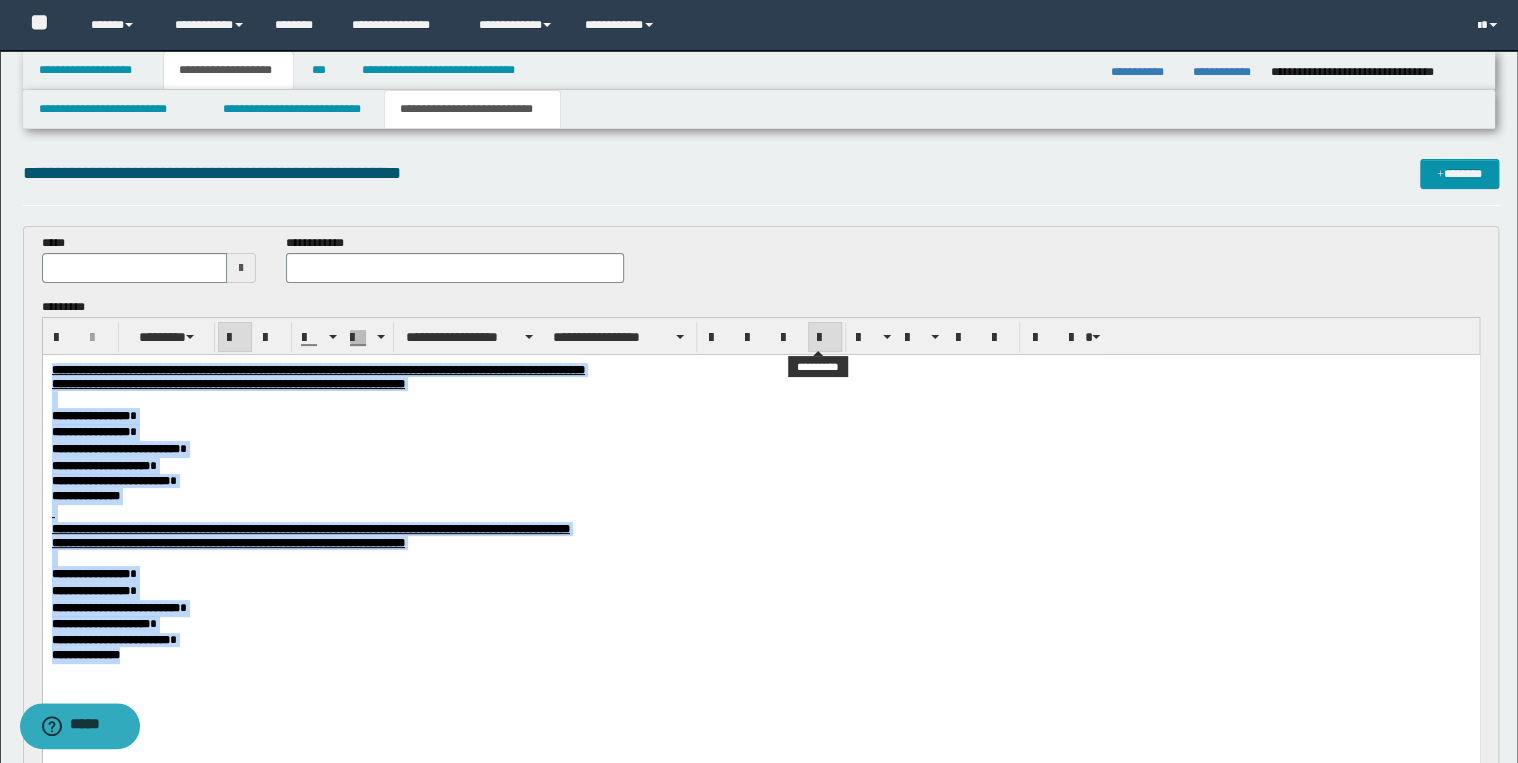 click at bounding box center [825, 338] 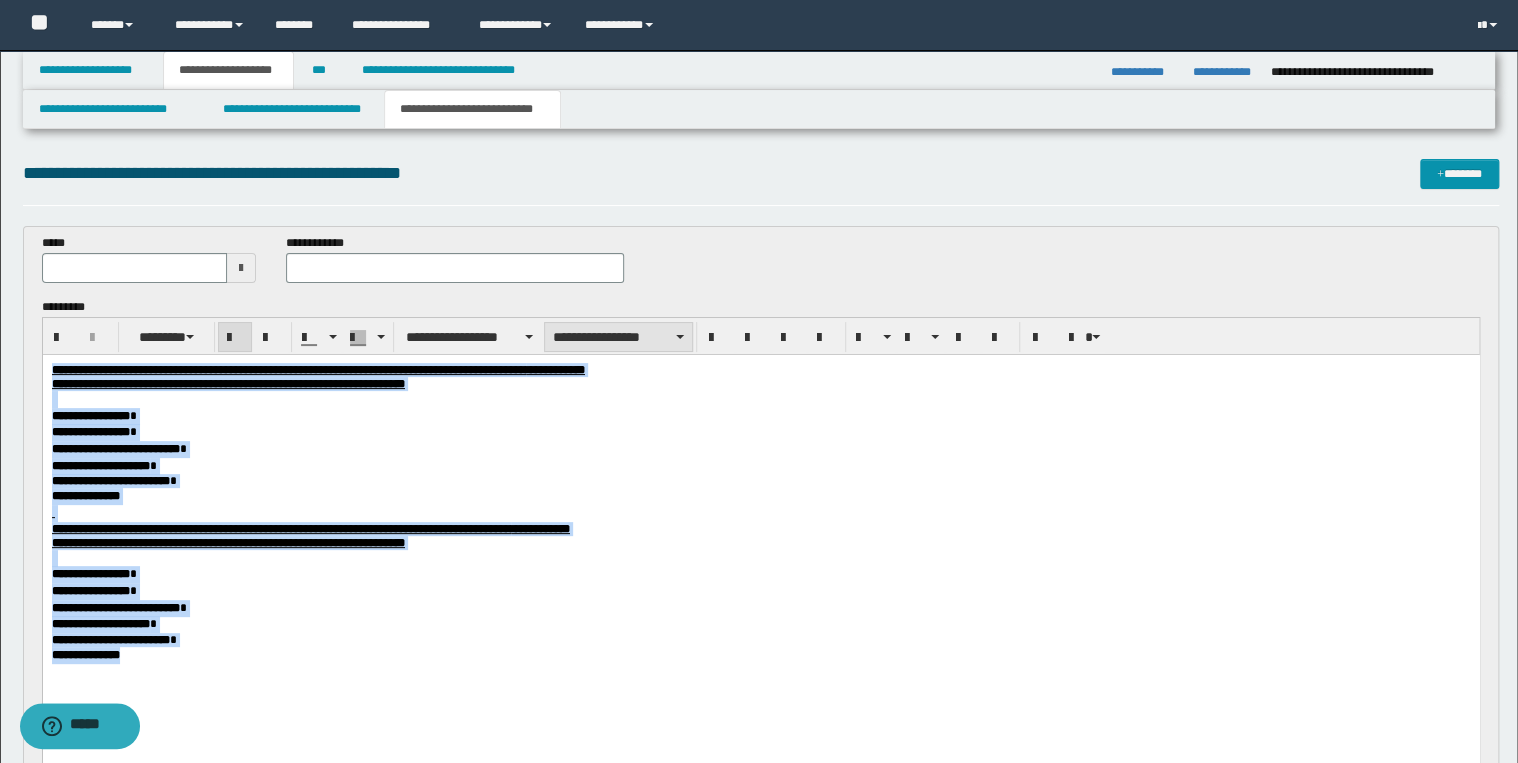 click on "**********" at bounding box center [618, 337] 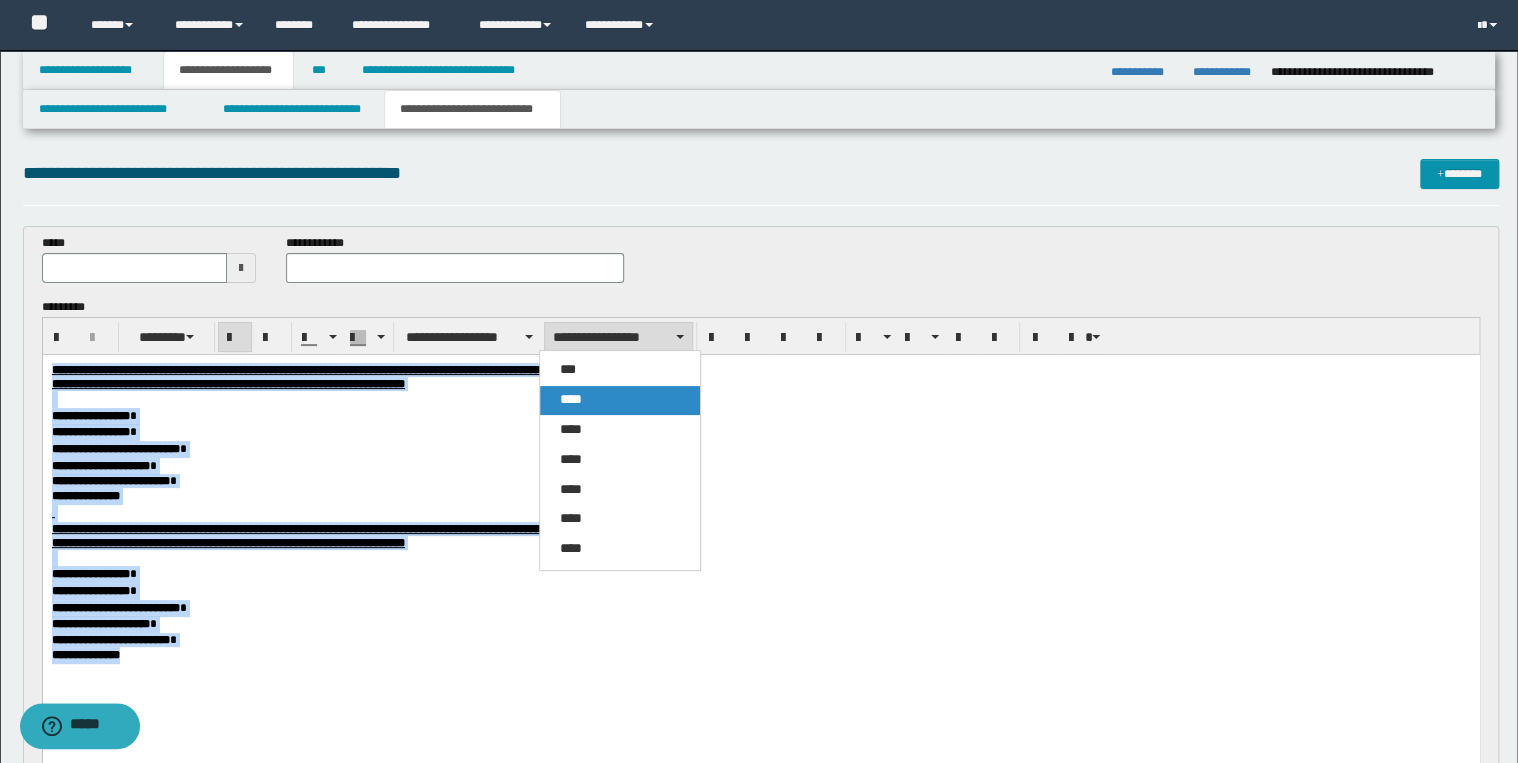 click on "****" at bounding box center (620, 400) 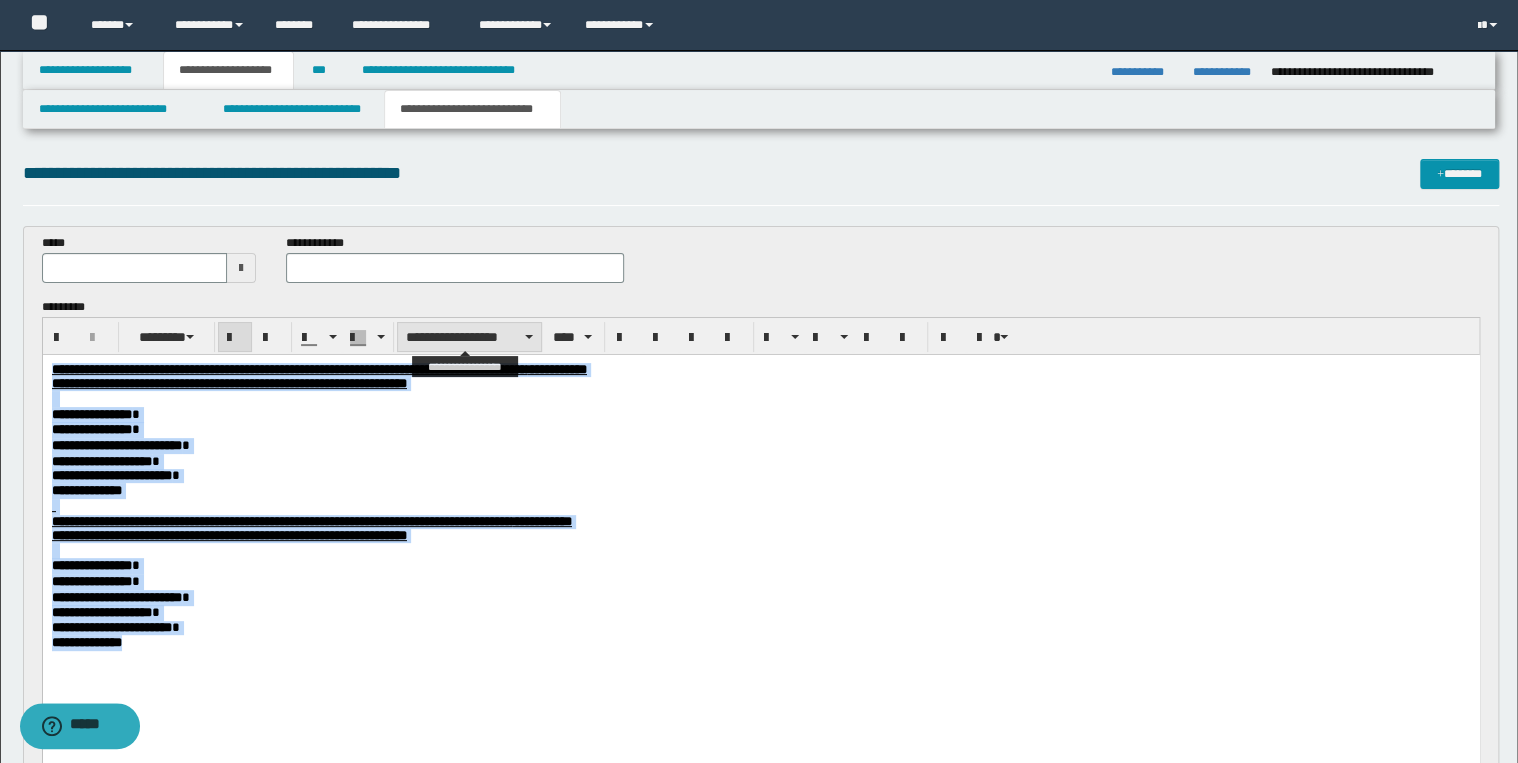 click on "**********" at bounding box center (469, 337) 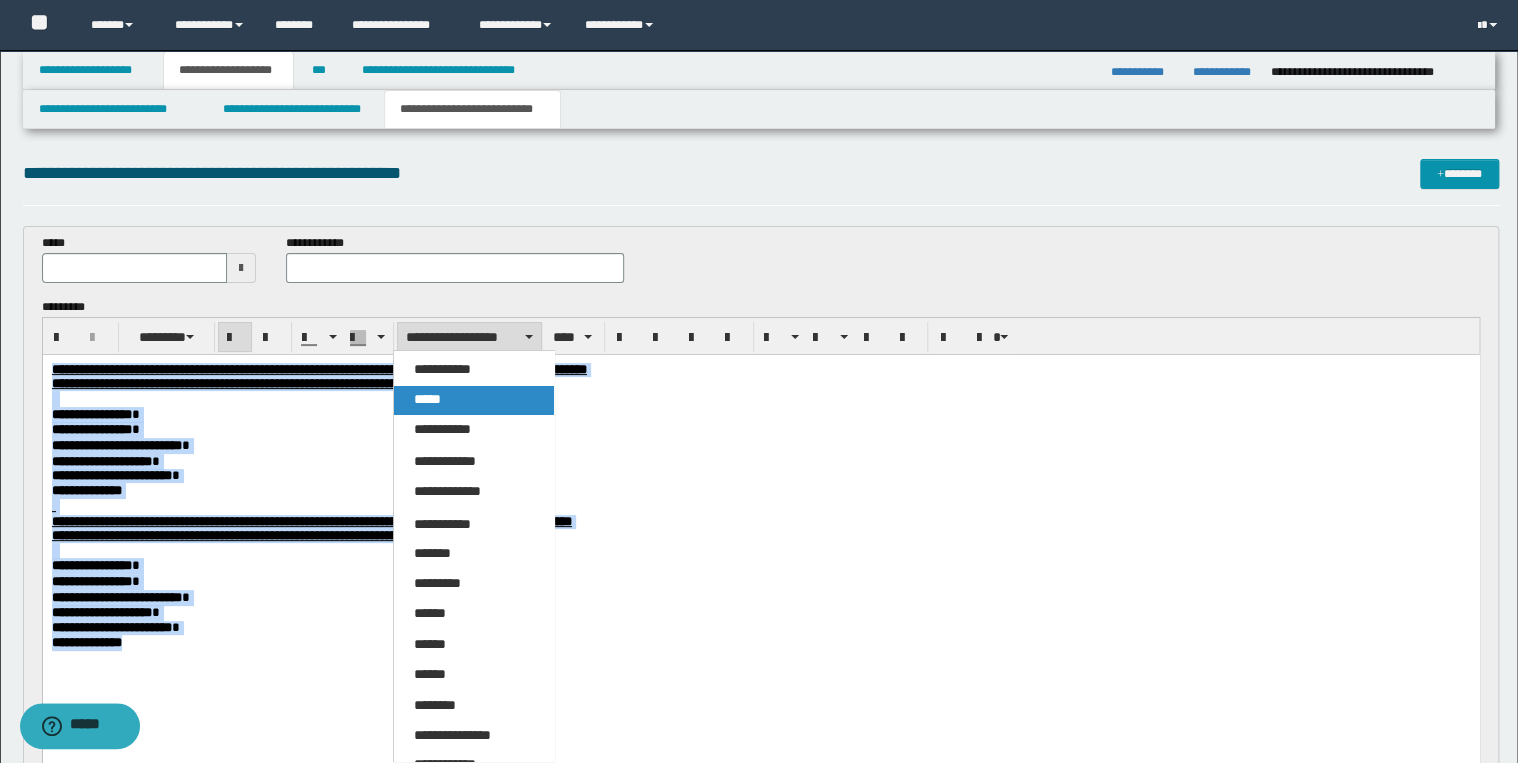 click on "*****" at bounding box center [474, 400] 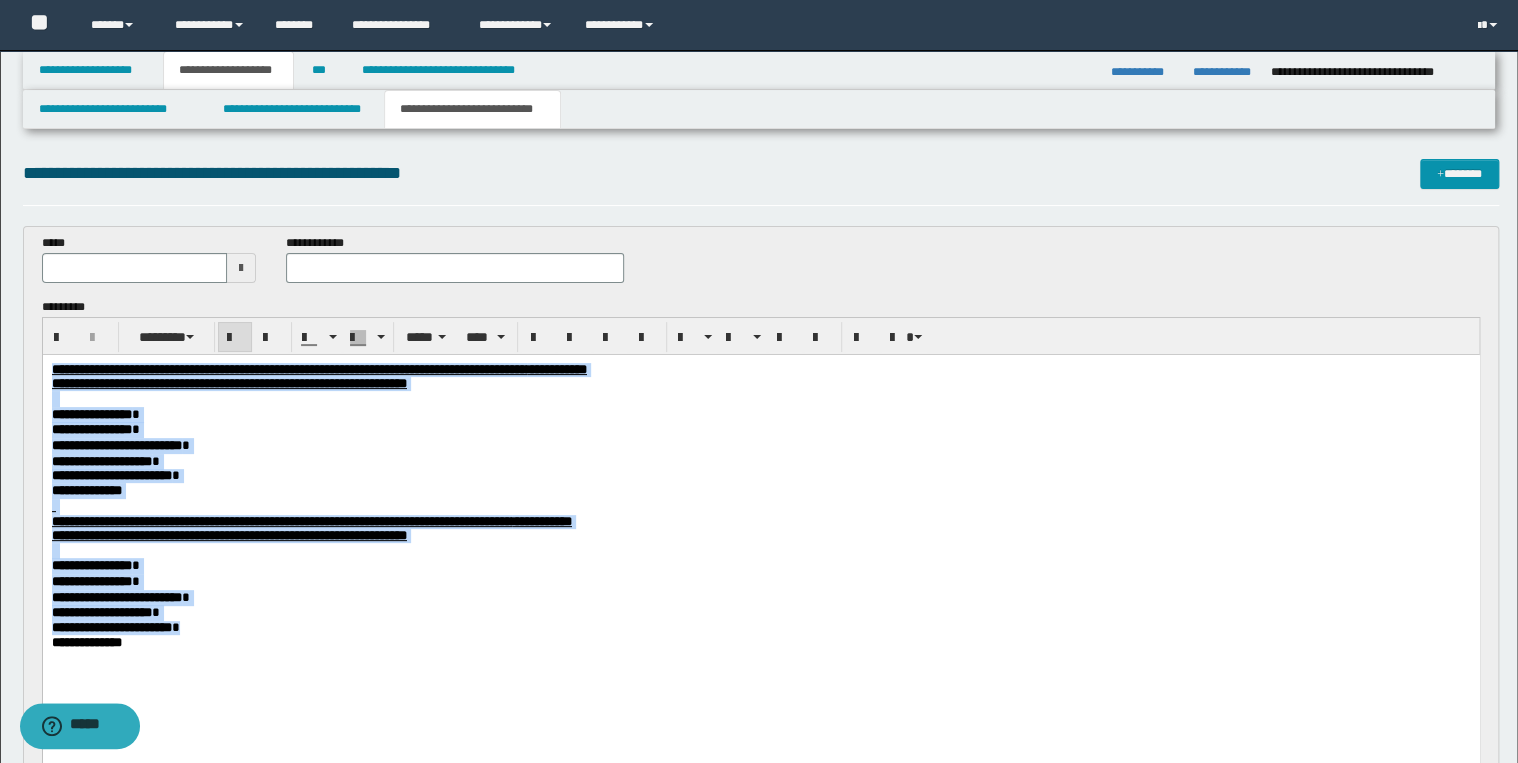 click on "**********" at bounding box center [760, 462] 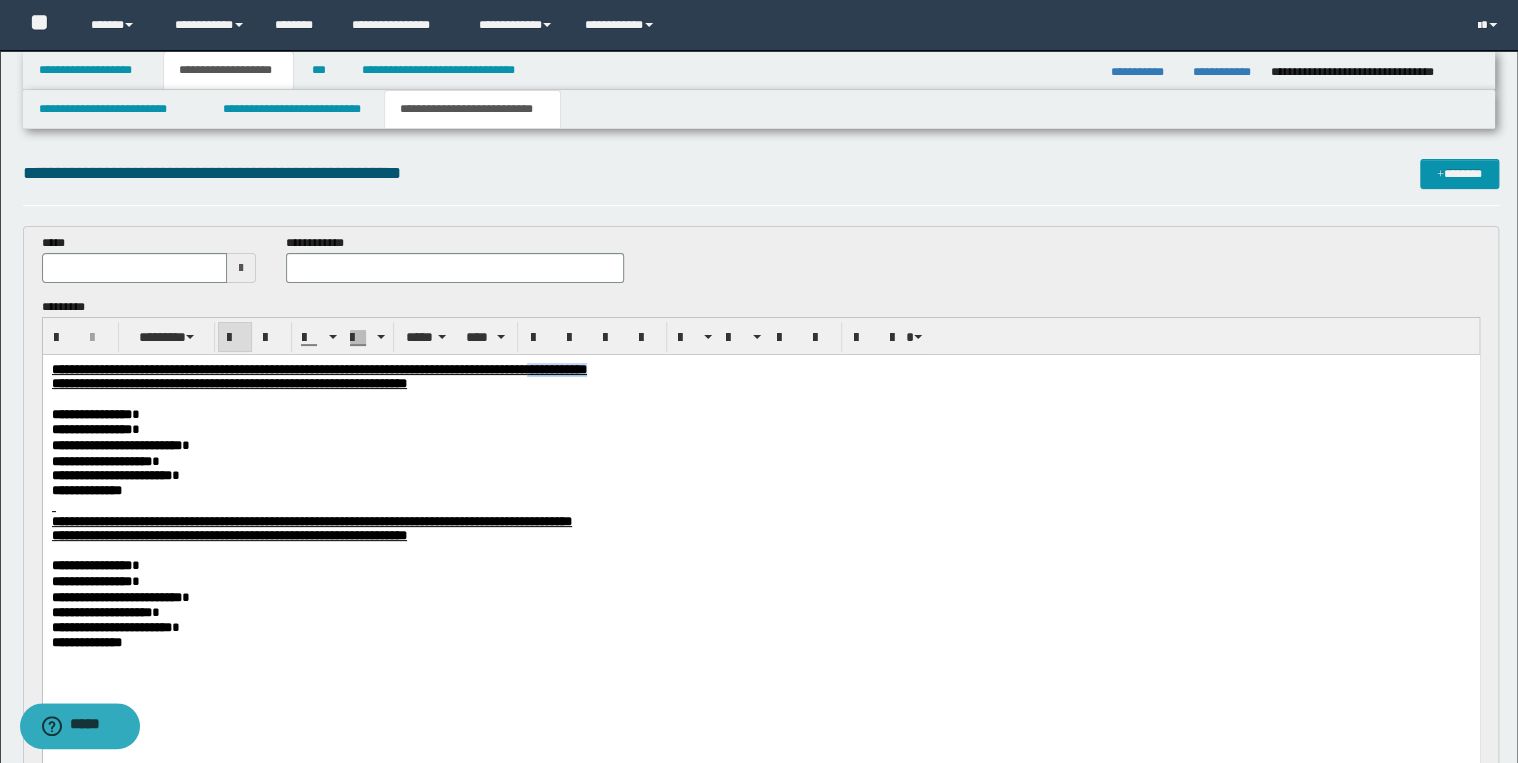 drag, startPoint x: 758, startPoint y: 370, endPoint x: 843, endPoint y: 372, distance: 85.02353 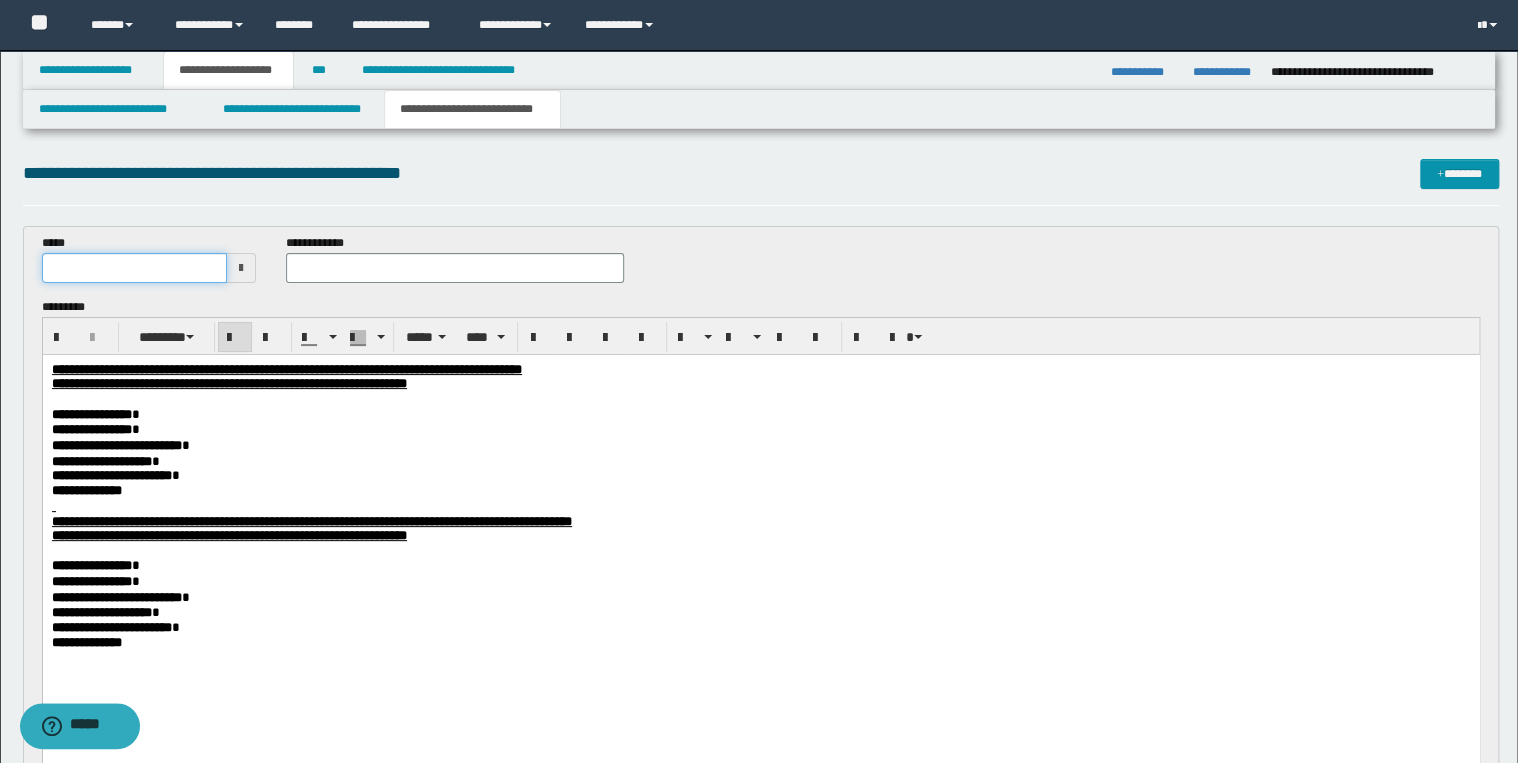 click at bounding box center [135, 268] 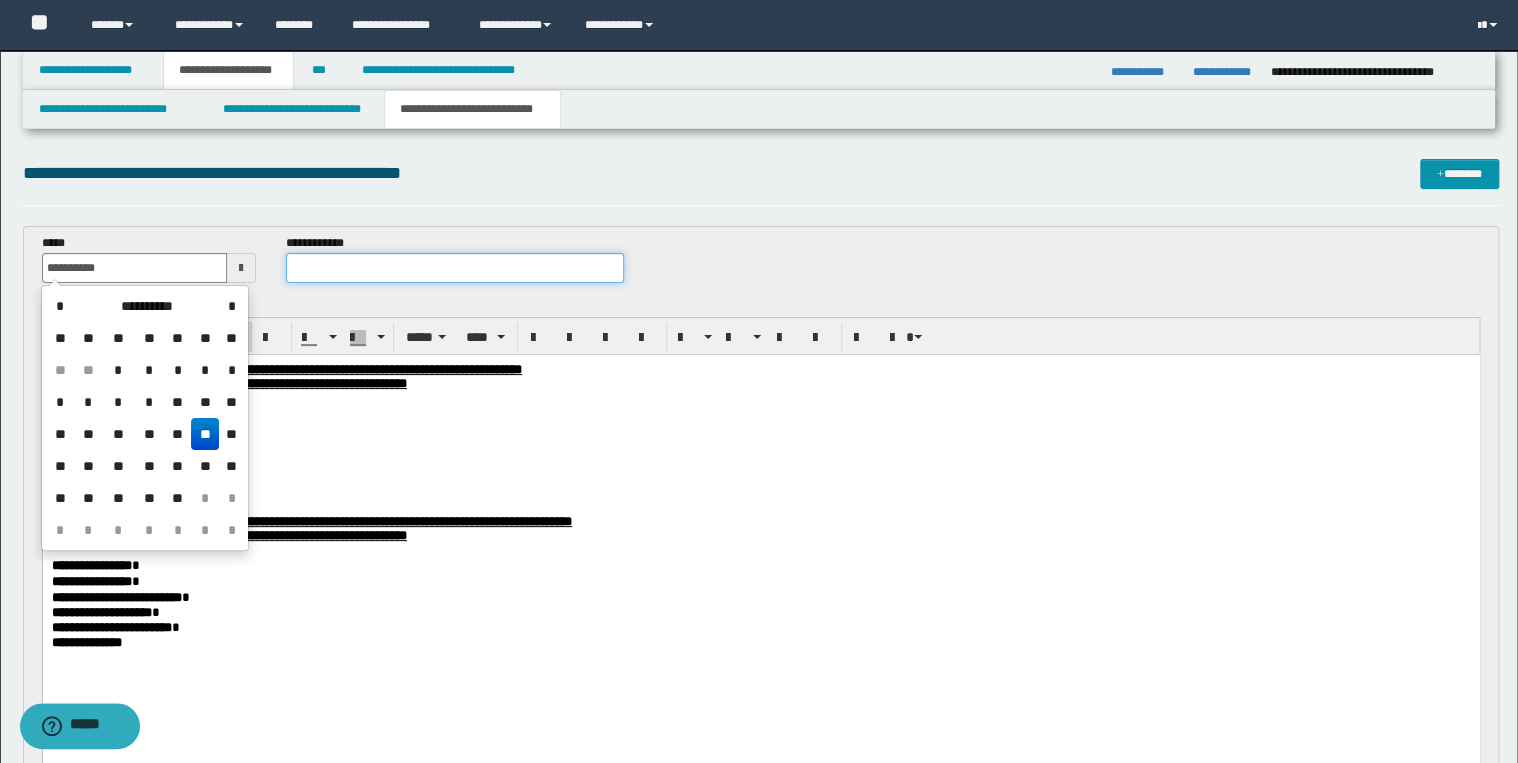 type on "**********" 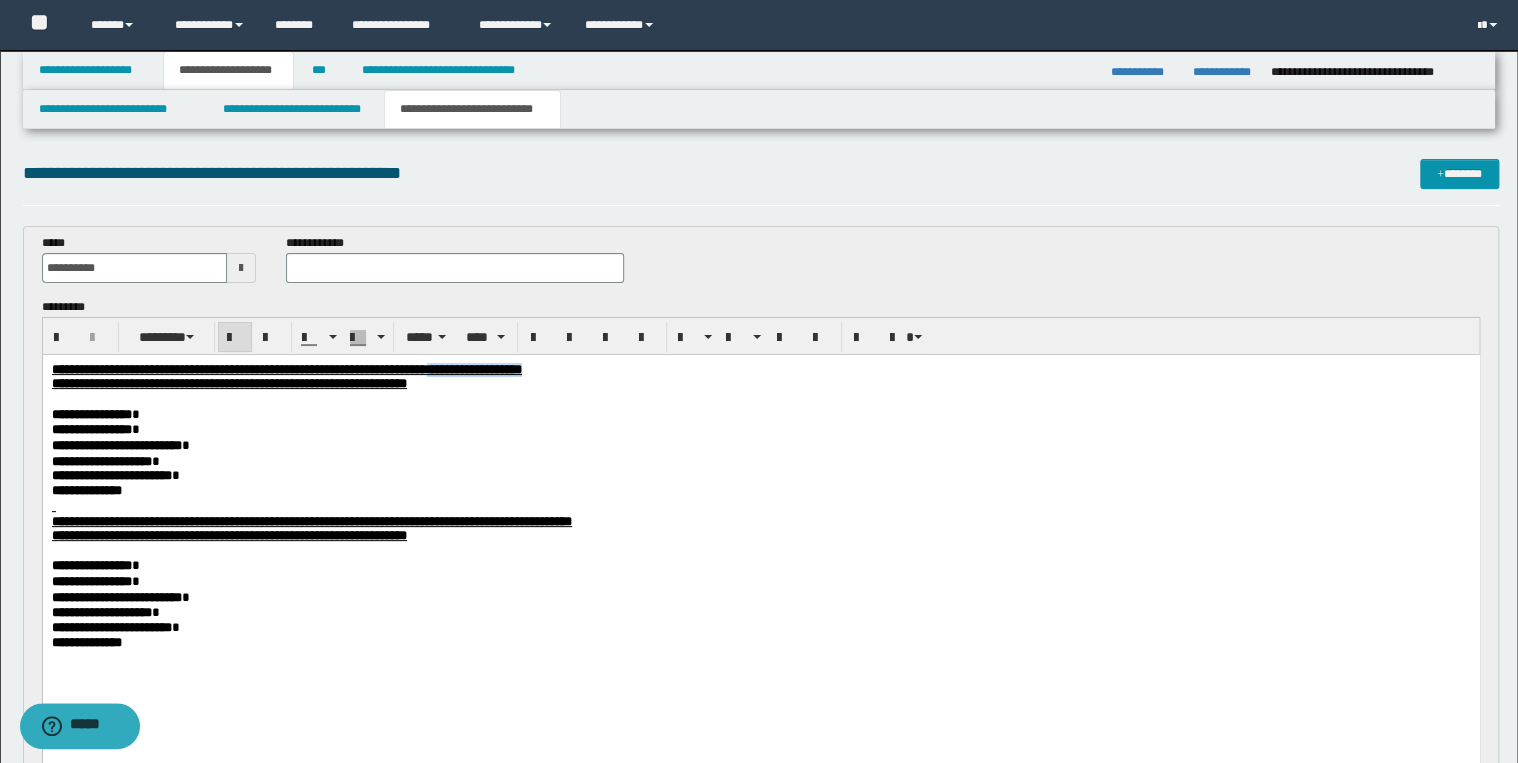 drag, startPoint x: 624, startPoint y: 370, endPoint x: 776, endPoint y: 375, distance: 152.08221 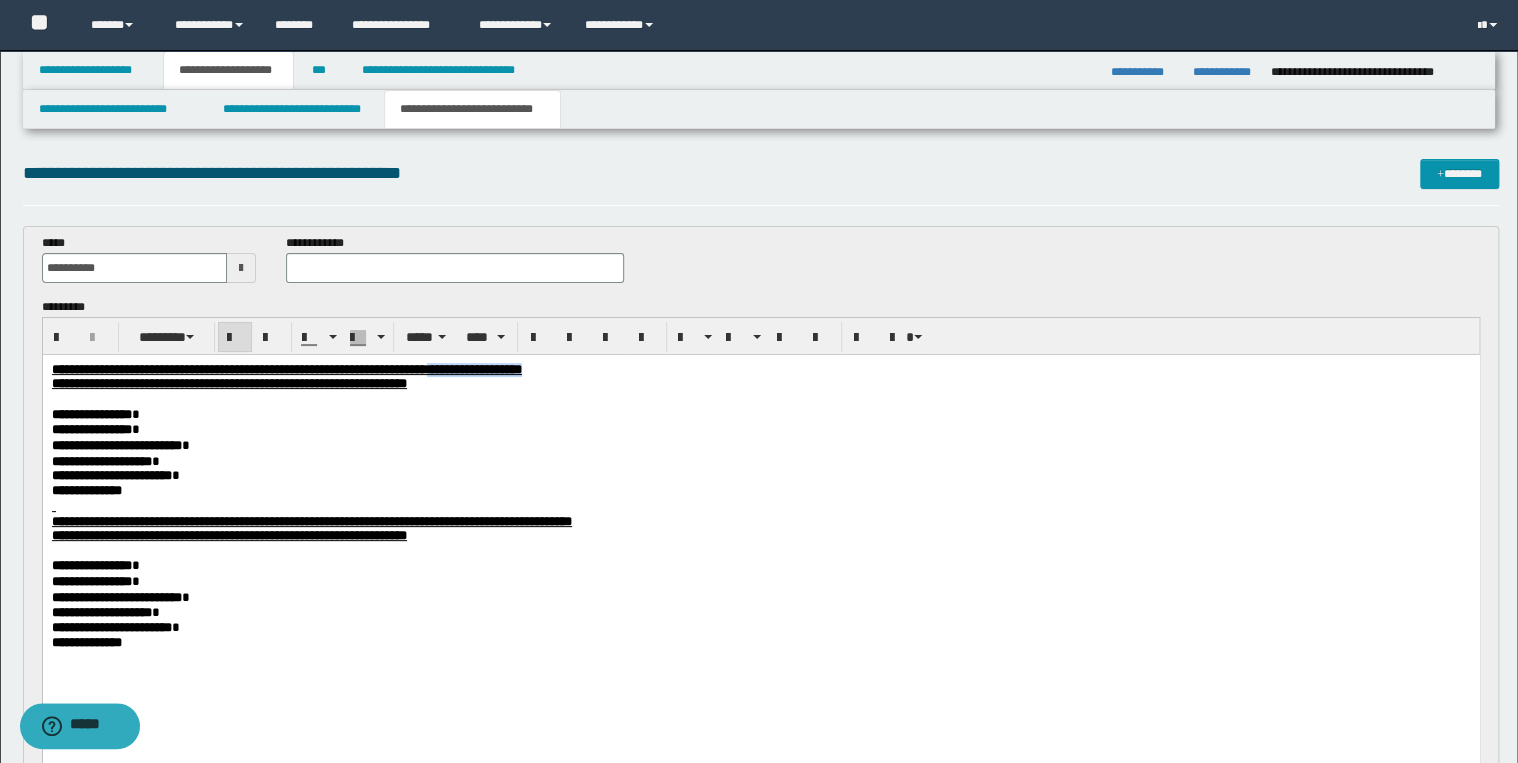 click on "**********" at bounding box center [760, 370] 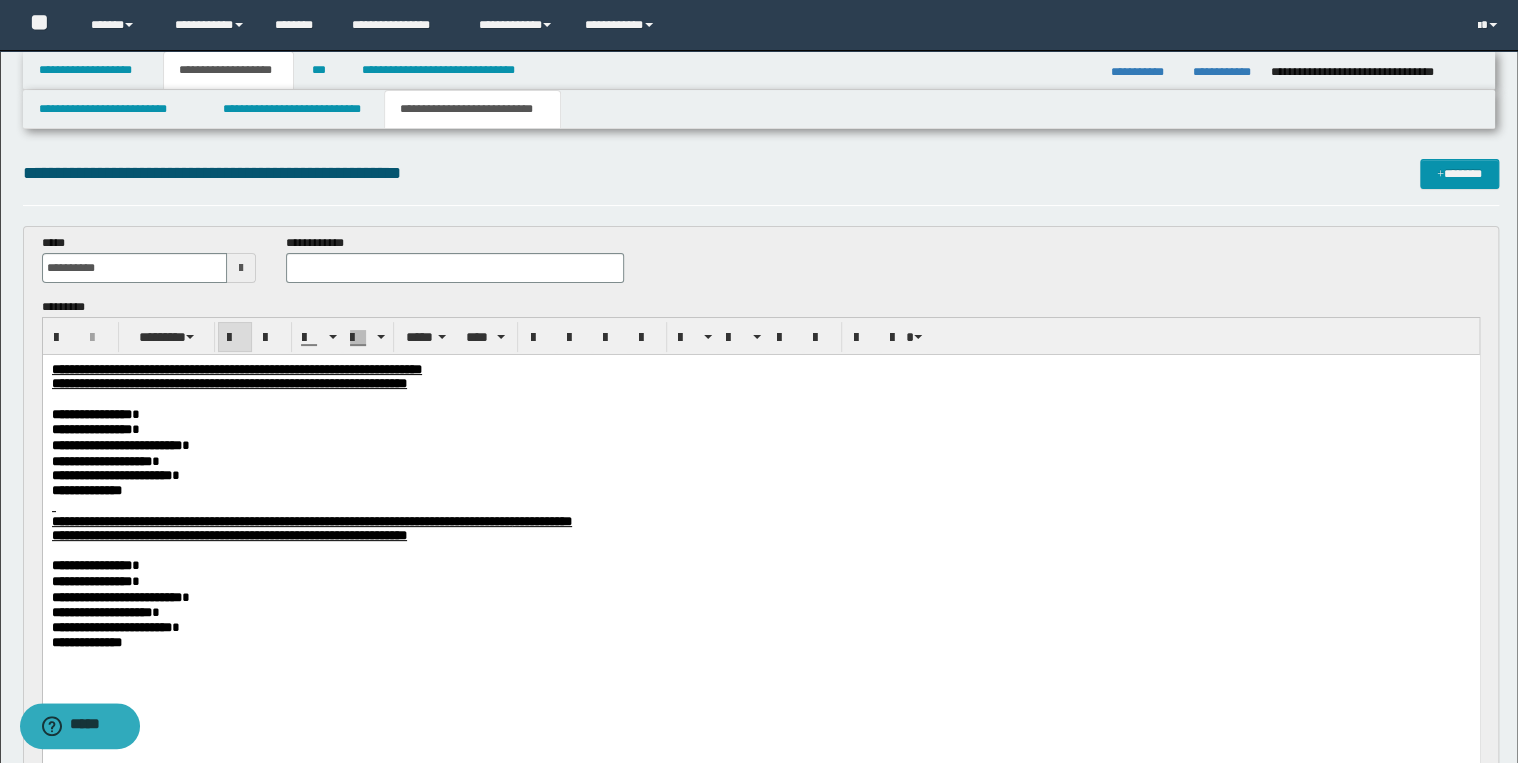 click at bounding box center (454, 268) 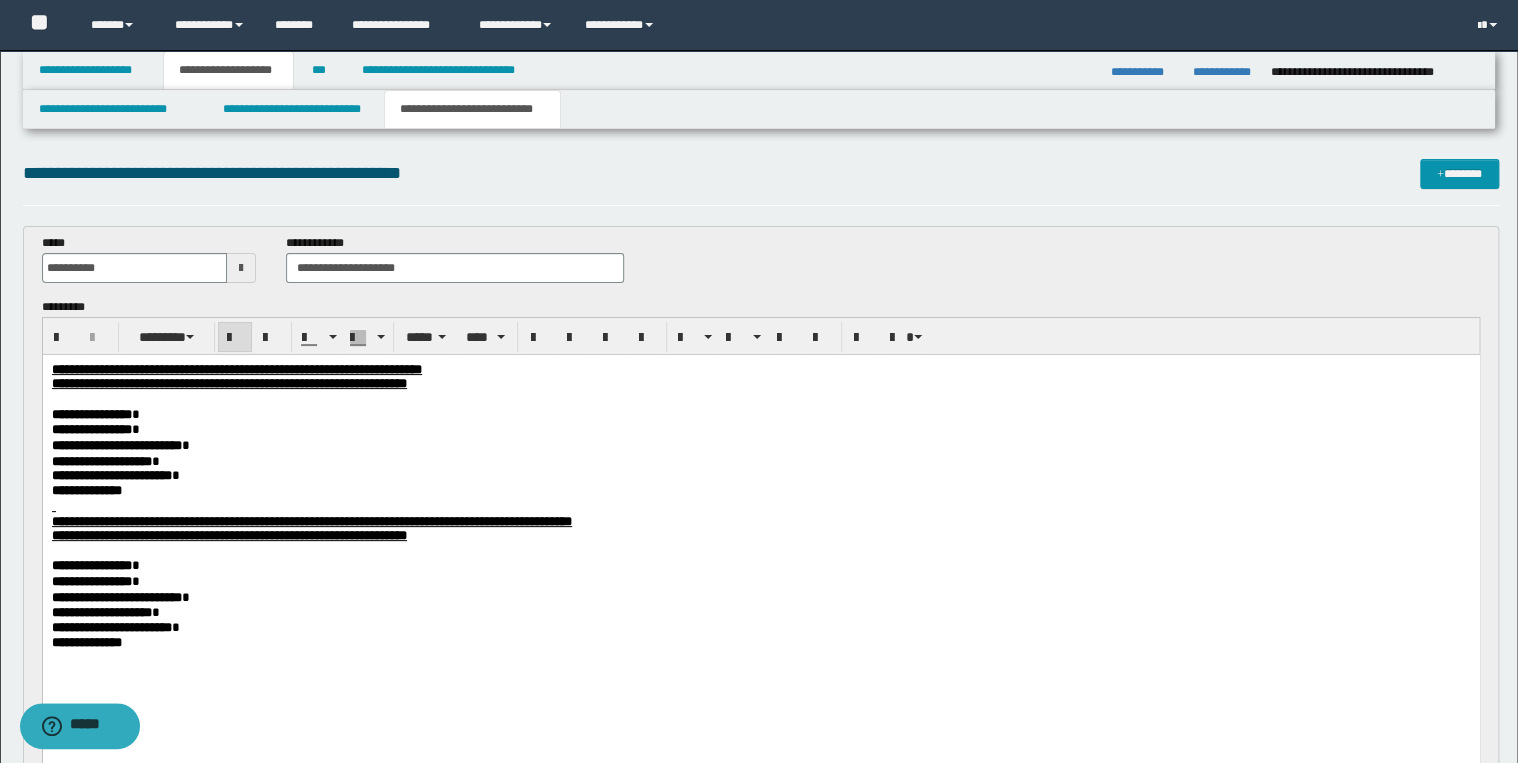 type on "**********" 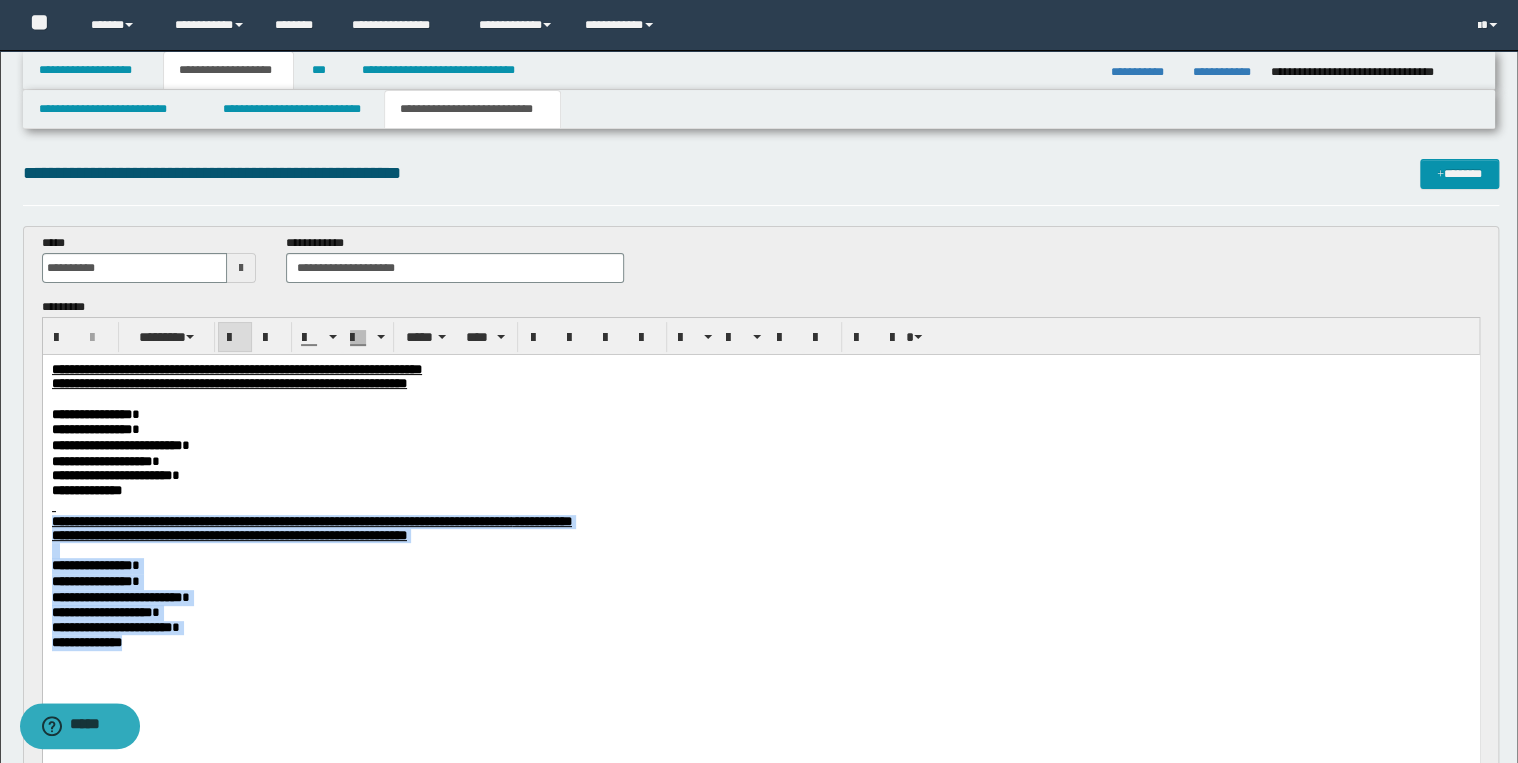 drag, startPoint x: 80, startPoint y: 549, endPoint x: 210, endPoint y: 674, distance: 180.3469 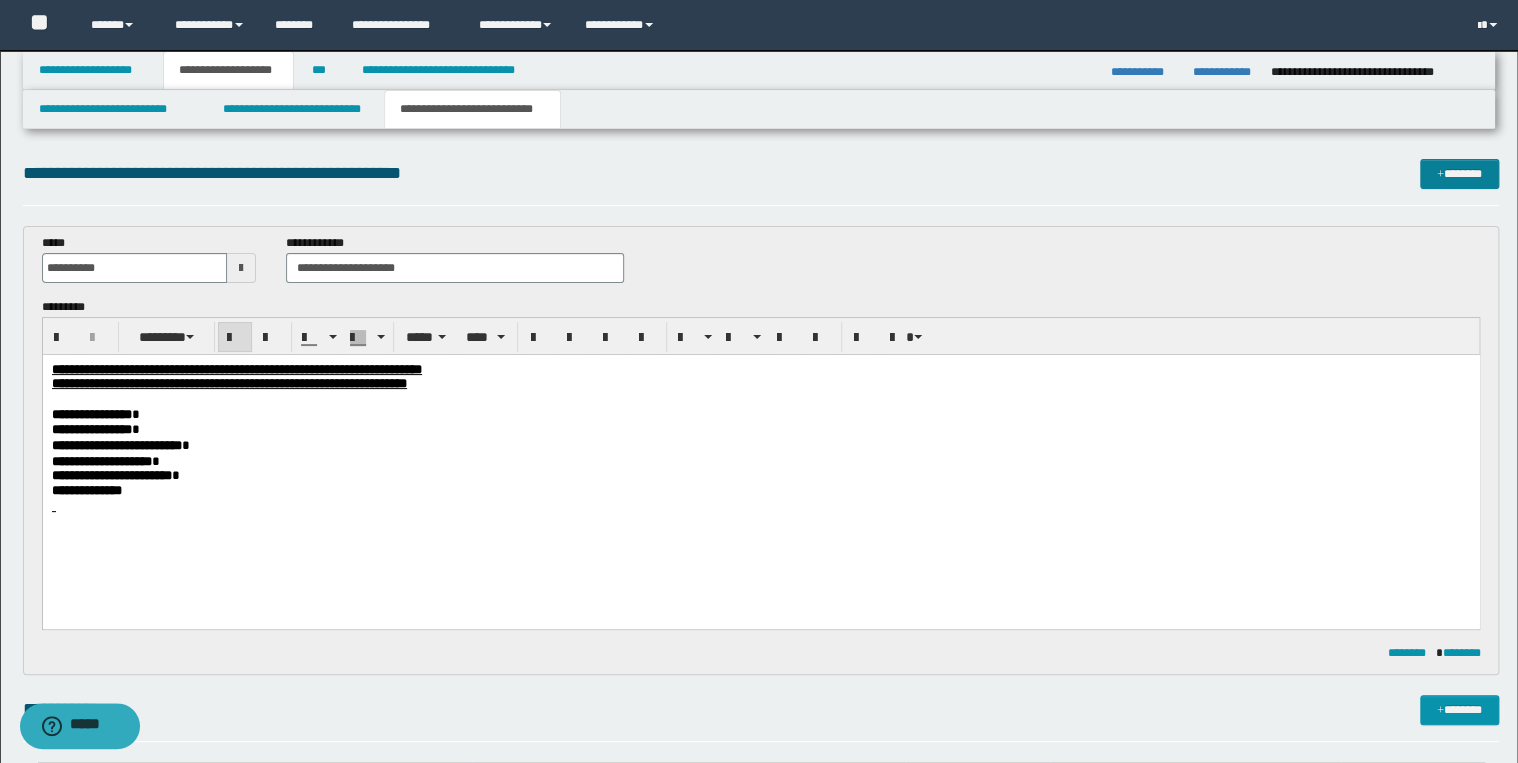 click at bounding box center [1440, 175] 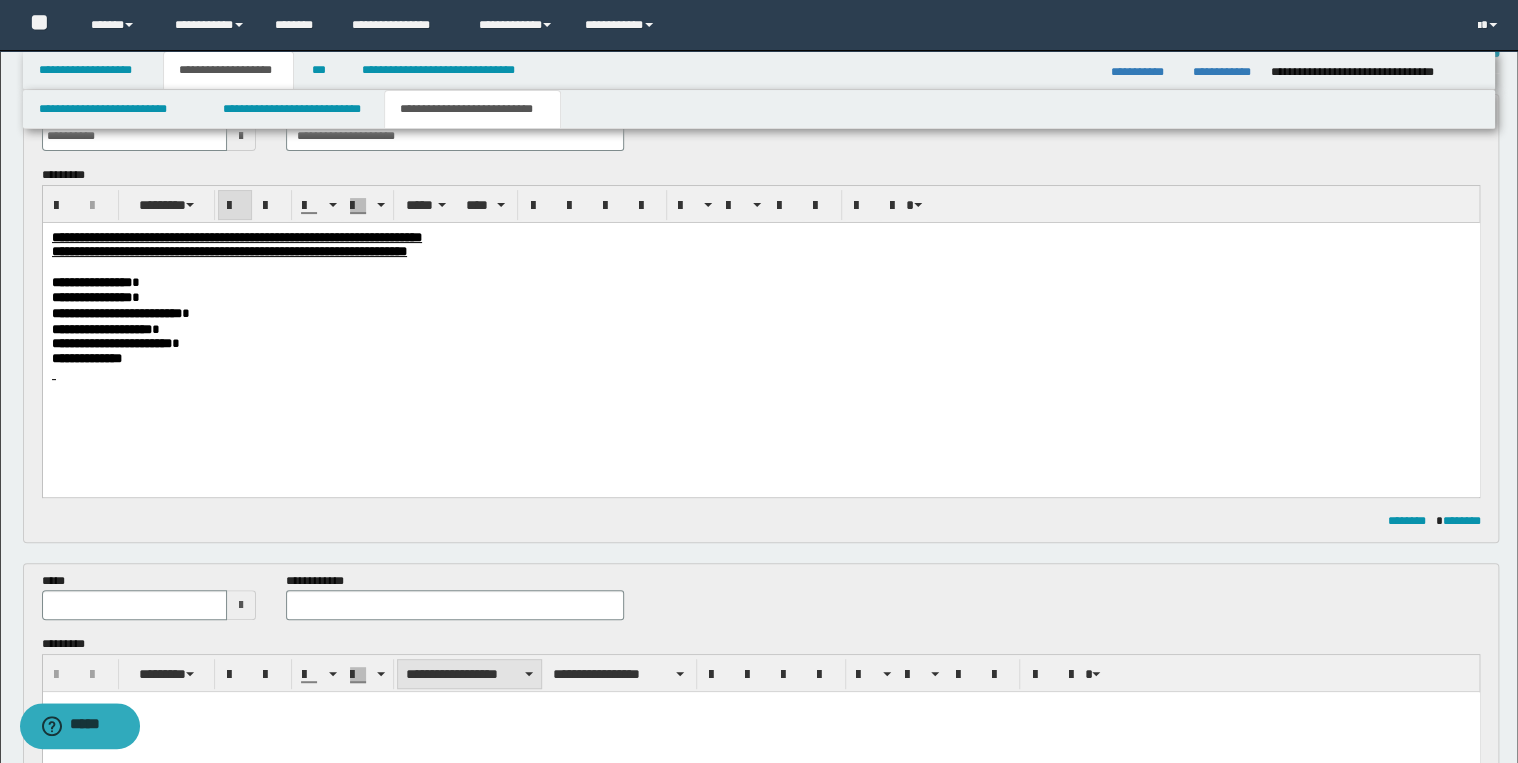 scroll, scrollTop: 400, scrollLeft: 0, axis: vertical 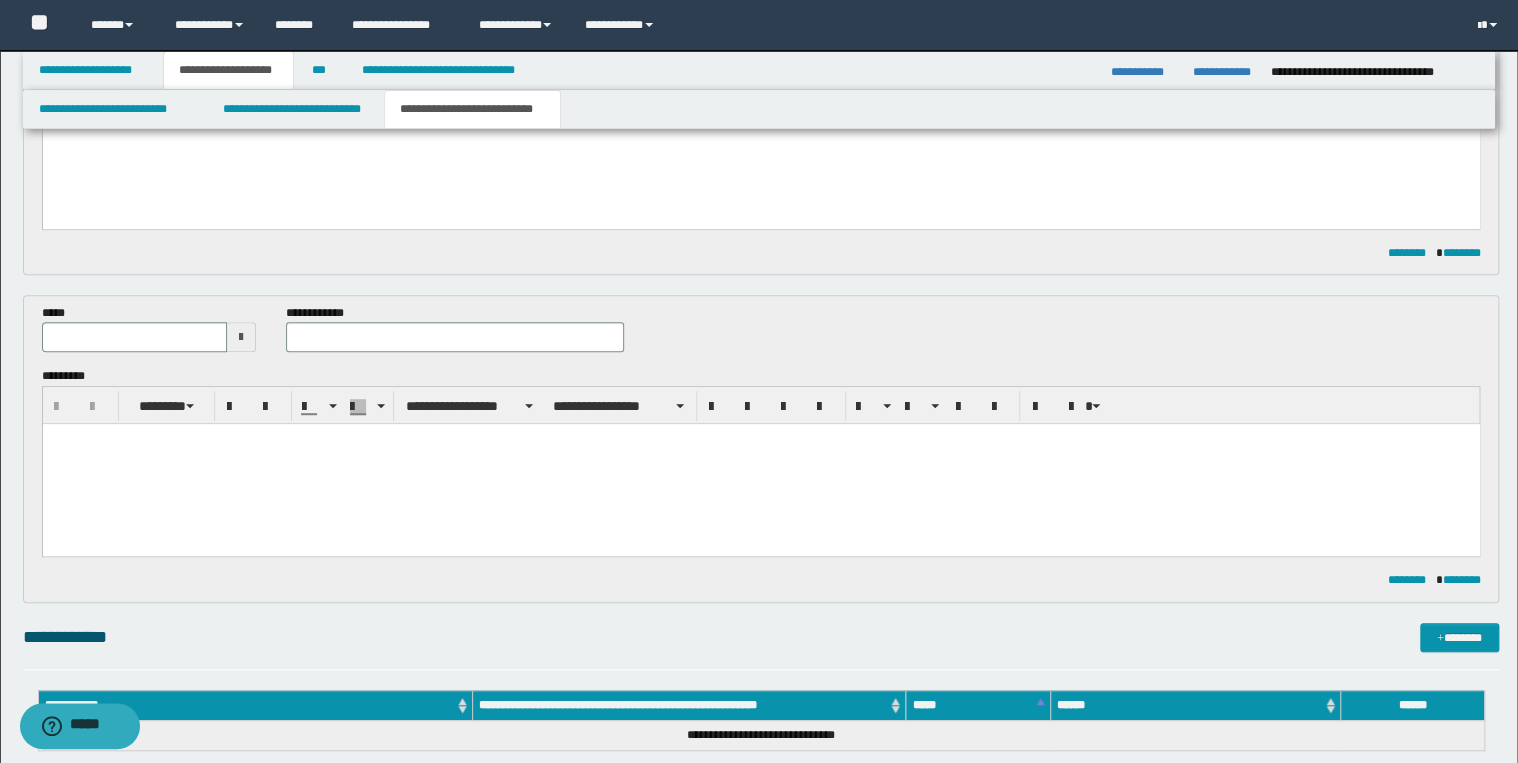 click at bounding box center [760, 464] 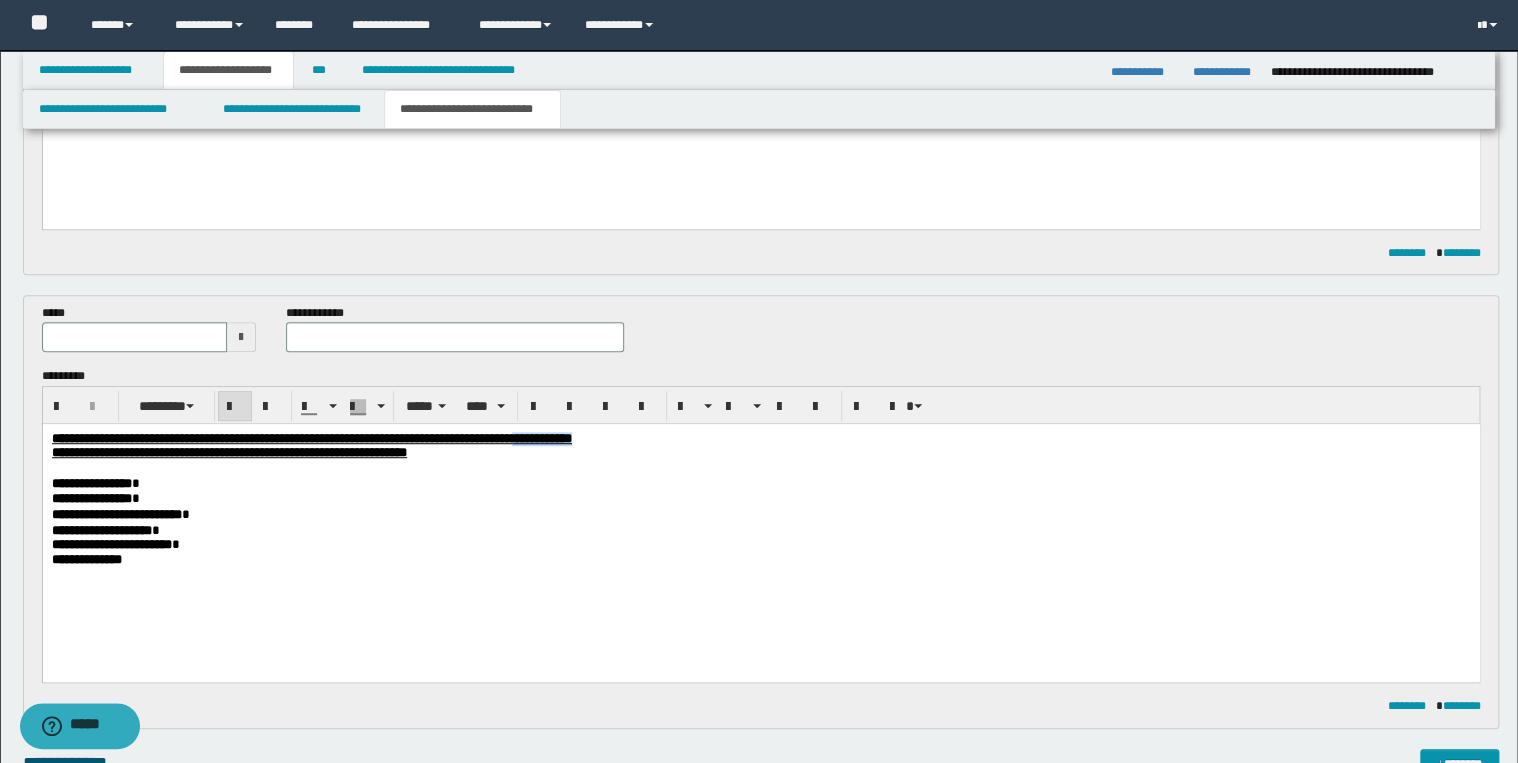 drag, startPoint x: 737, startPoint y: 440, endPoint x: 833, endPoint y: 439, distance: 96.00521 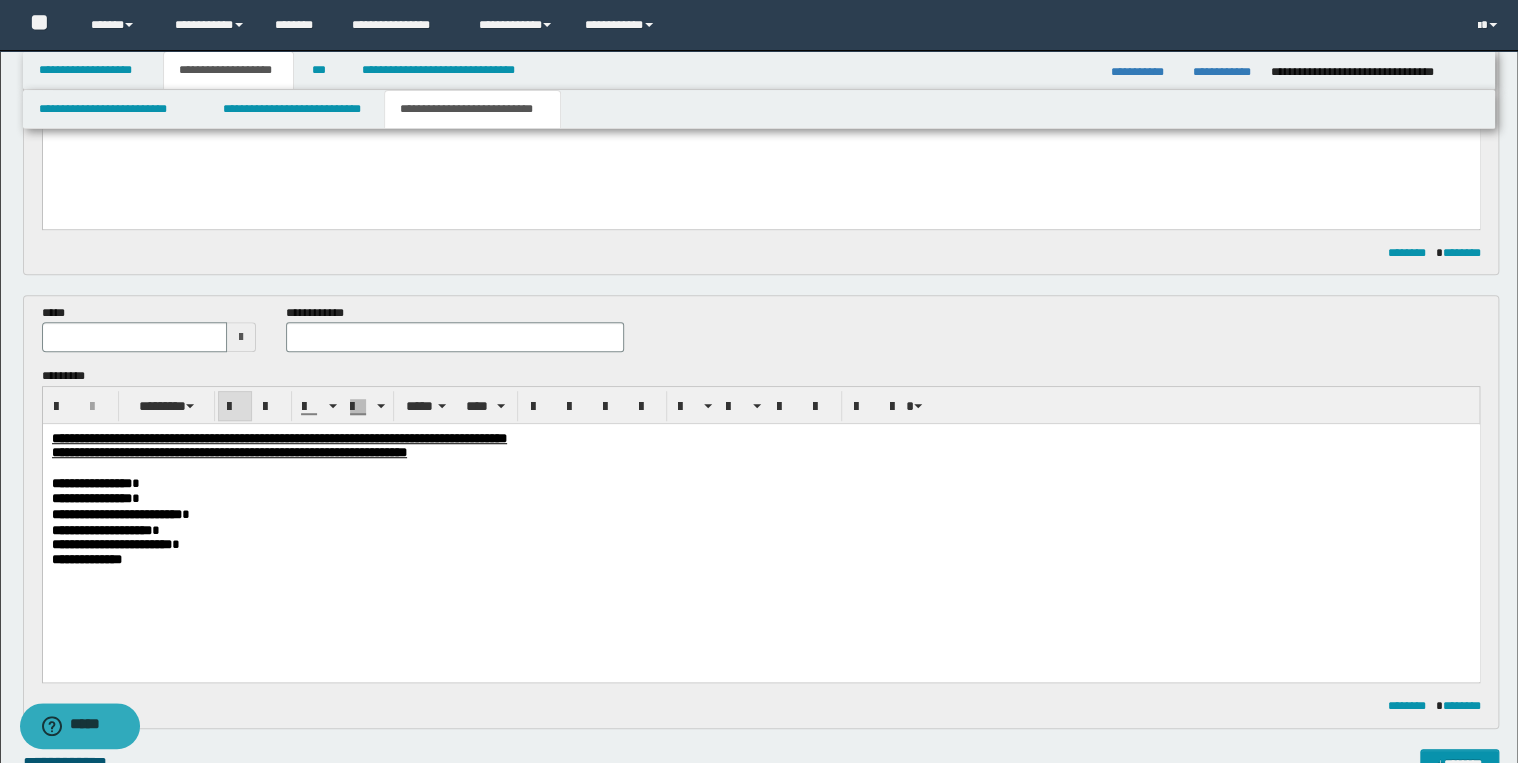 click at bounding box center [135, 337] 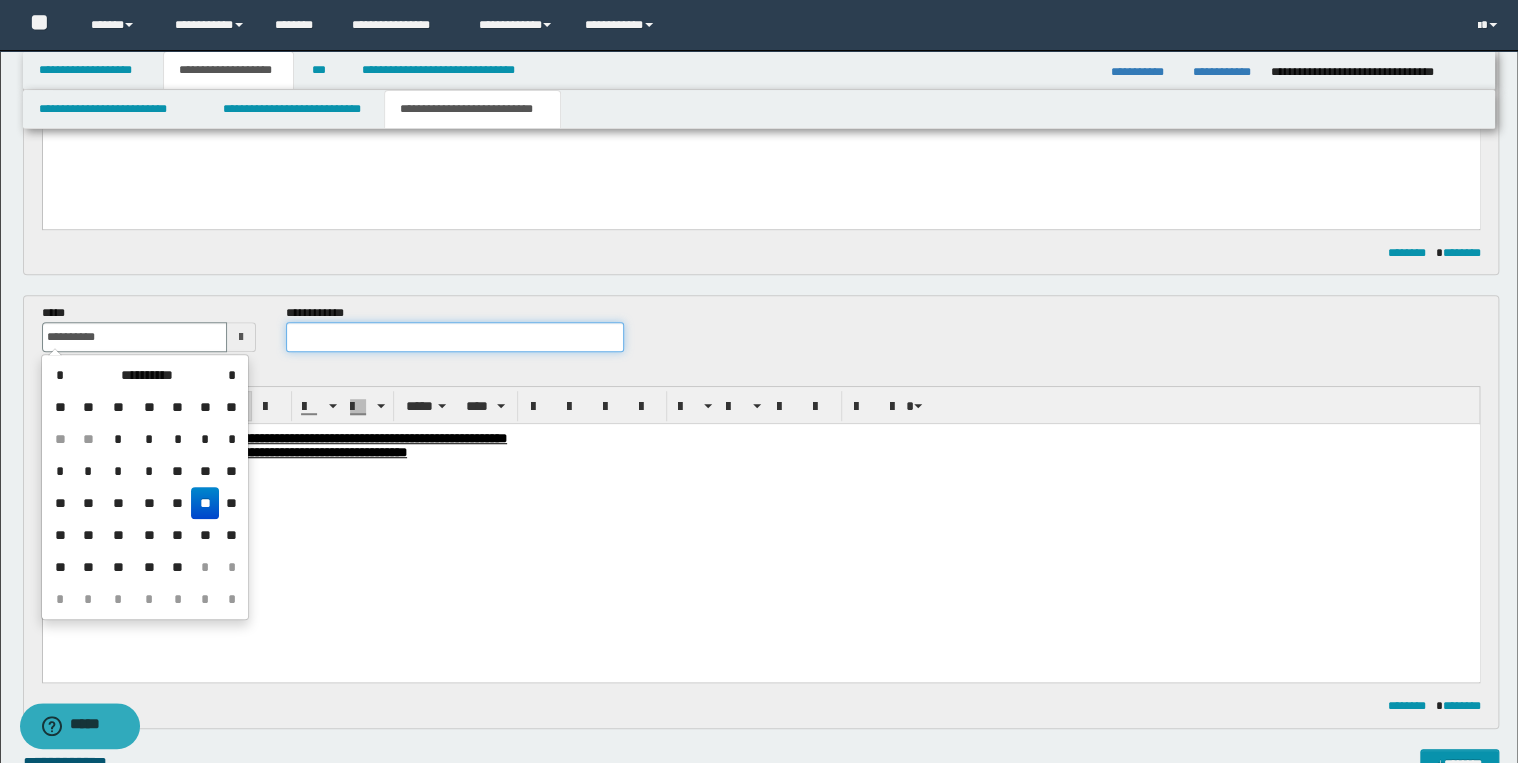 type on "**********" 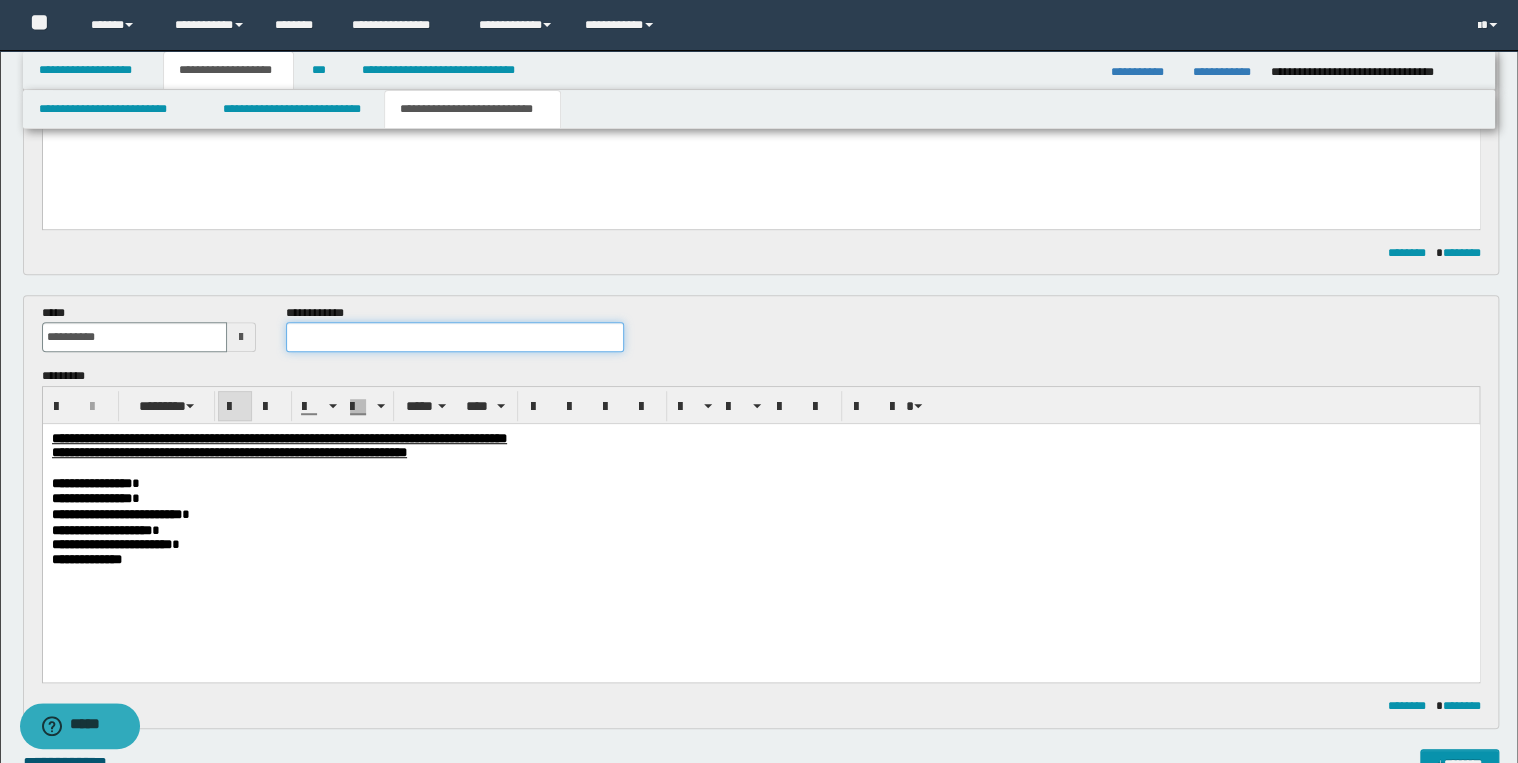 click at bounding box center [454, 337] 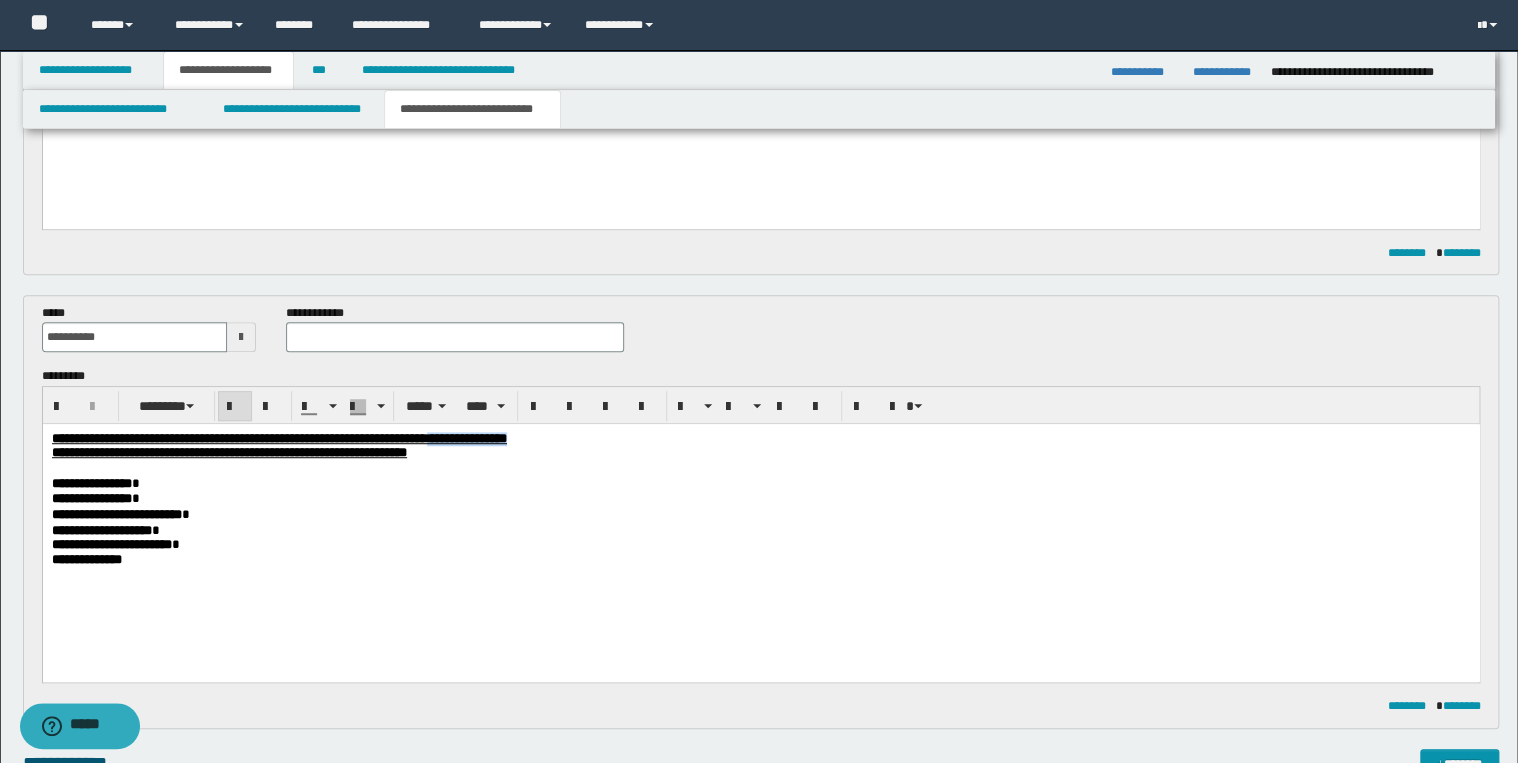 drag, startPoint x: 627, startPoint y: 439, endPoint x: 764, endPoint y: 436, distance: 137.03284 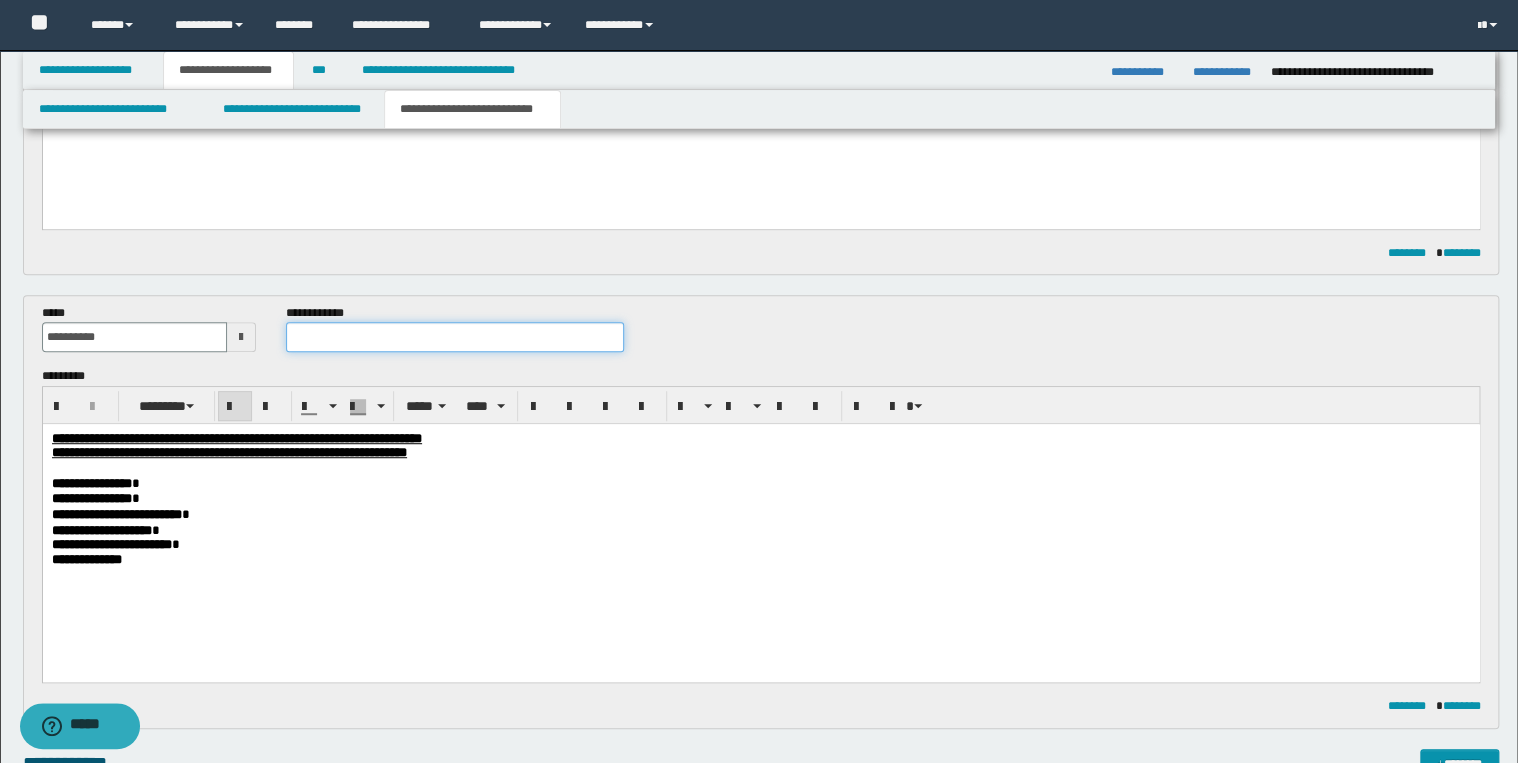 click at bounding box center (454, 337) 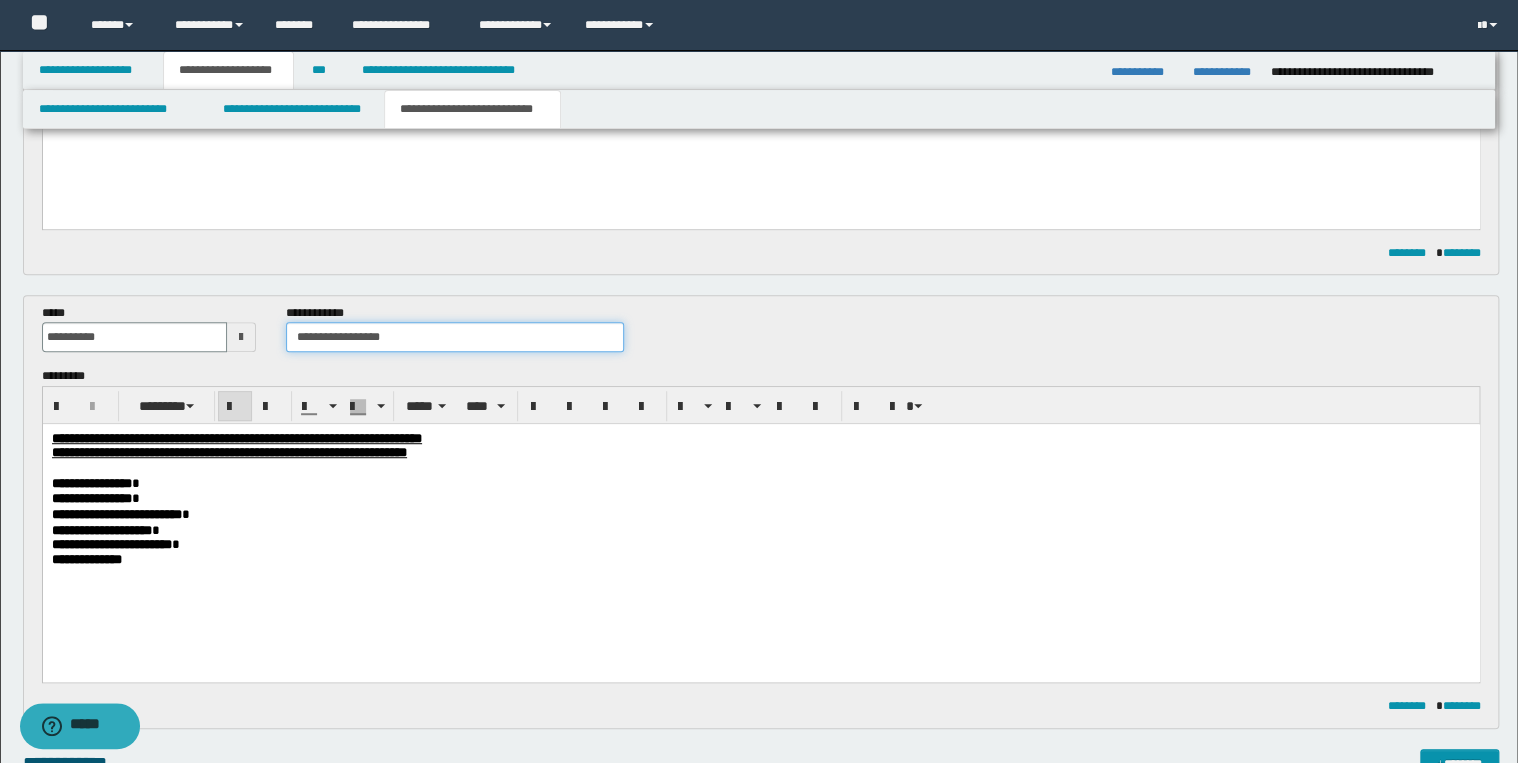 type on "**********" 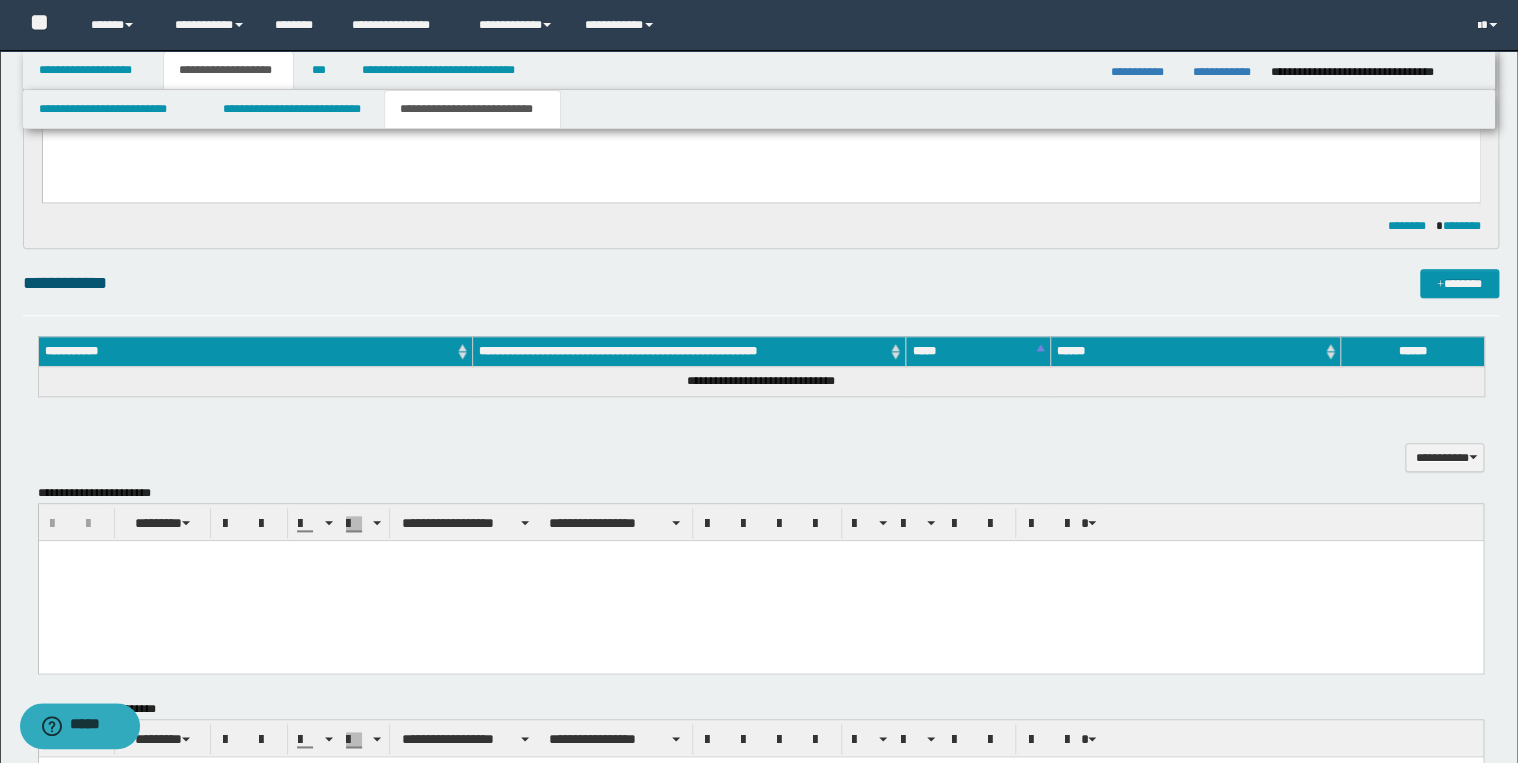 scroll, scrollTop: 1280, scrollLeft: 0, axis: vertical 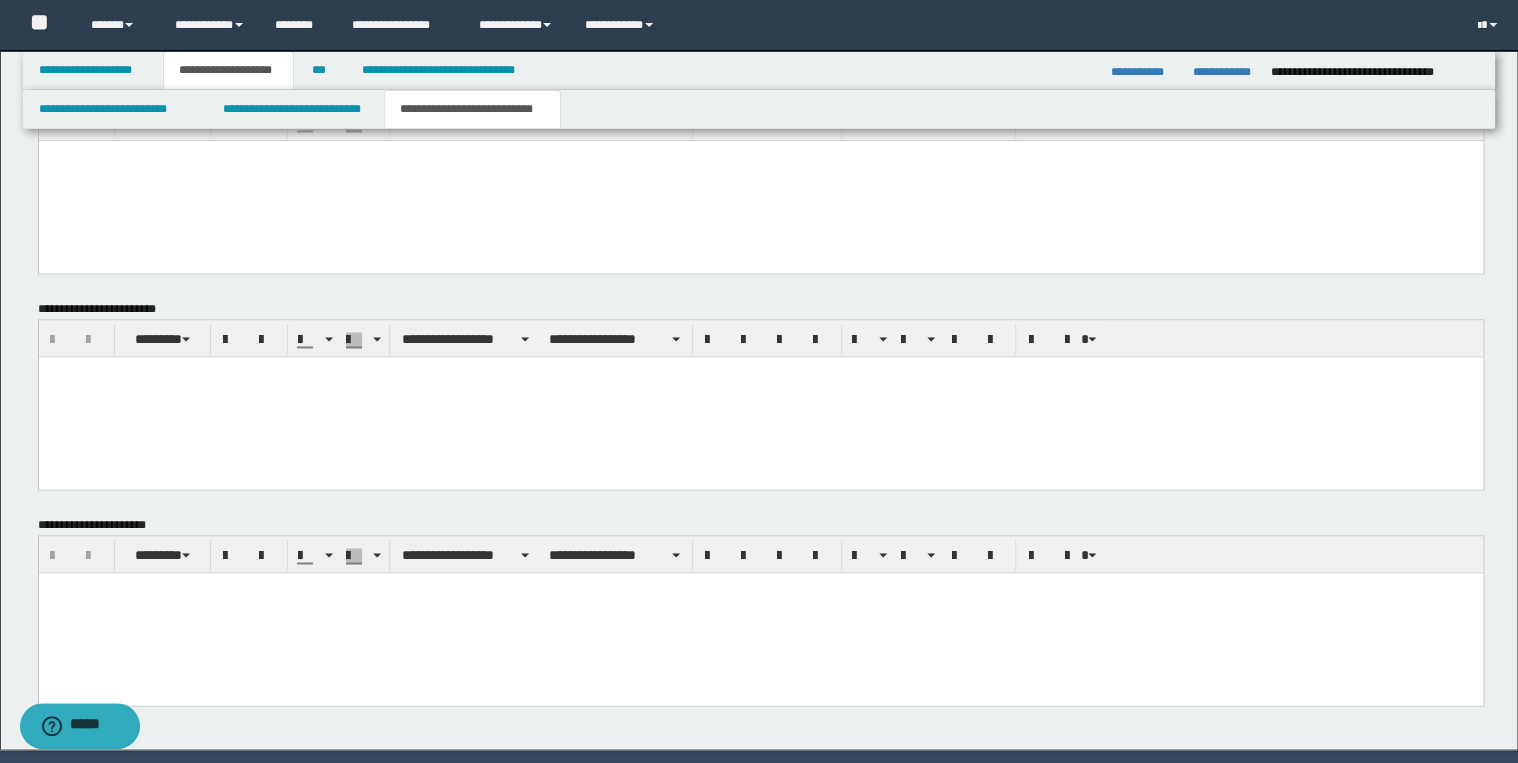 click at bounding box center [760, 612] 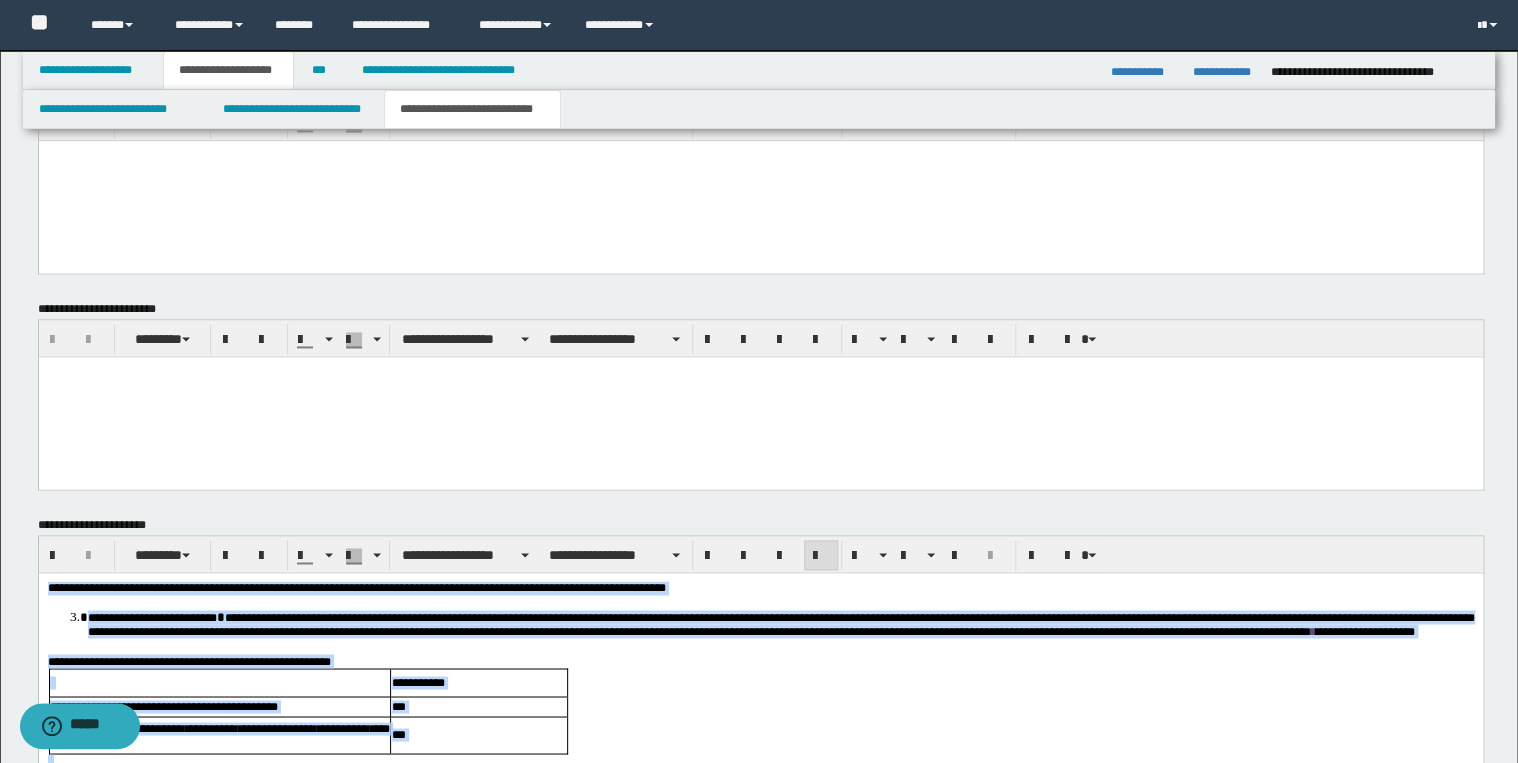 click at bounding box center [821, 555] 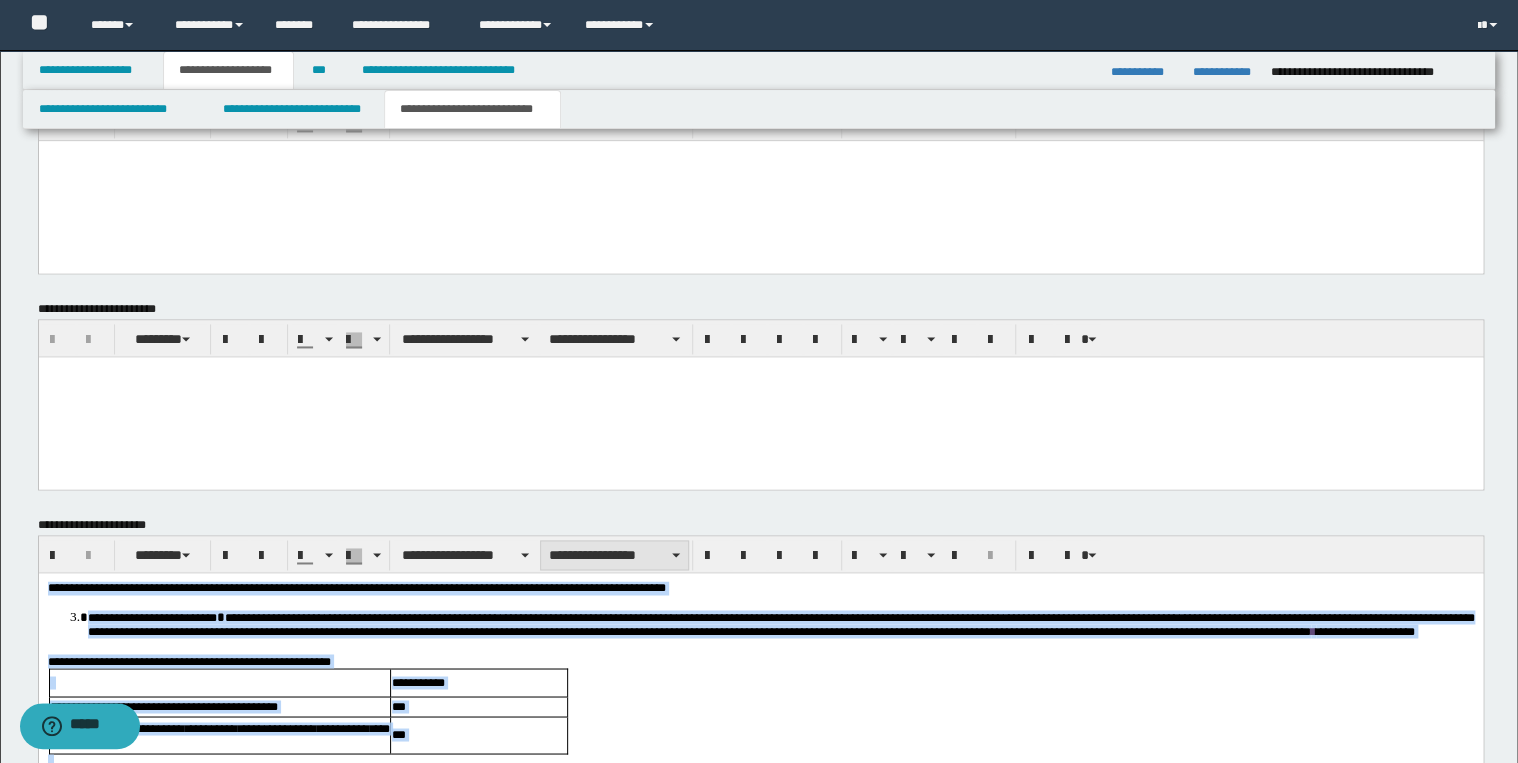 drag, startPoint x: 639, startPoint y: 553, endPoint x: 631, endPoint y: 571, distance: 19.697716 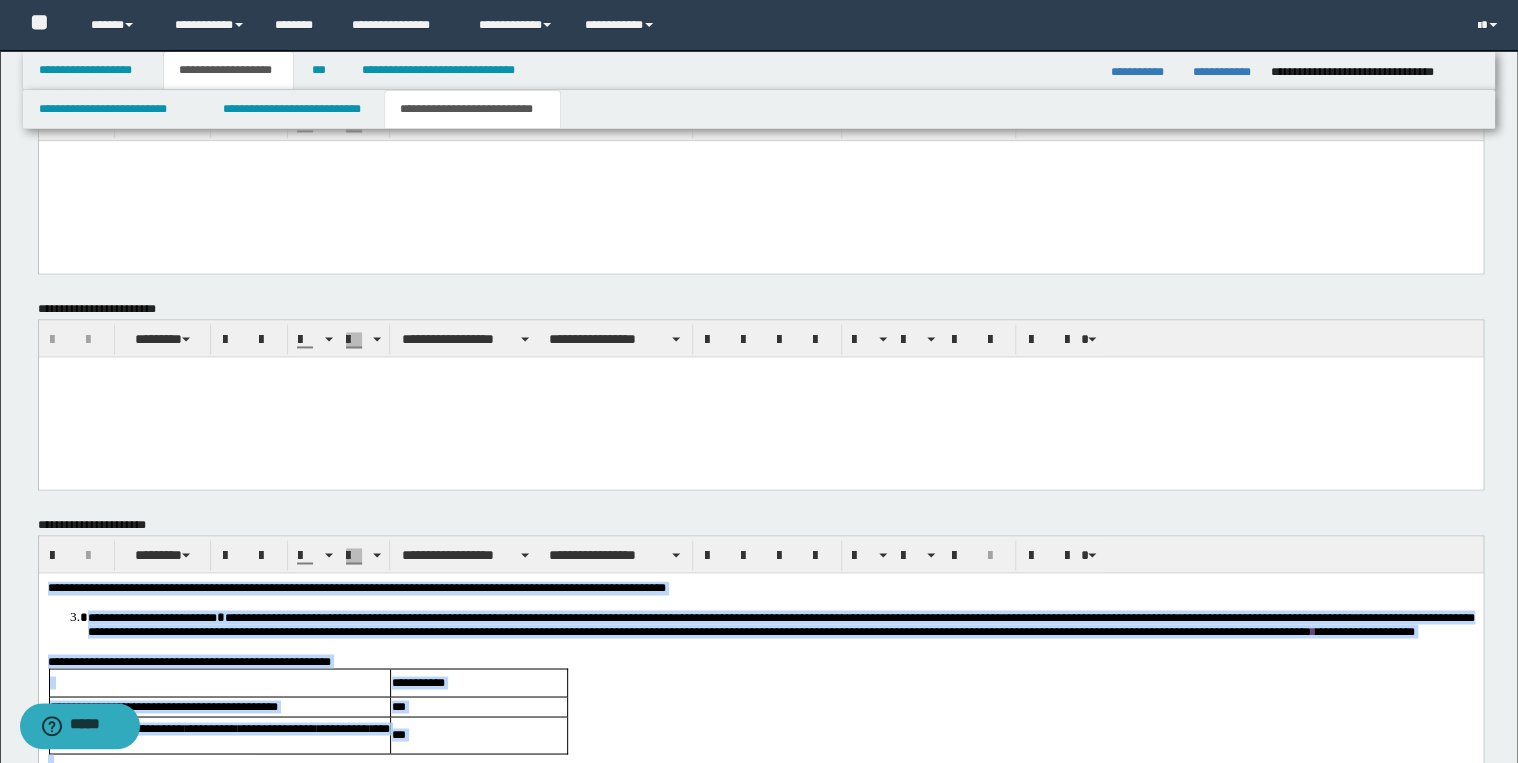 click on "**********" at bounding box center [614, 555] 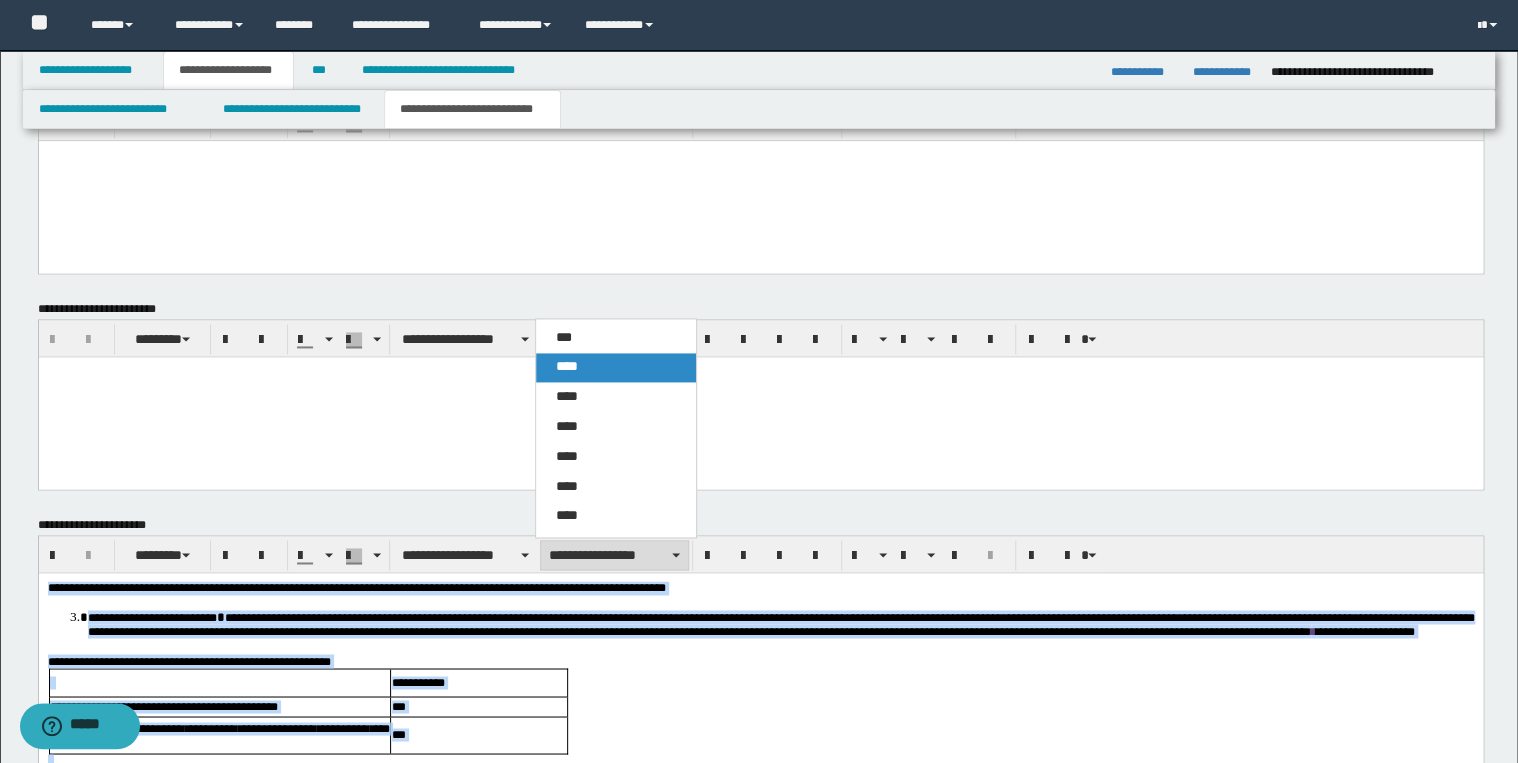 click on "****" at bounding box center [616, 367] 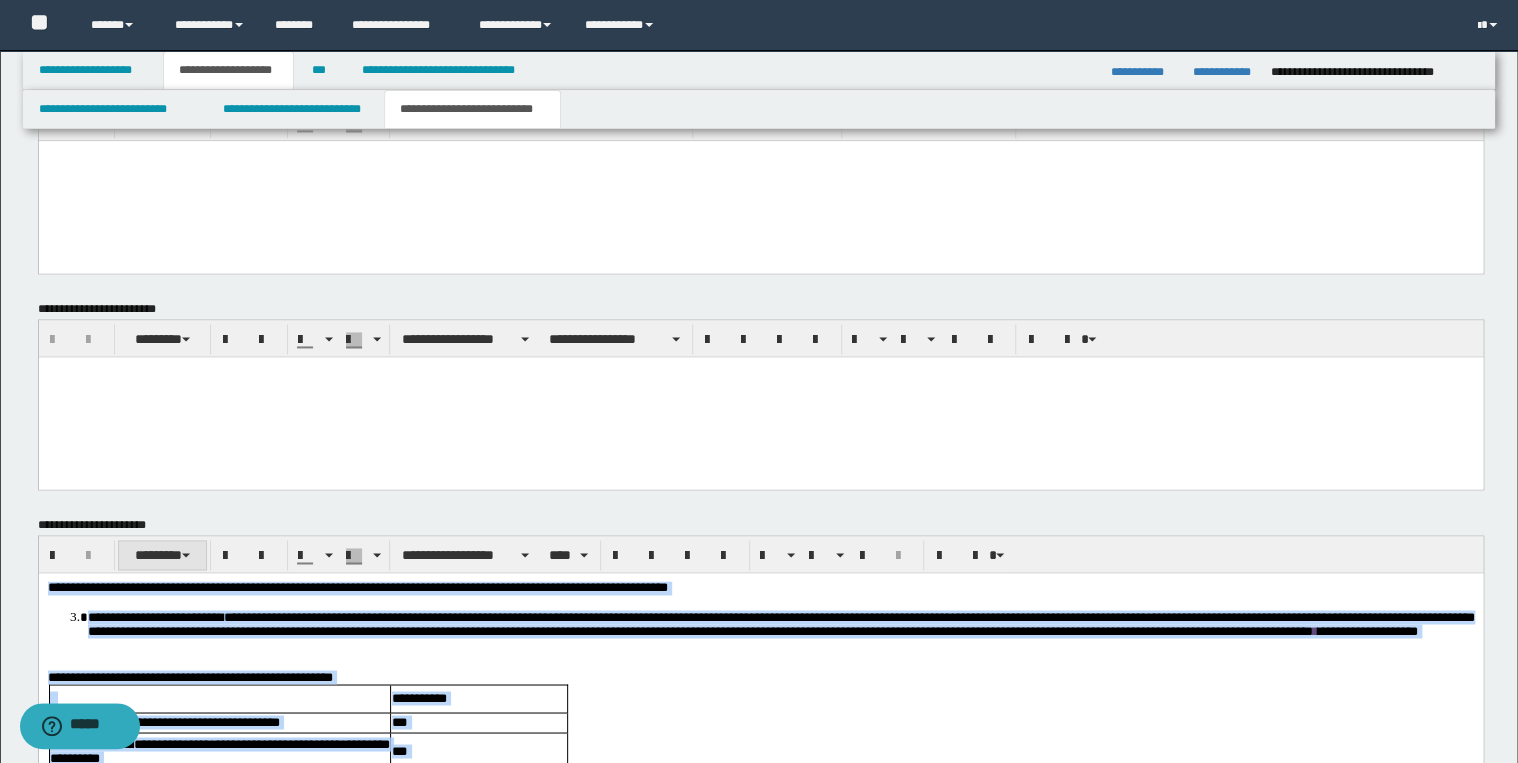 click on "********" at bounding box center [162, 555] 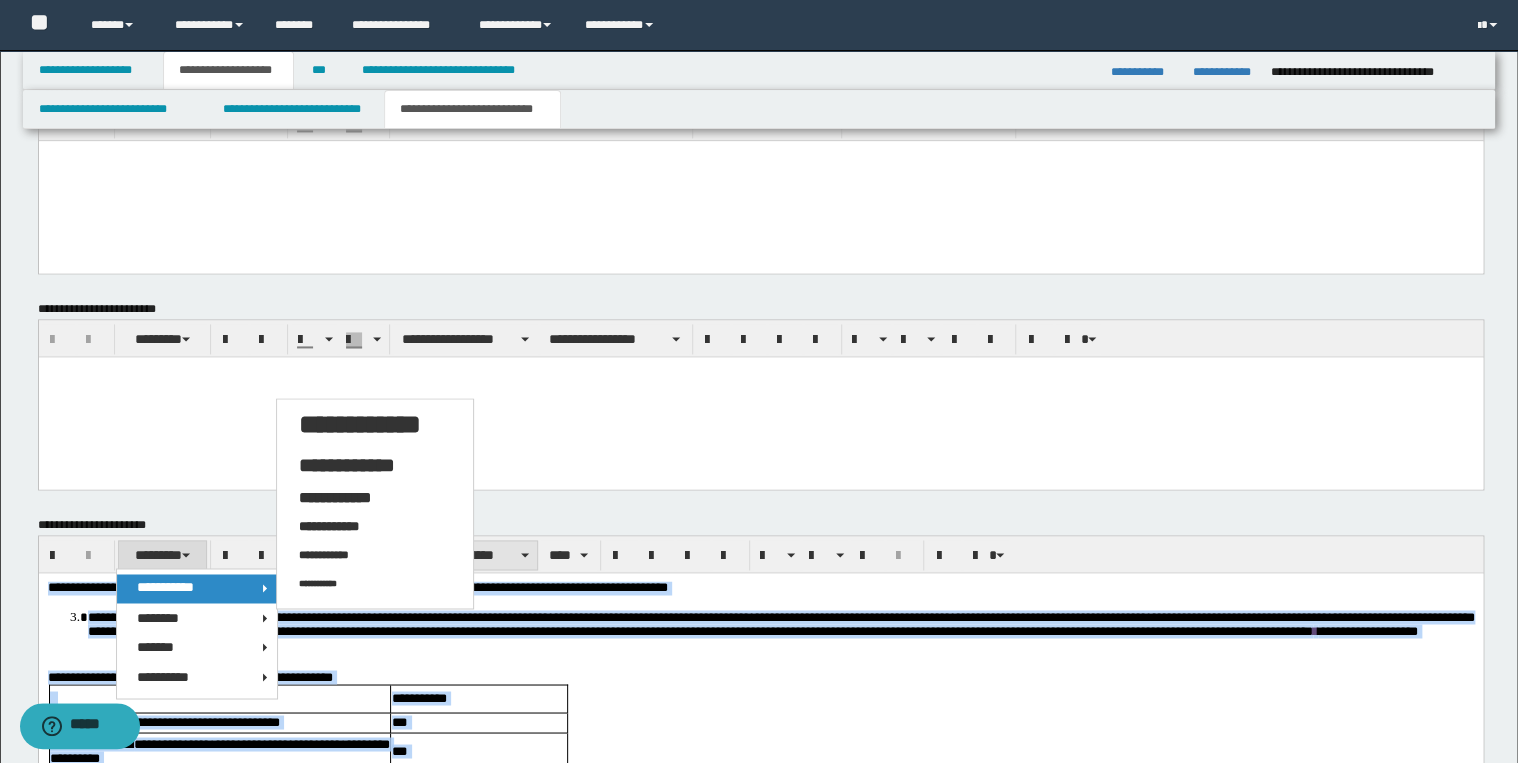 click on "**********" at bounding box center [465, 555] 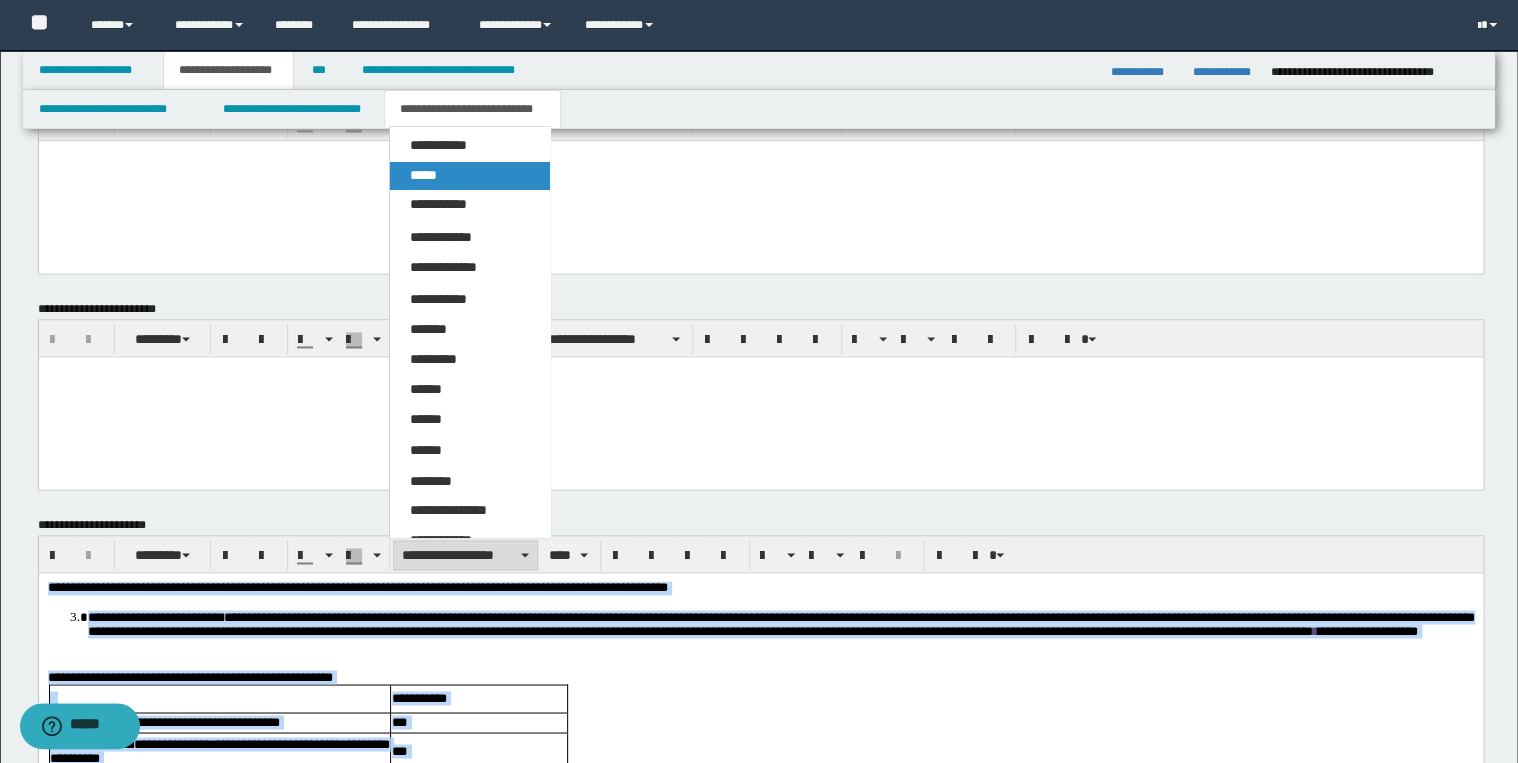 click on "*****" at bounding box center (470, 176) 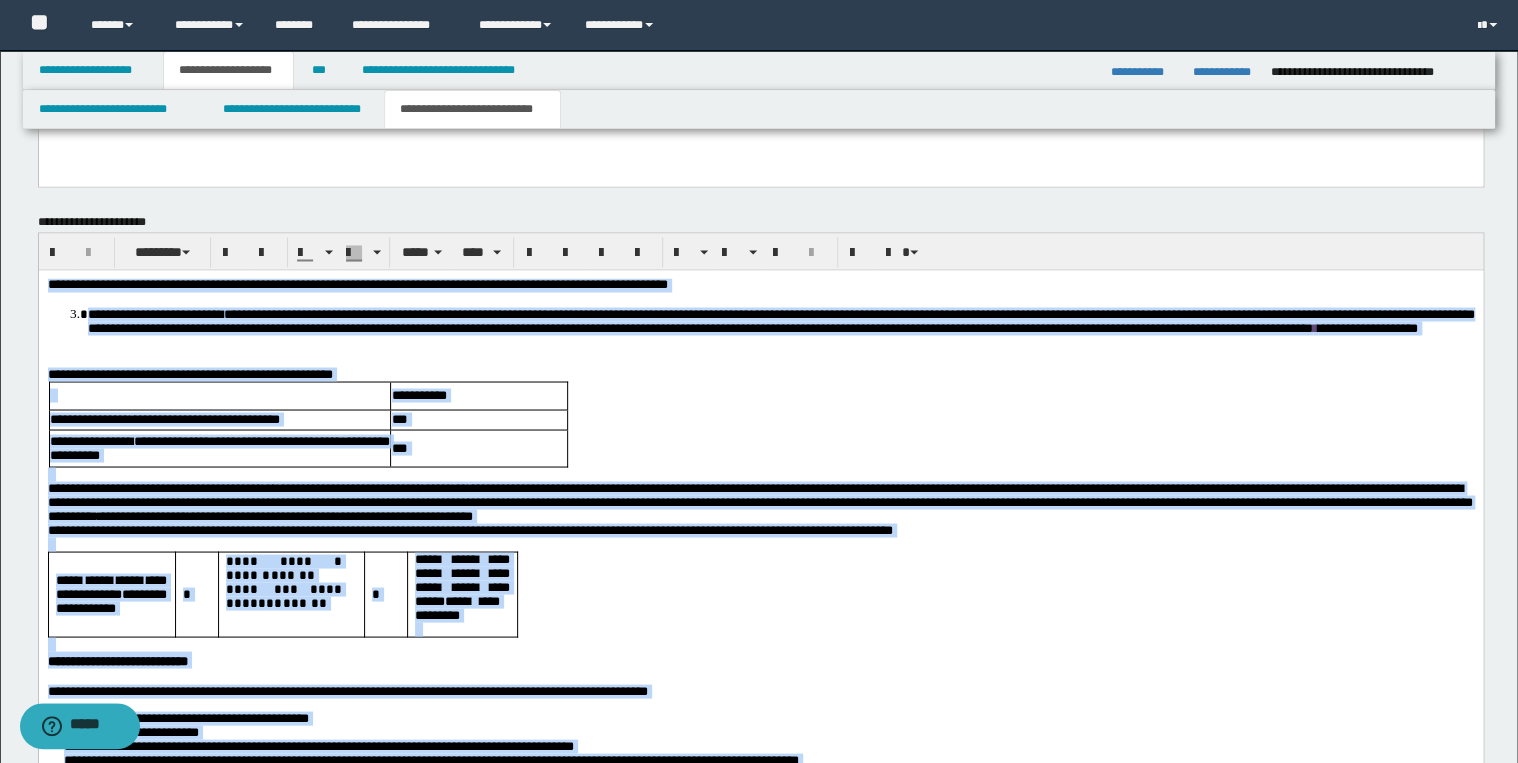 scroll, scrollTop: 1582, scrollLeft: 0, axis: vertical 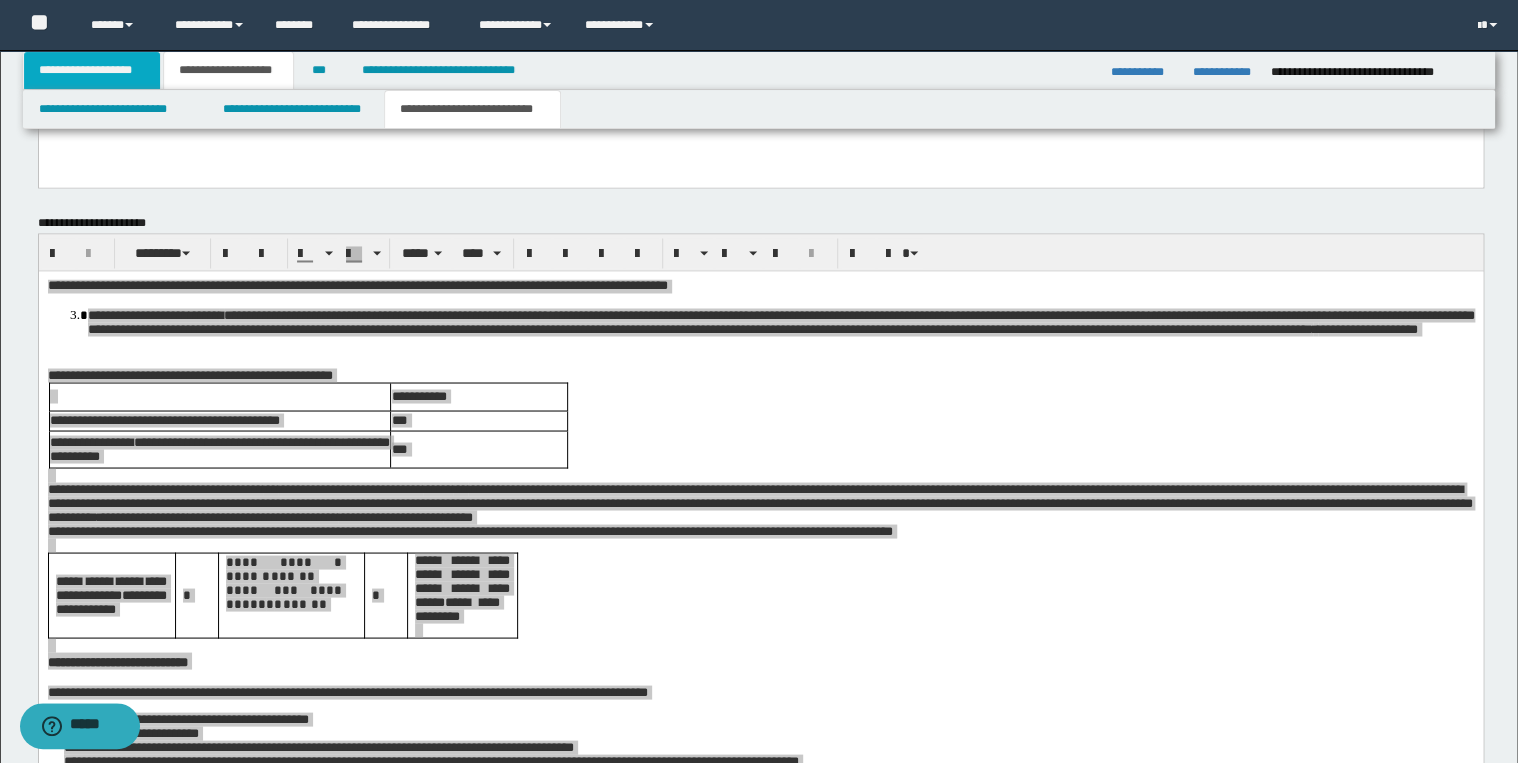 click on "**********" at bounding box center [92, 70] 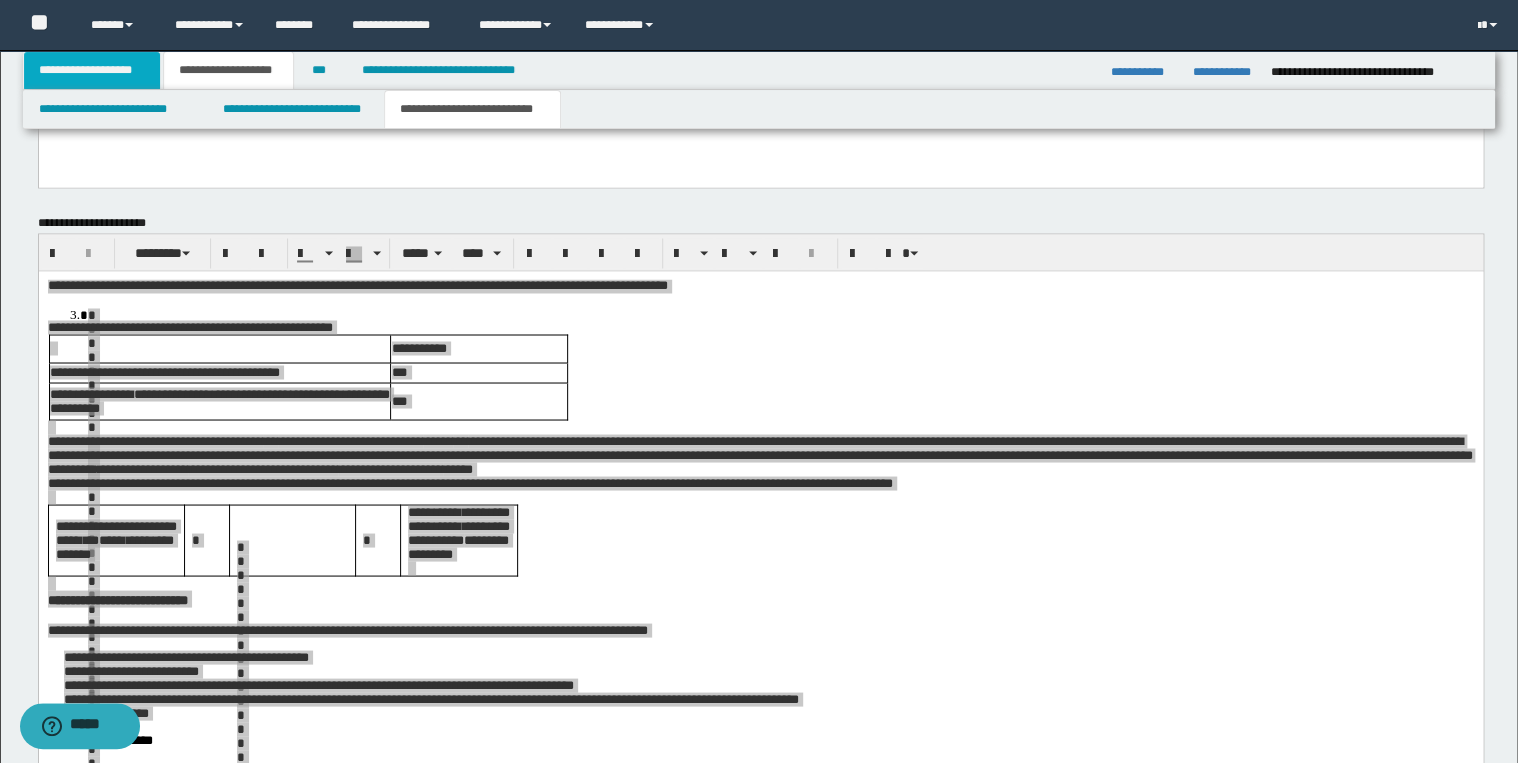 scroll, scrollTop: 120, scrollLeft: 0, axis: vertical 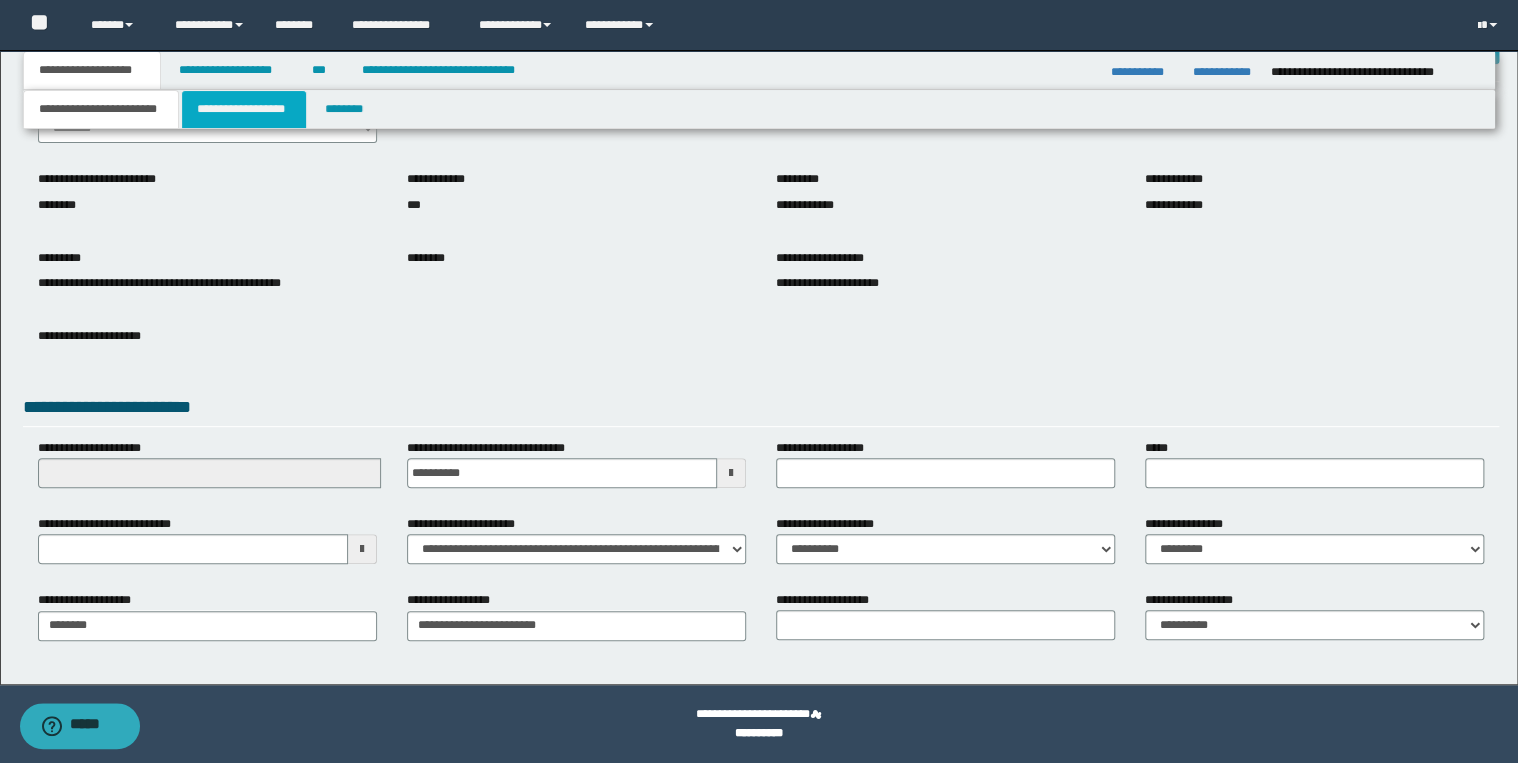 click on "**********" at bounding box center (244, 109) 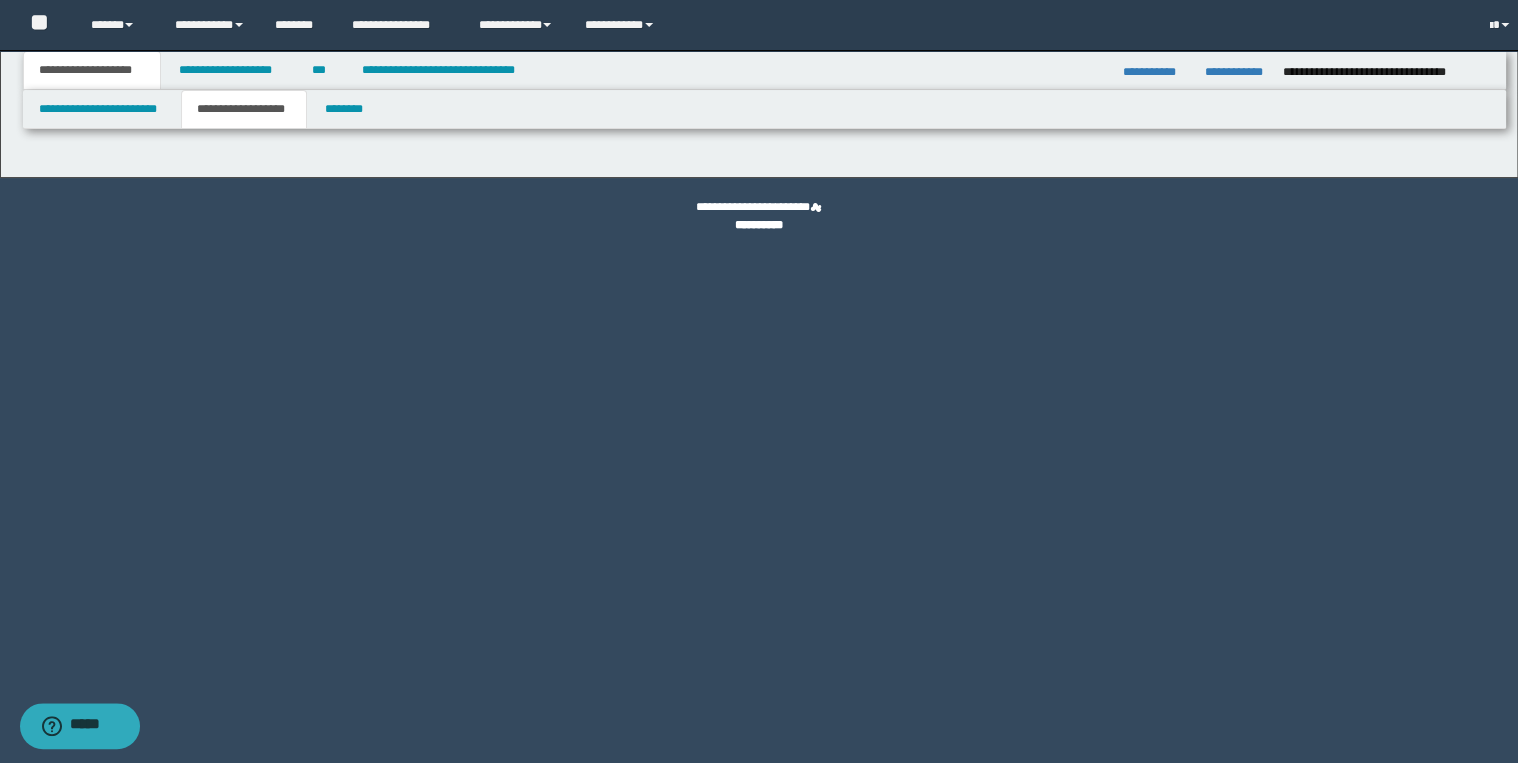 scroll, scrollTop: 0, scrollLeft: 0, axis: both 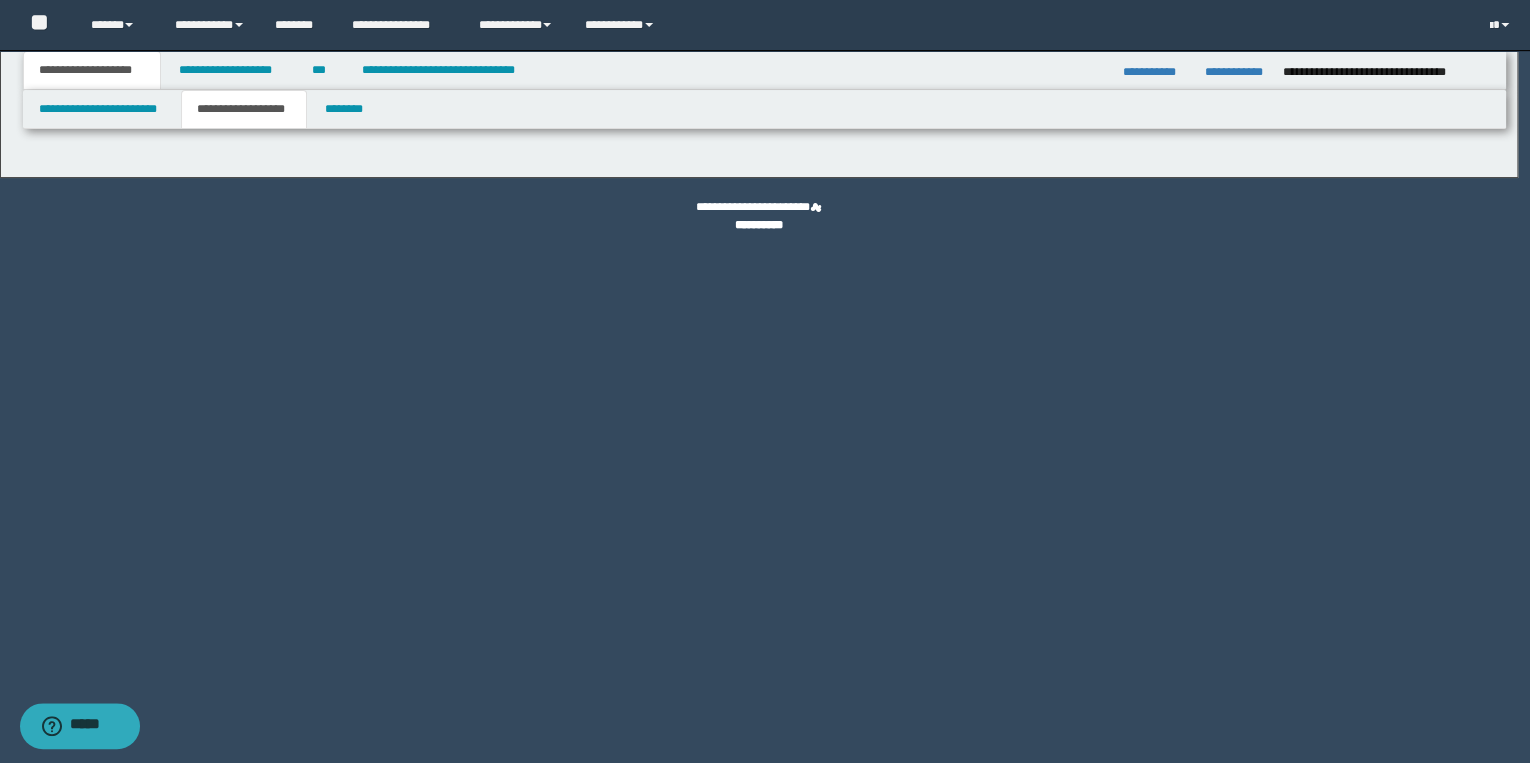 type on "********" 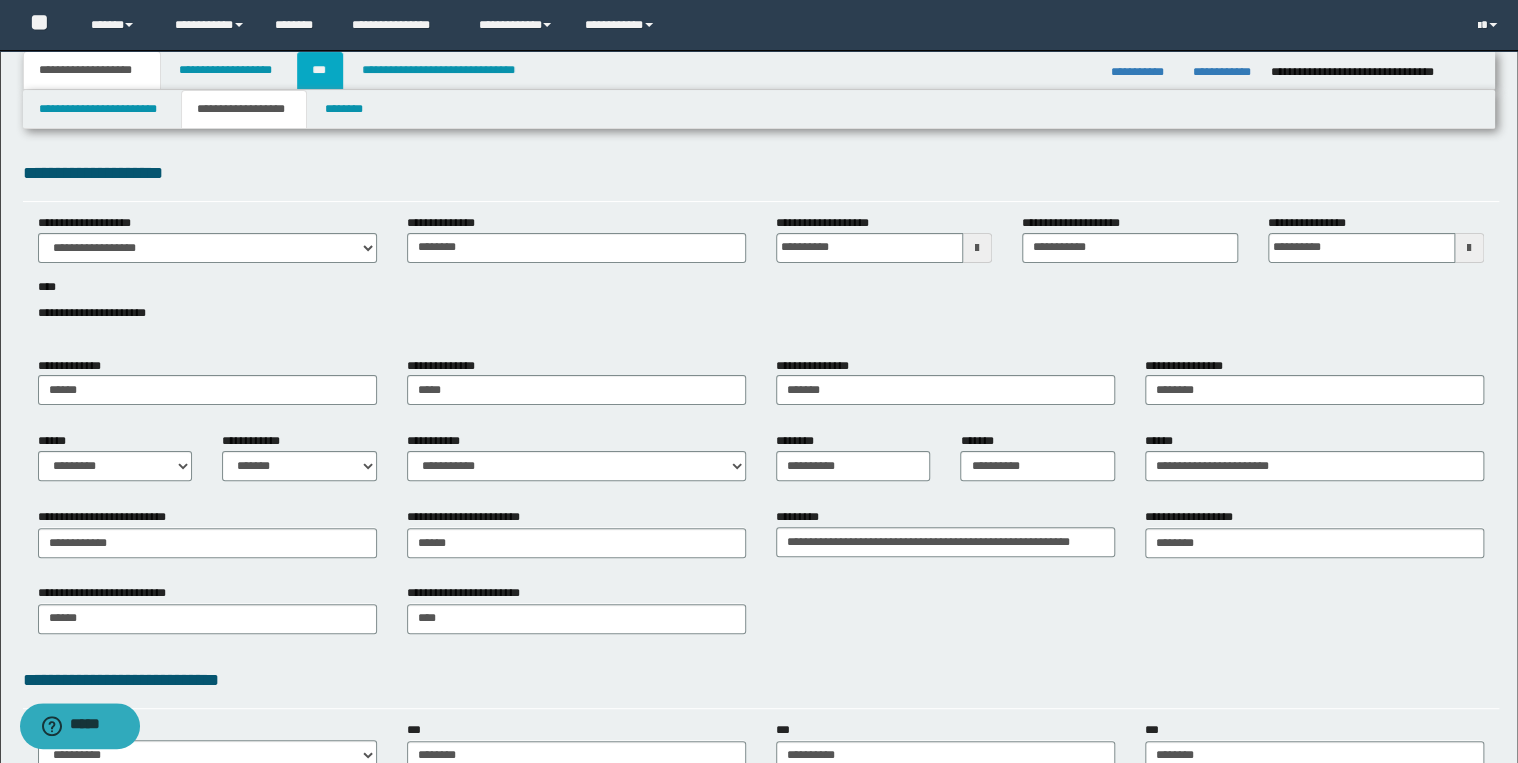 click on "***" at bounding box center [320, 70] 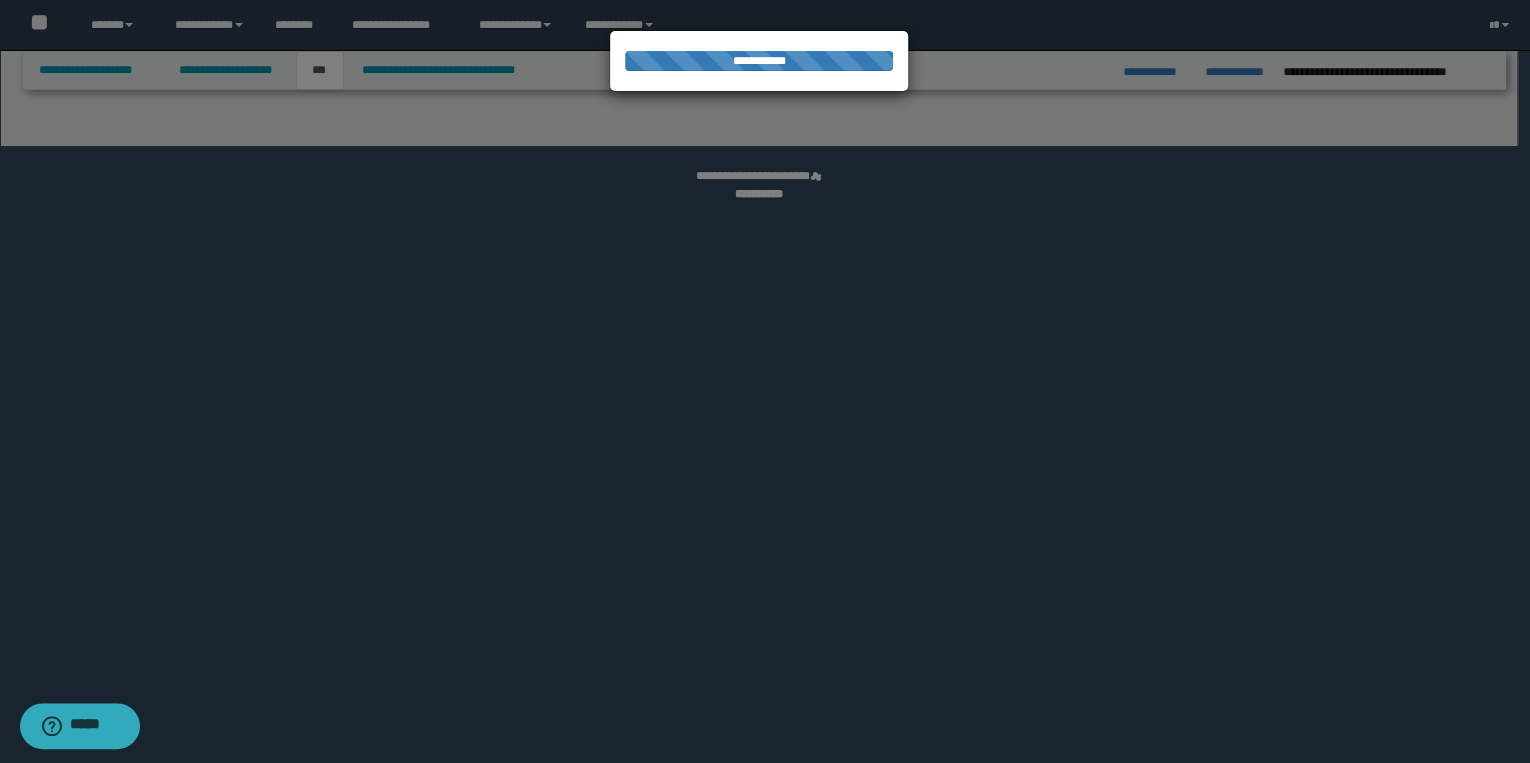 select on "*" 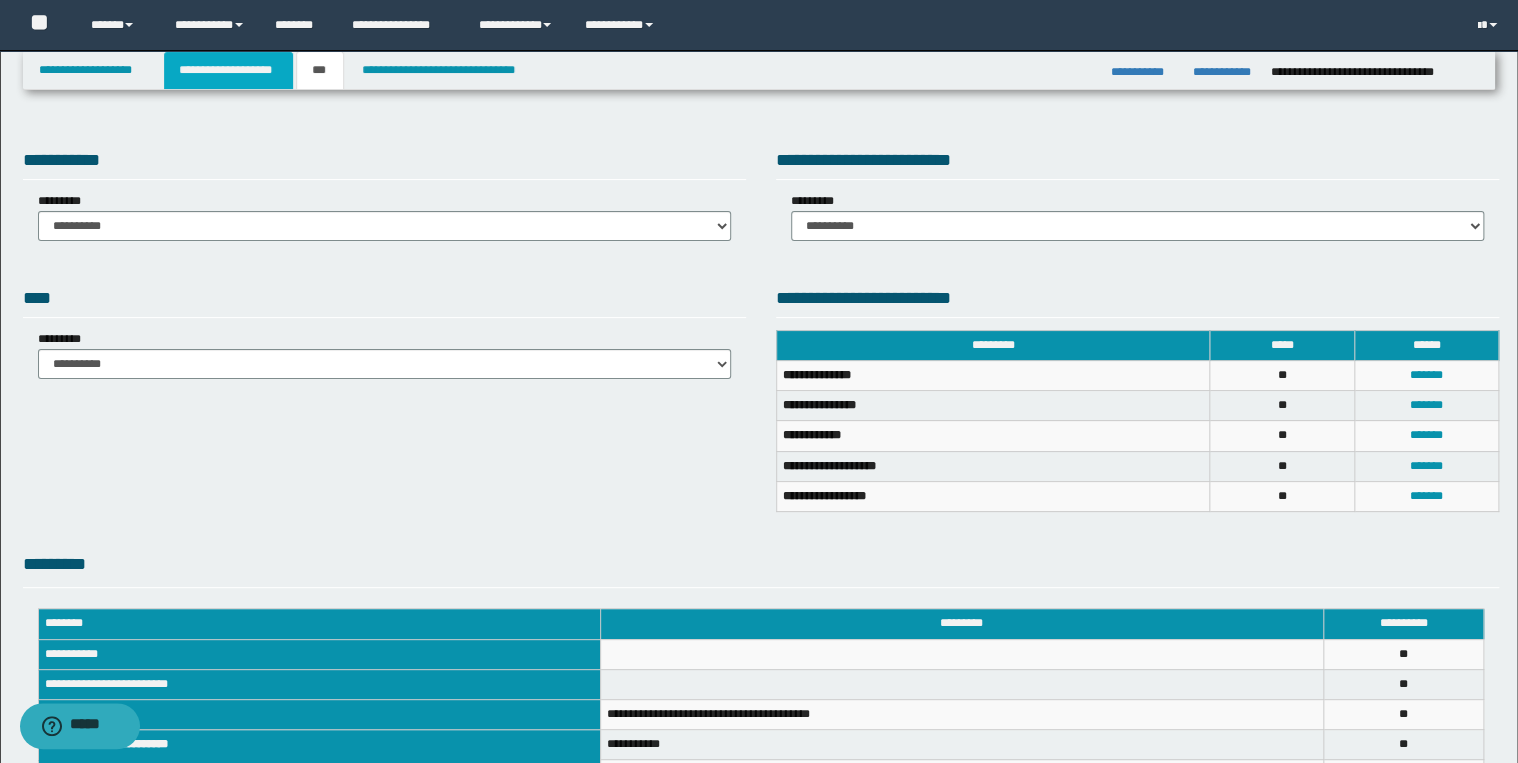 click on "**********" at bounding box center (228, 70) 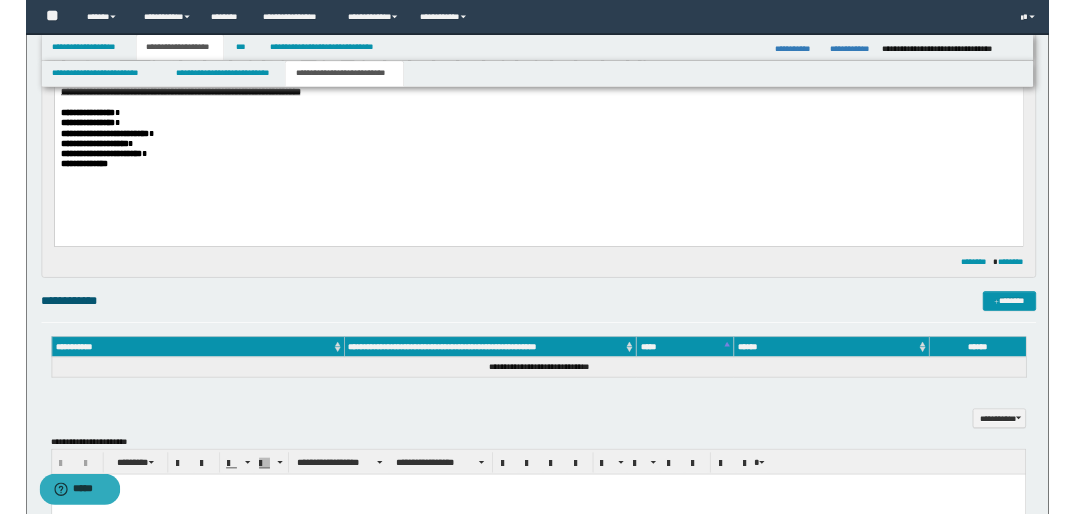 scroll, scrollTop: 720, scrollLeft: 0, axis: vertical 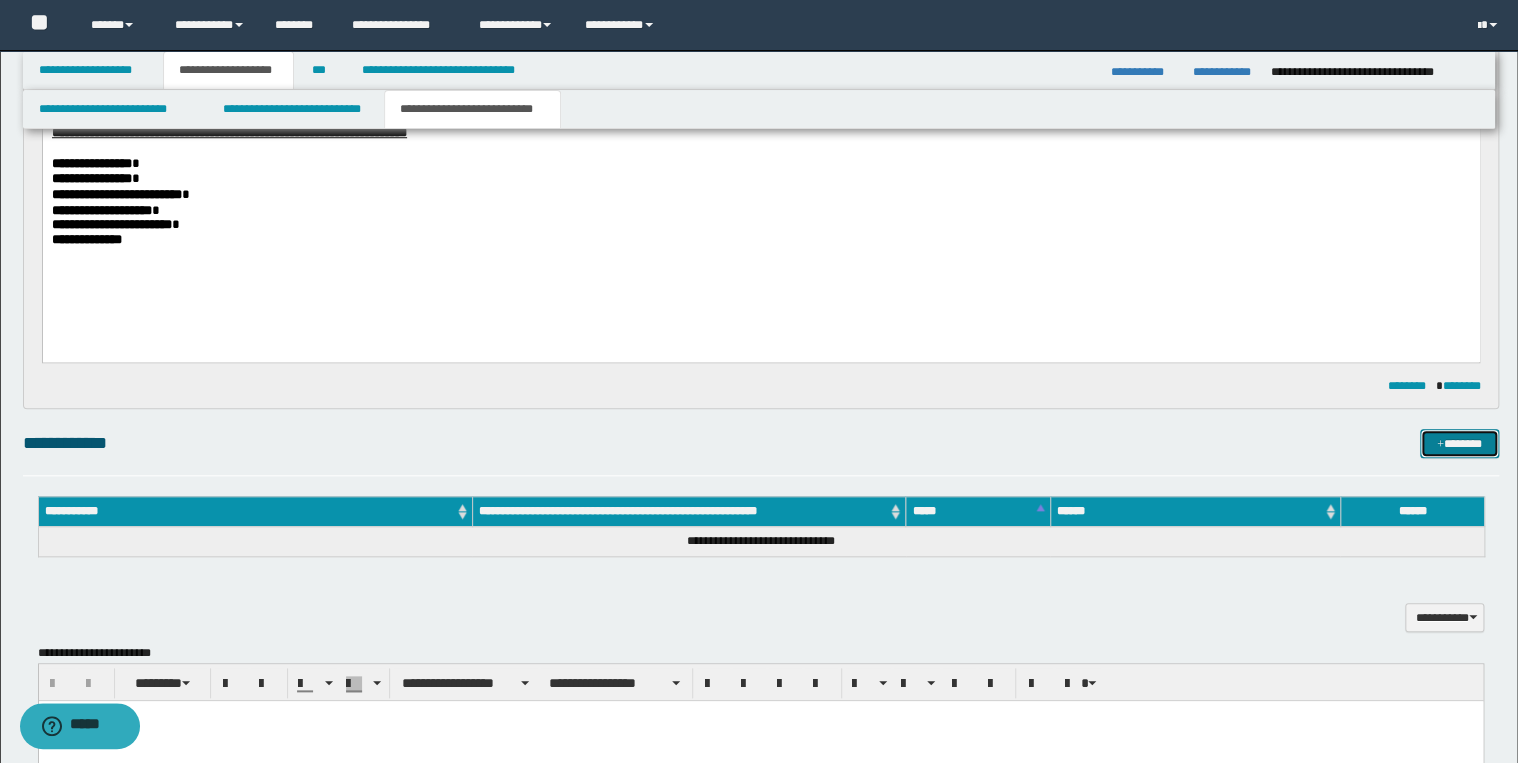 click on "*******" at bounding box center [1459, 444] 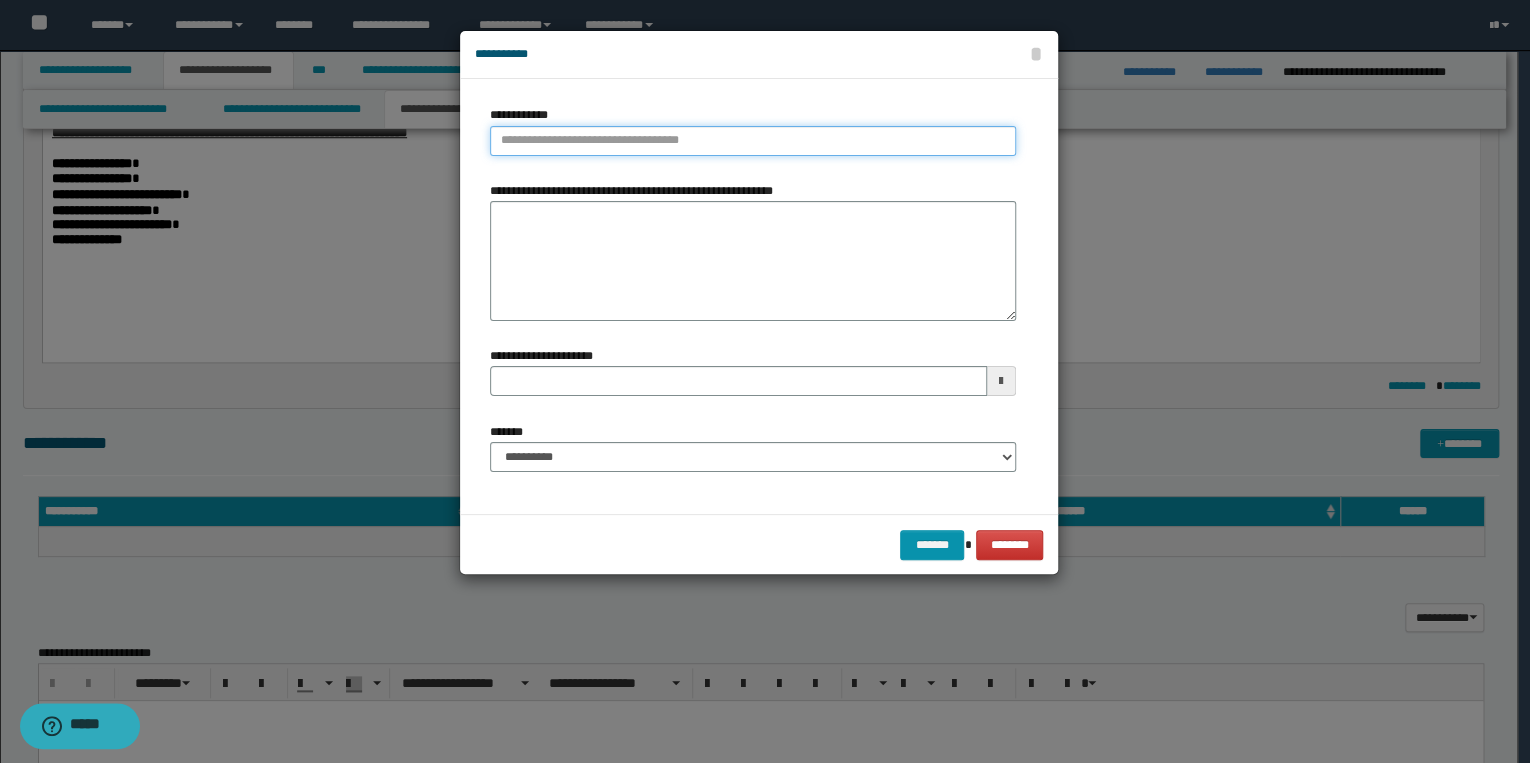 click on "**********" at bounding box center (753, 141) 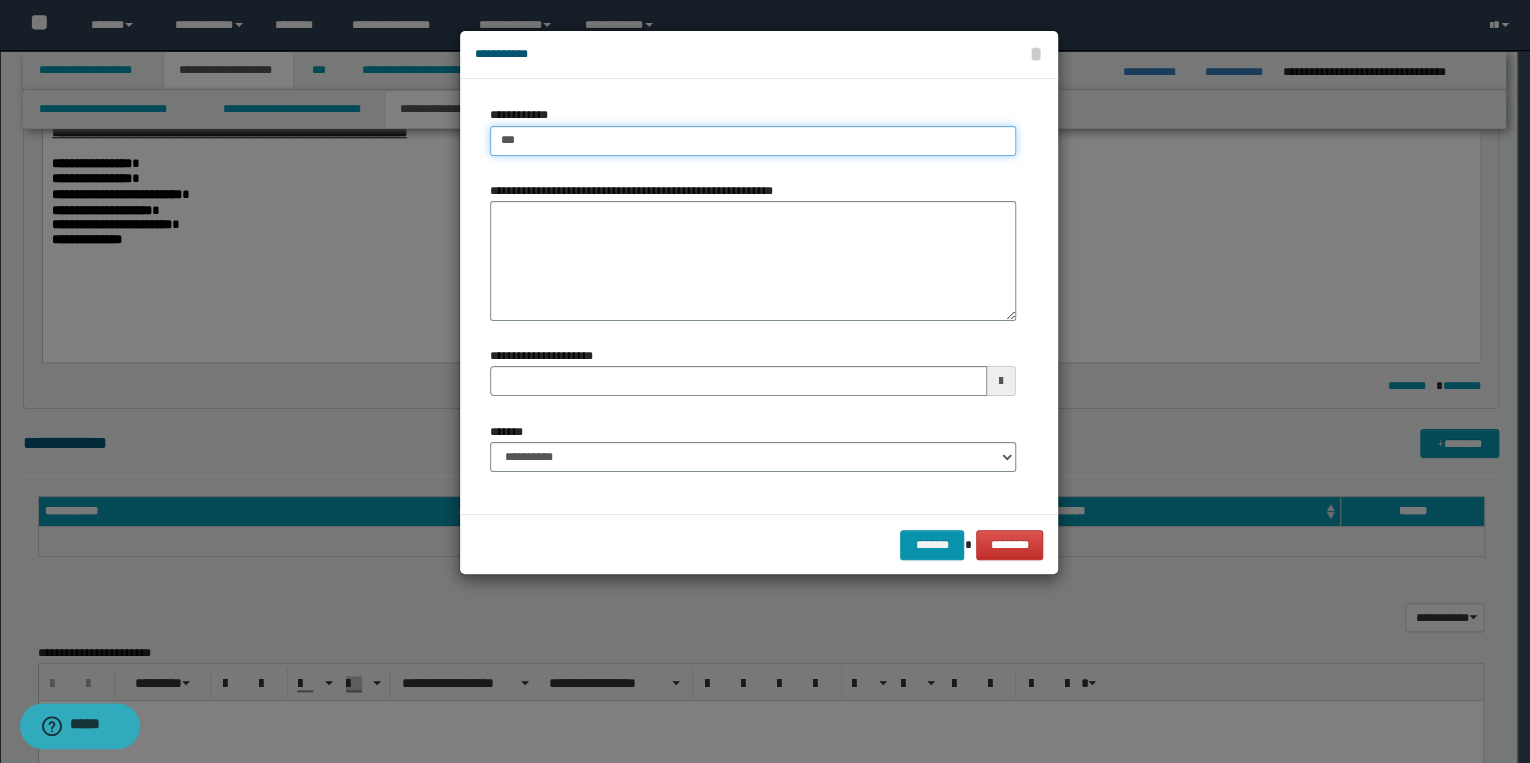 type on "****" 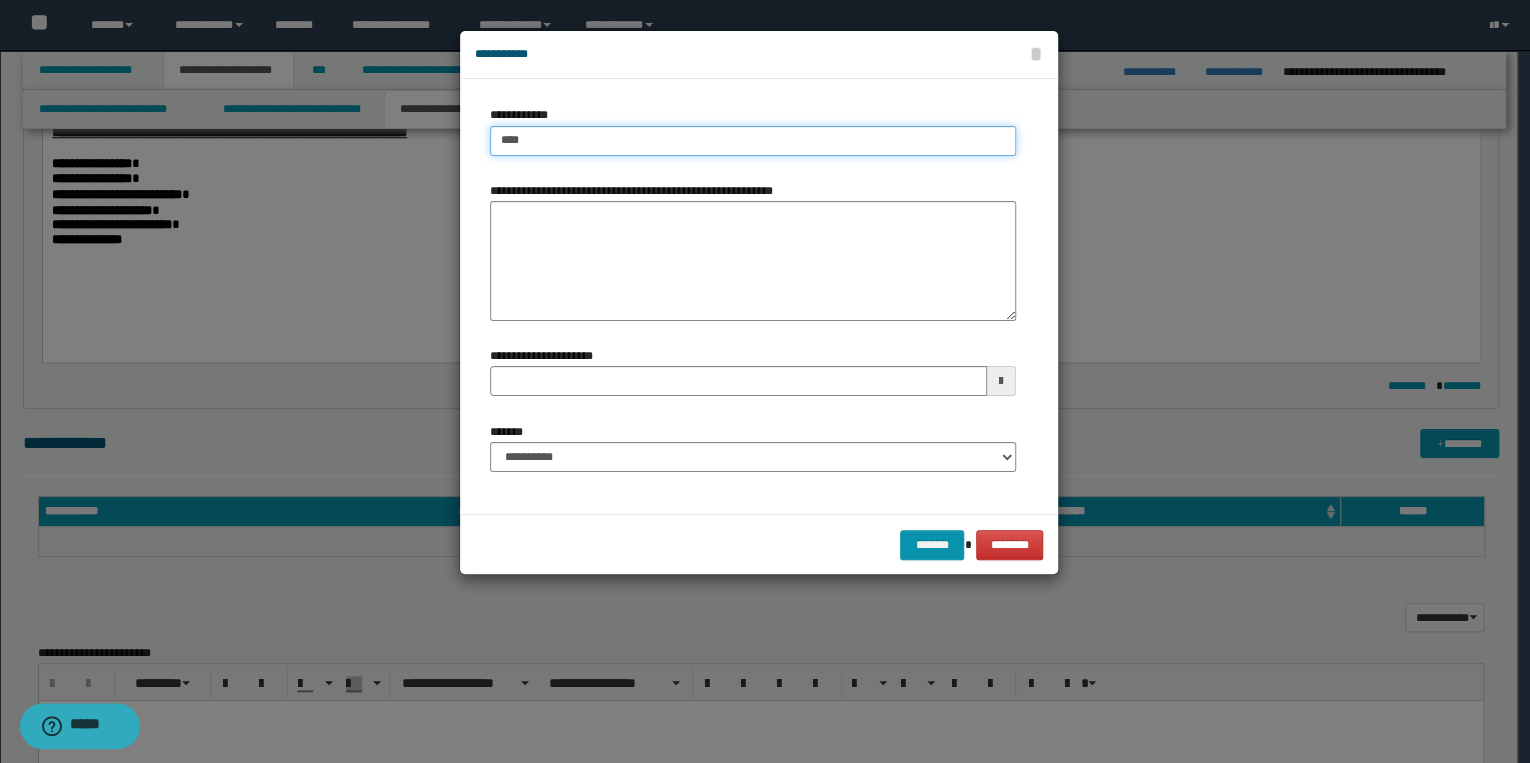 type on "****" 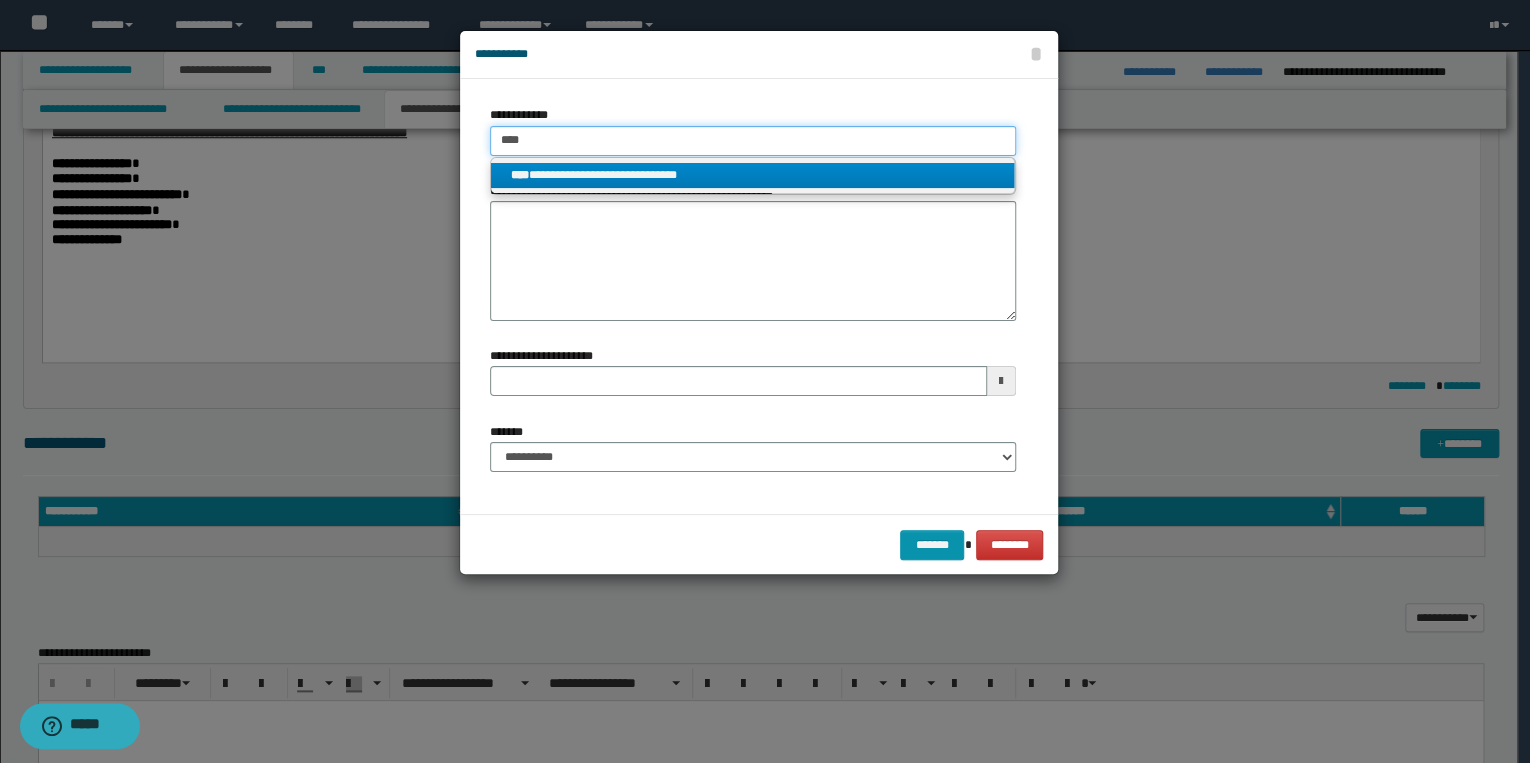 type on "****" 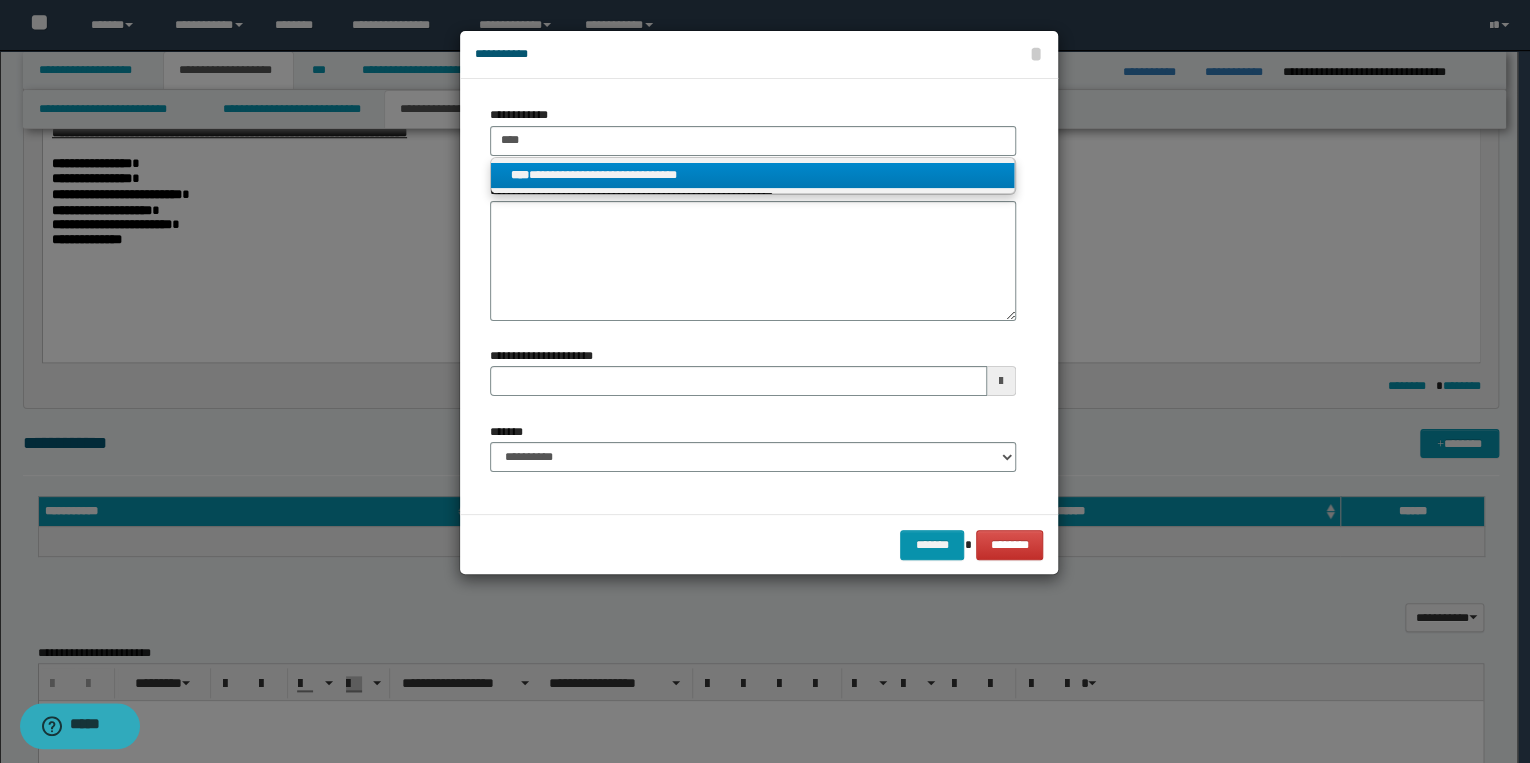 drag, startPoint x: 590, startPoint y: 172, endPoint x: 592, endPoint y: 213, distance: 41.04875 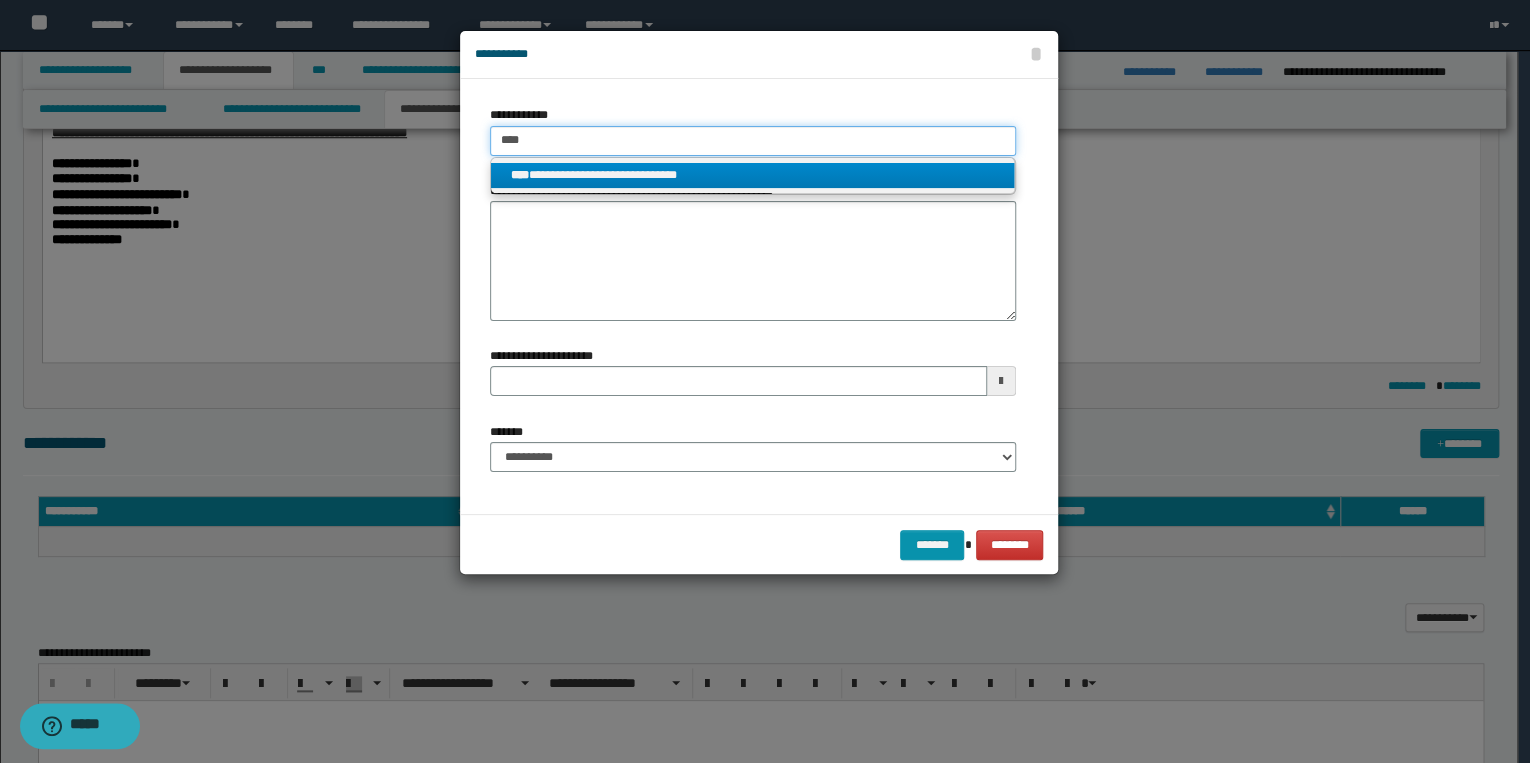 type 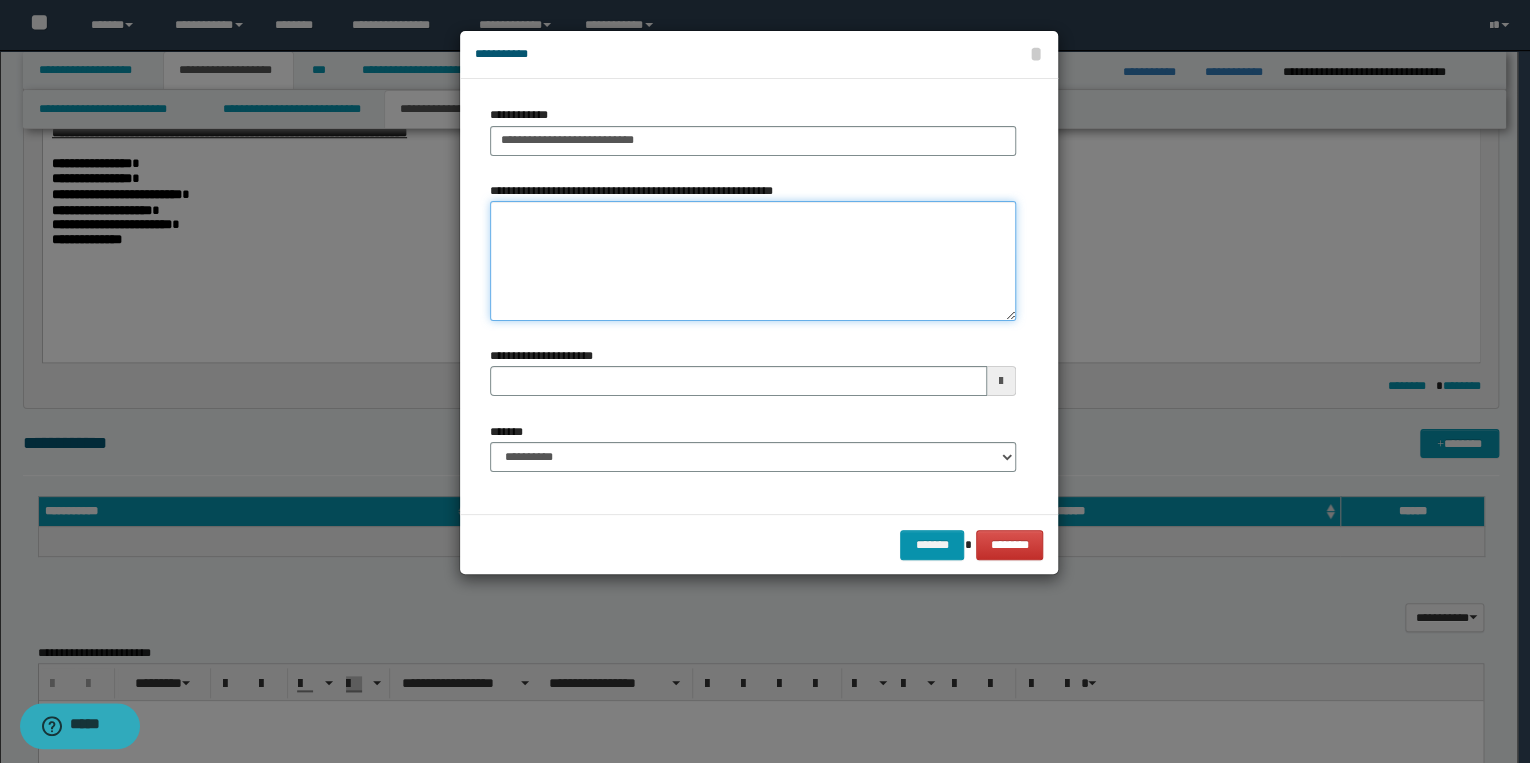 click on "**********" at bounding box center (753, 261) 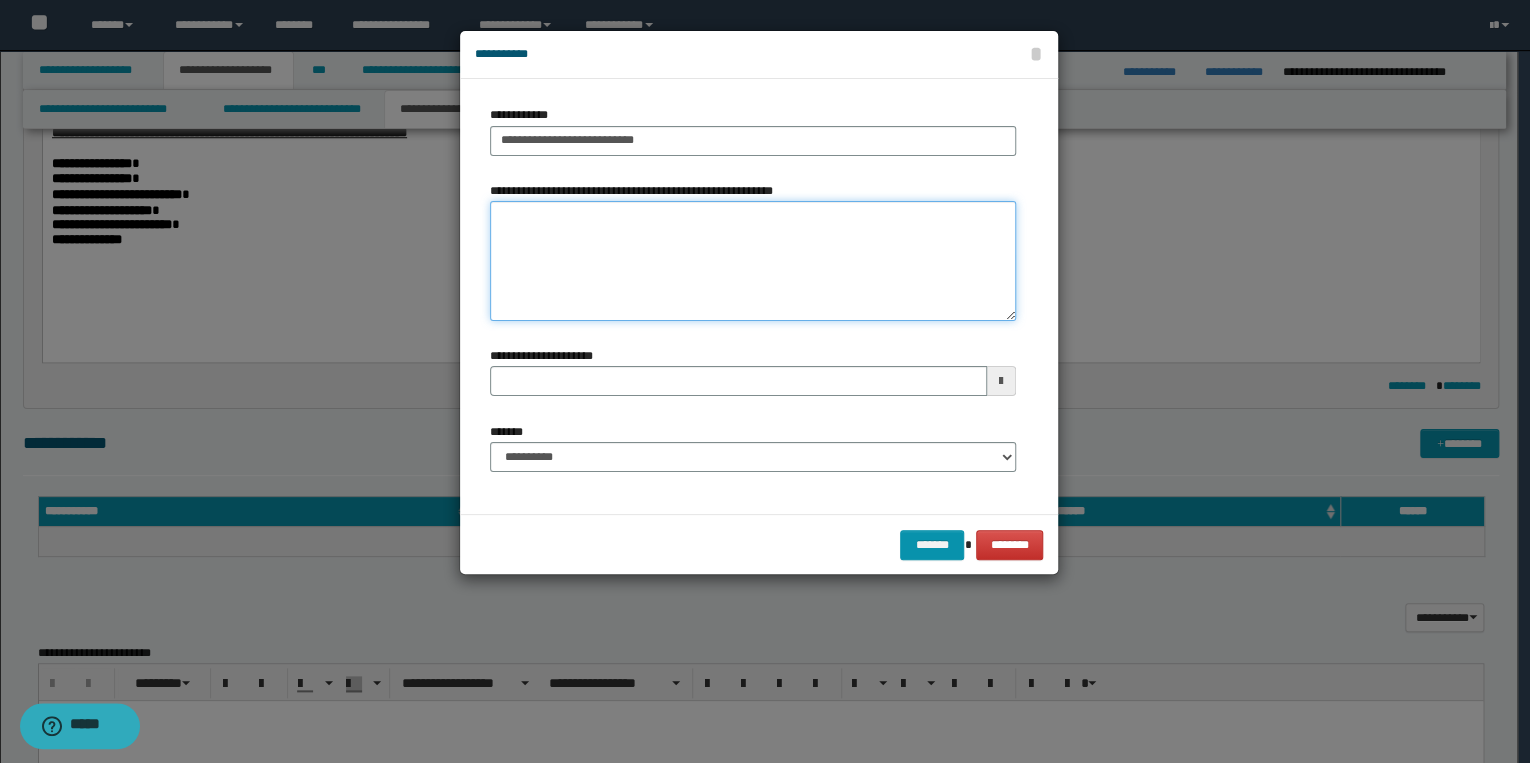 type 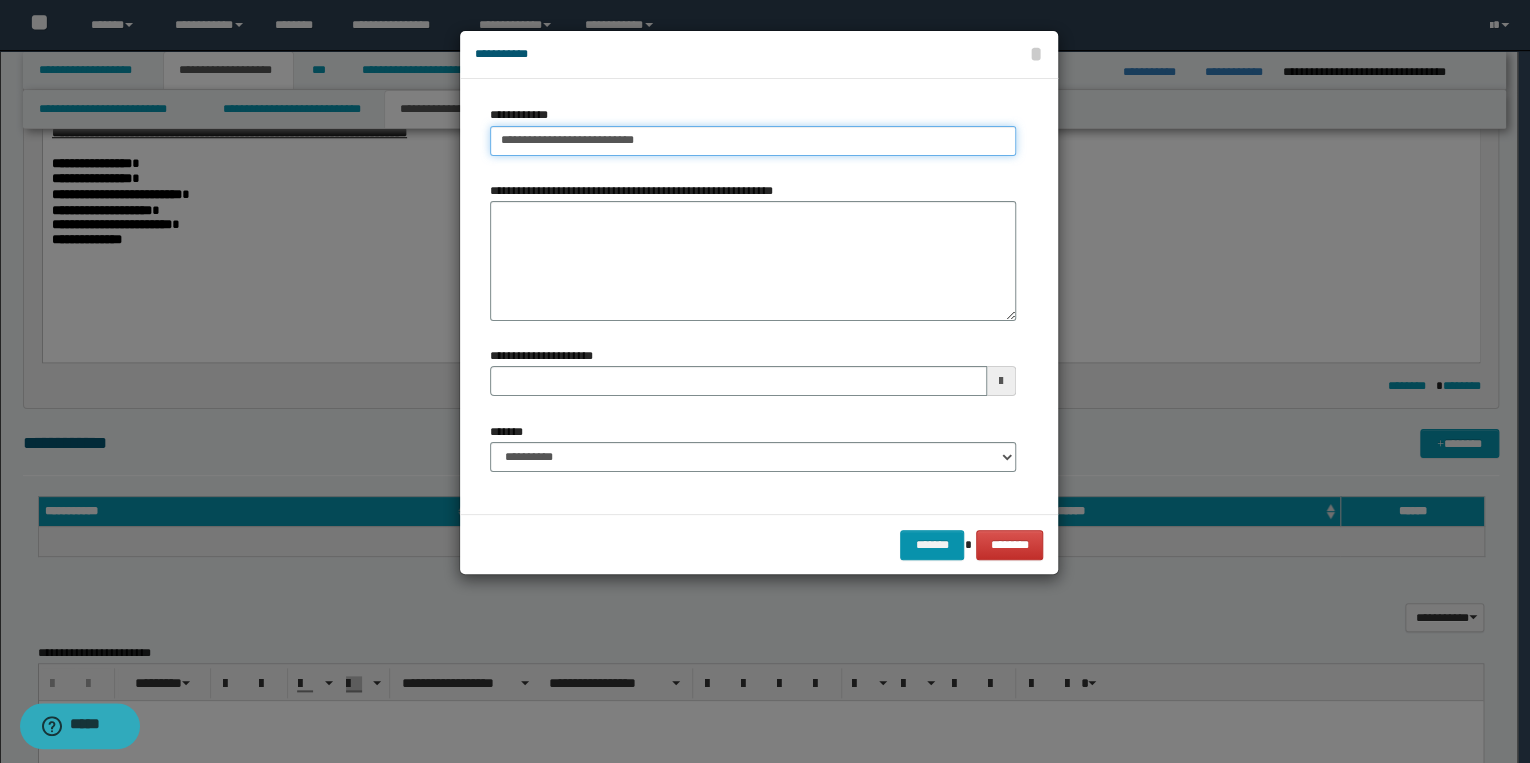 type on "**********" 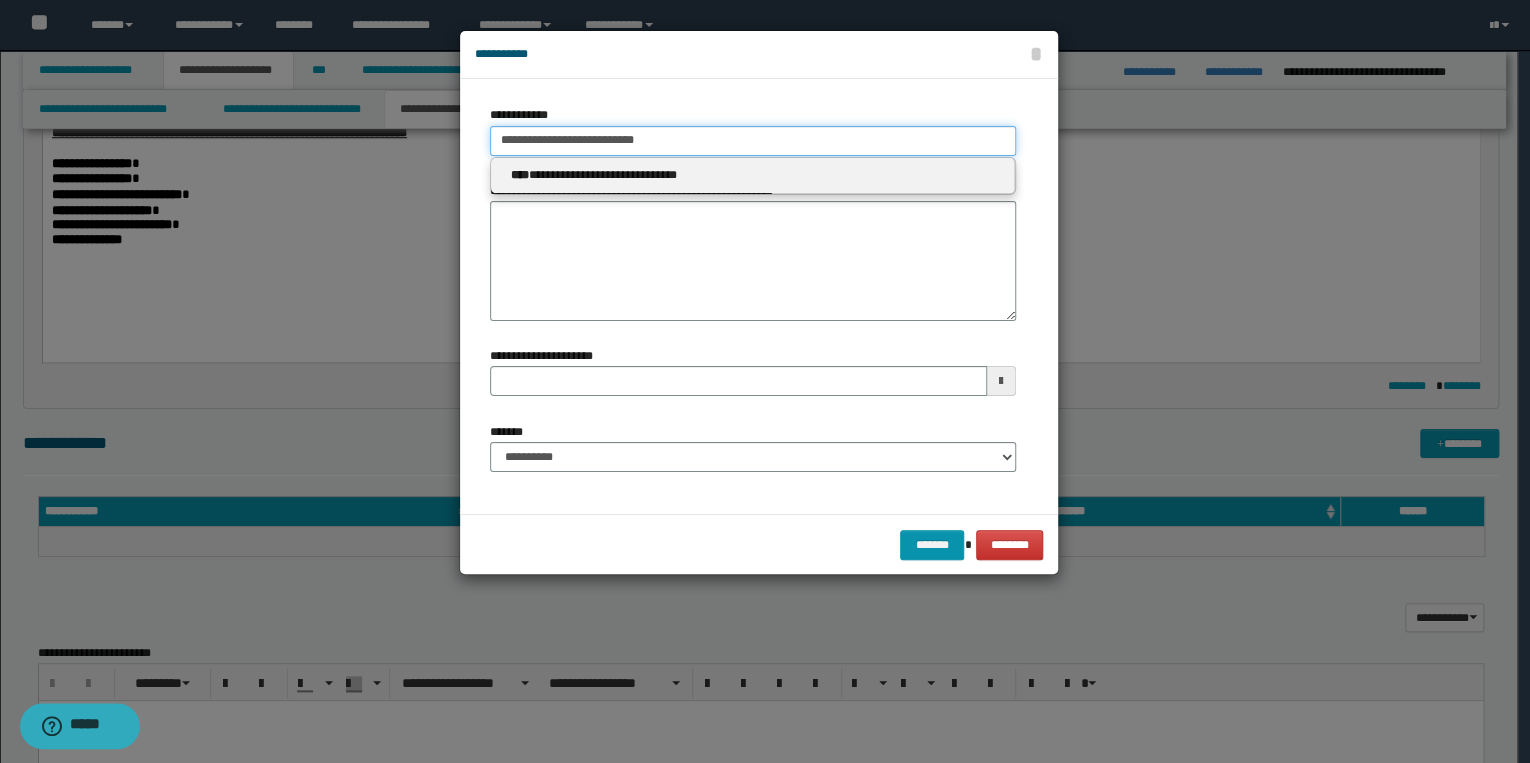 click on "**********" at bounding box center [753, 141] 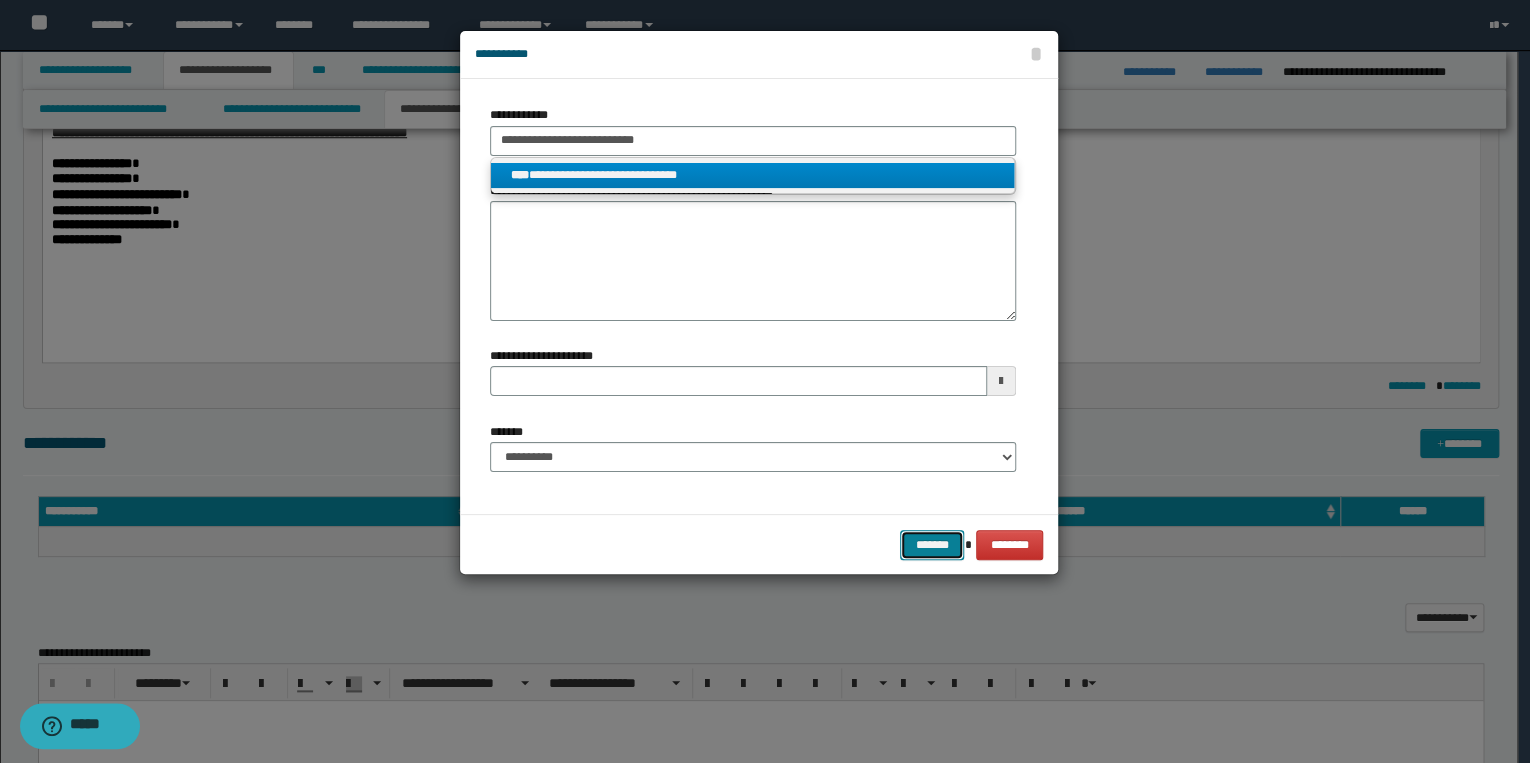 type 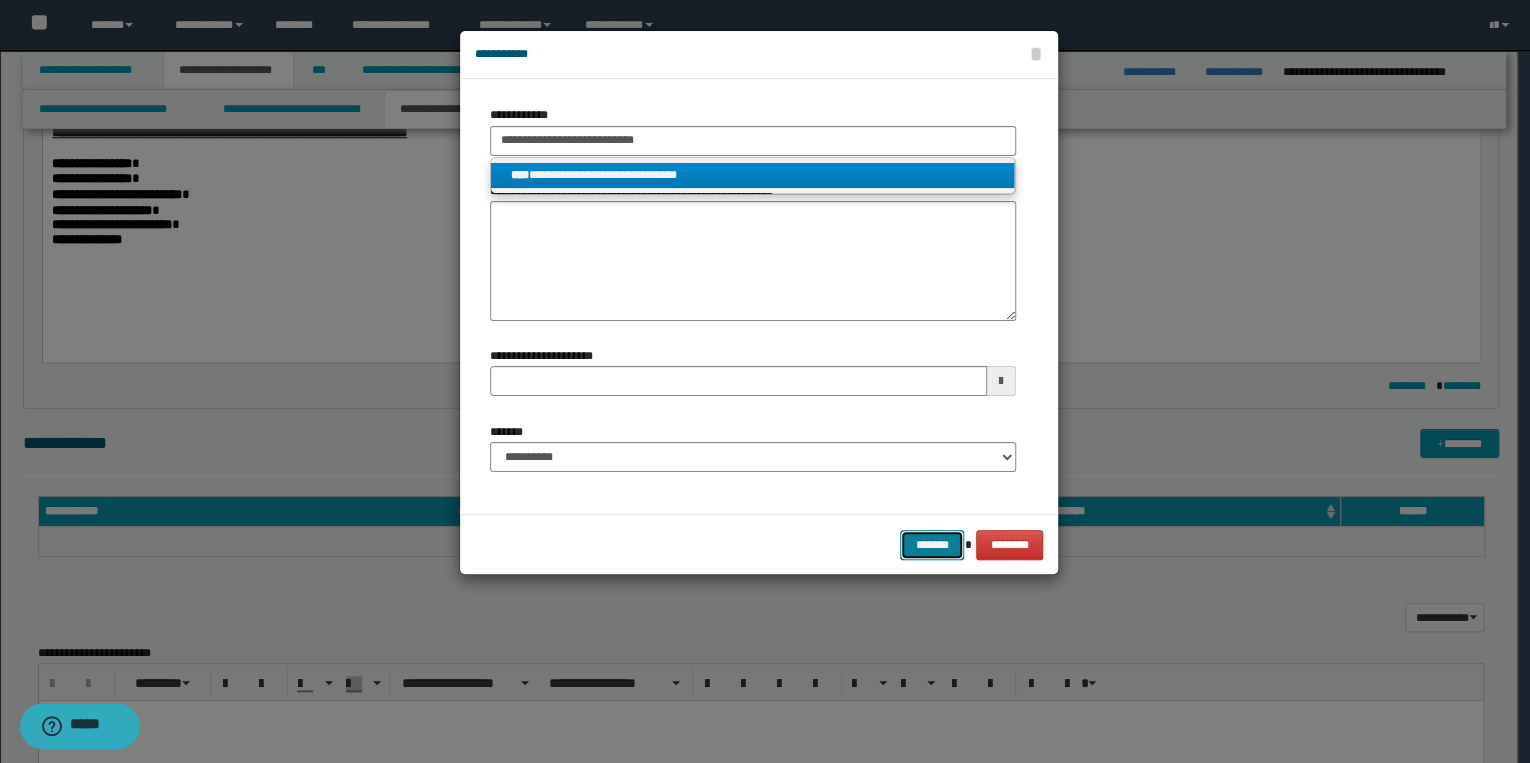 click on "*******" at bounding box center (932, 545) 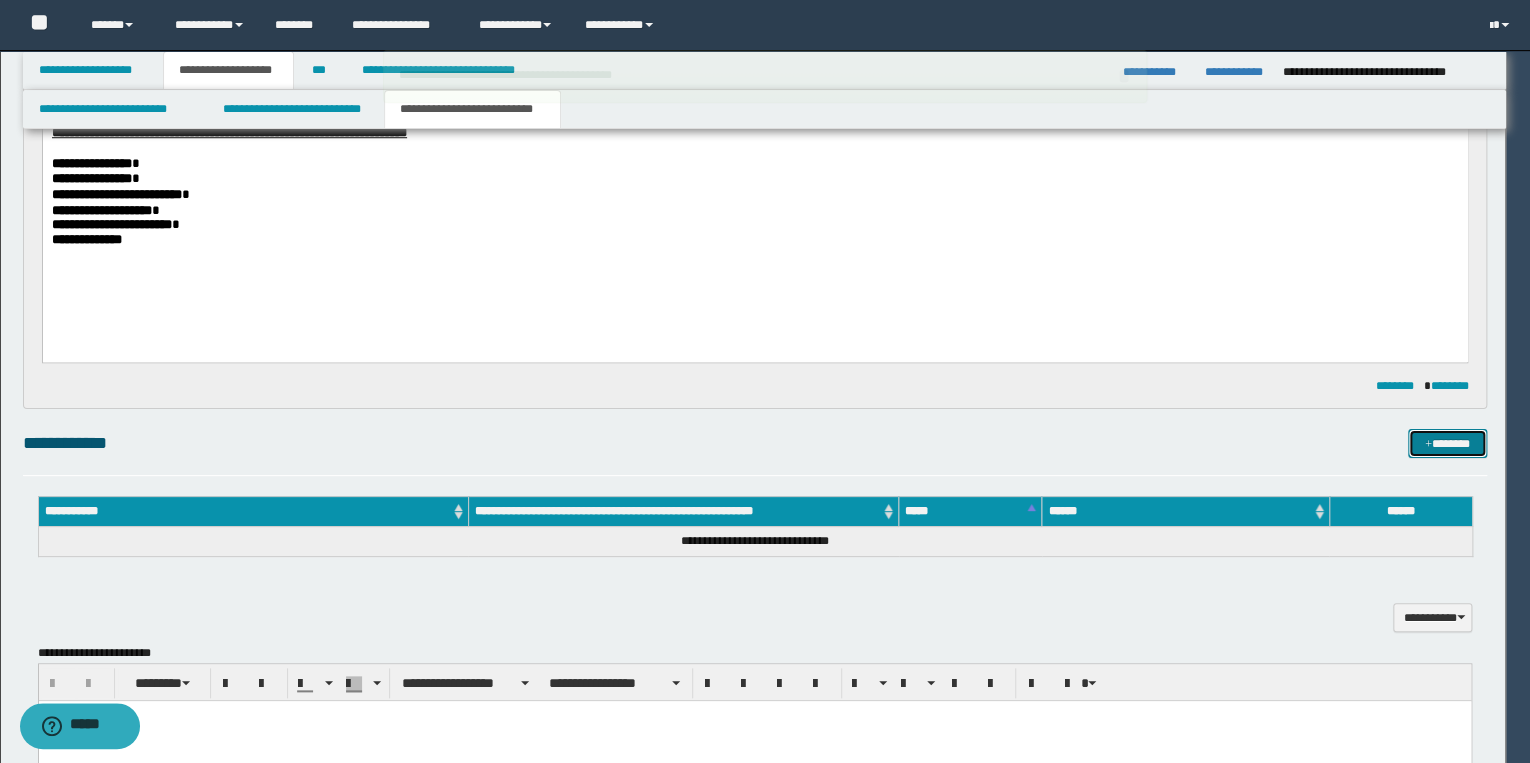 type 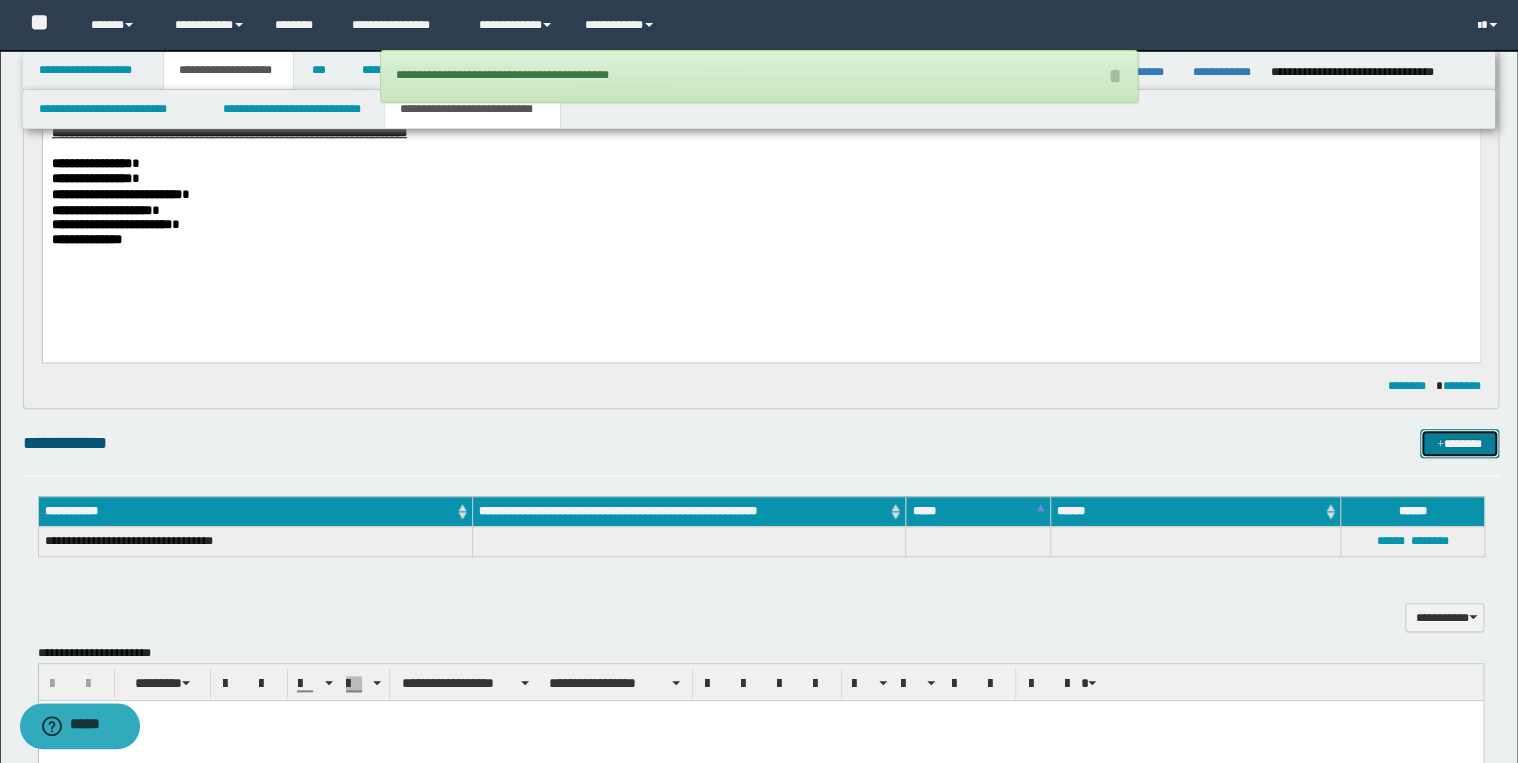 click on "*******" at bounding box center (1459, 444) 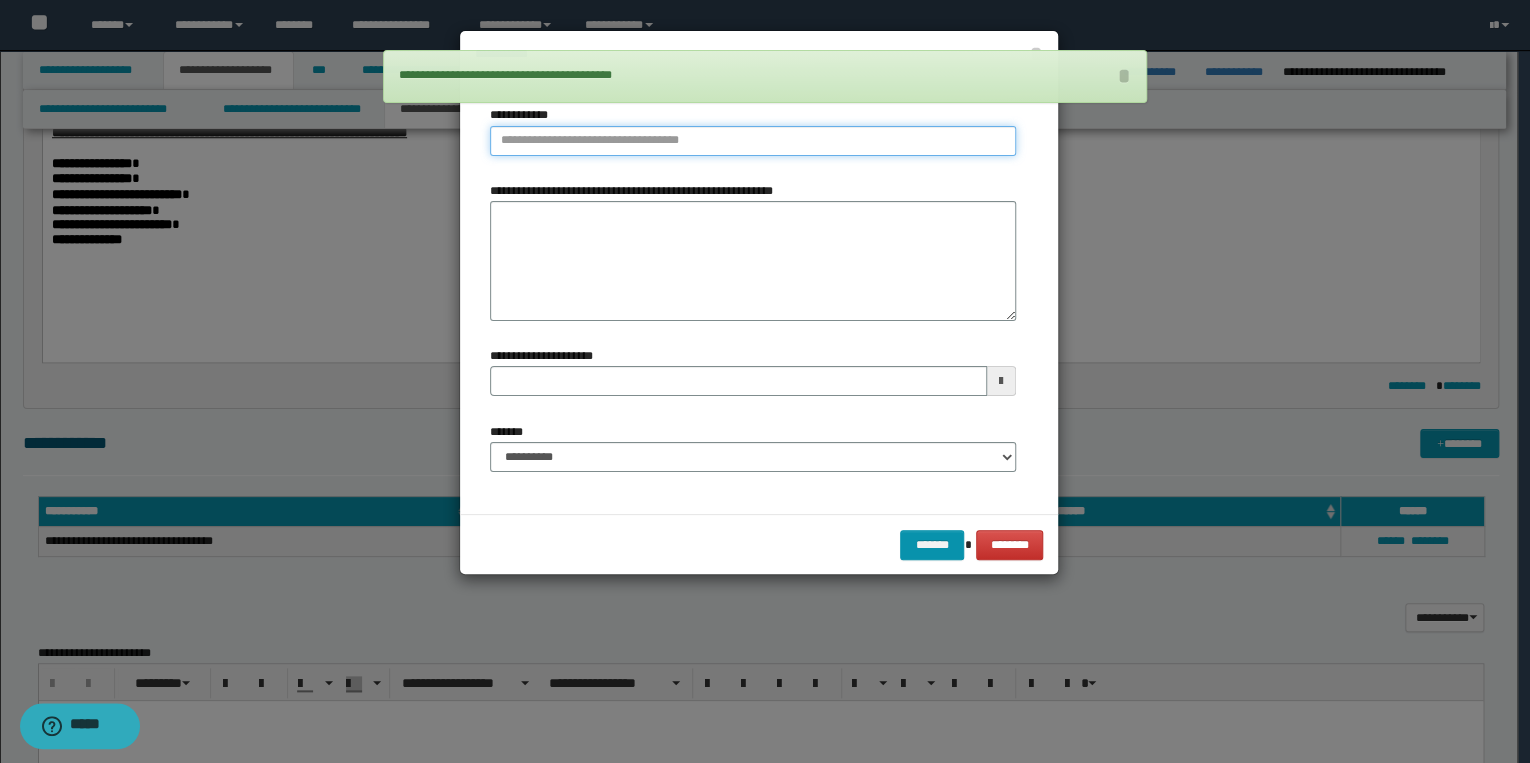 type on "**********" 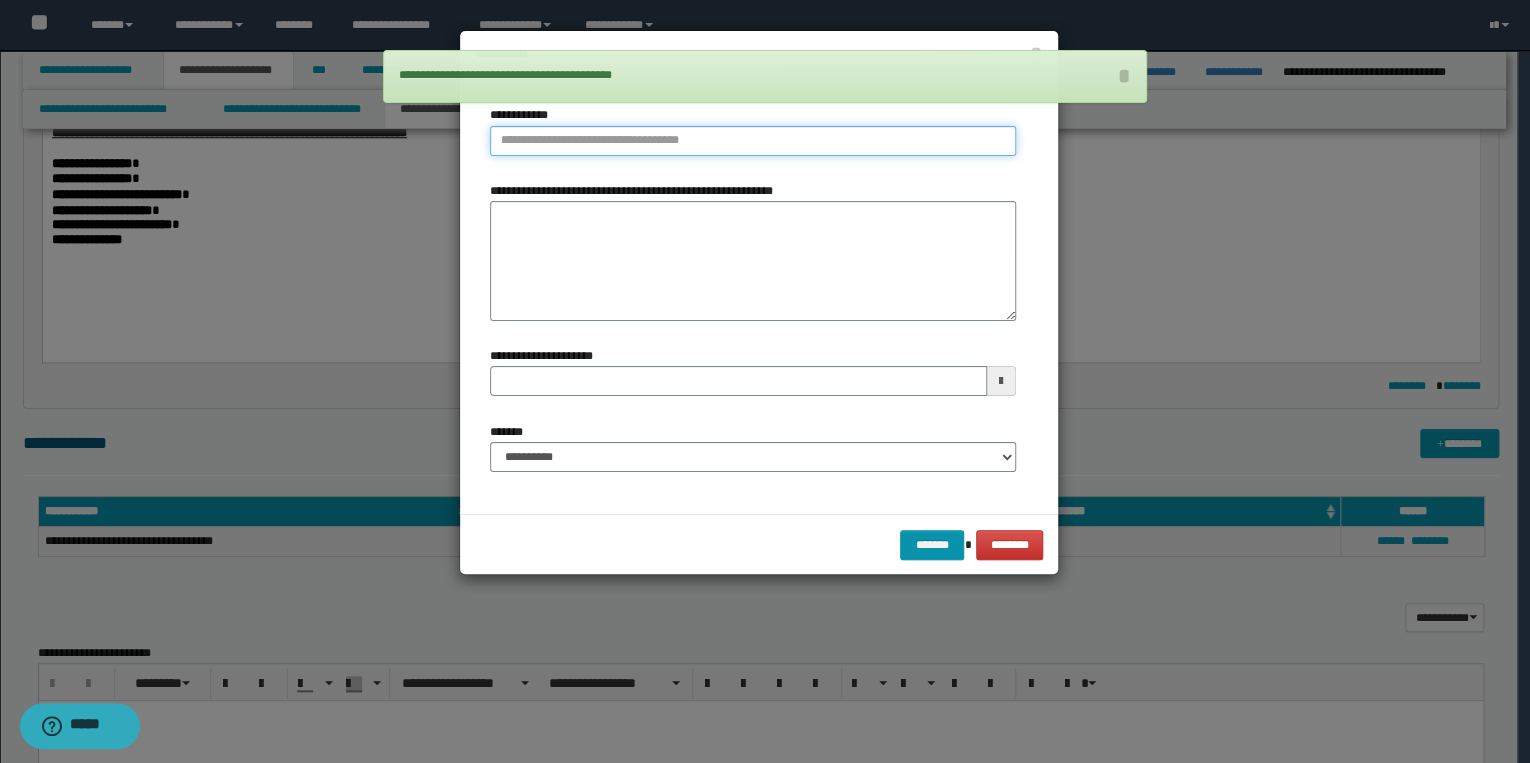 drag, startPoint x: 500, startPoint y: 142, endPoint x: 537, endPoint y: 148, distance: 37.48333 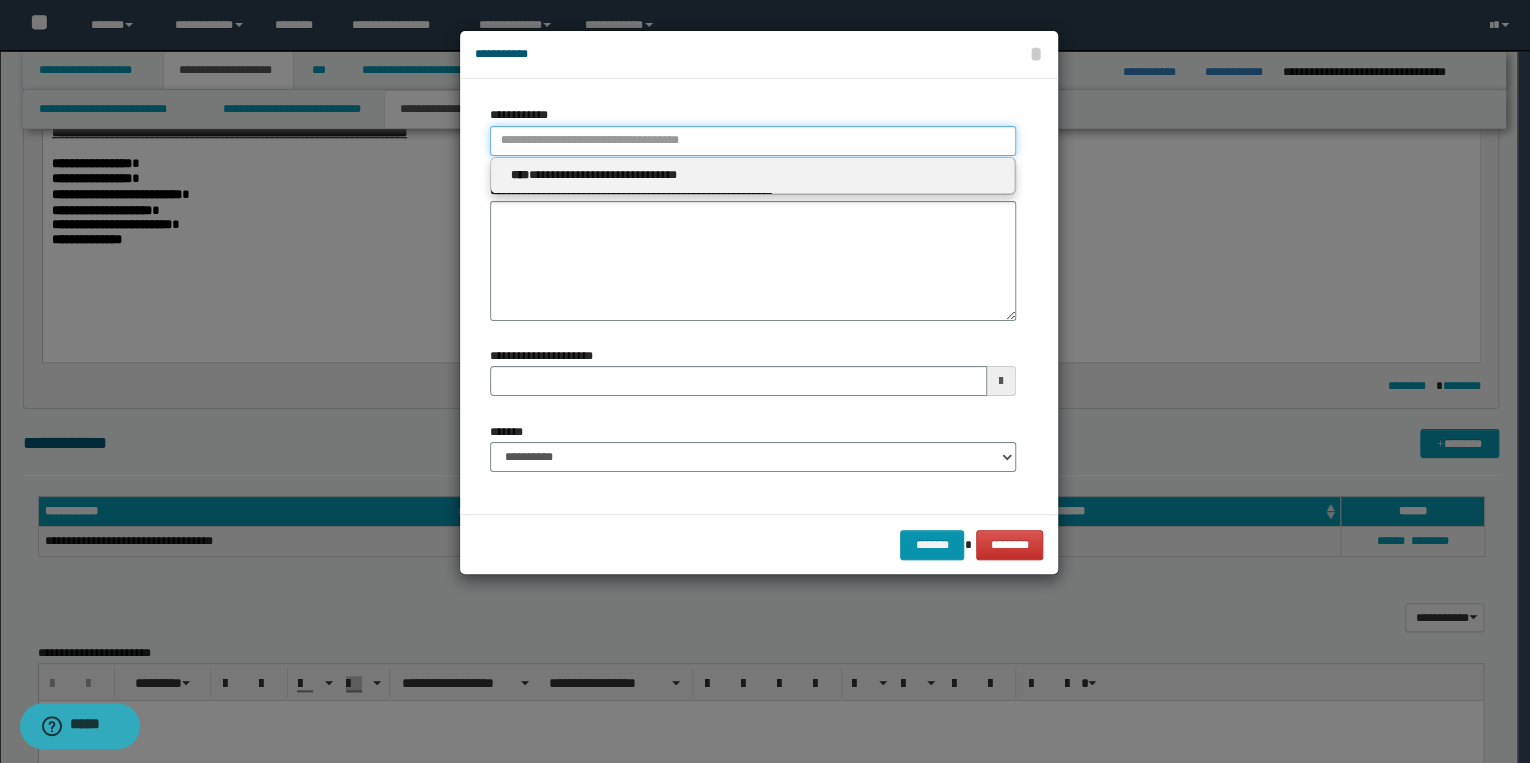 type 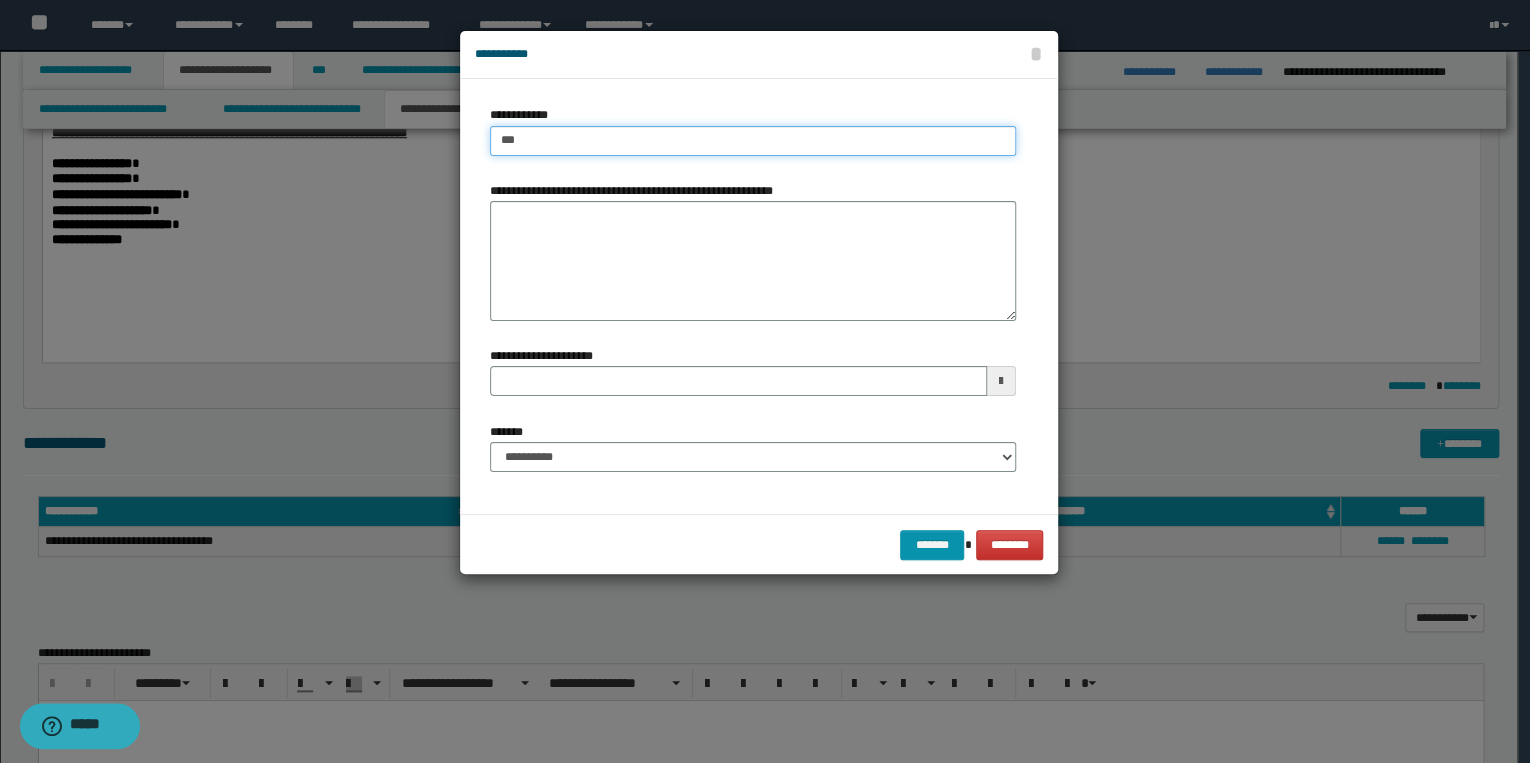 type on "****" 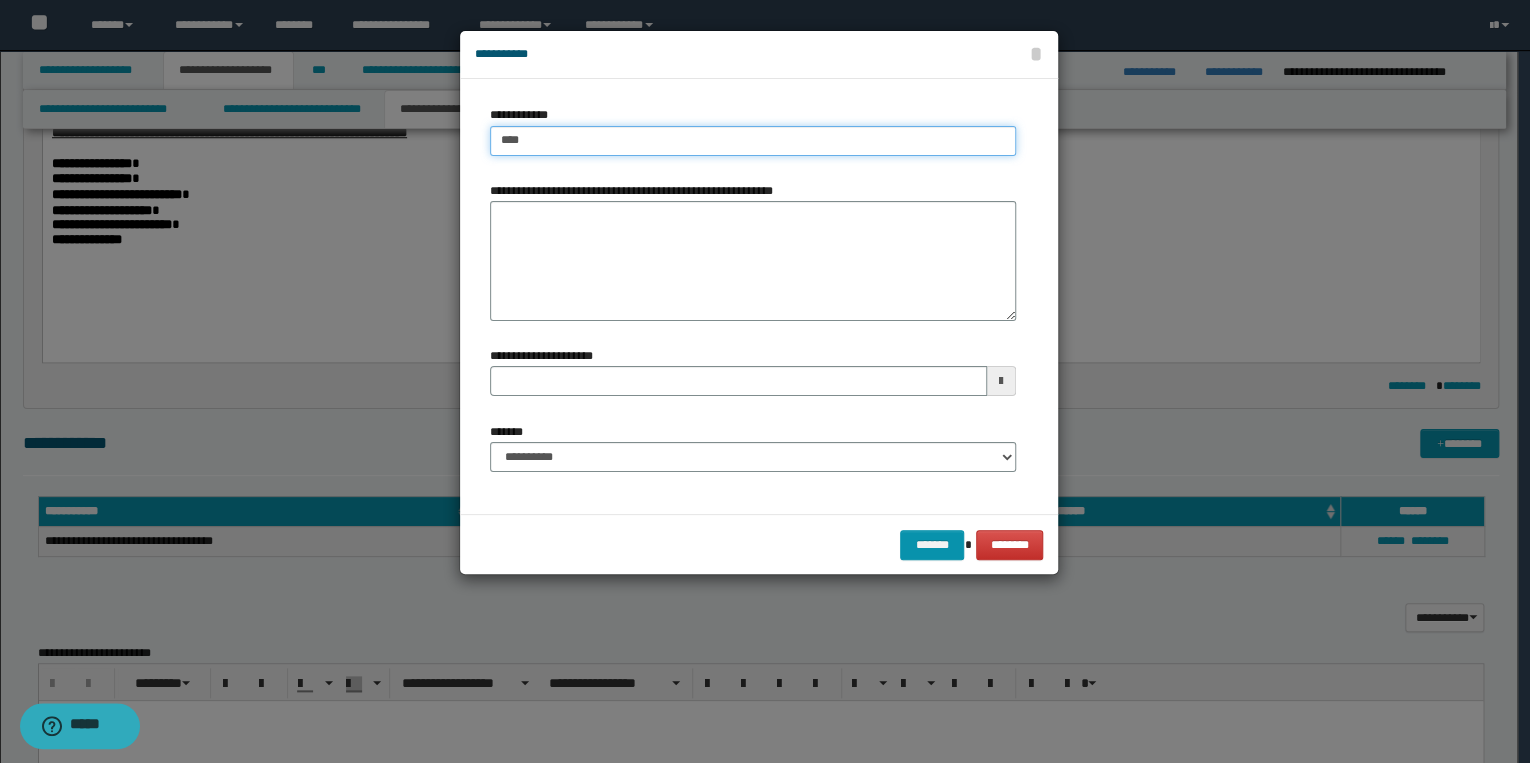 type on "****" 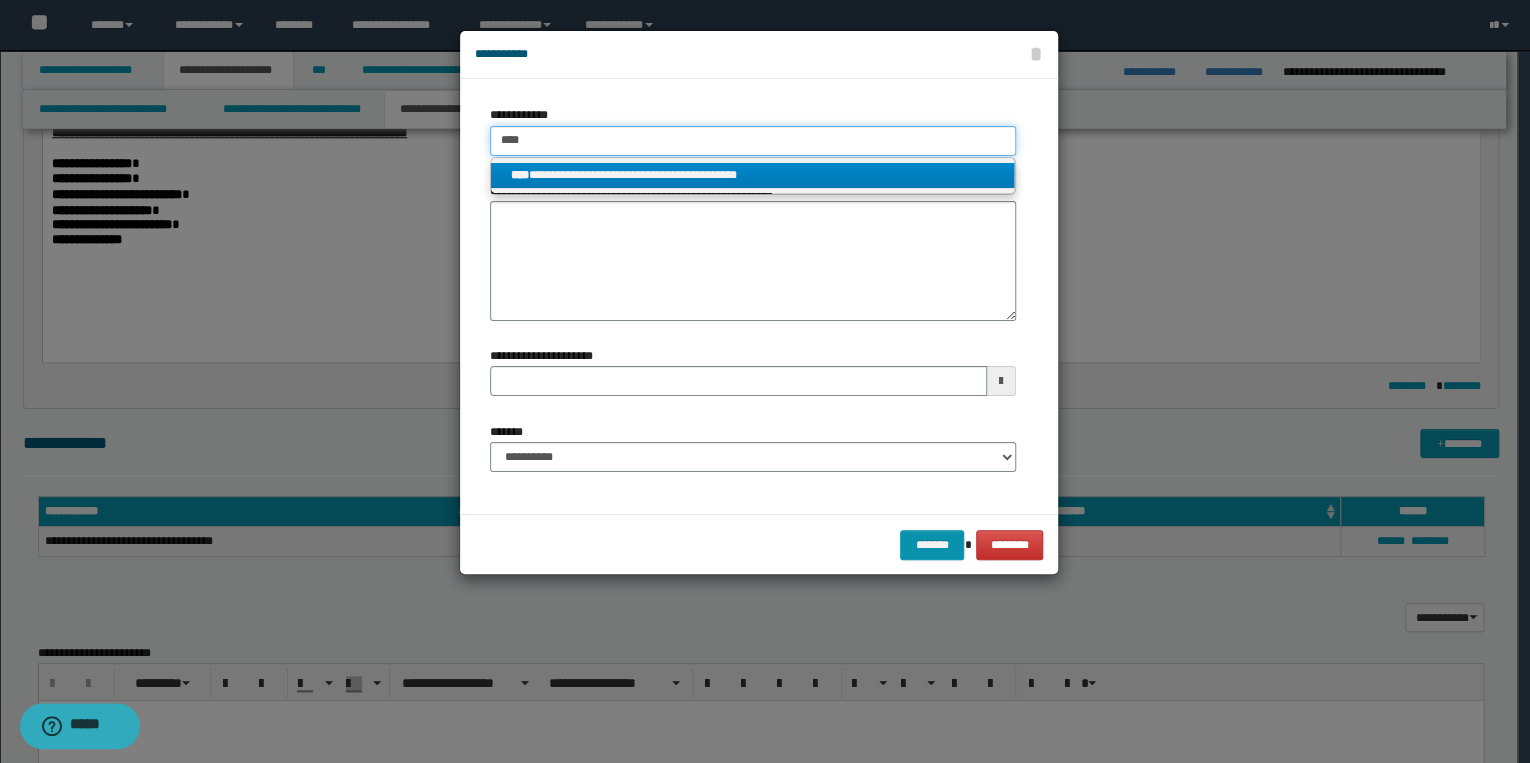 type on "****" 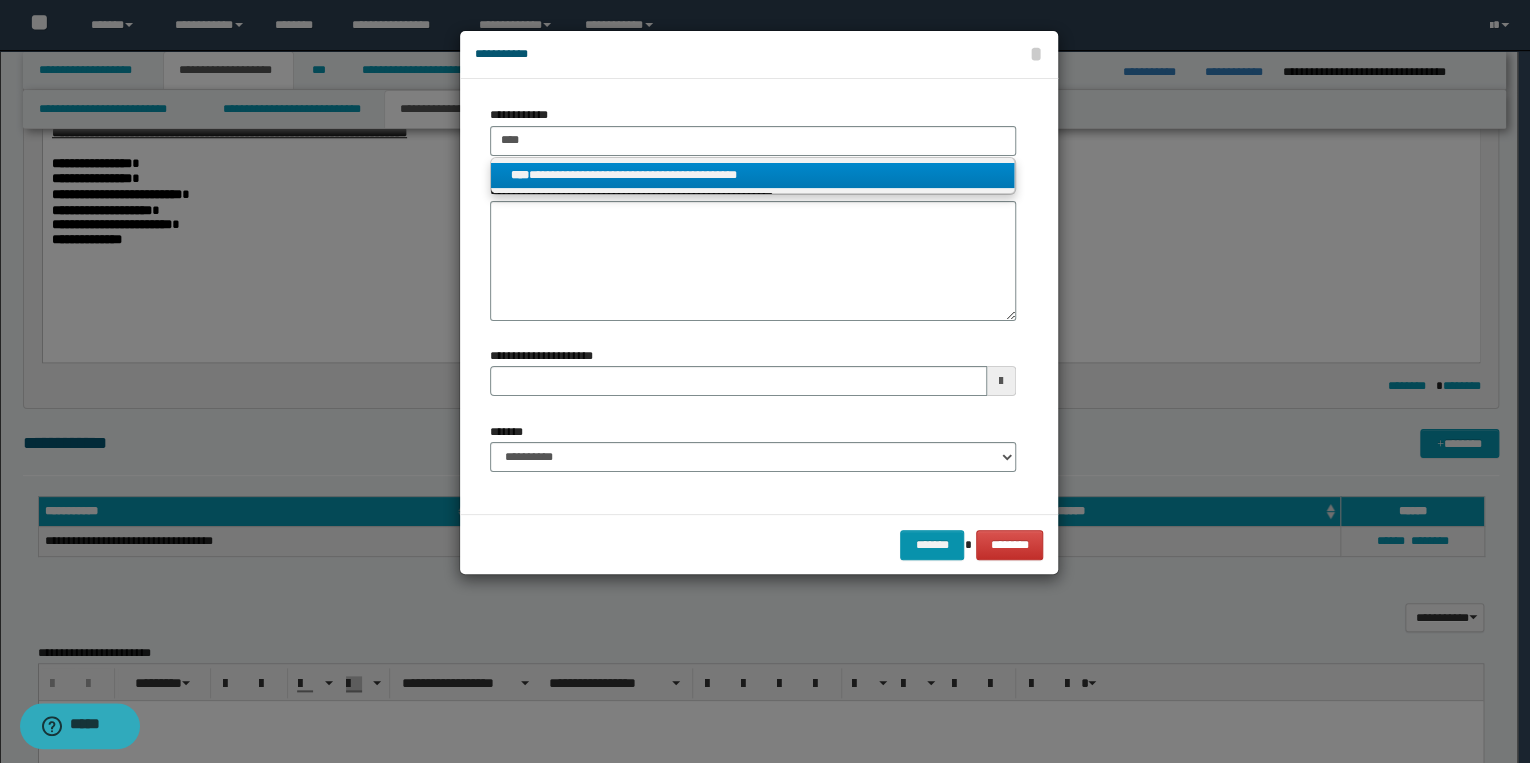 click on "**********" at bounding box center (753, 175) 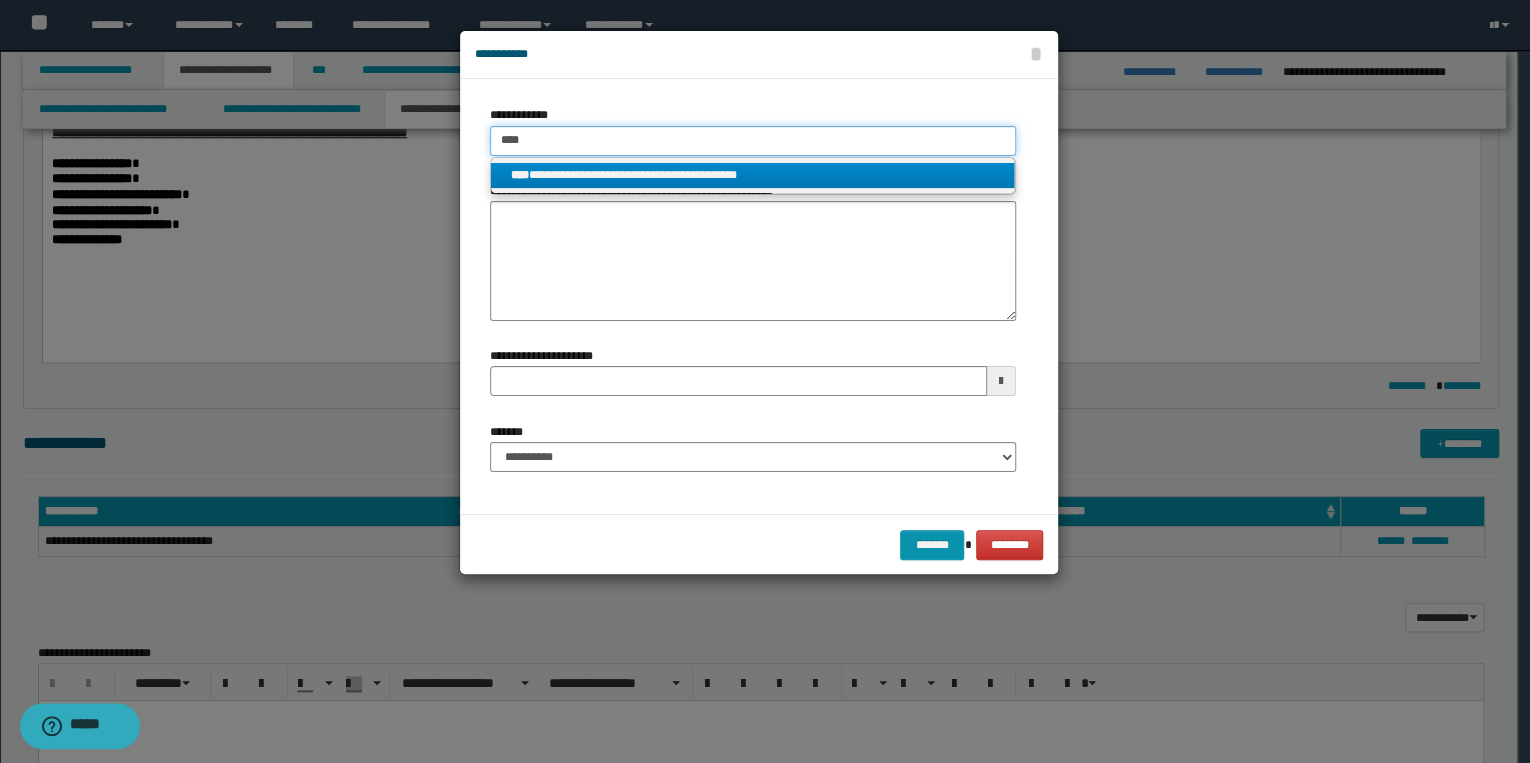 type 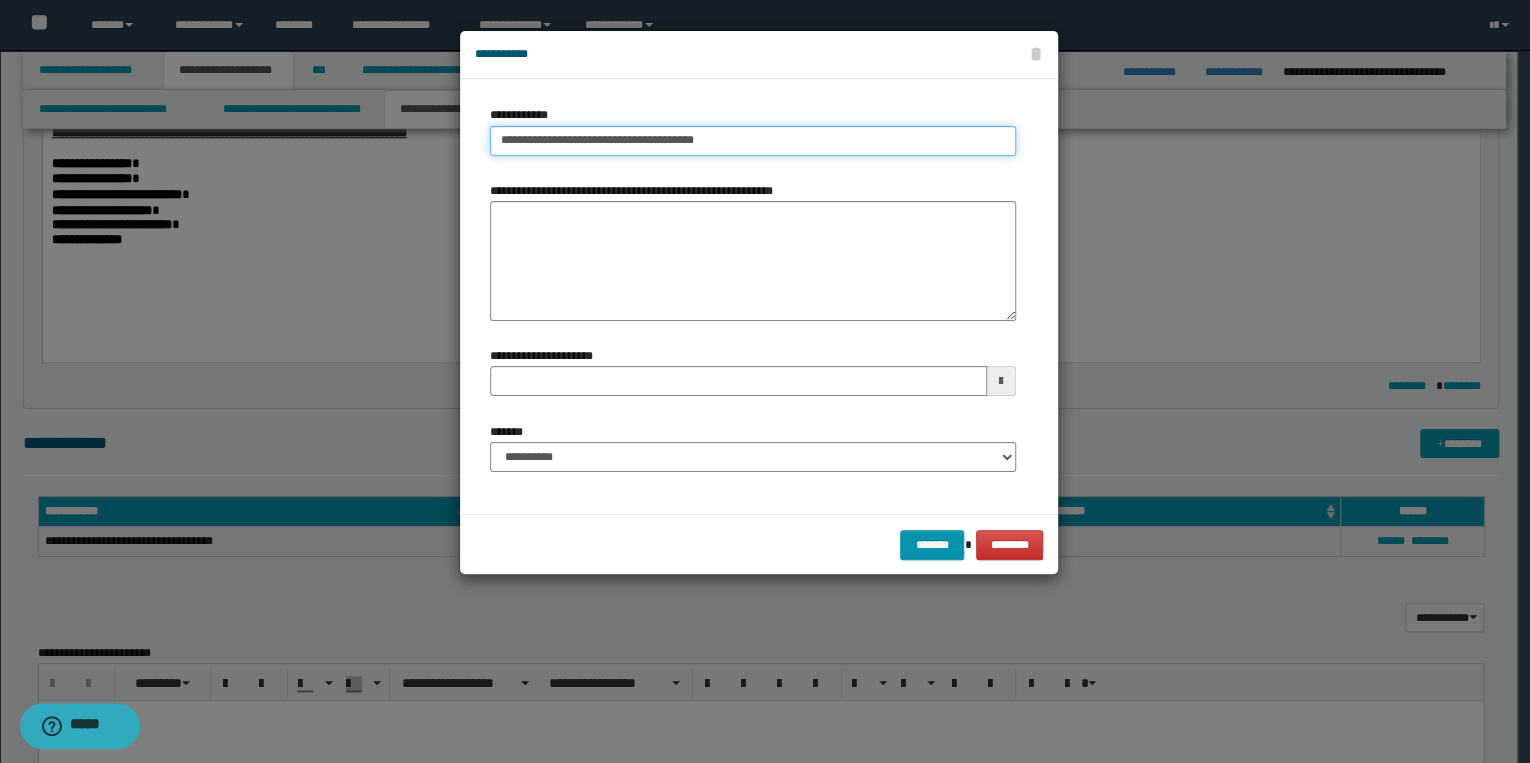 type 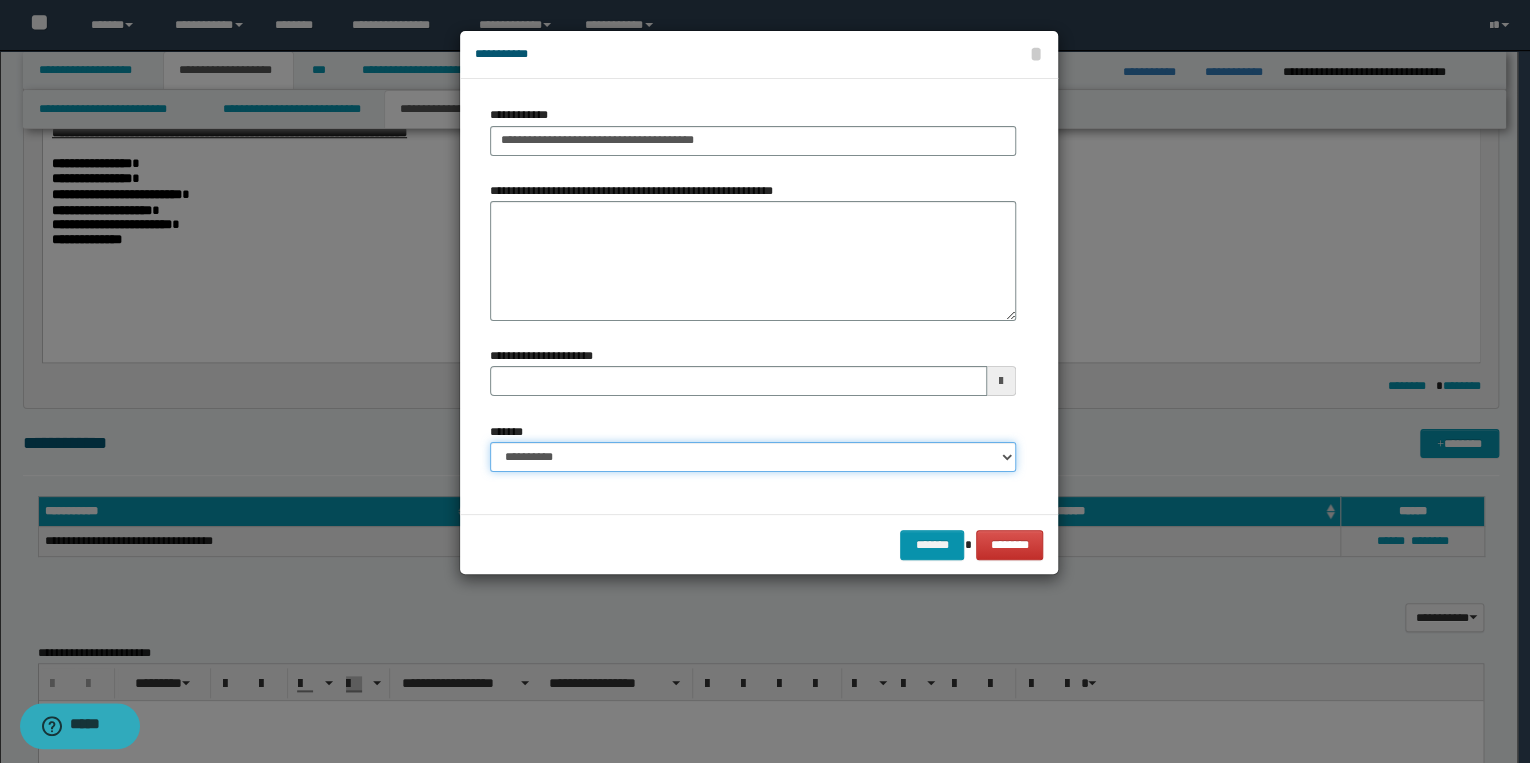 click on "**********" at bounding box center [753, 457] 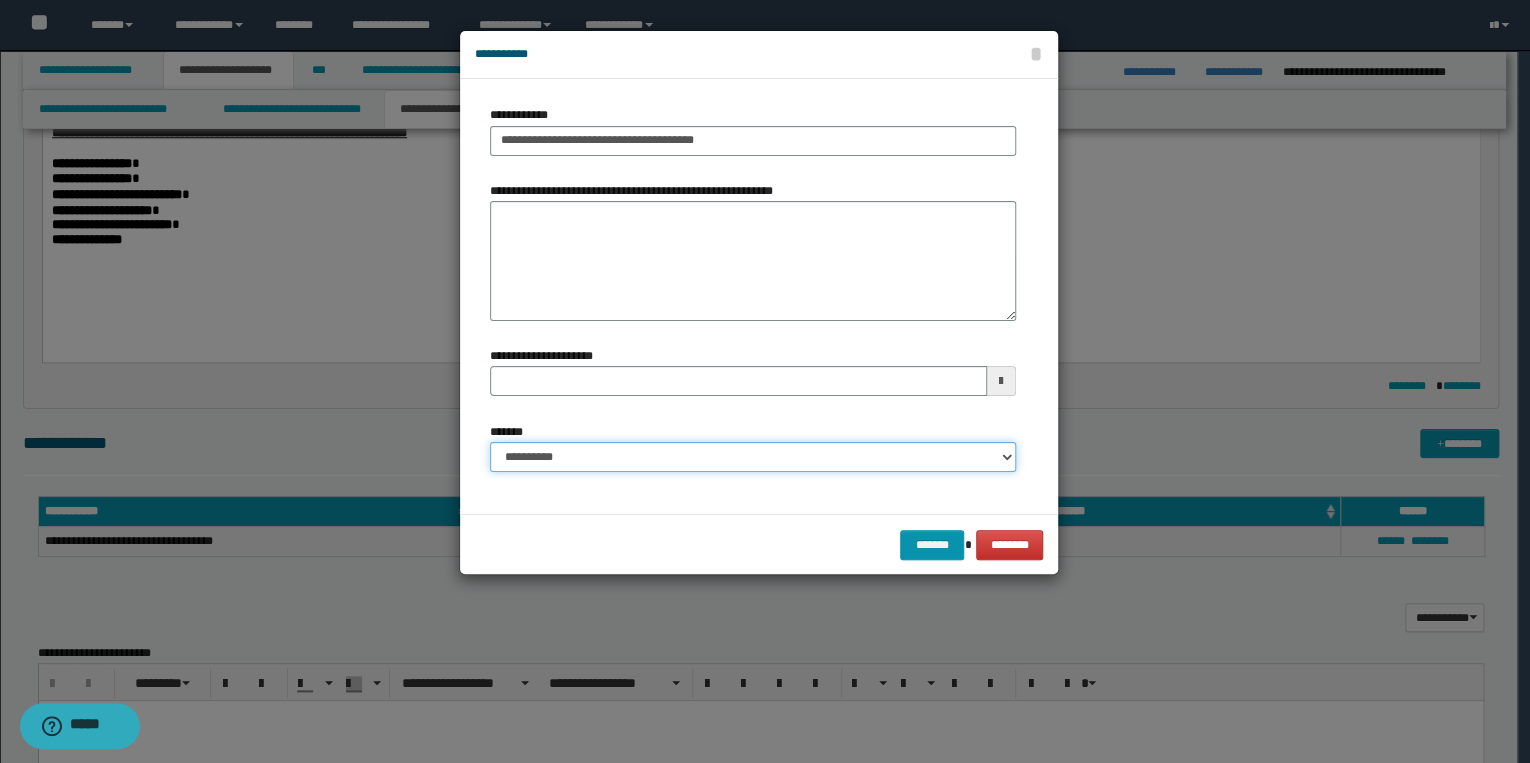 select on "*" 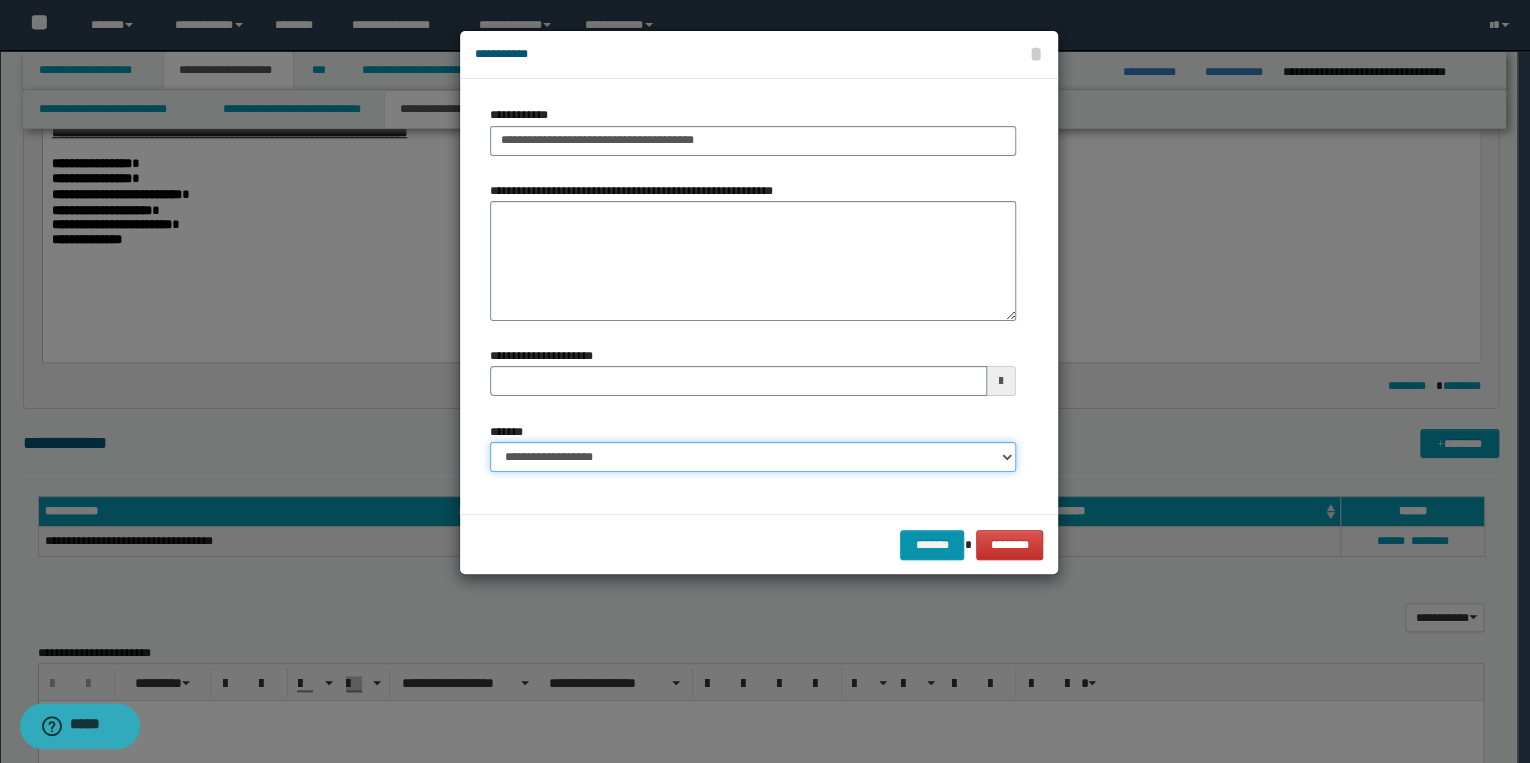 click on "**********" at bounding box center (753, 457) 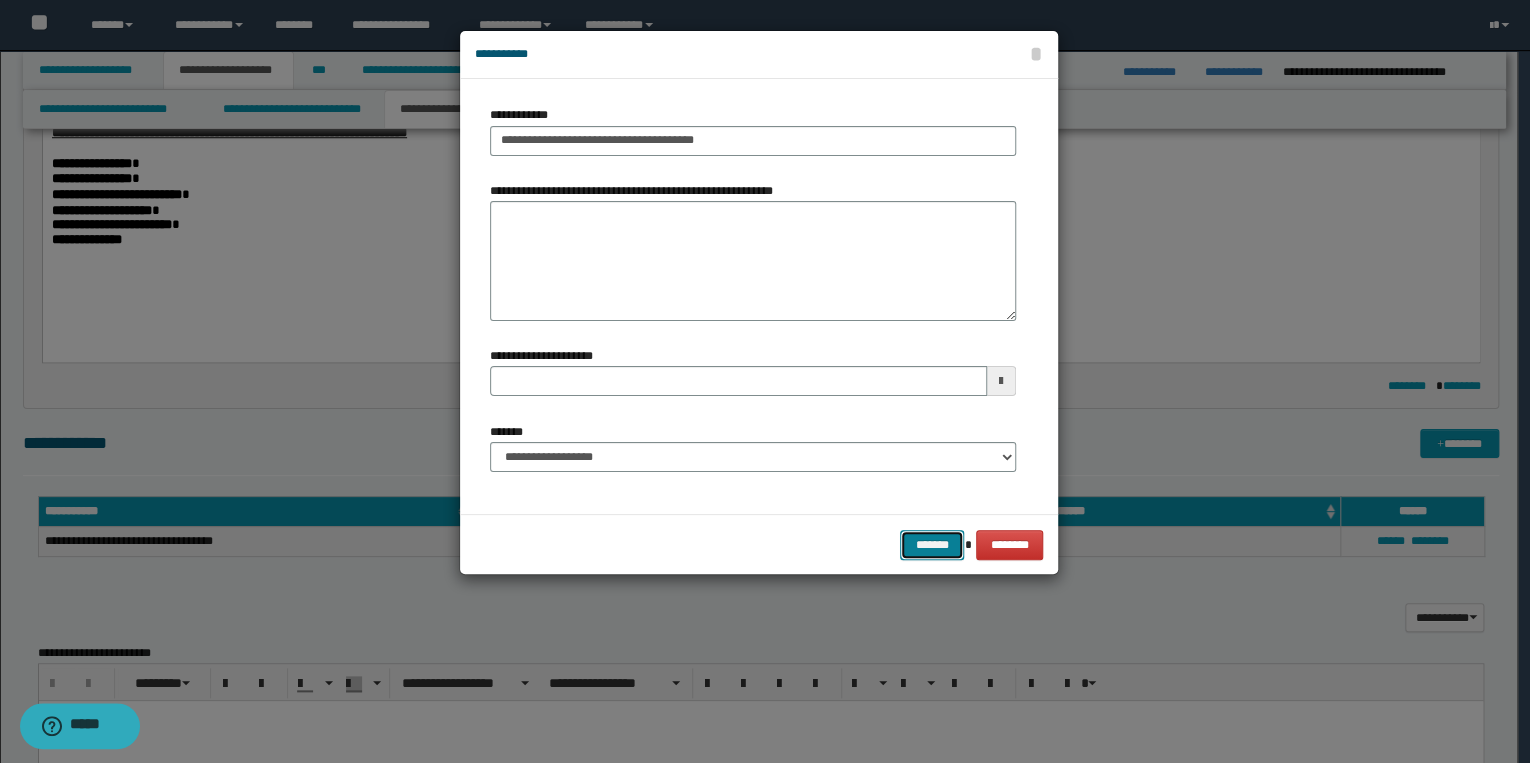 click on "*******" at bounding box center [932, 545] 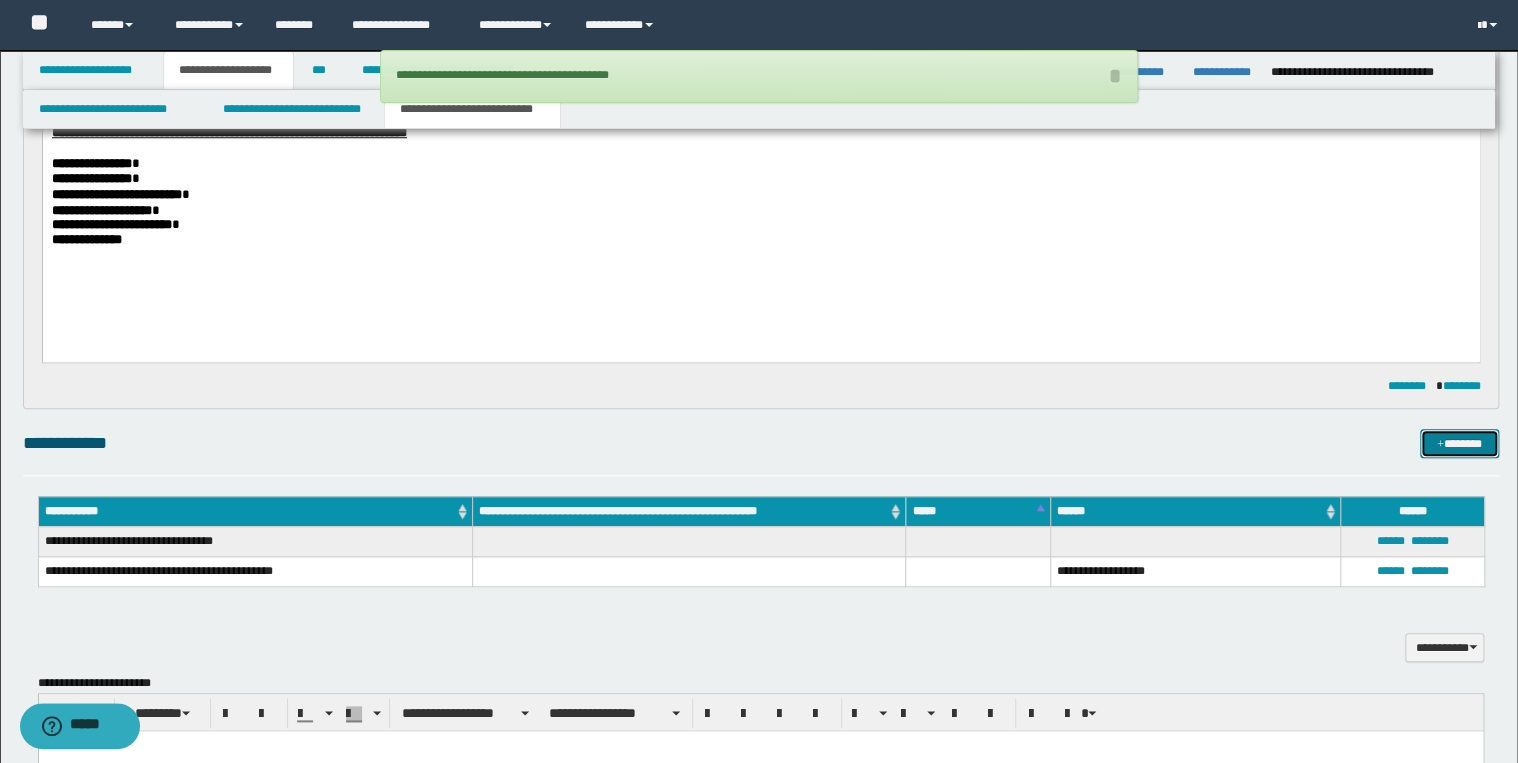 type 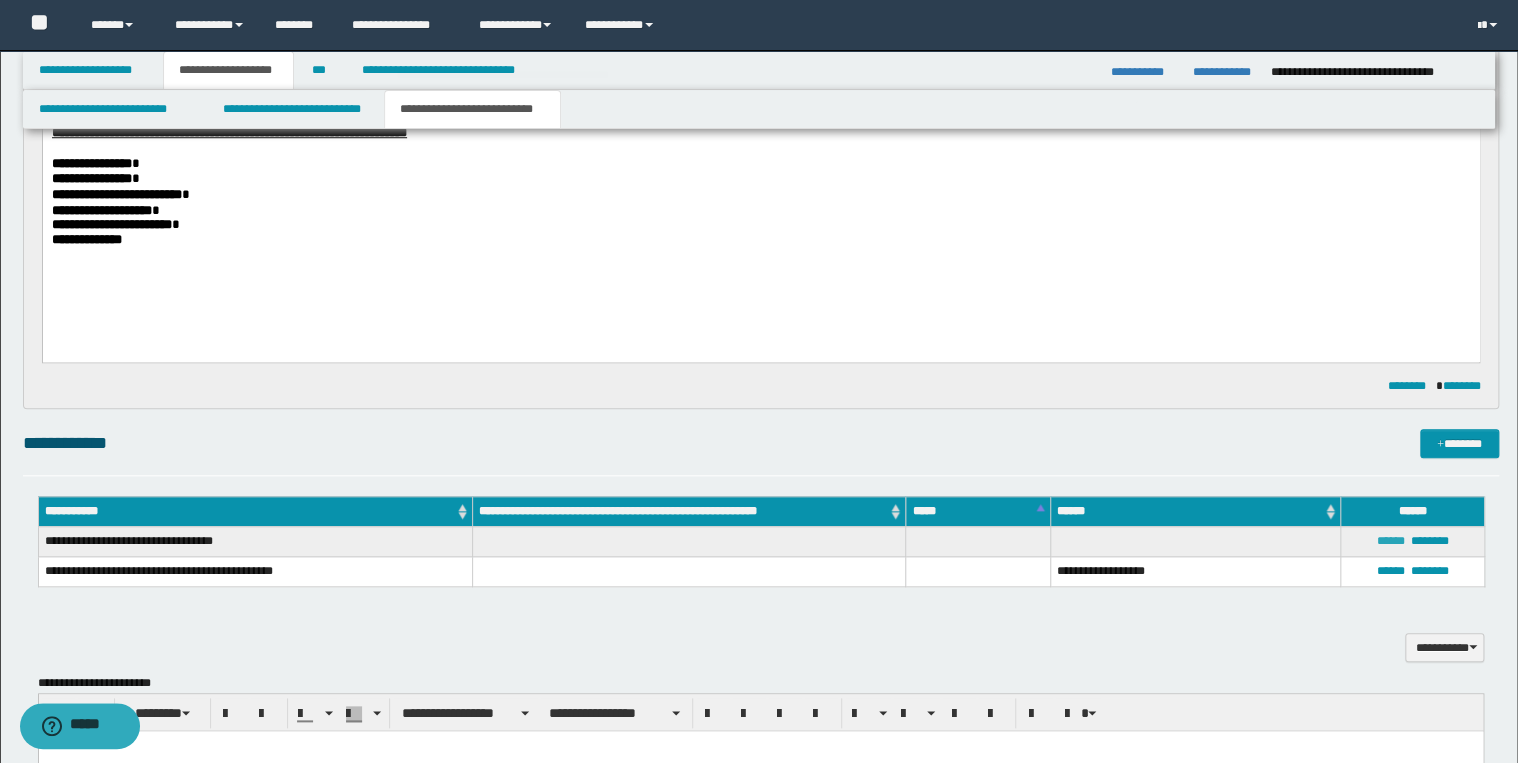 click on "******" at bounding box center [1390, 541] 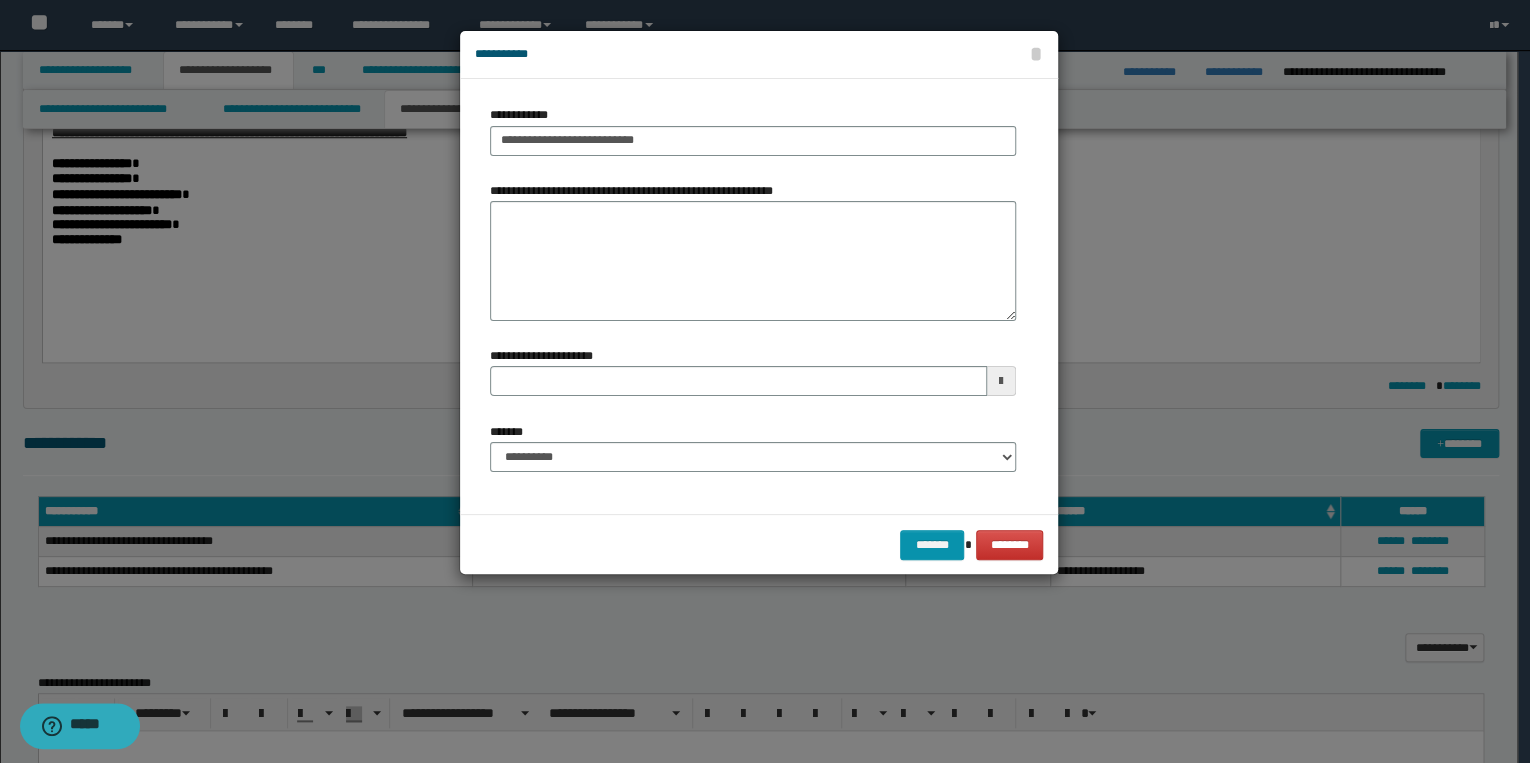 type 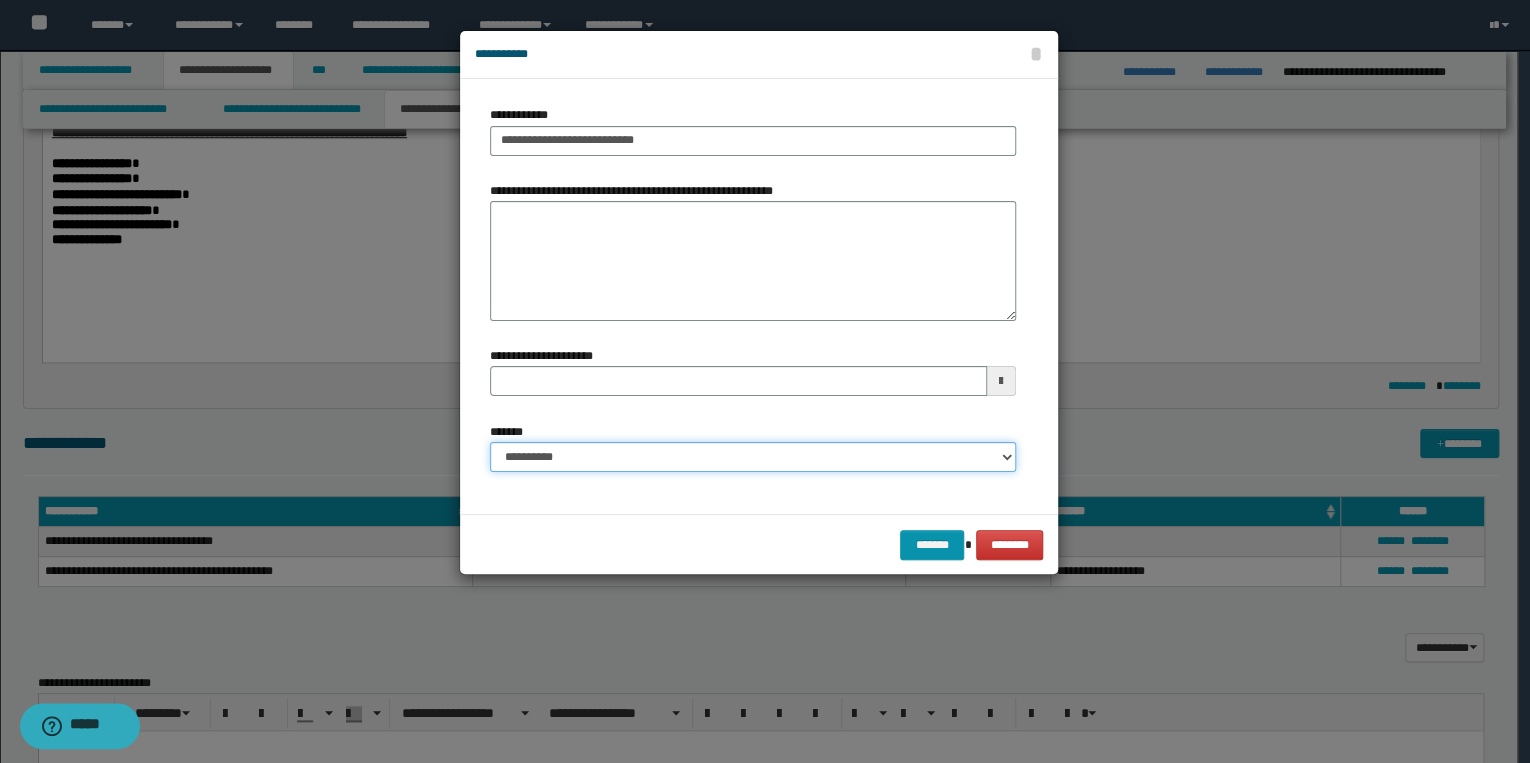 click on "**********" at bounding box center [753, 457] 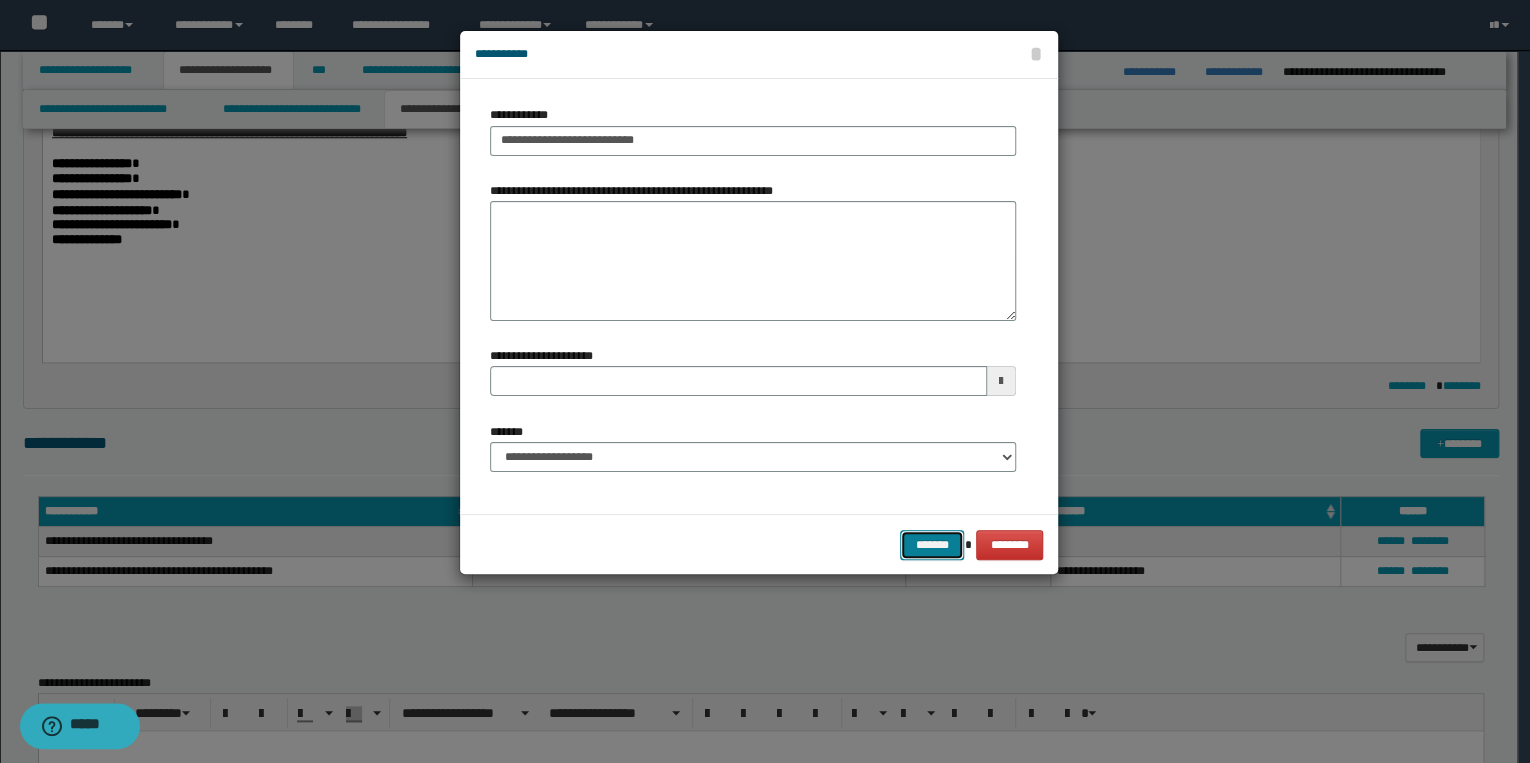 click on "*******" at bounding box center (932, 545) 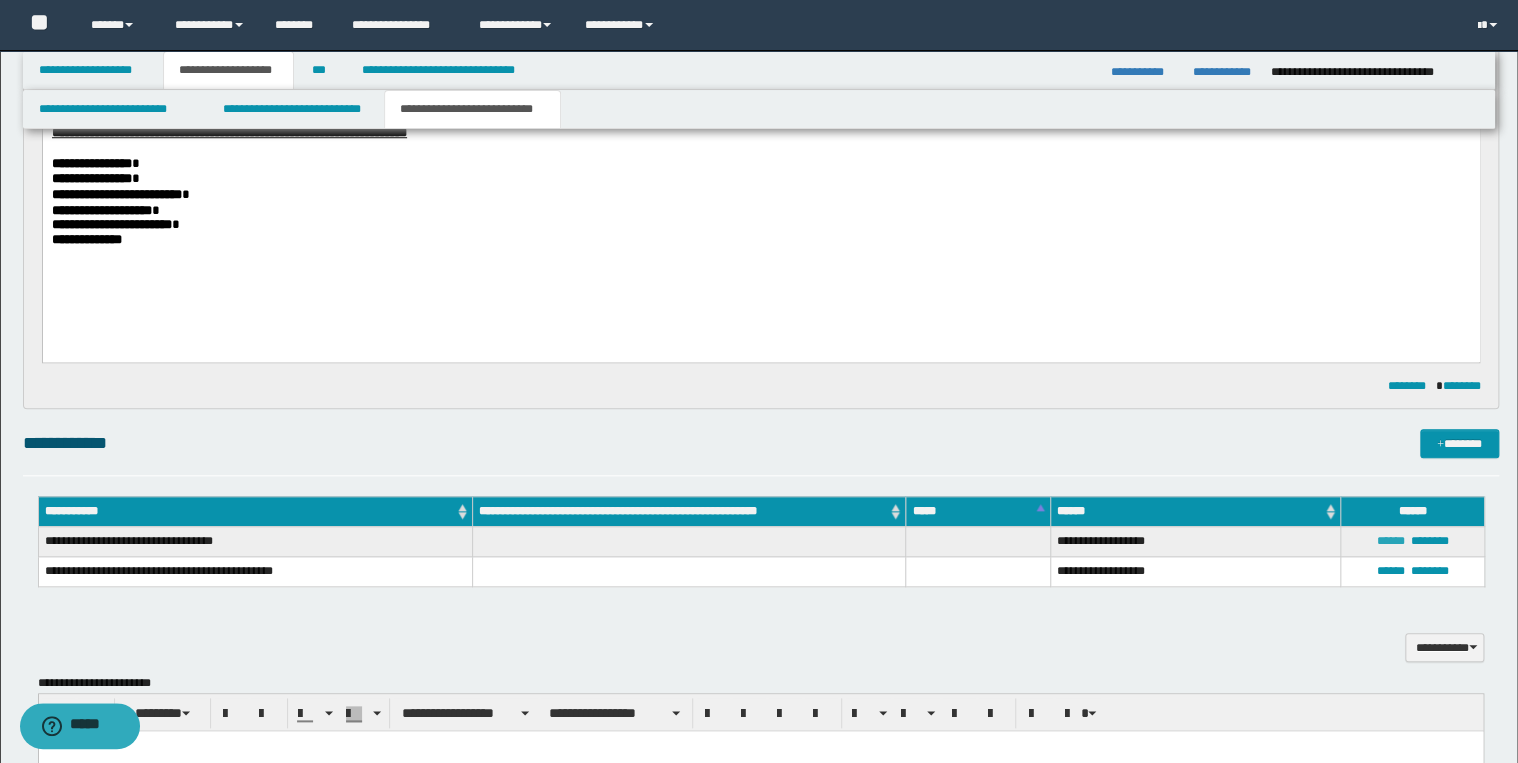 click on "******" at bounding box center (1390, 541) 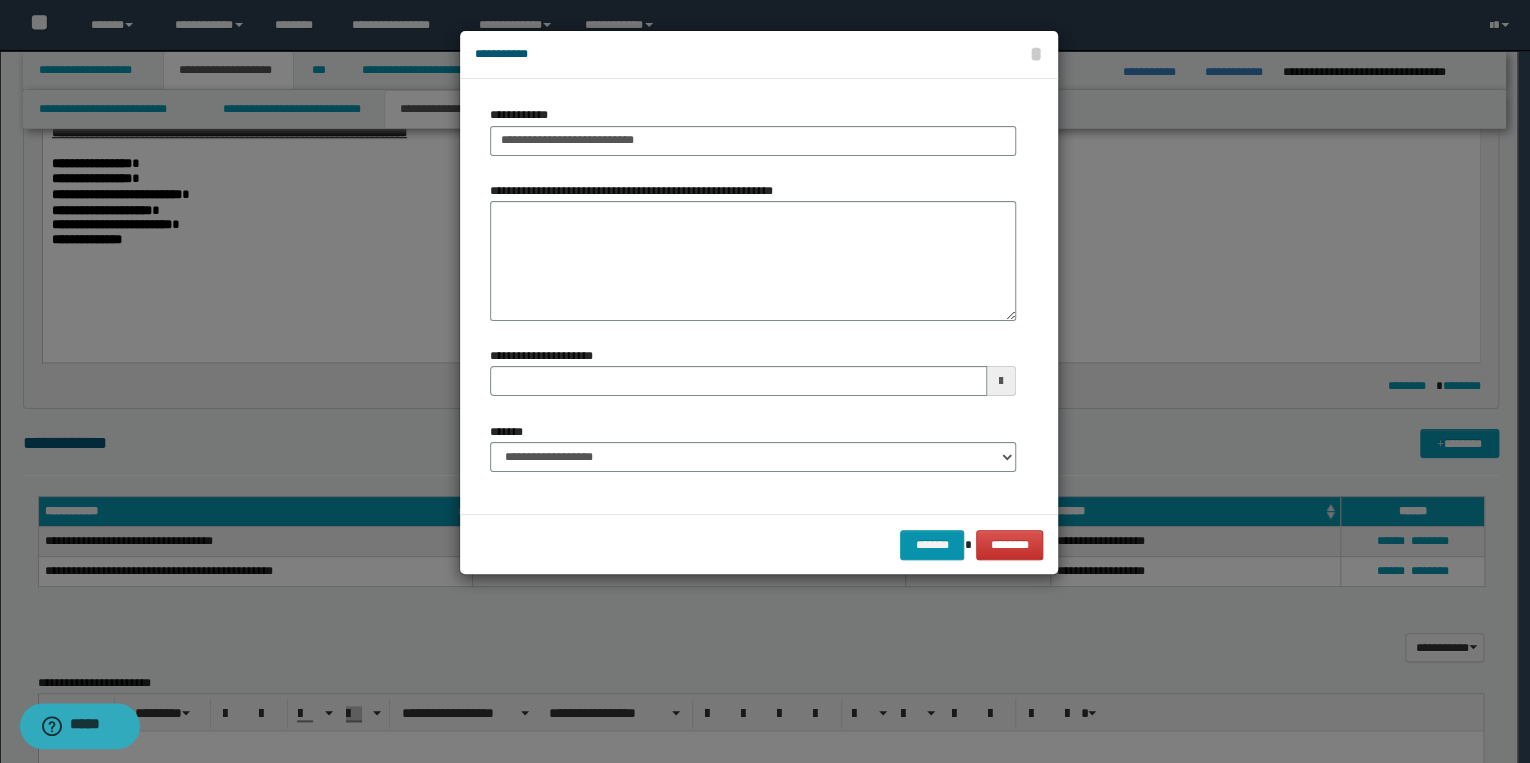type 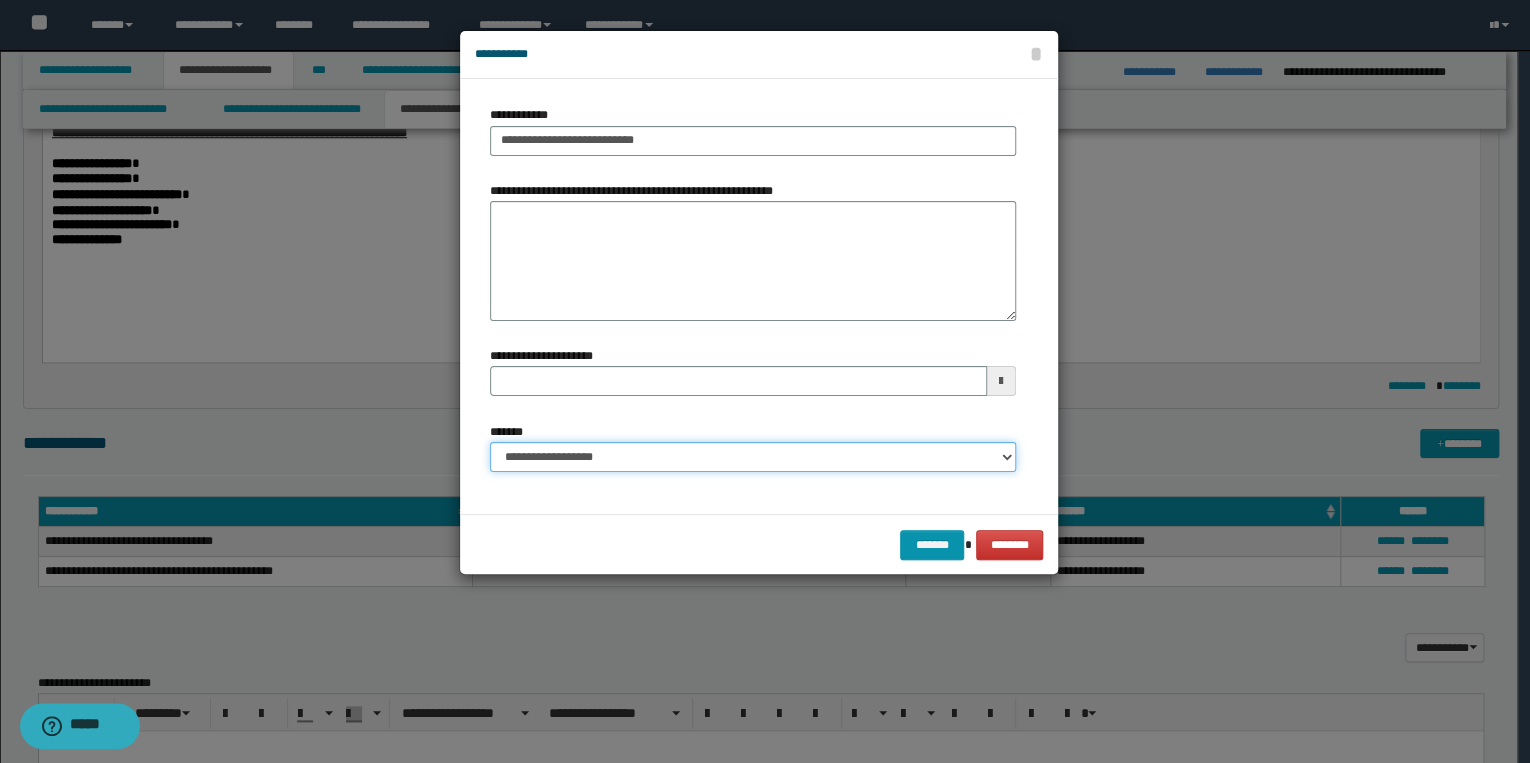 click on "**********" at bounding box center (753, 457) 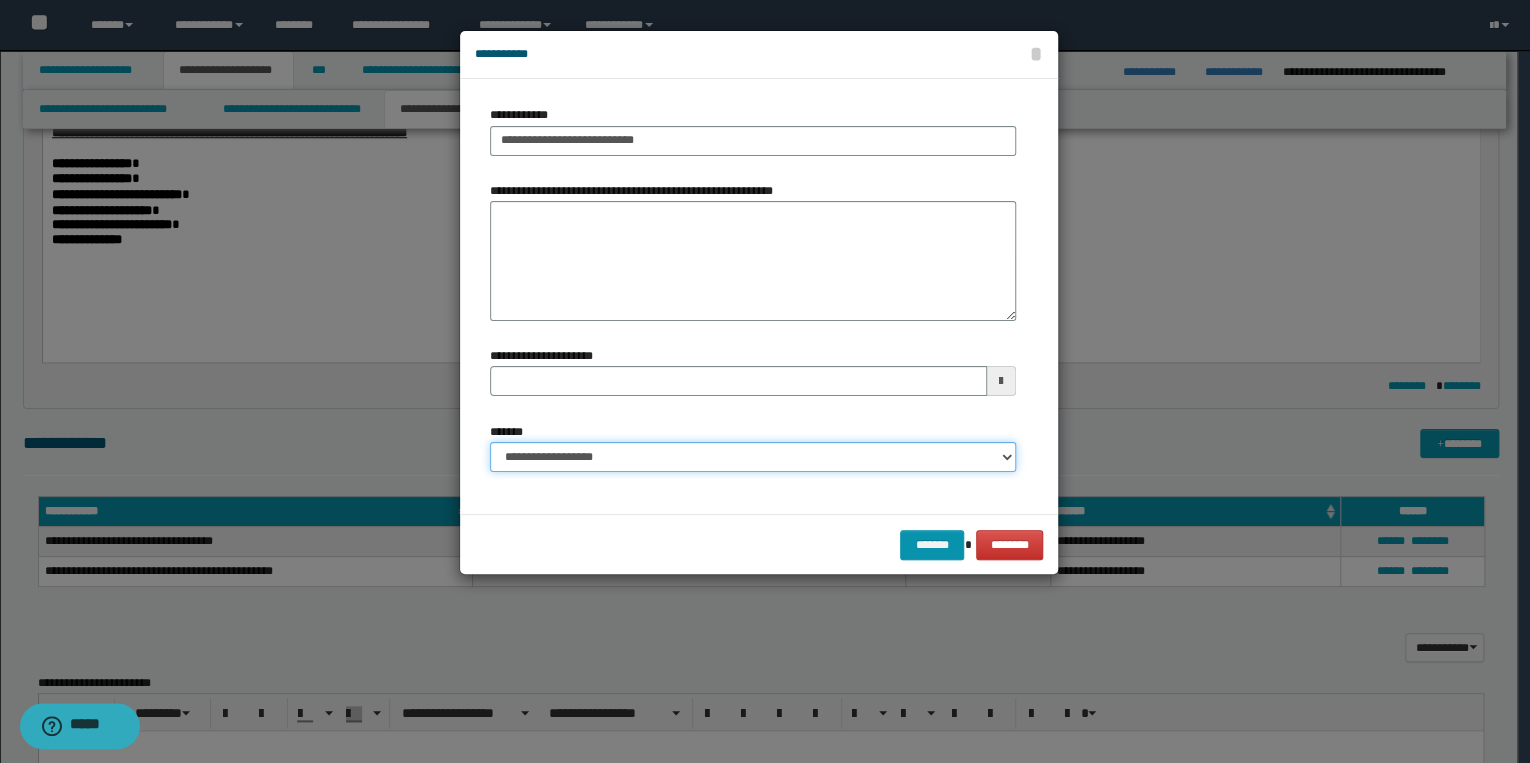 select on "*" 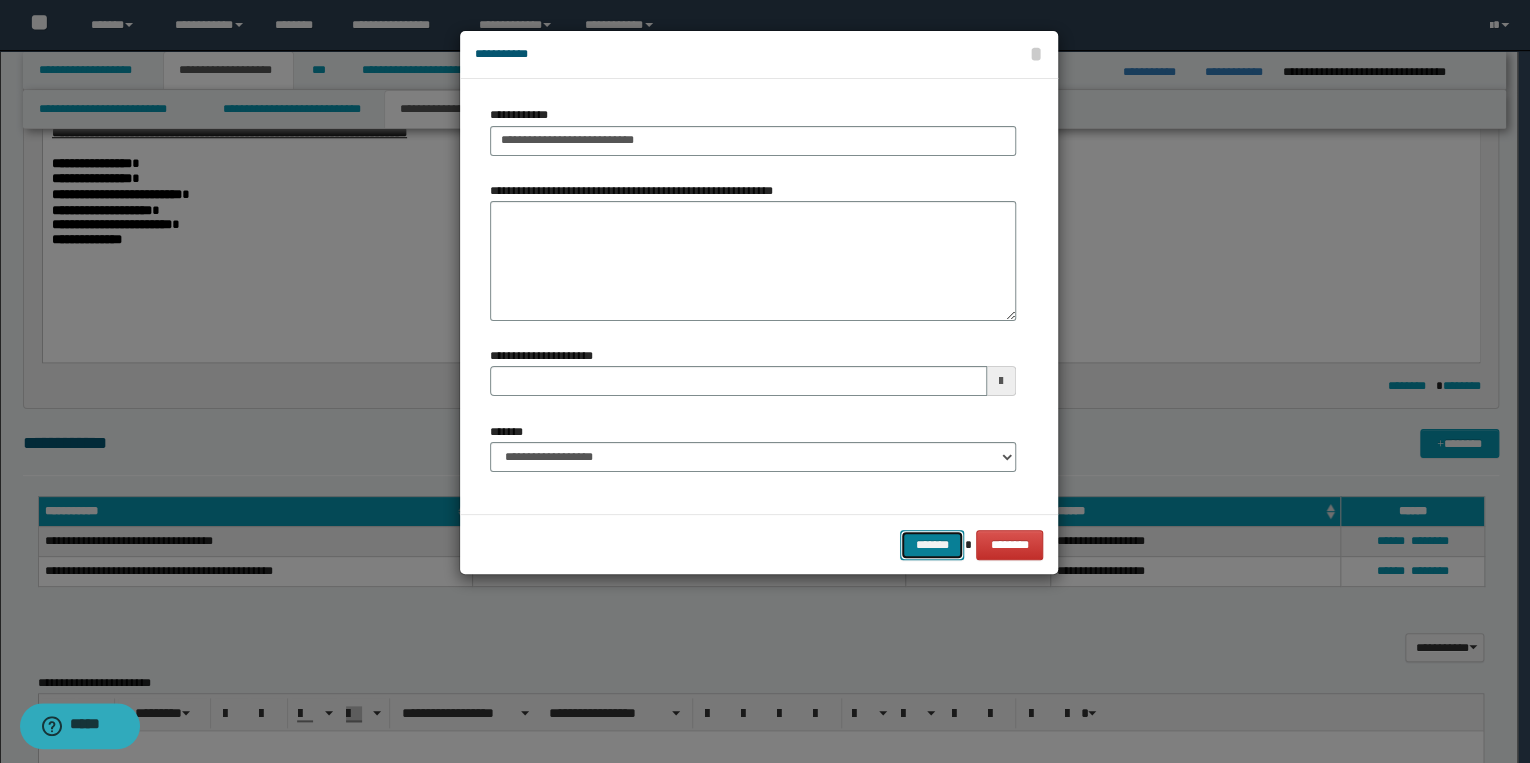 click on "*******" at bounding box center [932, 545] 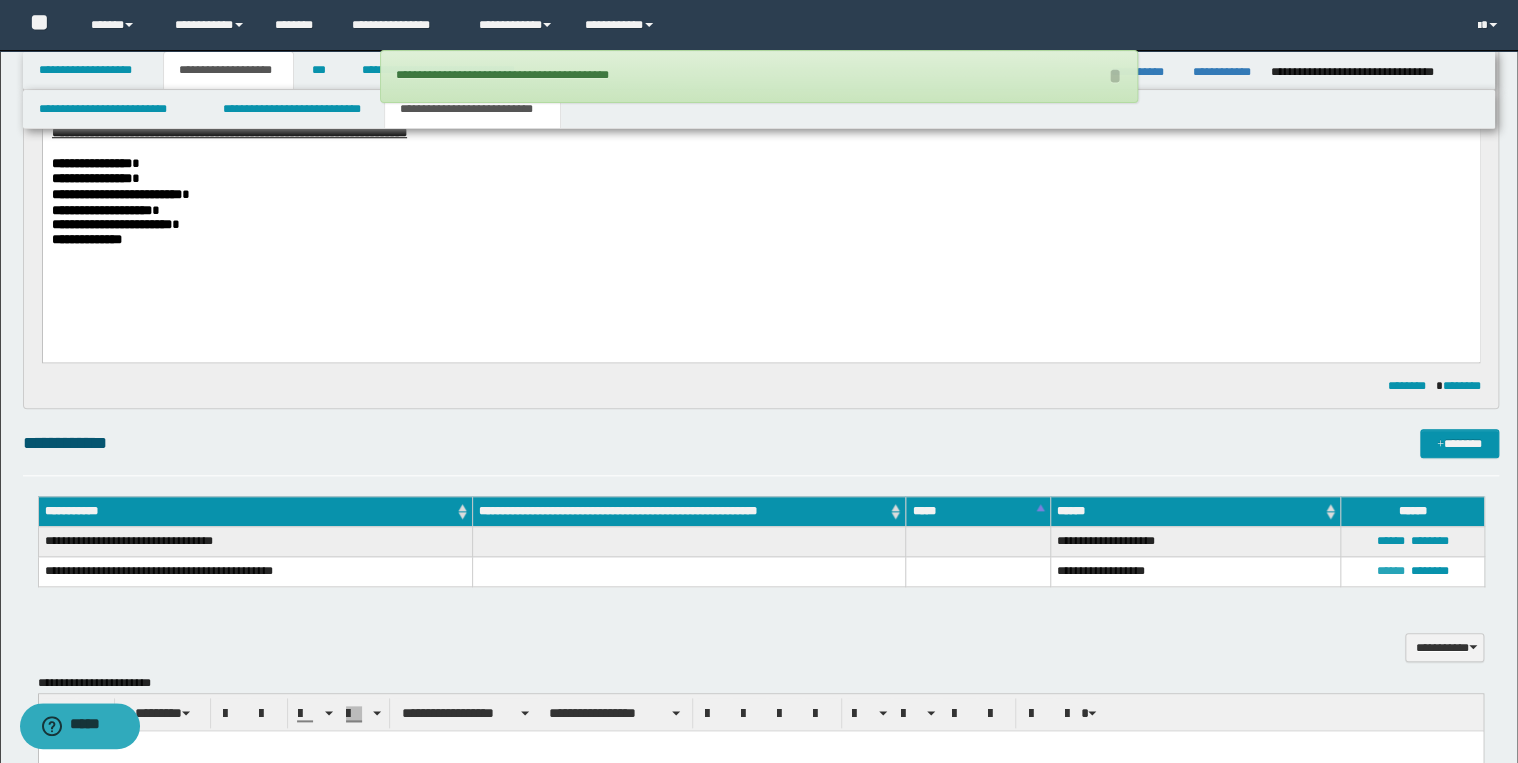 click on "******" at bounding box center (1390, 571) 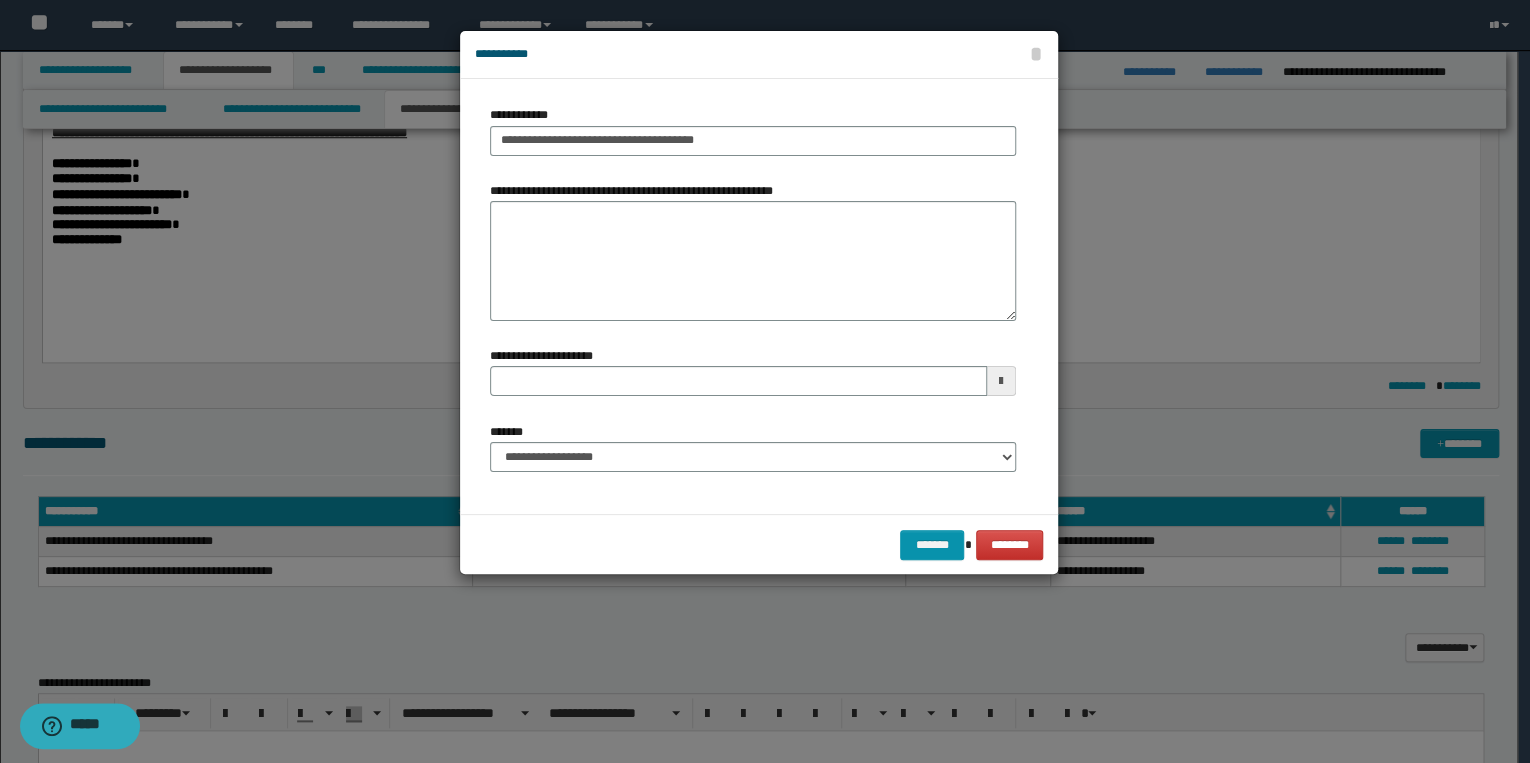 type 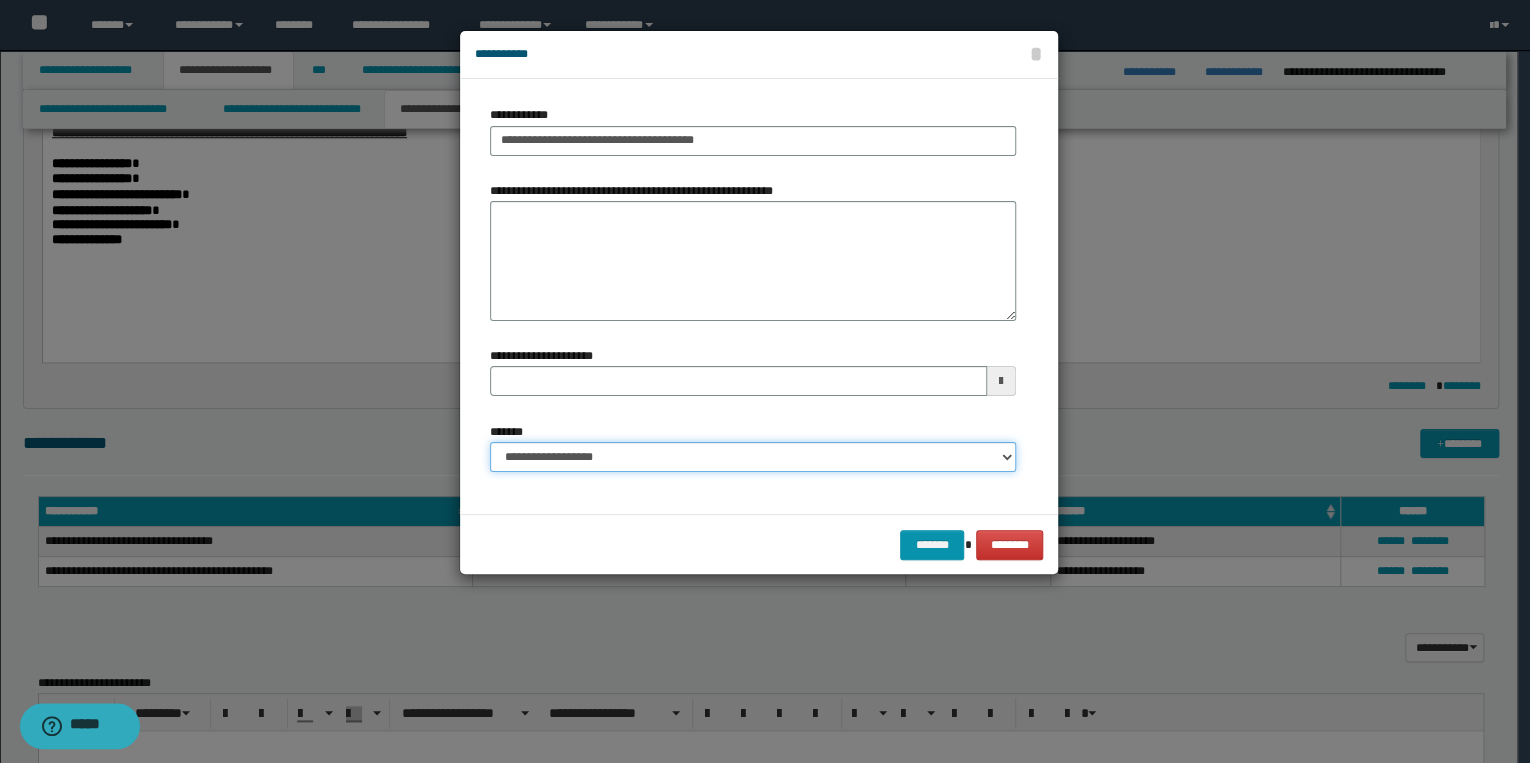 click on "**********" at bounding box center [753, 457] 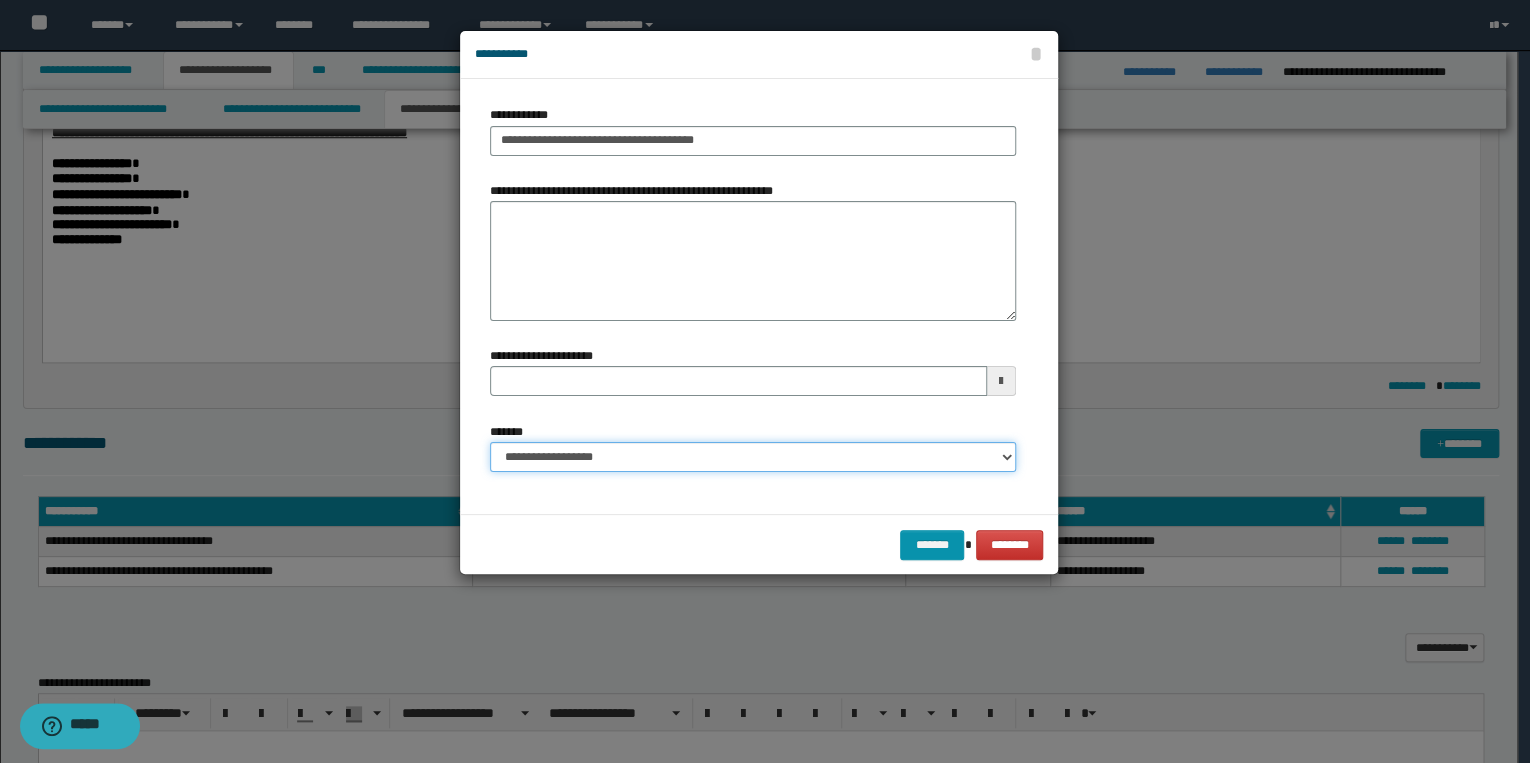 select on "*" 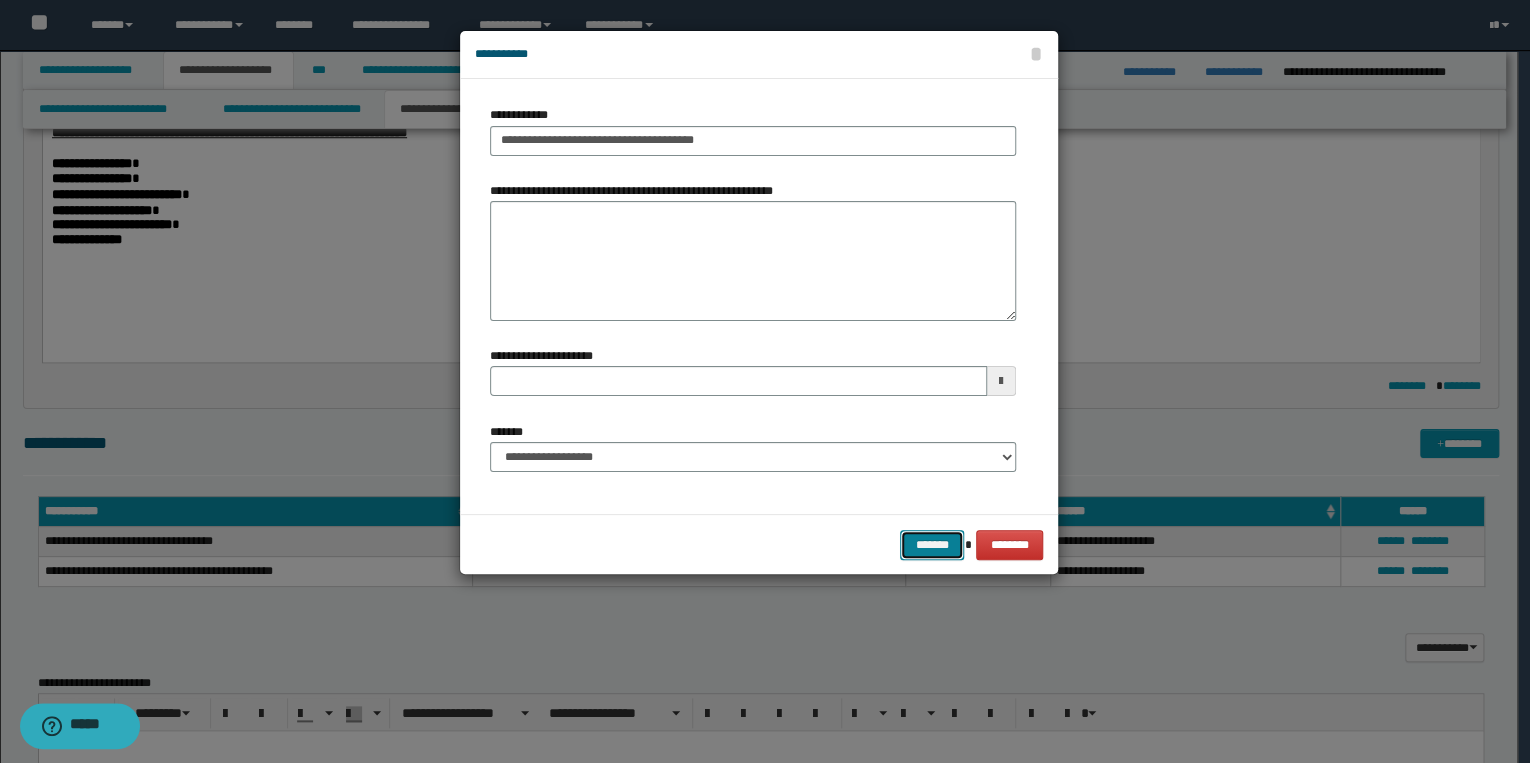 click on "*******" at bounding box center (932, 545) 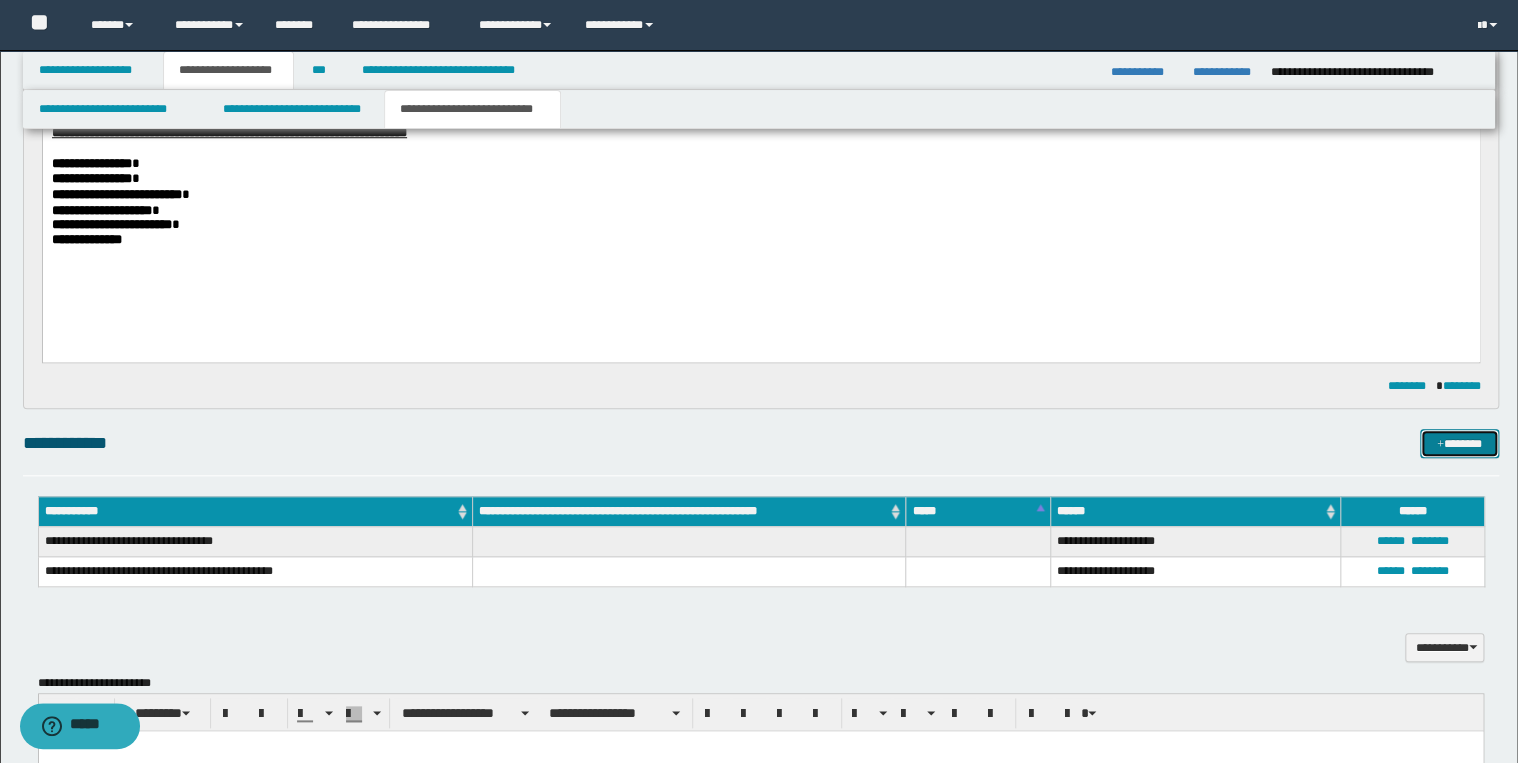 click on "*******" at bounding box center [1459, 444] 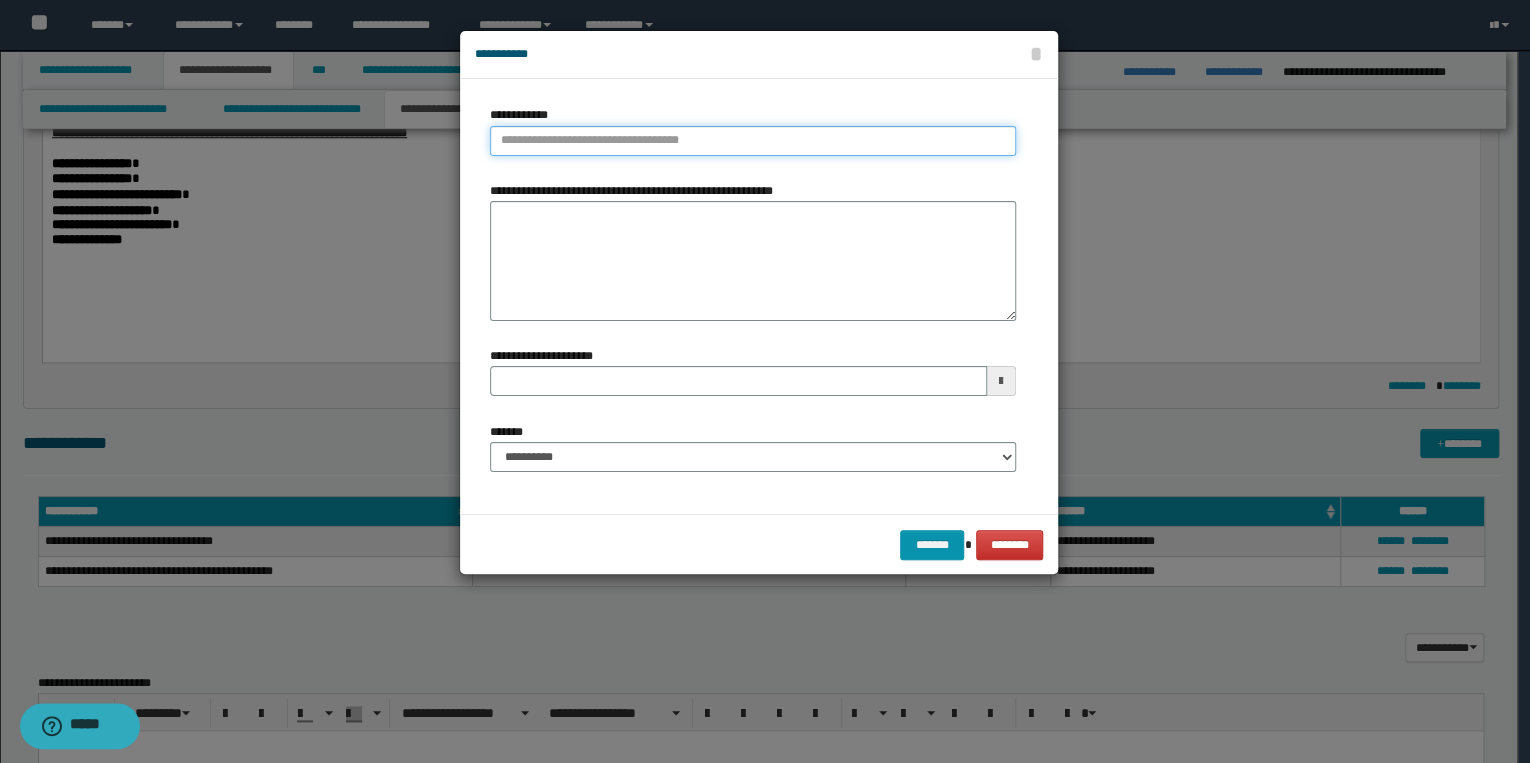 type on "**********" 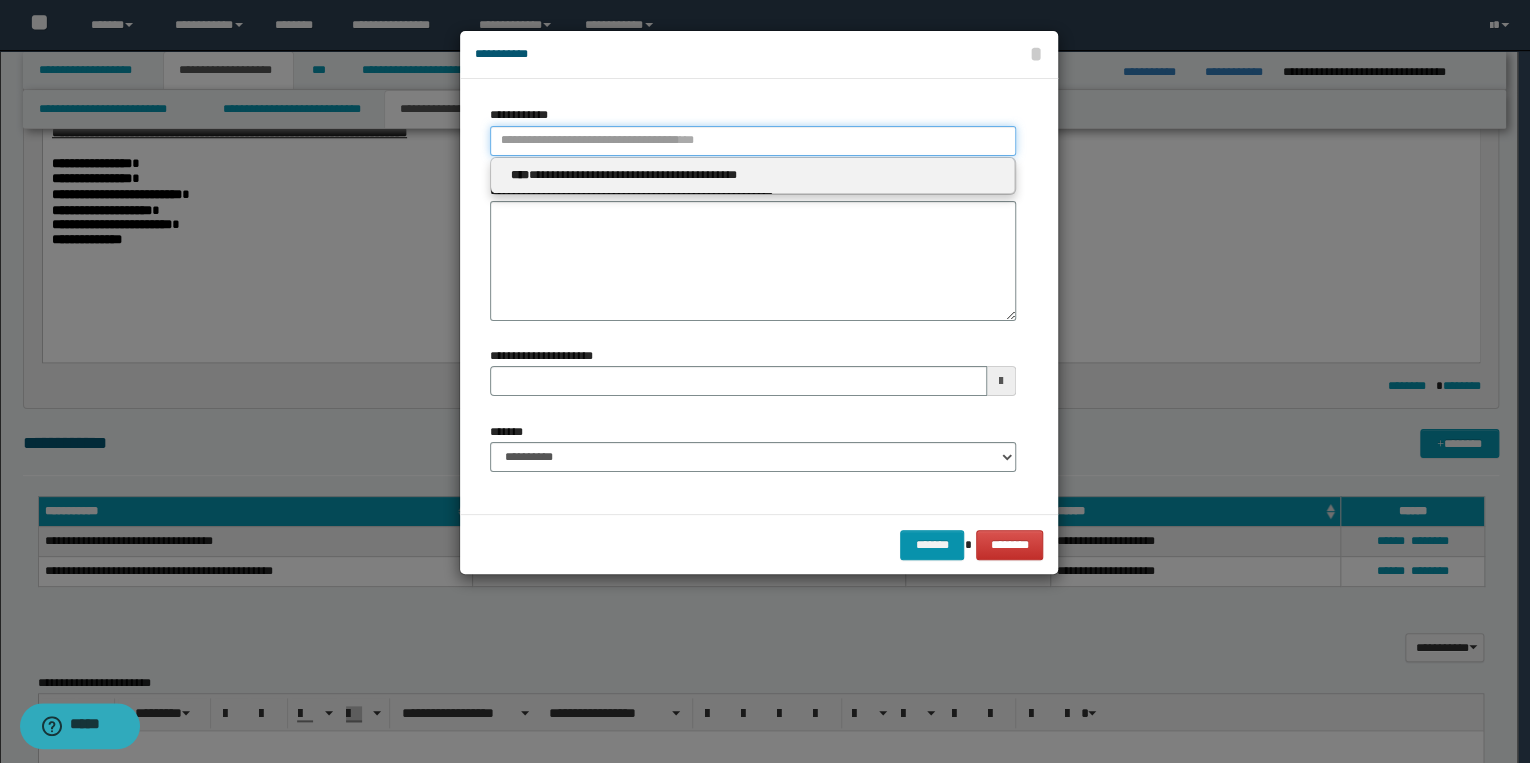 click on "**********" at bounding box center [753, 141] 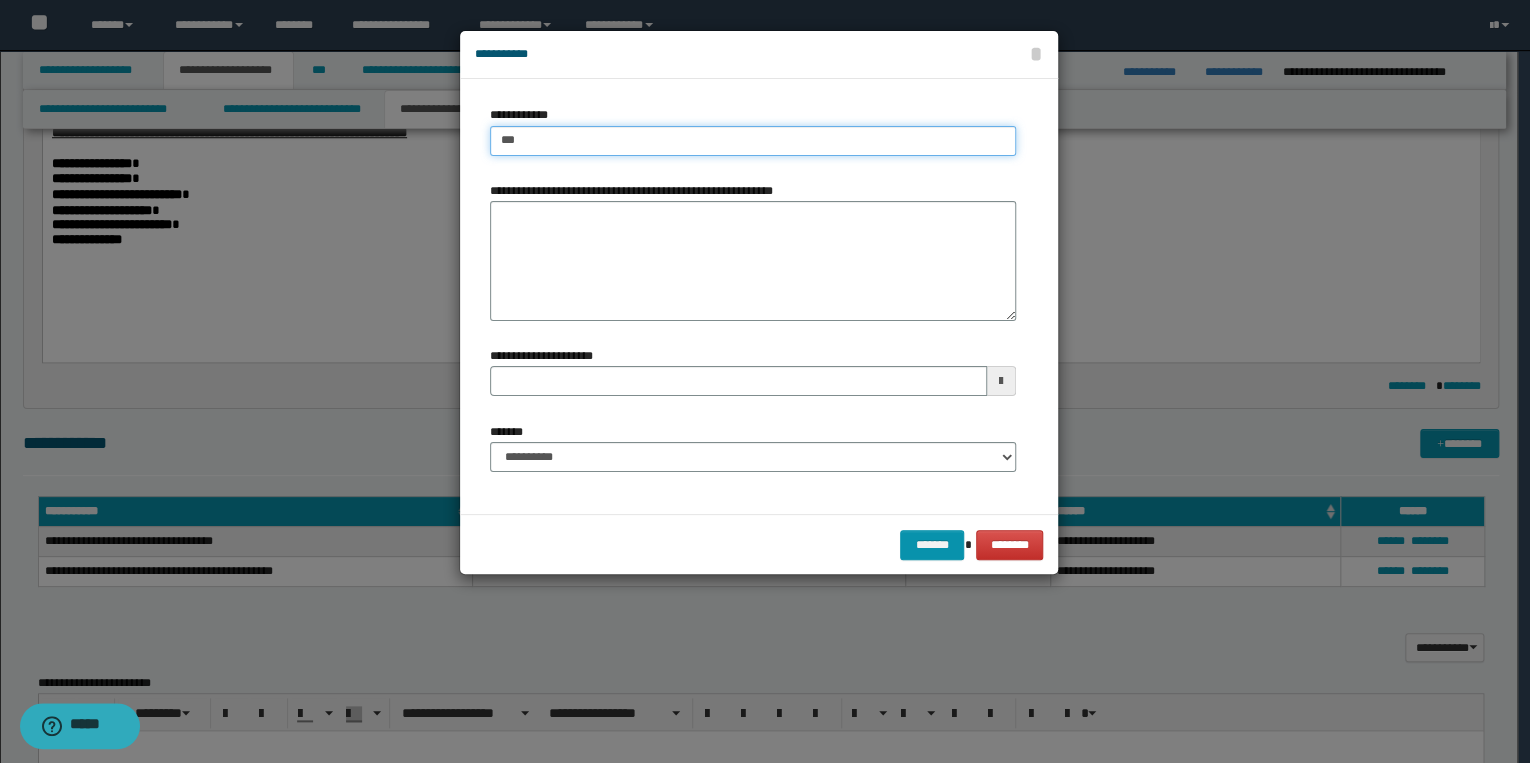 type on "****" 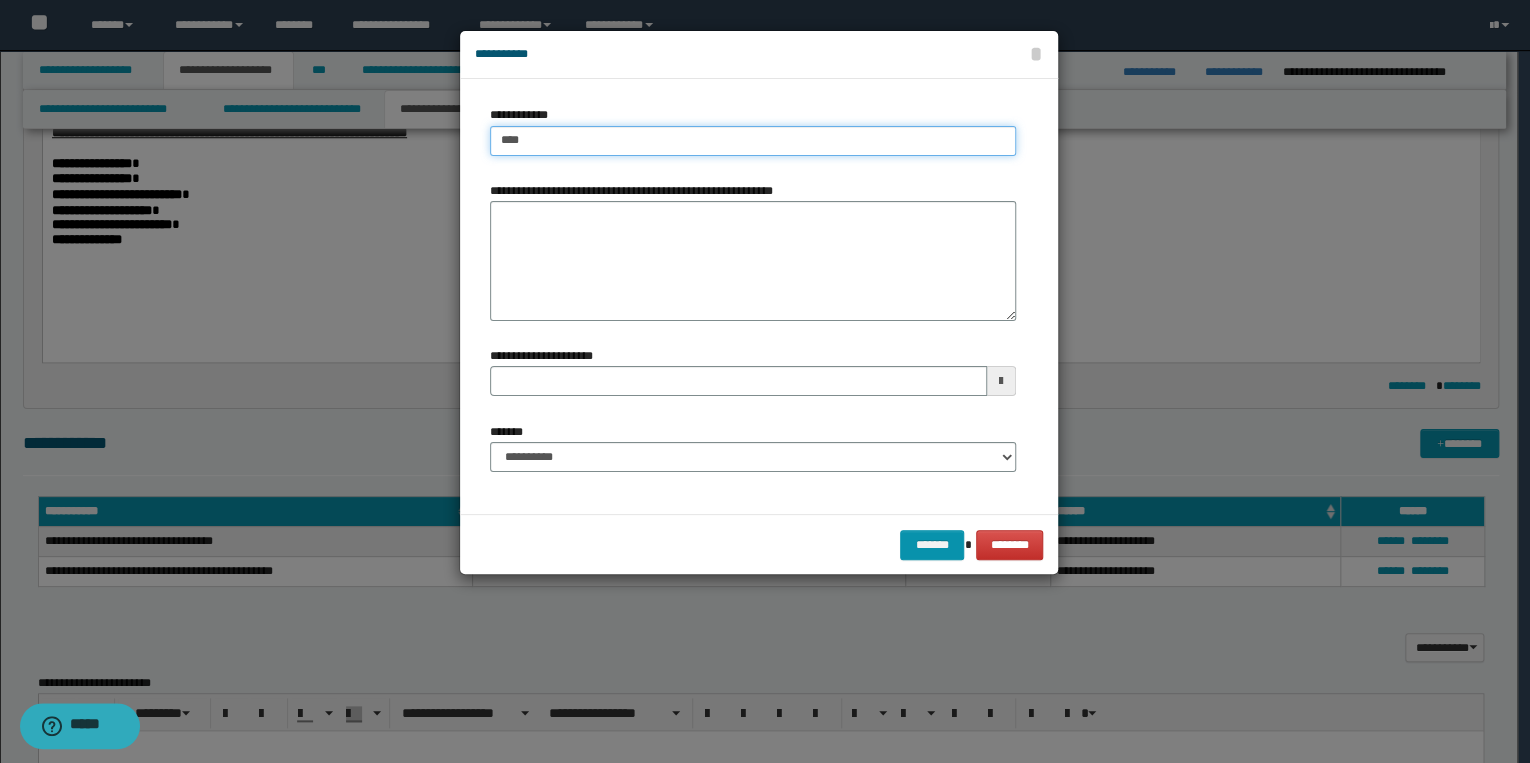 type on "****" 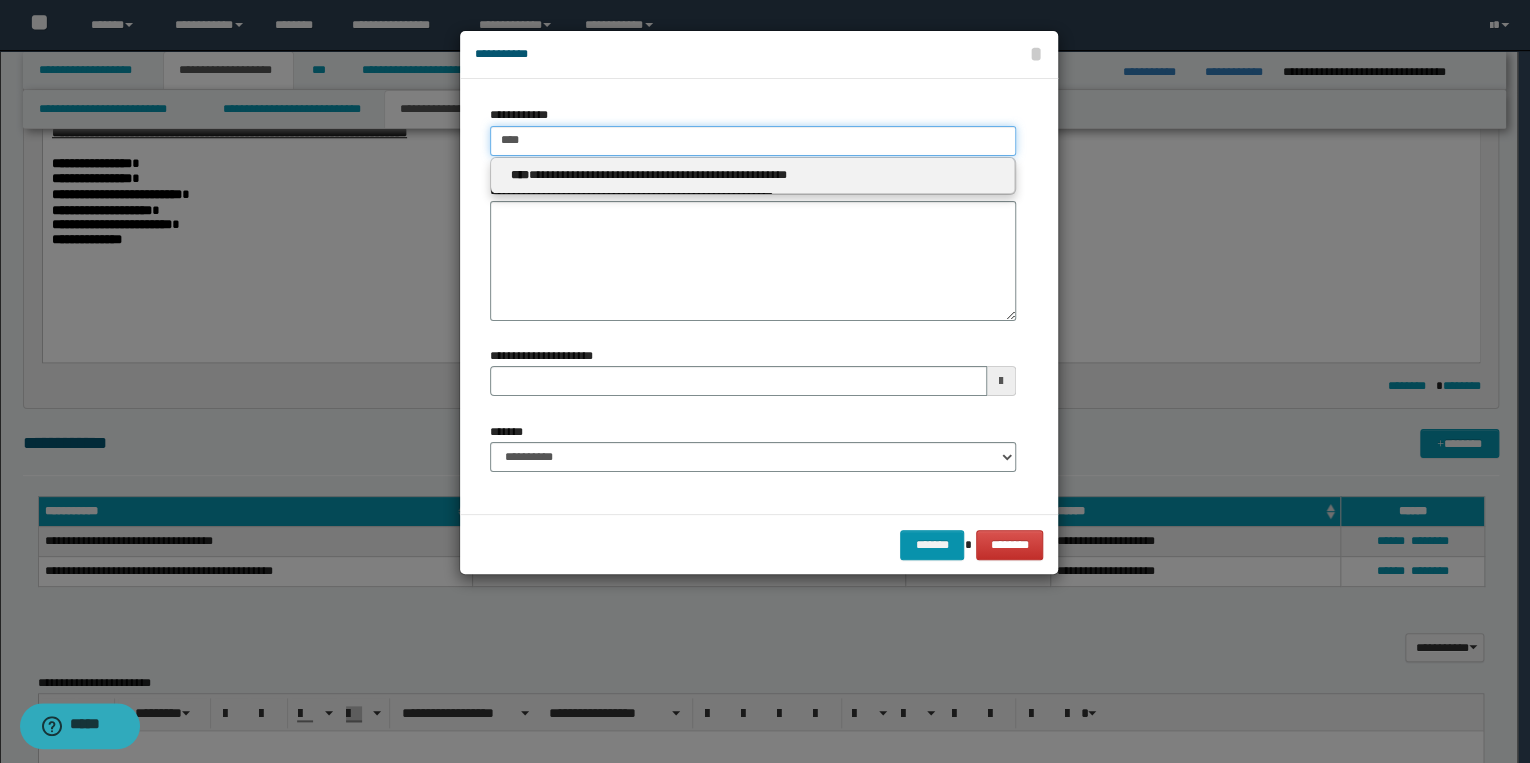 type on "****" 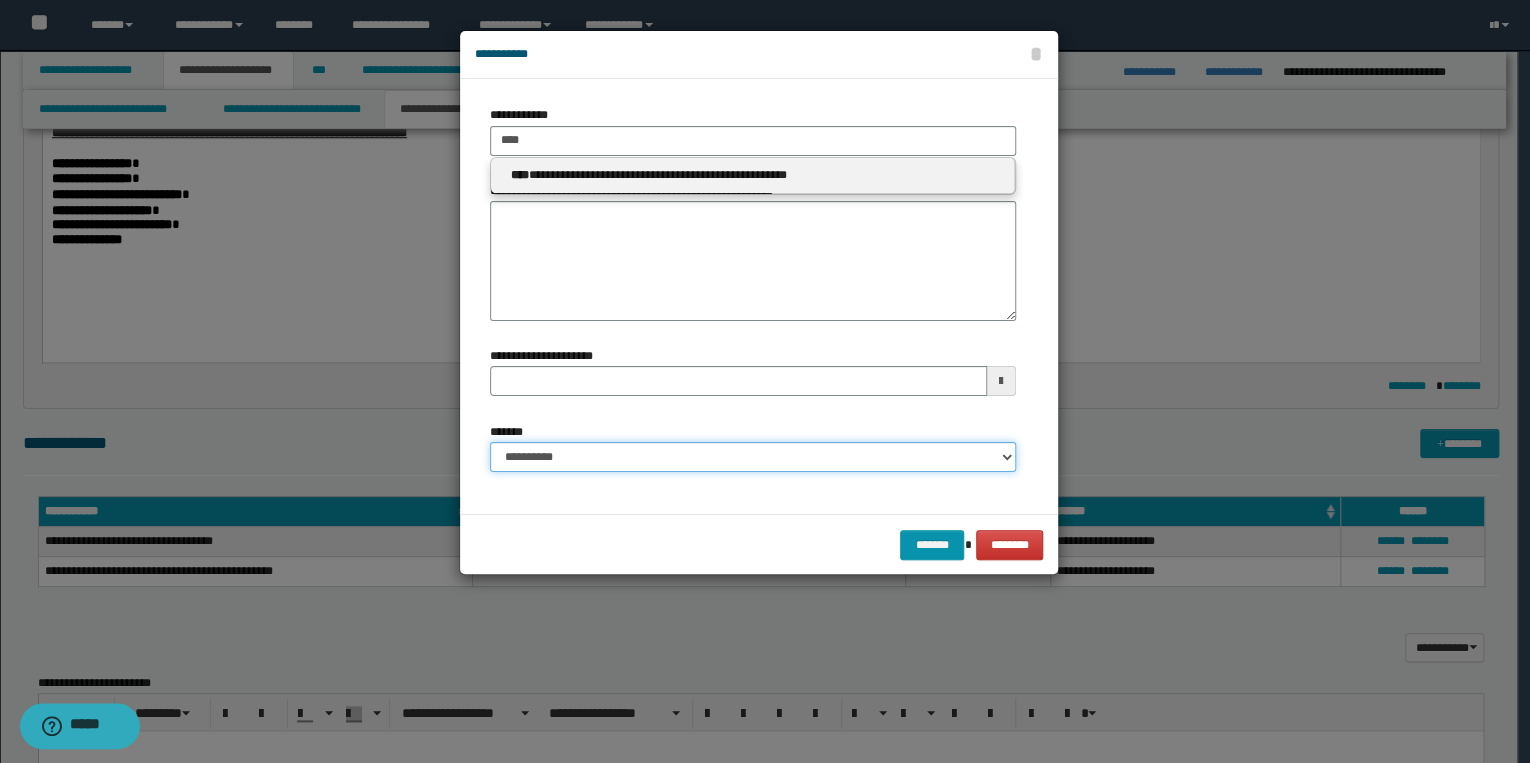 type 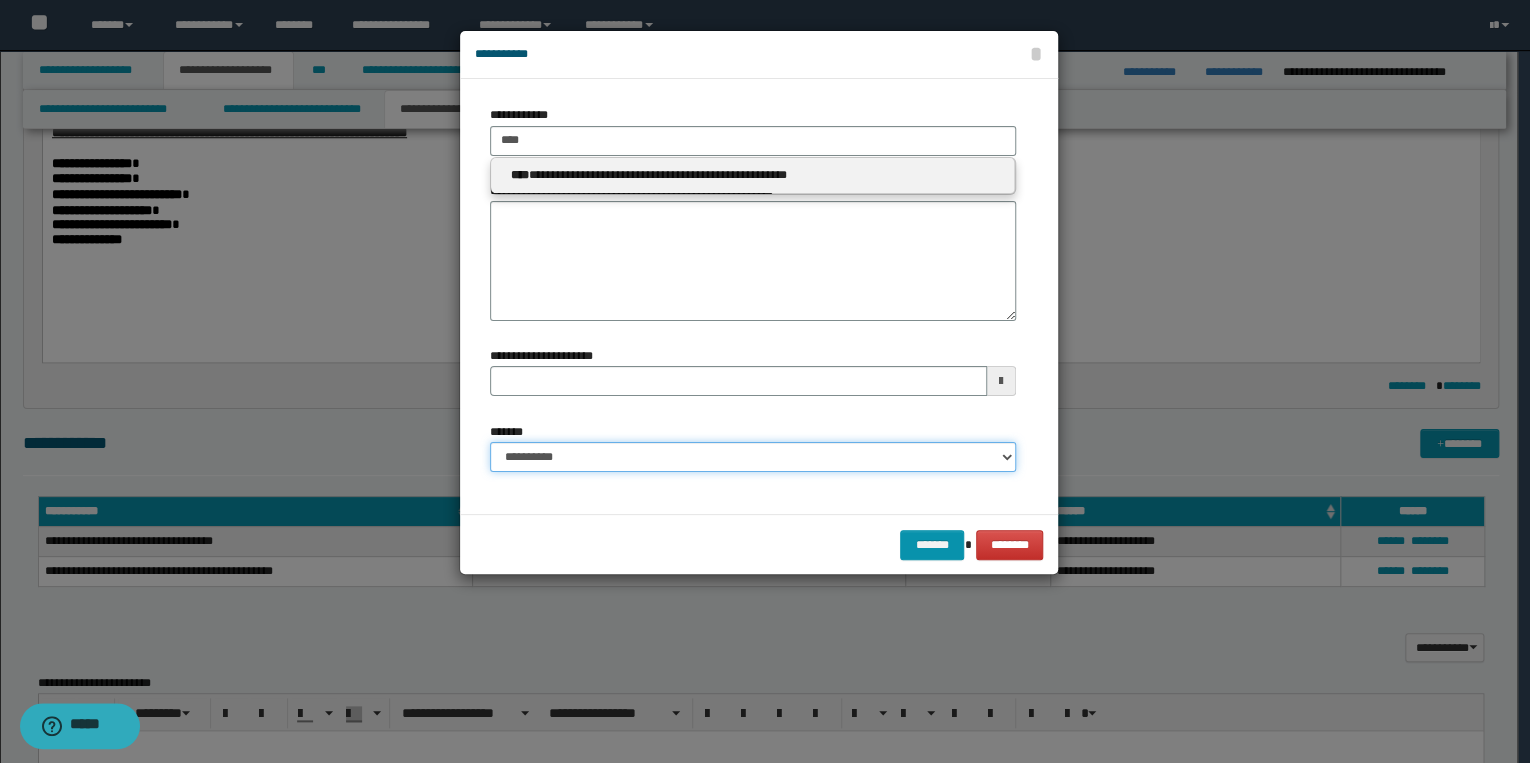 click on "**********" at bounding box center (753, 457) 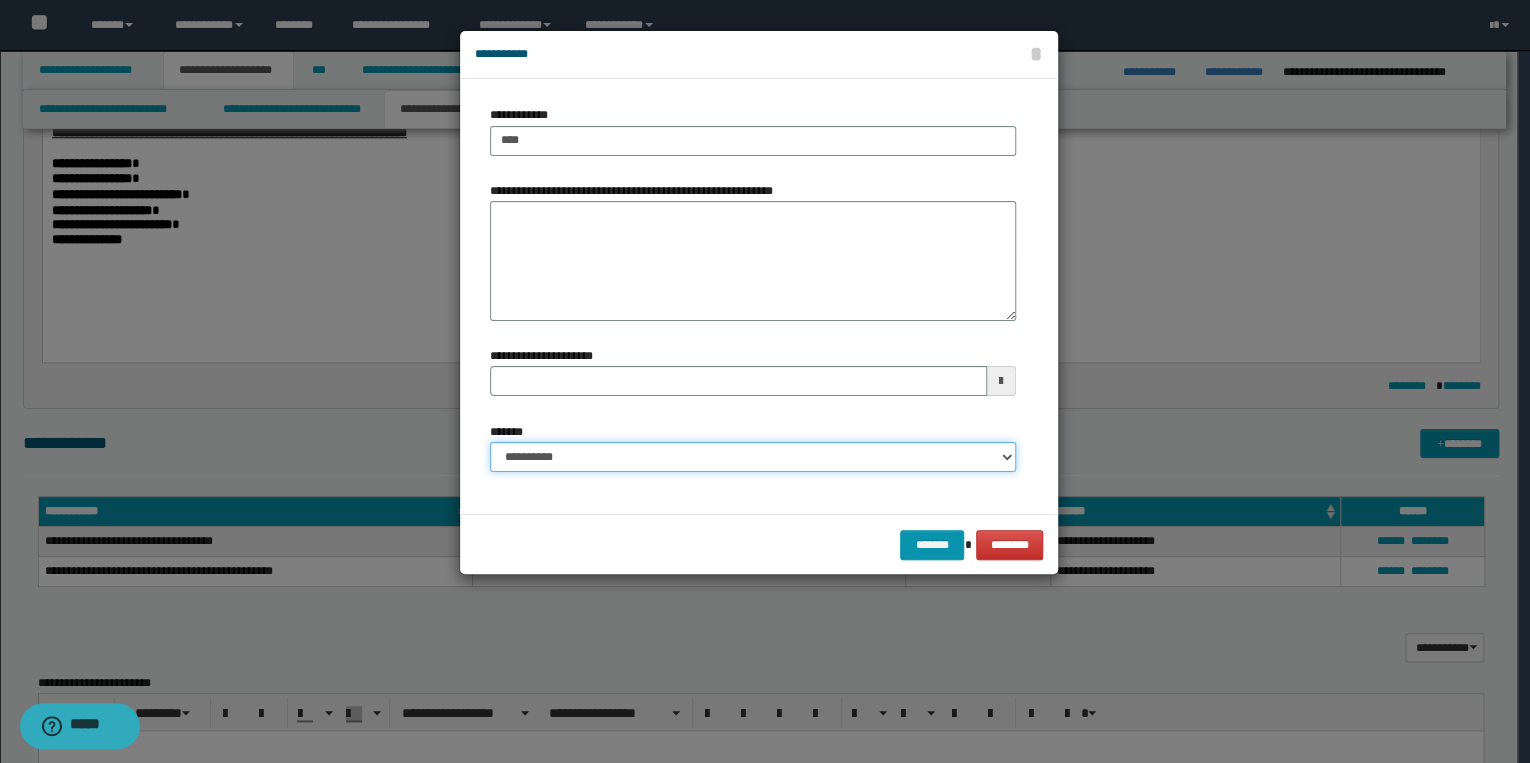 select on "*" 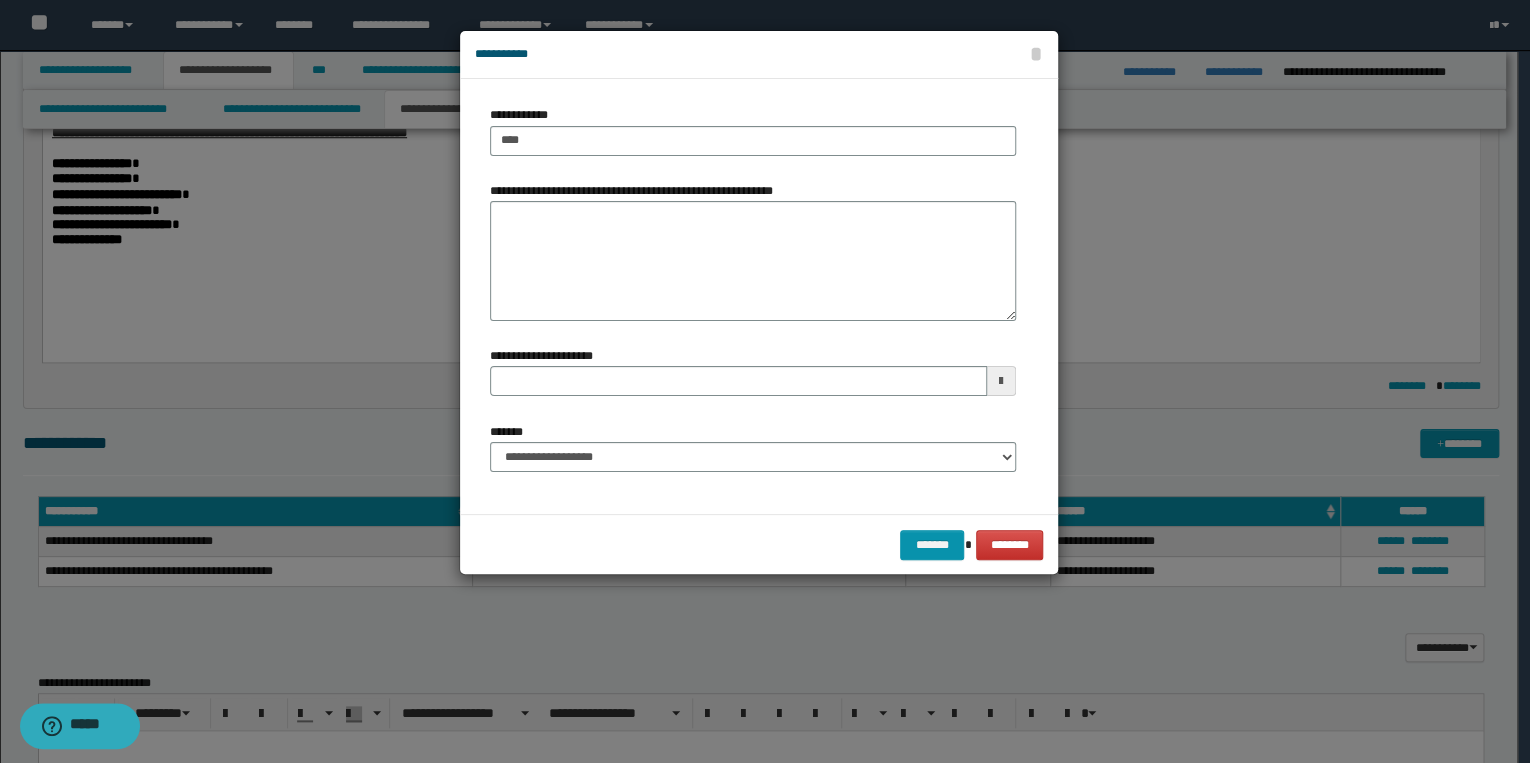 click at bounding box center [765, 381] 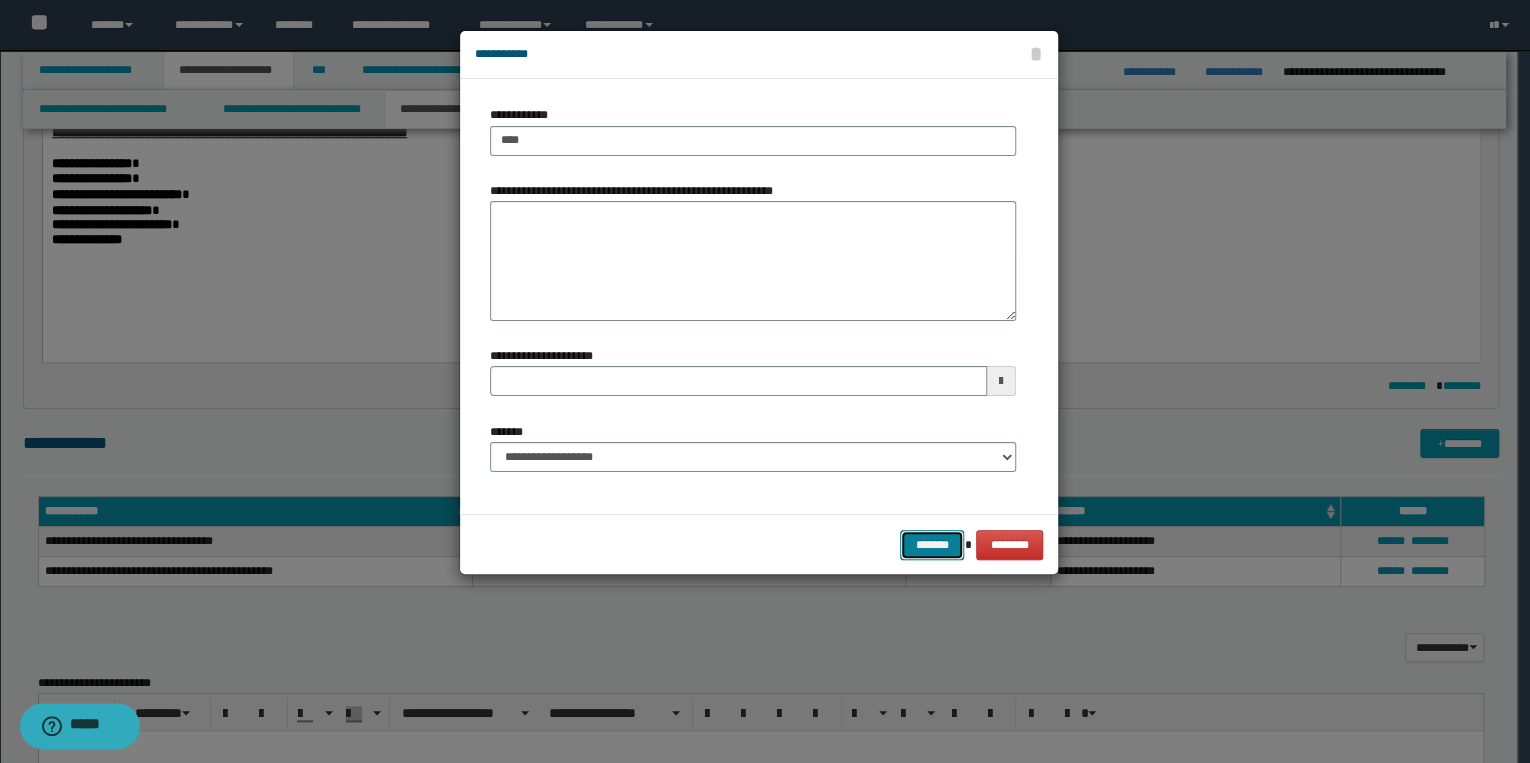 click on "*******" at bounding box center (932, 545) 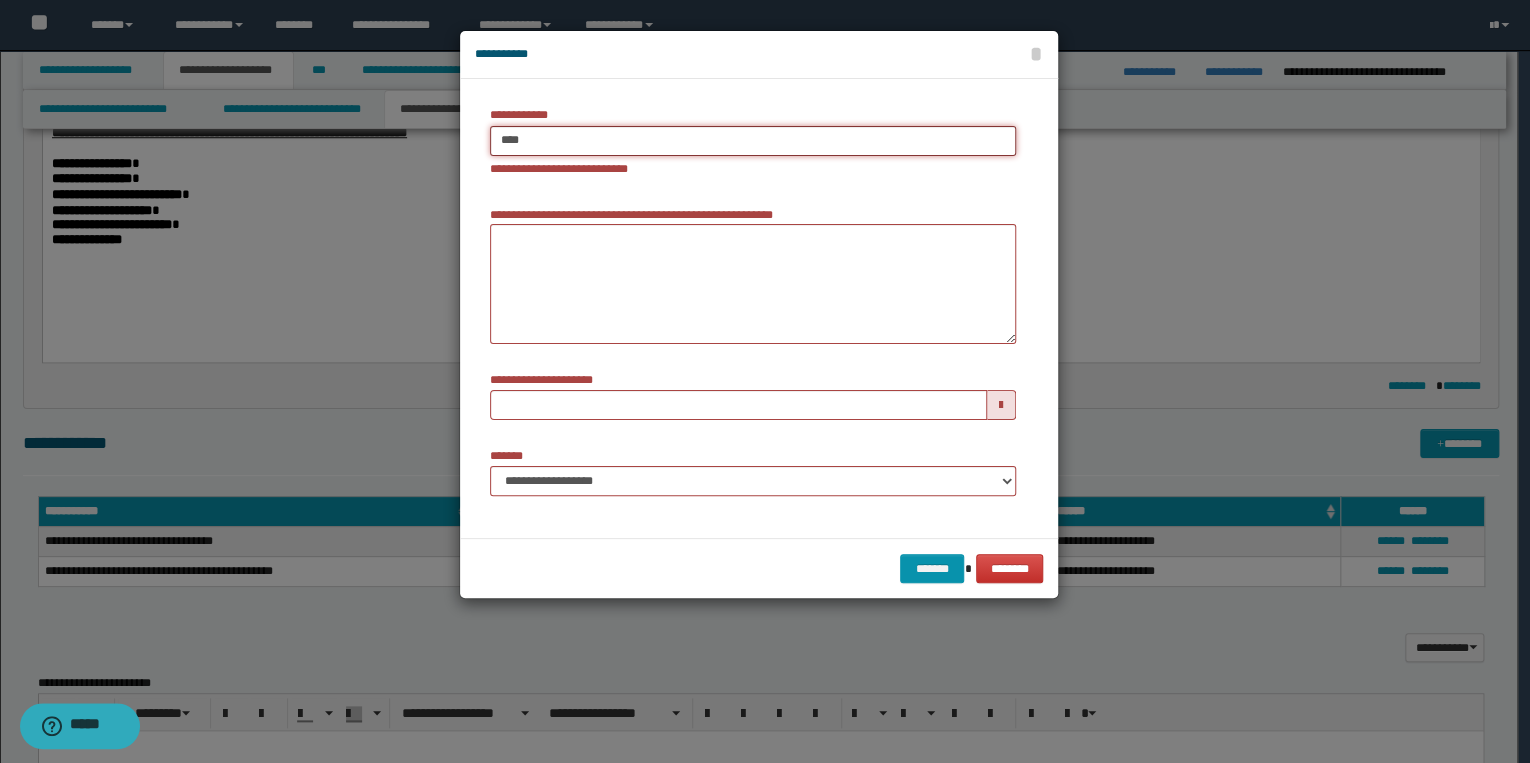 type on "****" 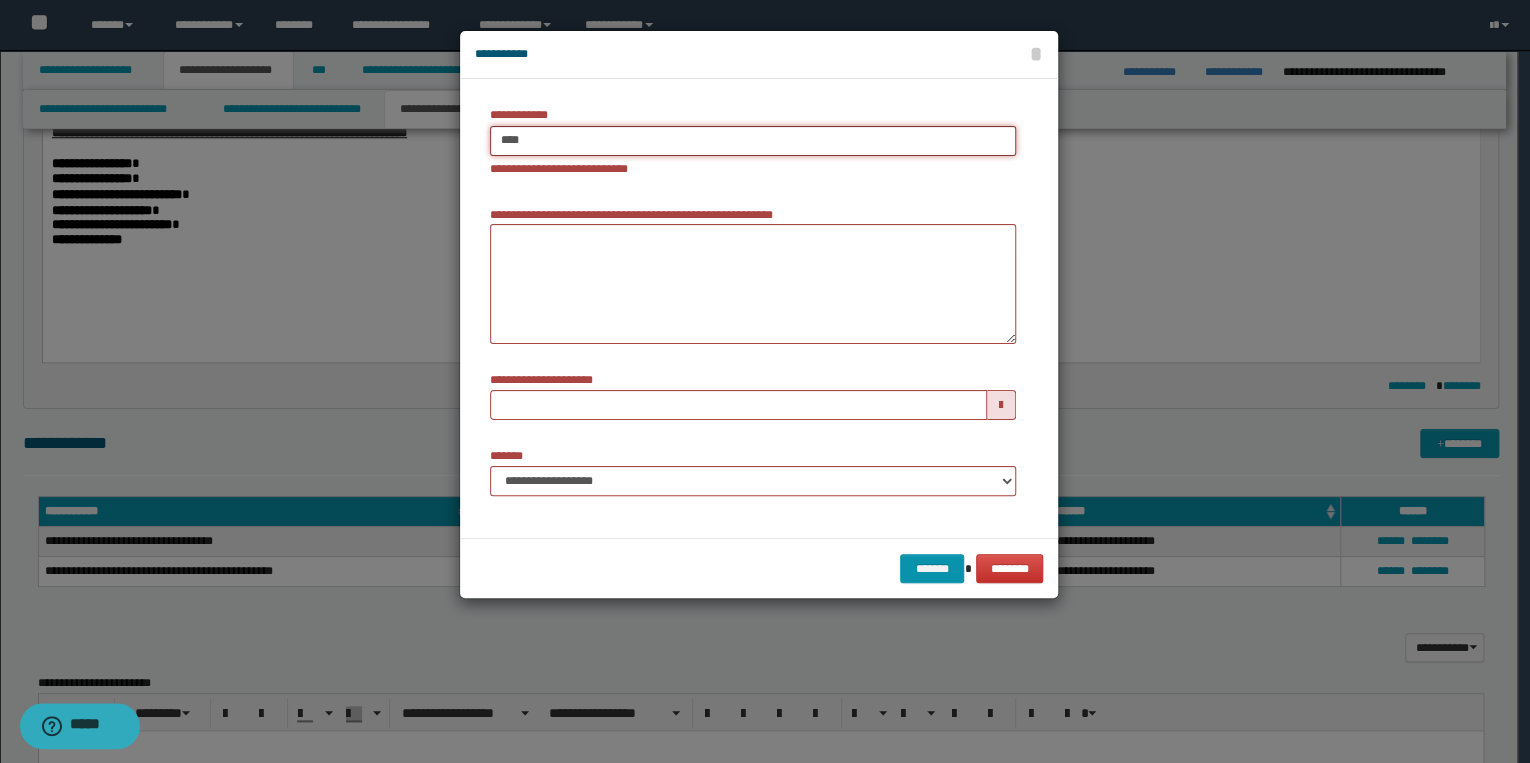 click on "****" at bounding box center [753, 141] 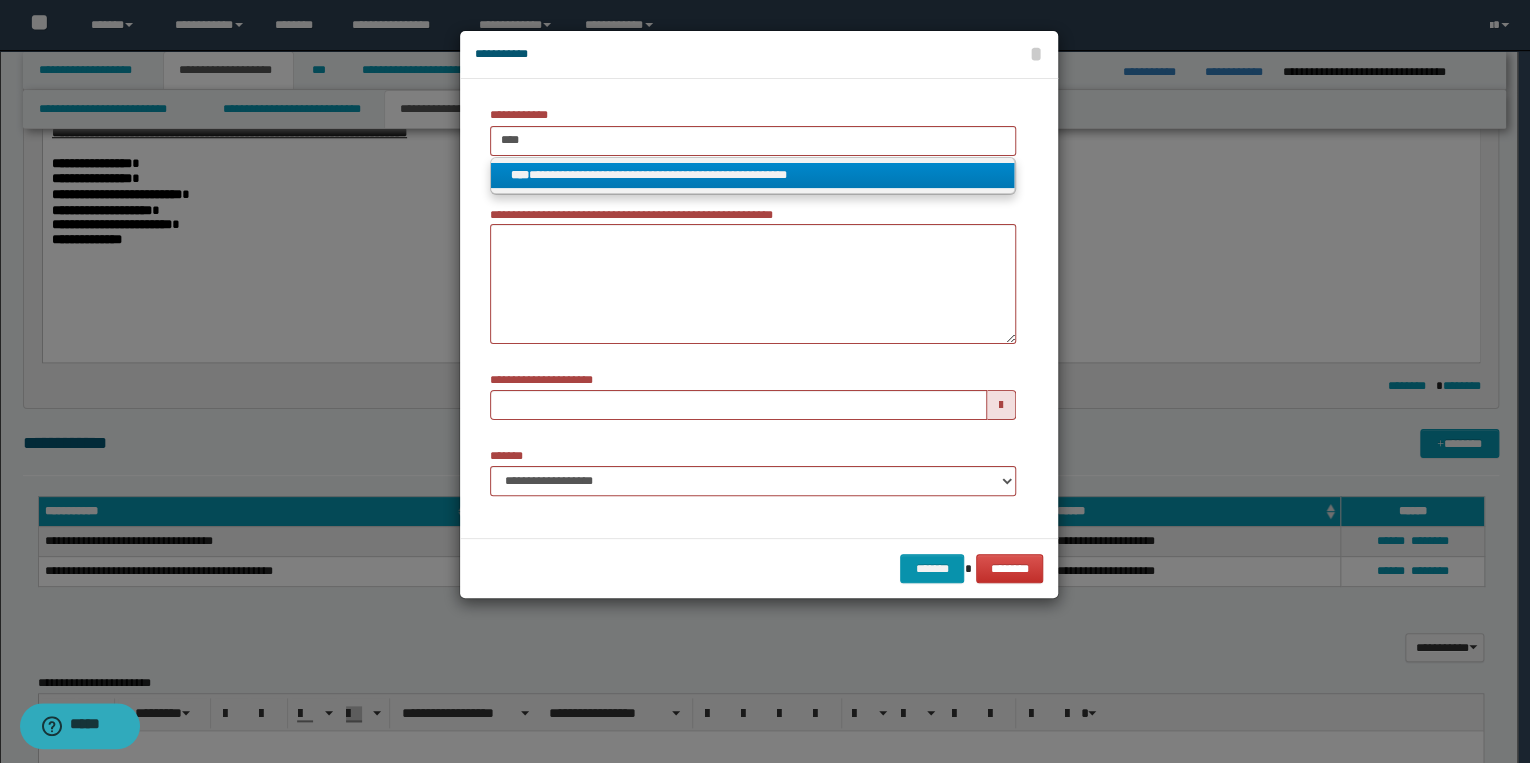 click on "**********" at bounding box center (753, 175) 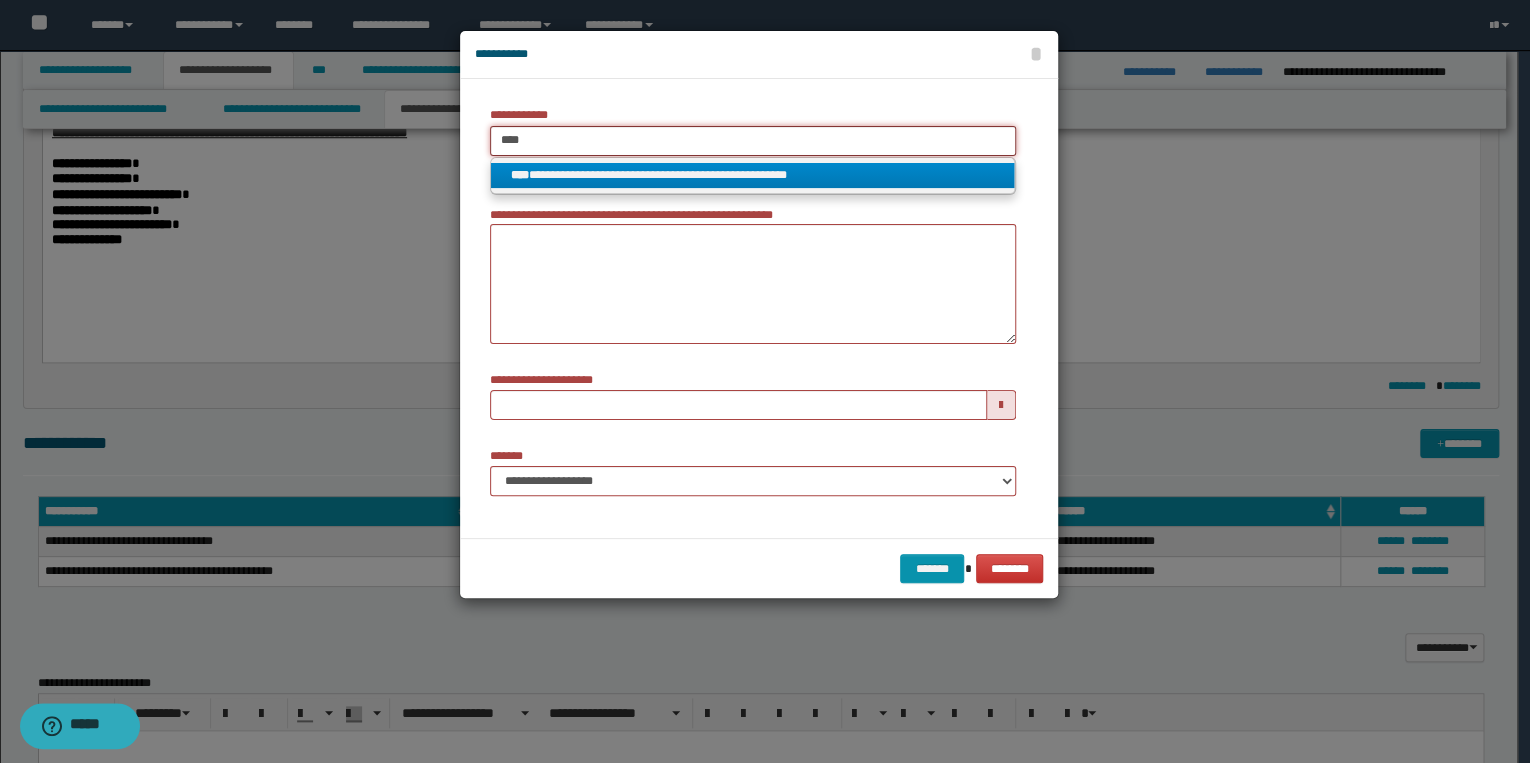 type 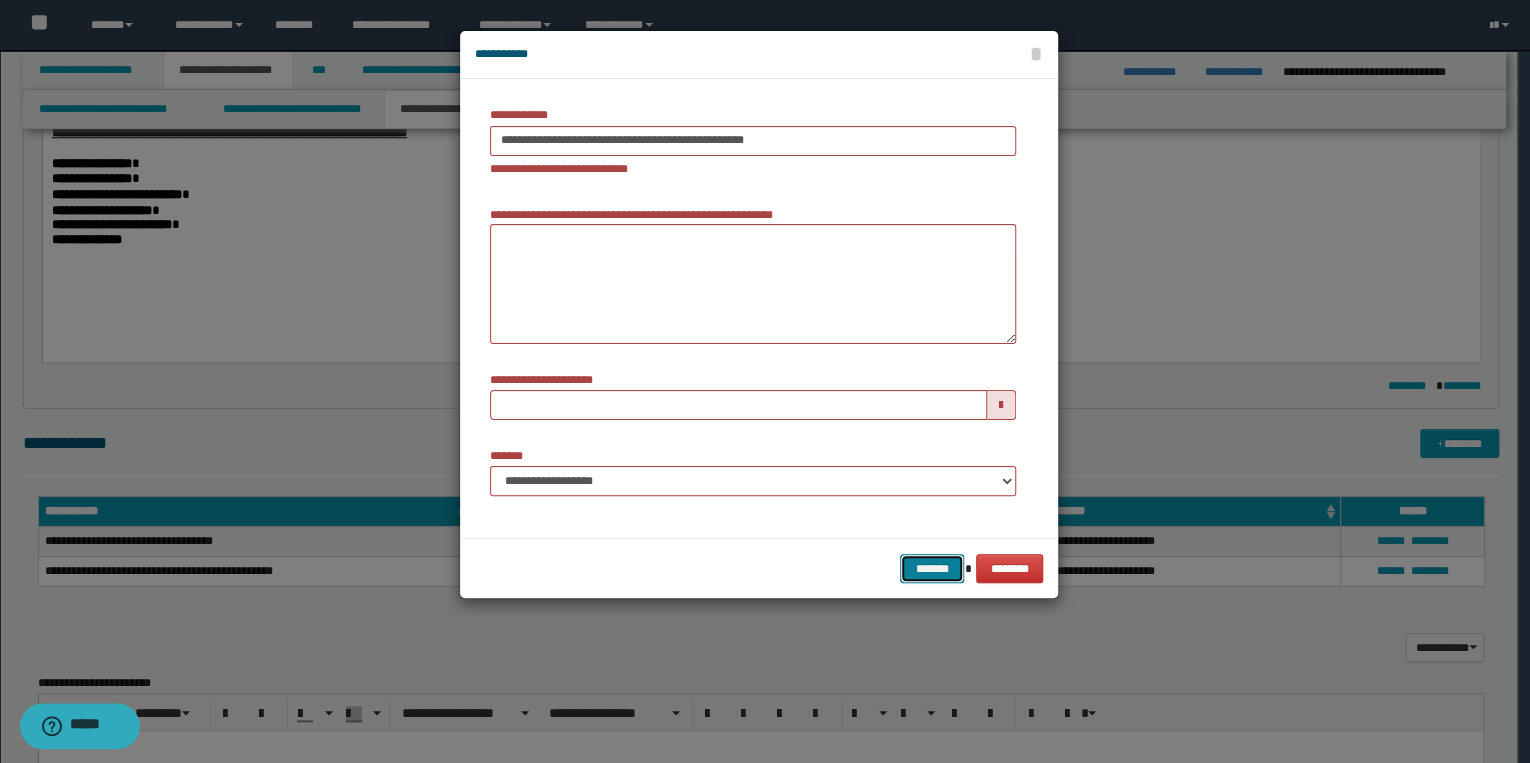 click on "*******" at bounding box center (932, 569) 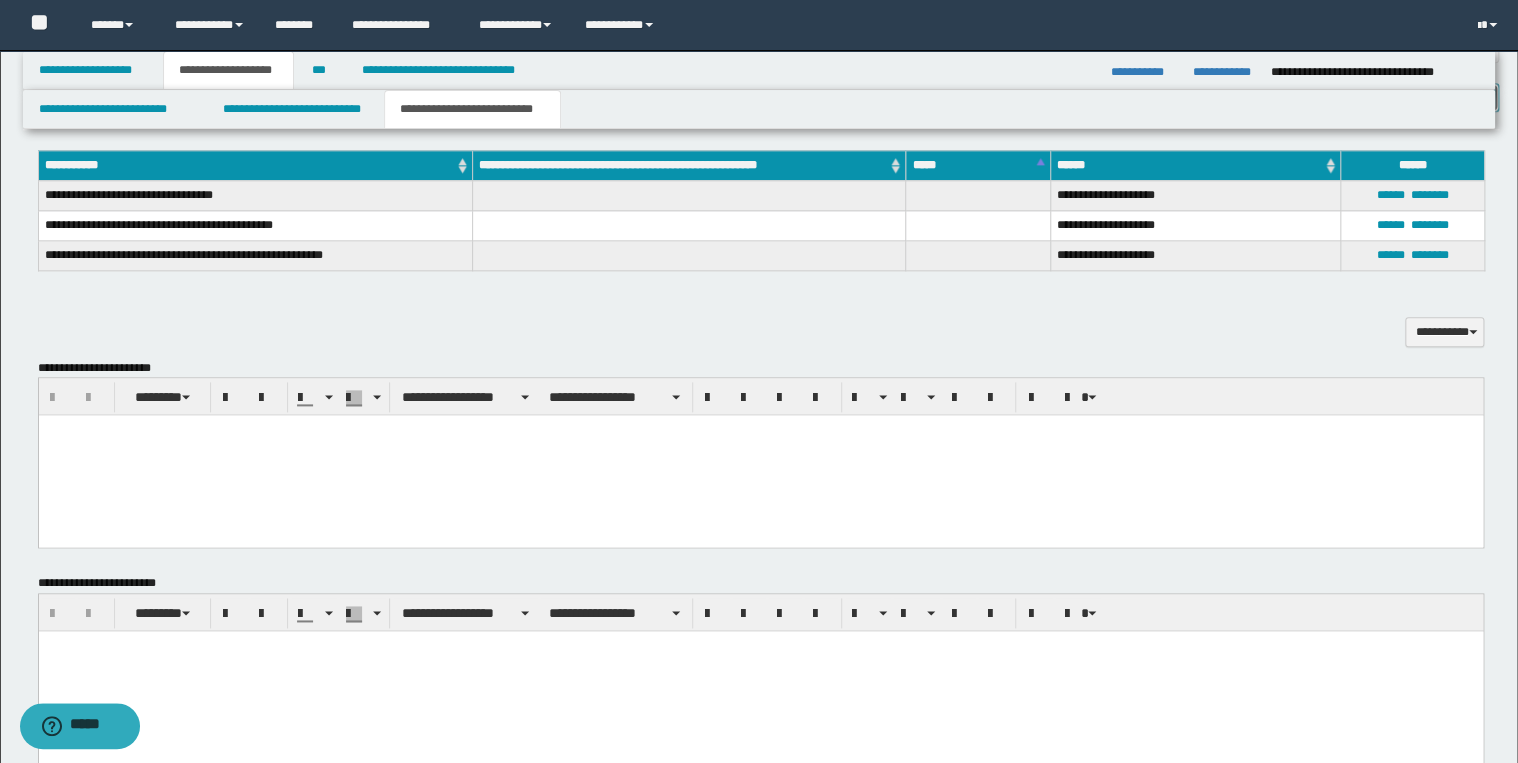 scroll, scrollTop: 762, scrollLeft: 0, axis: vertical 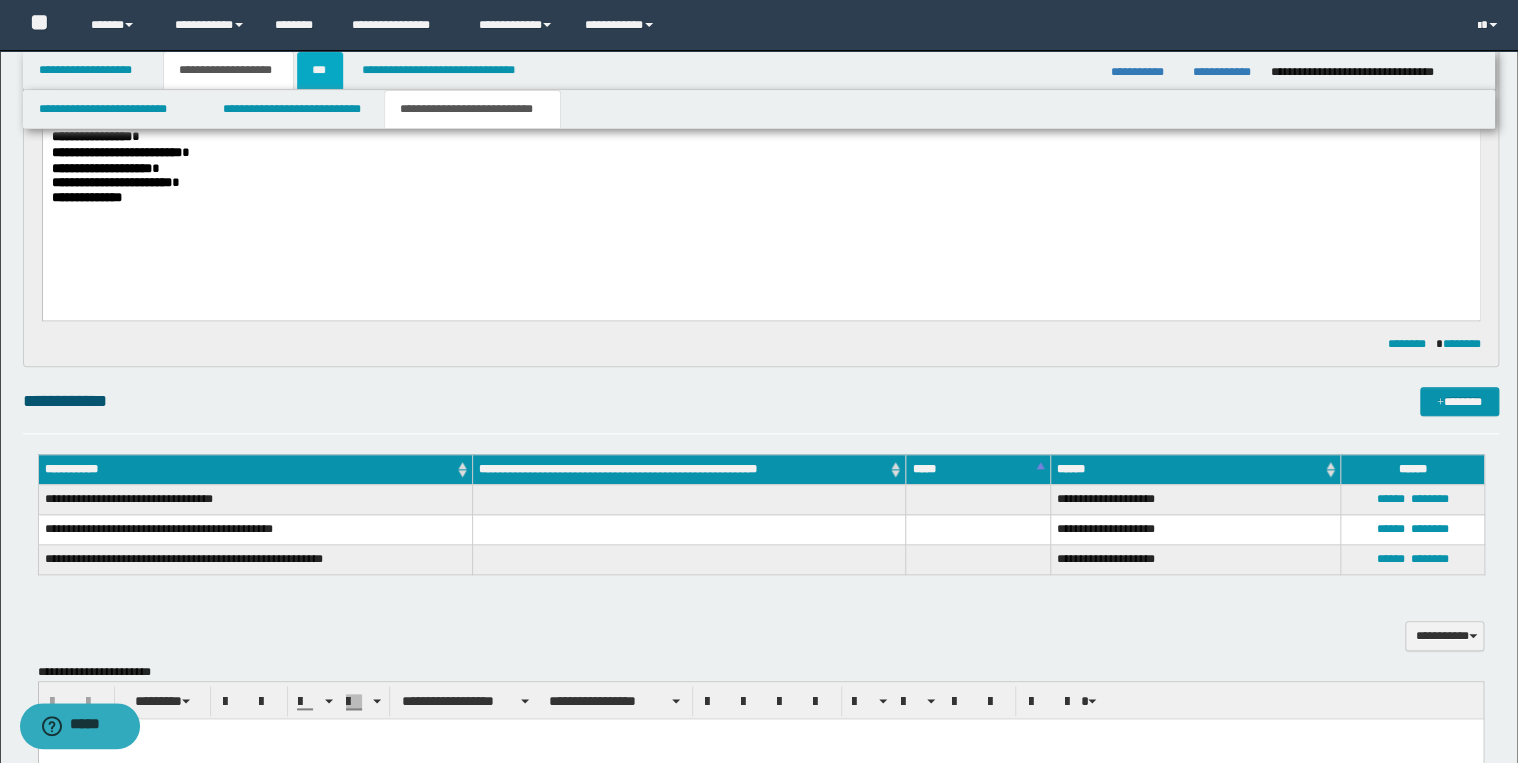 click on "***" at bounding box center (320, 70) 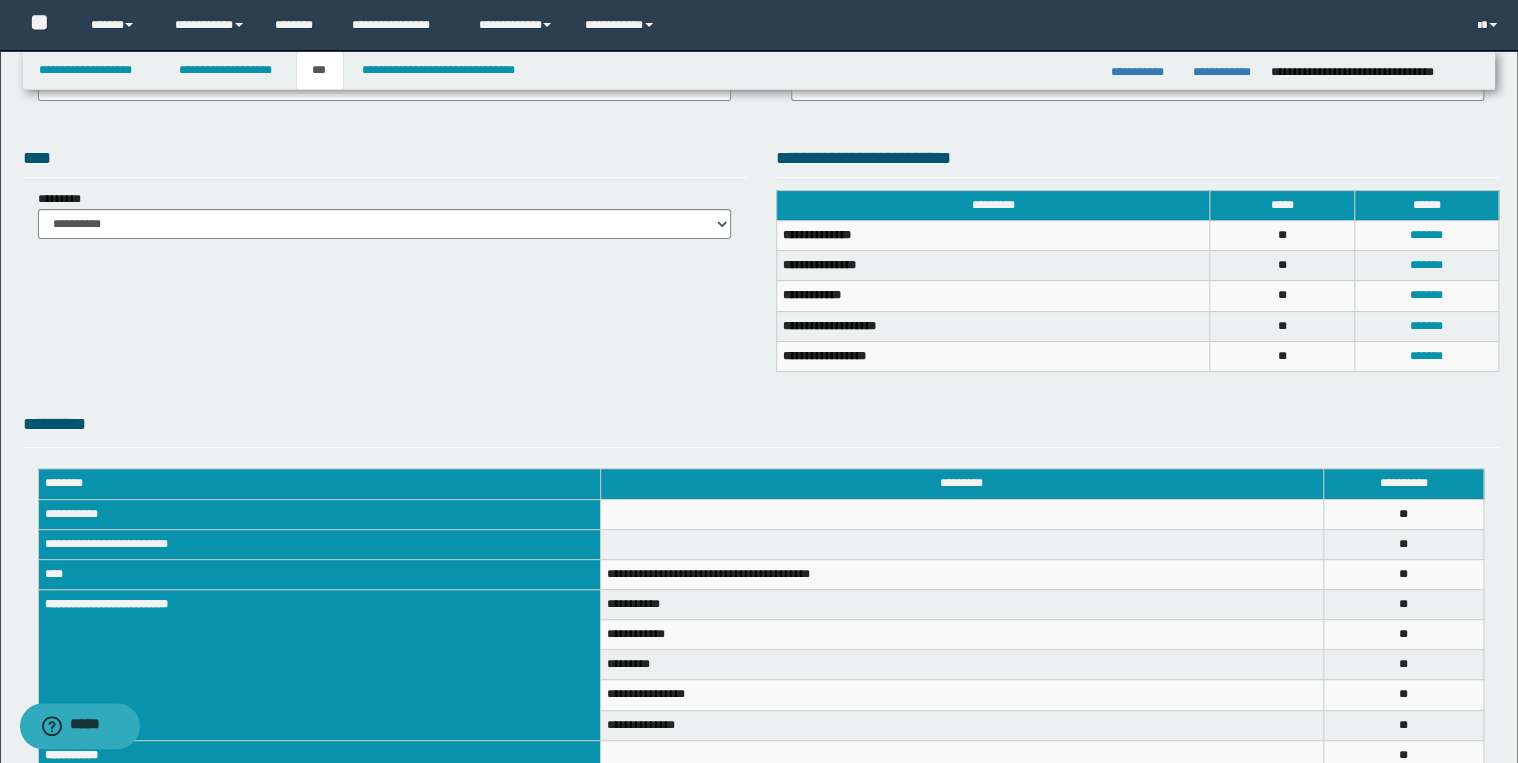 scroll, scrollTop: 0, scrollLeft: 0, axis: both 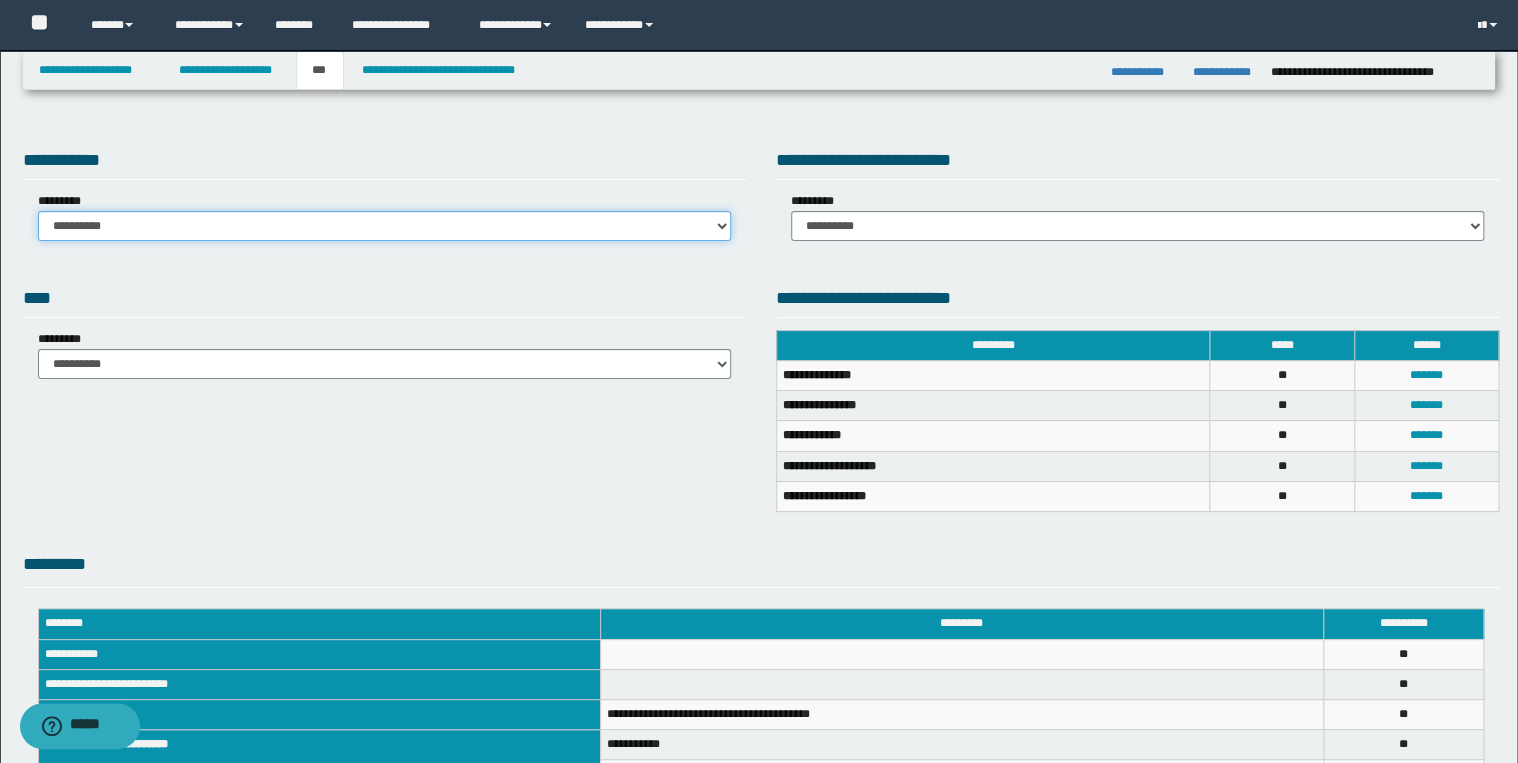 click on "**********" at bounding box center [384, 226] 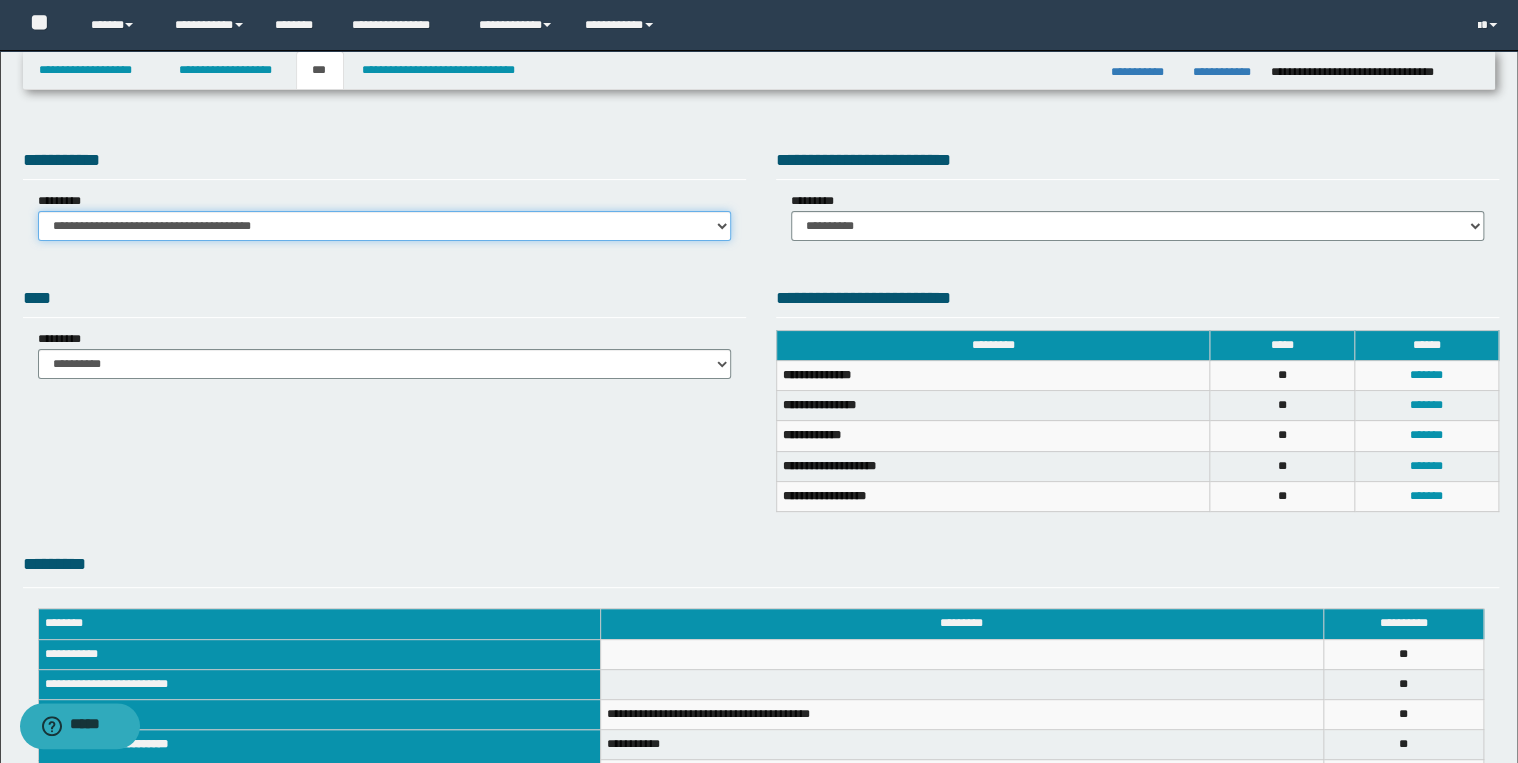 click on "**********" at bounding box center [384, 226] 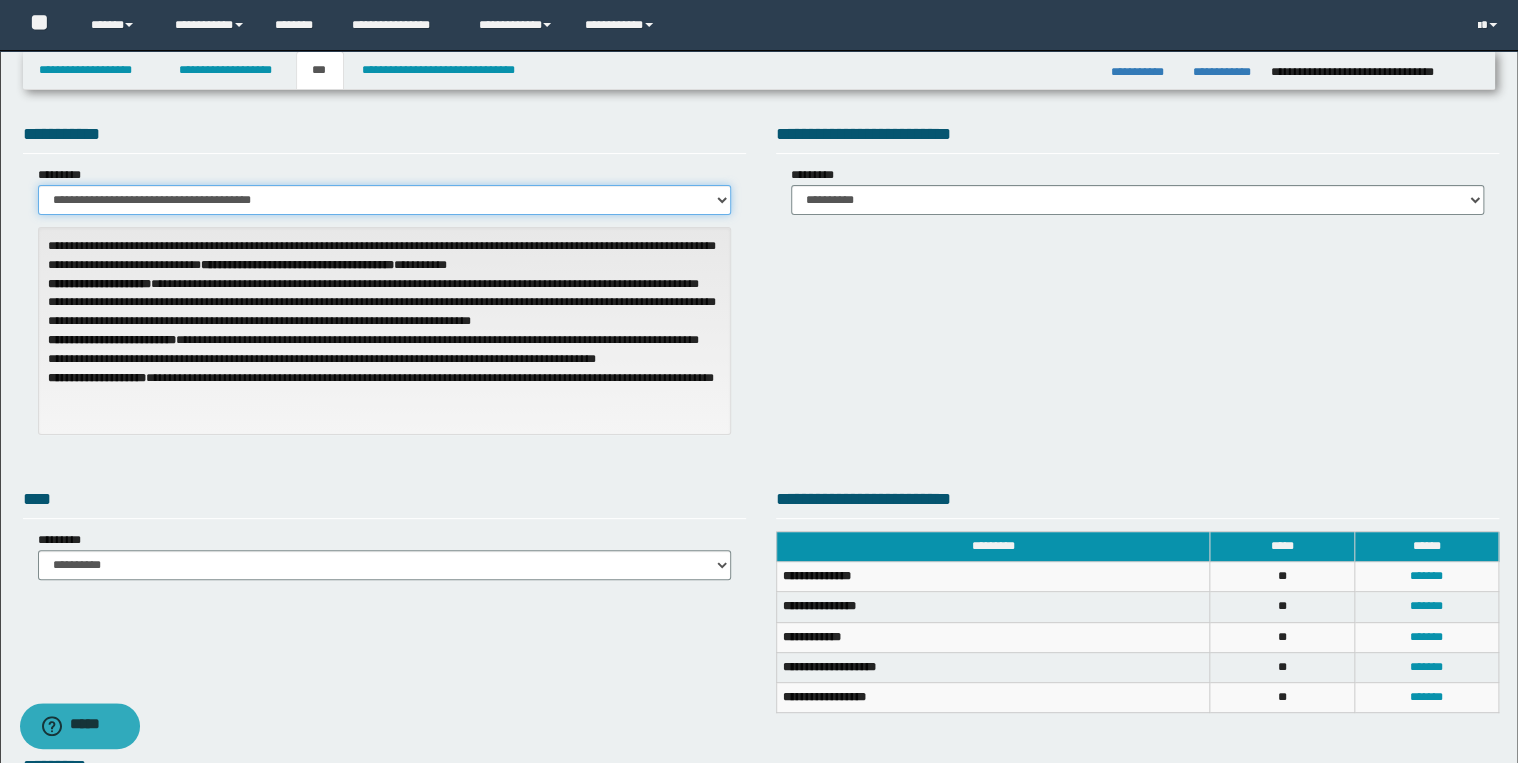scroll, scrollTop: 0, scrollLeft: 0, axis: both 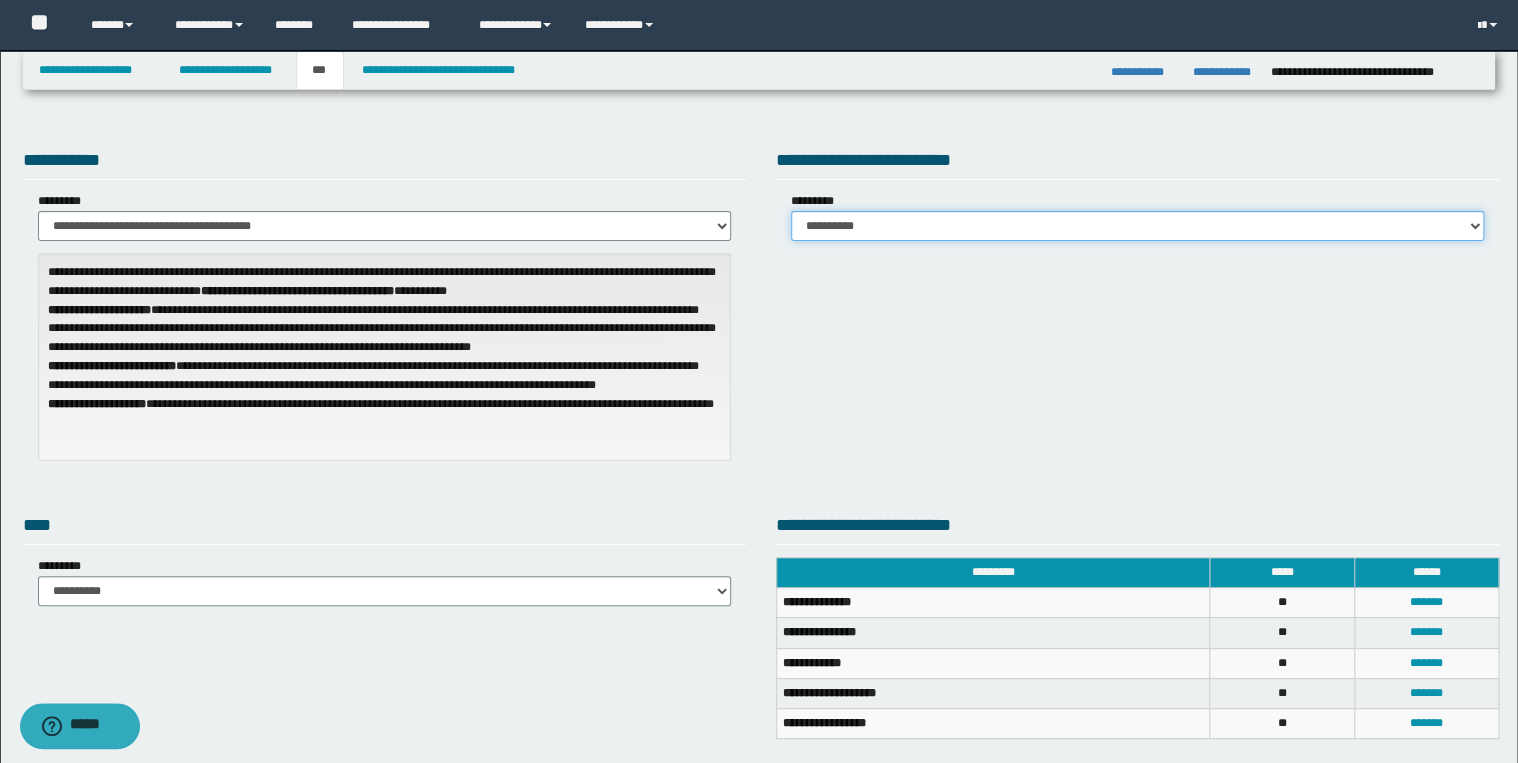 click on "**********" at bounding box center (1137, 226) 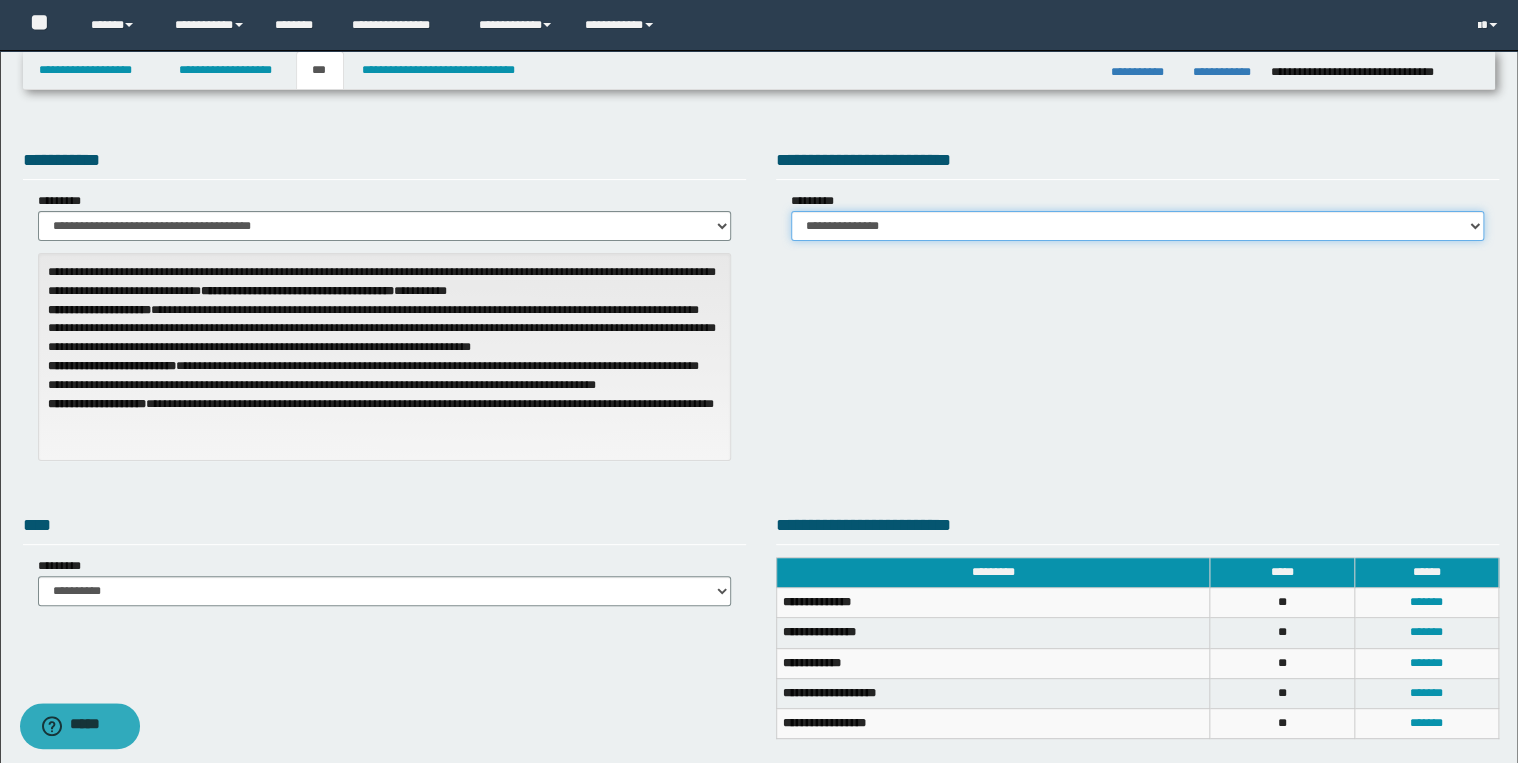 click on "**********" at bounding box center (1137, 226) 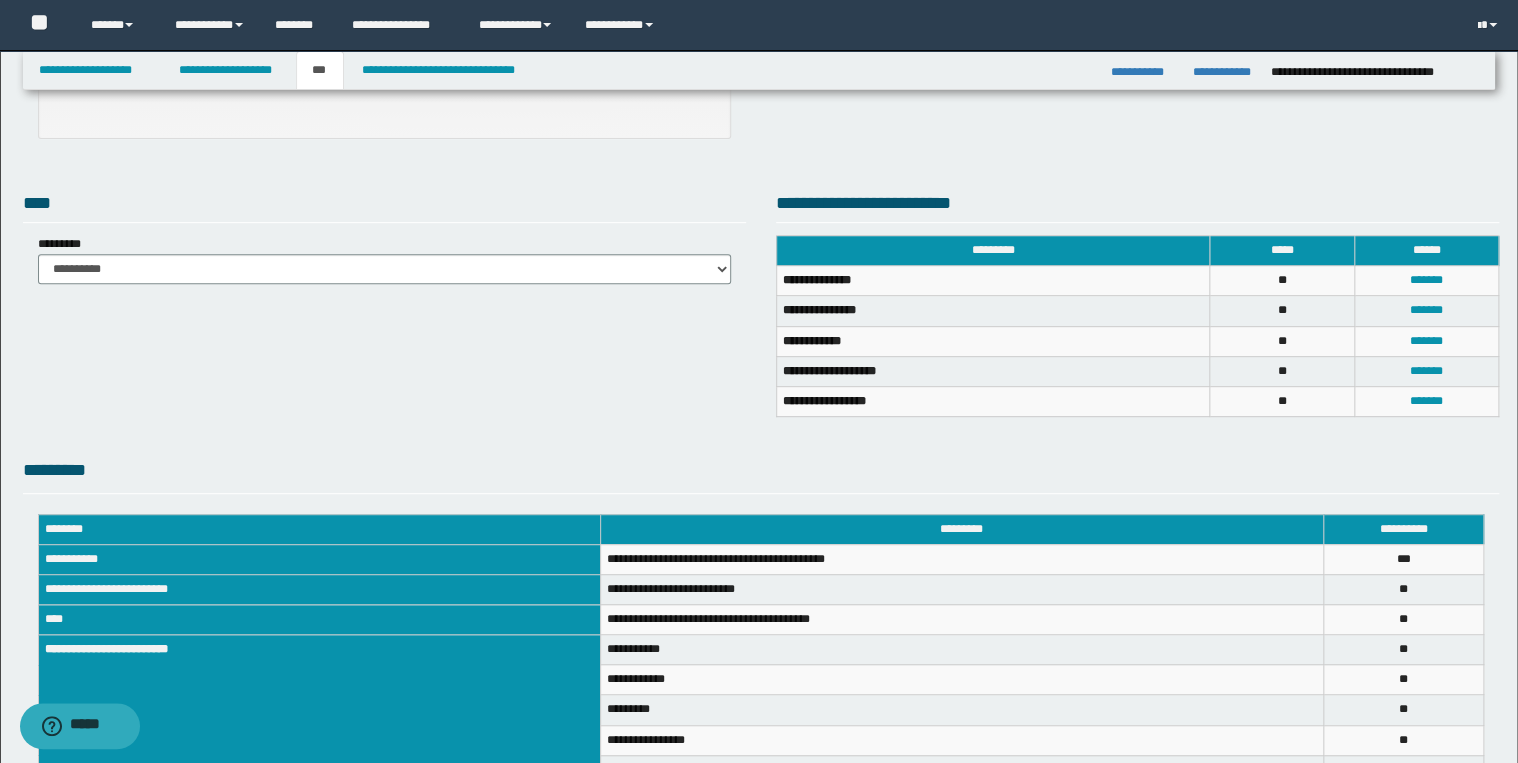 scroll, scrollTop: 333, scrollLeft: 0, axis: vertical 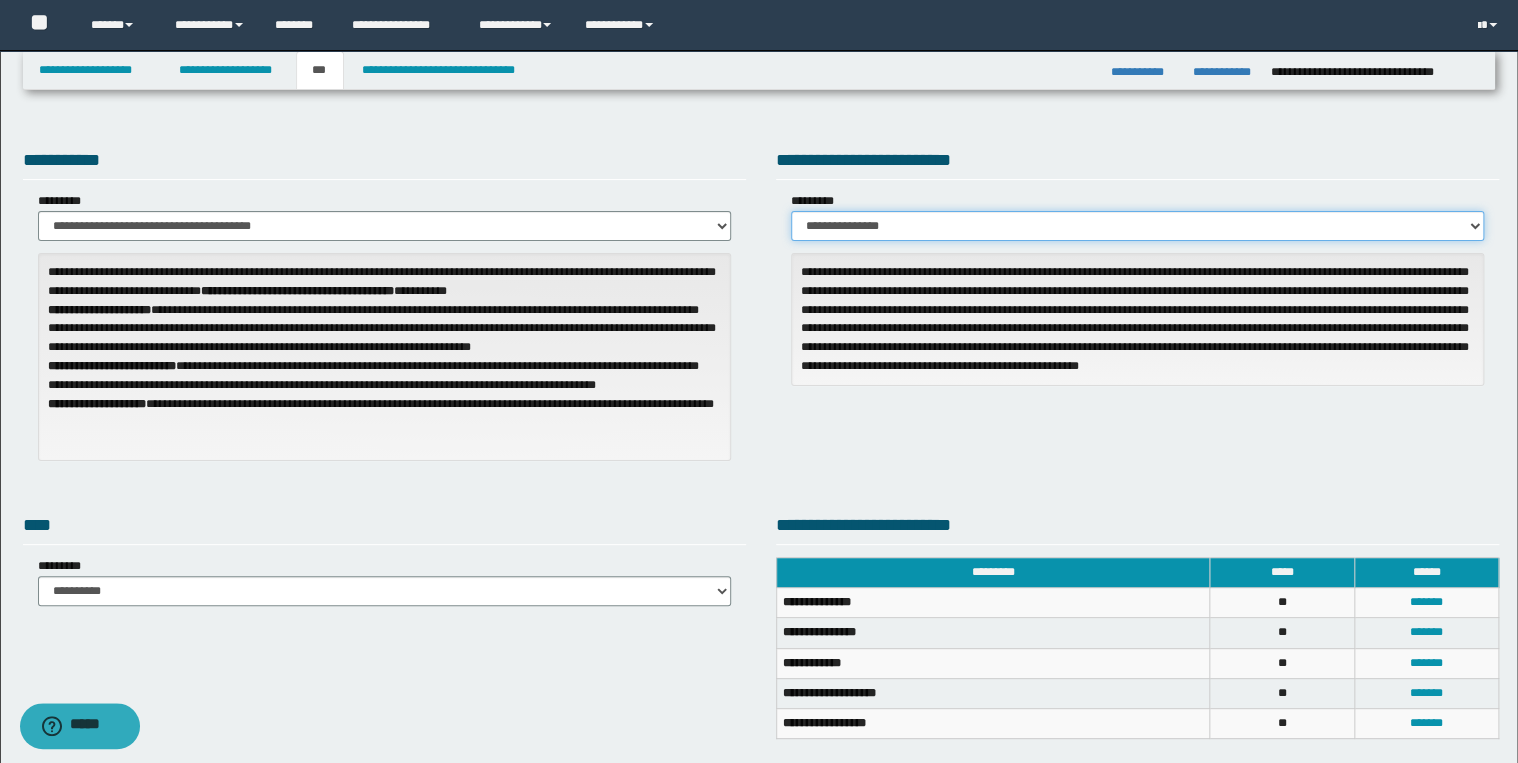 select on "***" 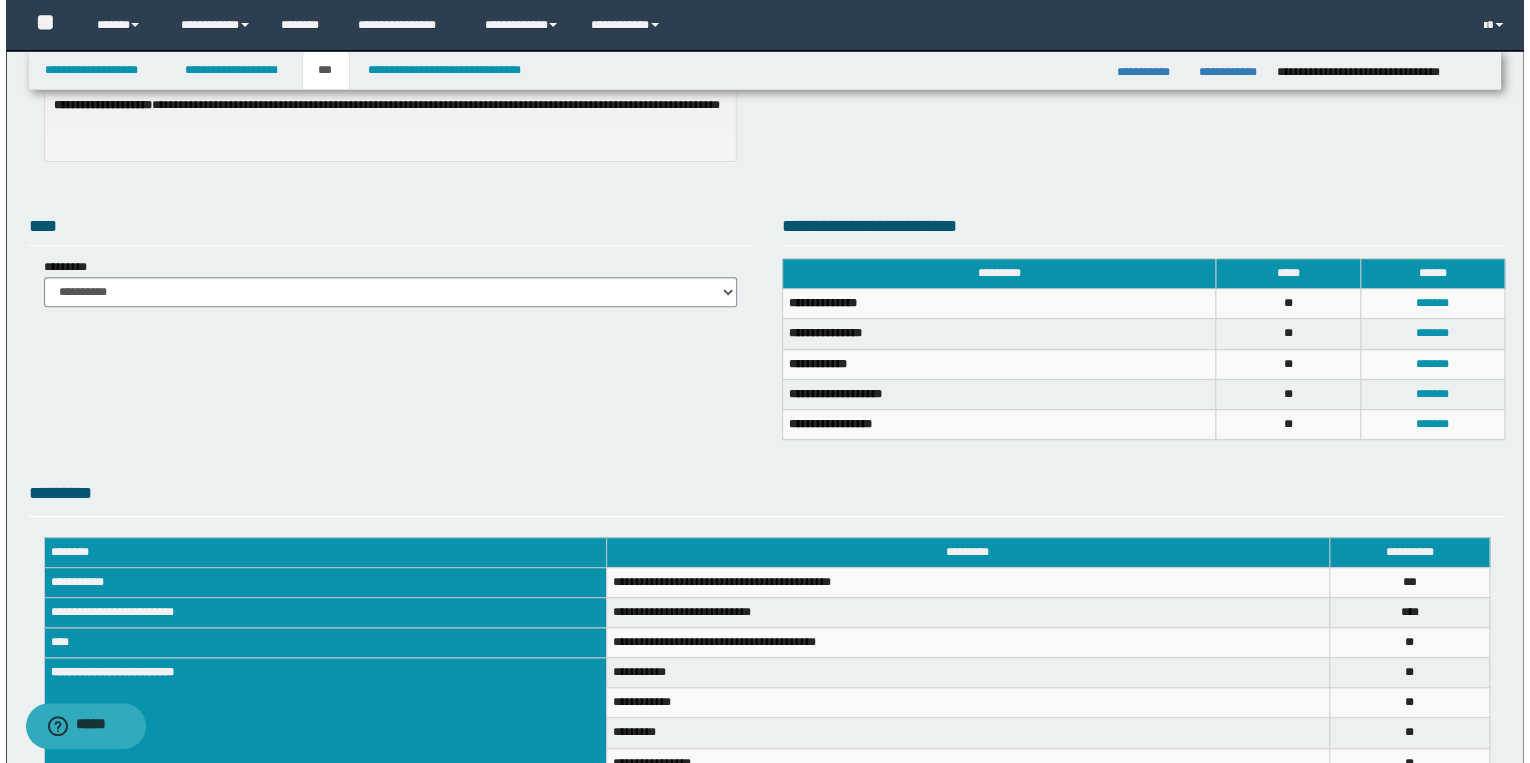 scroll, scrollTop: 160, scrollLeft: 0, axis: vertical 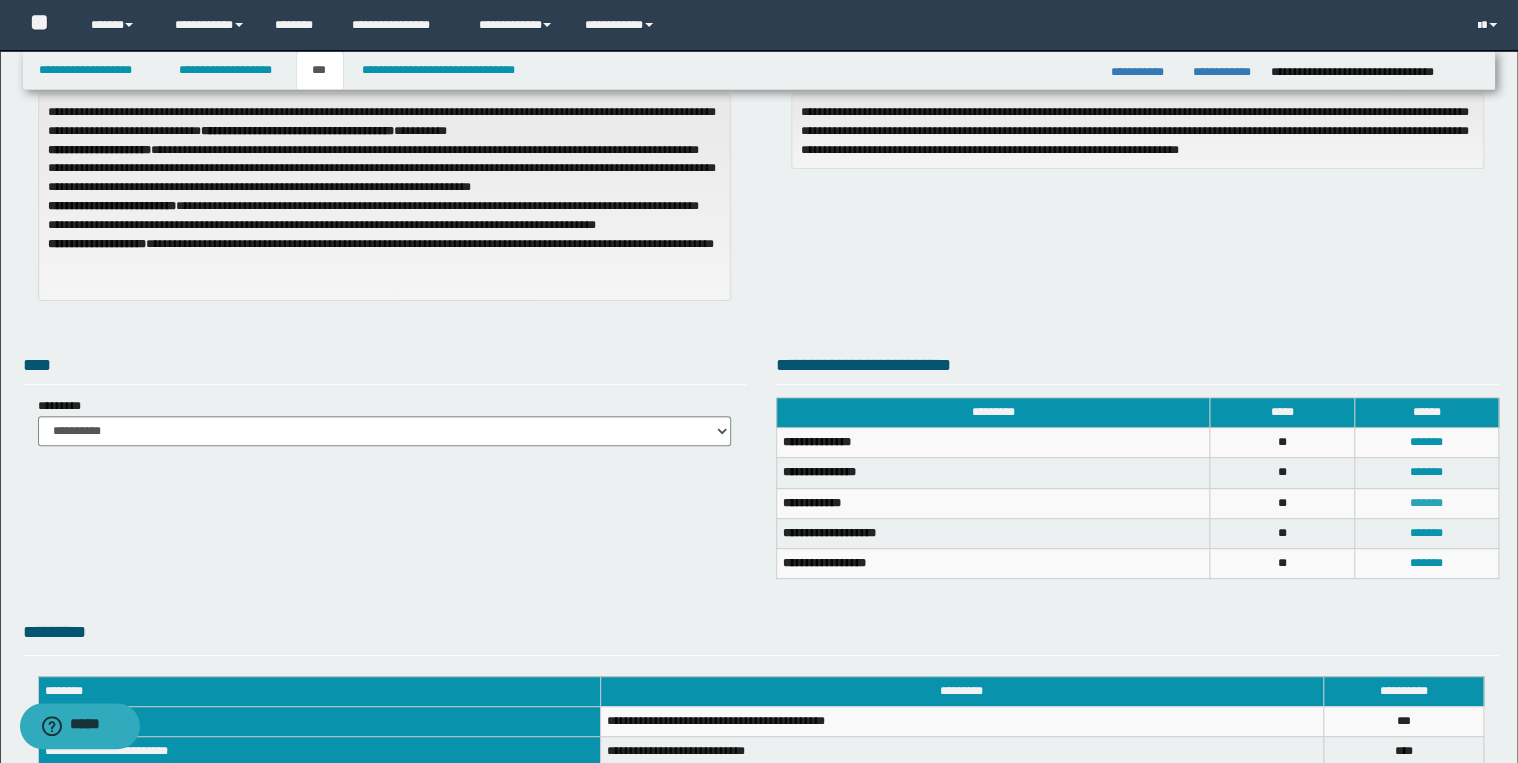 click on "*******" at bounding box center (1426, 503) 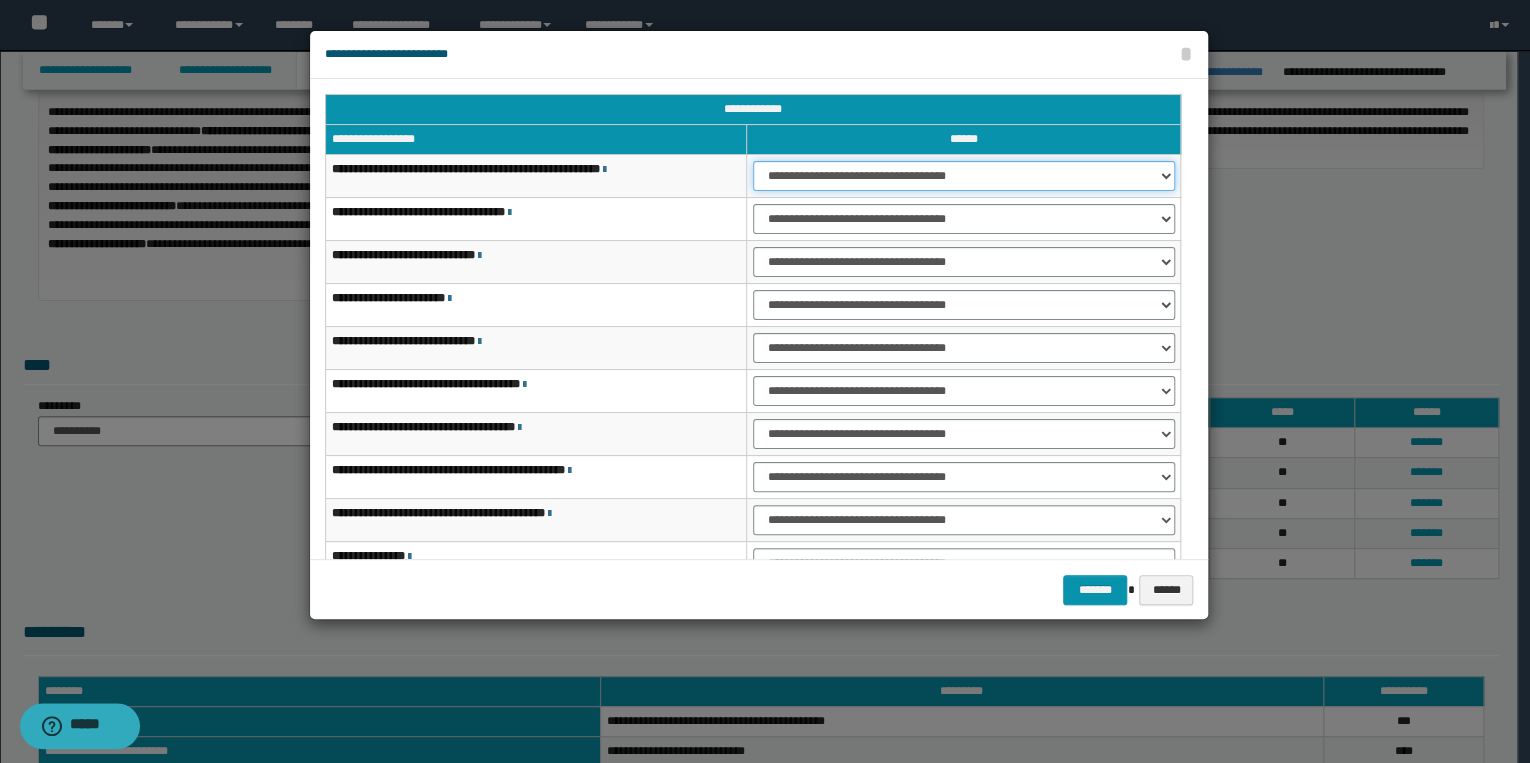click on "**********" at bounding box center (964, 176) 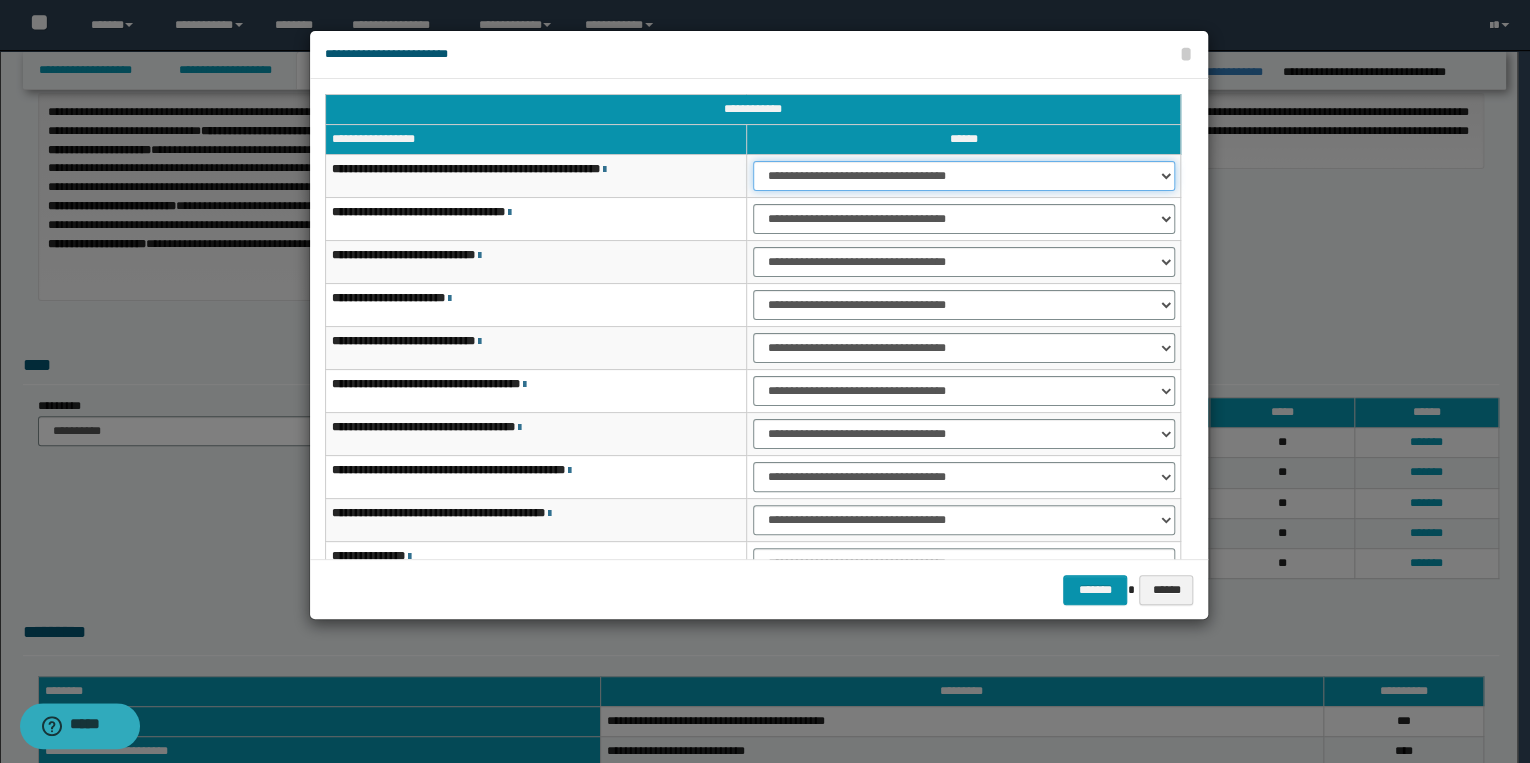 select on "***" 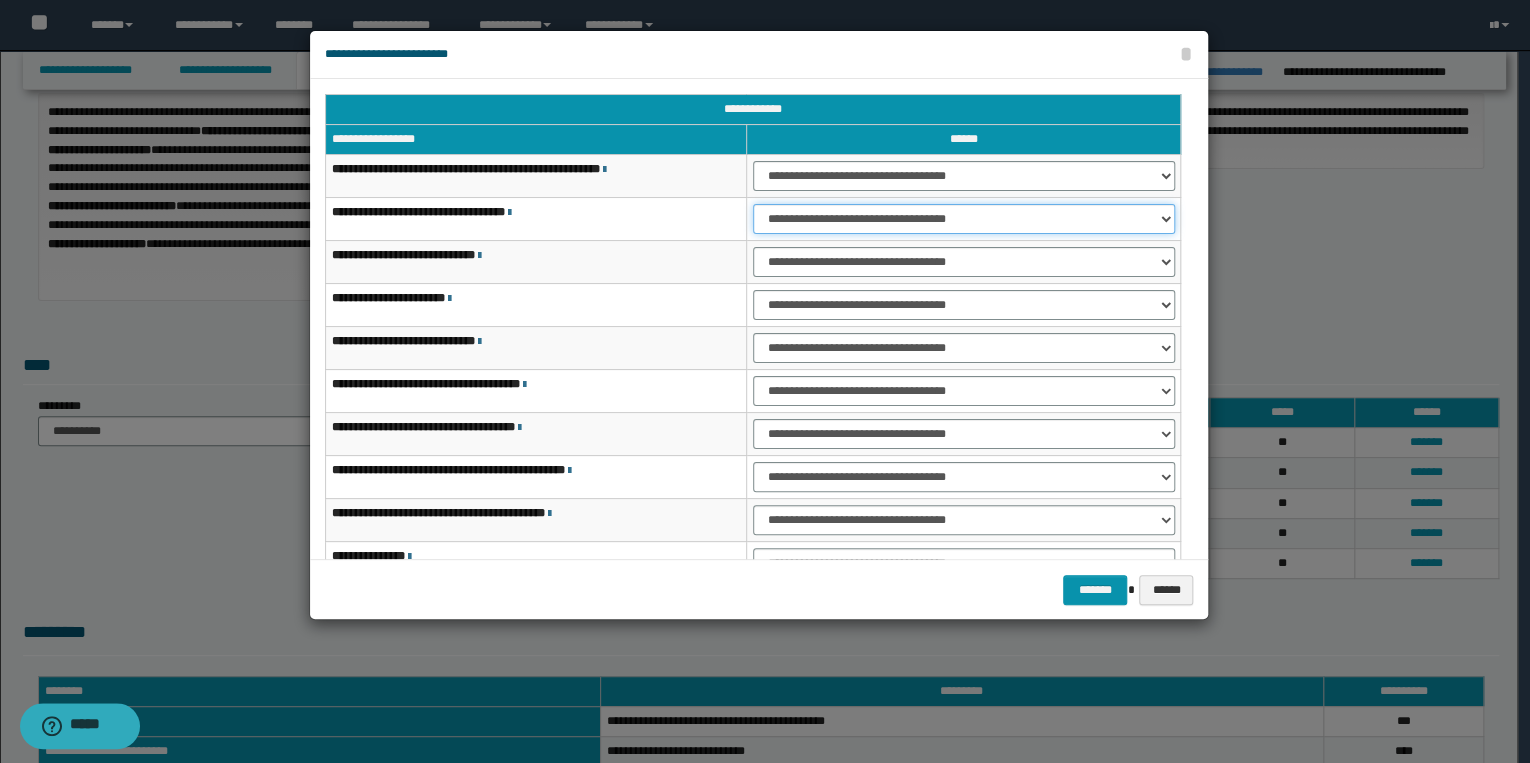 click on "**********" at bounding box center [964, 219] 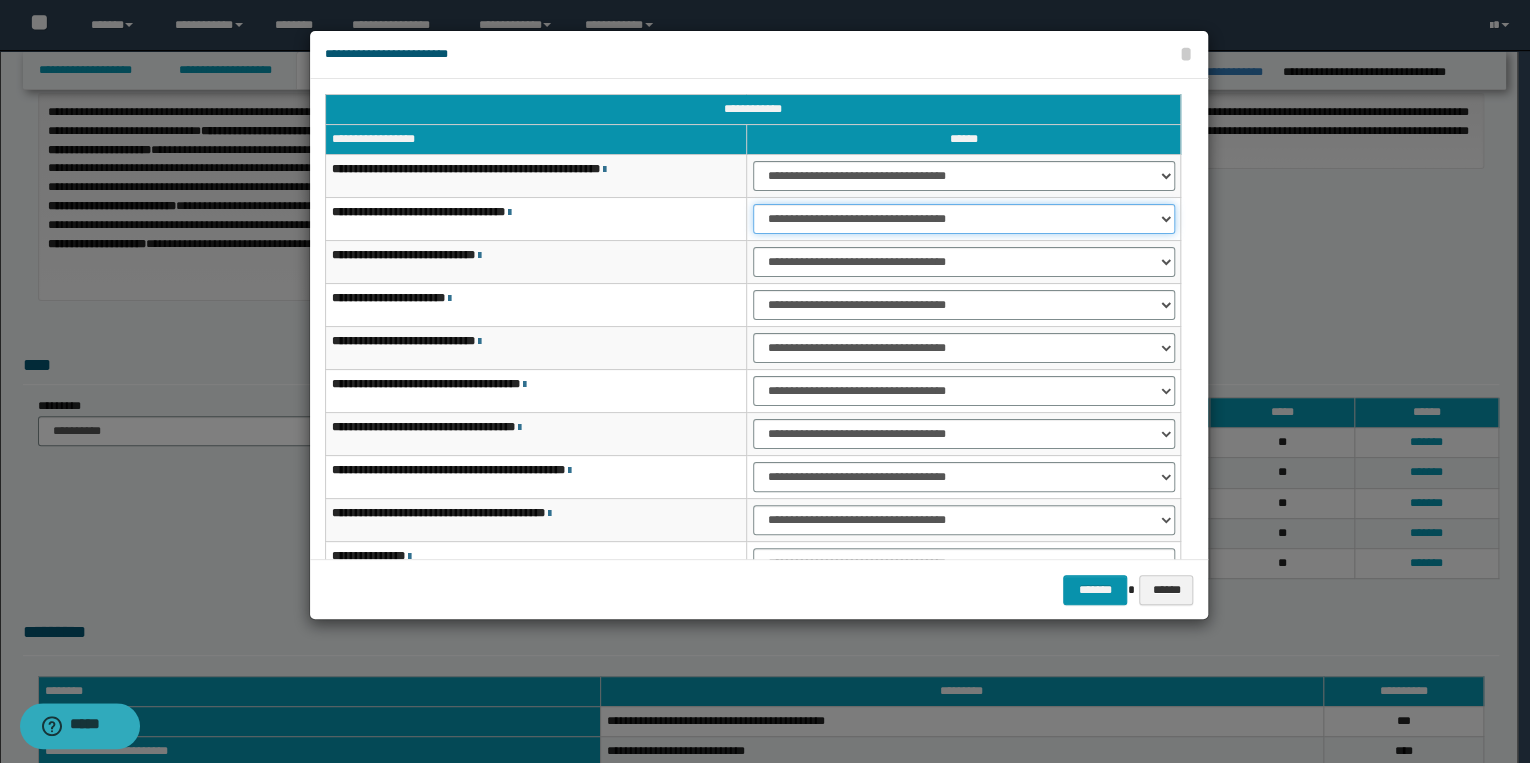 select on "***" 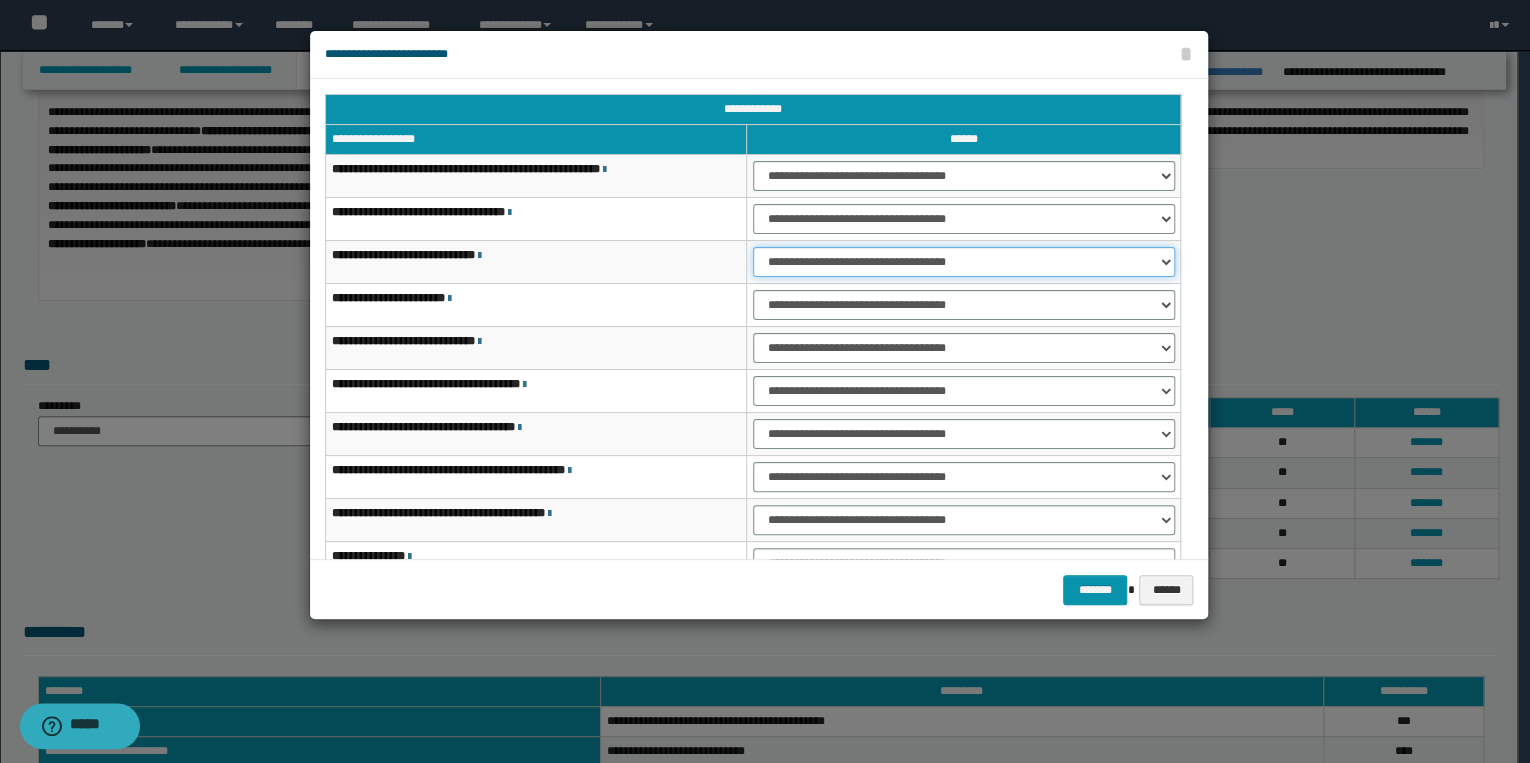 click on "**********" at bounding box center [964, 262] 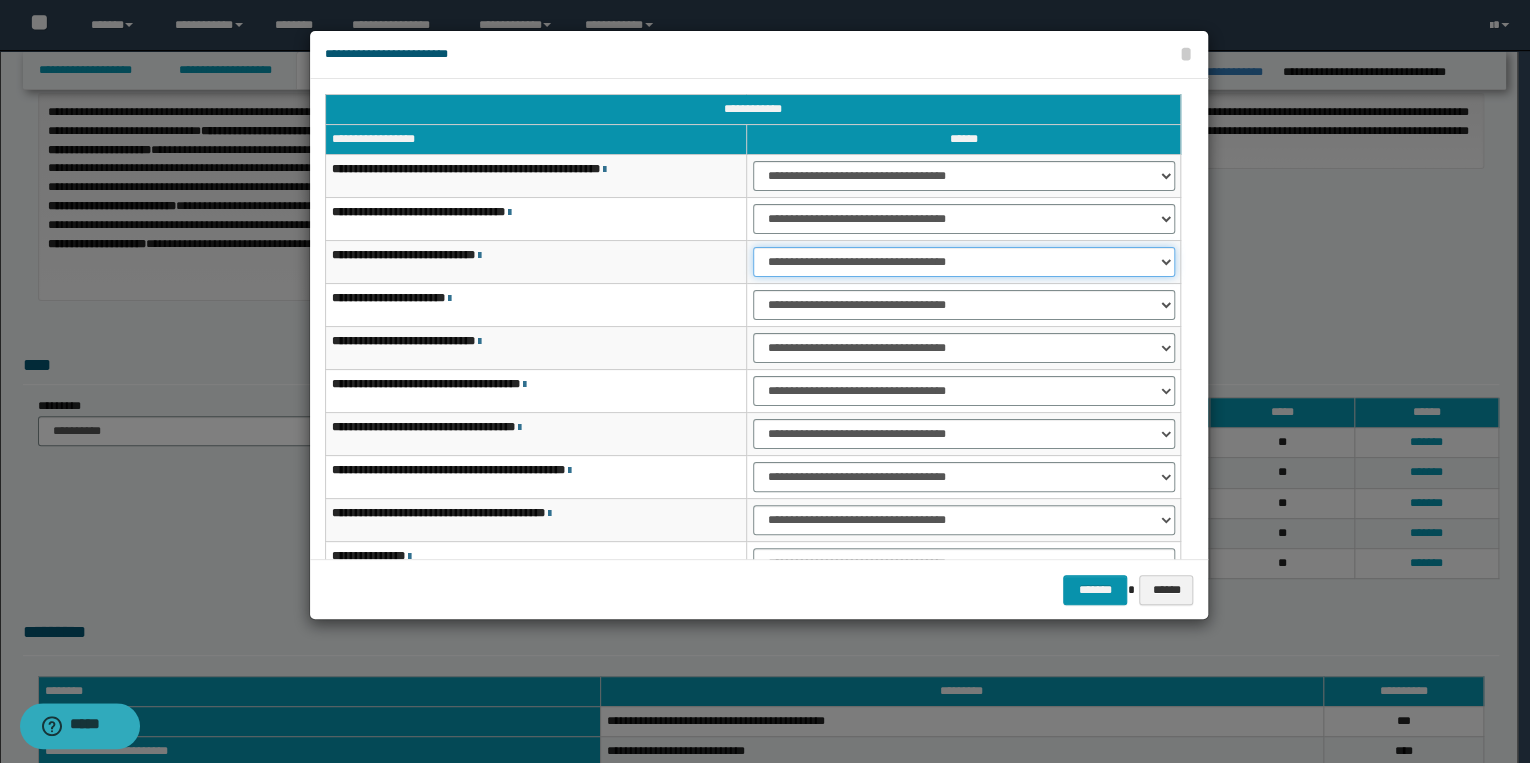 select on "***" 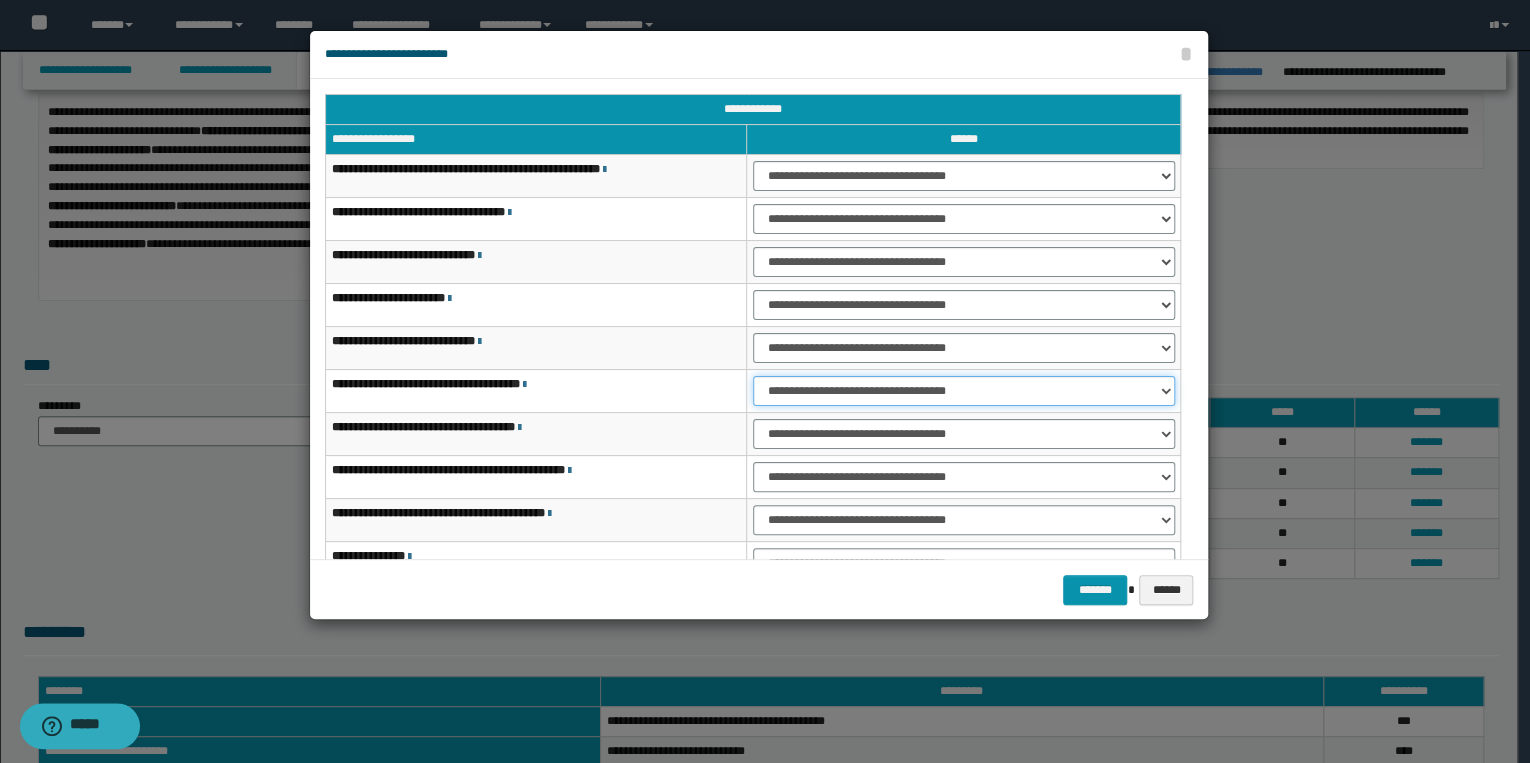 click on "**********" at bounding box center [964, 391] 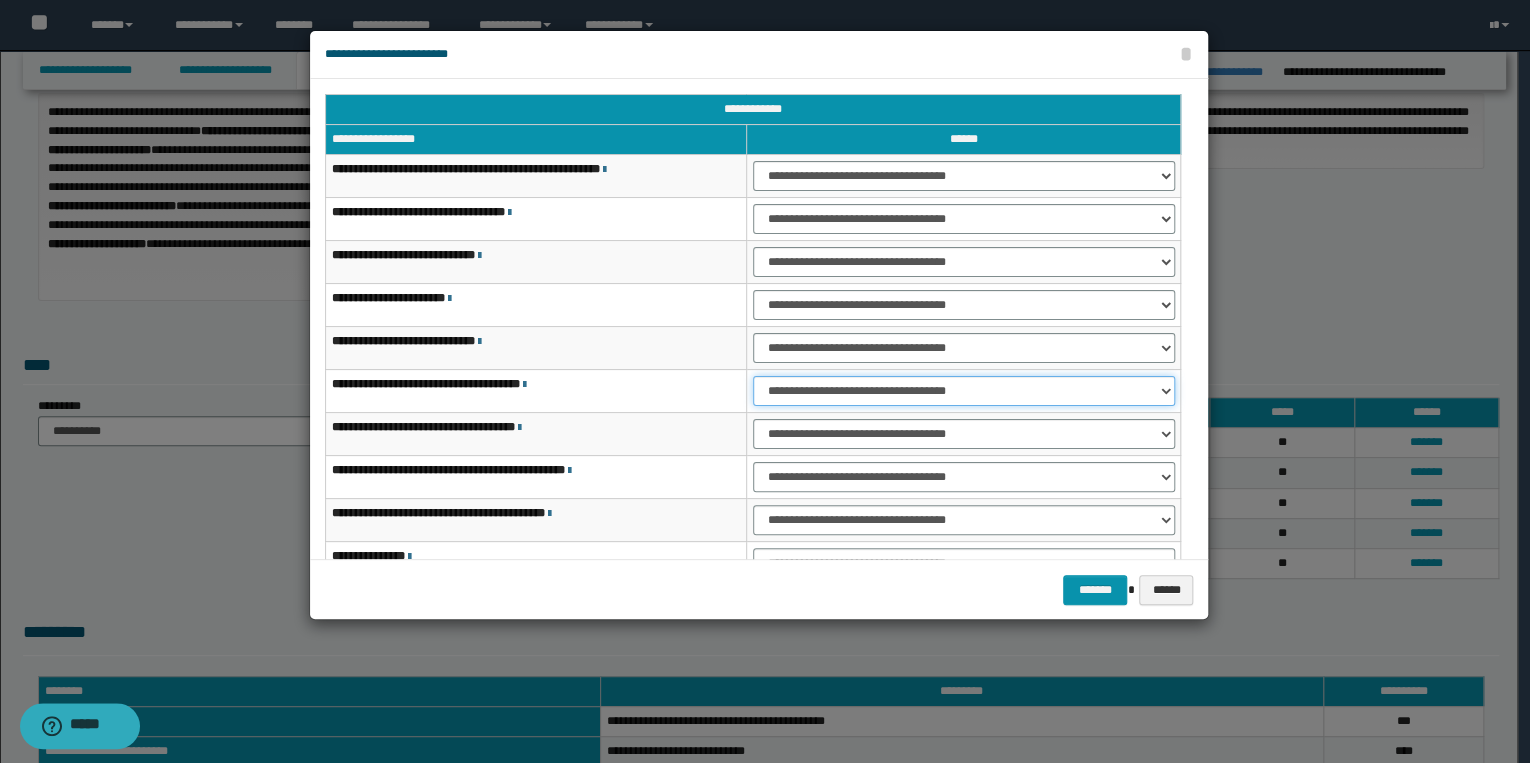 select on "***" 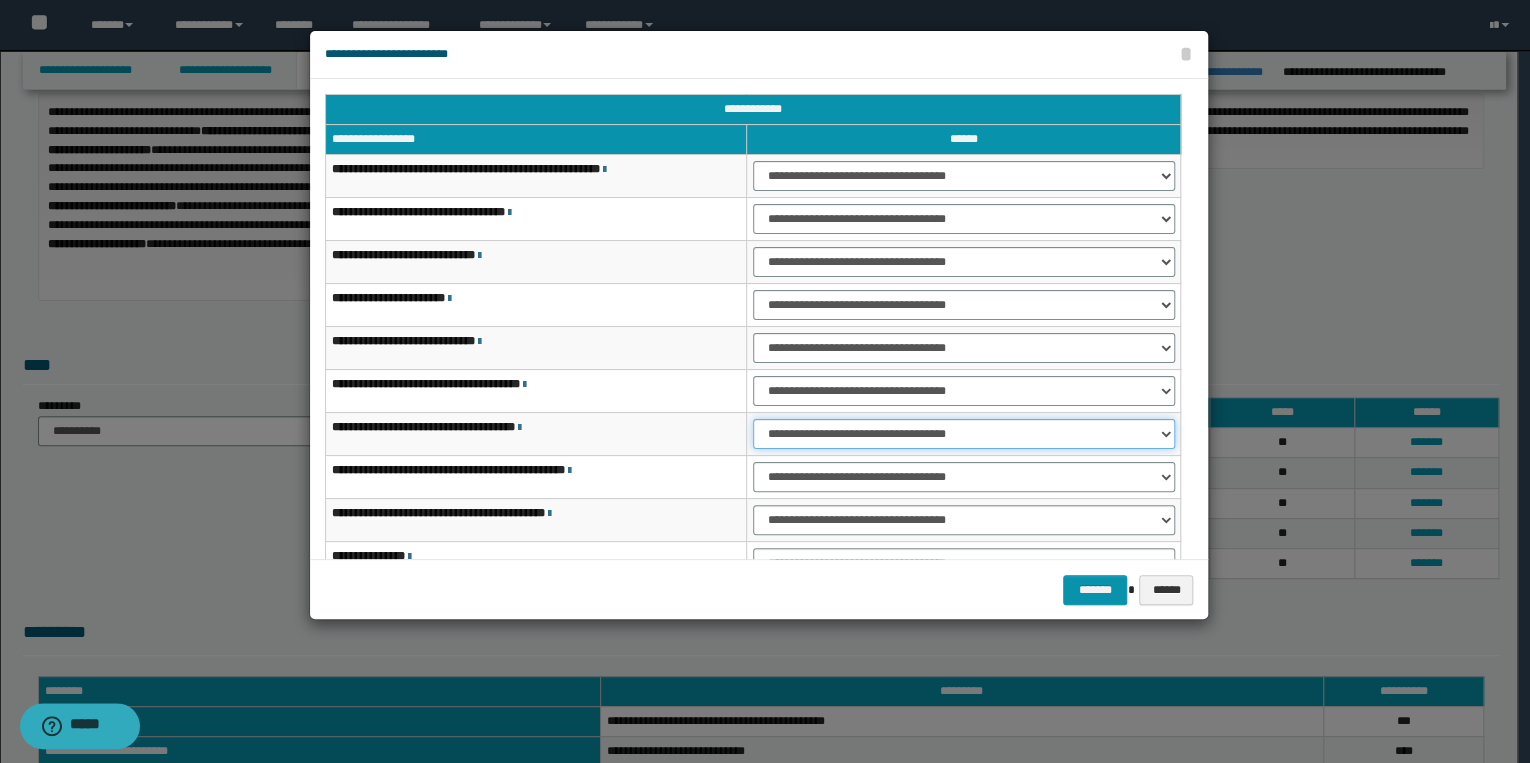 click on "**********" at bounding box center [964, 434] 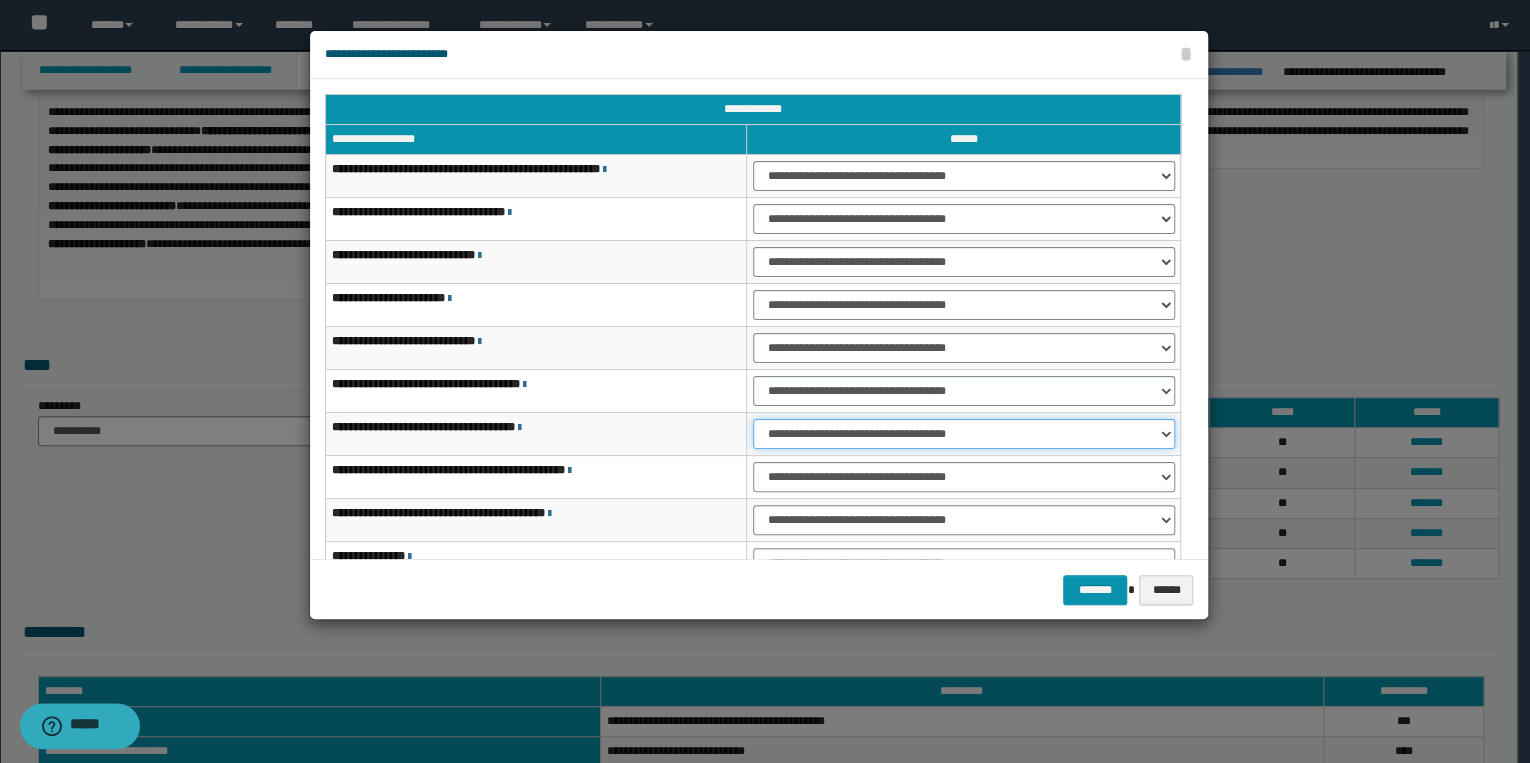 select on "***" 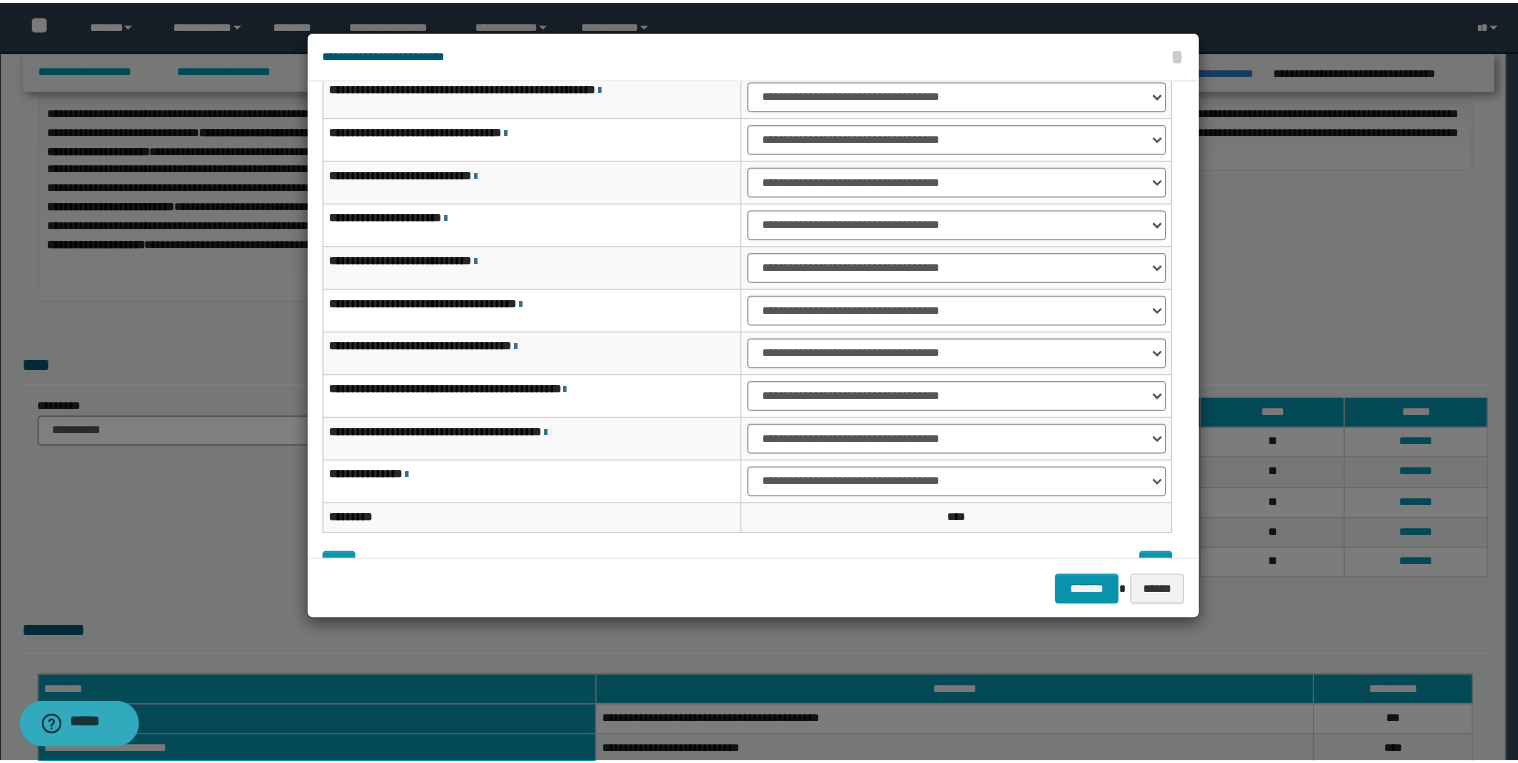 scroll, scrollTop: 118, scrollLeft: 0, axis: vertical 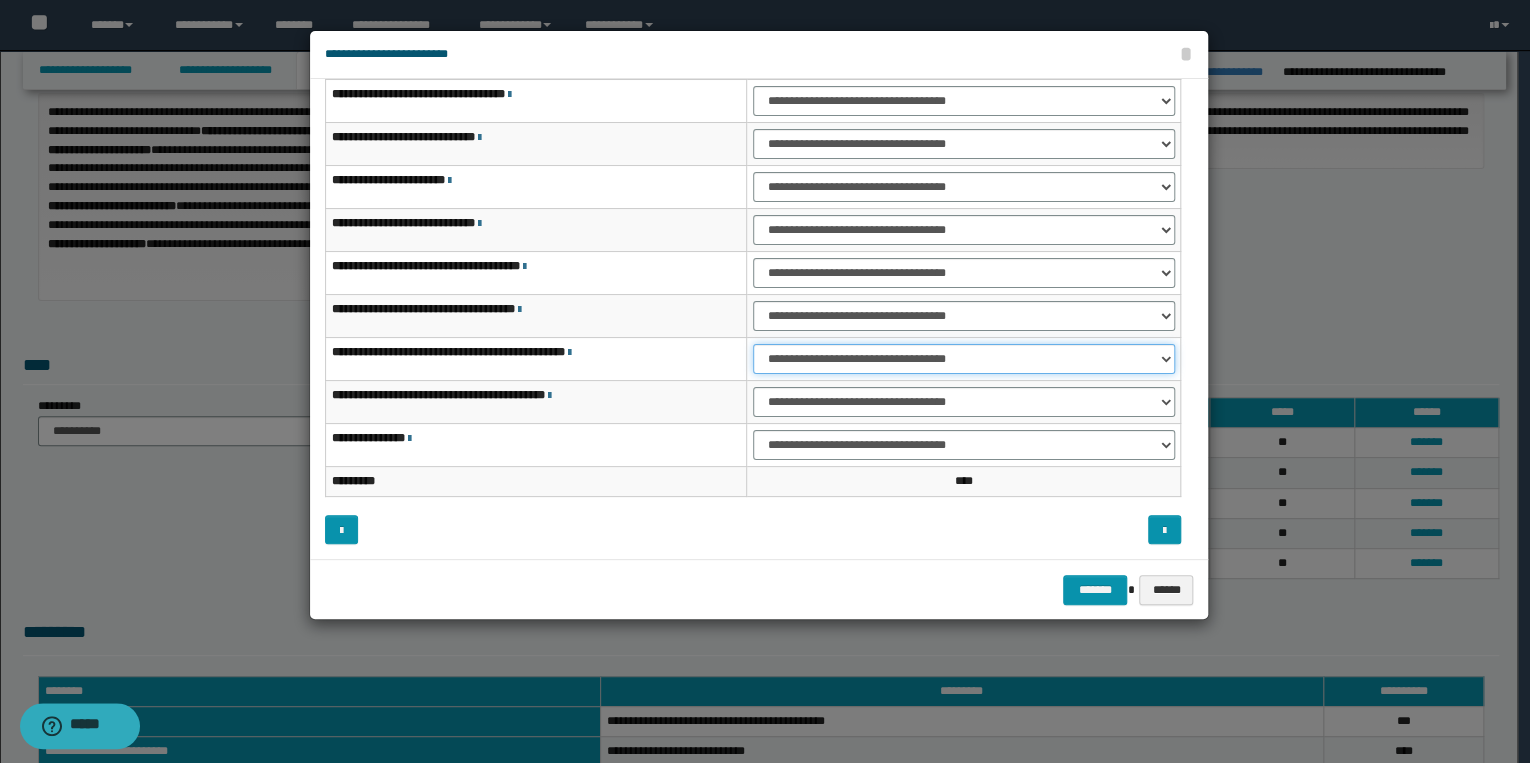 drag, startPoint x: 796, startPoint y: 356, endPoint x: 796, endPoint y: 368, distance: 12 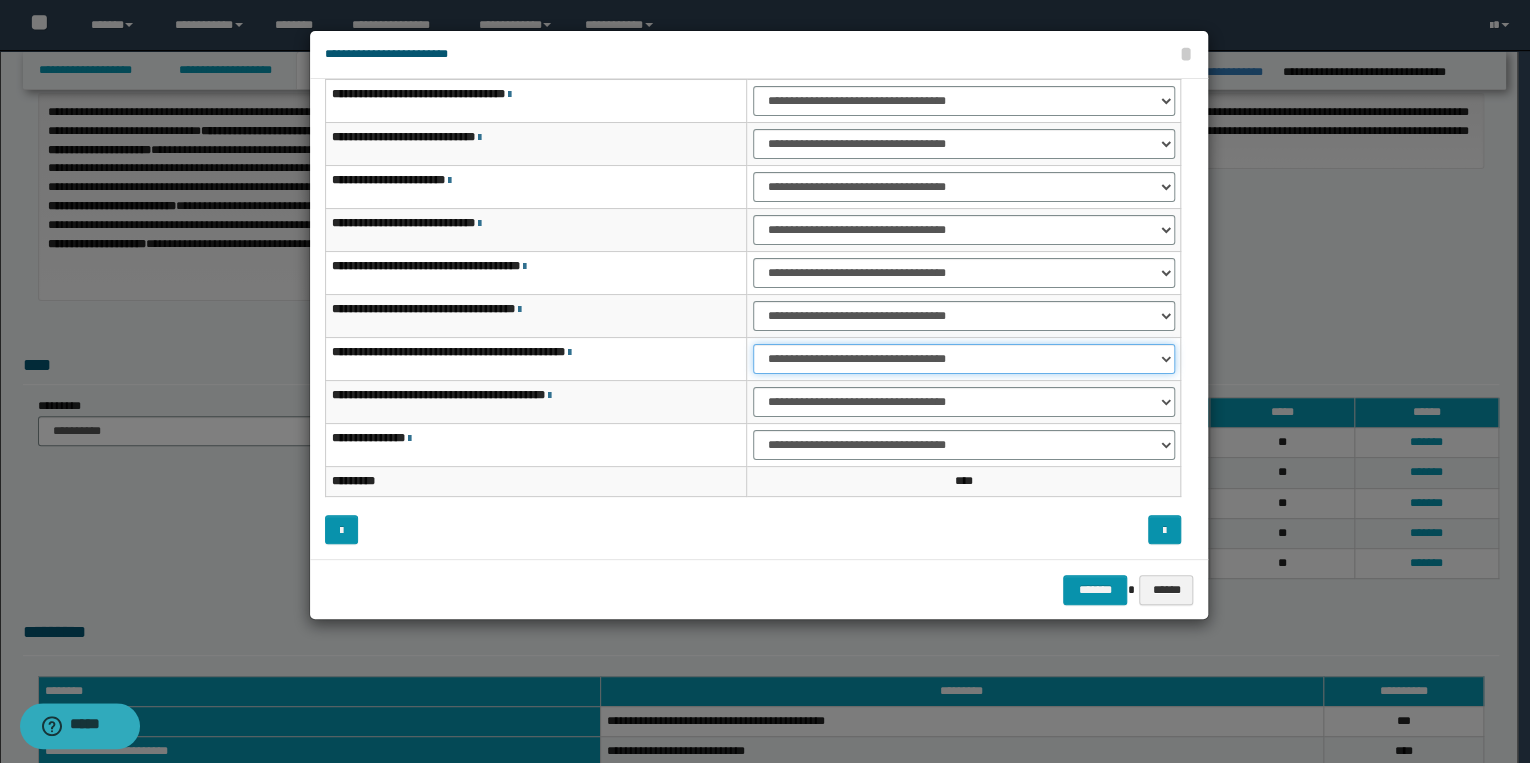 select on "***" 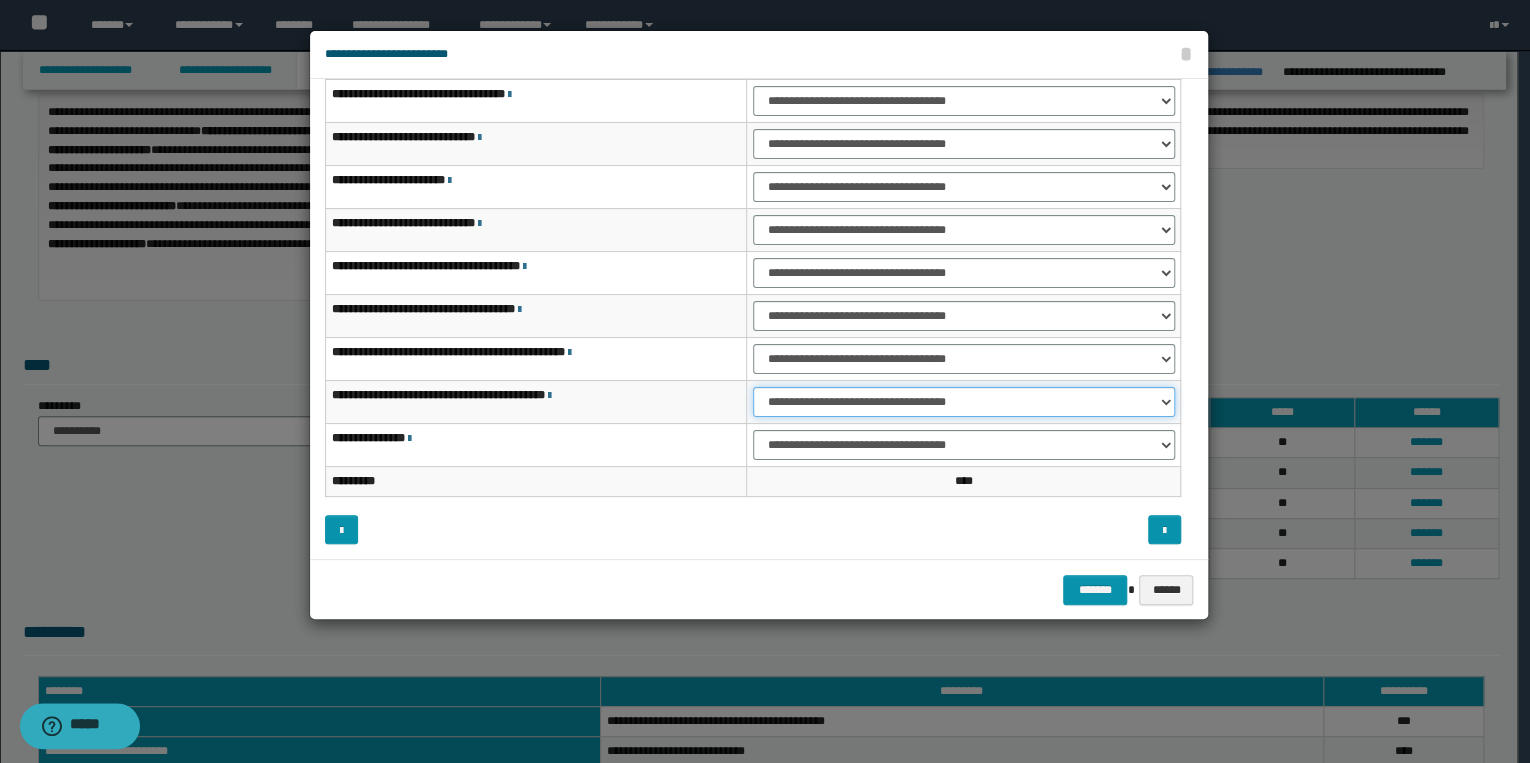 drag, startPoint x: 804, startPoint y: 398, endPoint x: 816, endPoint y: 415, distance: 20.808653 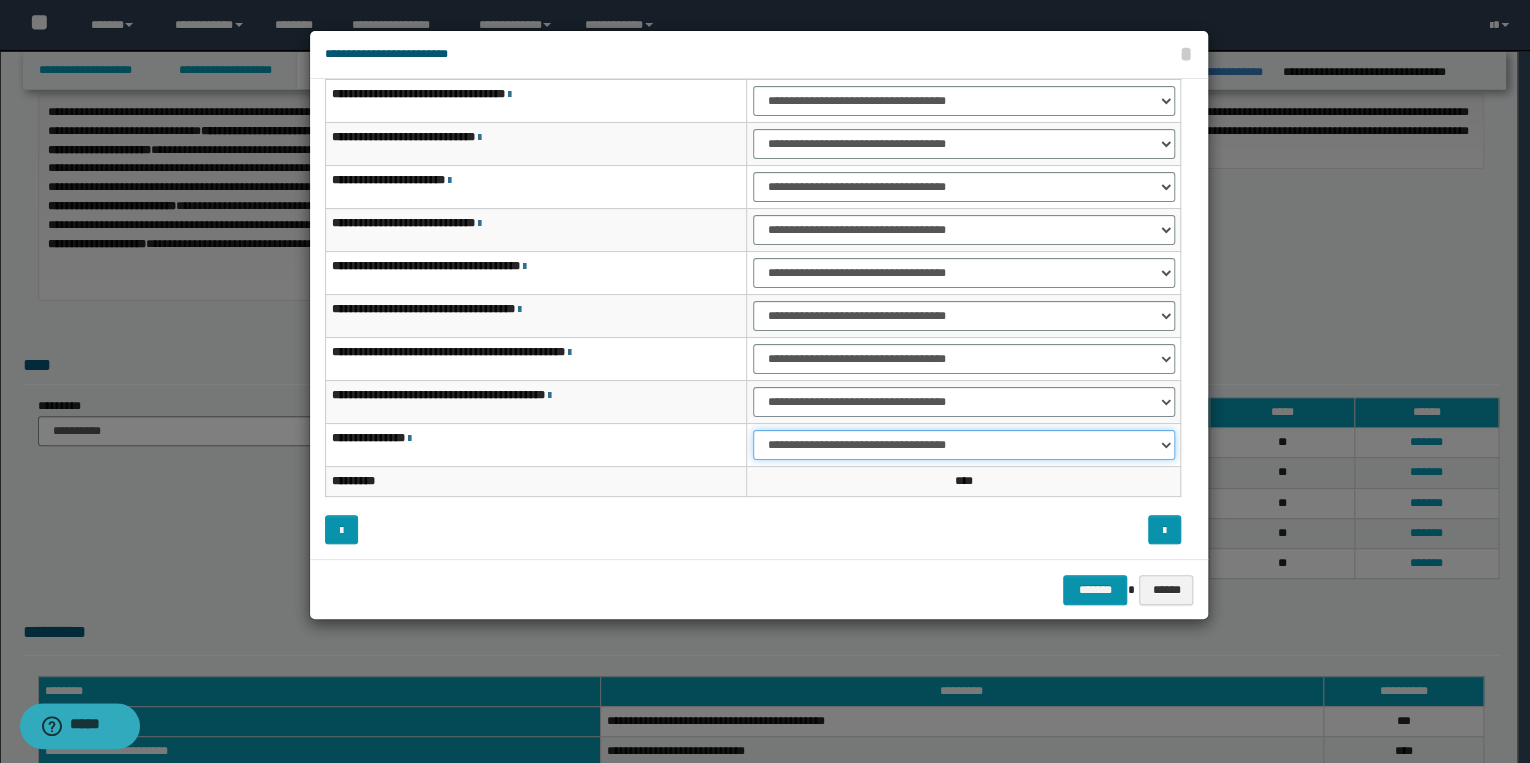 click on "**********" at bounding box center [964, 445] 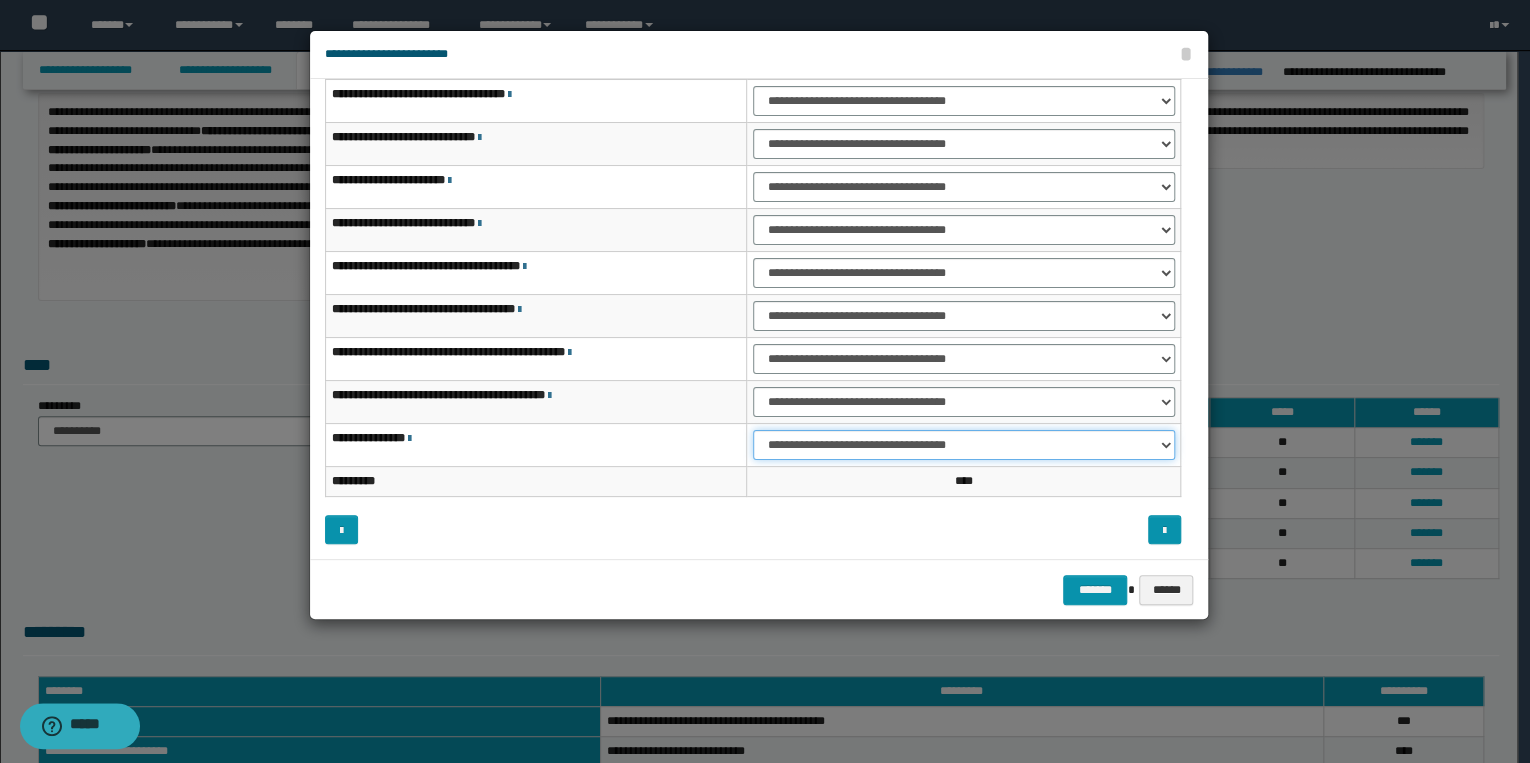 select on "***" 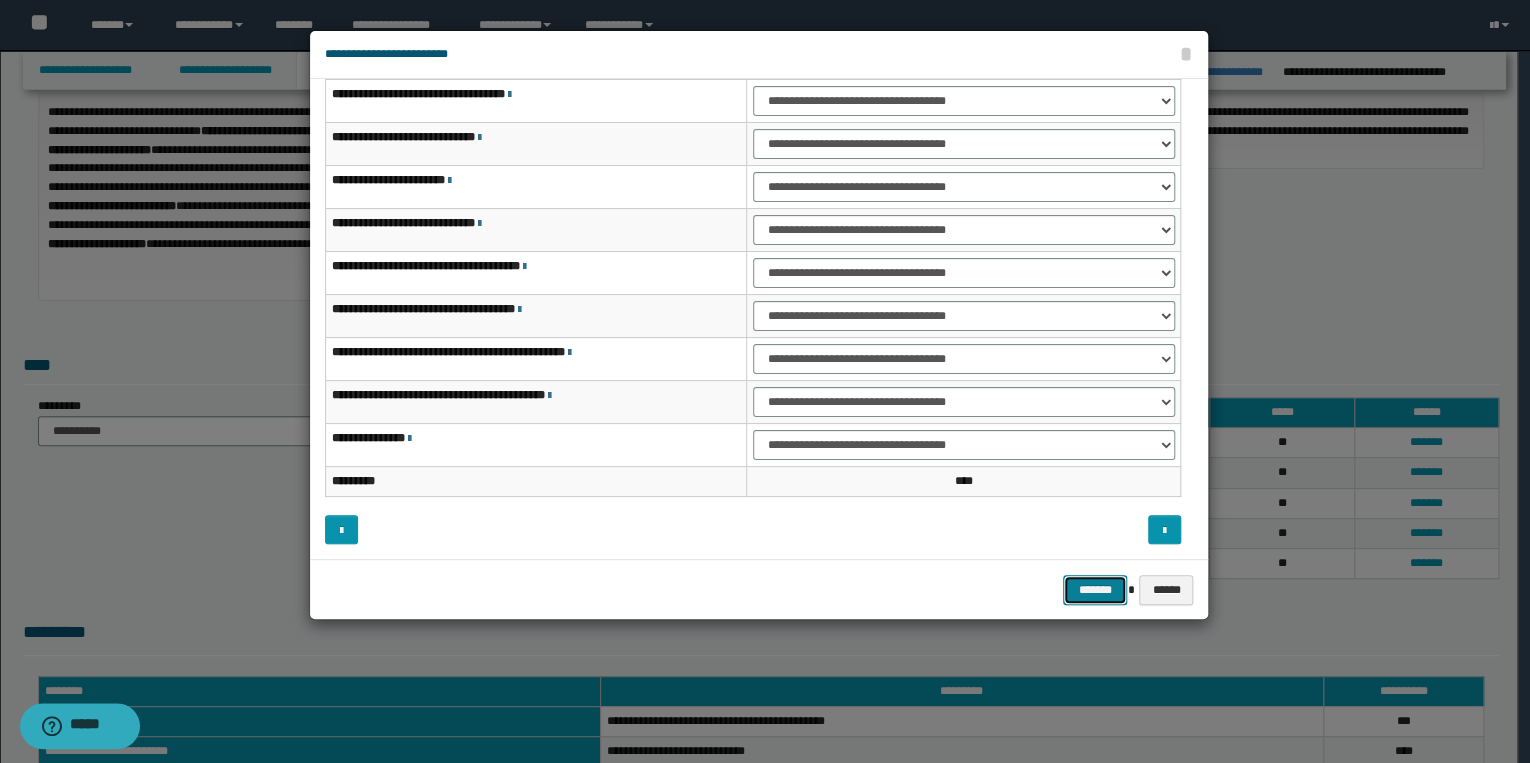 click on "*******" at bounding box center [1095, 590] 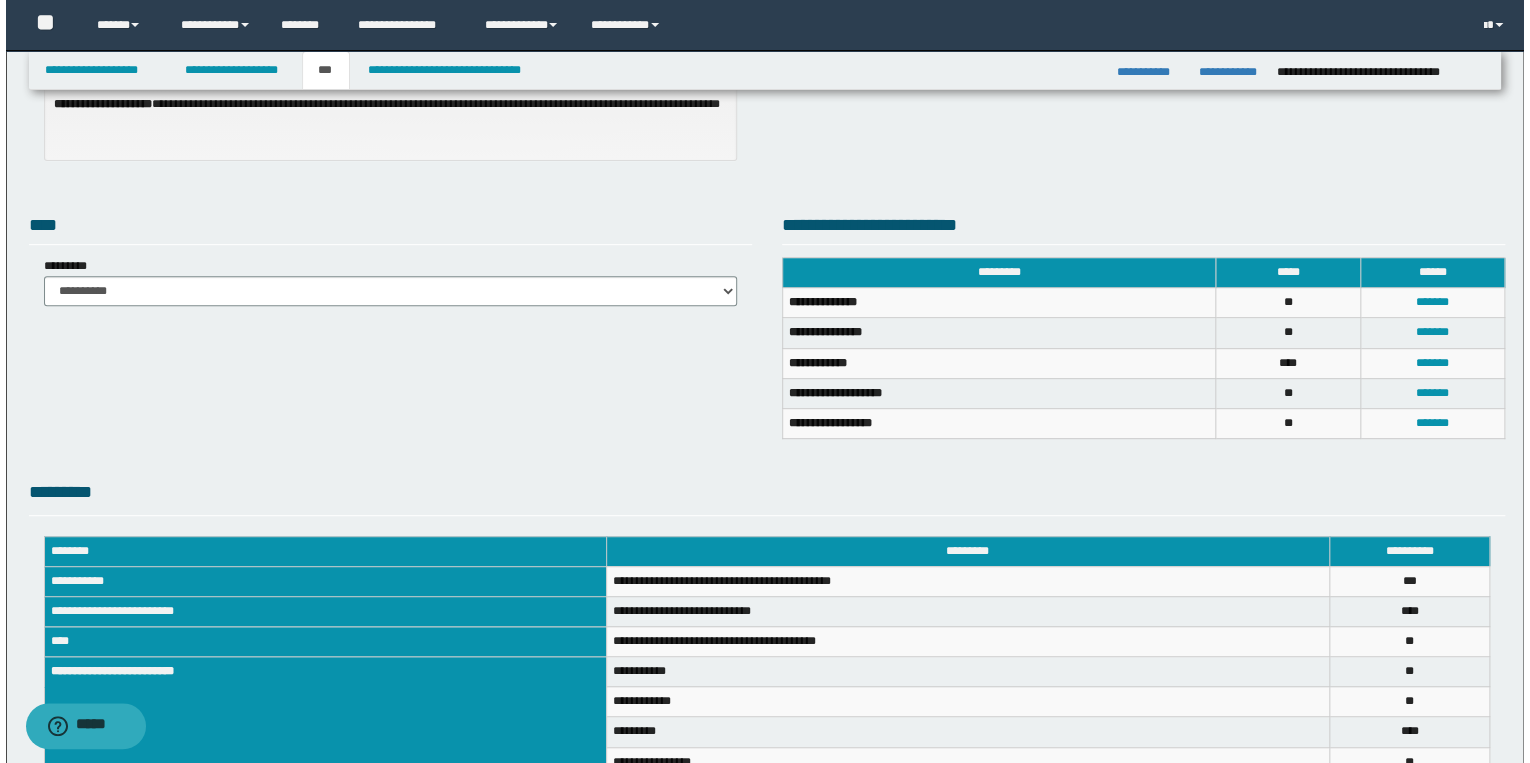 scroll, scrollTop: 320, scrollLeft: 0, axis: vertical 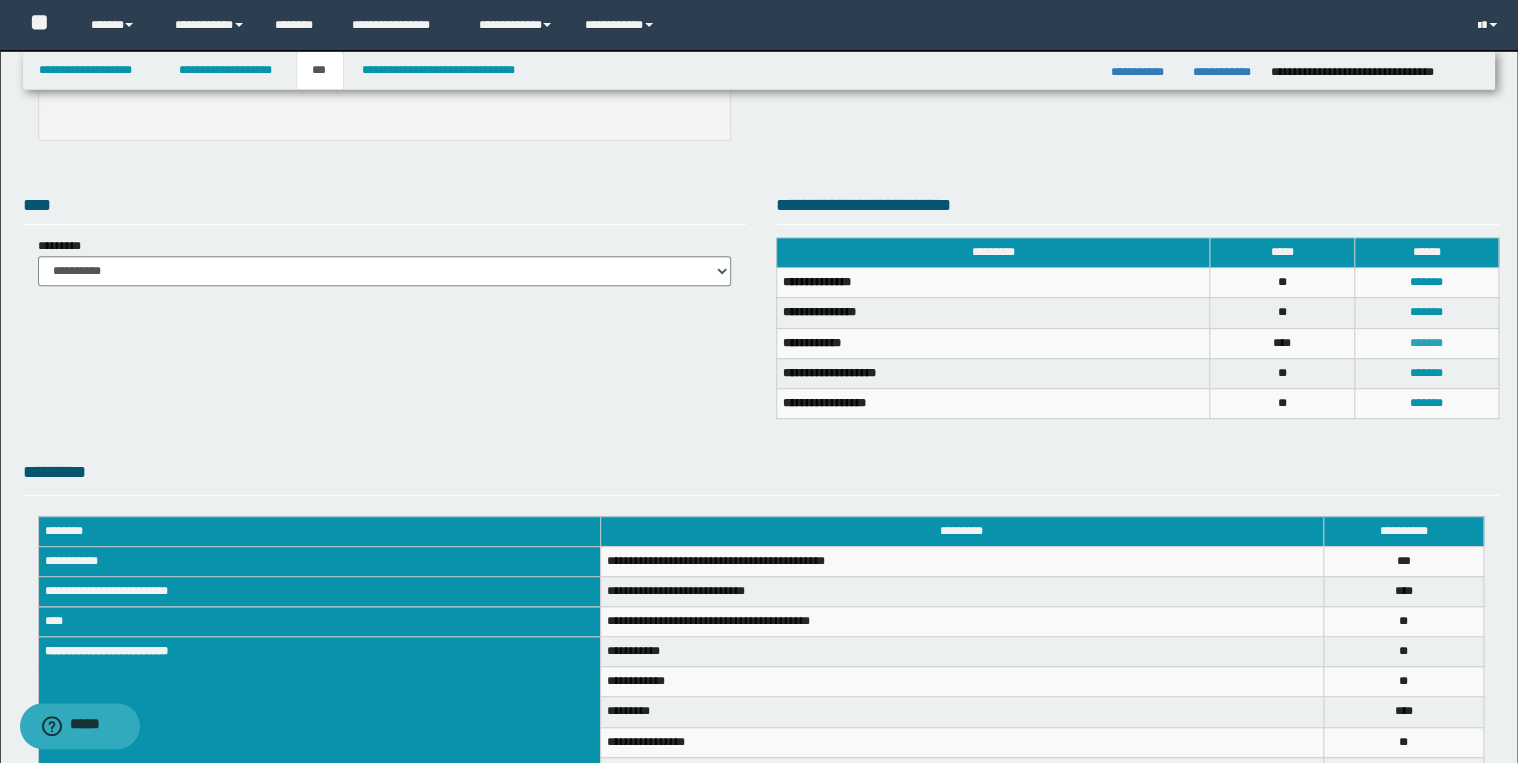 click on "*******" at bounding box center (1426, 343) 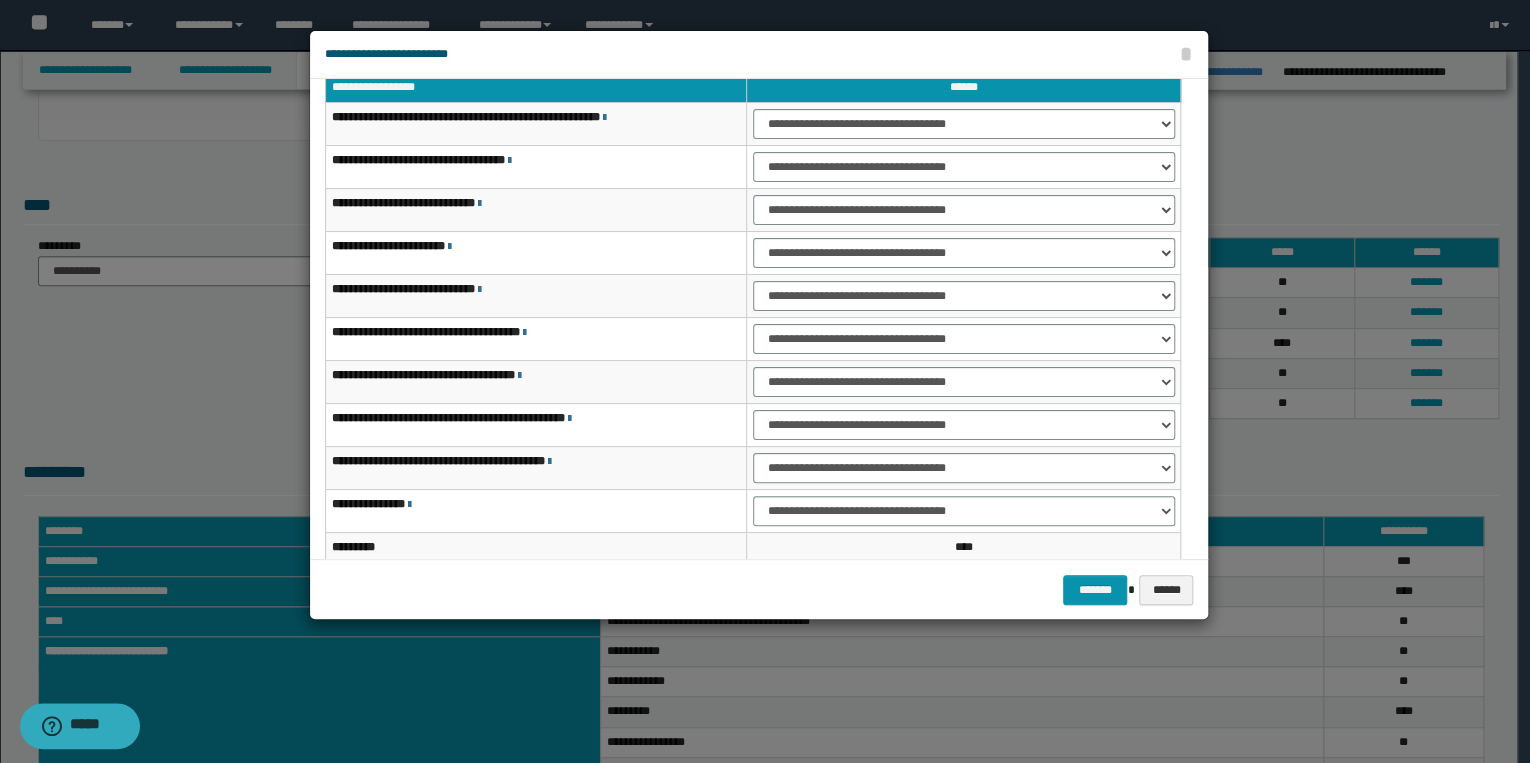 scroll, scrollTop: 0, scrollLeft: 0, axis: both 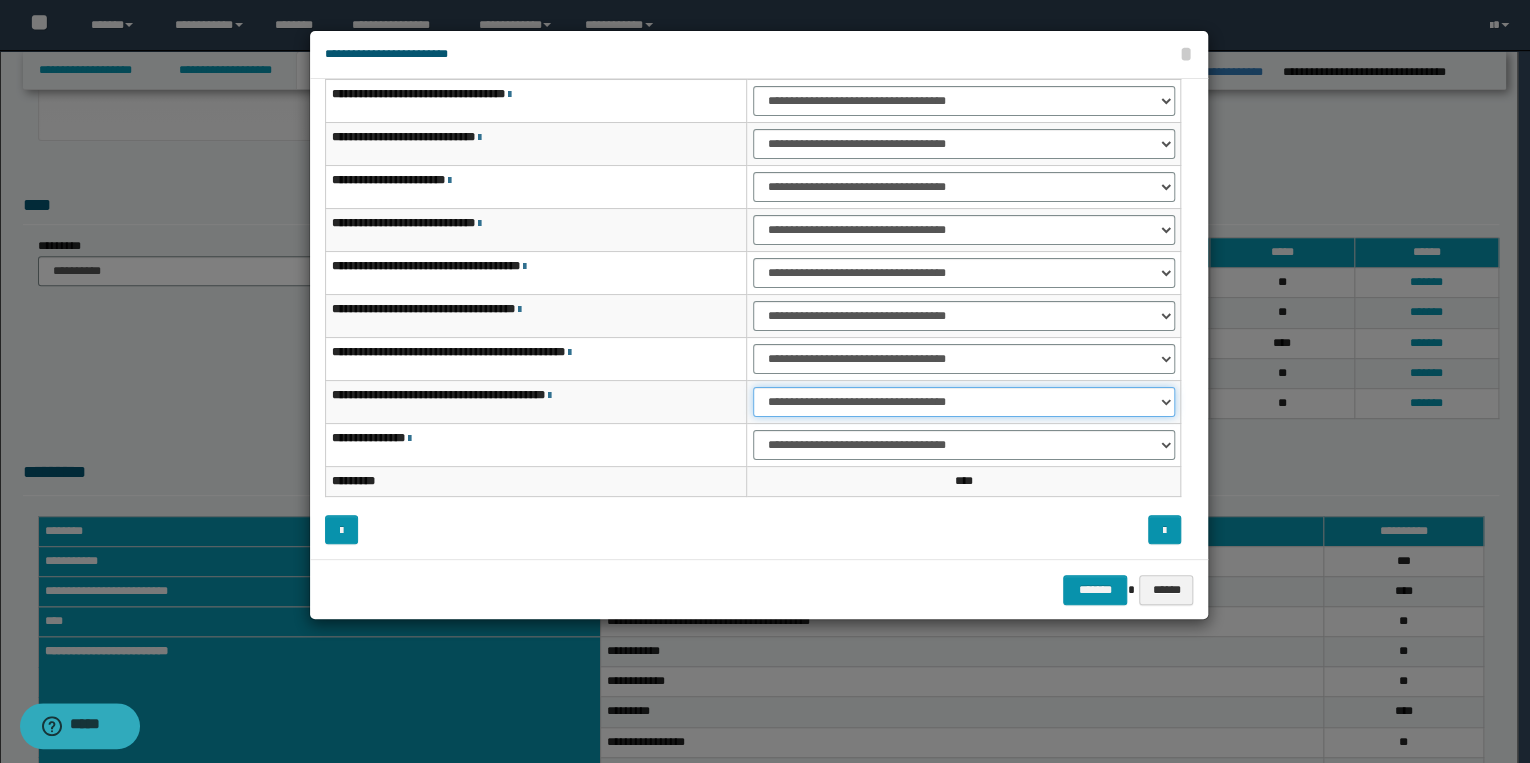 click on "**********" at bounding box center (964, 402) 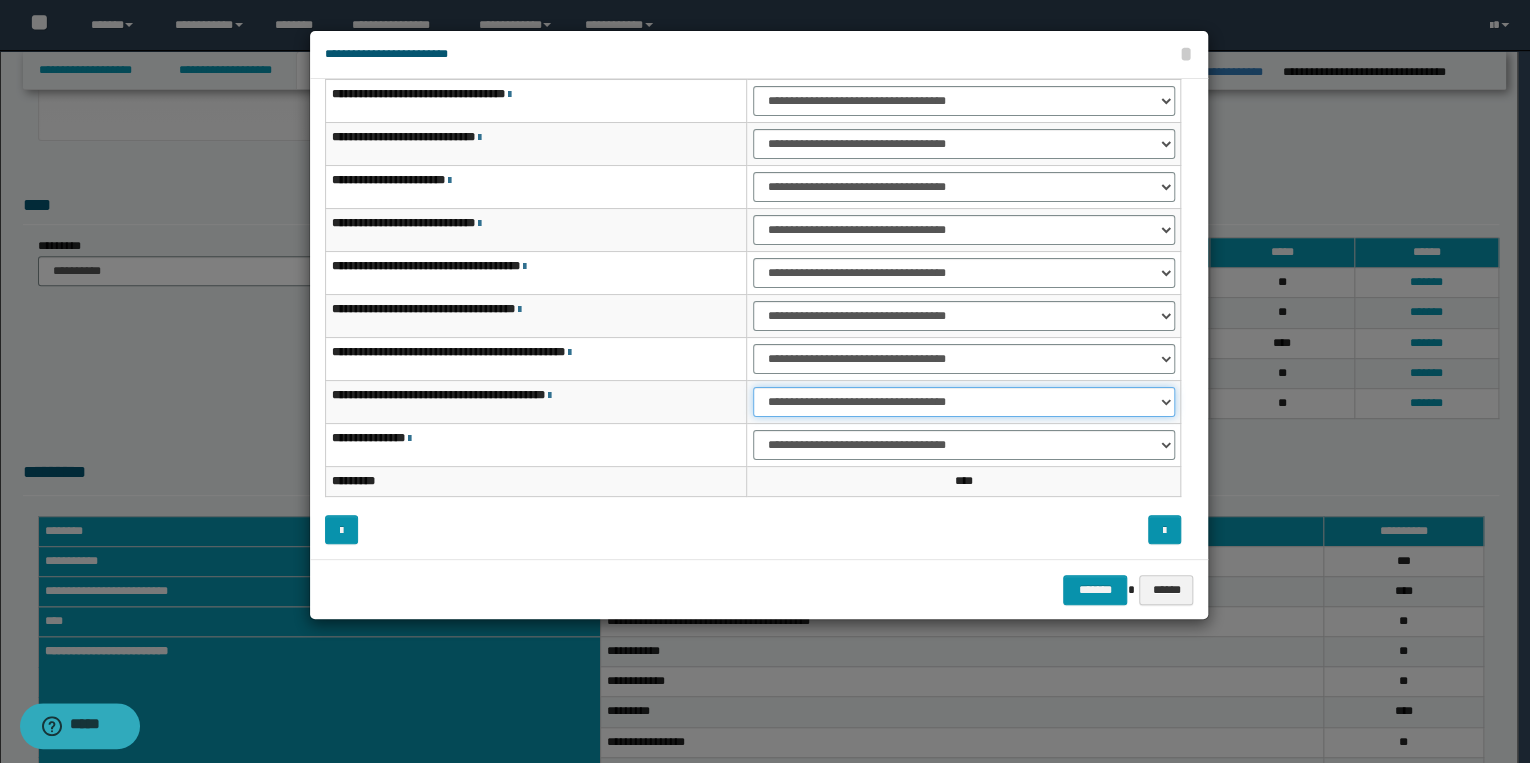 click on "**********" at bounding box center (964, 402) 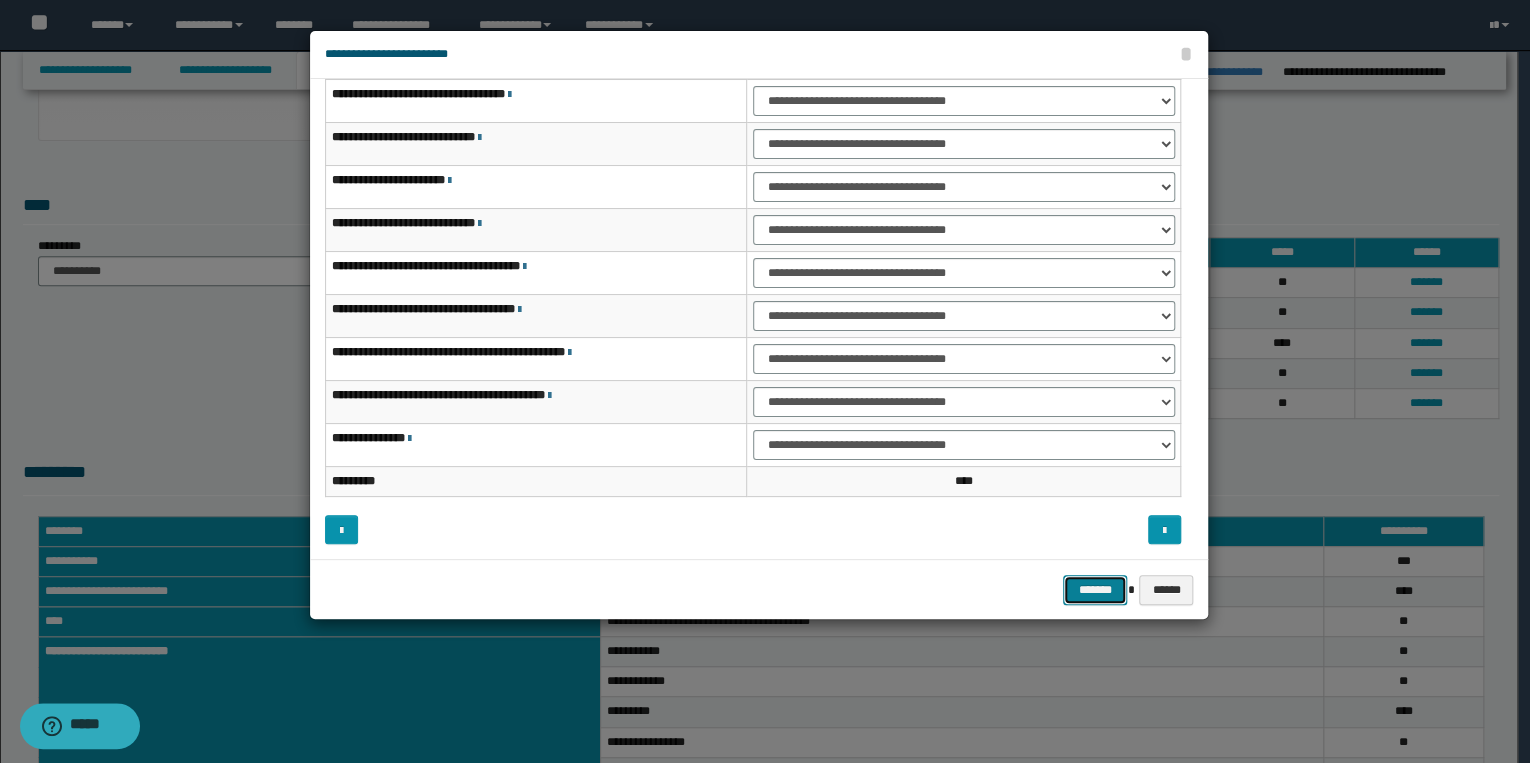 click on "*******" at bounding box center [1095, 590] 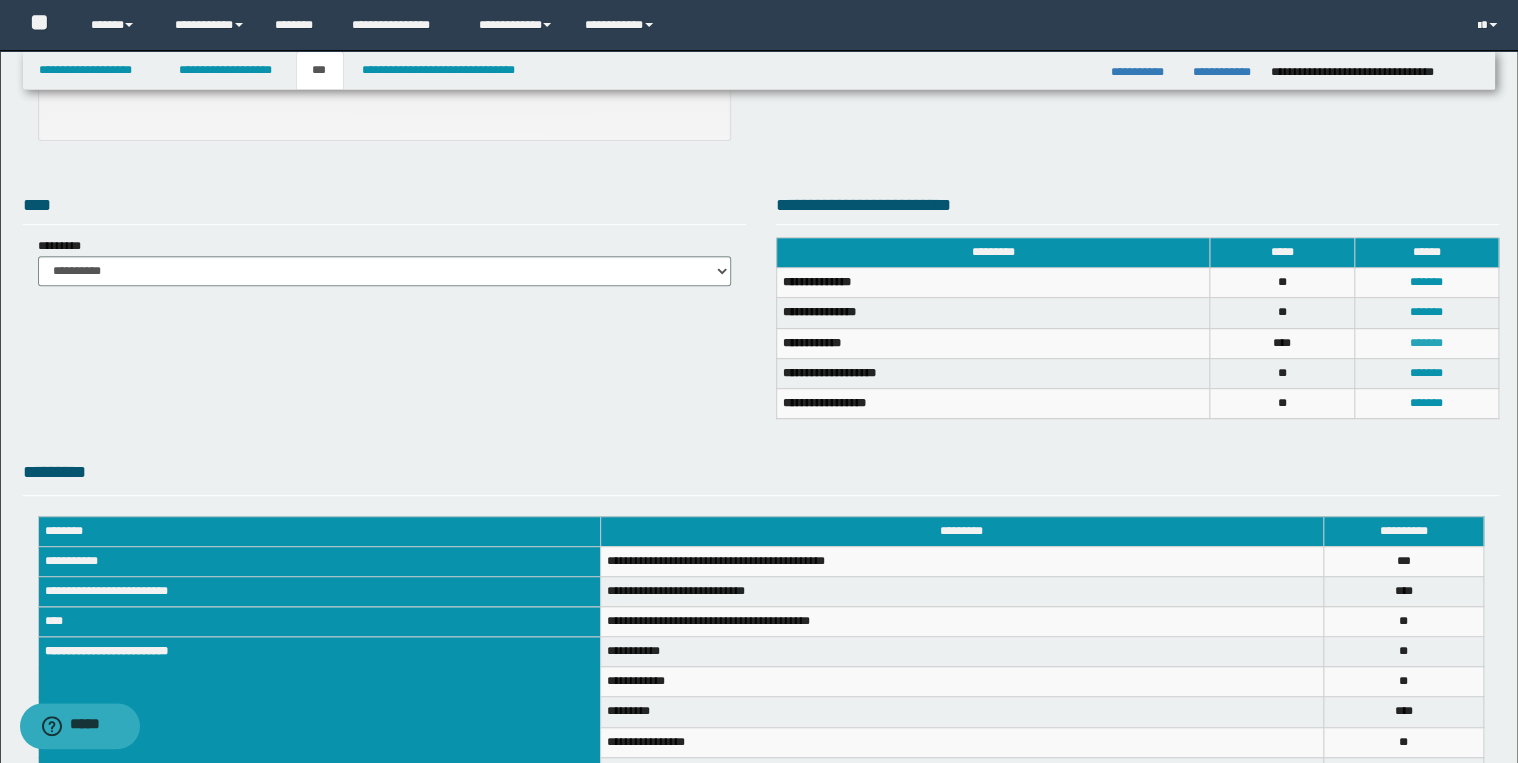 click on "*******" at bounding box center (1426, 343) 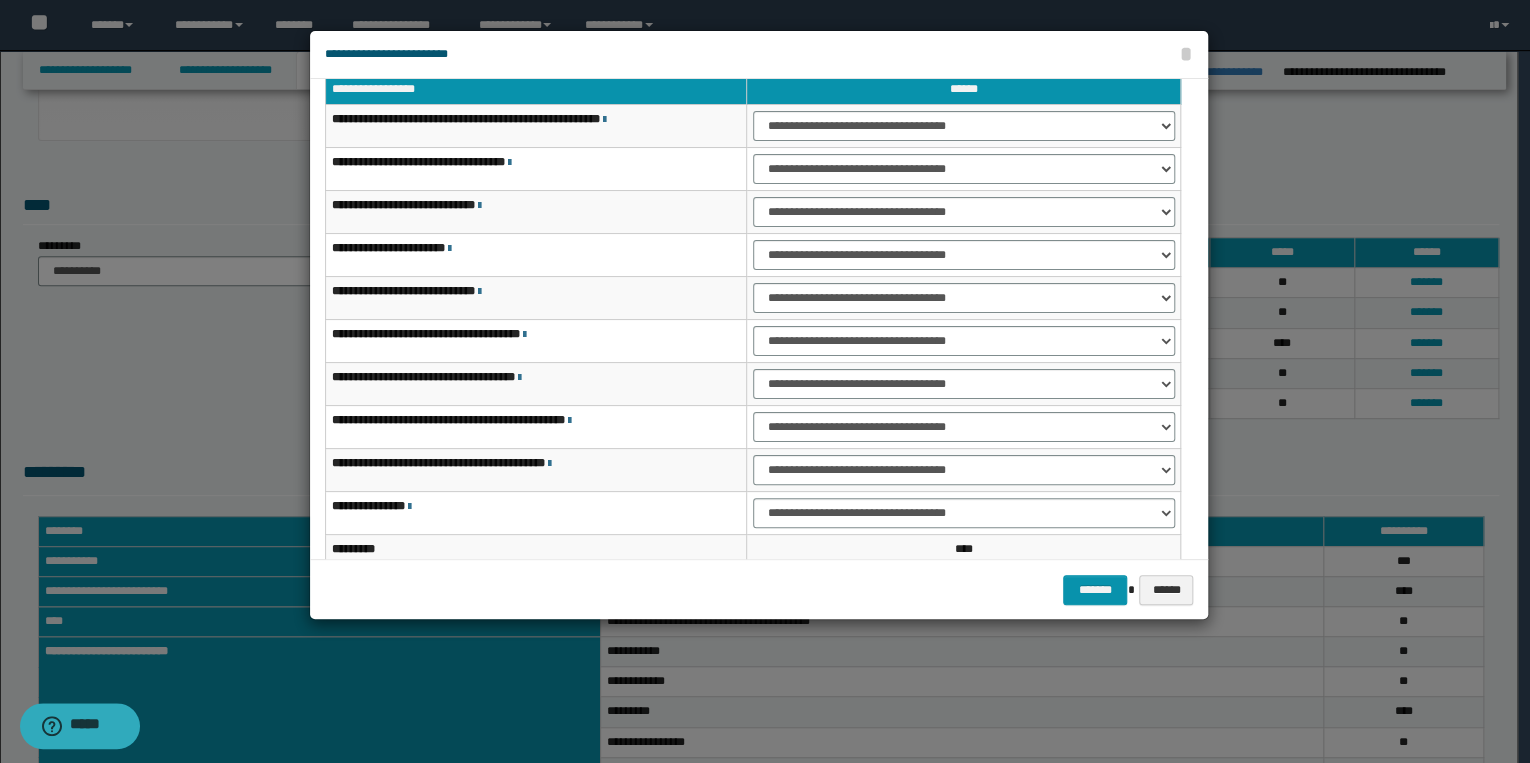 scroll, scrollTop: 0, scrollLeft: 0, axis: both 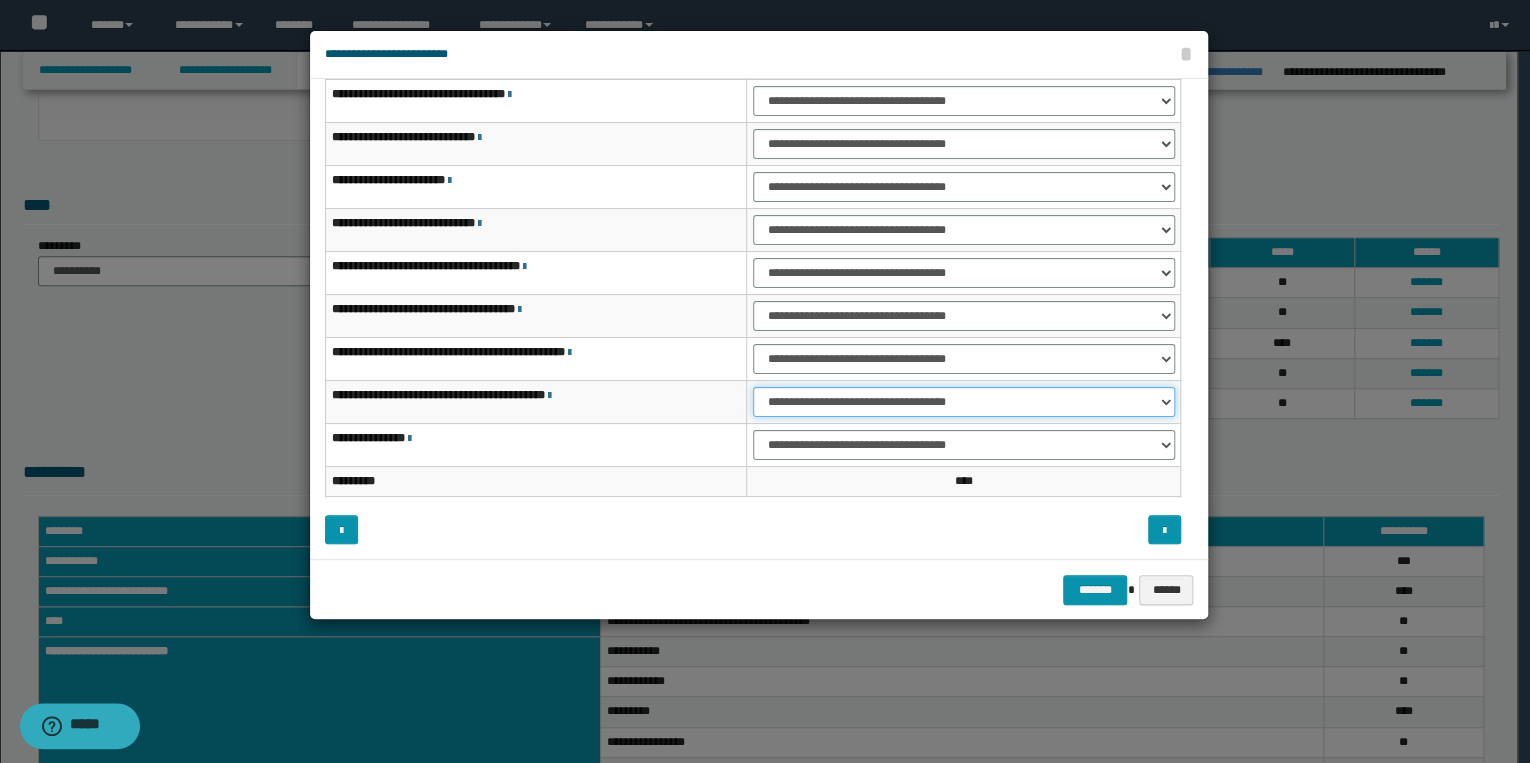 click on "**********" at bounding box center (964, 402) 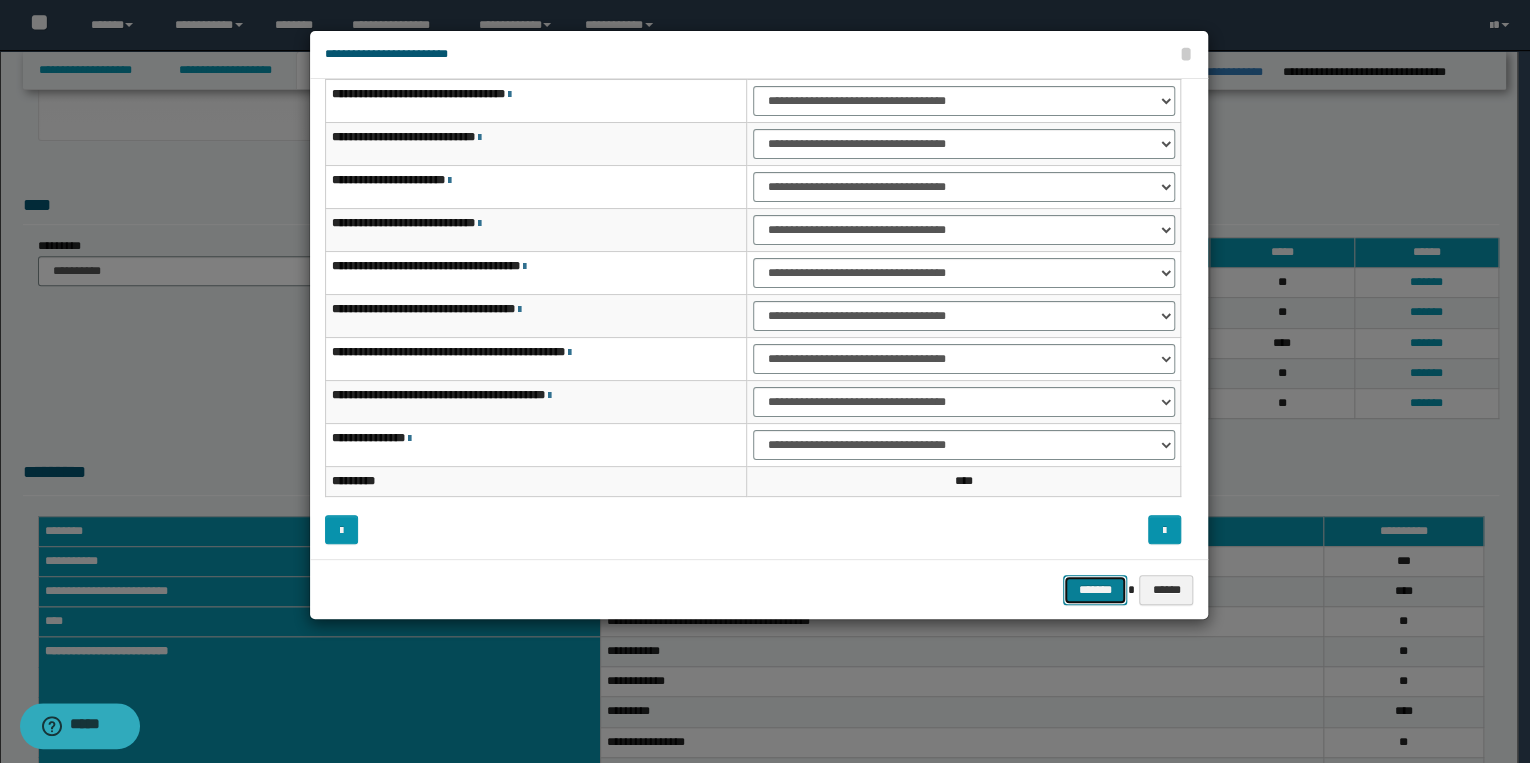 click on "*******" at bounding box center (1095, 590) 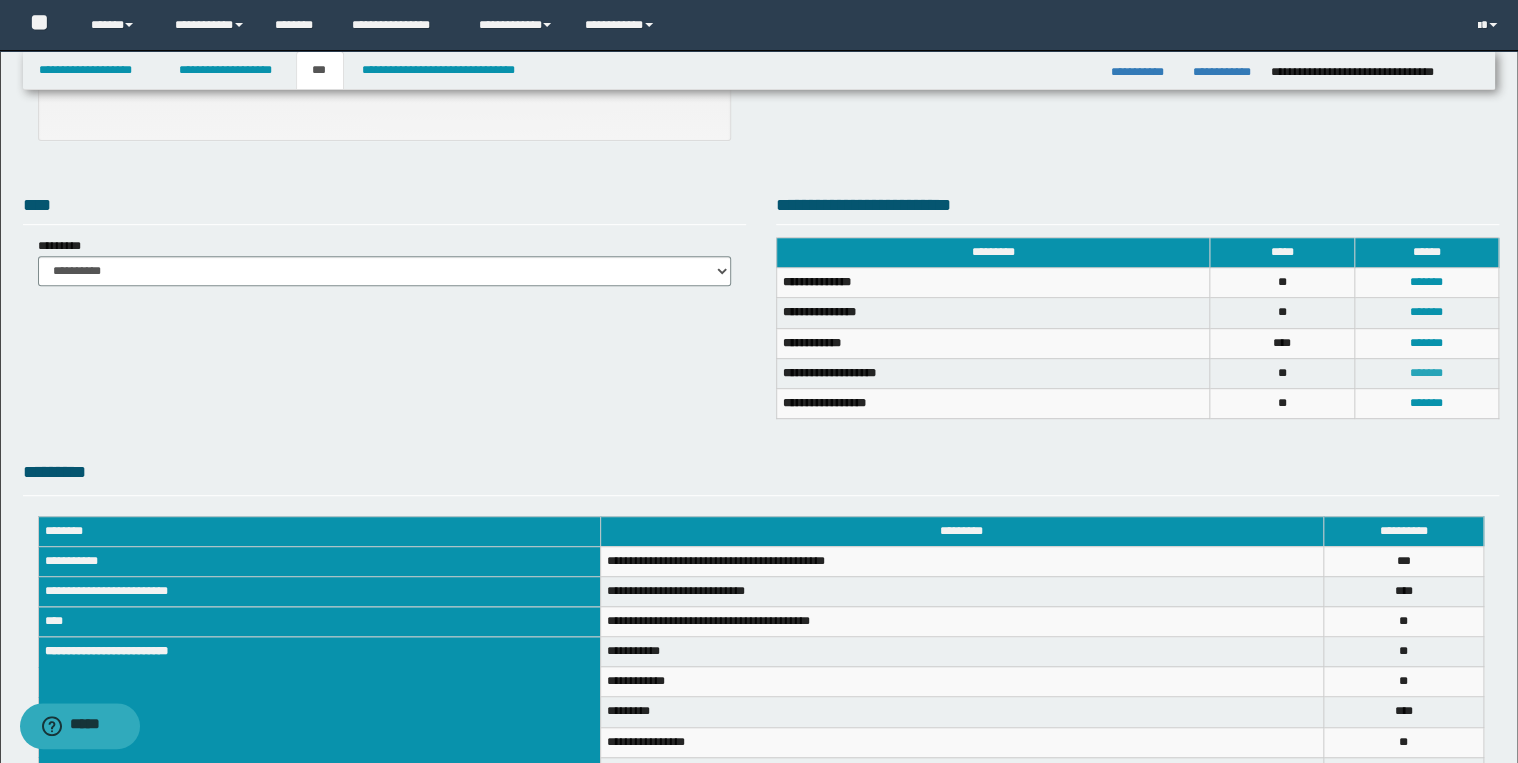 click on "*******" at bounding box center (1426, 373) 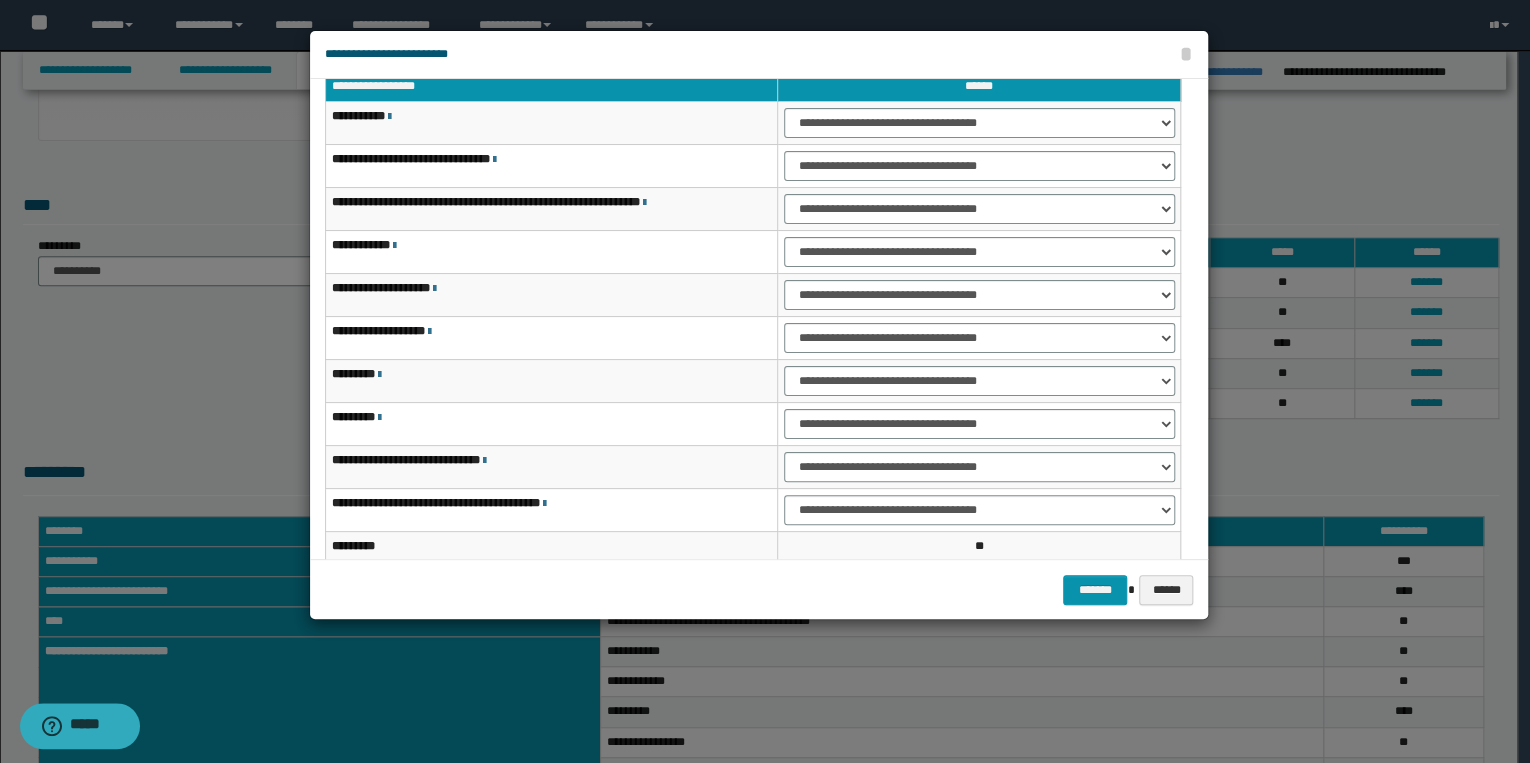 scroll, scrollTop: 0, scrollLeft: 0, axis: both 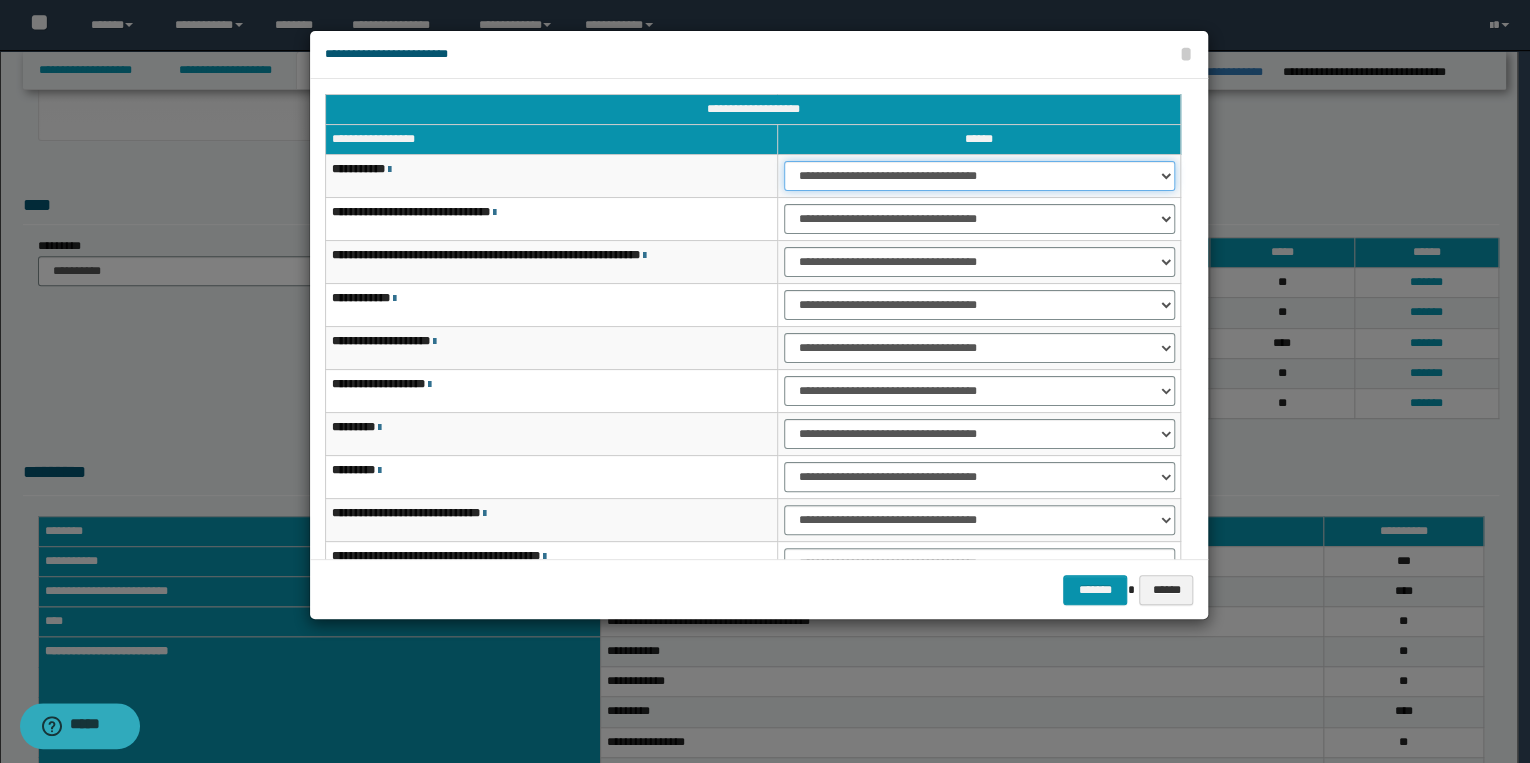drag, startPoint x: 832, startPoint y: 182, endPoint x: 835, endPoint y: 192, distance: 10.440307 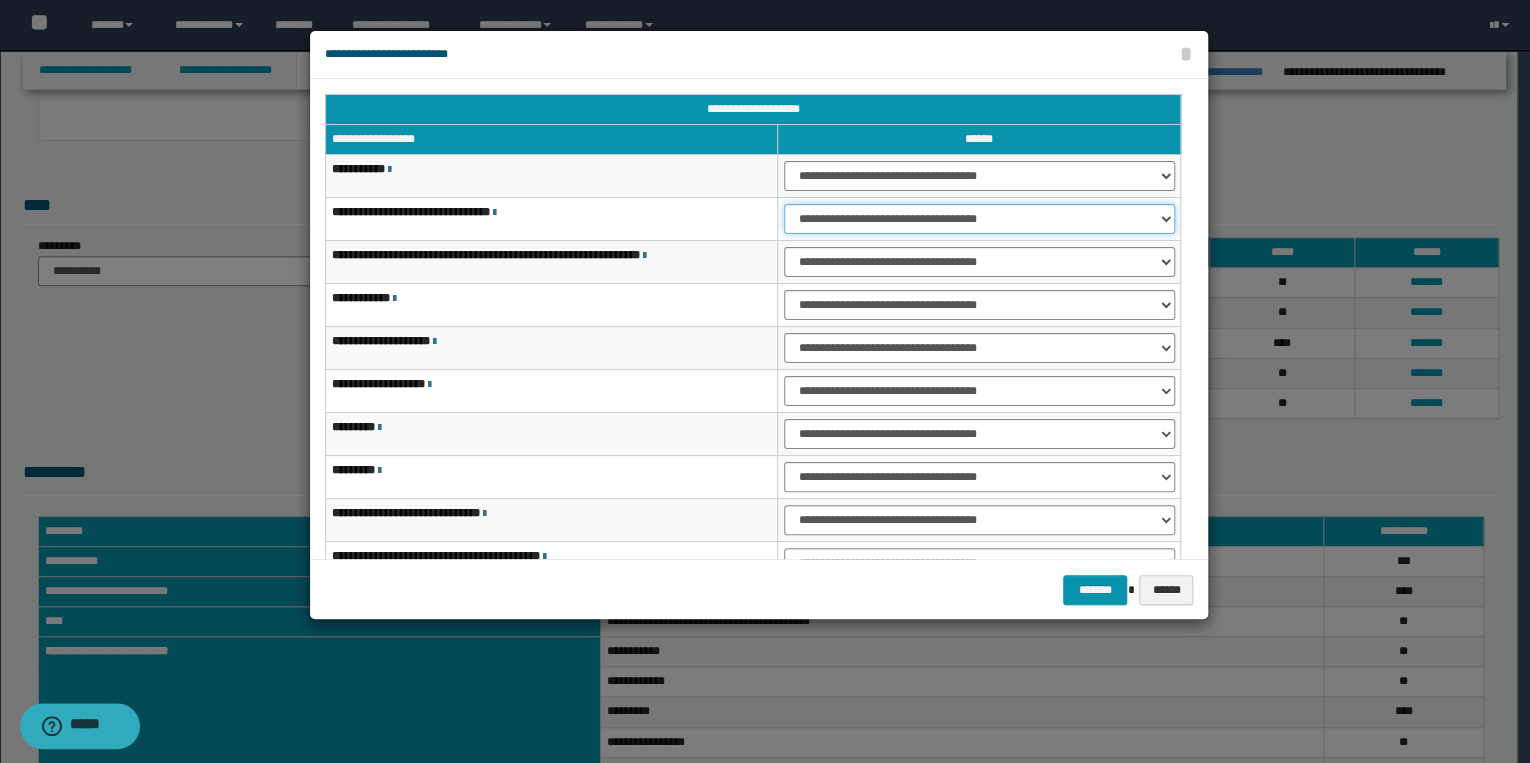 click on "**********" at bounding box center (979, 219) 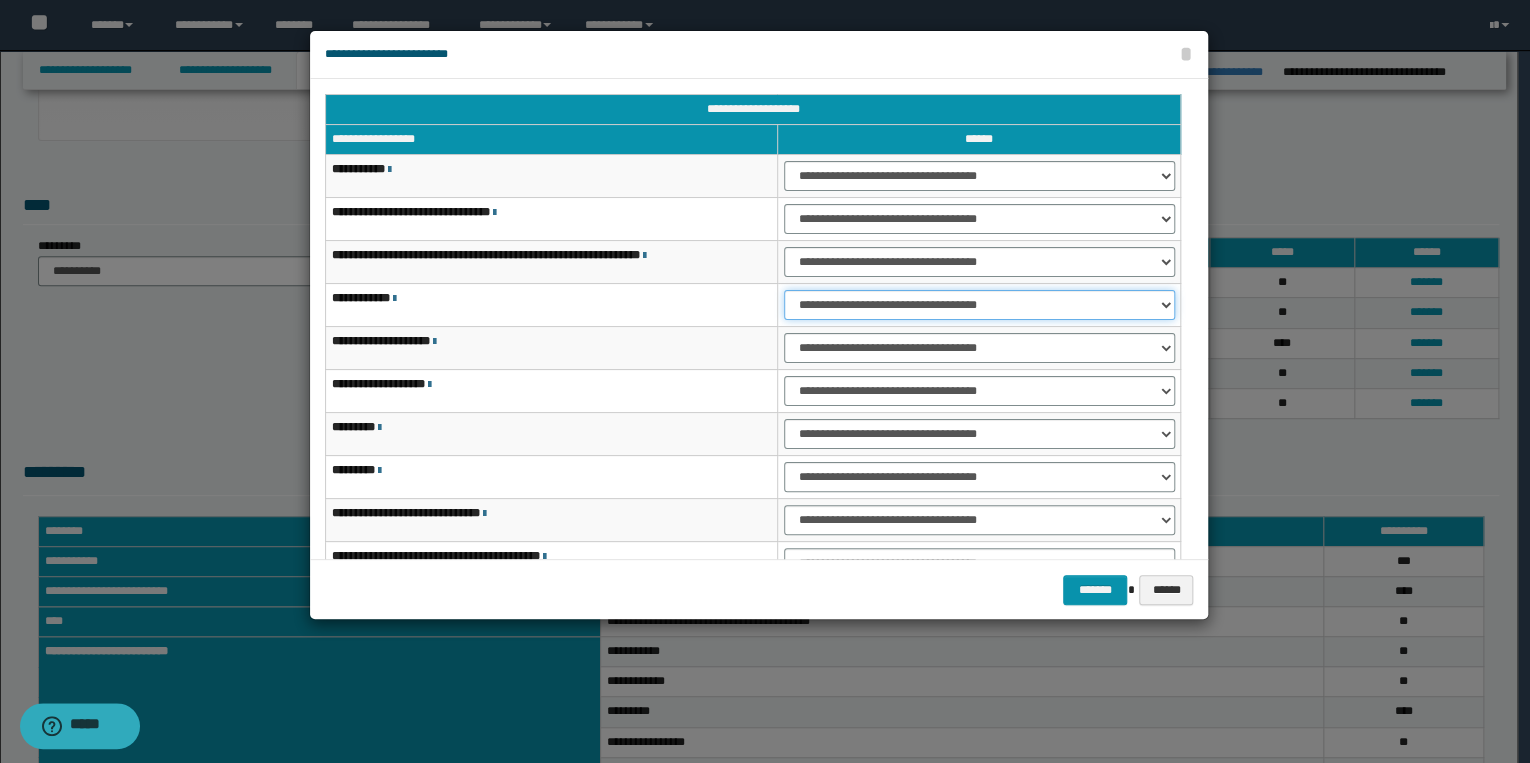 click on "**********" at bounding box center [979, 305] 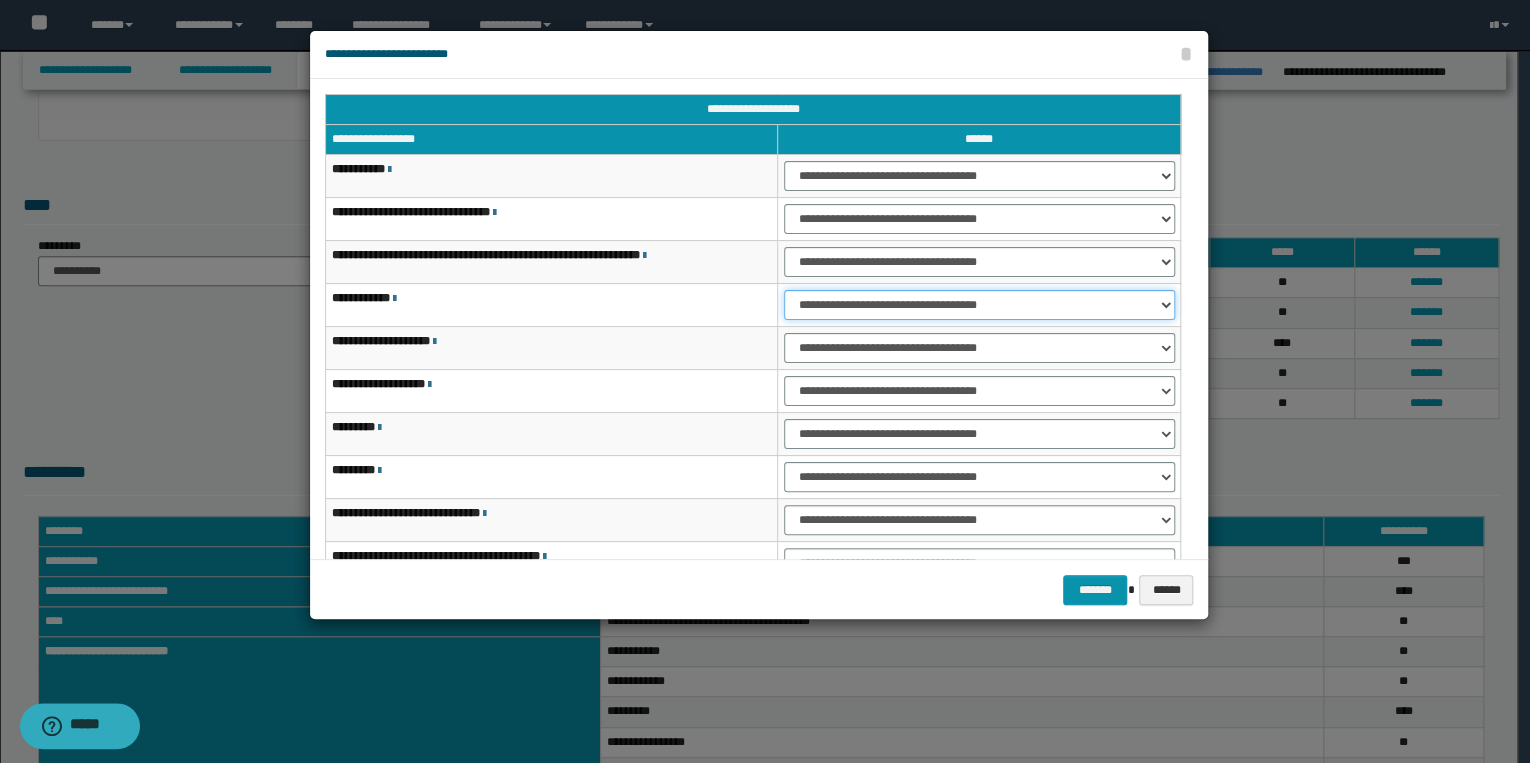 select on "***" 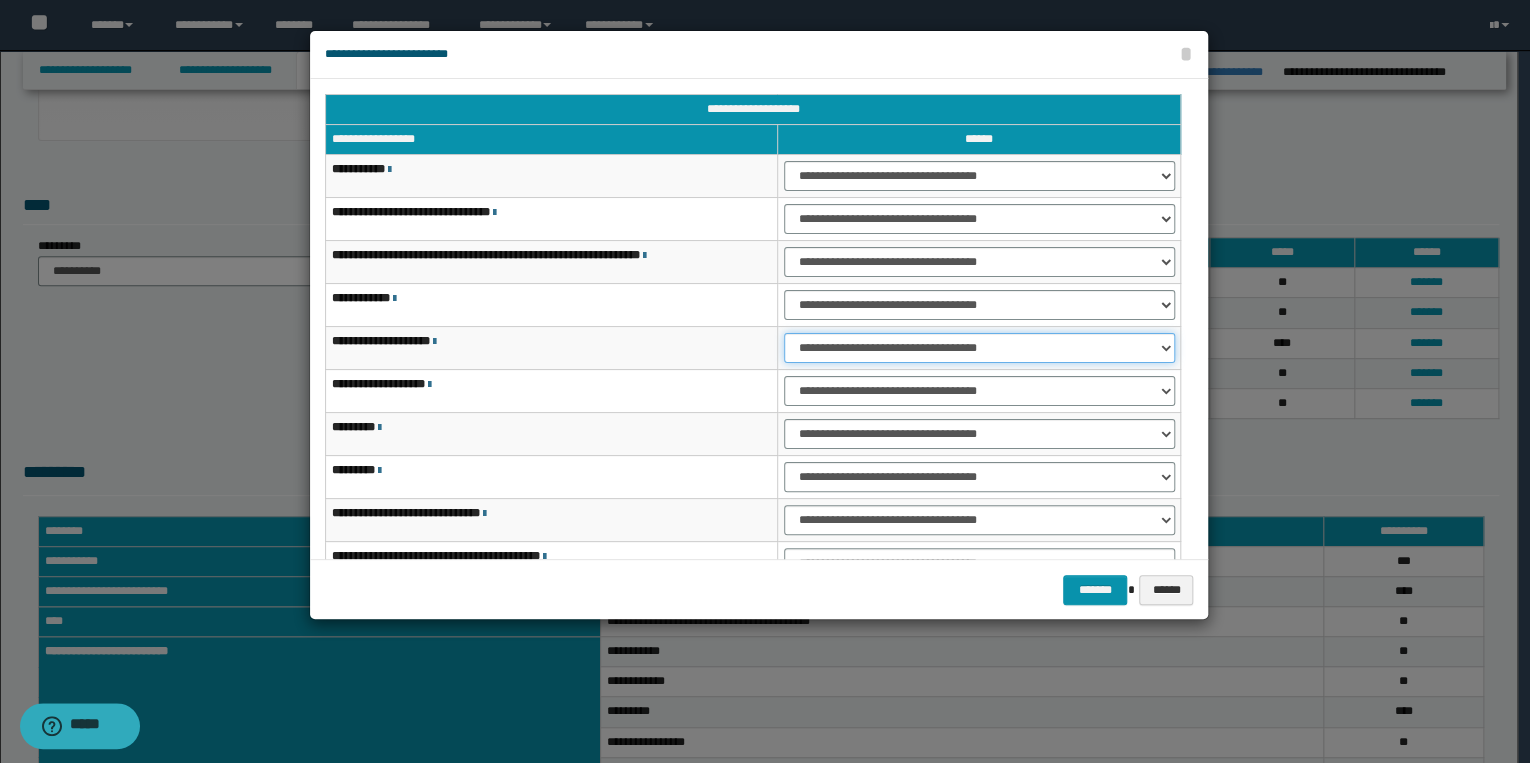 click on "**********" at bounding box center (979, 348) 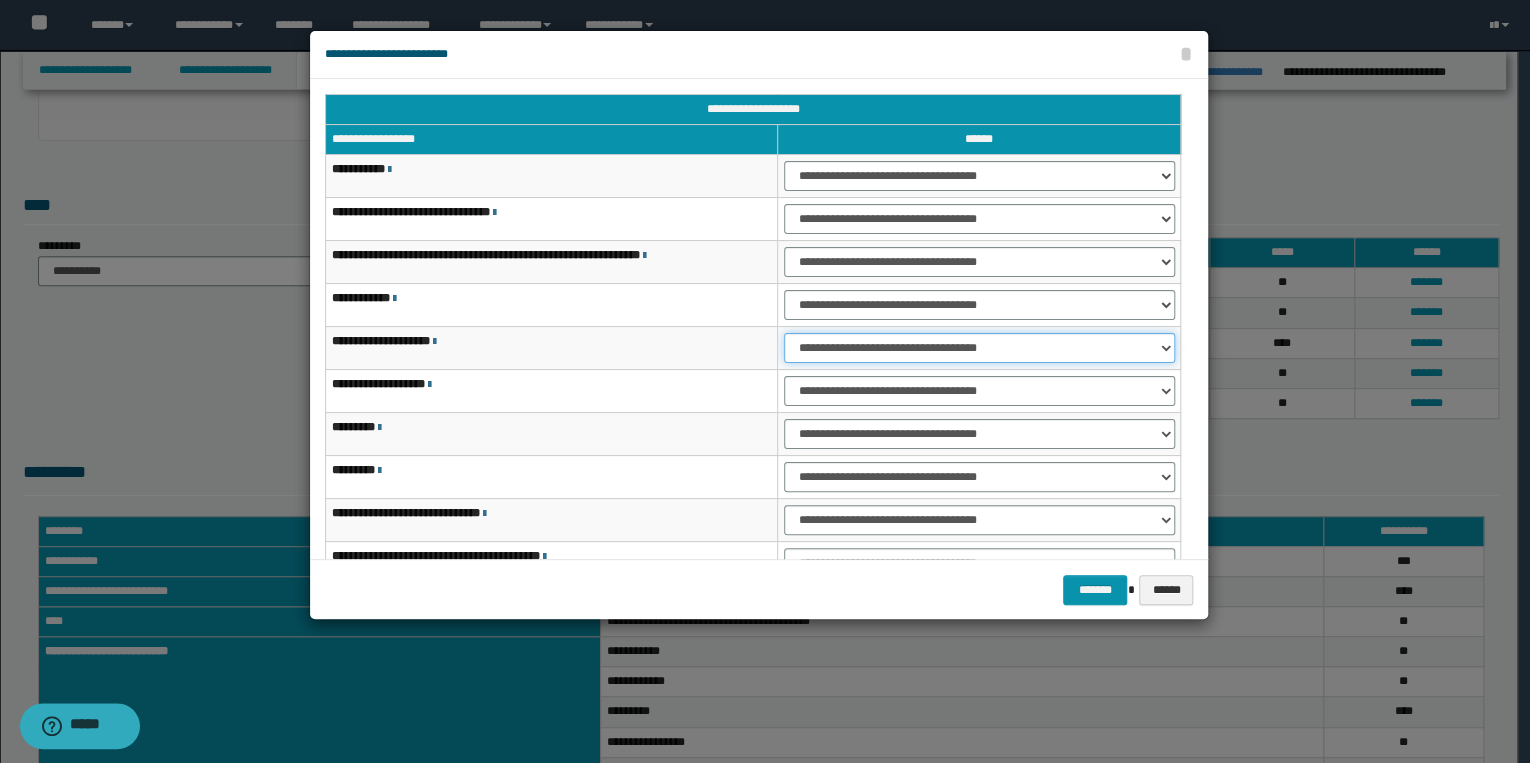 select on "***" 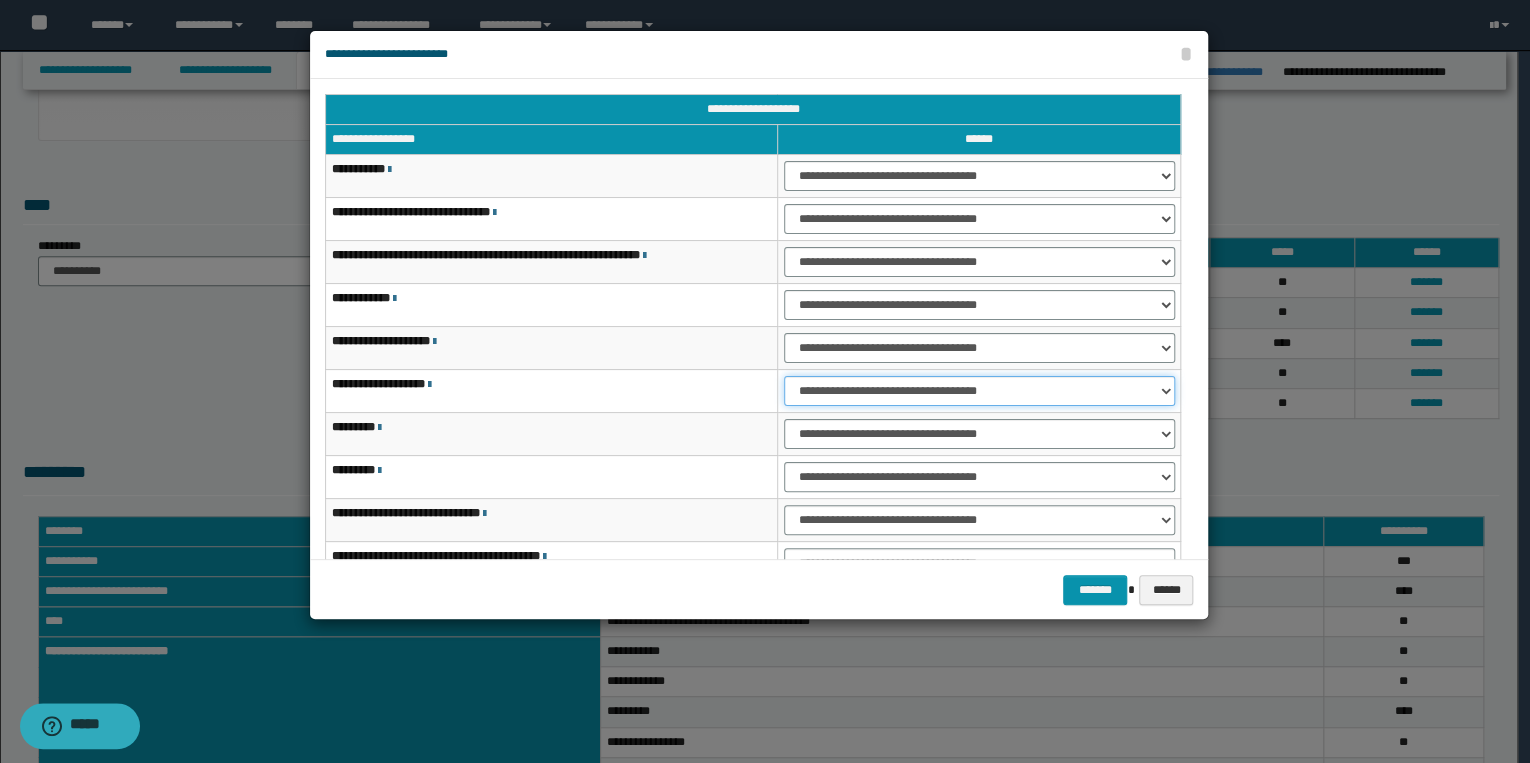 click on "**********" at bounding box center [979, 391] 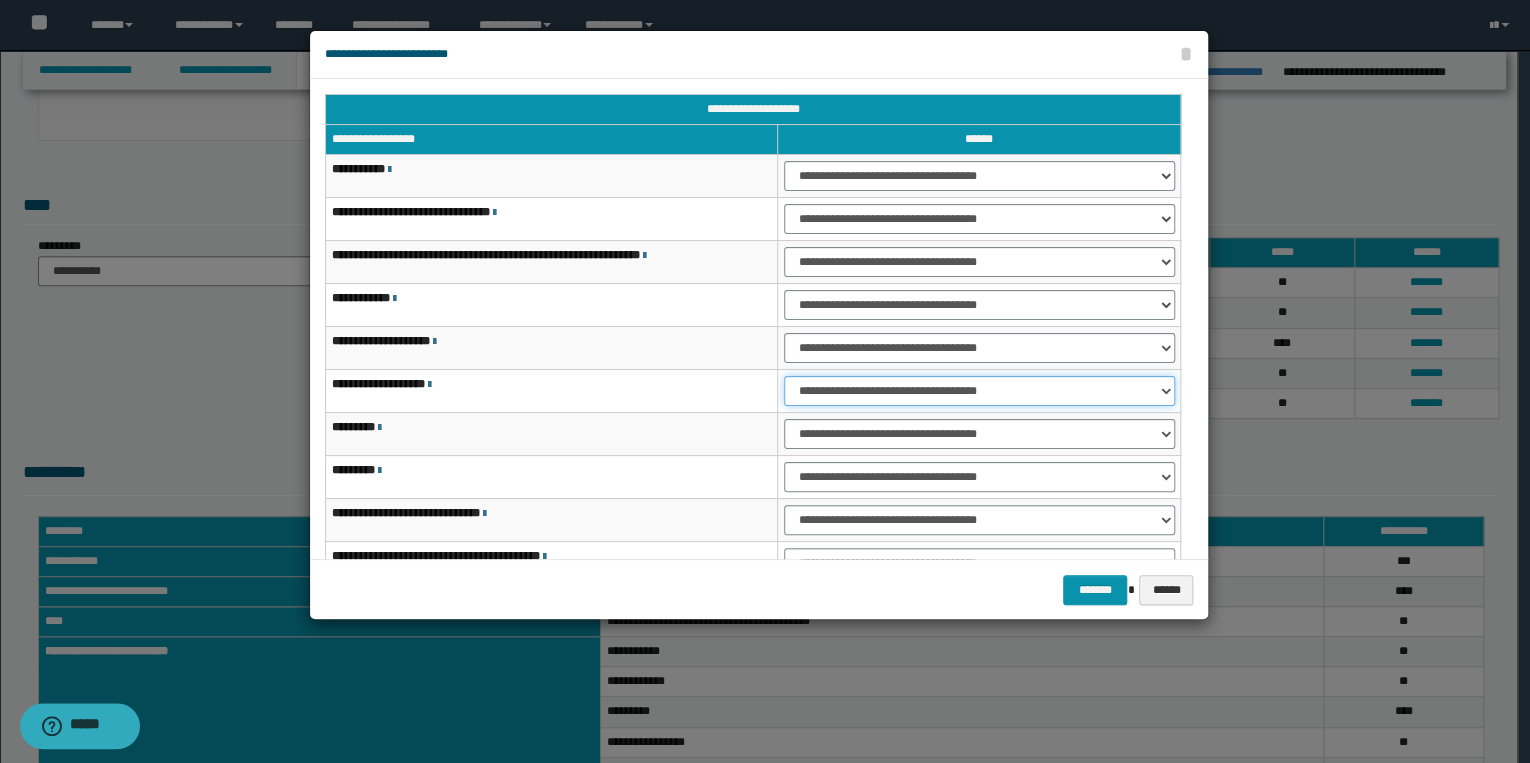 select on "***" 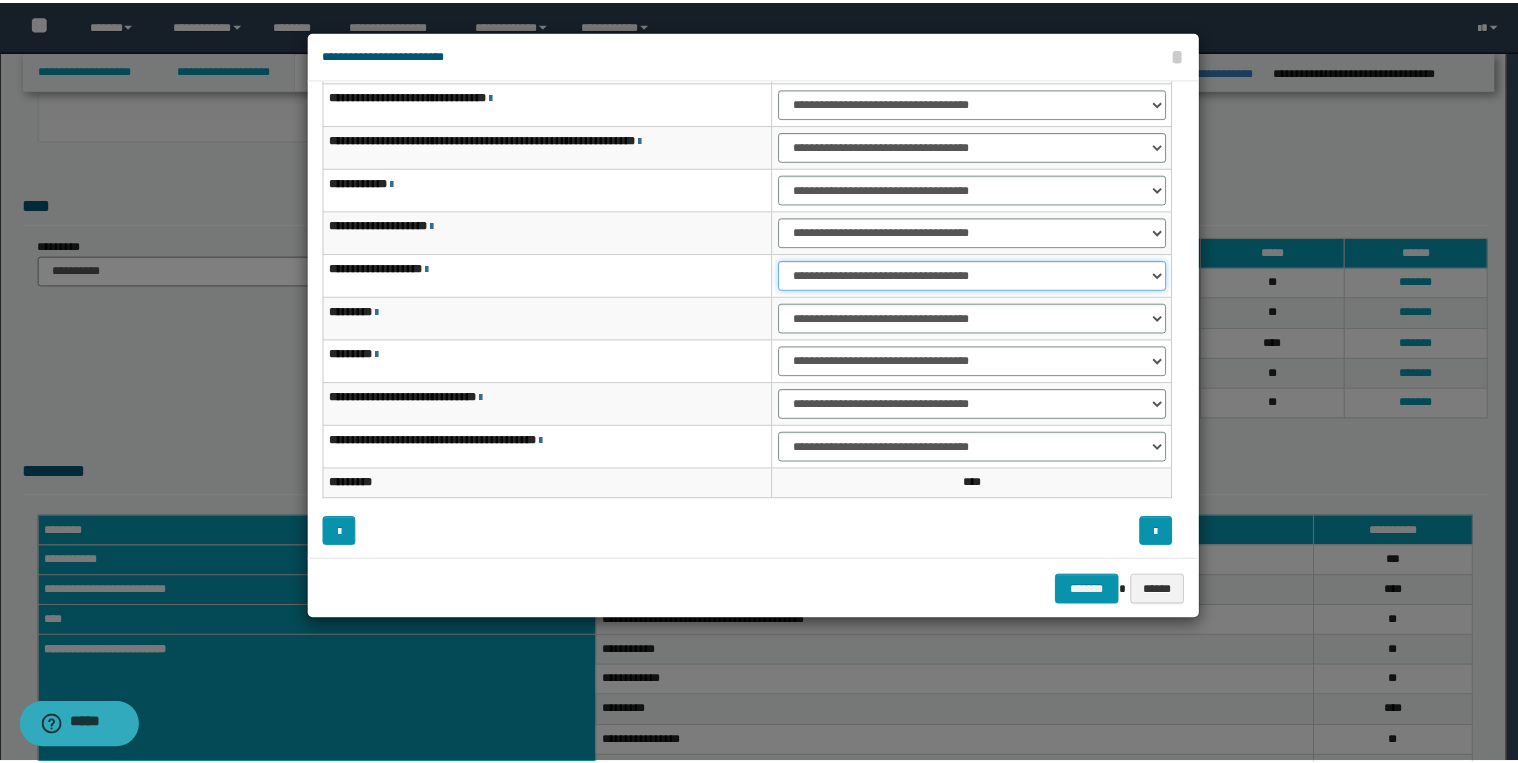 scroll, scrollTop: 118, scrollLeft: 0, axis: vertical 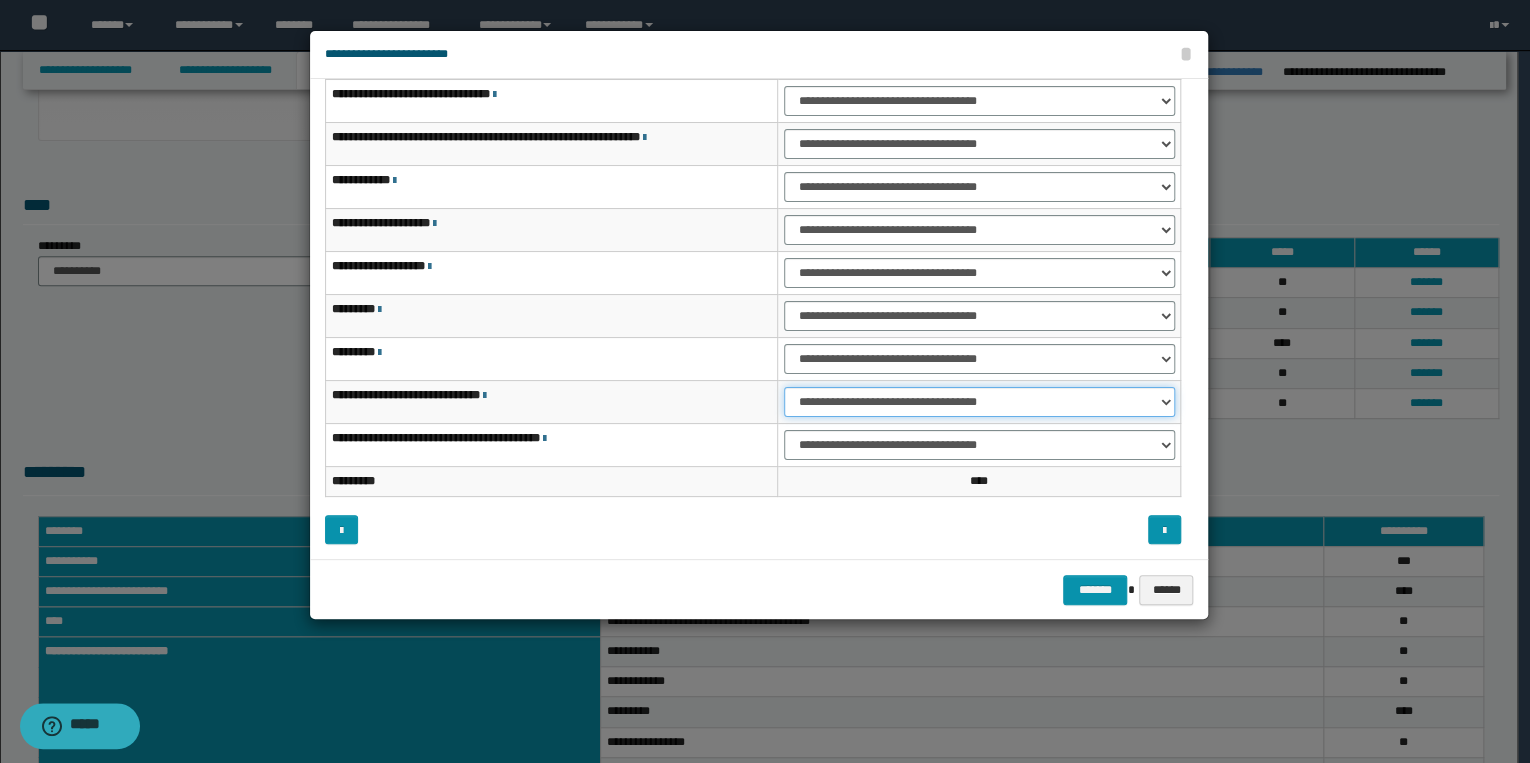 click on "**********" at bounding box center (979, 402) 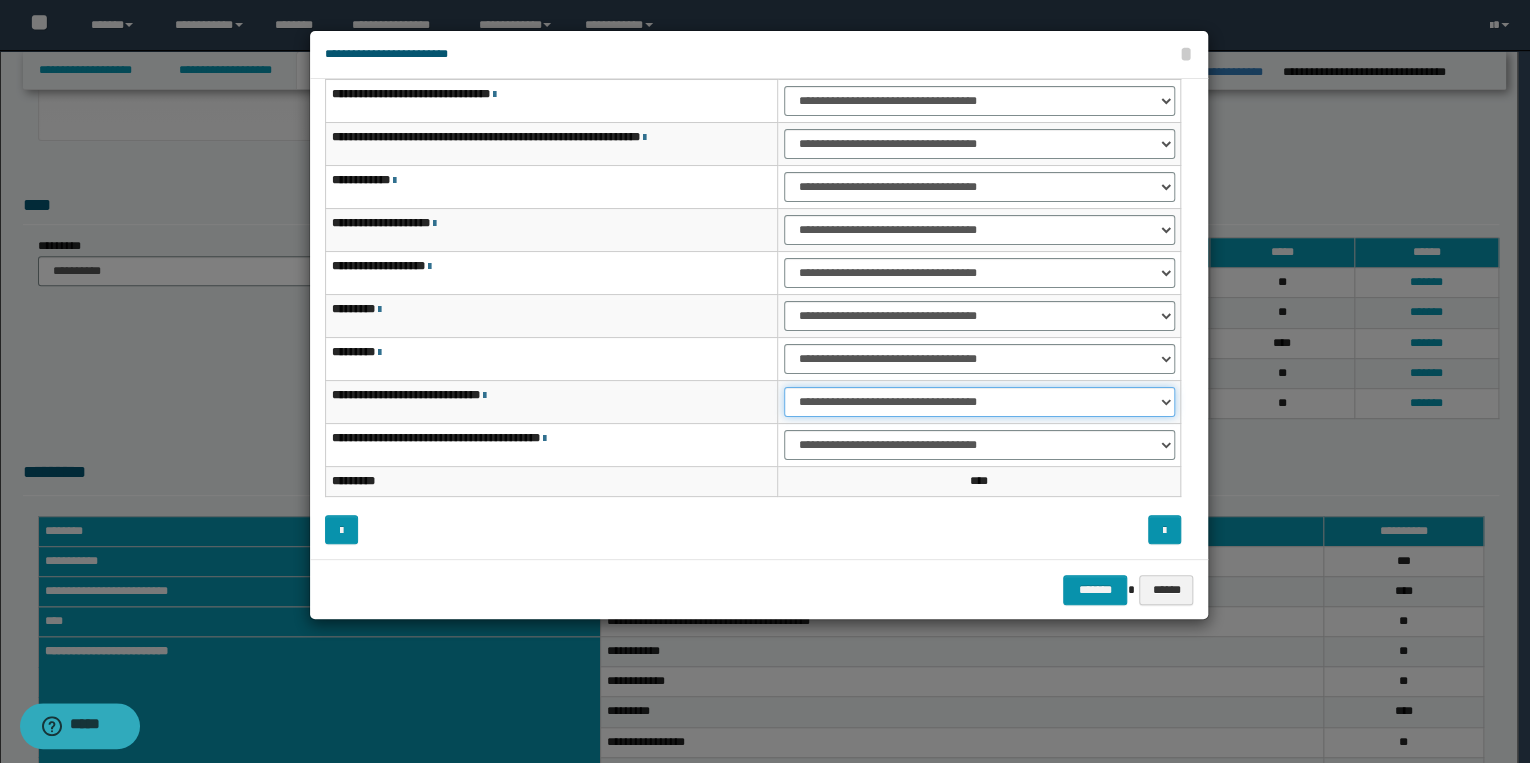 select on "***" 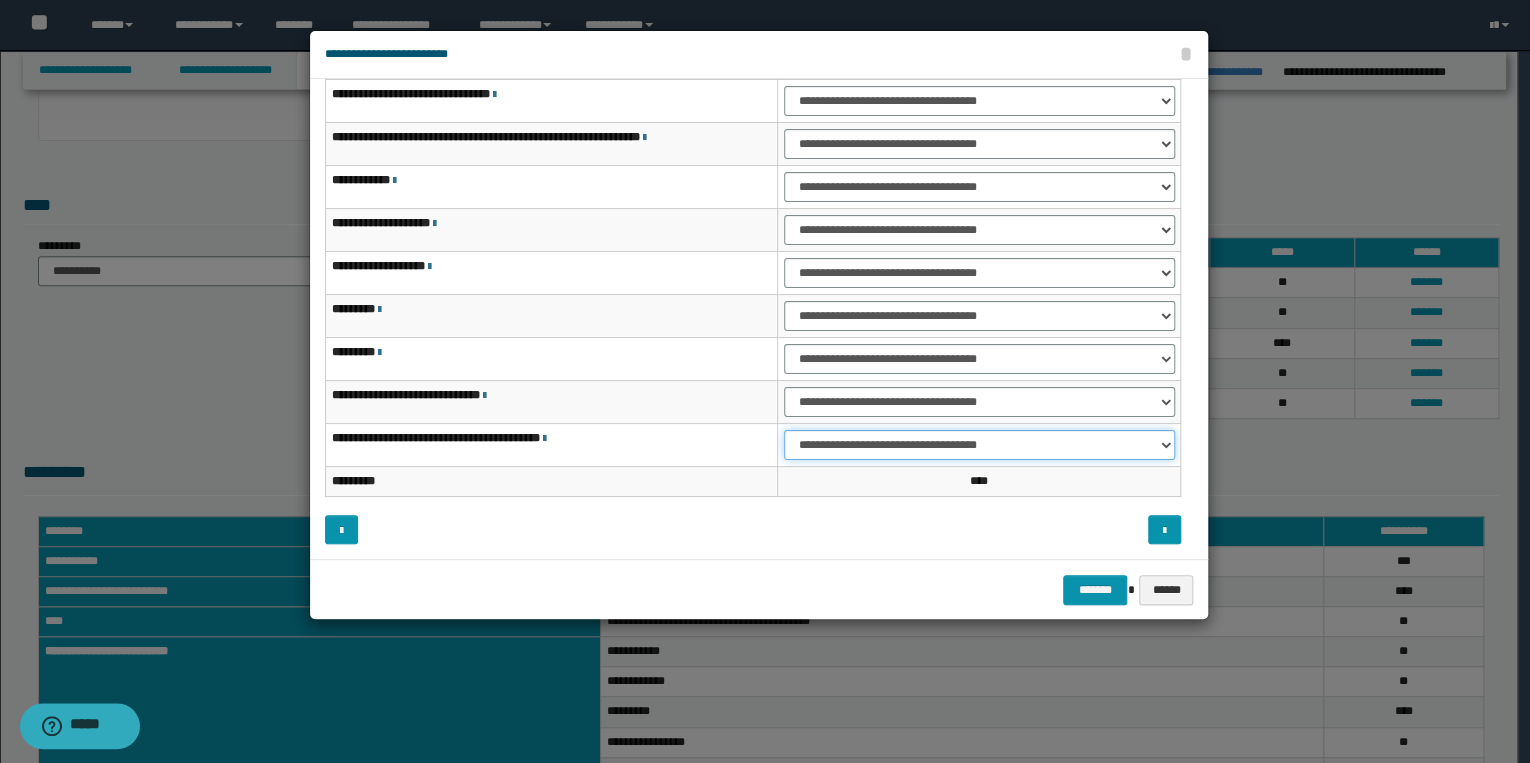click on "**********" at bounding box center (979, 445) 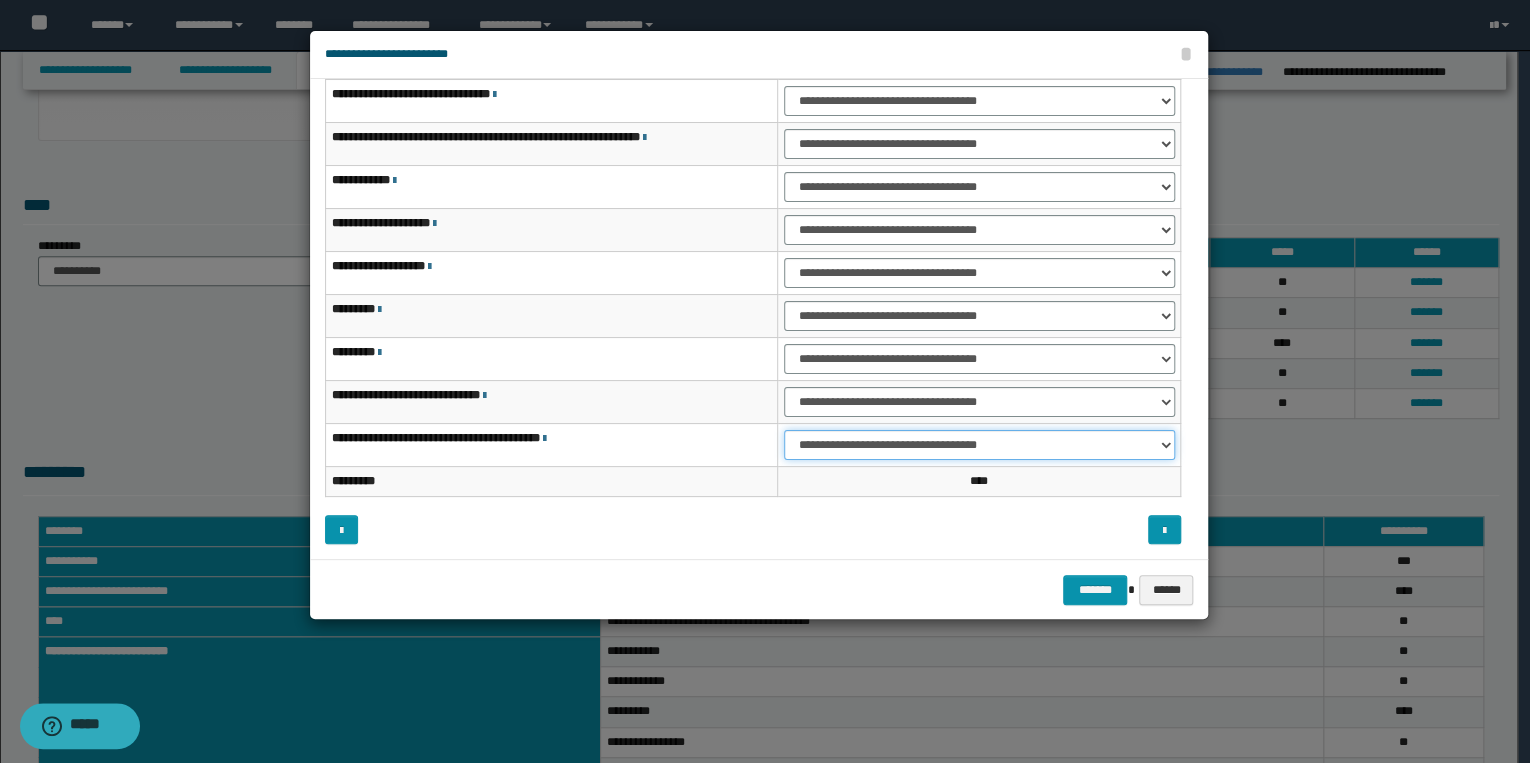select on "***" 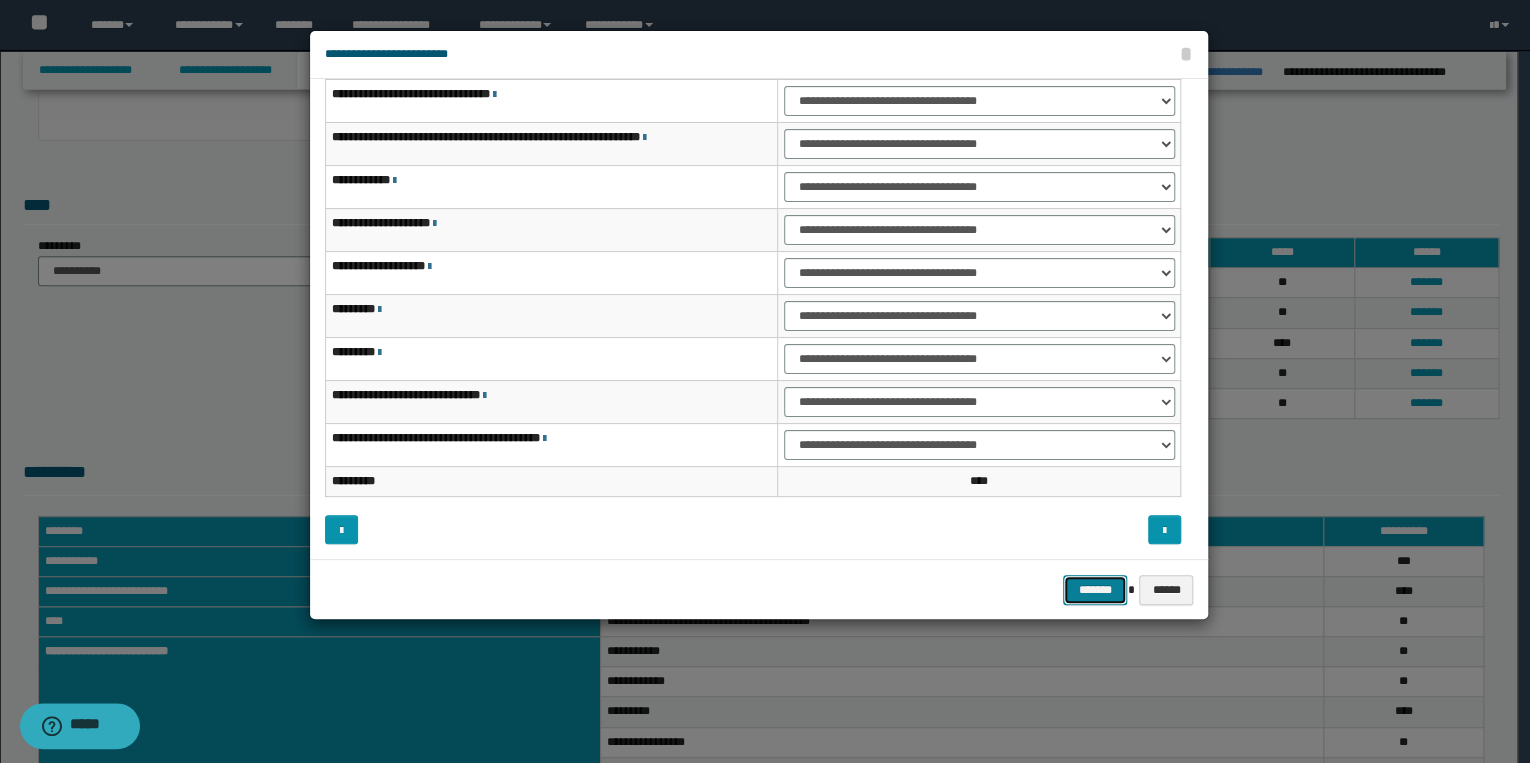 click on "*******" at bounding box center [1095, 590] 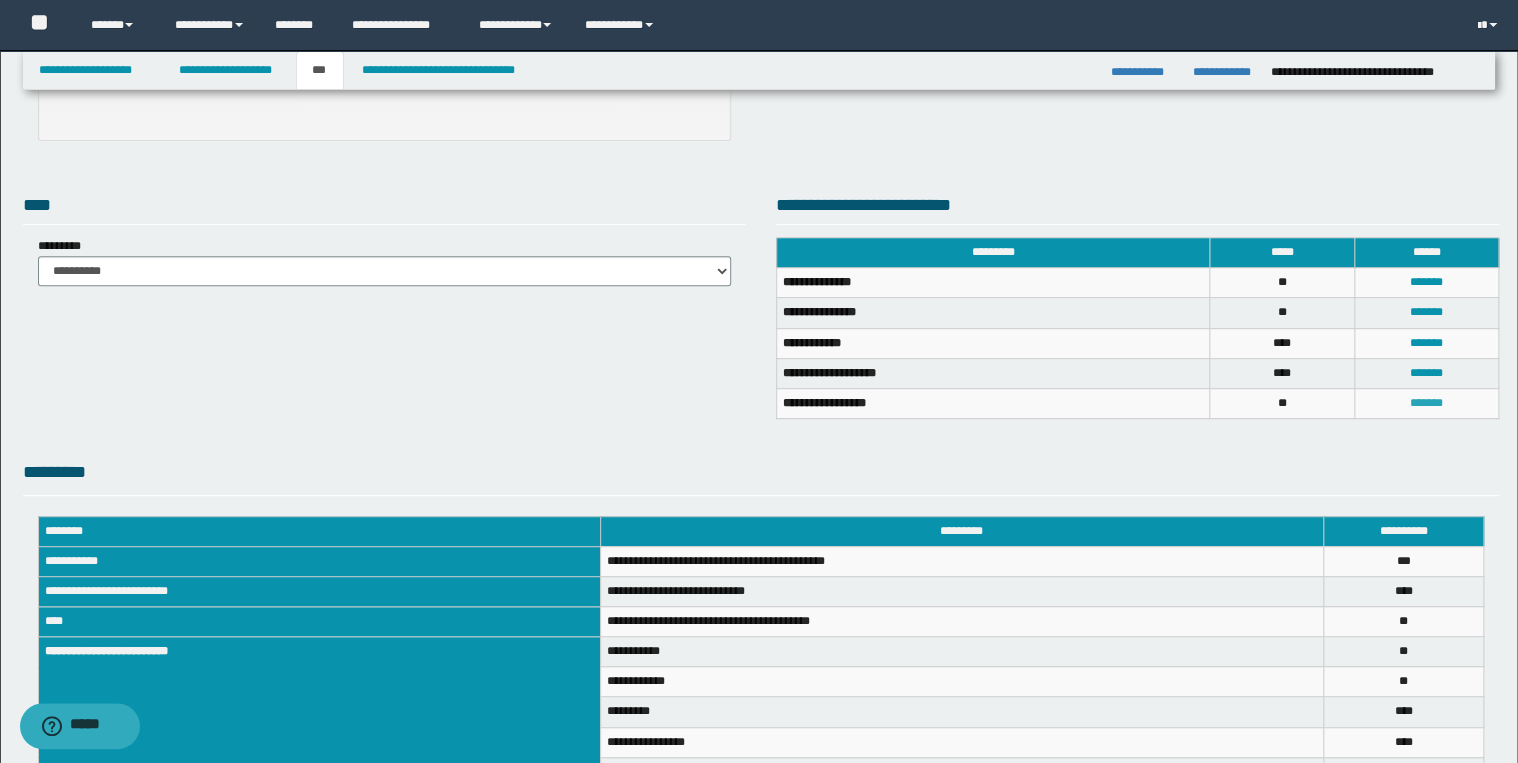 click on "*******" at bounding box center (1426, 403) 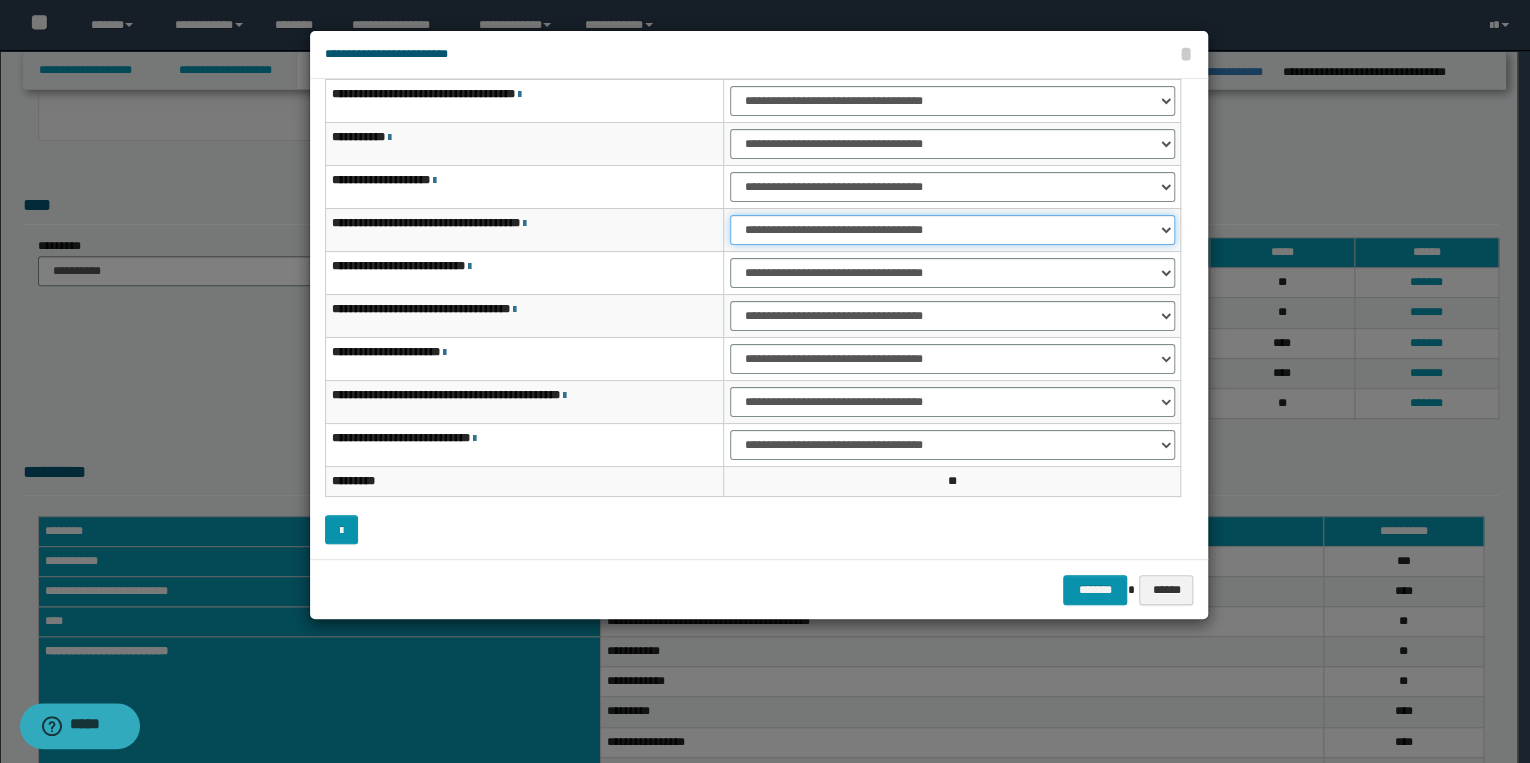 click on "**********" at bounding box center [952, 230] 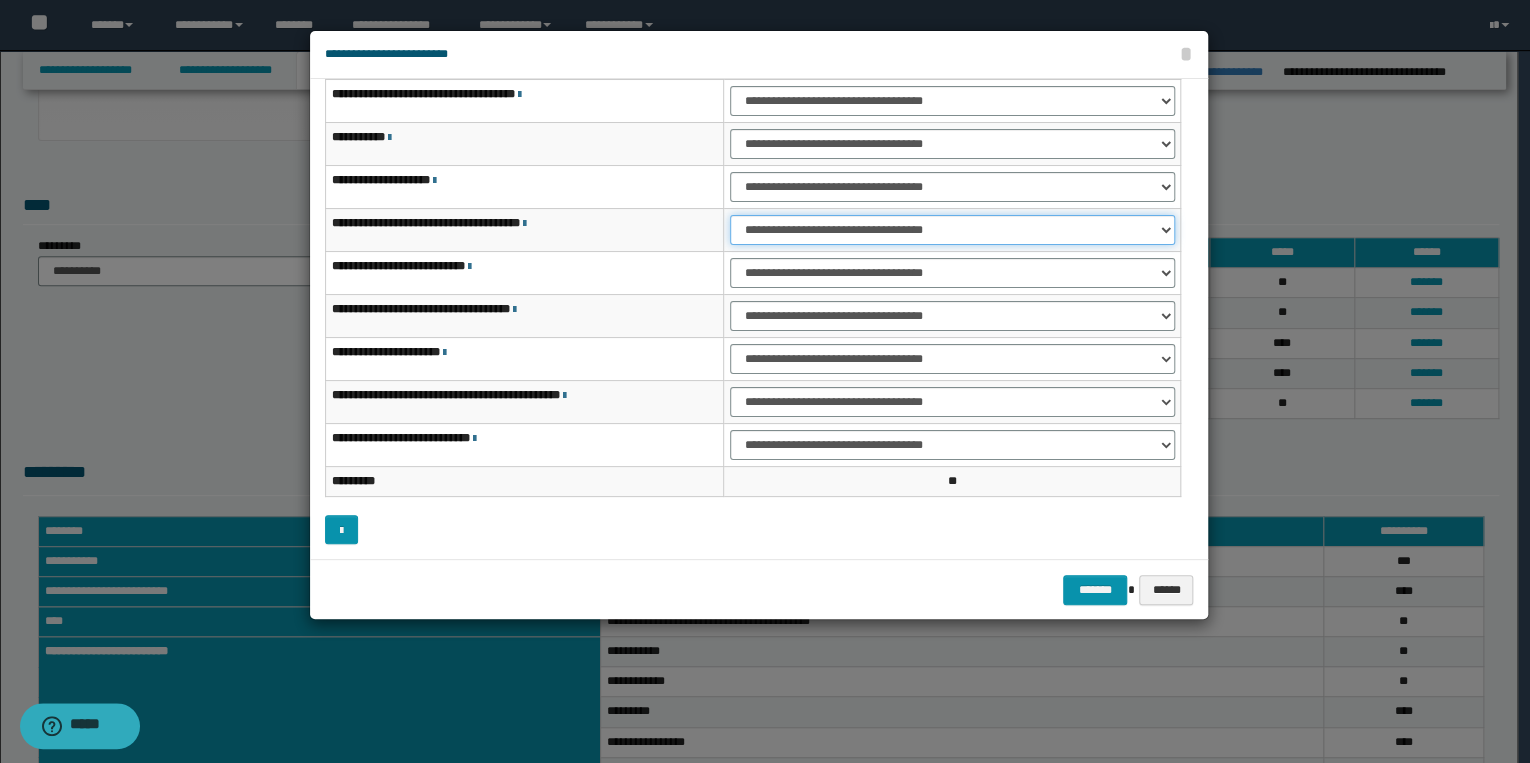 select on "***" 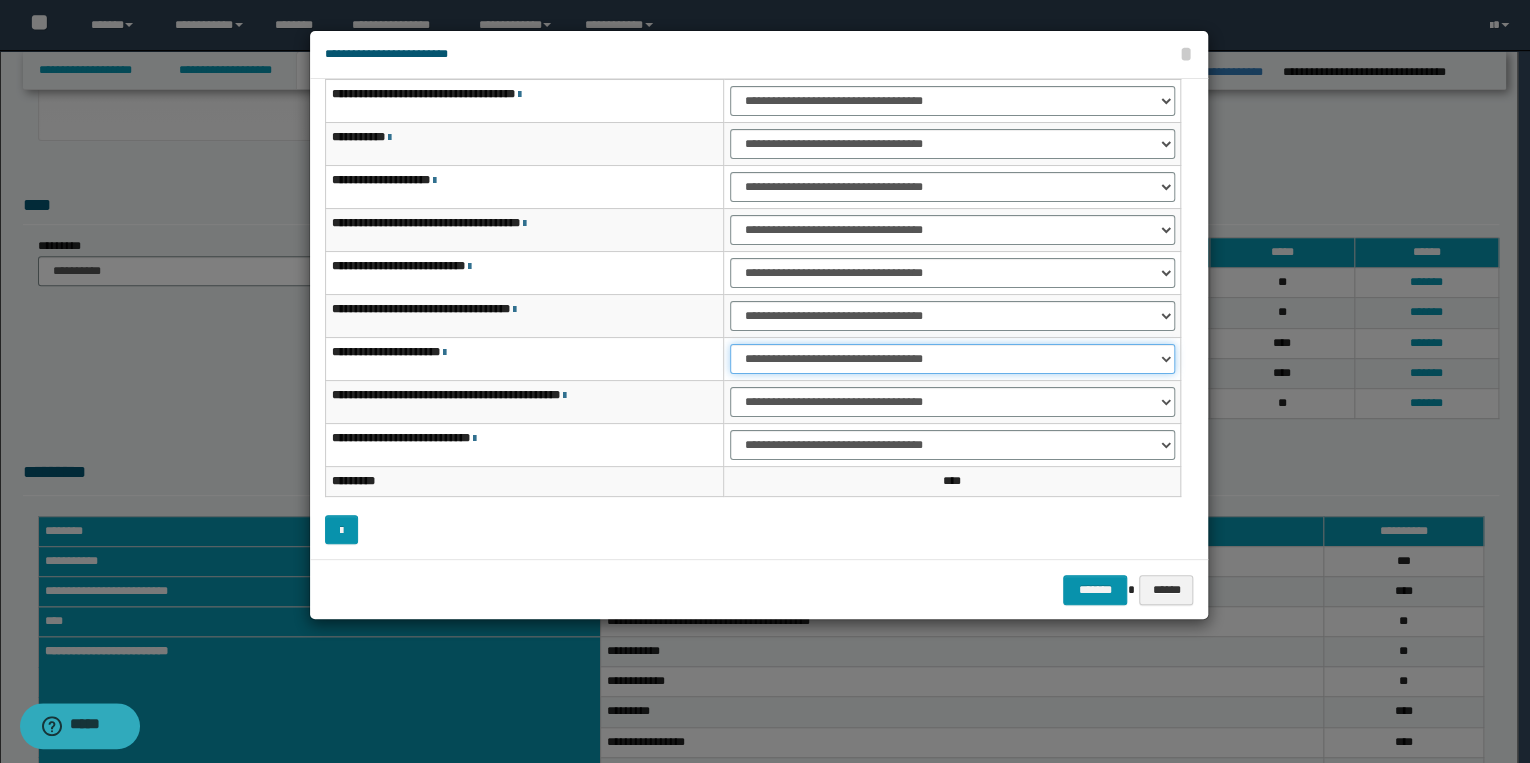 click on "**********" at bounding box center [952, 359] 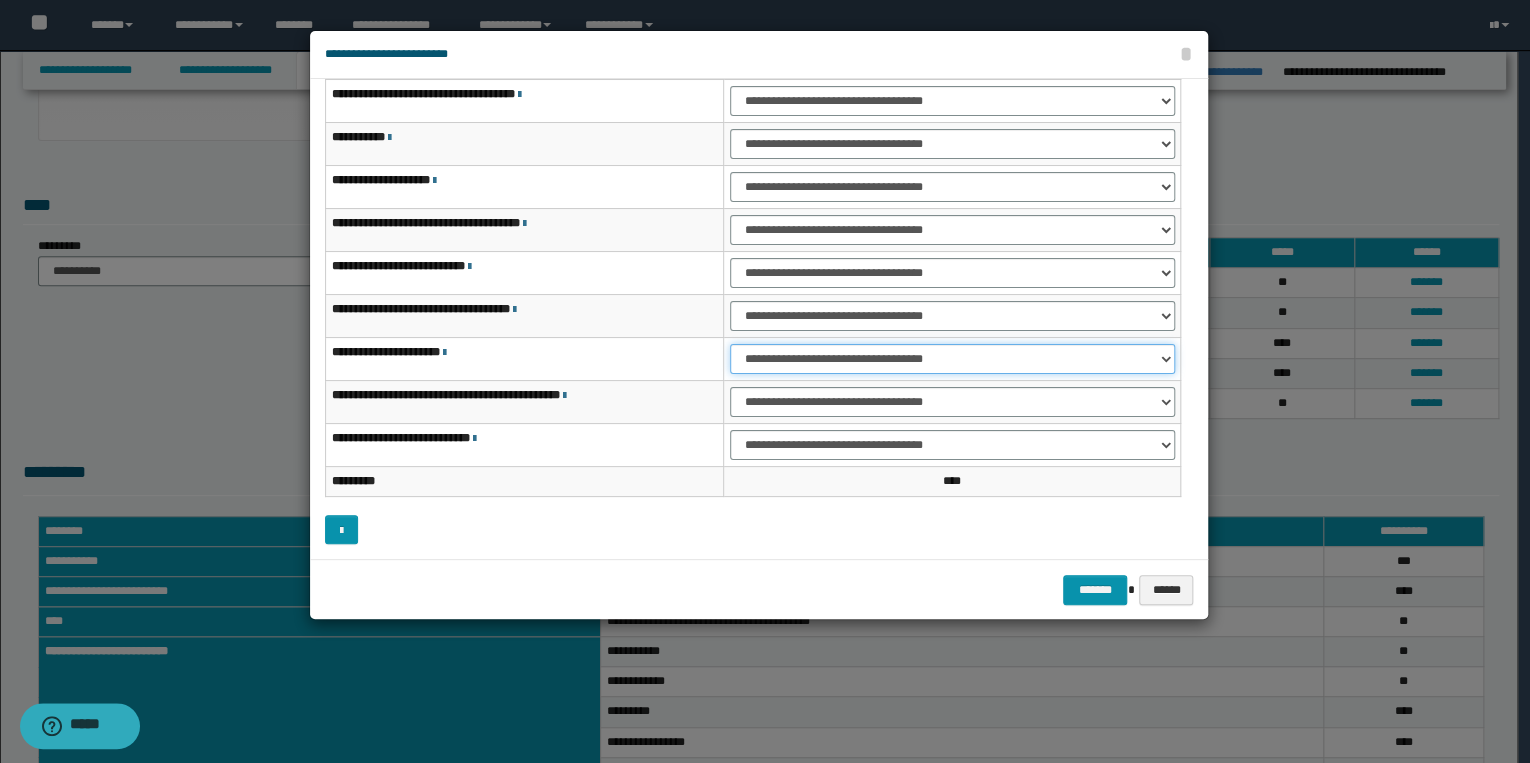 select on "***" 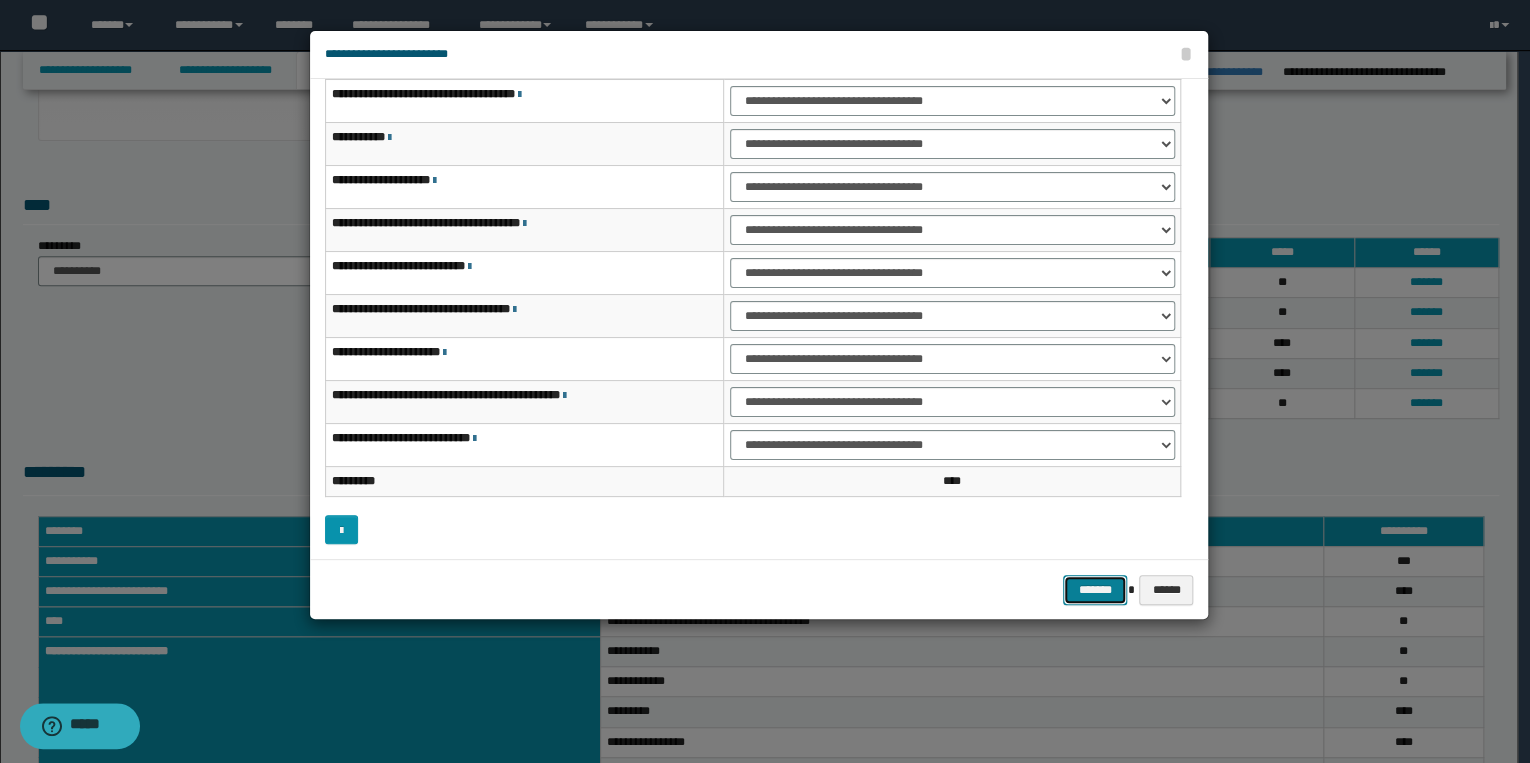 click on "*******" at bounding box center [1095, 590] 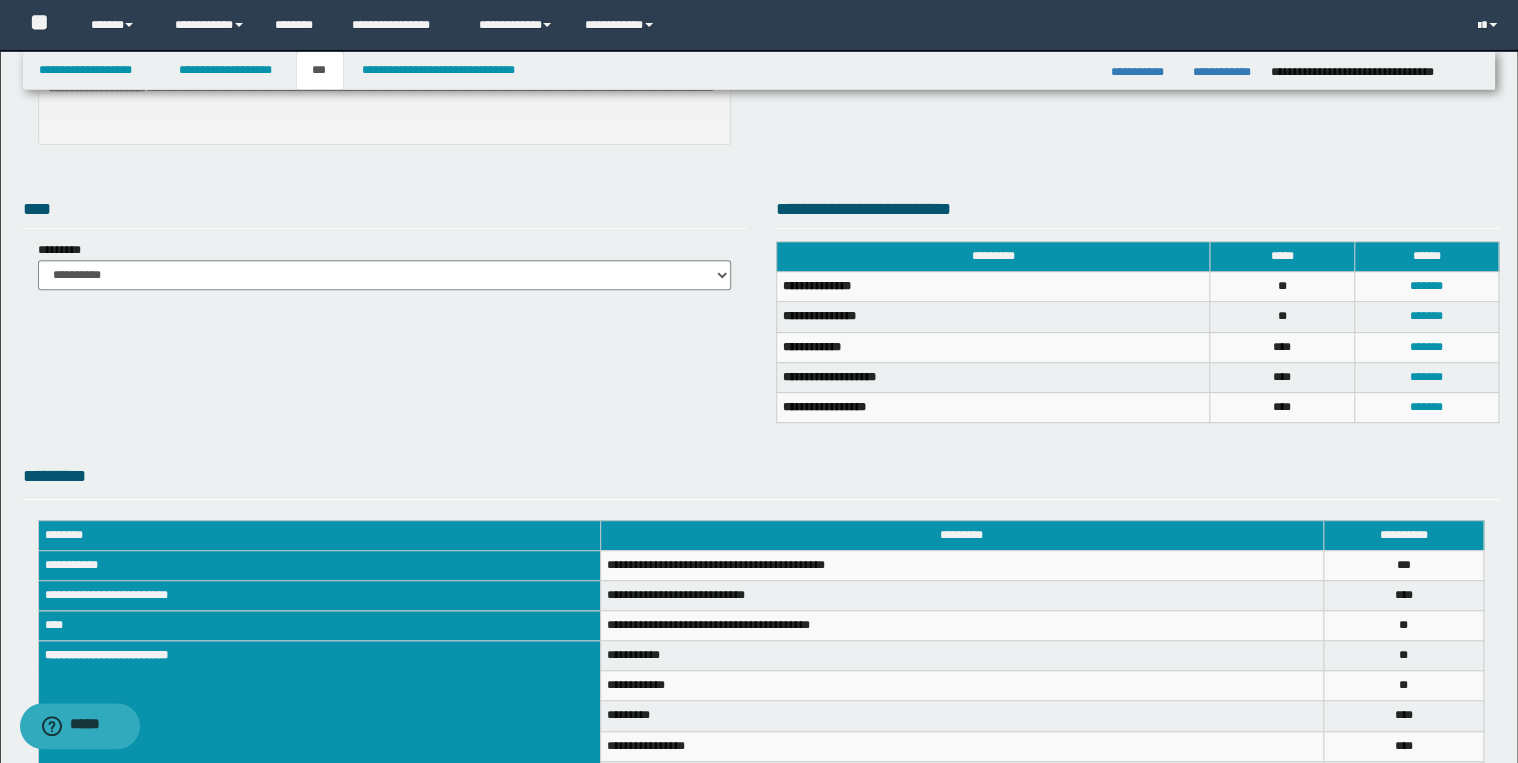 scroll, scrollTop: 320, scrollLeft: 0, axis: vertical 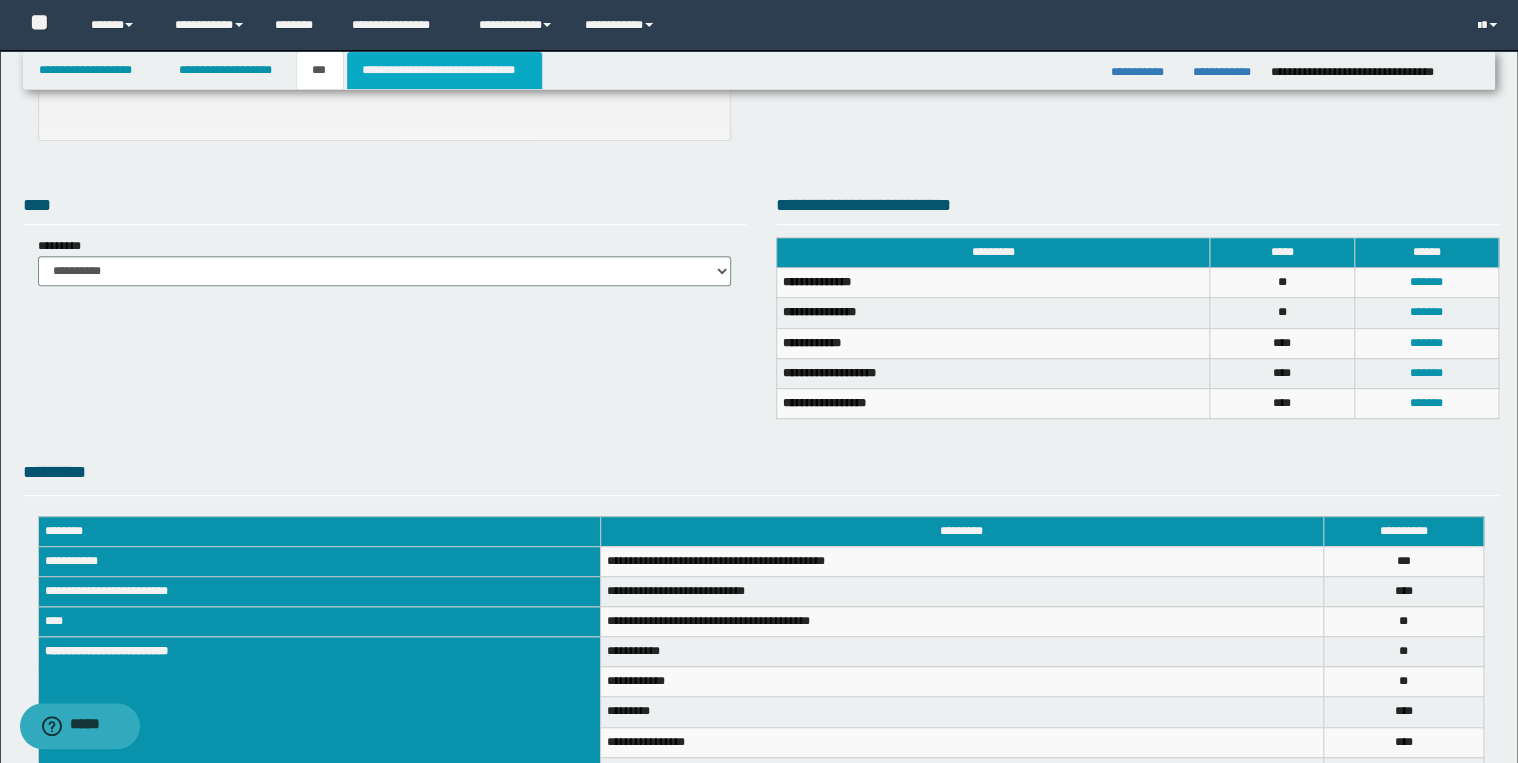 click on "**********" at bounding box center [444, 70] 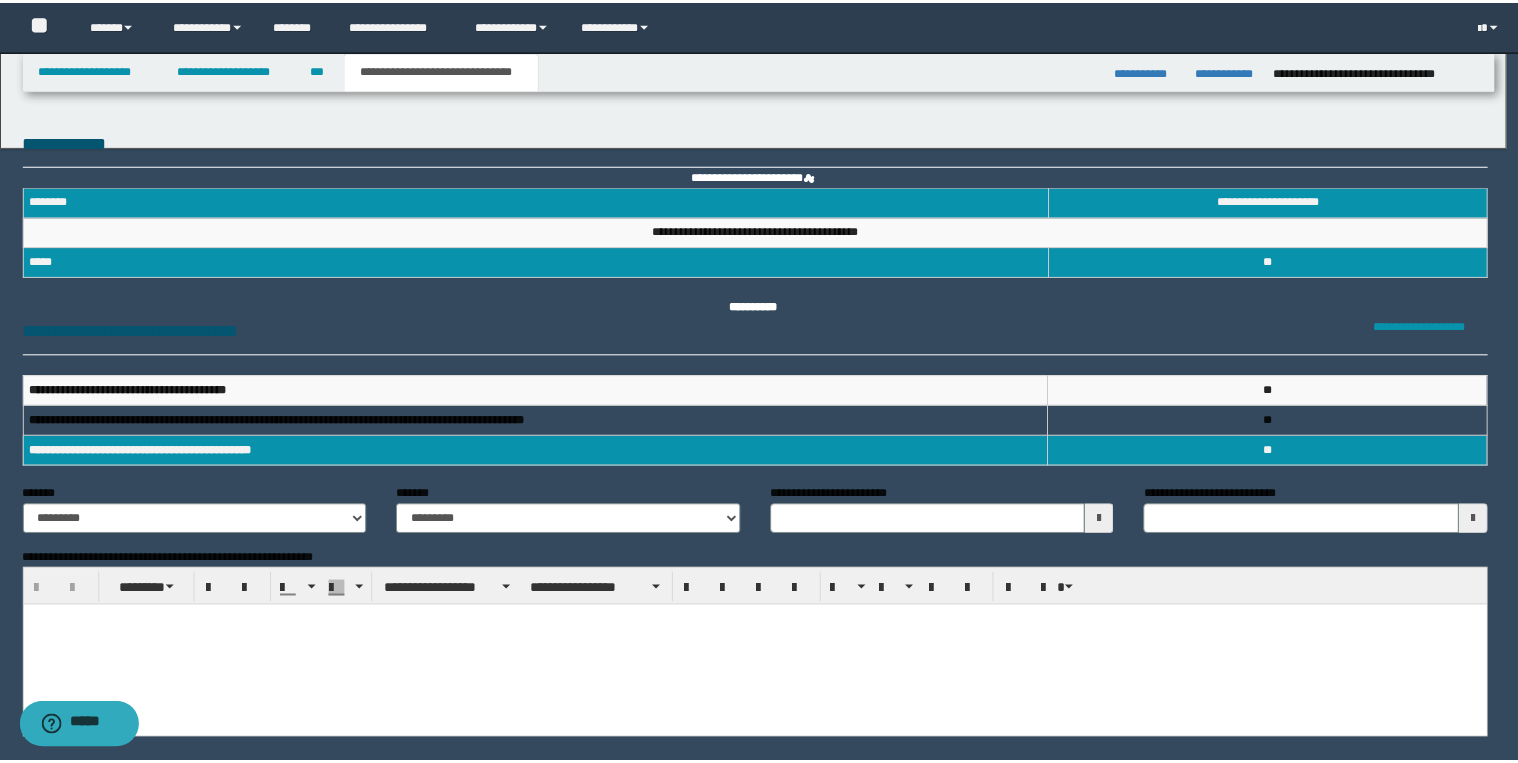 scroll, scrollTop: 0, scrollLeft: 0, axis: both 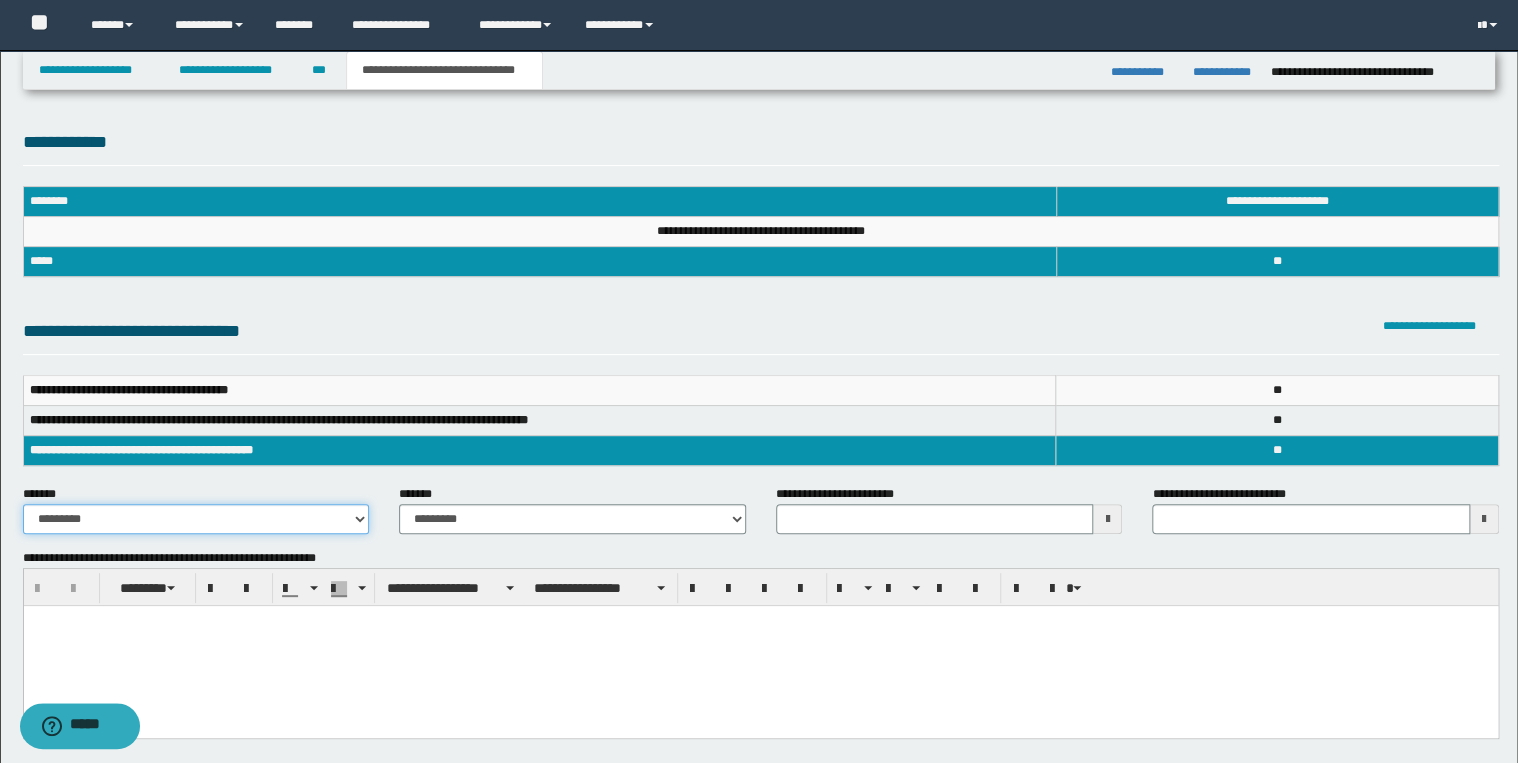 click on "**********" at bounding box center [196, 519] 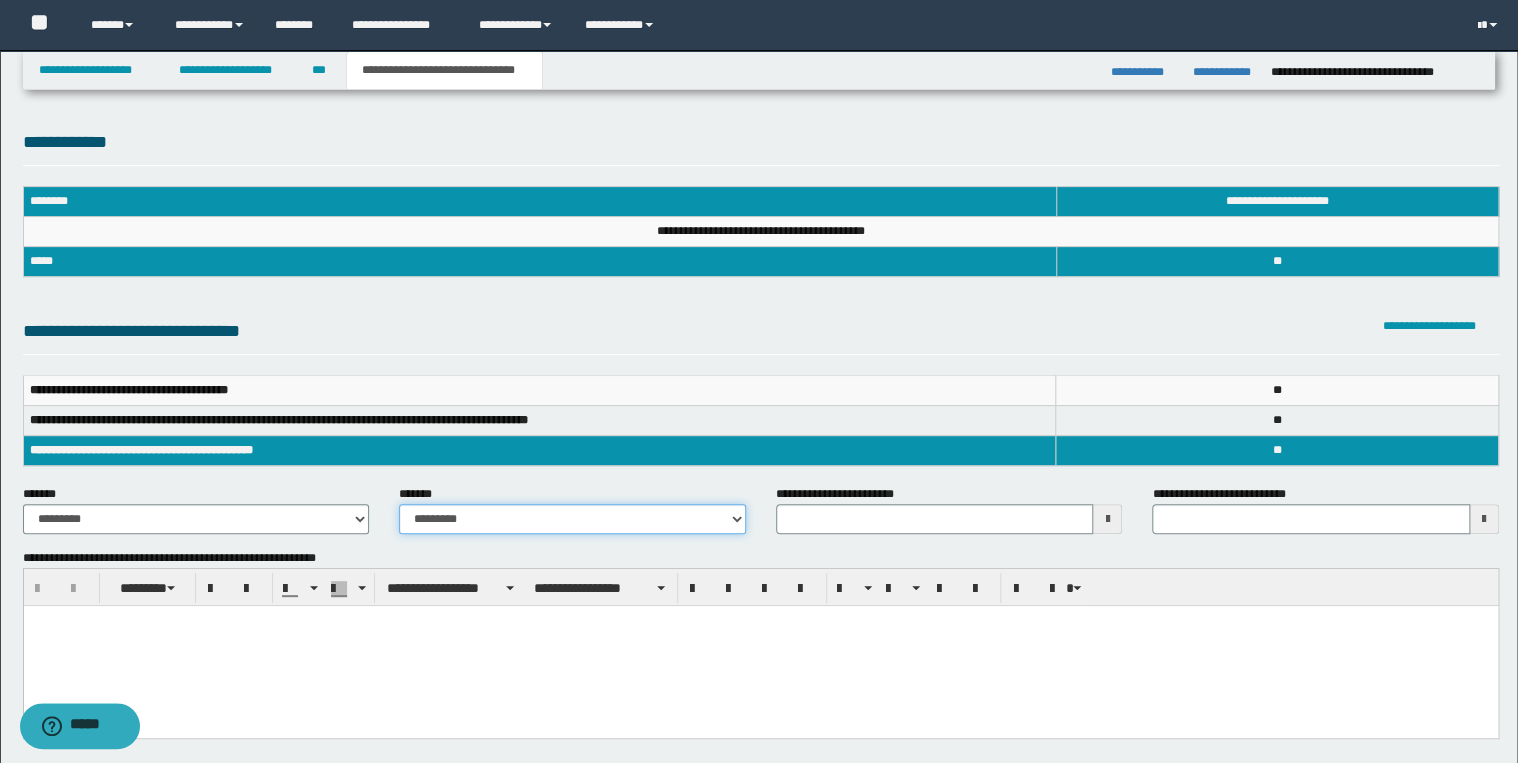 click on "**********" at bounding box center (572, 519) 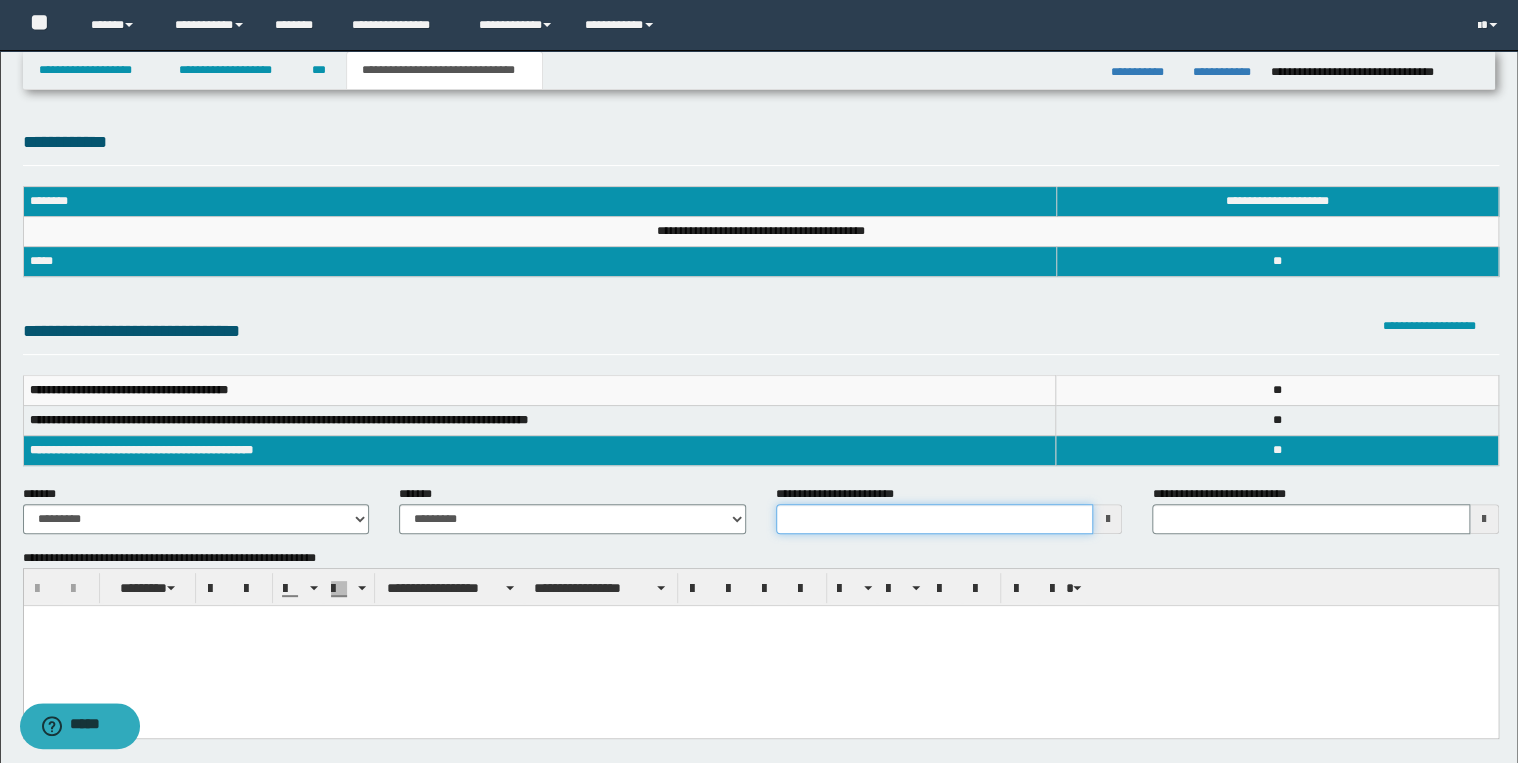 click on "**********" at bounding box center [935, 519] 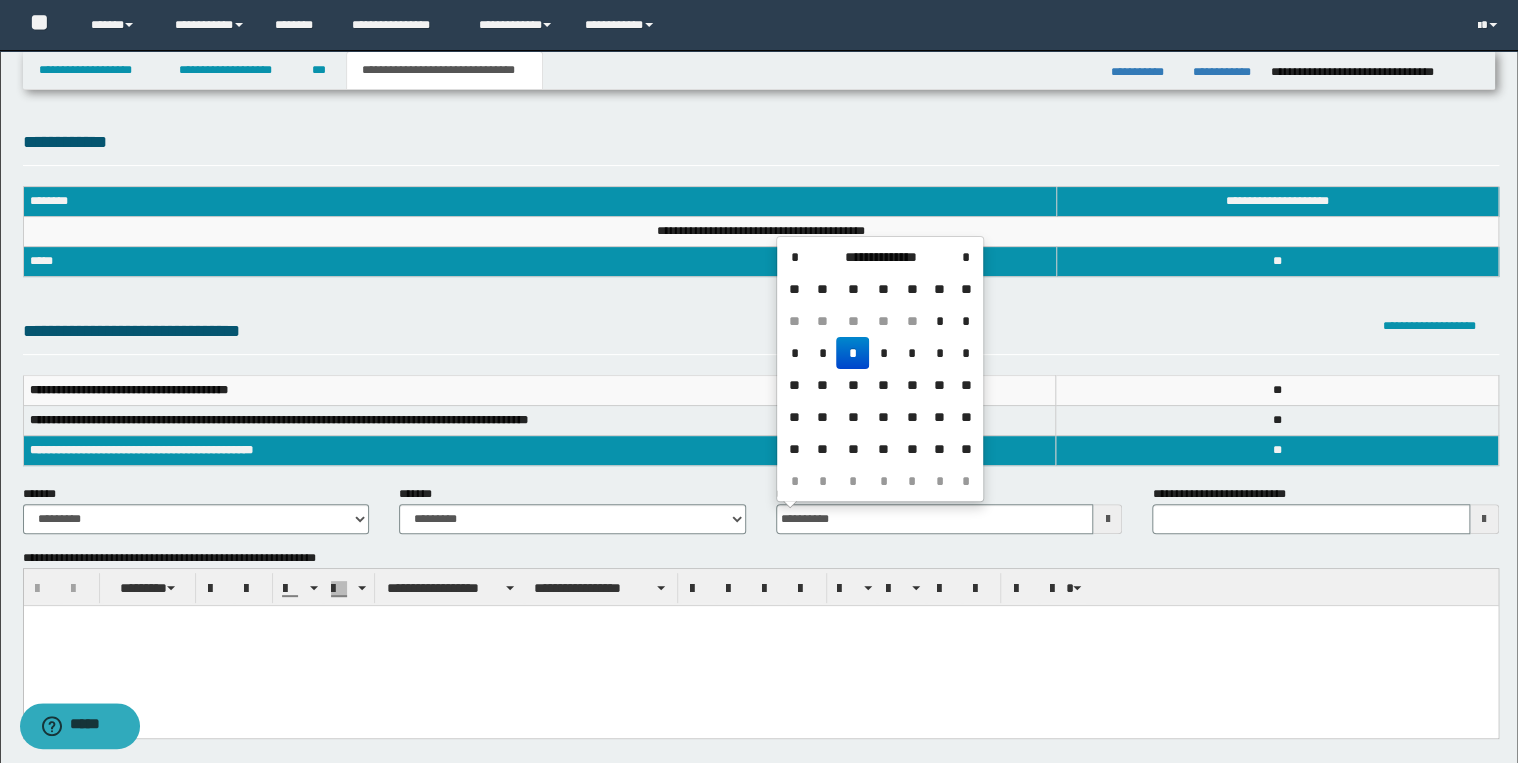 click on "*" at bounding box center (852, 353) 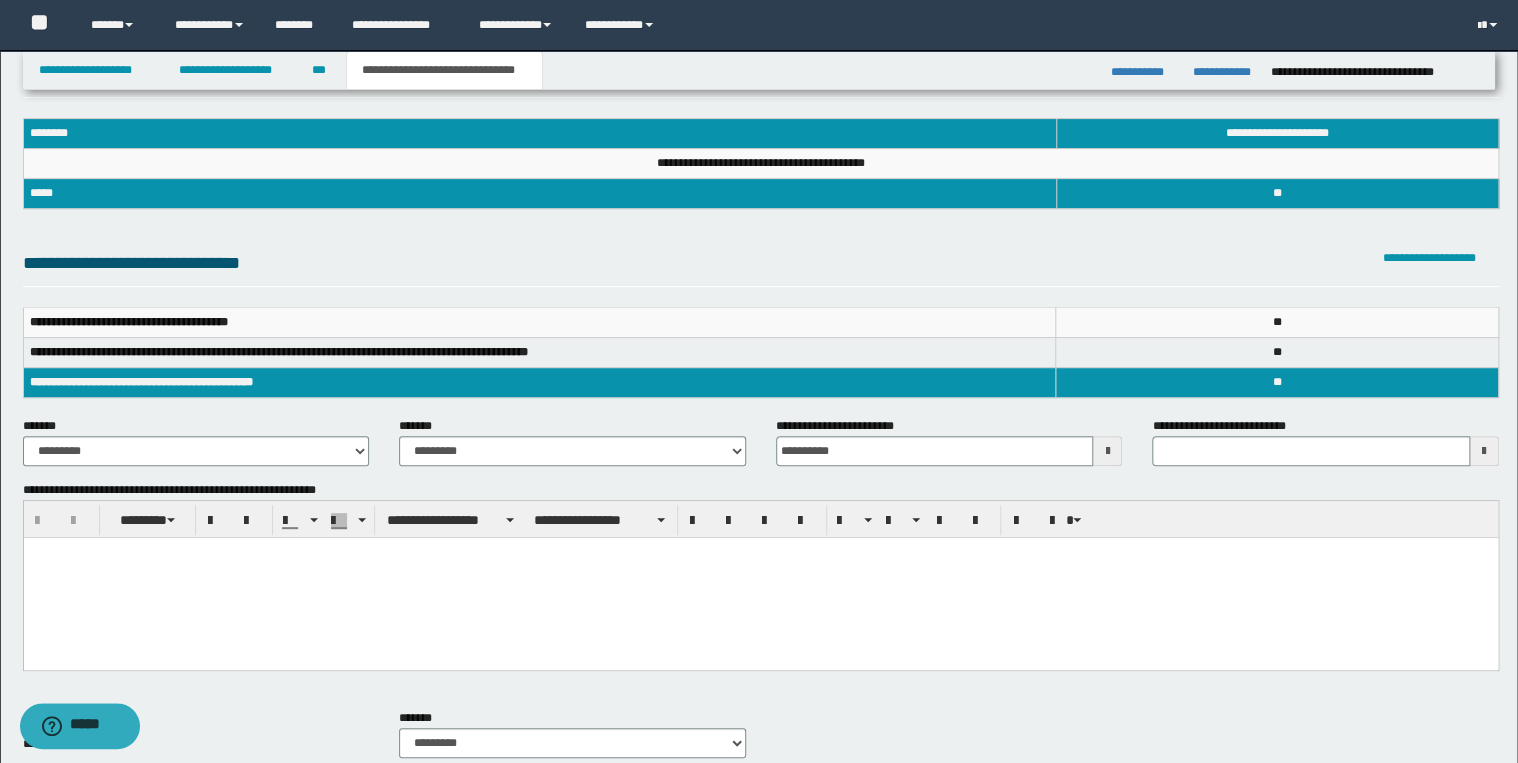 scroll, scrollTop: 0, scrollLeft: 0, axis: both 